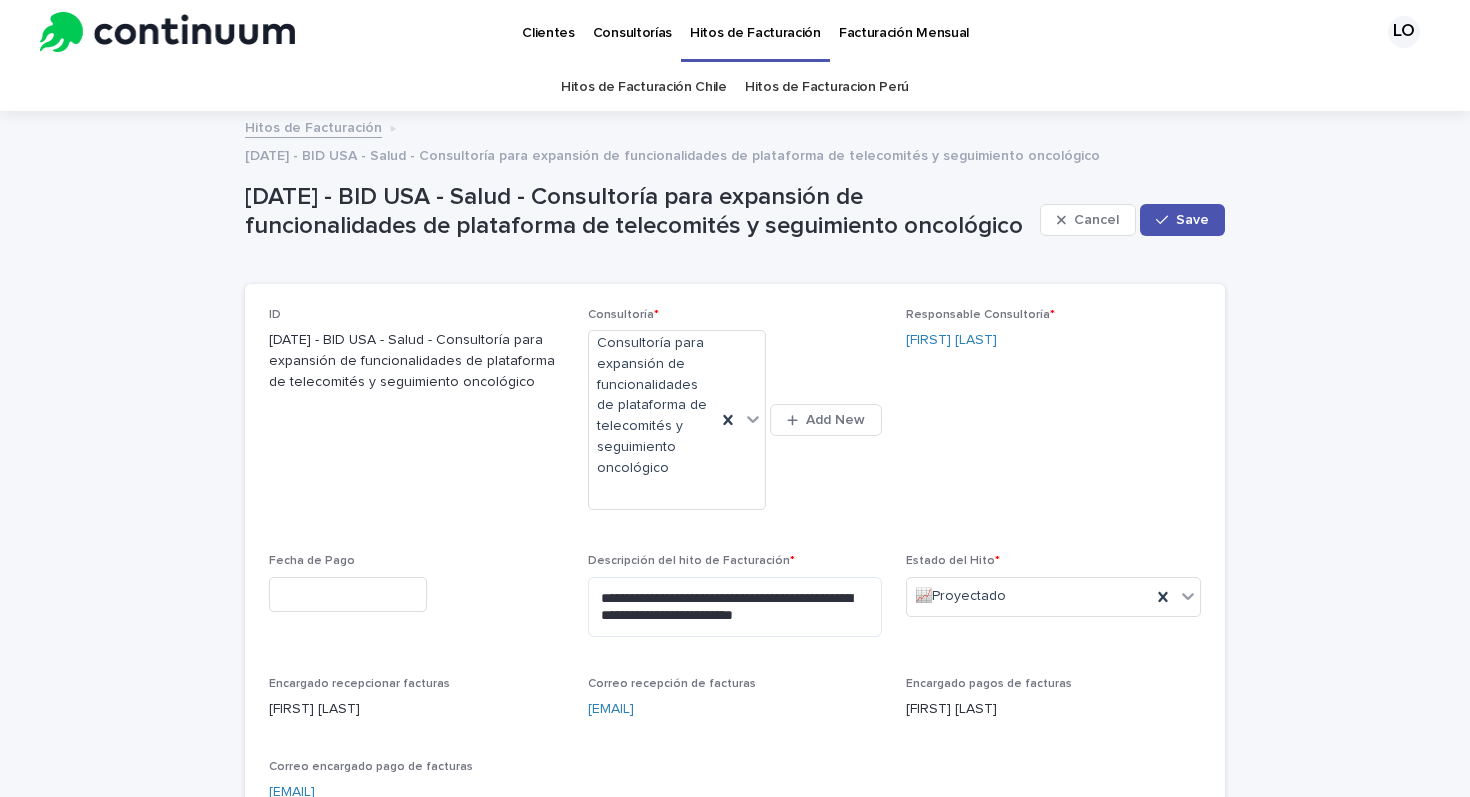 scroll, scrollTop: 0, scrollLeft: 0, axis: both 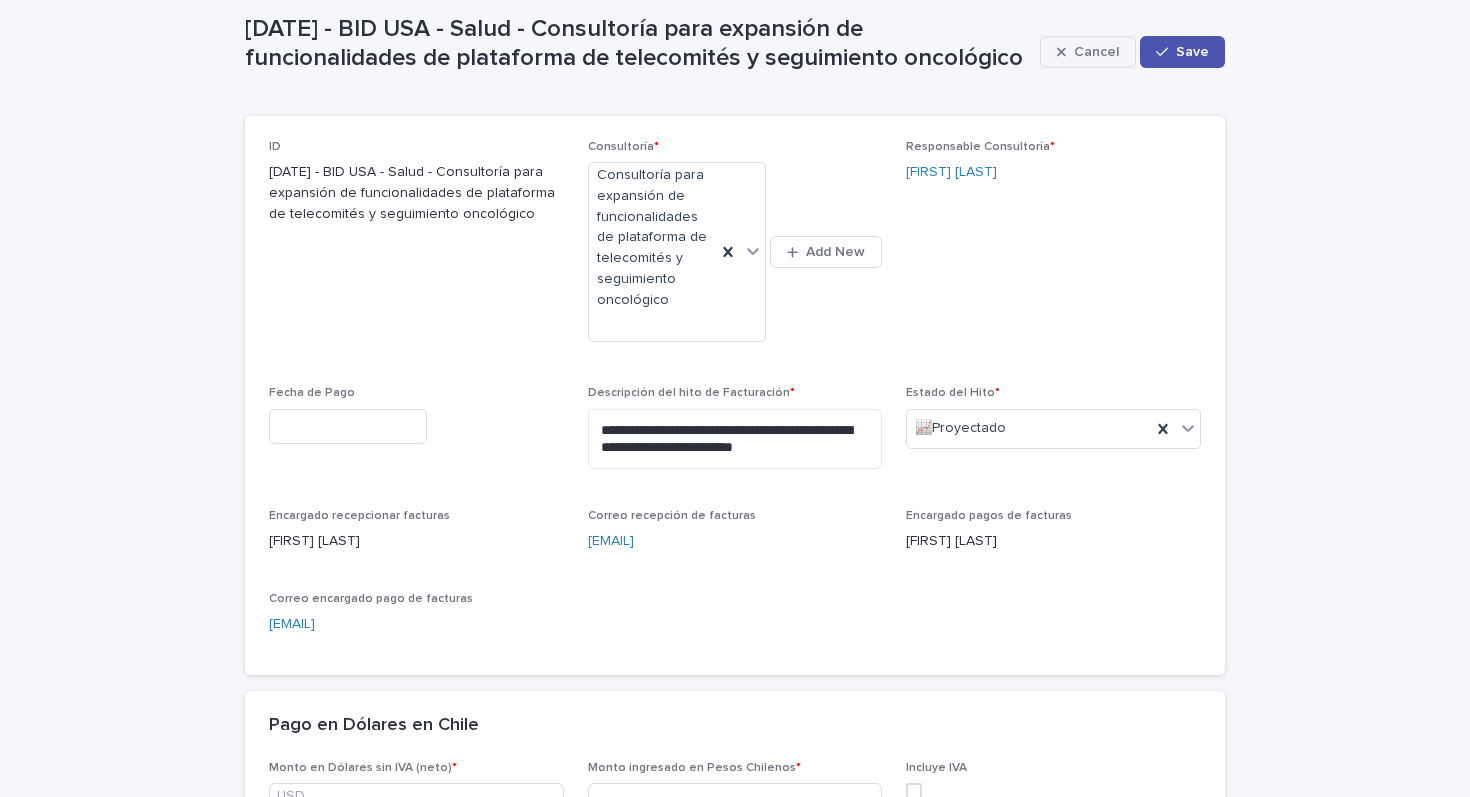 click on "Cancel" at bounding box center (1096, 52) 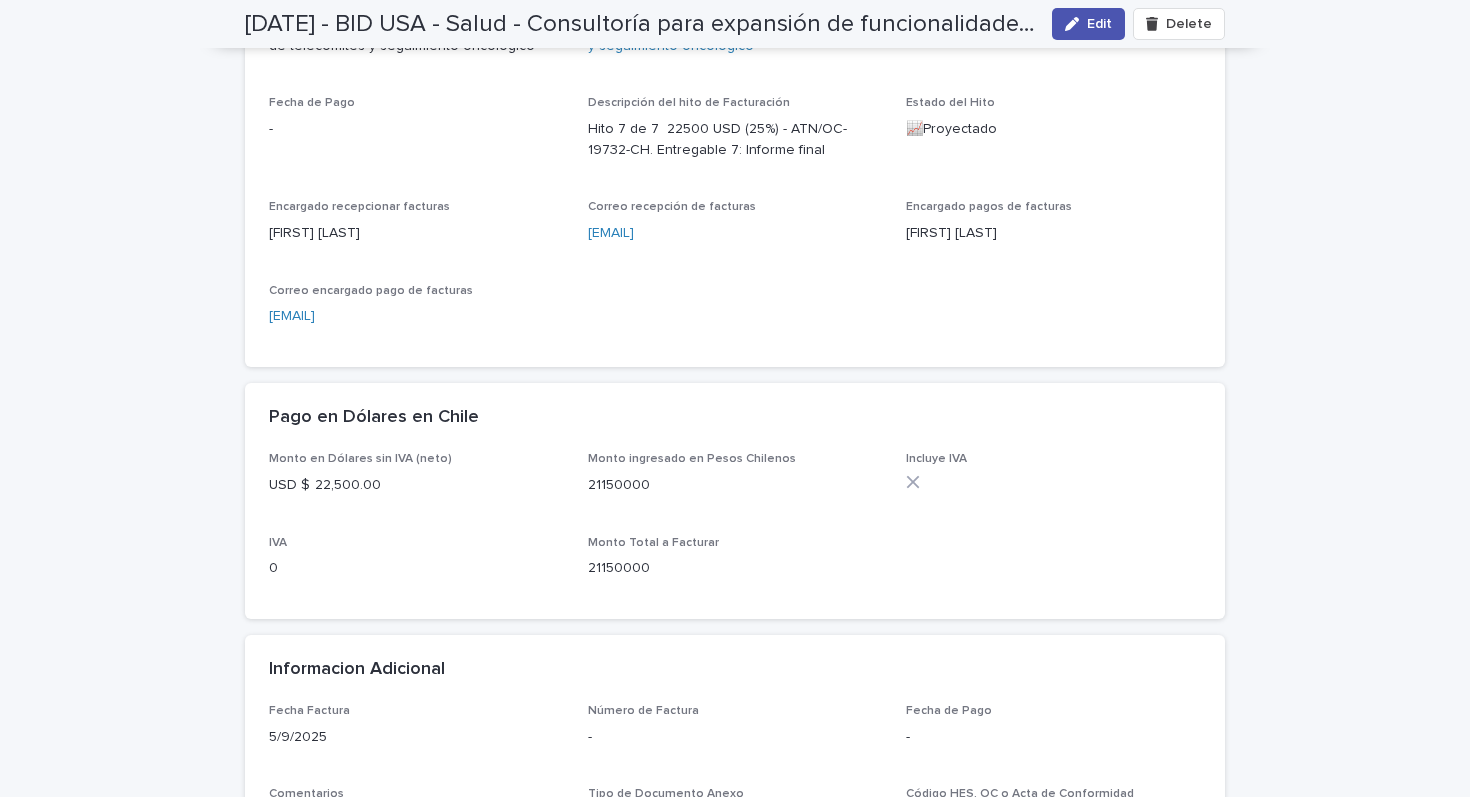 scroll, scrollTop: 0, scrollLeft: 0, axis: both 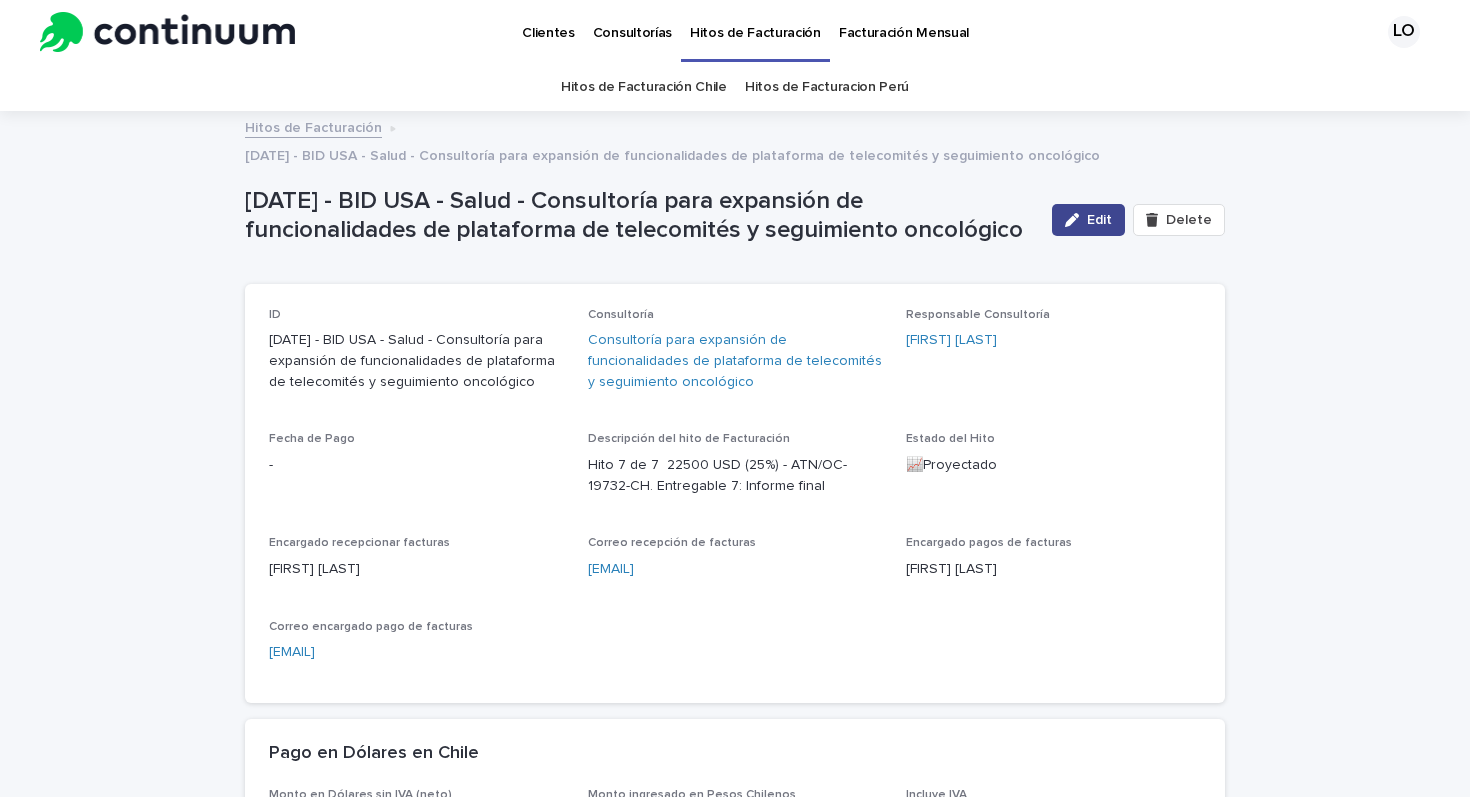 click on "Edit" at bounding box center (1099, 220) 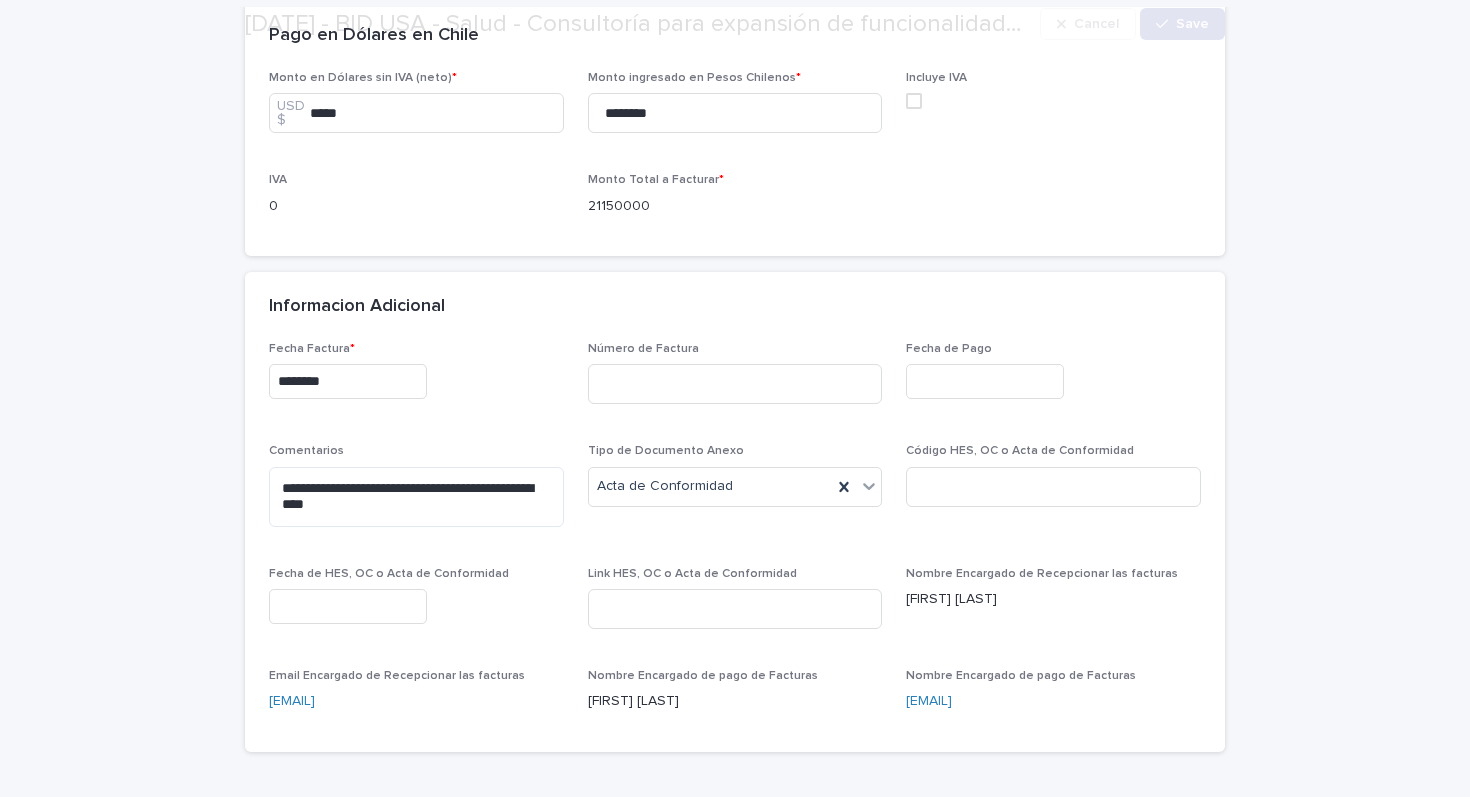 scroll, scrollTop: 959, scrollLeft: 0, axis: vertical 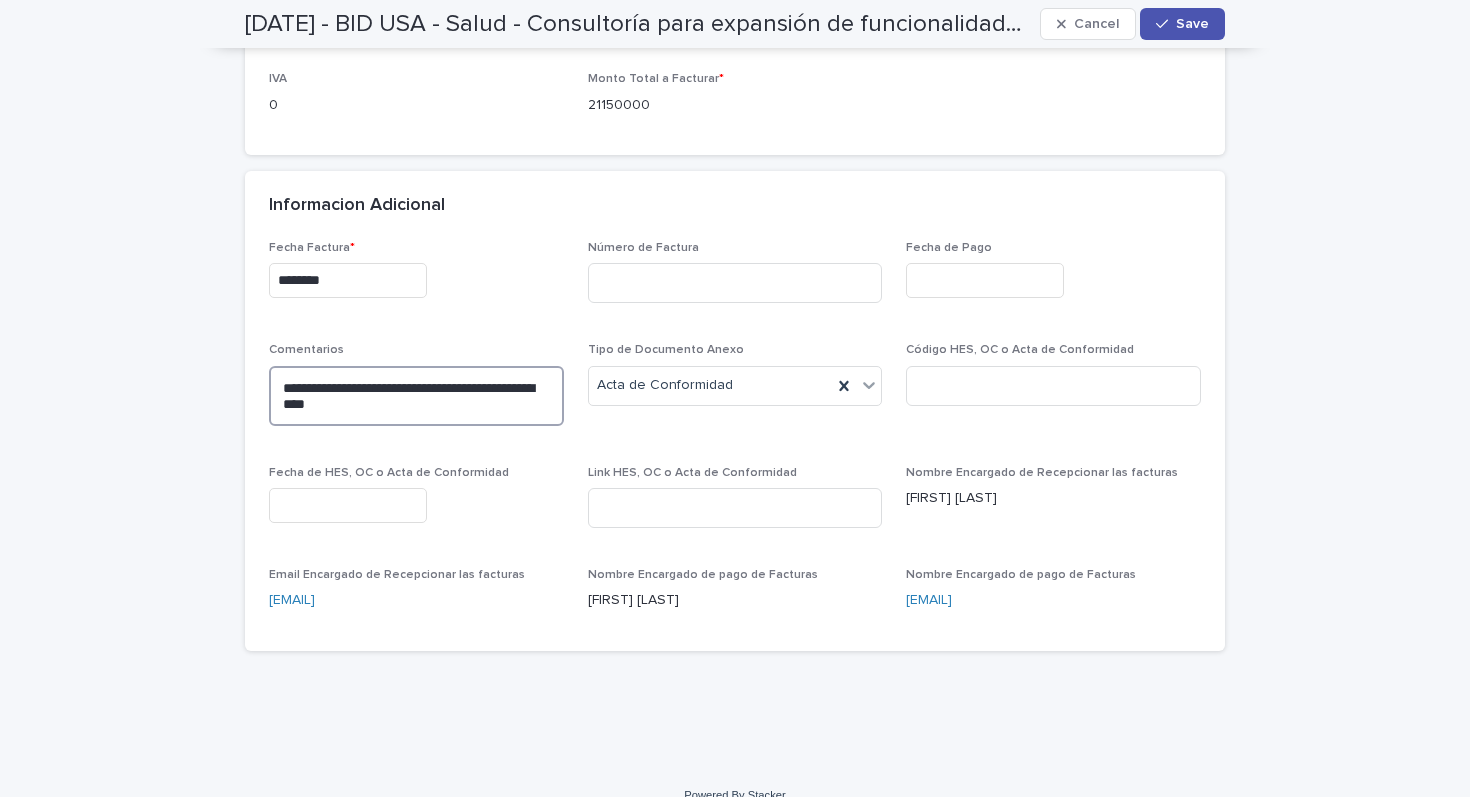 click on "**********" at bounding box center (416, 396) 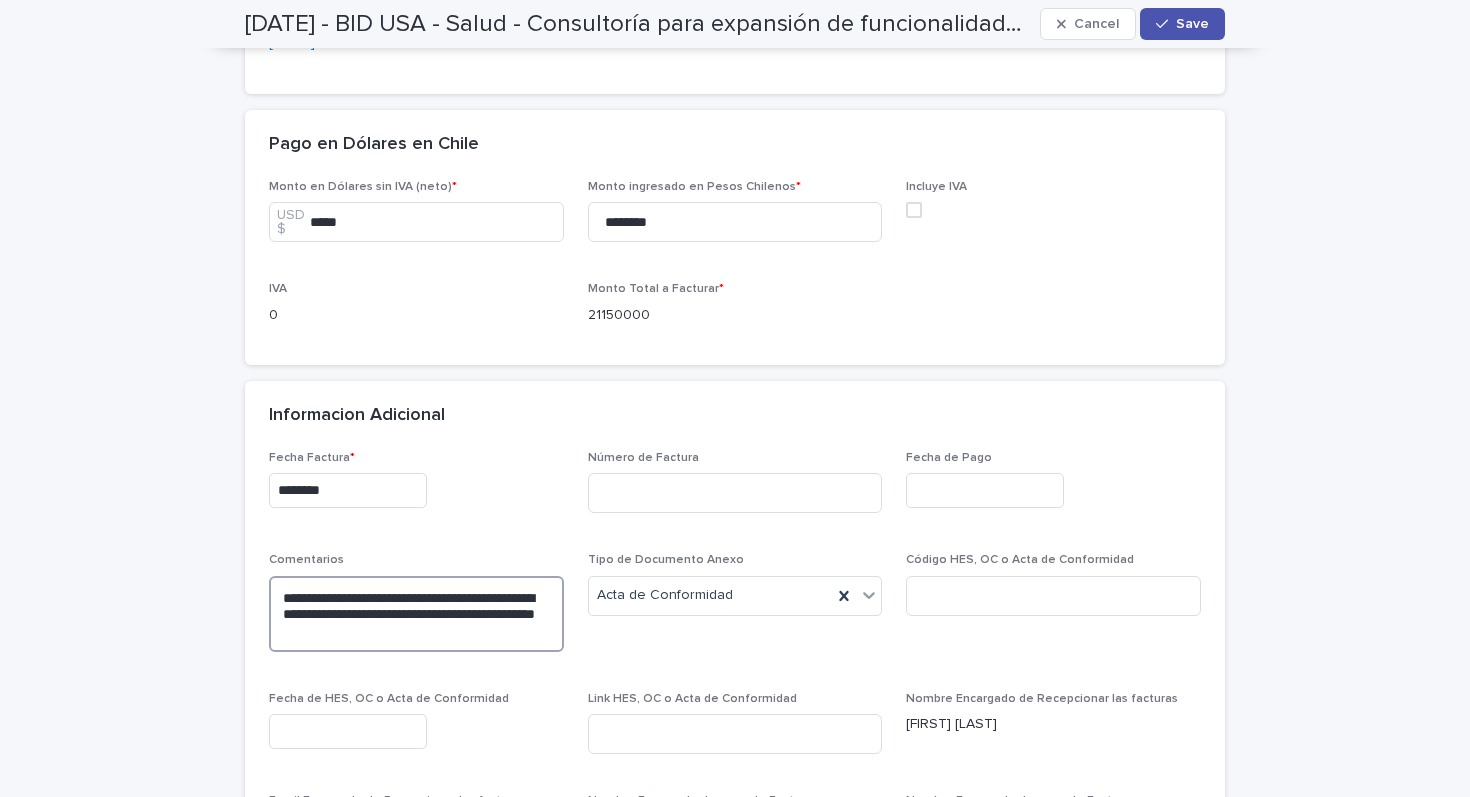 scroll, scrollTop: 750, scrollLeft: 0, axis: vertical 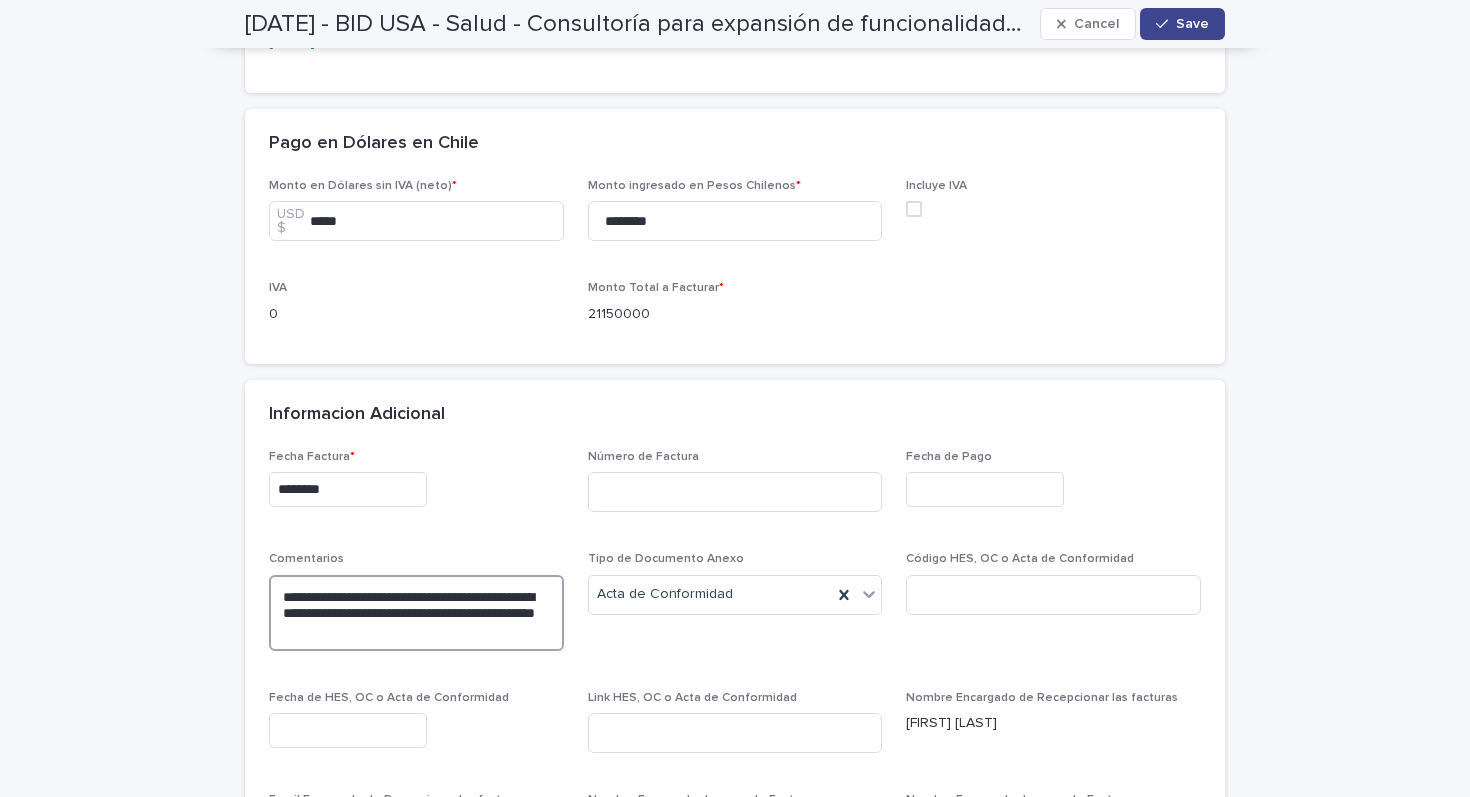 type on "**********" 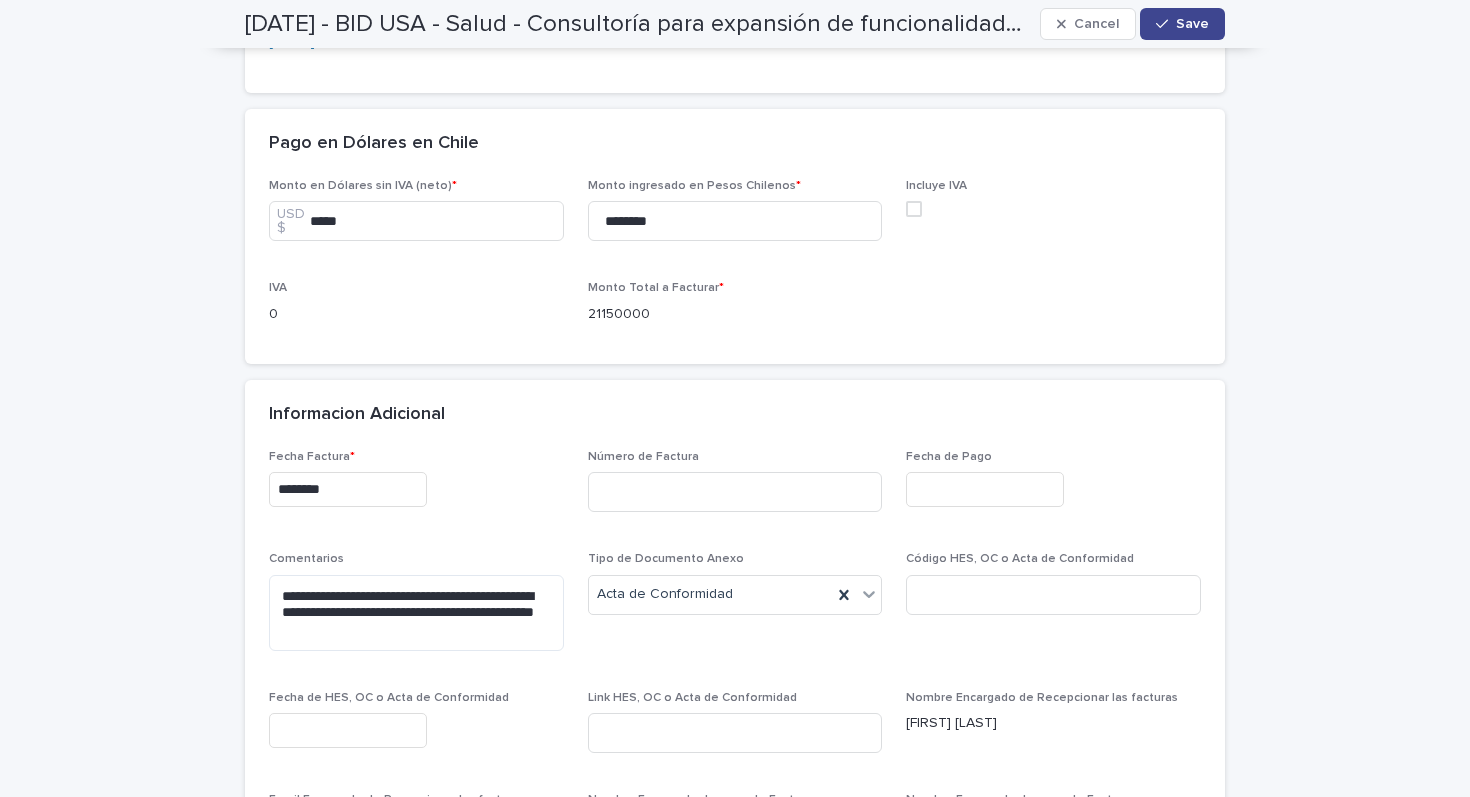 click on "Save" at bounding box center [1192, 24] 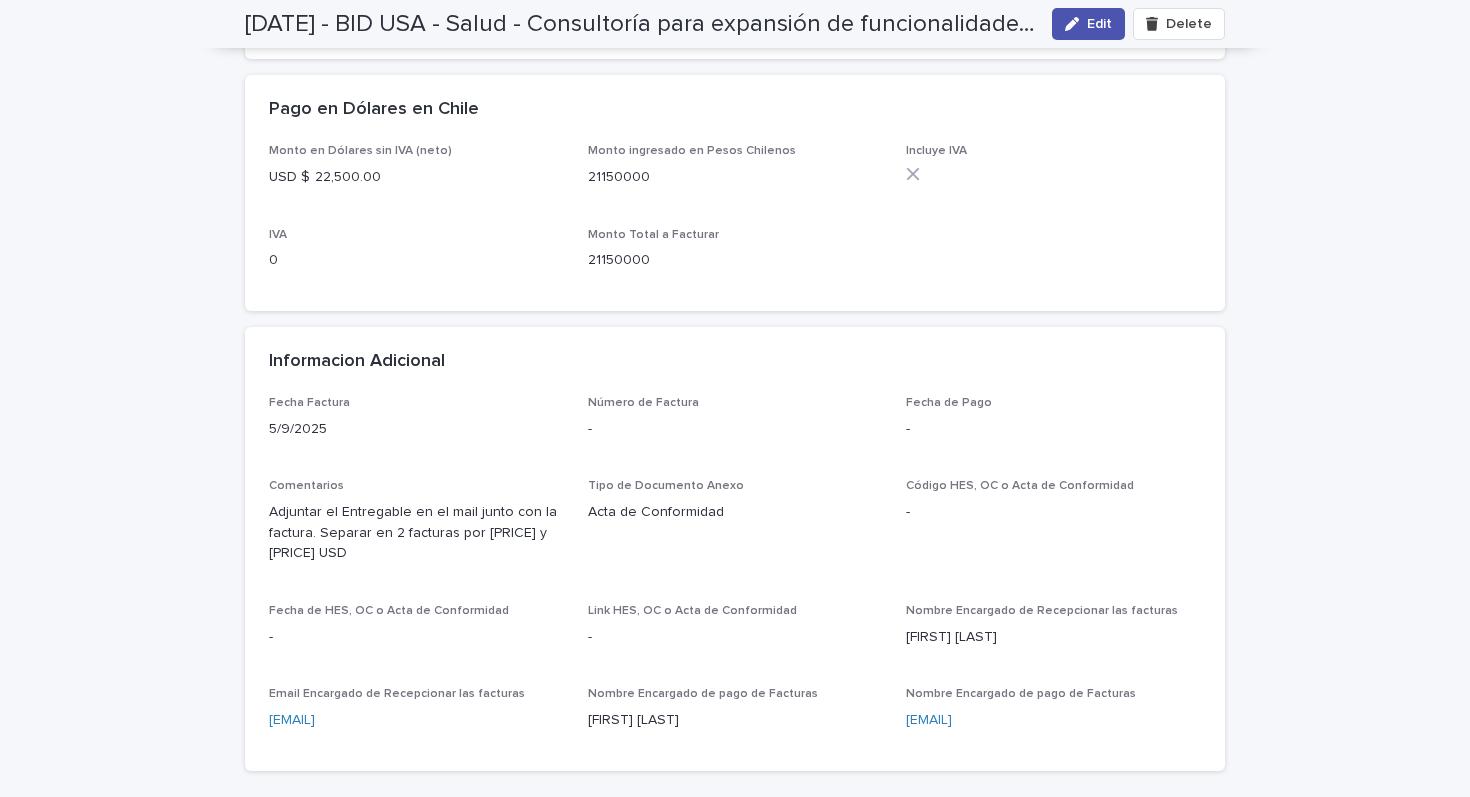 scroll, scrollTop: 0, scrollLeft: 0, axis: both 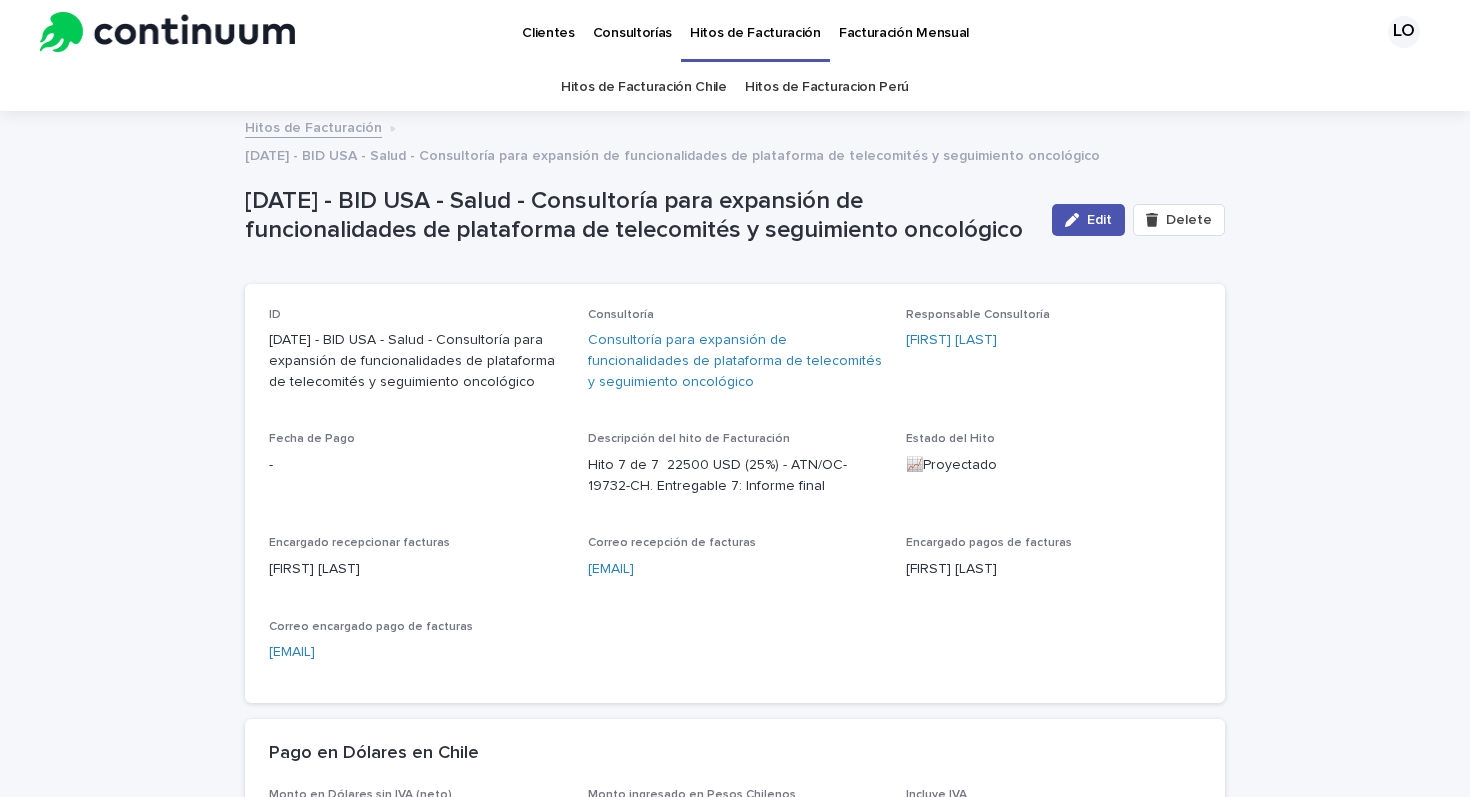 click on "Clientes" at bounding box center [548, 21] 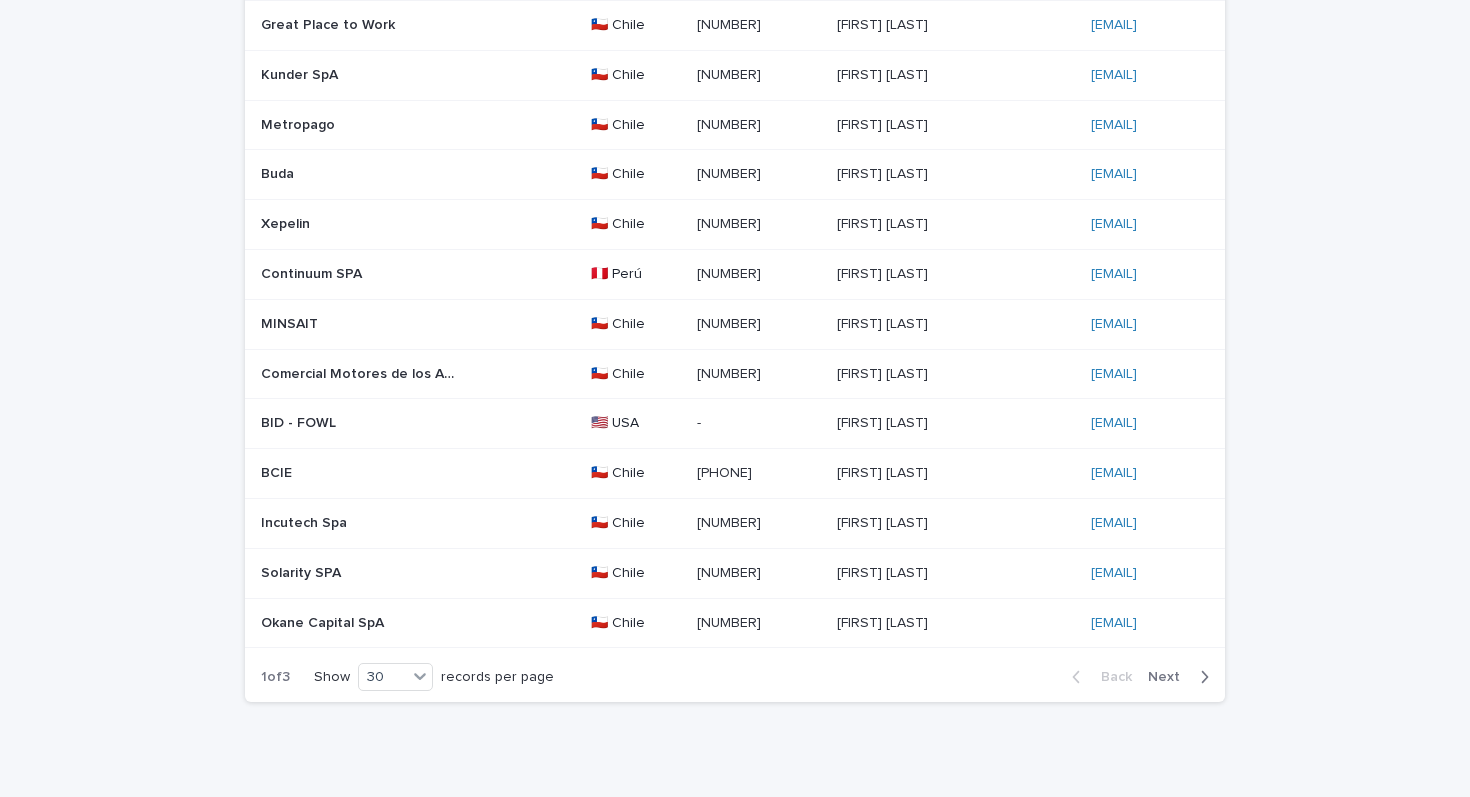 scroll, scrollTop: 1168, scrollLeft: 0, axis: vertical 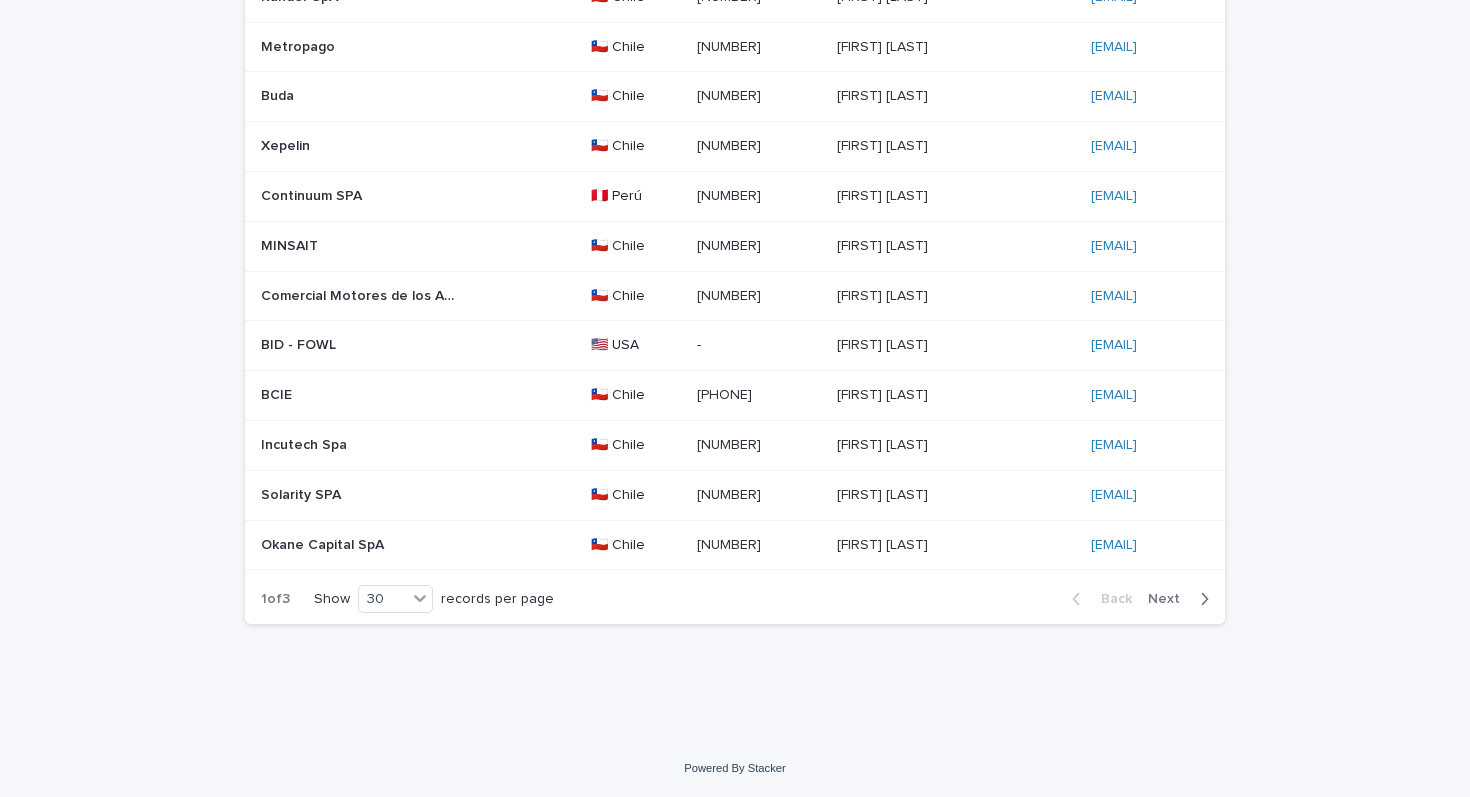 click on "Next" at bounding box center (1170, 599) 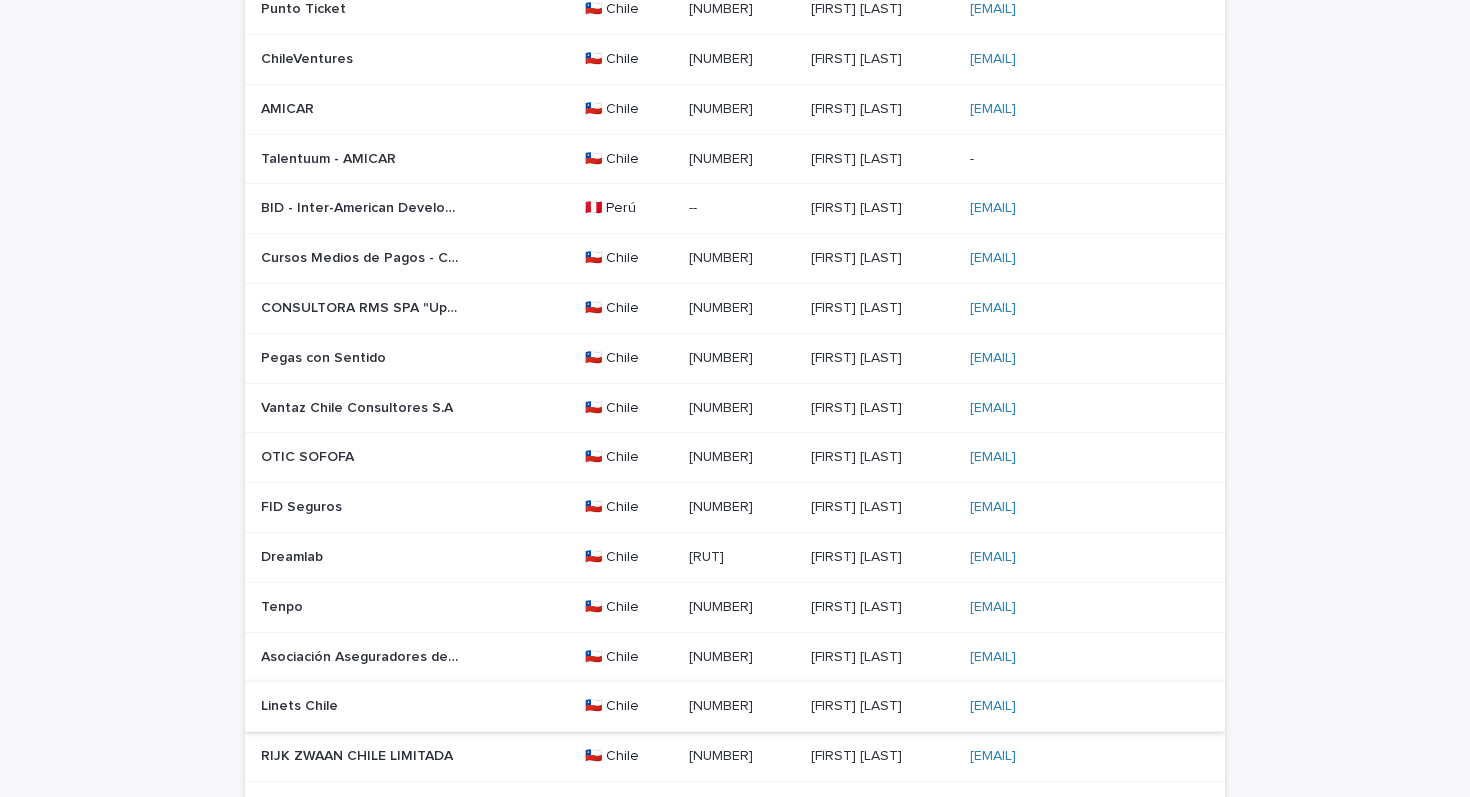 scroll, scrollTop: 1168, scrollLeft: 0, axis: vertical 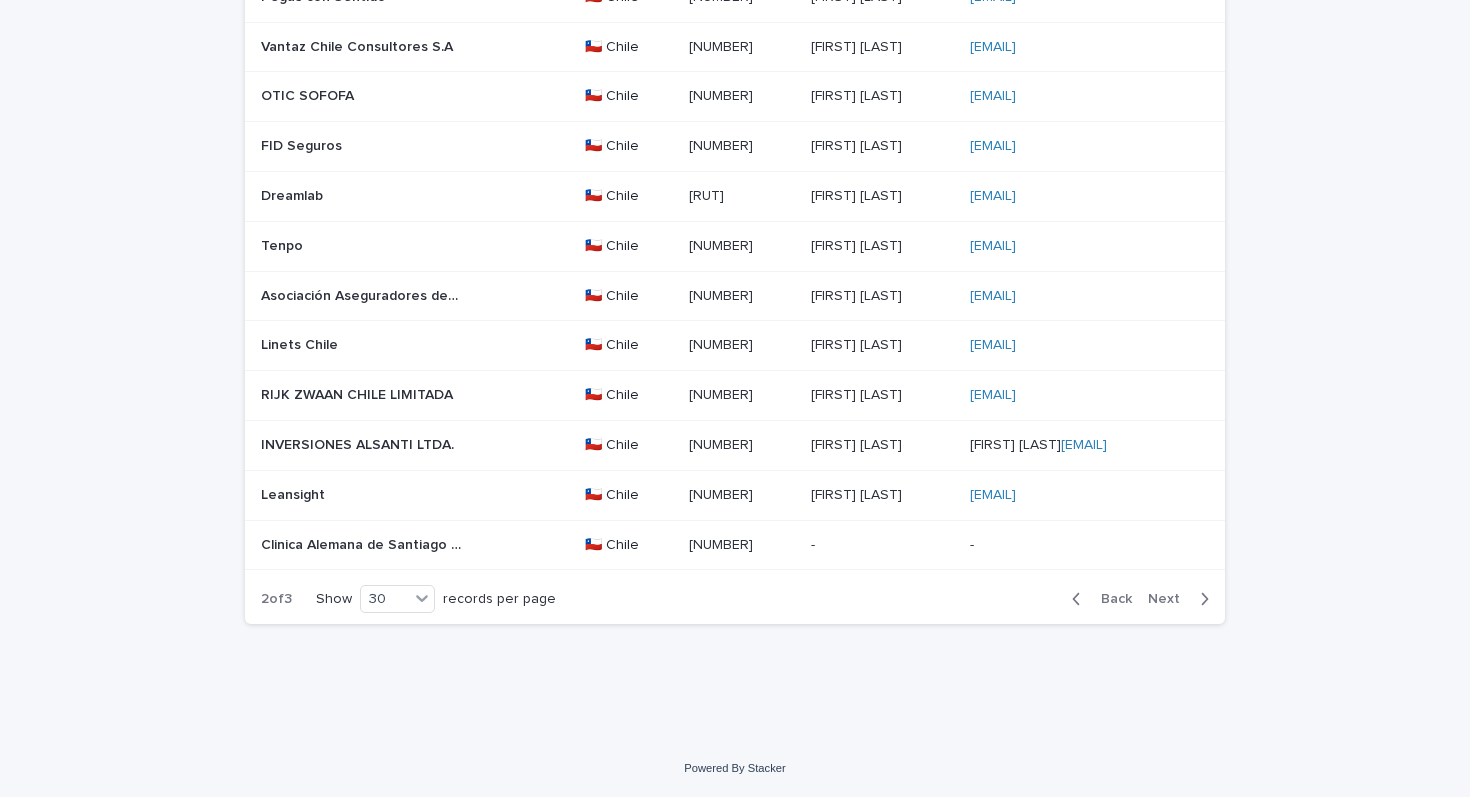 click on "Next" at bounding box center [1170, 599] 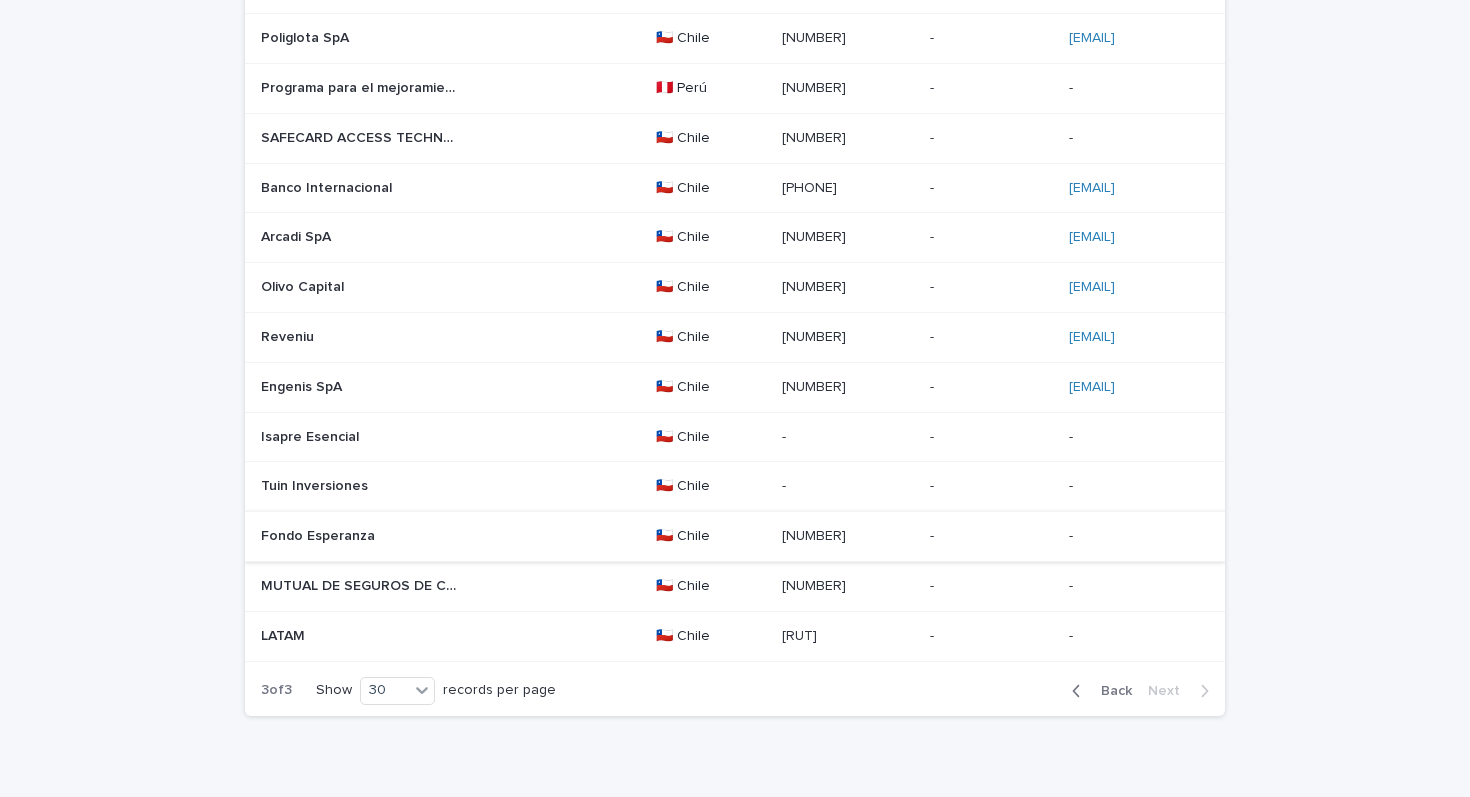scroll, scrollTop: 285, scrollLeft: 0, axis: vertical 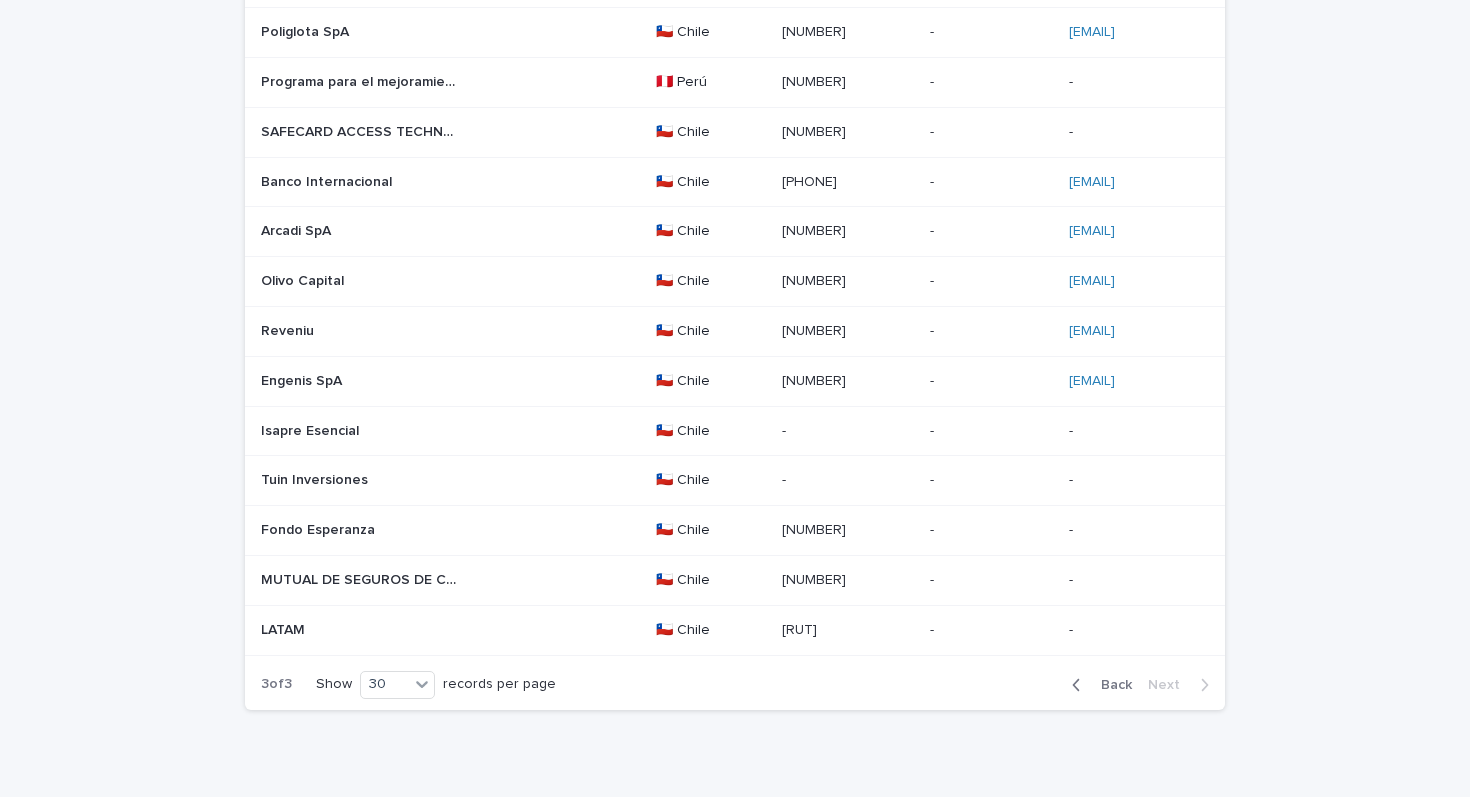 click on "Back" at bounding box center (1110, 685) 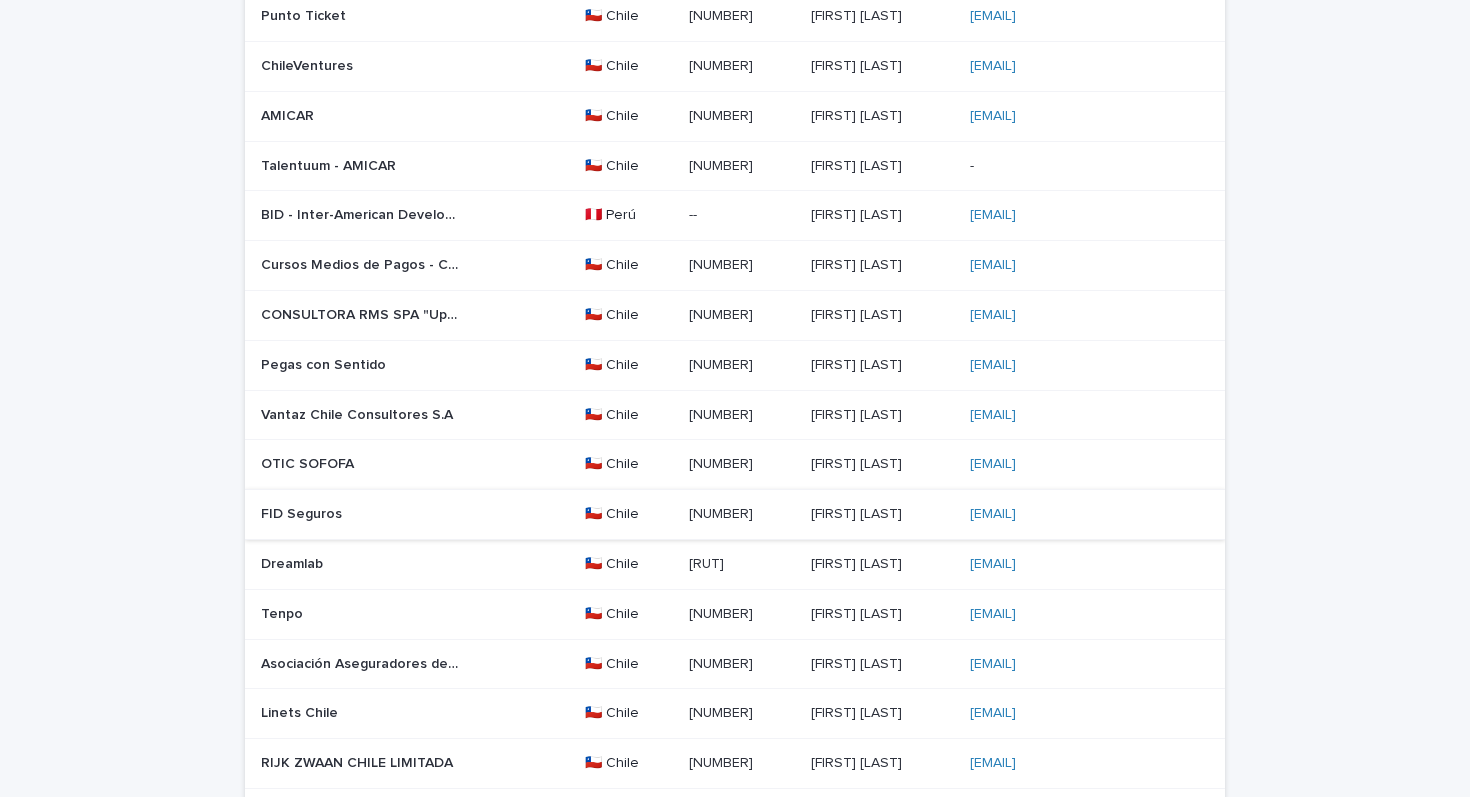 scroll, scrollTop: 790, scrollLeft: 0, axis: vertical 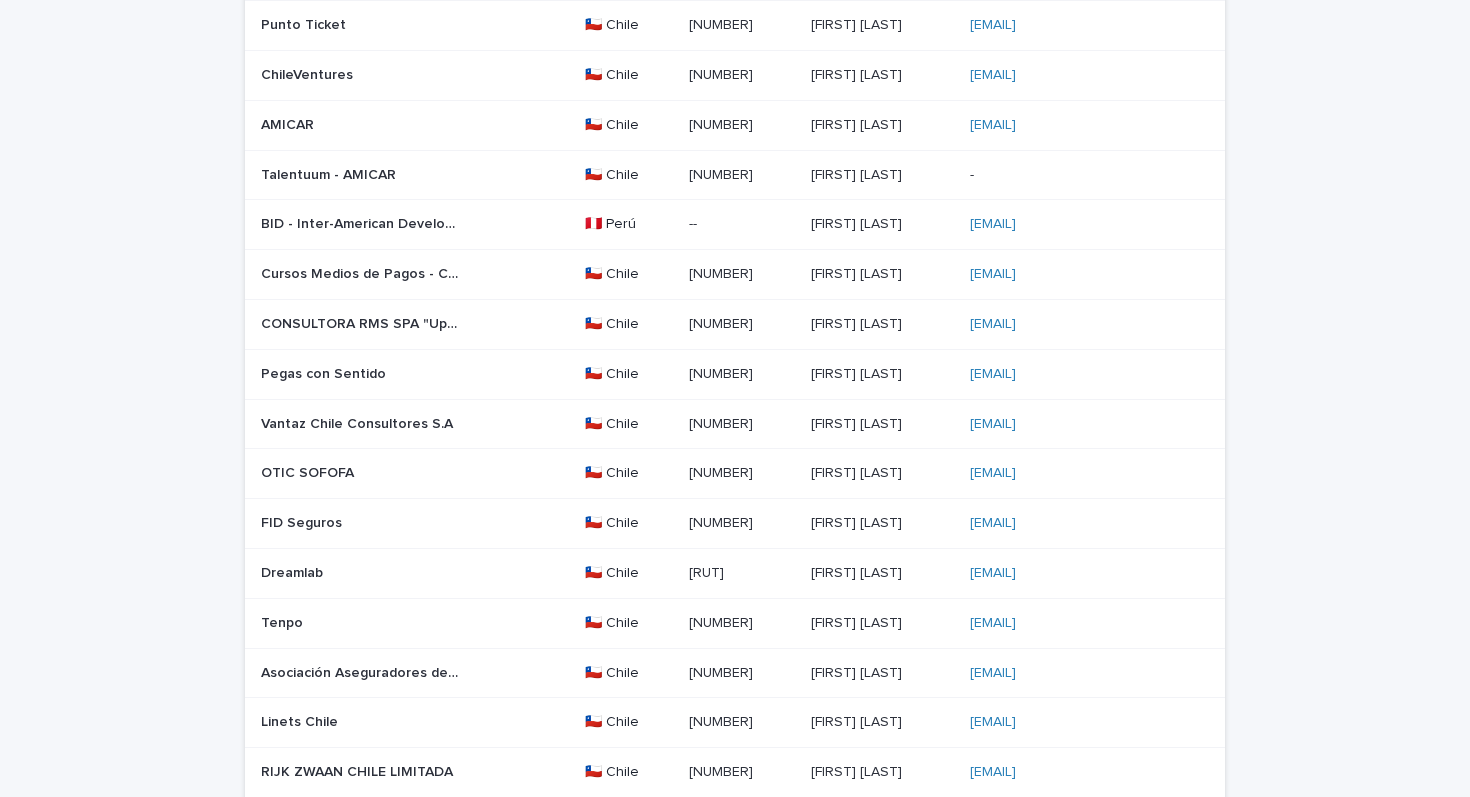 click on "Cursos Medios de Pagos - Continuum" at bounding box center [363, 272] 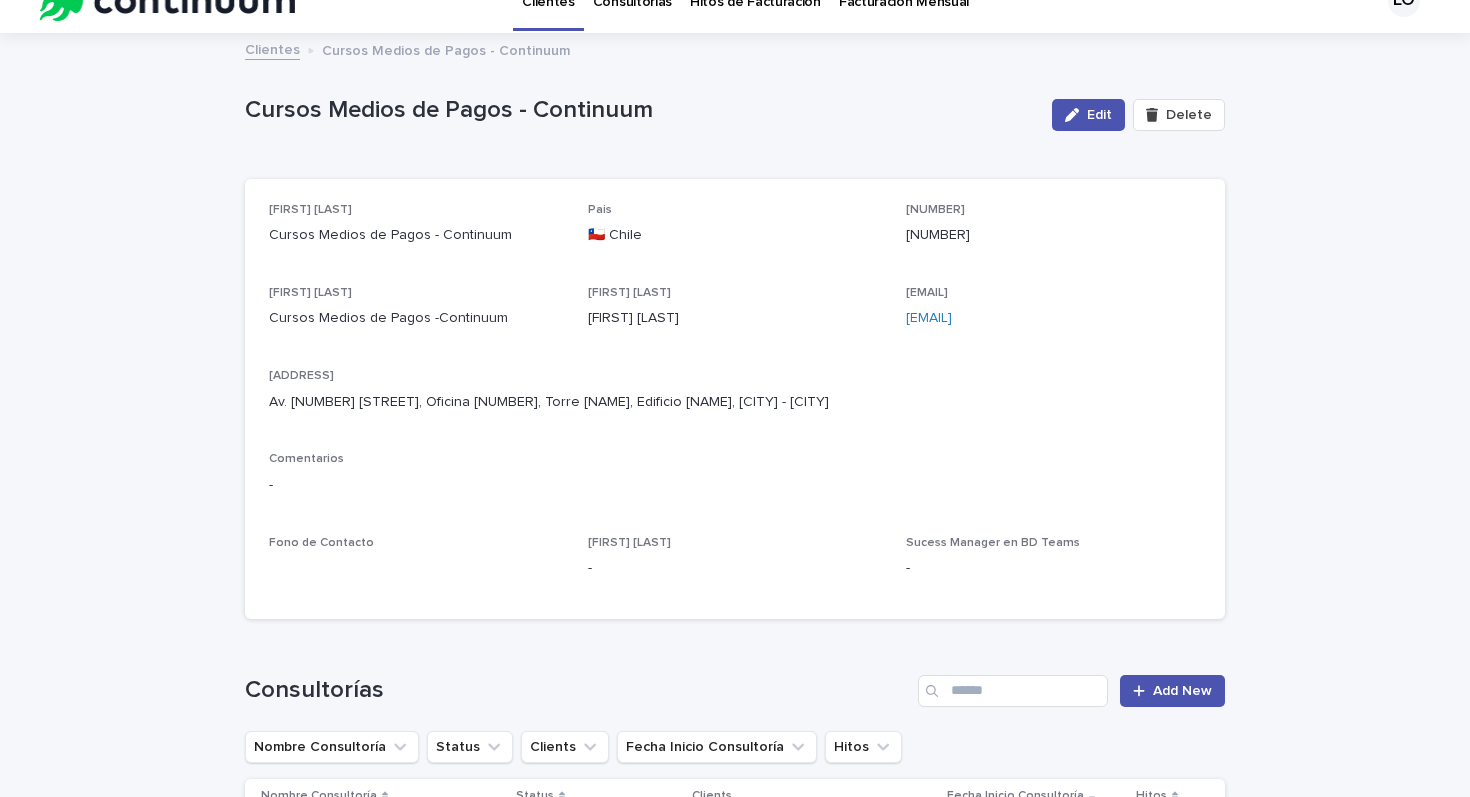 scroll, scrollTop: 32, scrollLeft: 0, axis: vertical 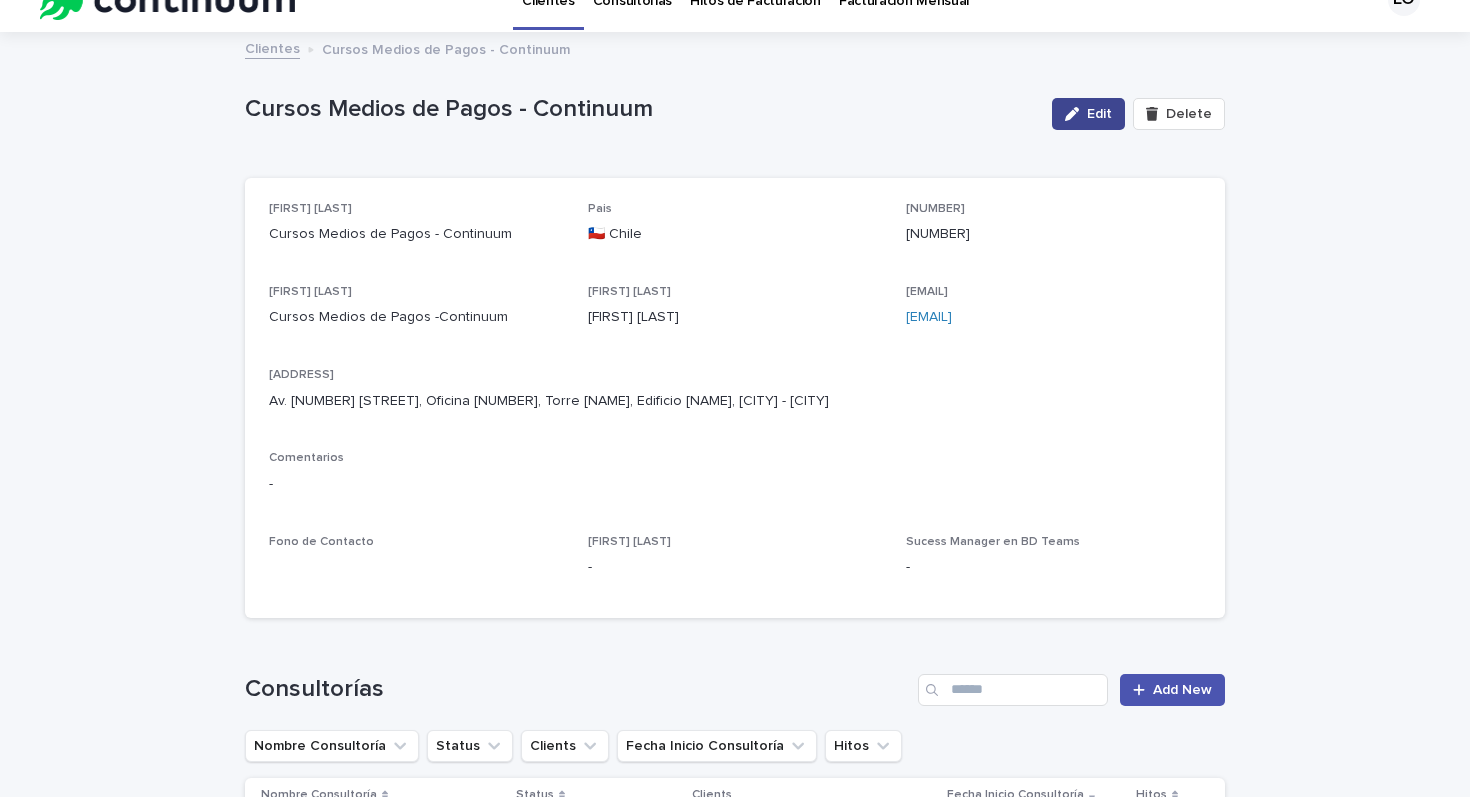 click on "Edit" at bounding box center [1088, 114] 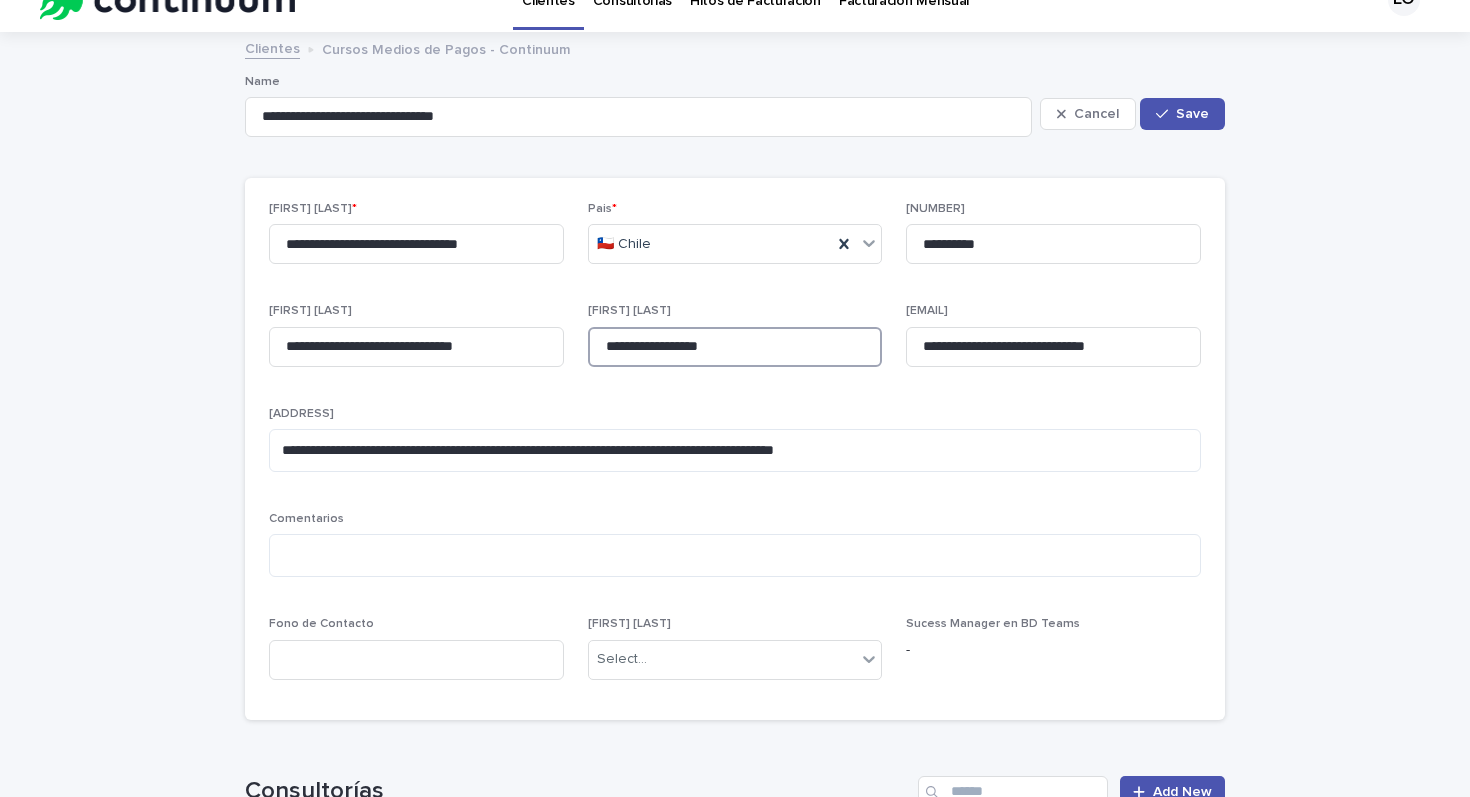click on "**********" at bounding box center (735, 347) 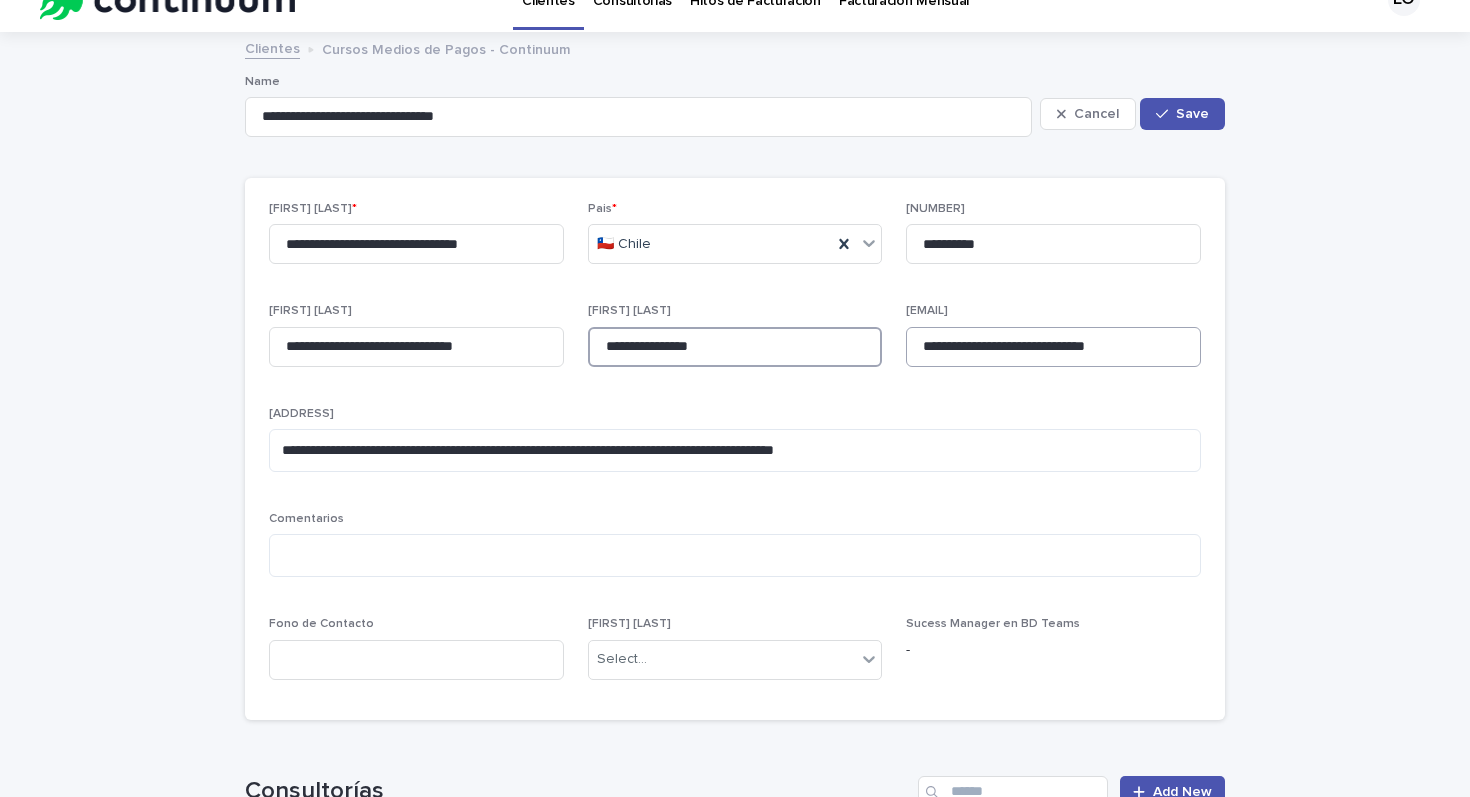 type on "**********" 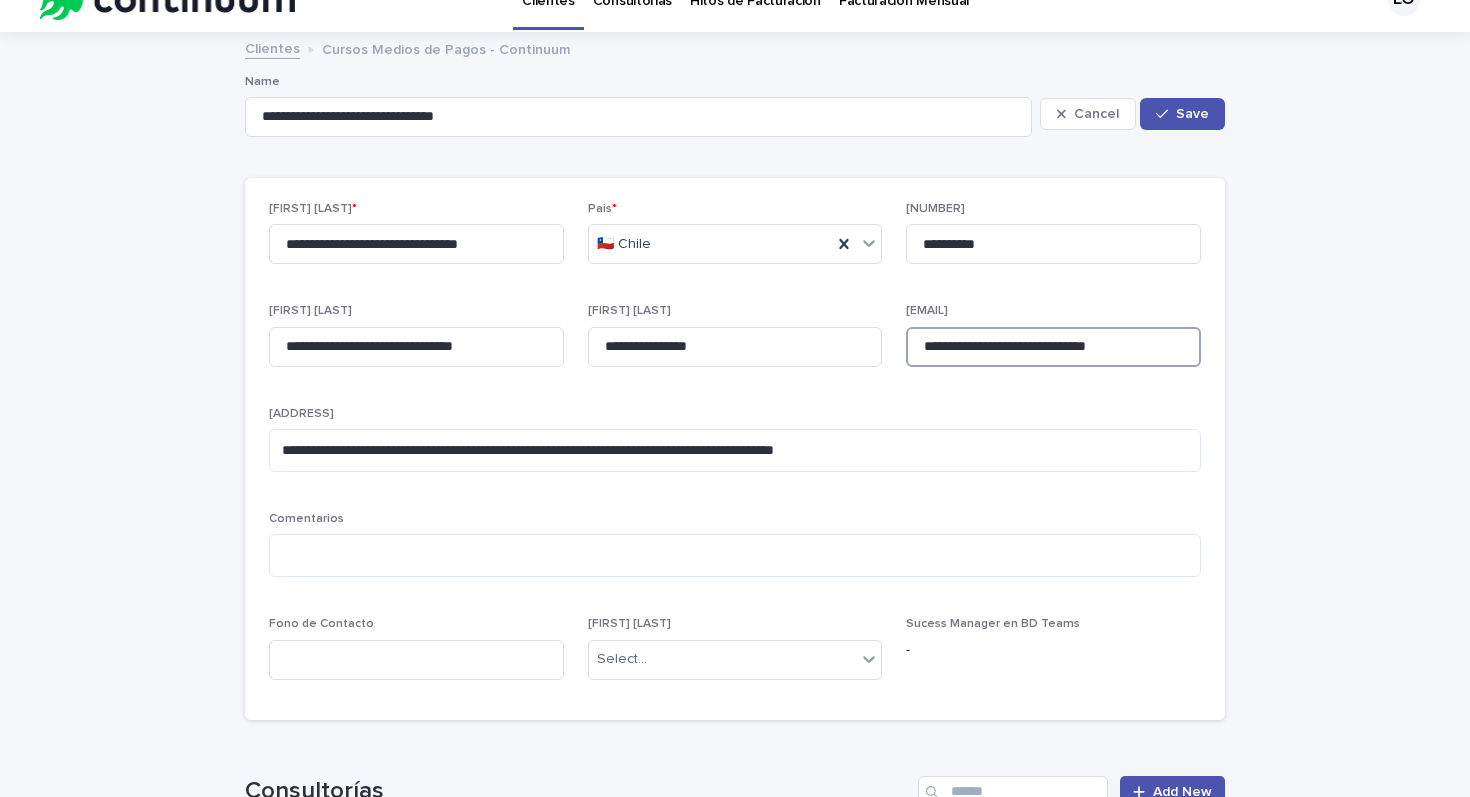 drag, startPoint x: 1165, startPoint y: 348, endPoint x: 888, endPoint y: 331, distance: 277.52118 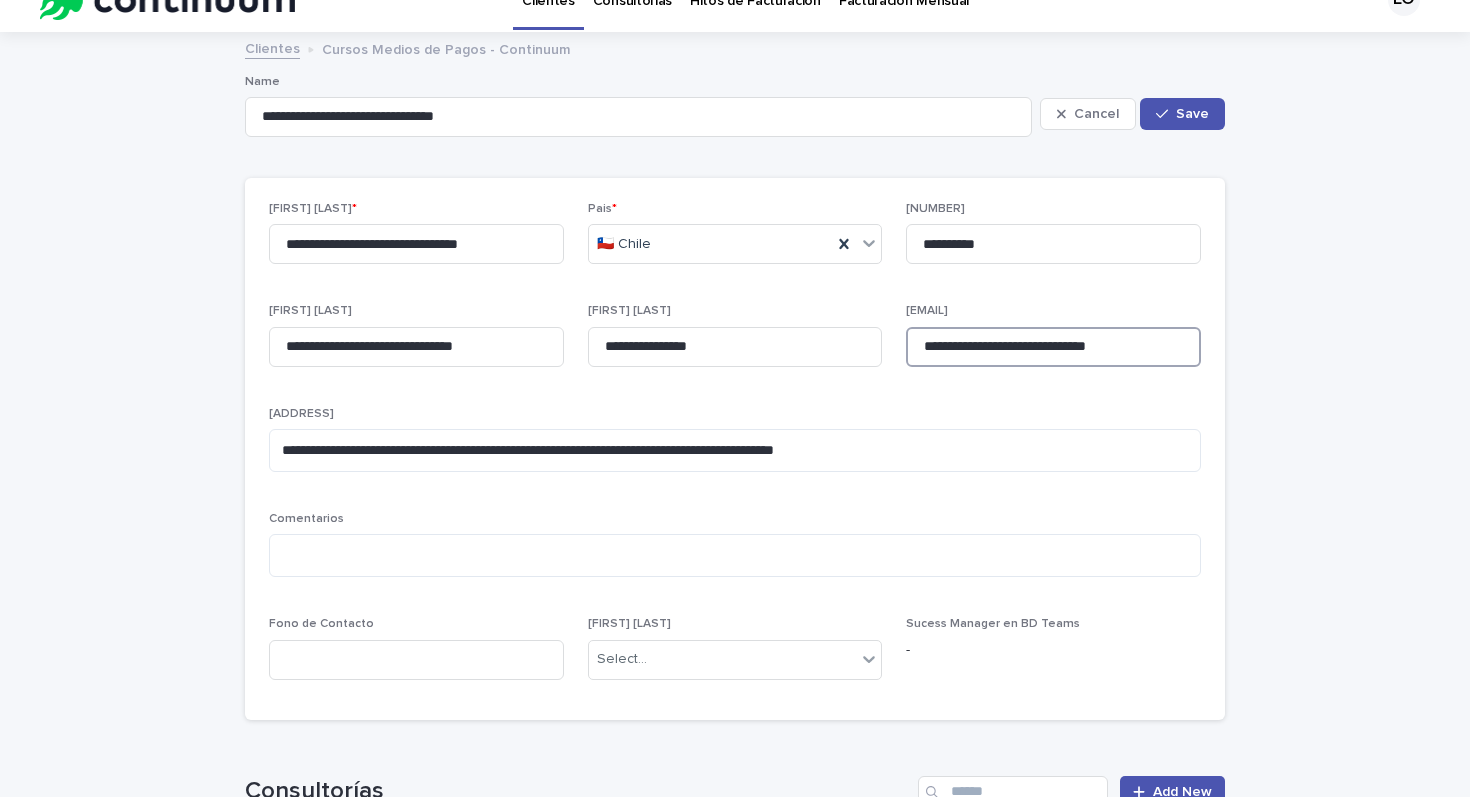 click on "**********" at bounding box center (735, 449) 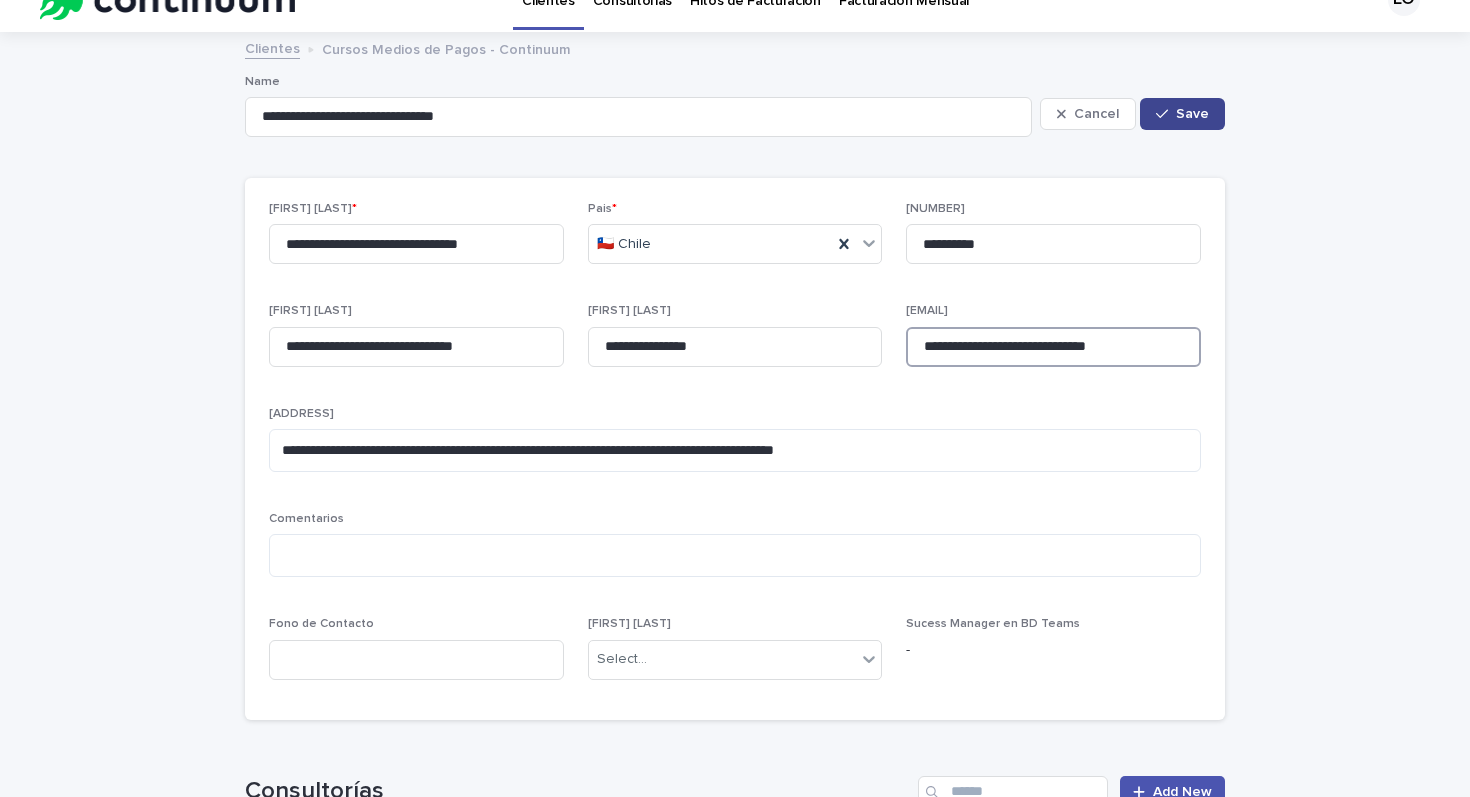 type on "**********" 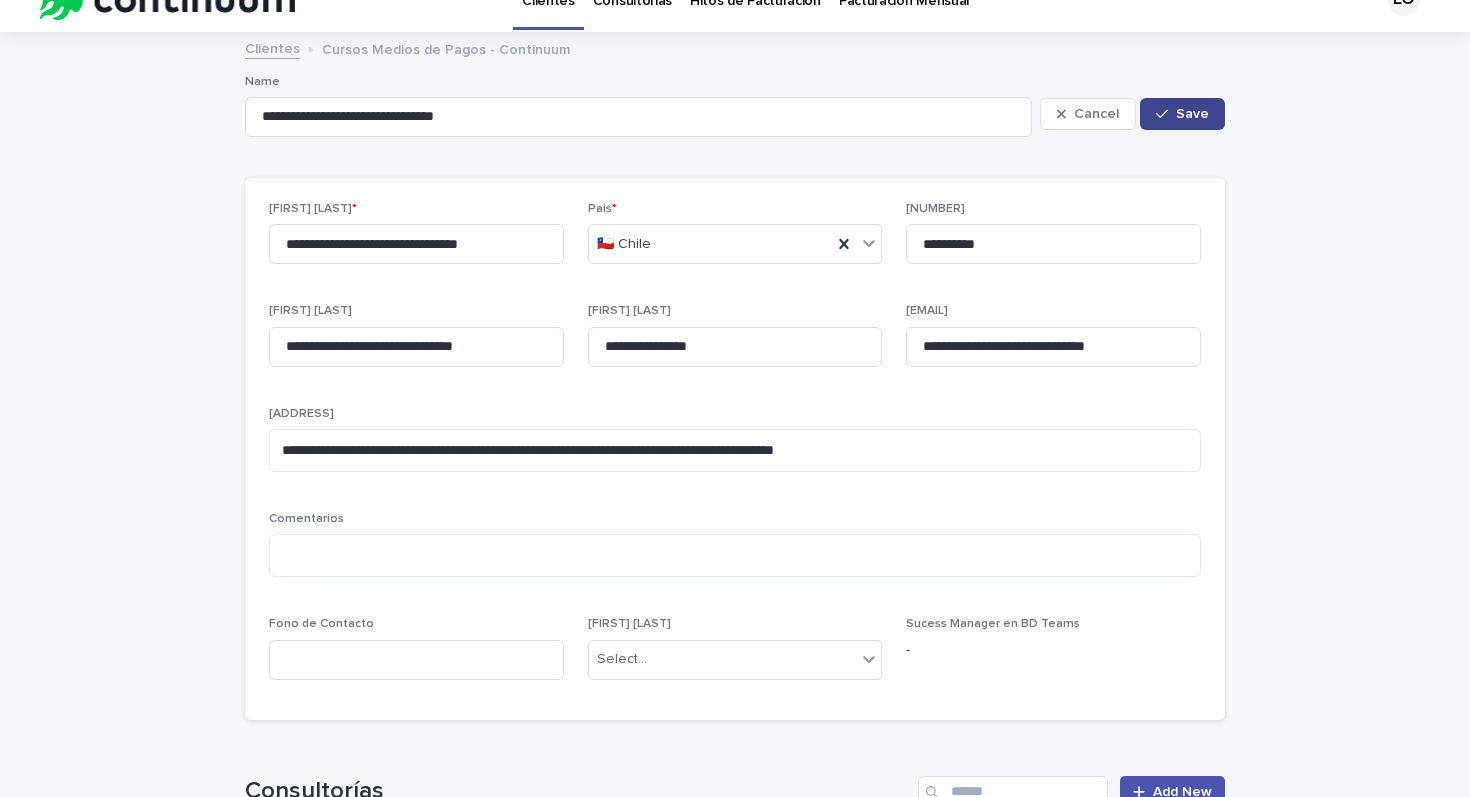 click on "Save" at bounding box center (1192, 114) 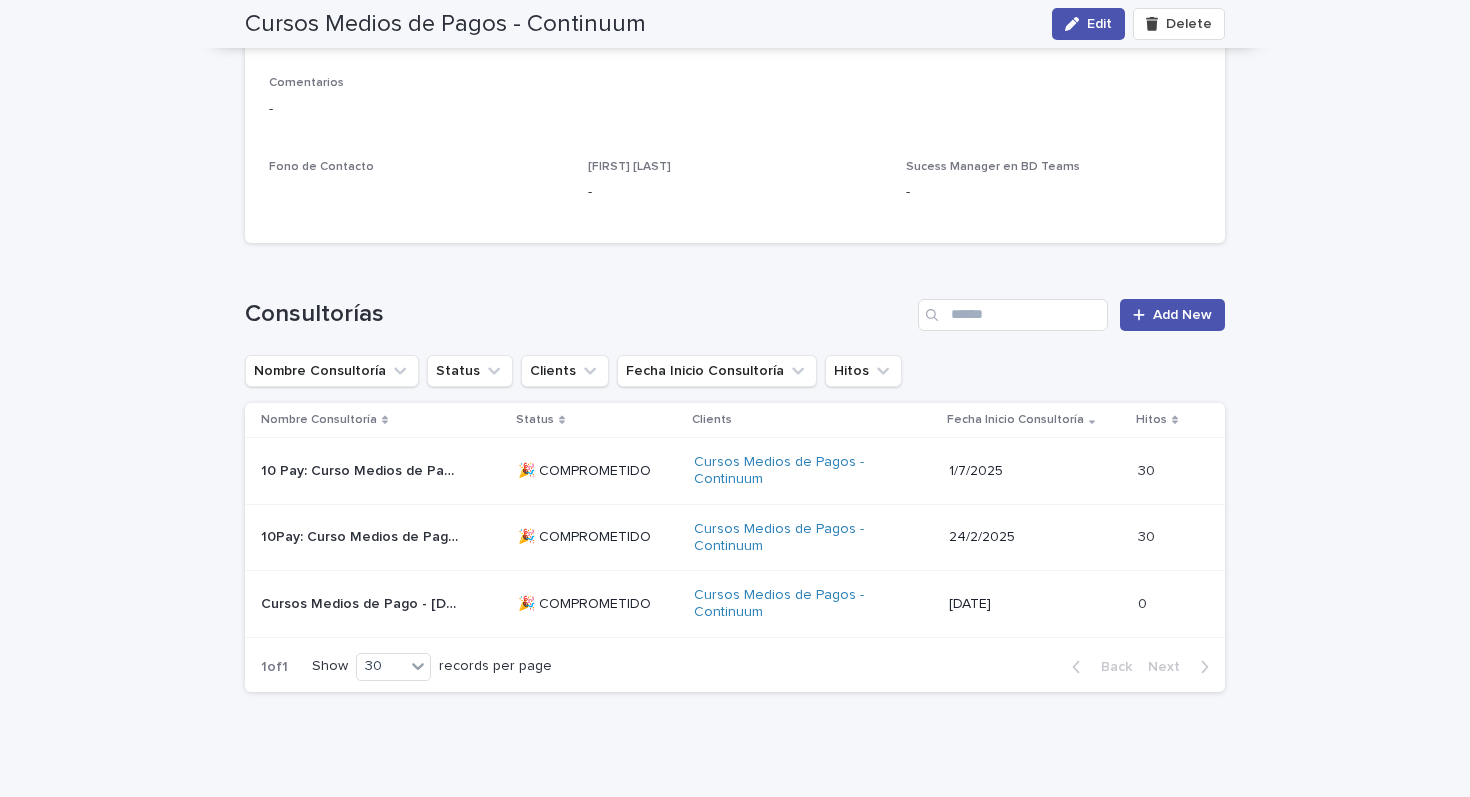 scroll, scrollTop: 413, scrollLeft: 0, axis: vertical 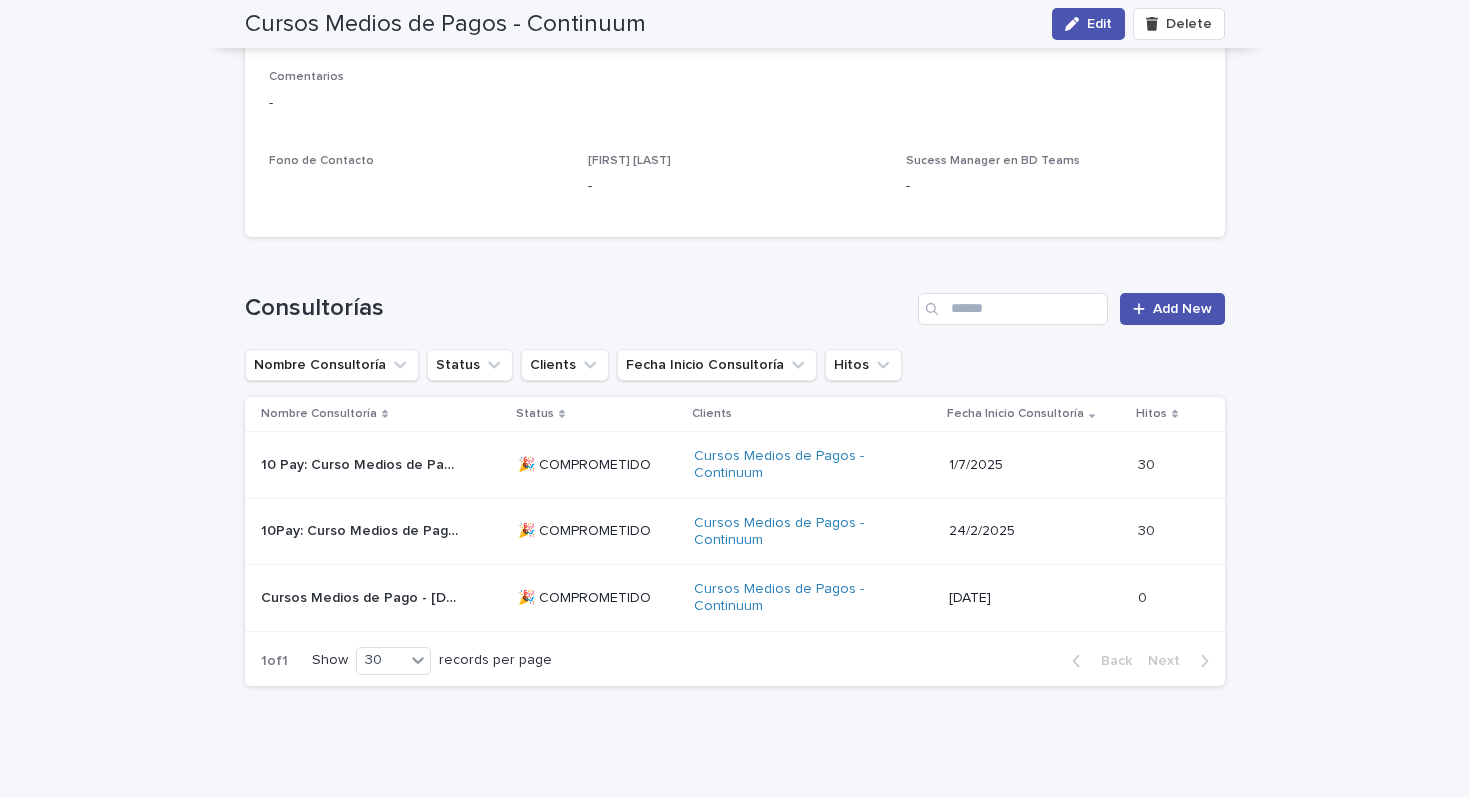 click on "10 Pay: Curso Medios de Pago Sept'25" at bounding box center [363, 463] 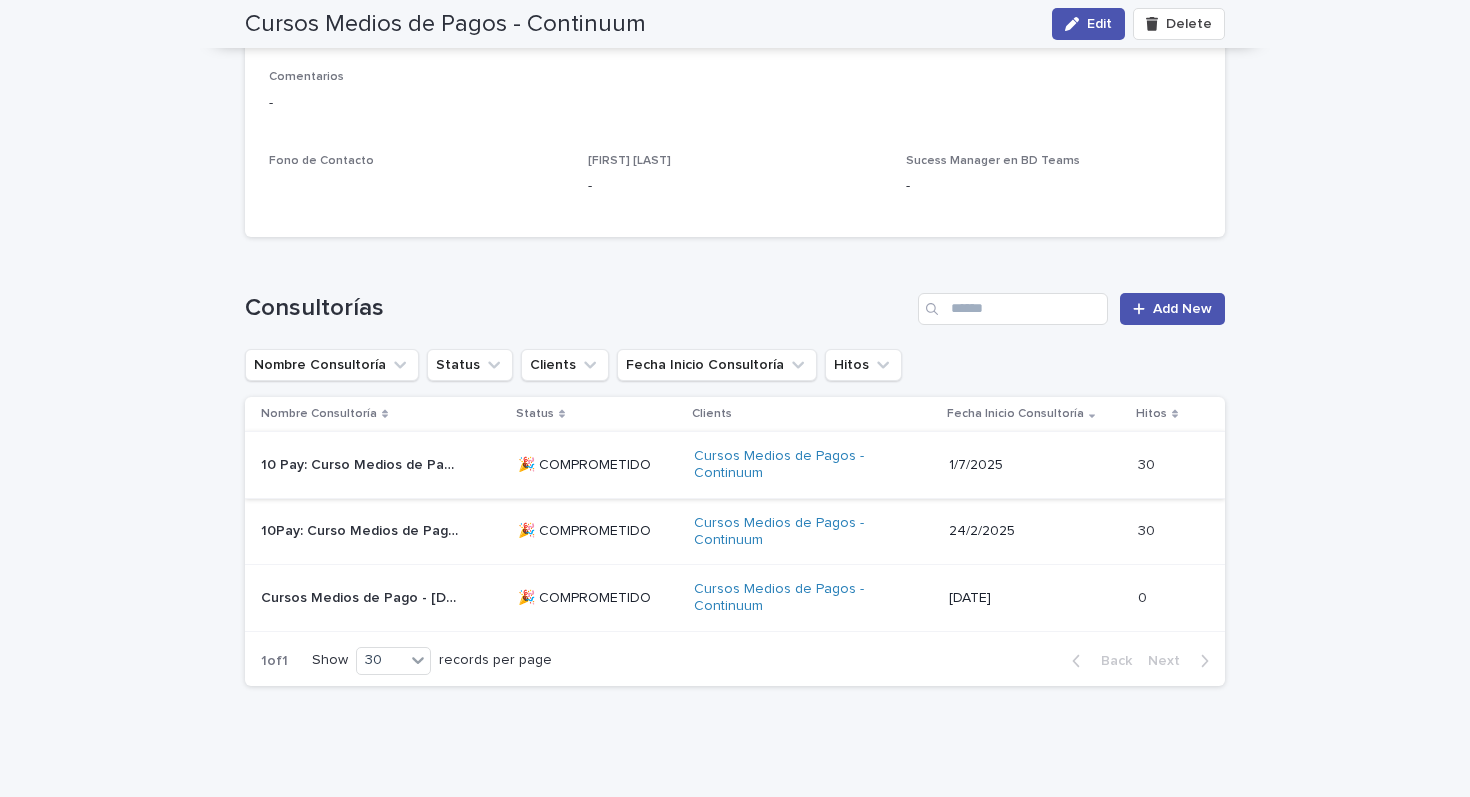 scroll, scrollTop: 0, scrollLeft: 0, axis: both 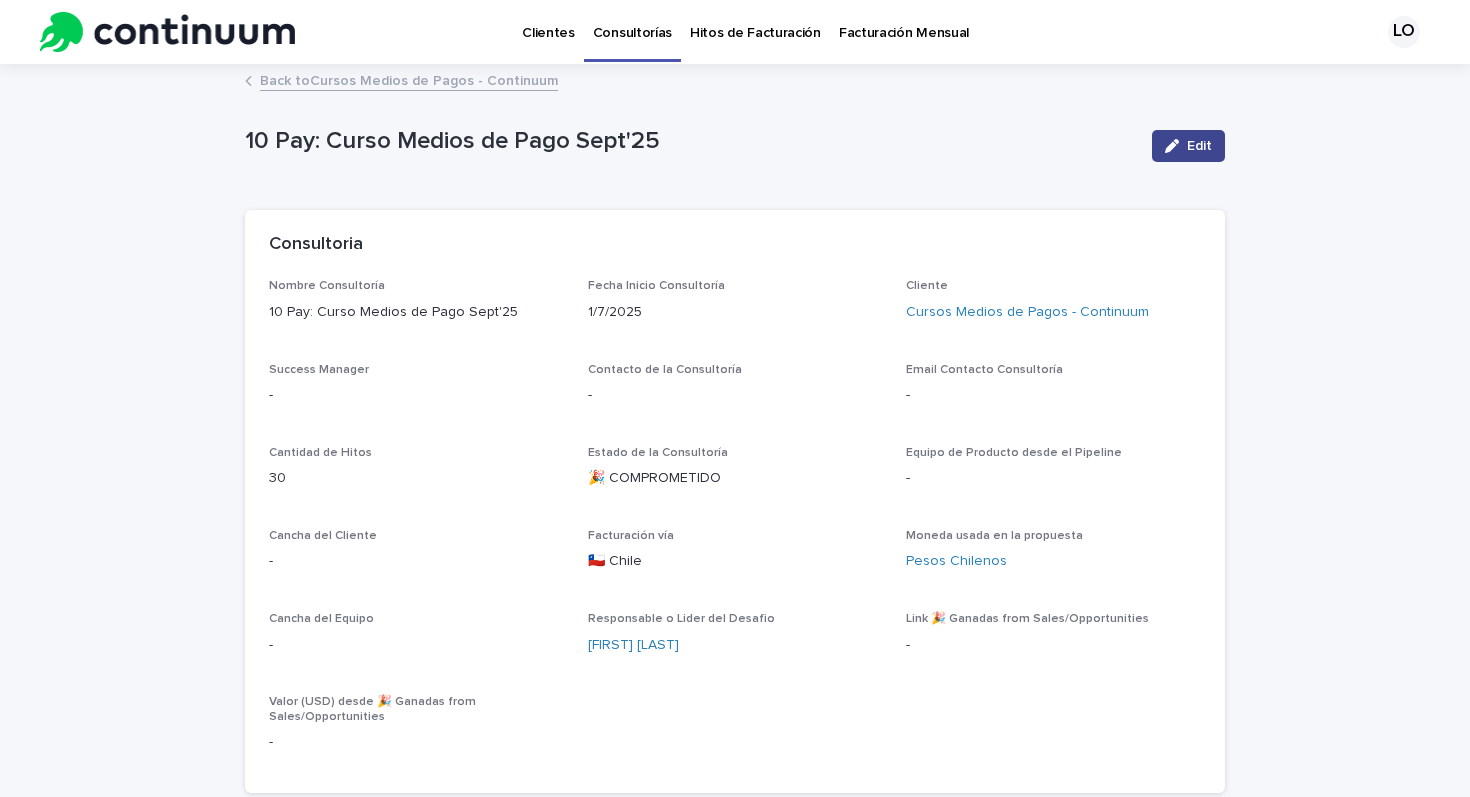 click on "Edit" at bounding box center (1199, 146) 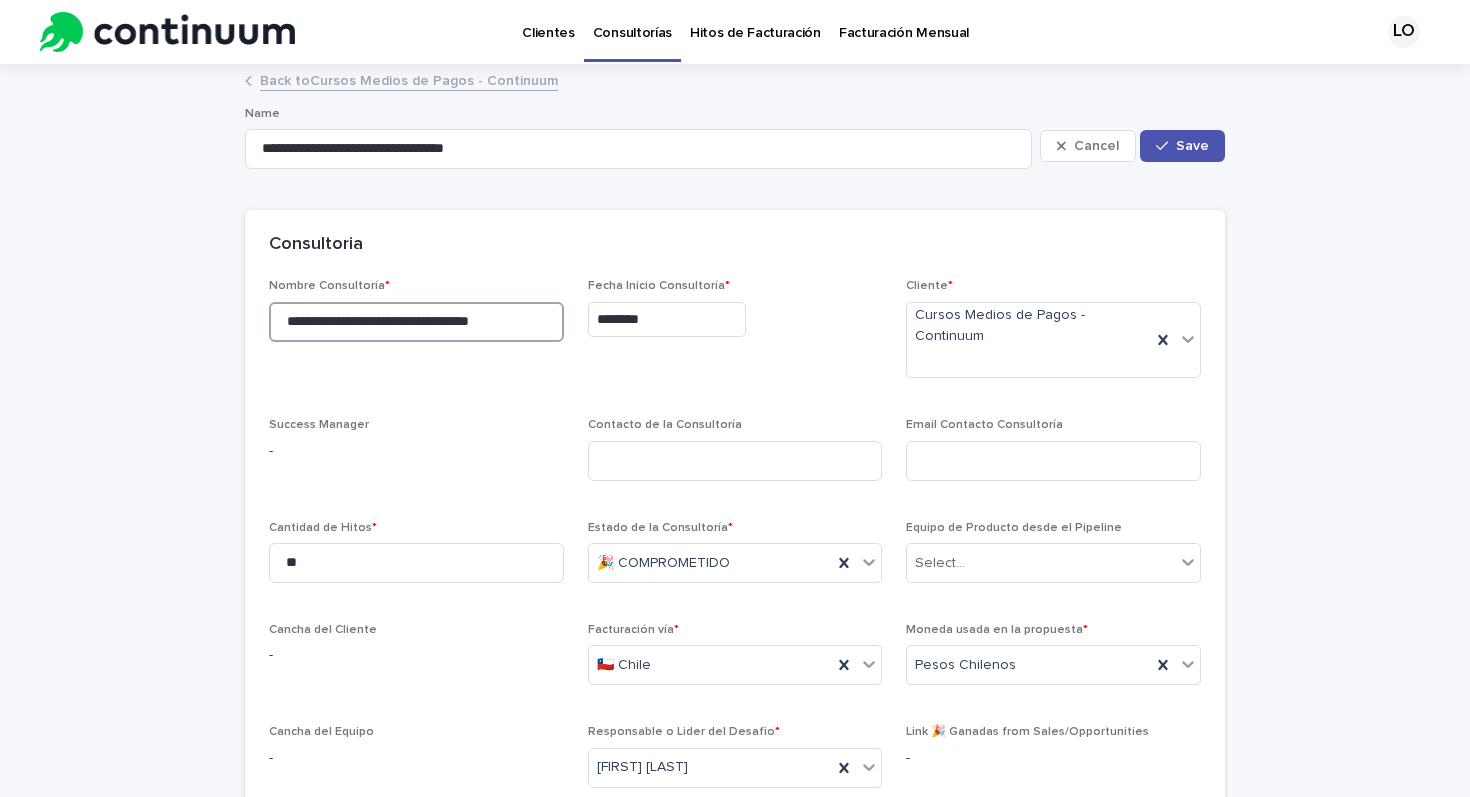 drag, startPoint x: 366, startPoint y: 318, endPoint x: 335, endPoint y: 318, distance: 31 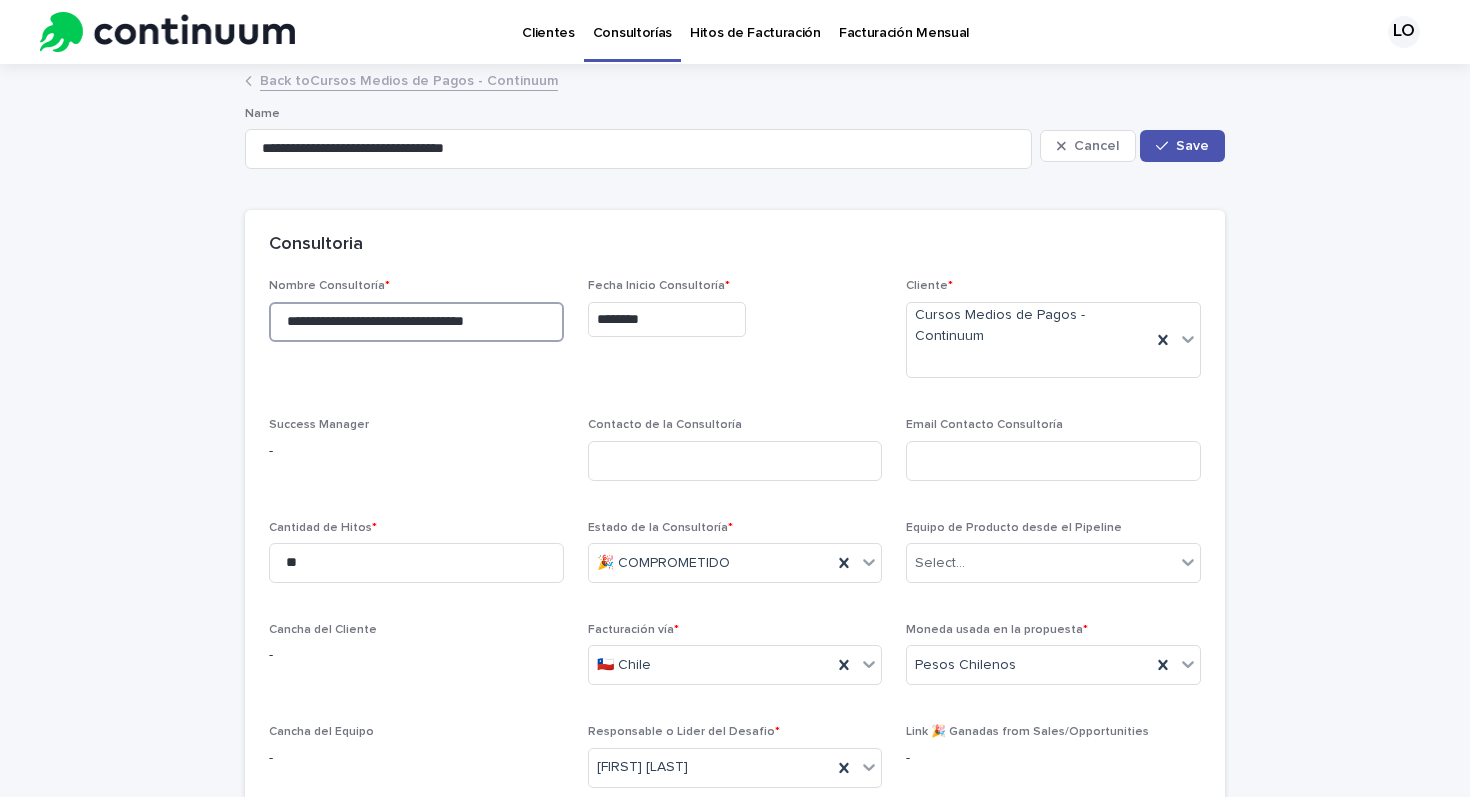 type on "**********" 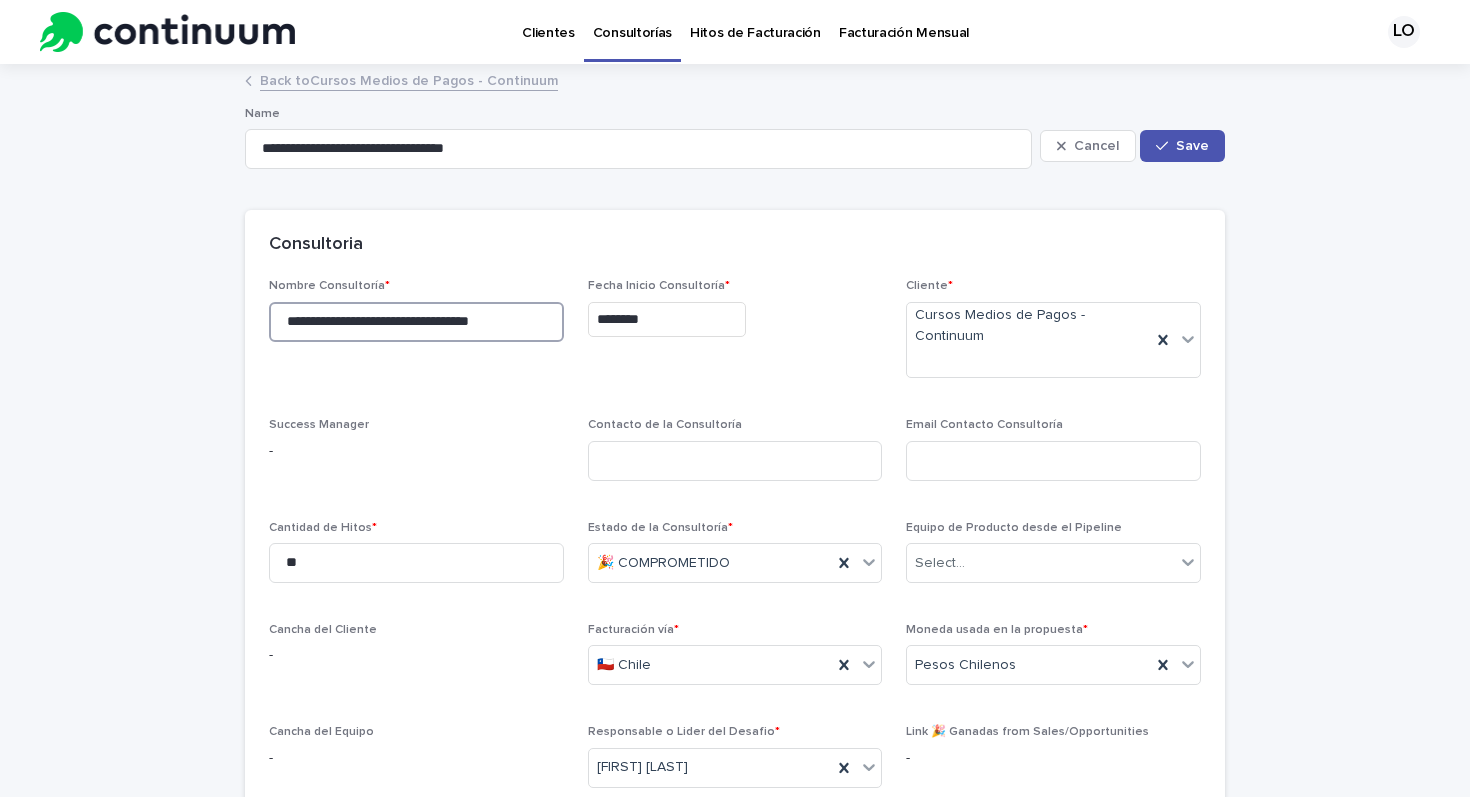 type on "**********" 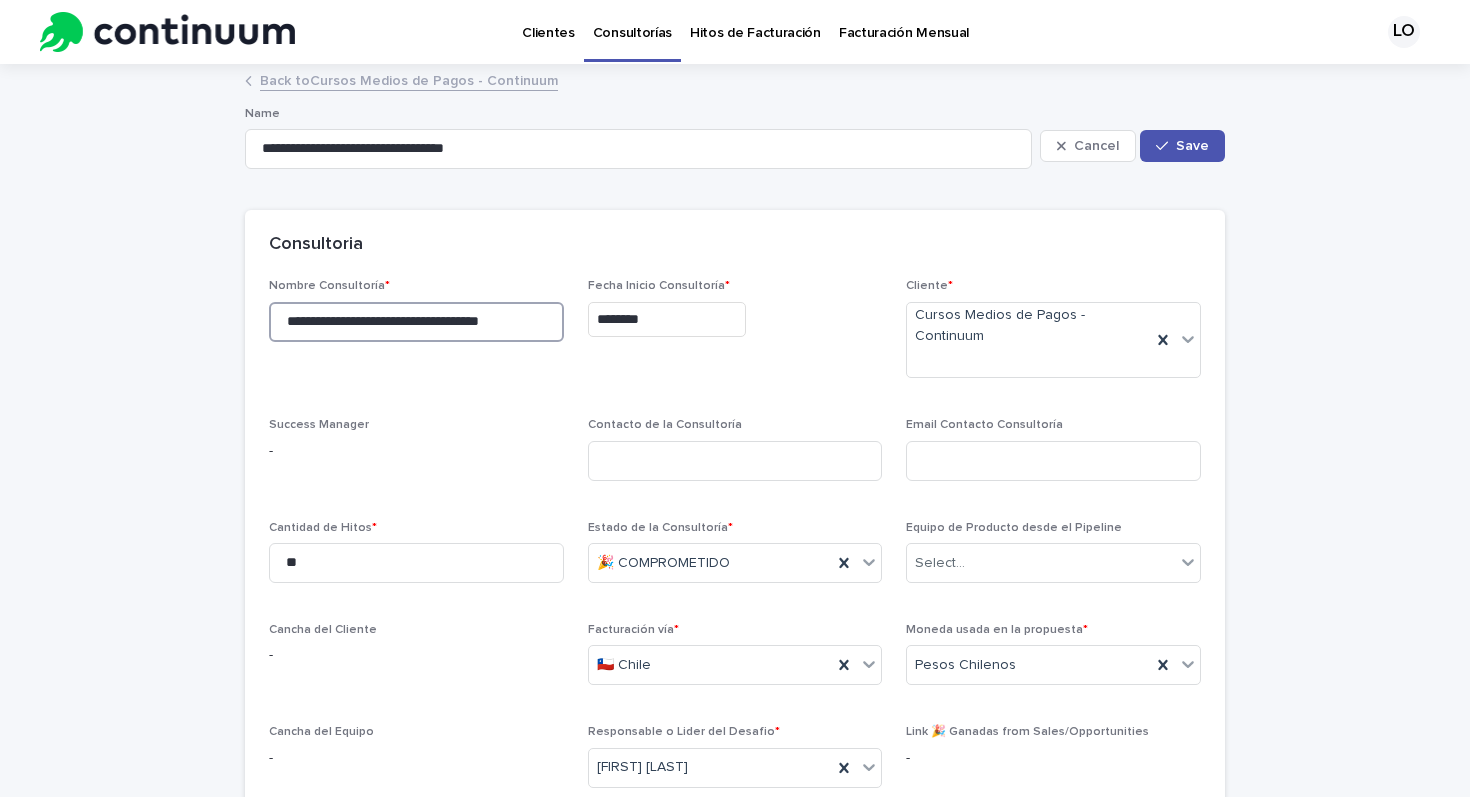 type on "**********" 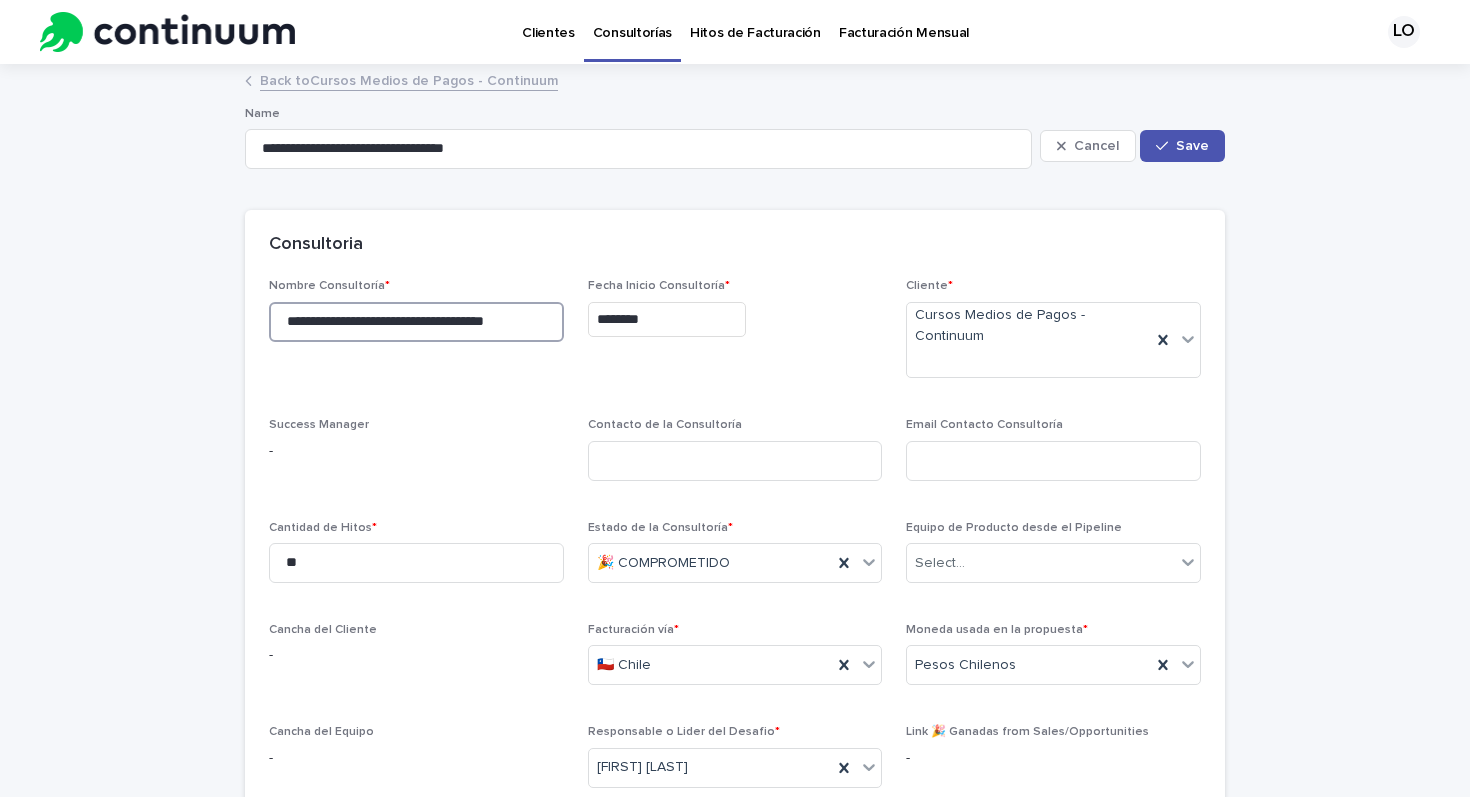 type on "**********" 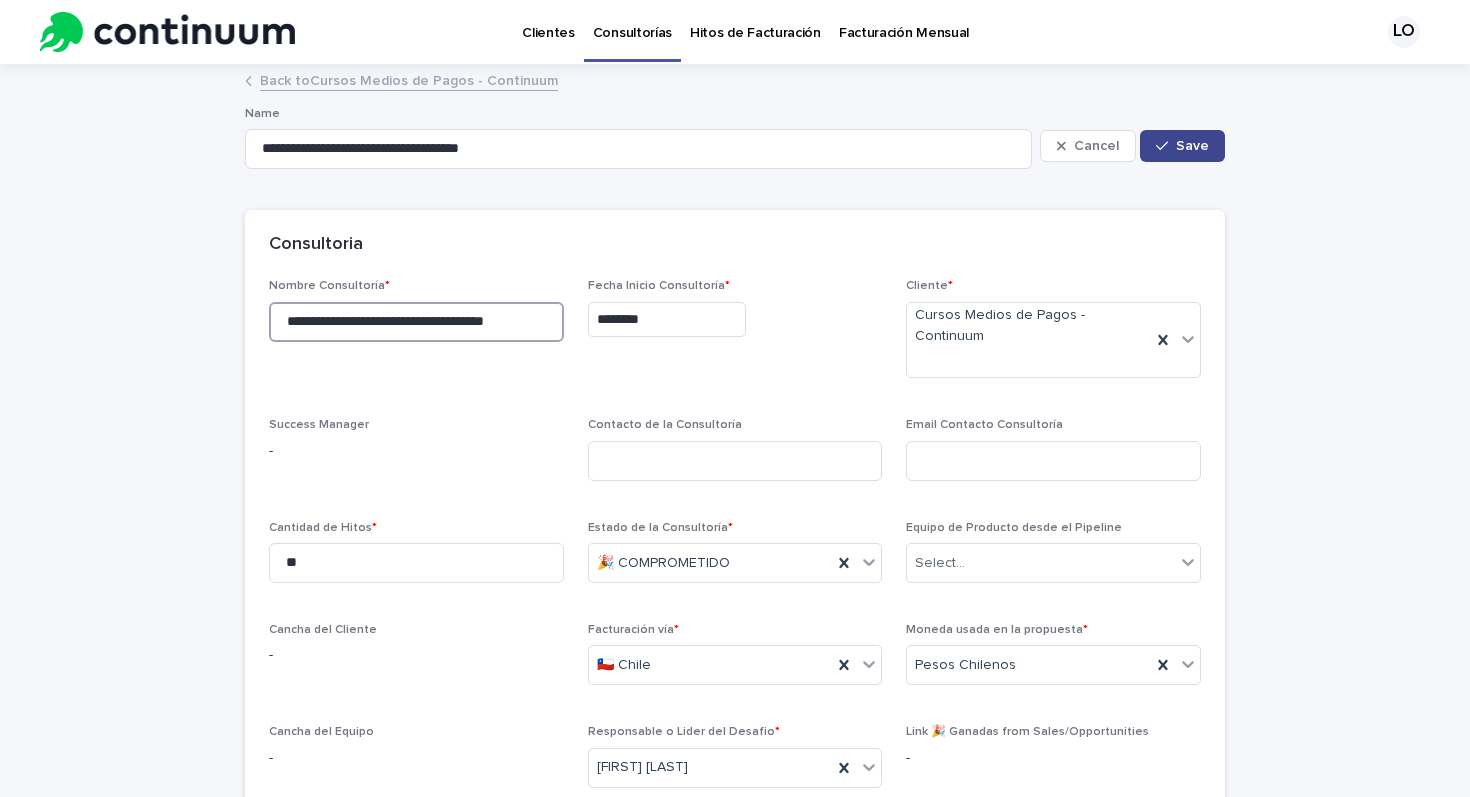 type on "**********" 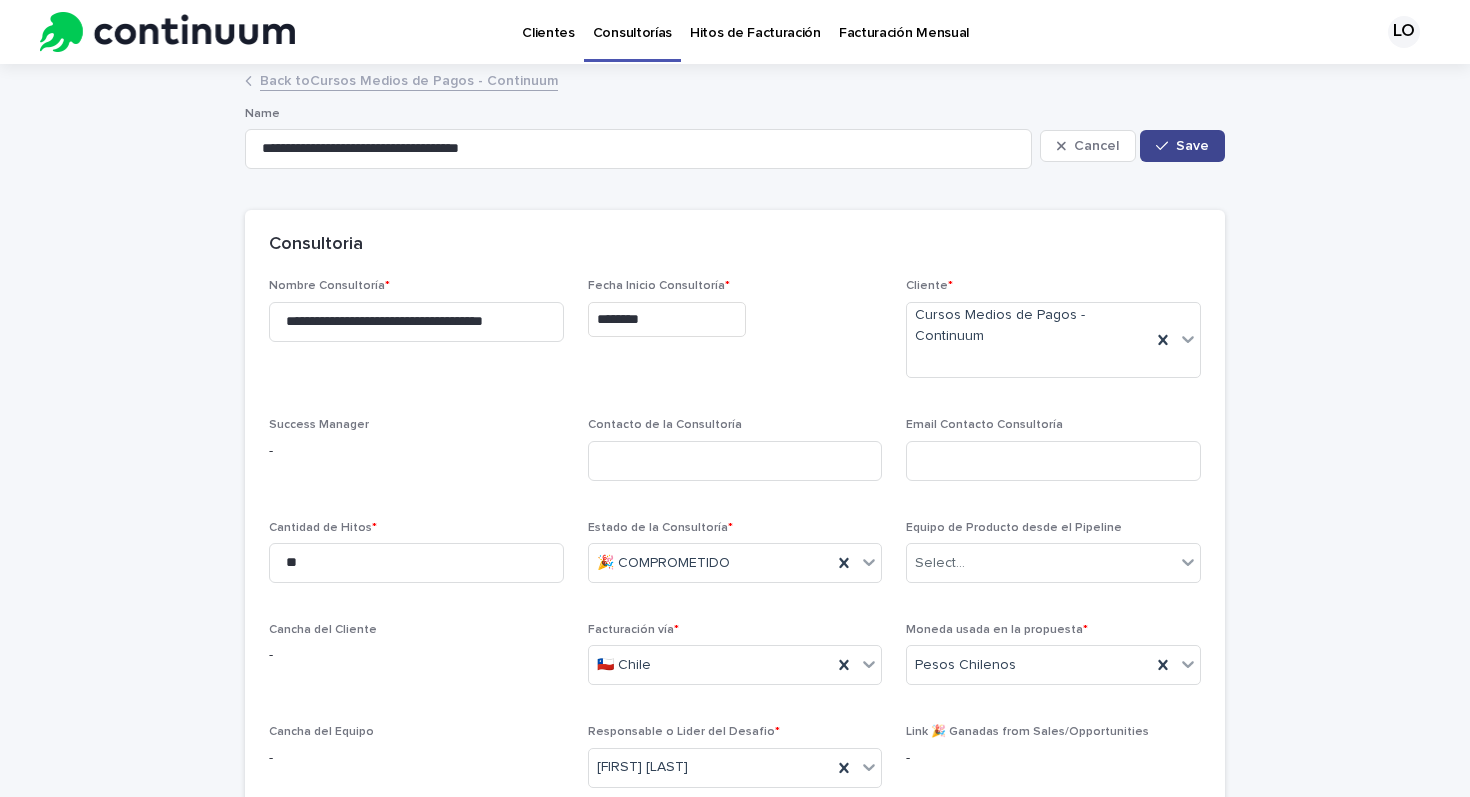 click on "Save" at bounding box center [1192, 146] 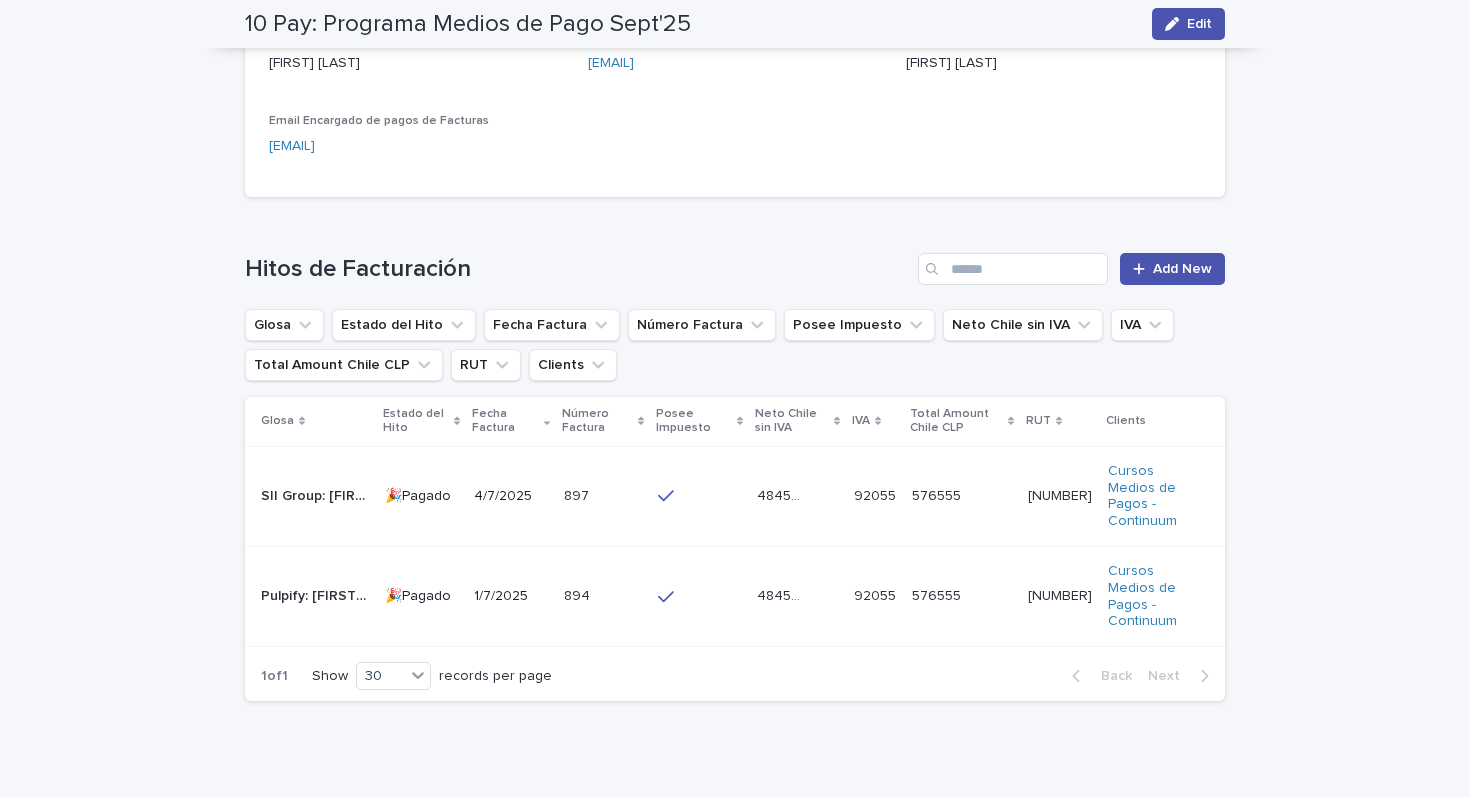 scroll, scrollTop: 888, scrollLeft: 0, axis: vertical 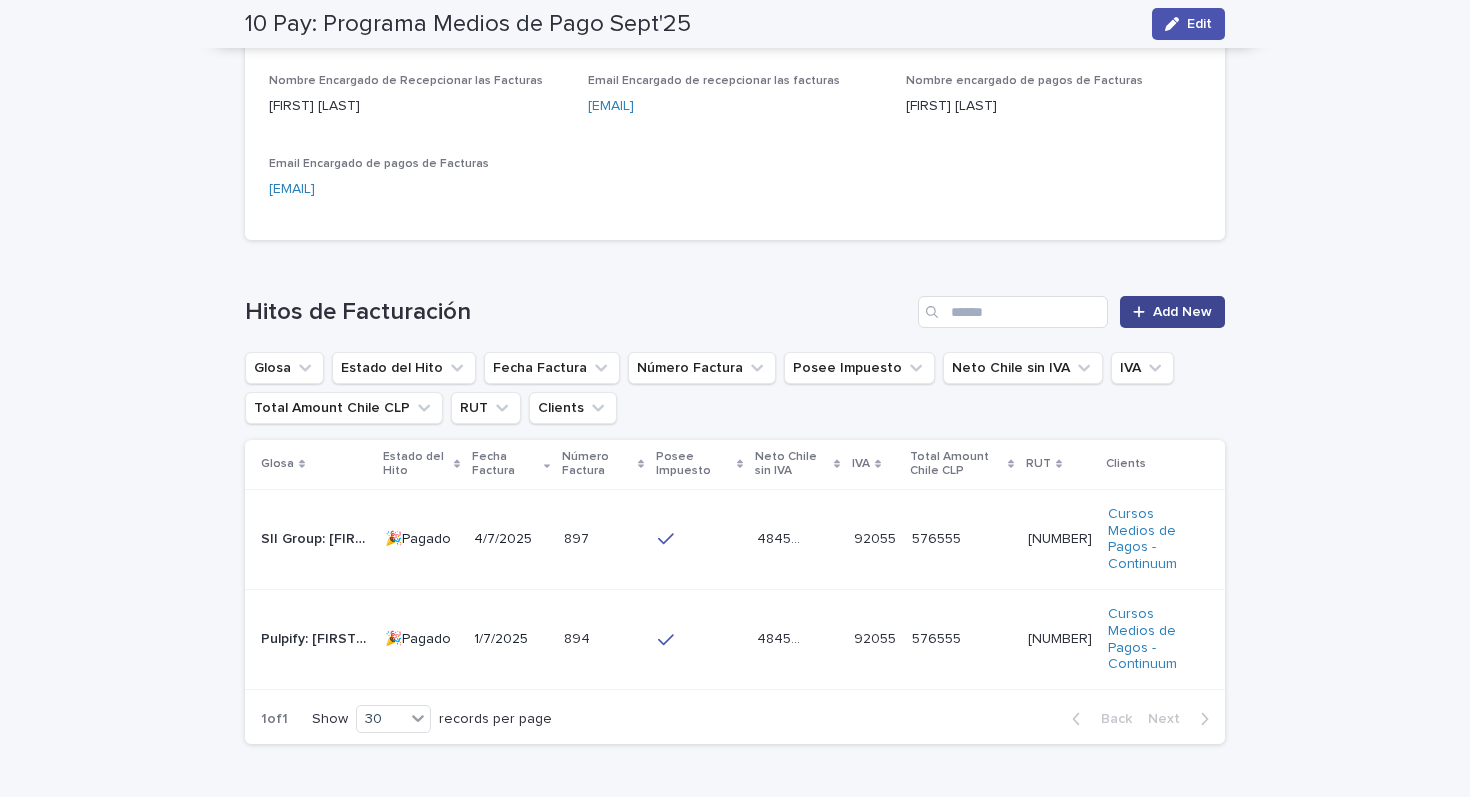 click on "Add New" at bounding box center (1182, 312) 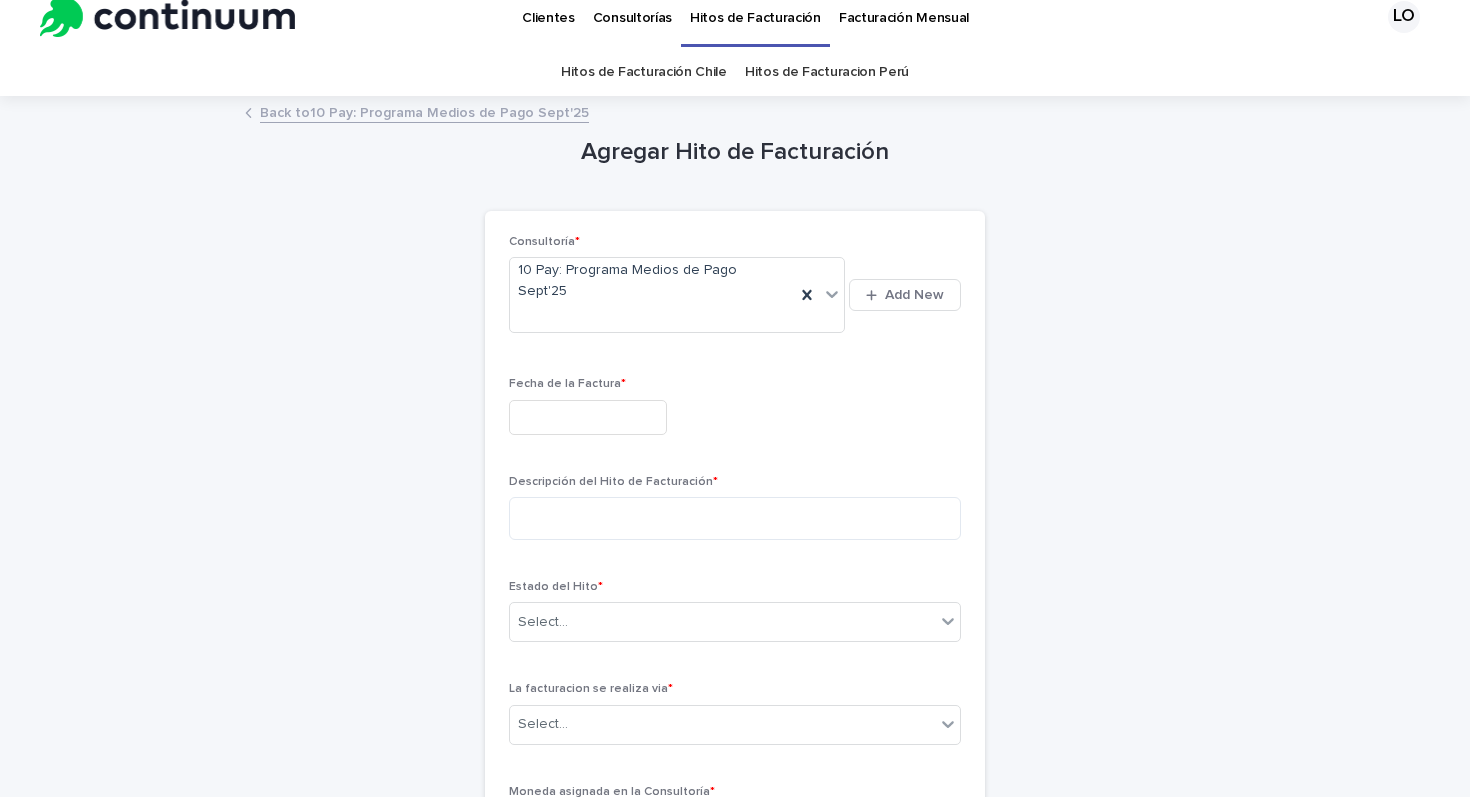 scroll, scrollTop: 0, scrollLeft: 0, axis: both 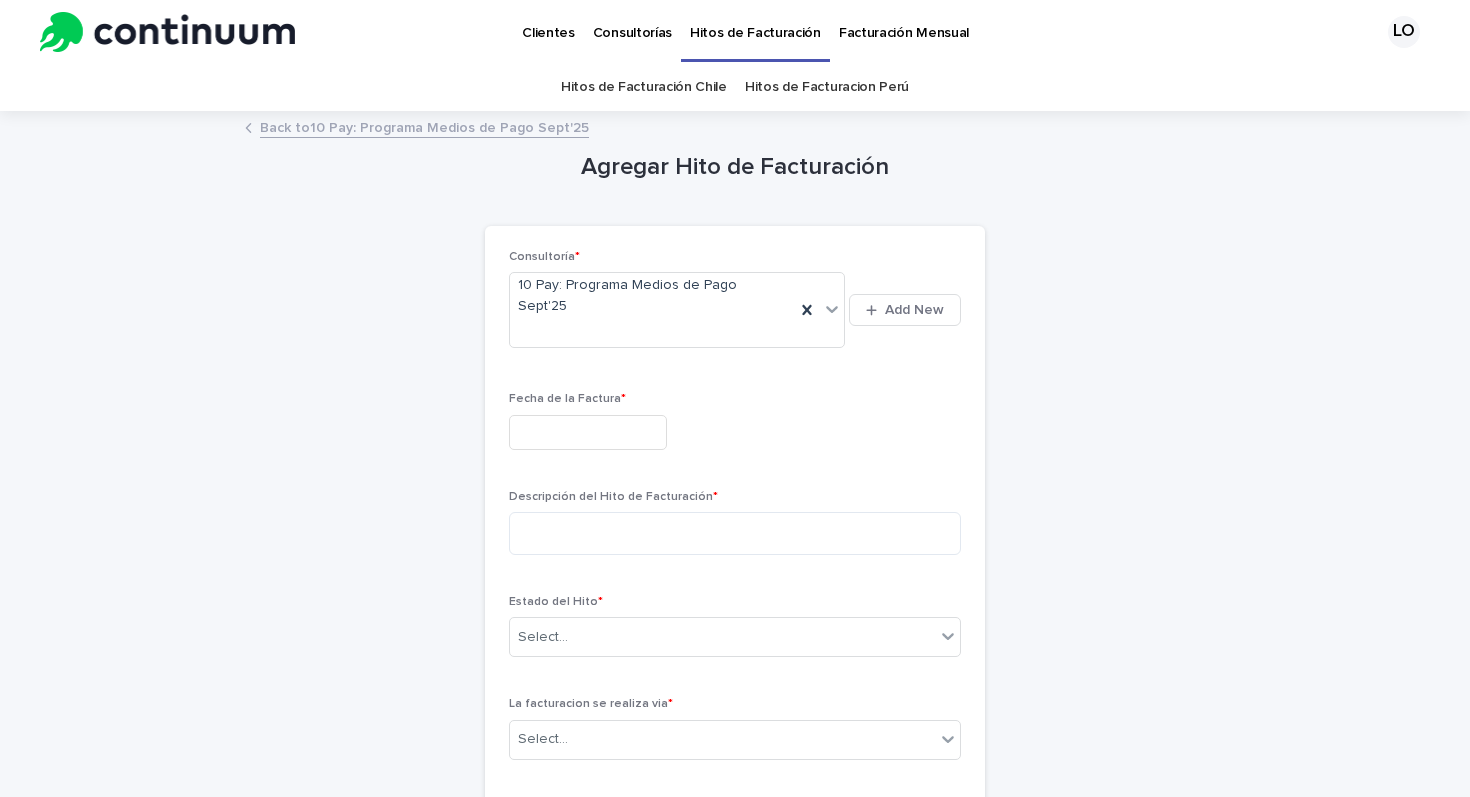click at bounding box center (588, 432) 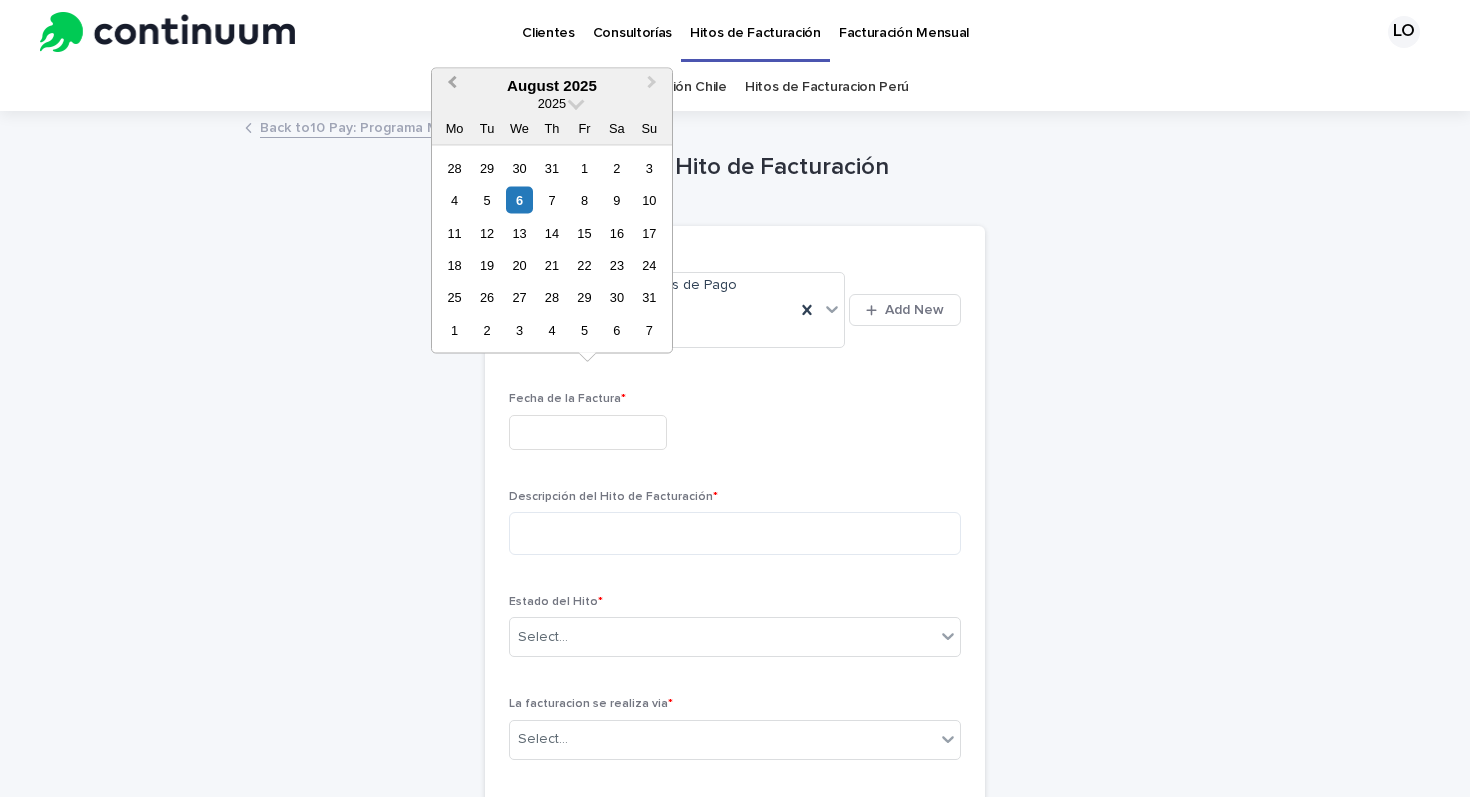 click on "Previous Month" at bounding box center [452, 84] 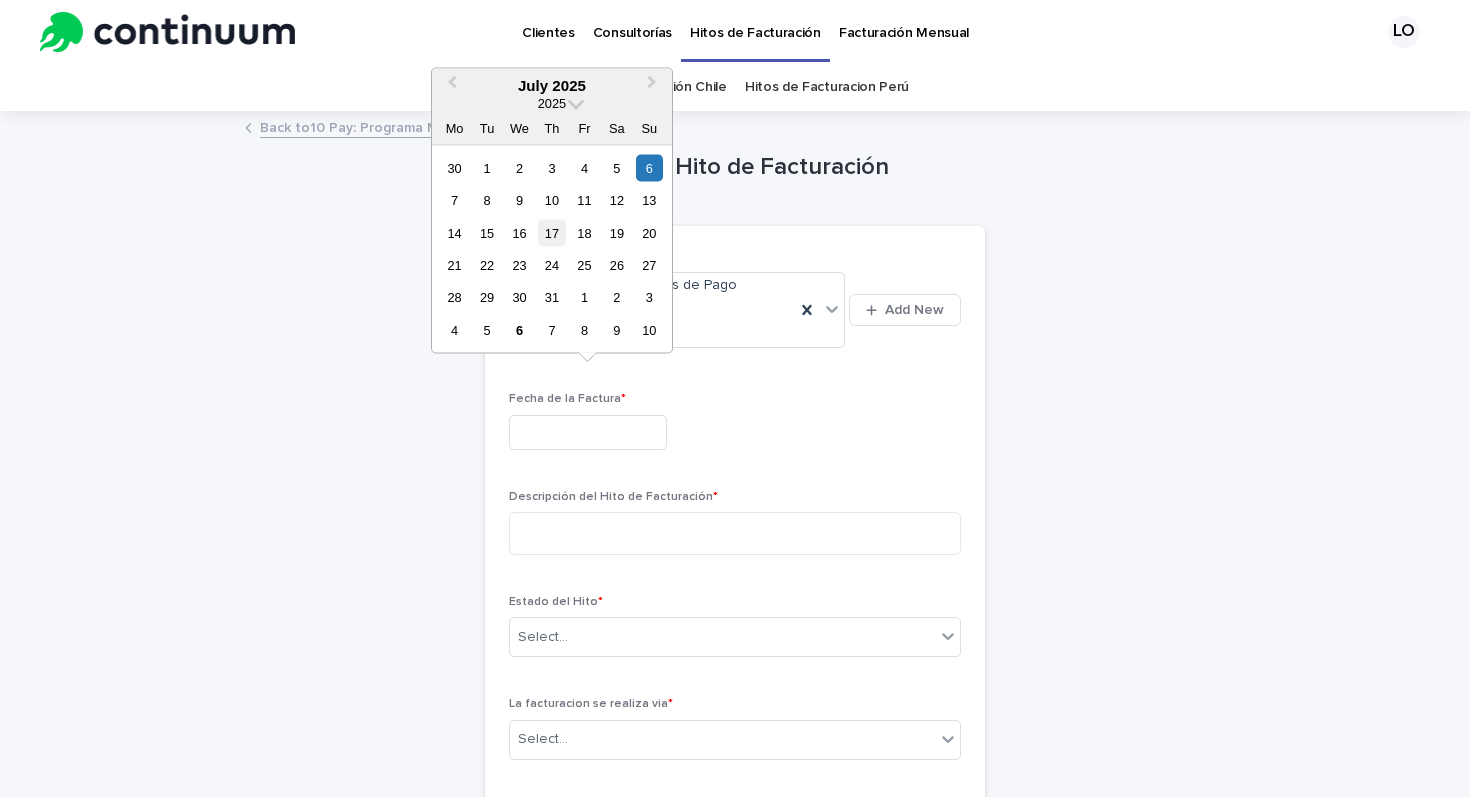 click on "17" at bounding box center [551, 232] 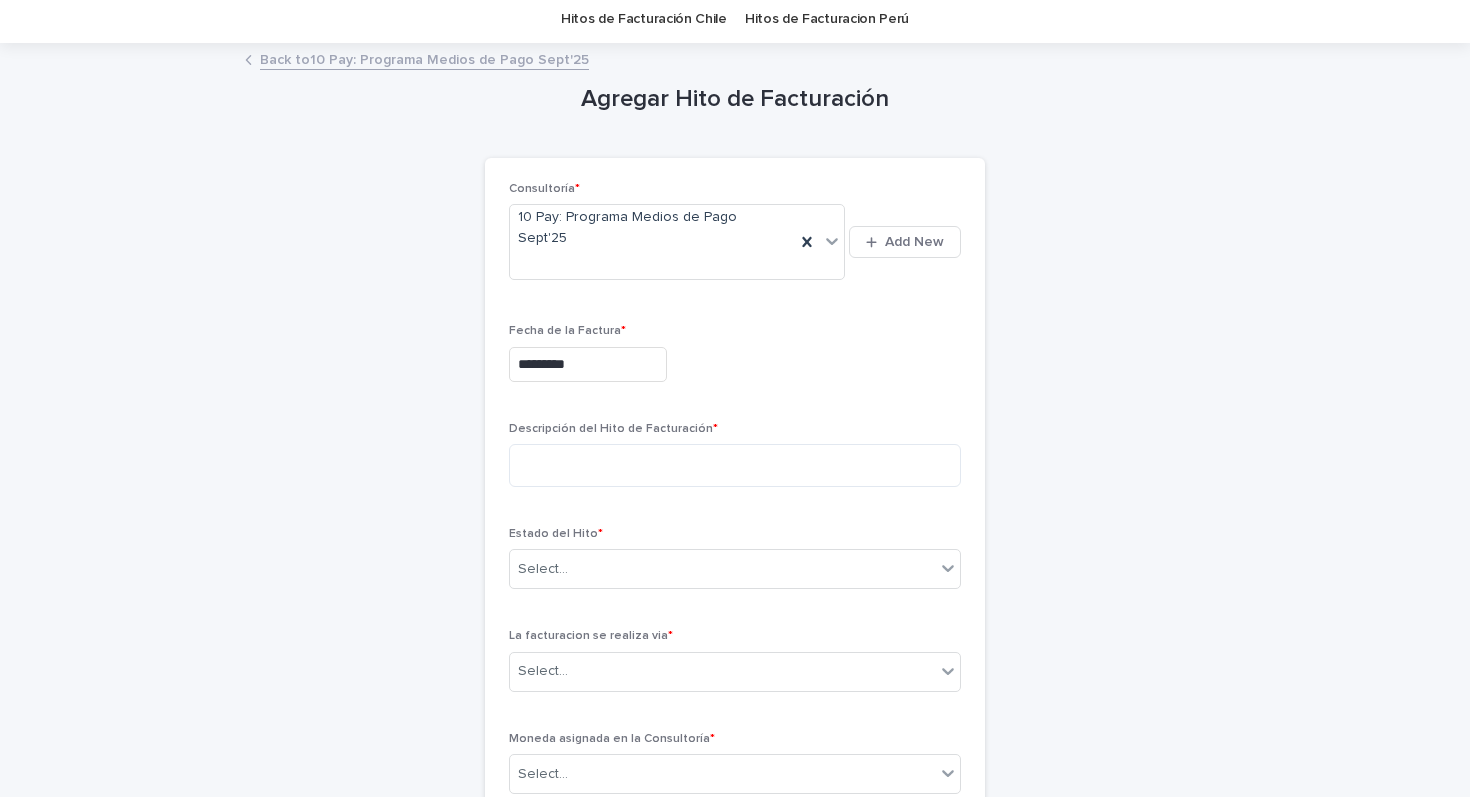 scroll, scrollTop: 86, scrollLeft: 0, axis: vertical 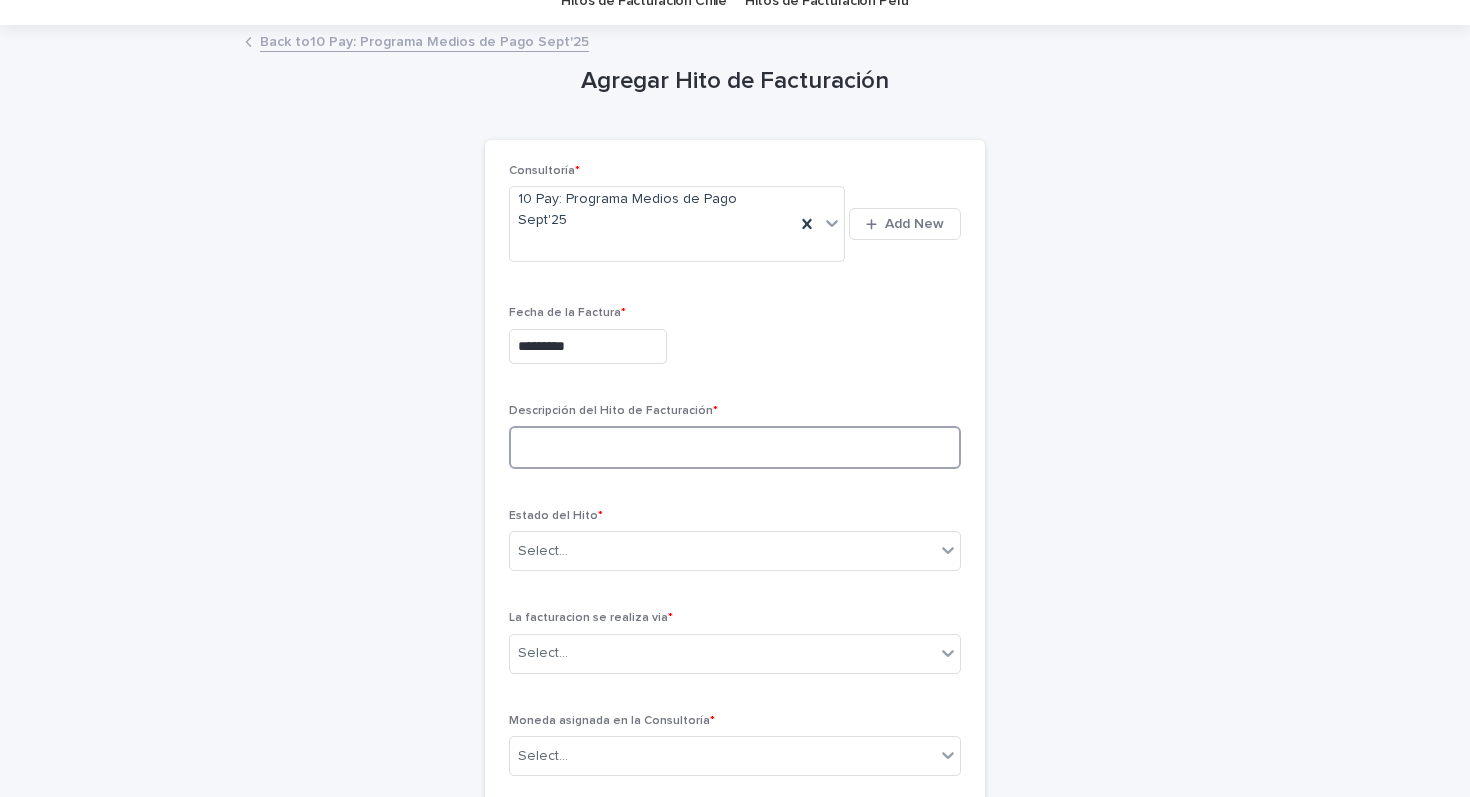 click at bounding box center [735, 447] 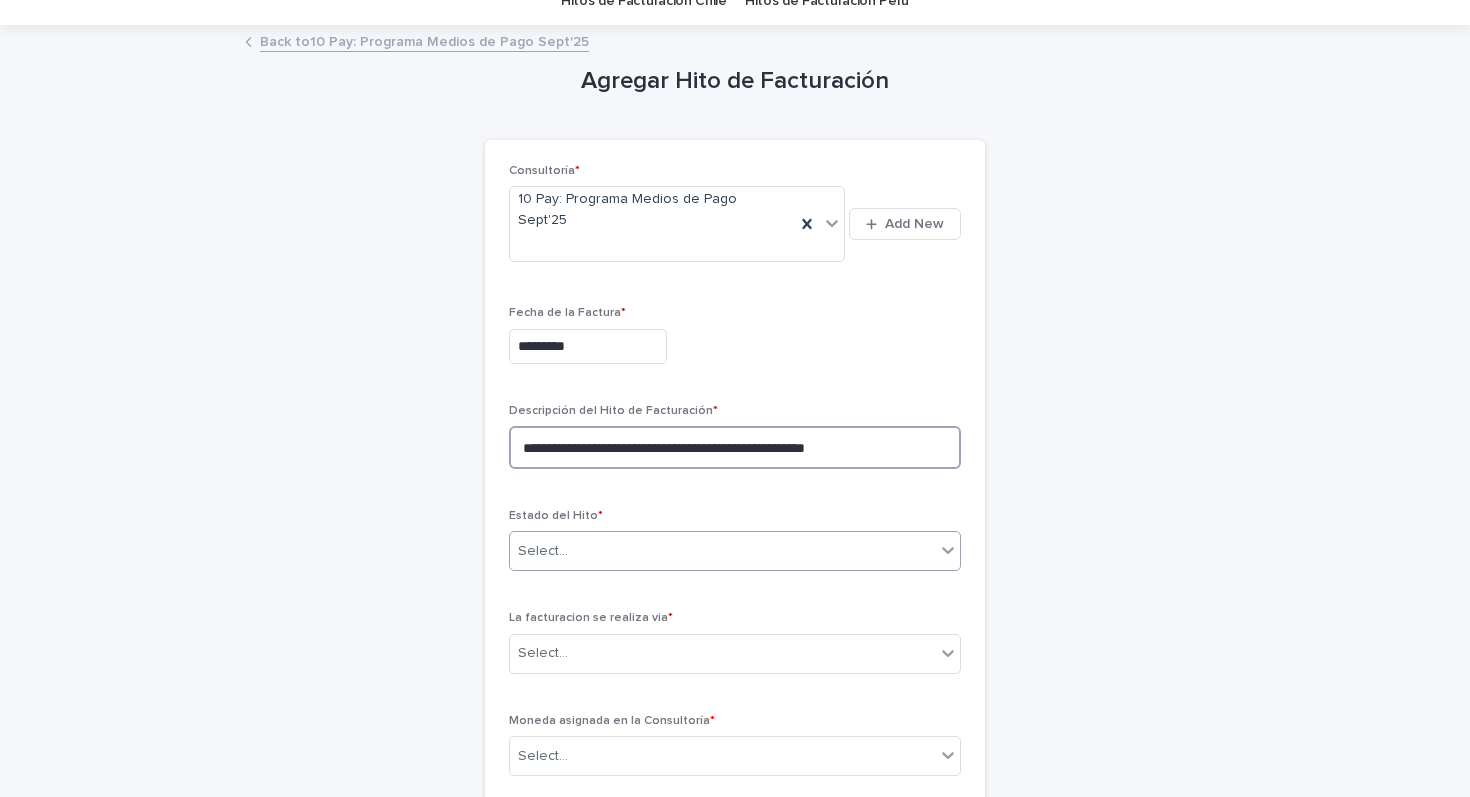 type on "**********" 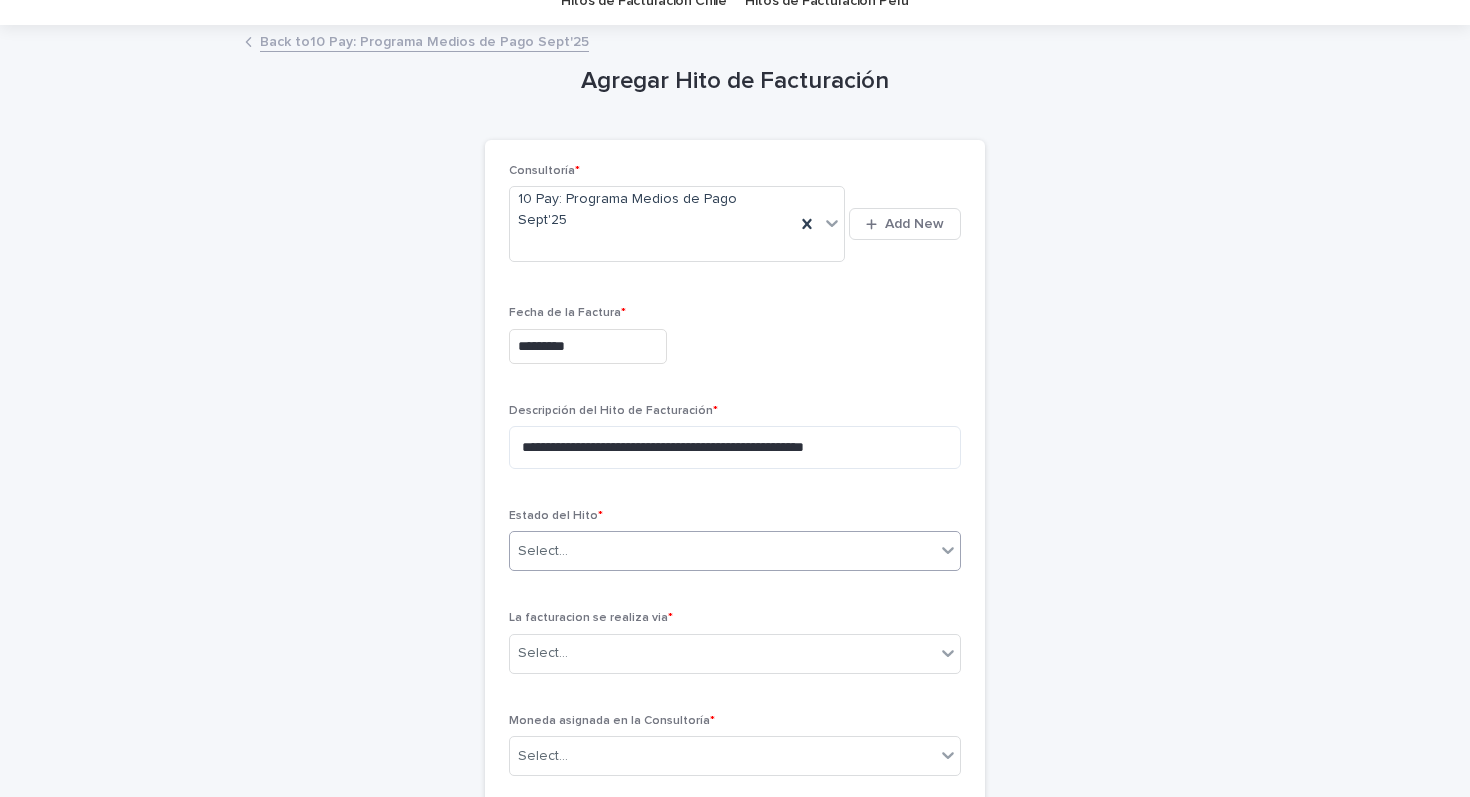 click on "Select..." at bounding box center [722, 551] 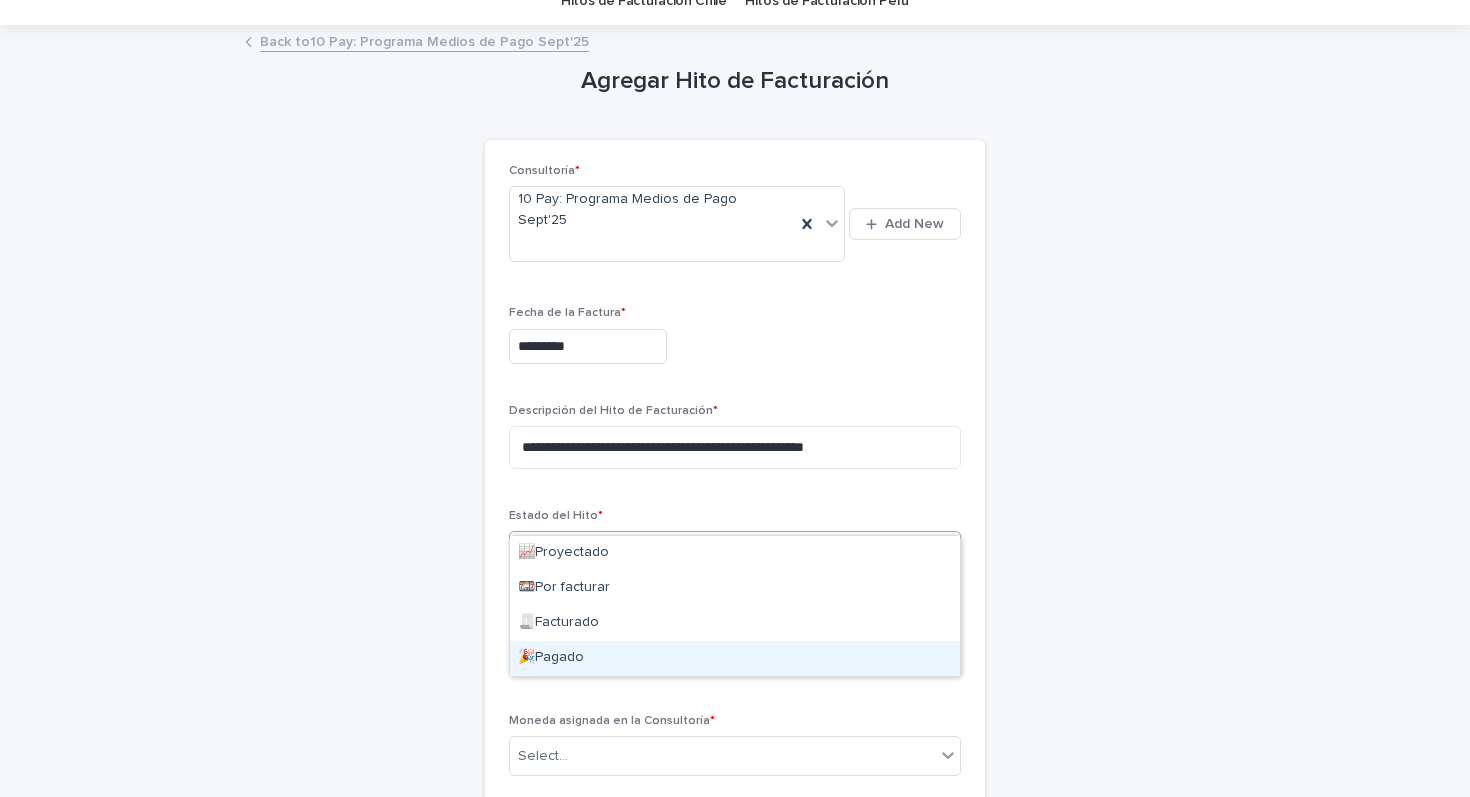 click on "🎉Pagado" at bounding box center [735, 658] 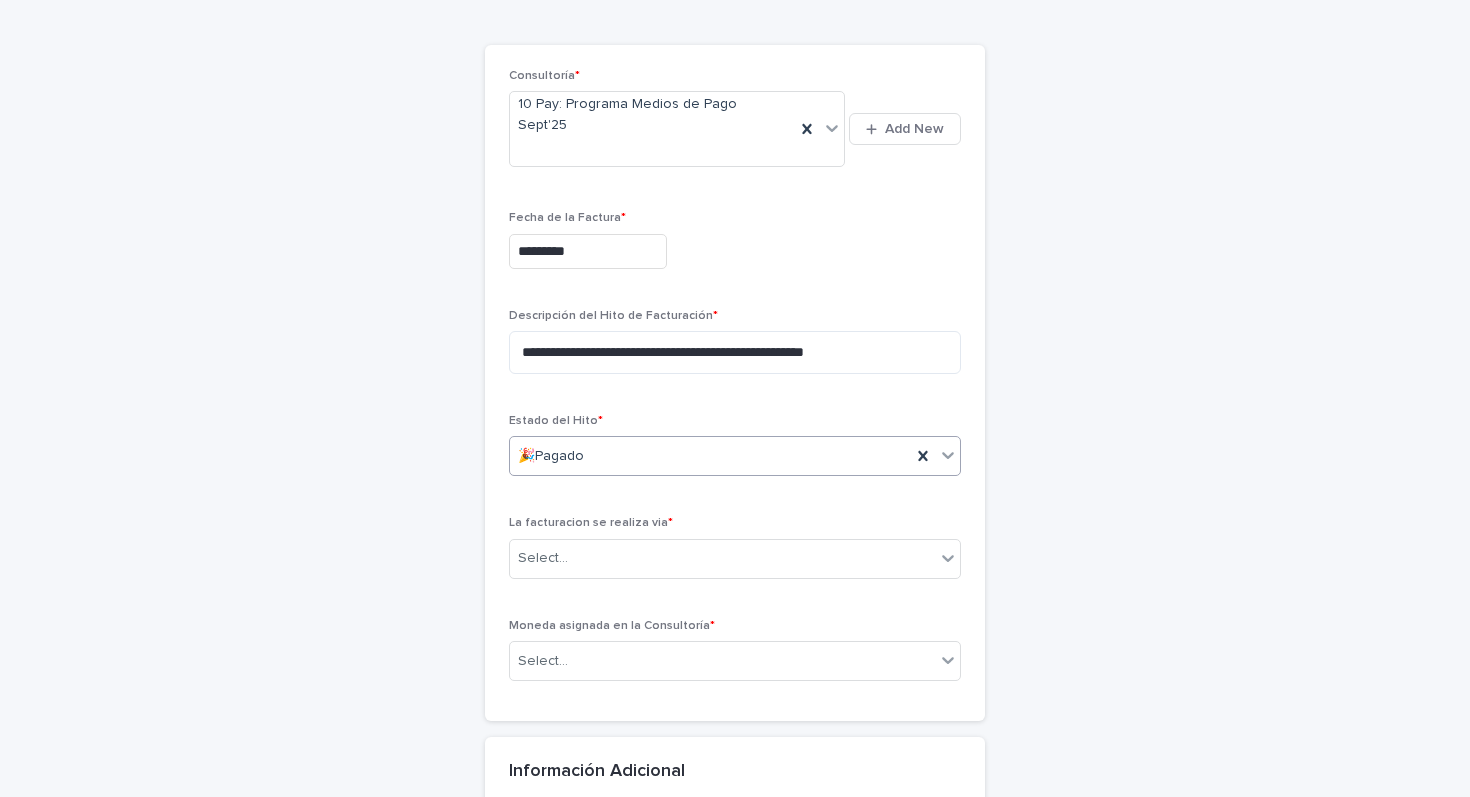 scroll, scrollTop: 187, scrollLeft: 0, axis: vertical 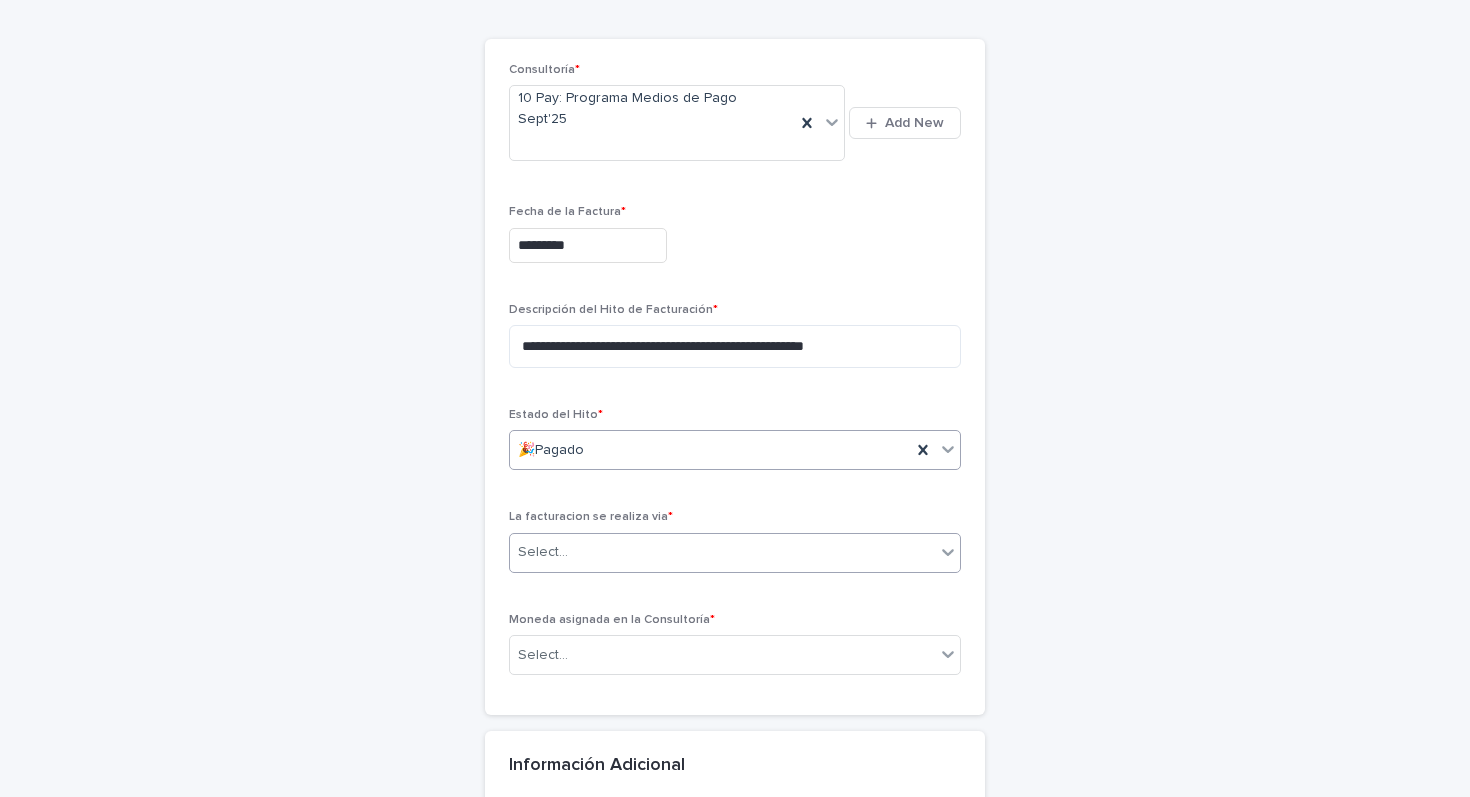 click on "Select..." at bounding box center [722, 552] 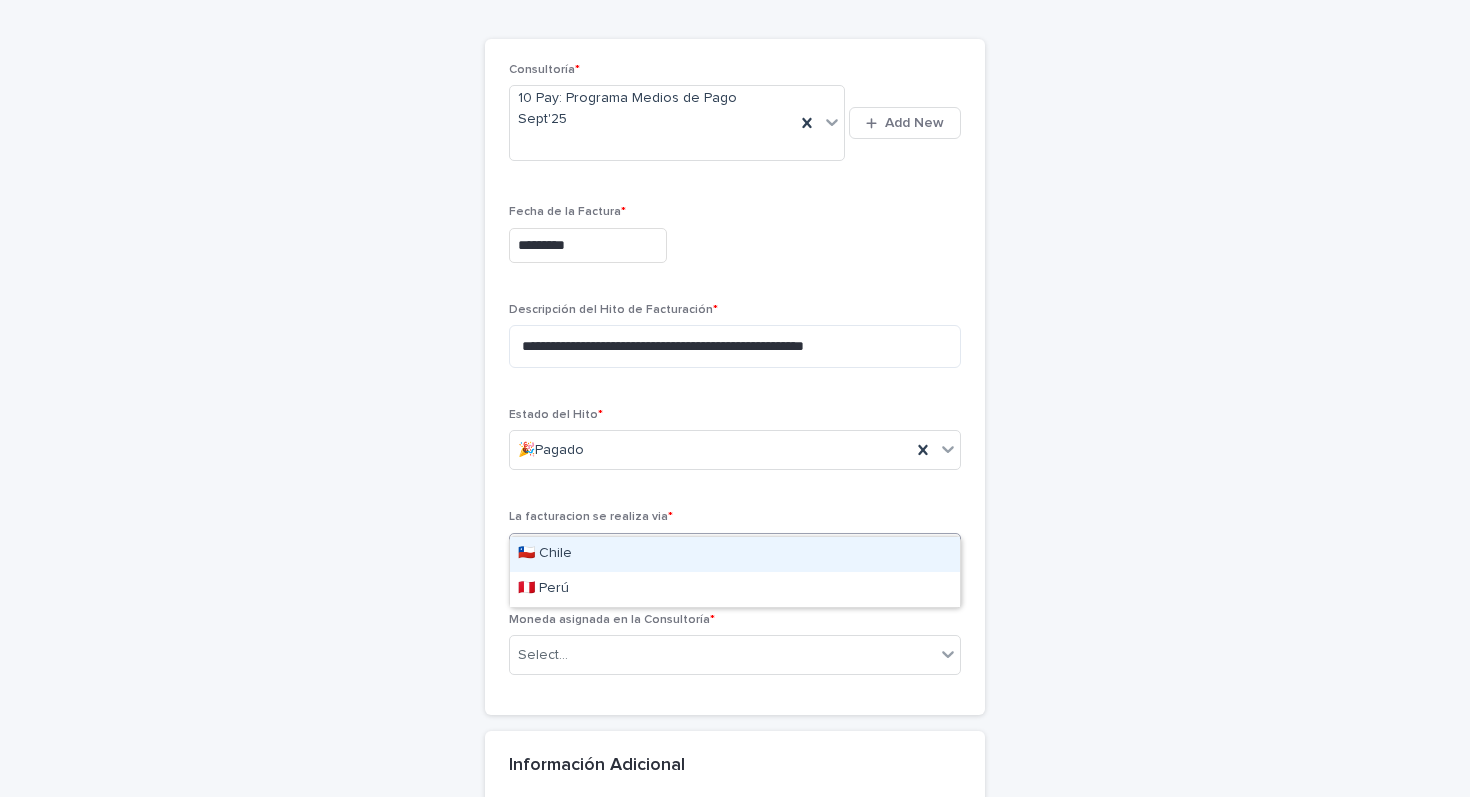 click on "🇨🇱 Chile" at bounding box center [735, 554] 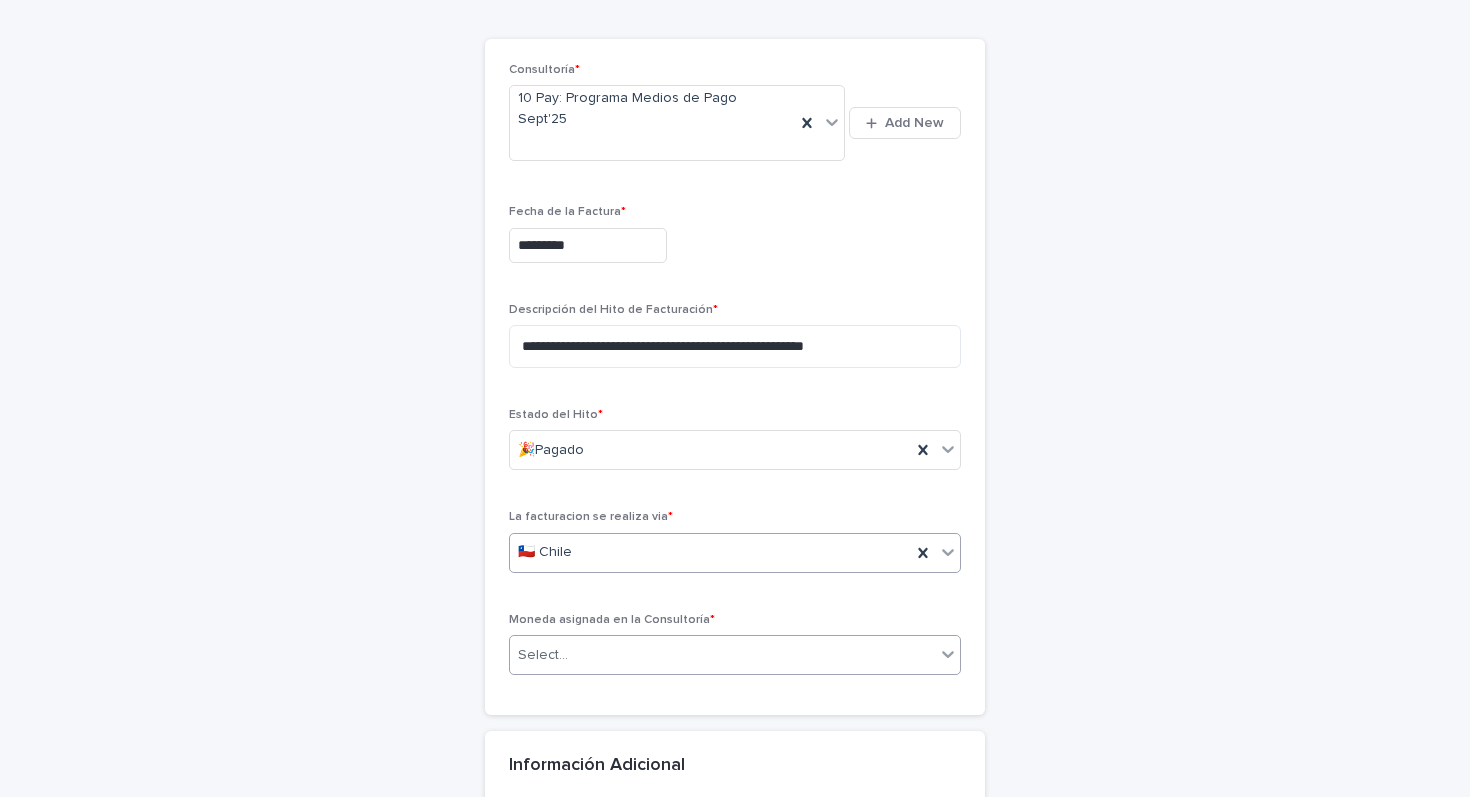 click on "Select..." at bounding box center (722, 655) 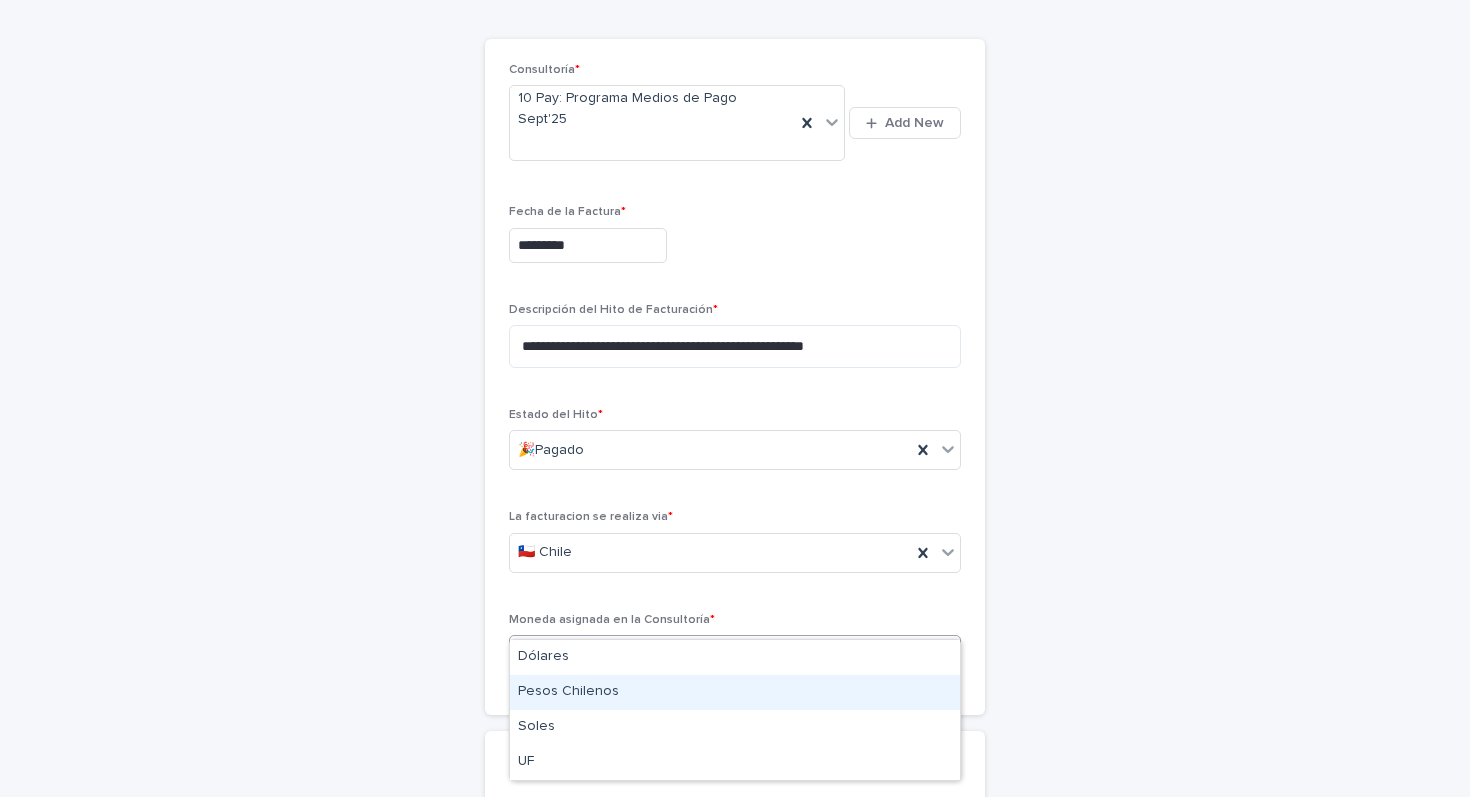 click on "Pesos Chilenos" at bounding box center (735, 692) 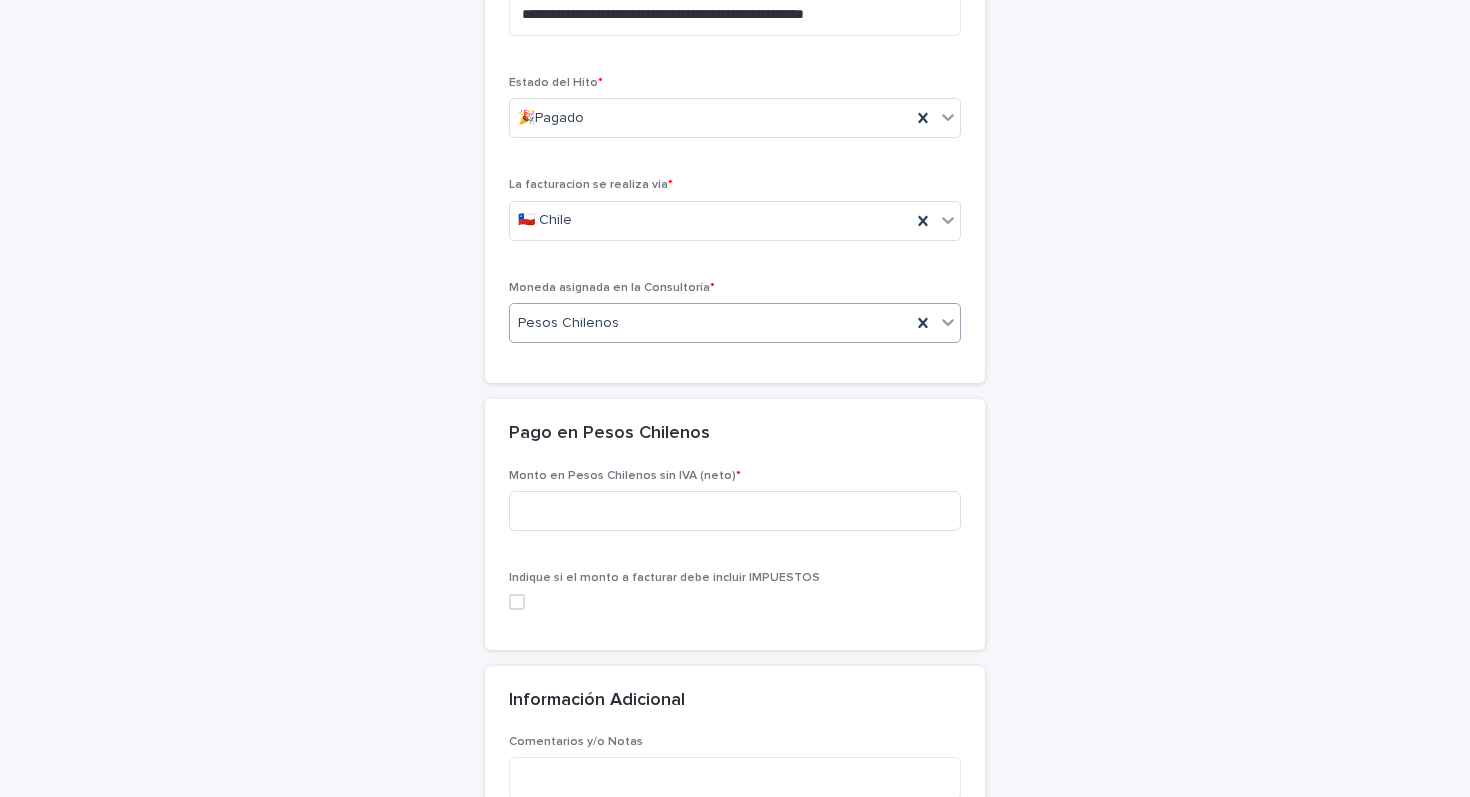 scroll, scrollTop: 537, scrollLeft: 0, axis: vertical 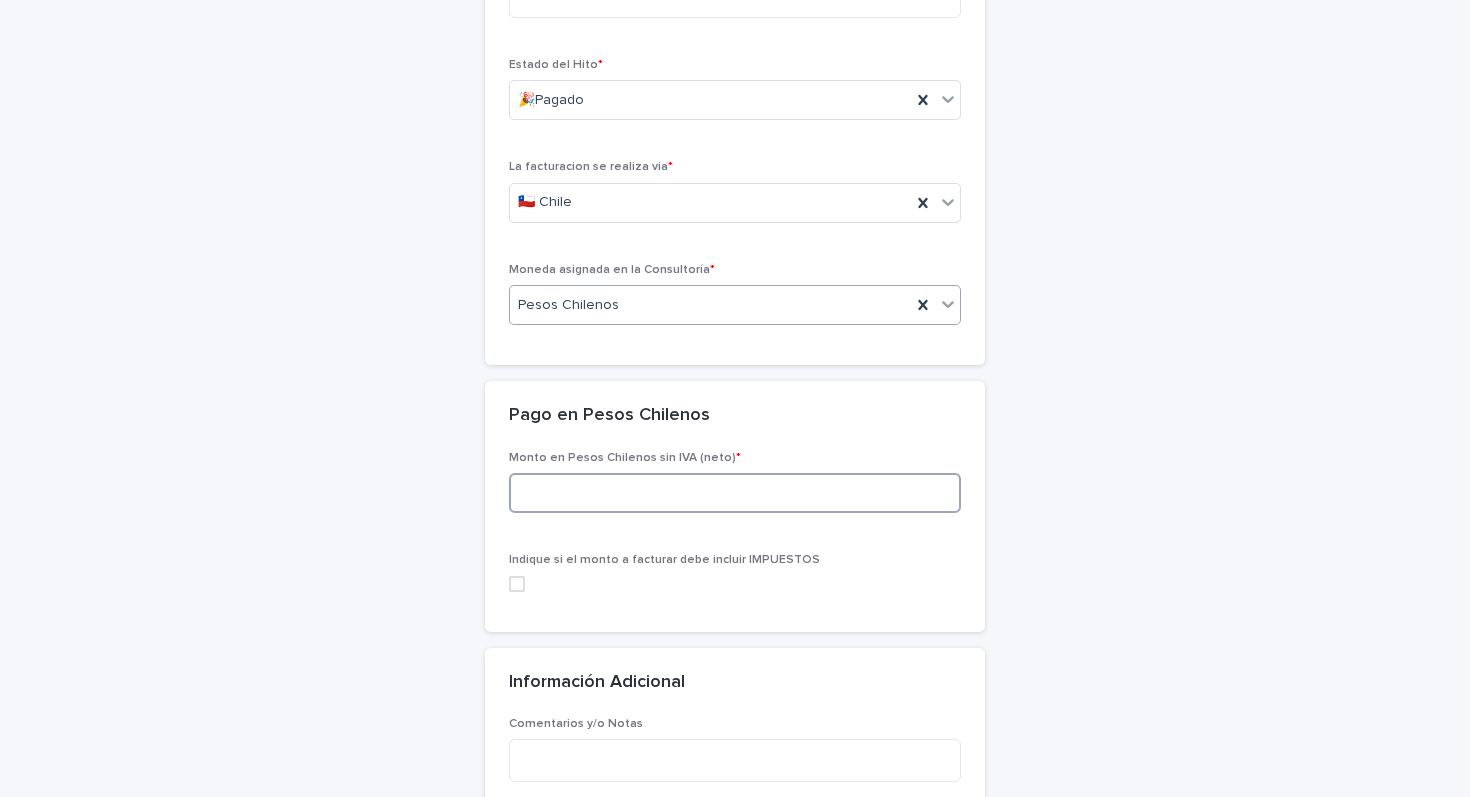 click at bounding box center (735, 493) 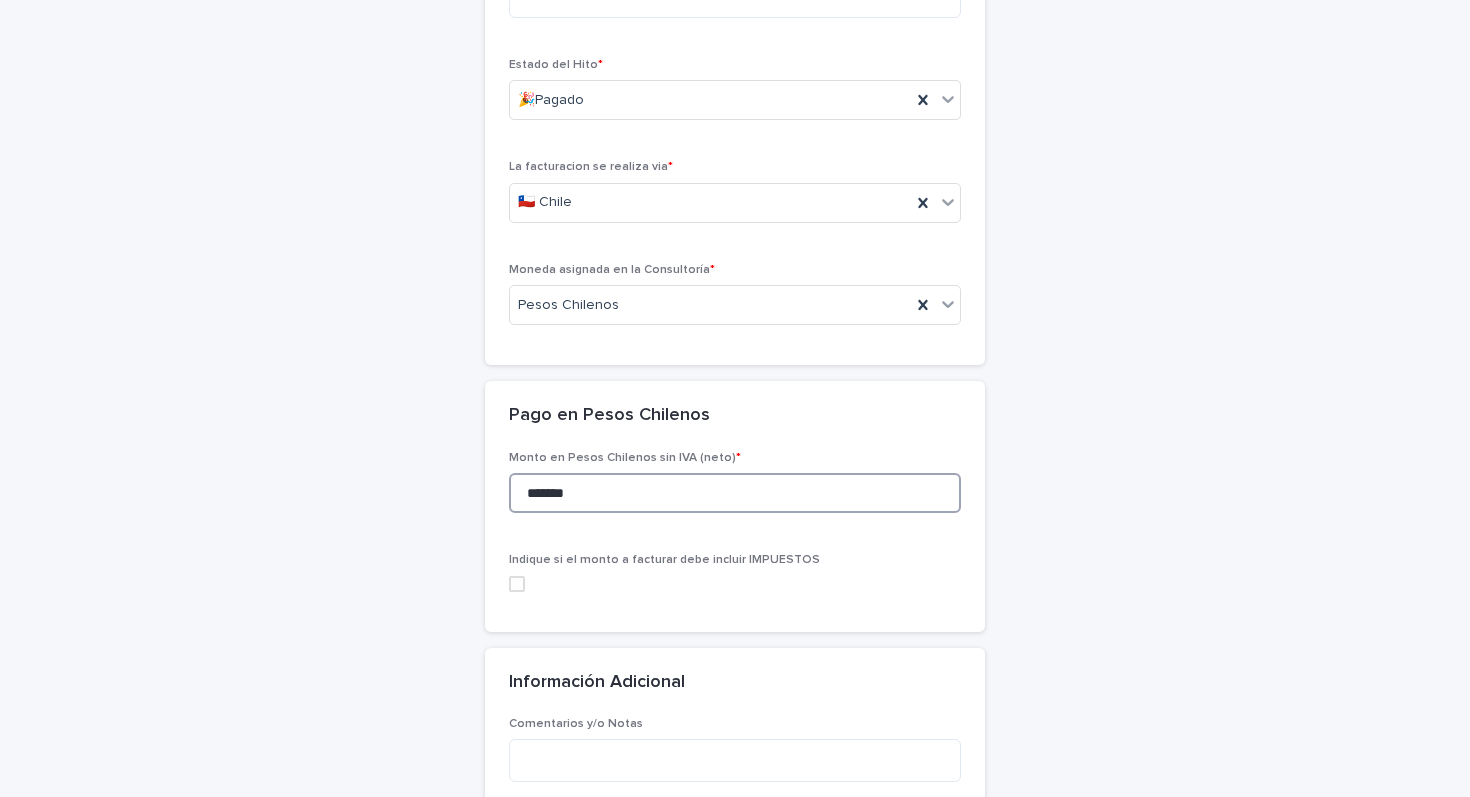 click at bounding box center [517, 584] 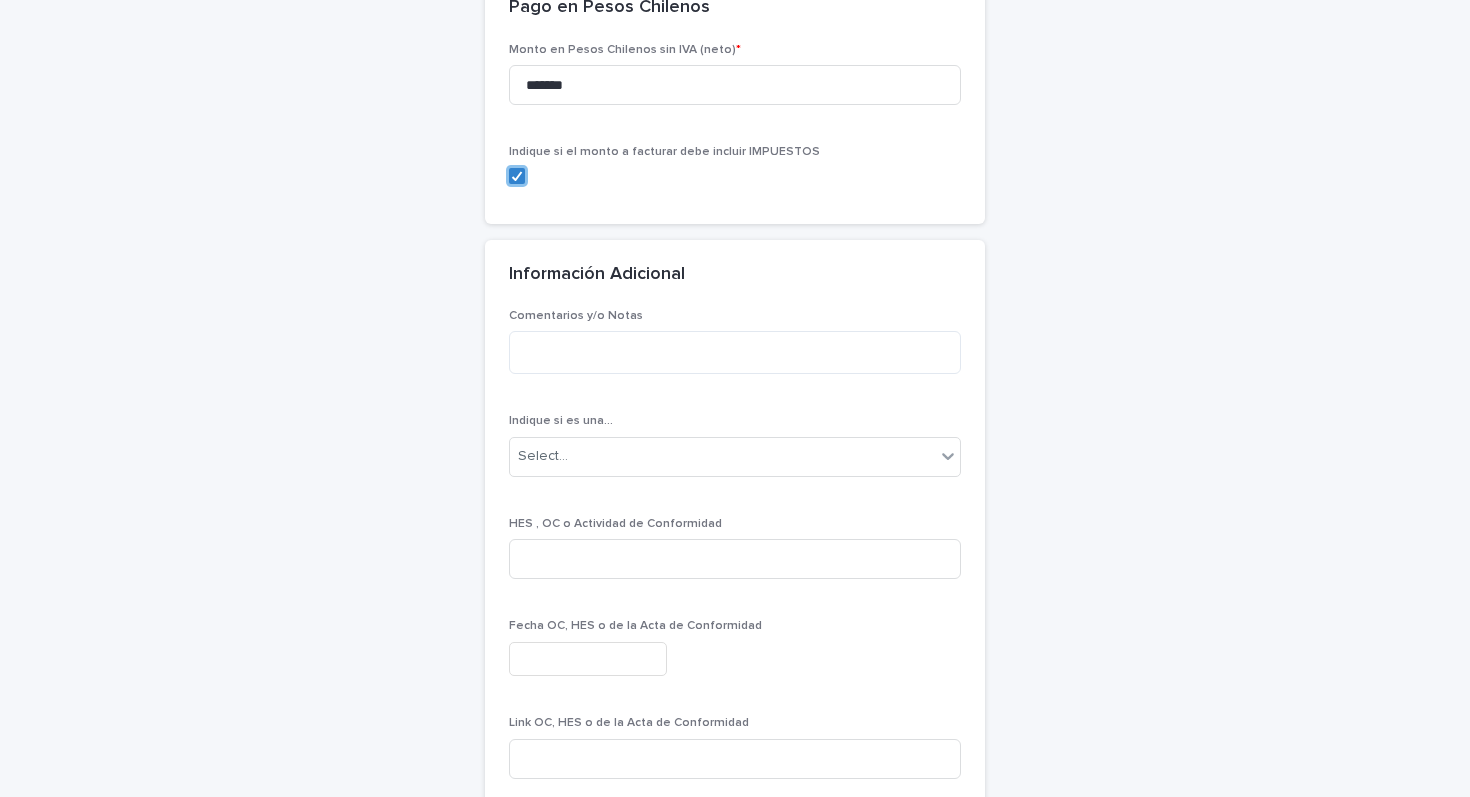 scroll, scrollTop: 947, scrollLeft: 0, axis: vertical 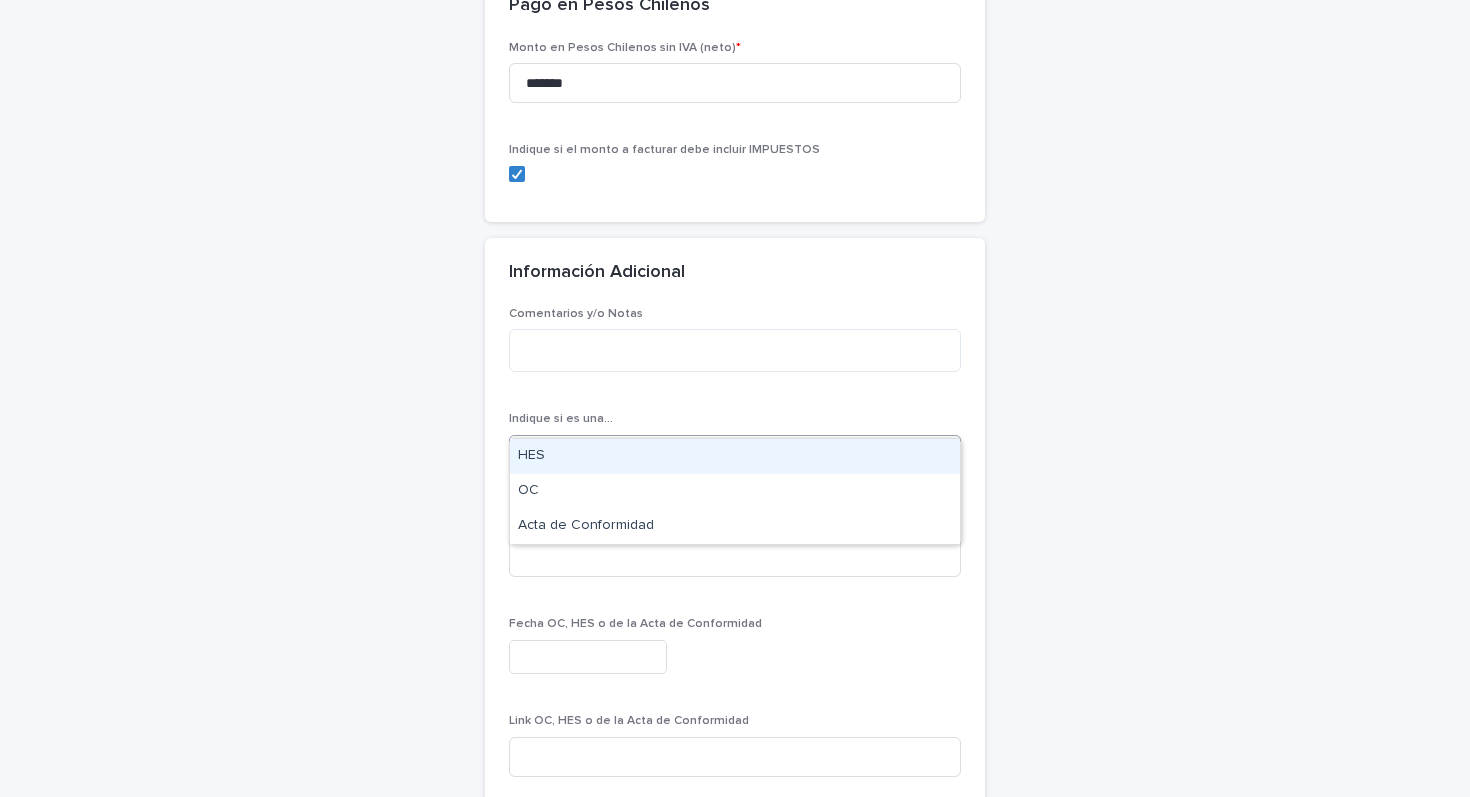 click on "Select..." at bounding box center (722, 454) 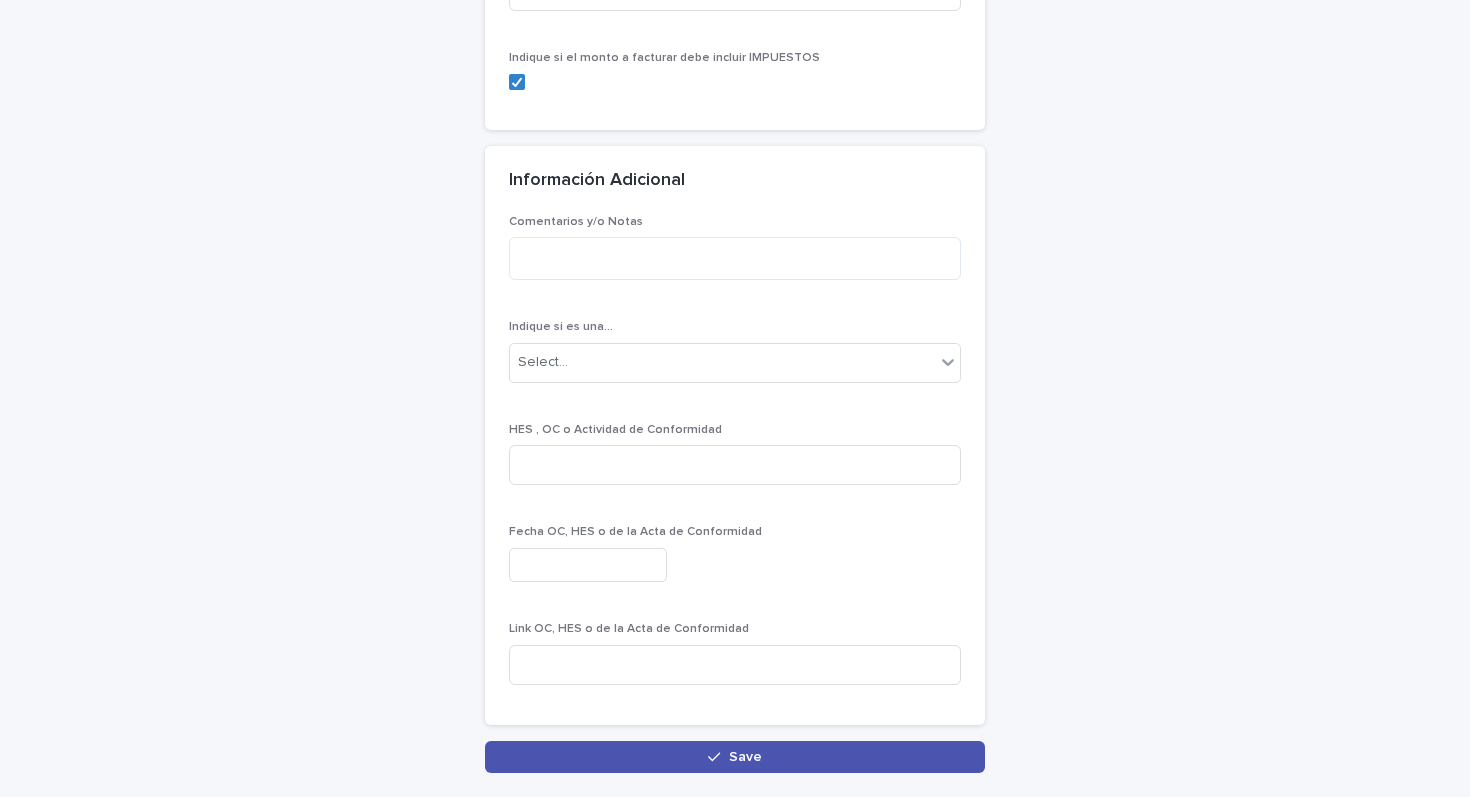 scroll, scrollTop: 1072, scrollLeft: 0, axis: vertical 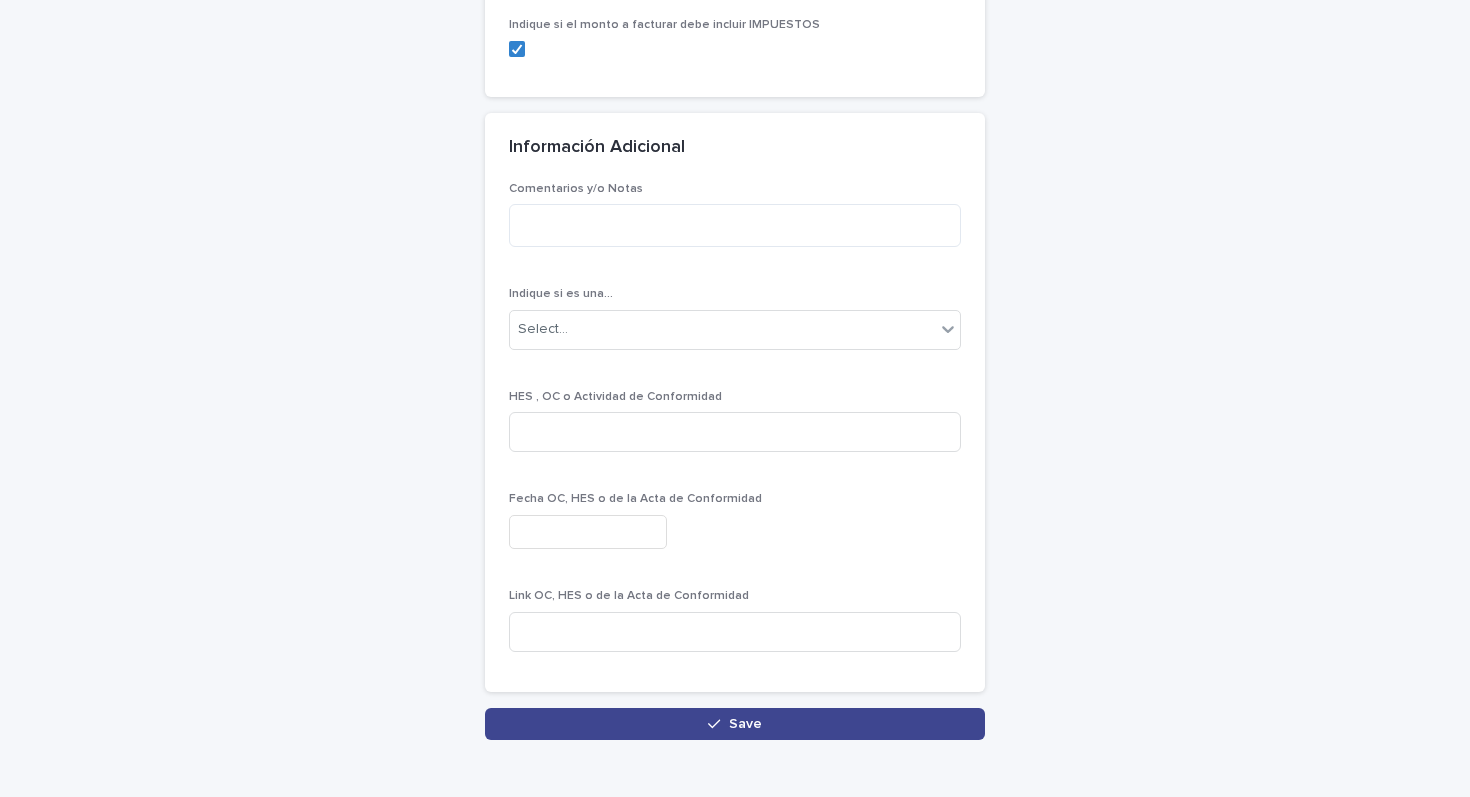 click on "Save" at bounding box center [745, 724] 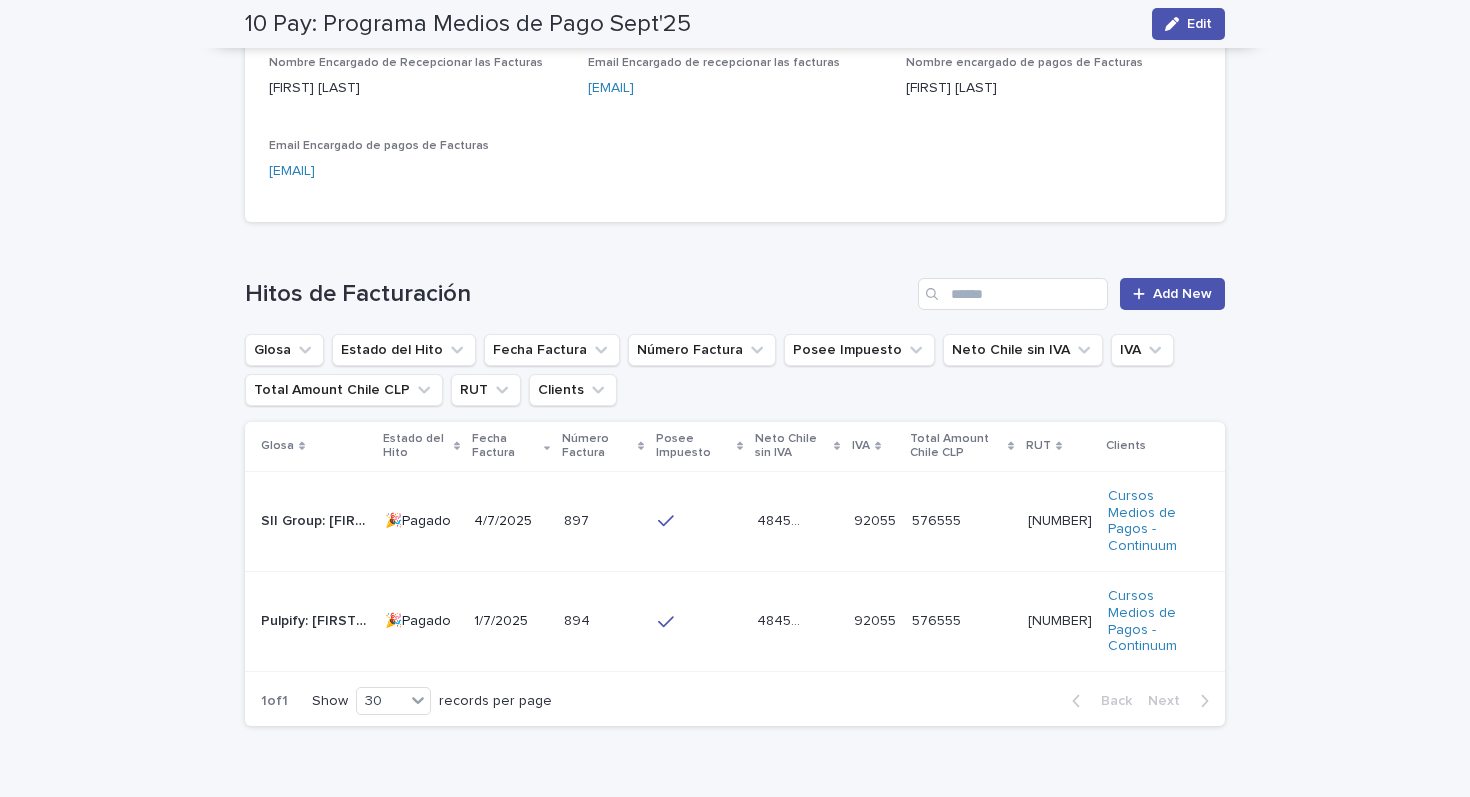scroll, scrollTop: 956, scrollLeft: 0, axis: vertical 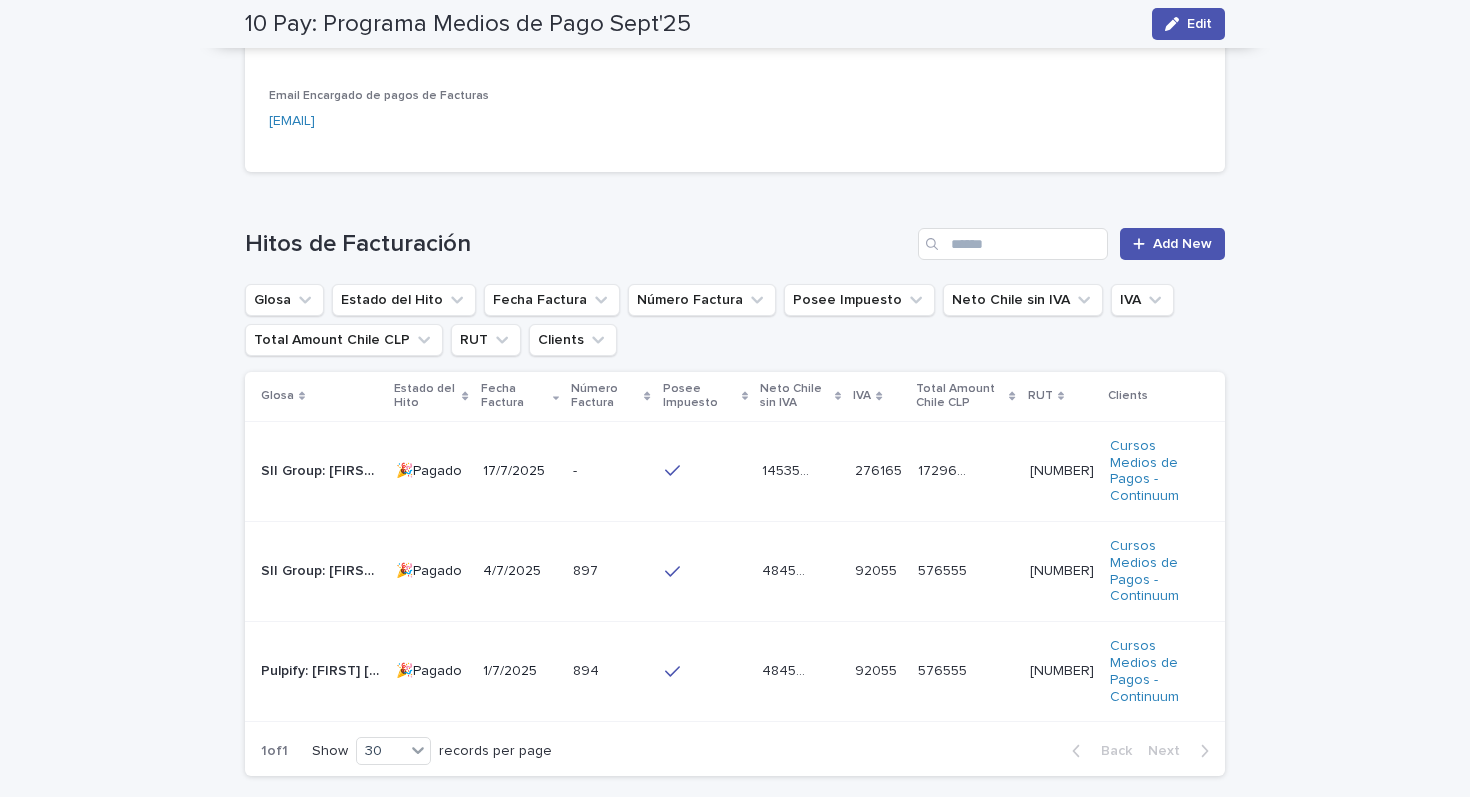 click on "SII Group: Enzo Loyola, Fernanda Mendez, Marilyn Delgado" at bounding box center [322, 469] 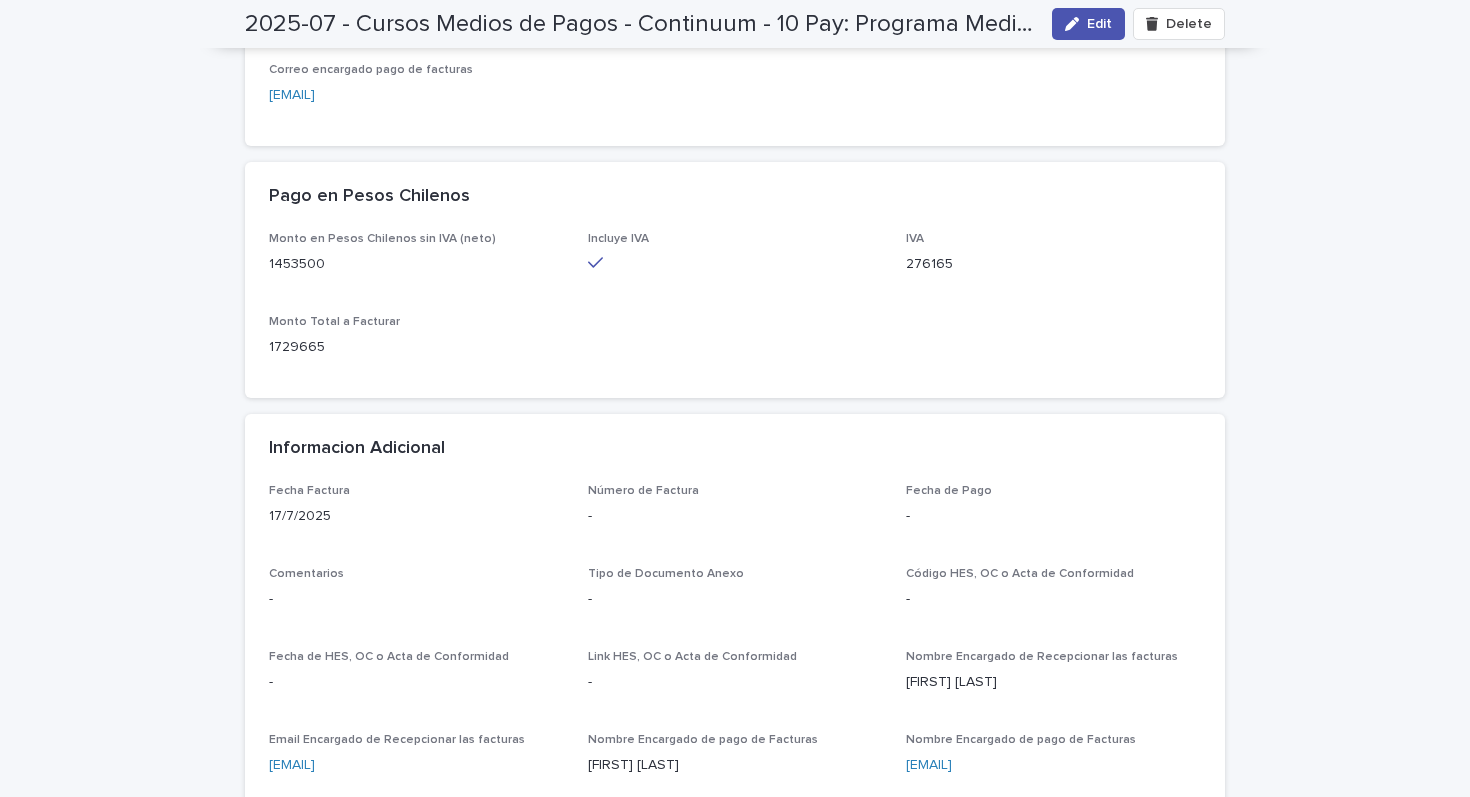scroll, scrollTop: 457, scrollLeft: 0, axis: vertical 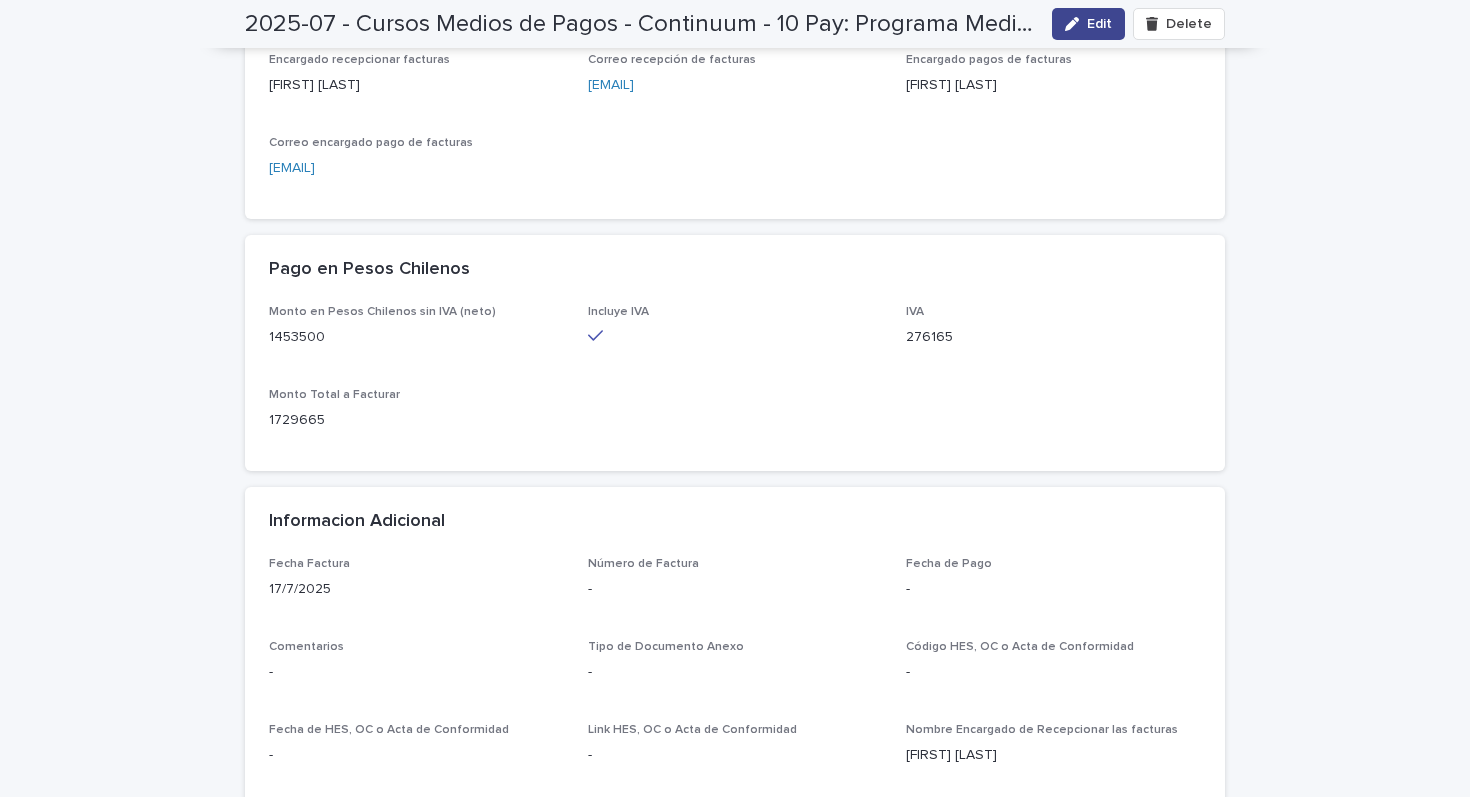 click on "Edit" at bounding box center (1099, 24) 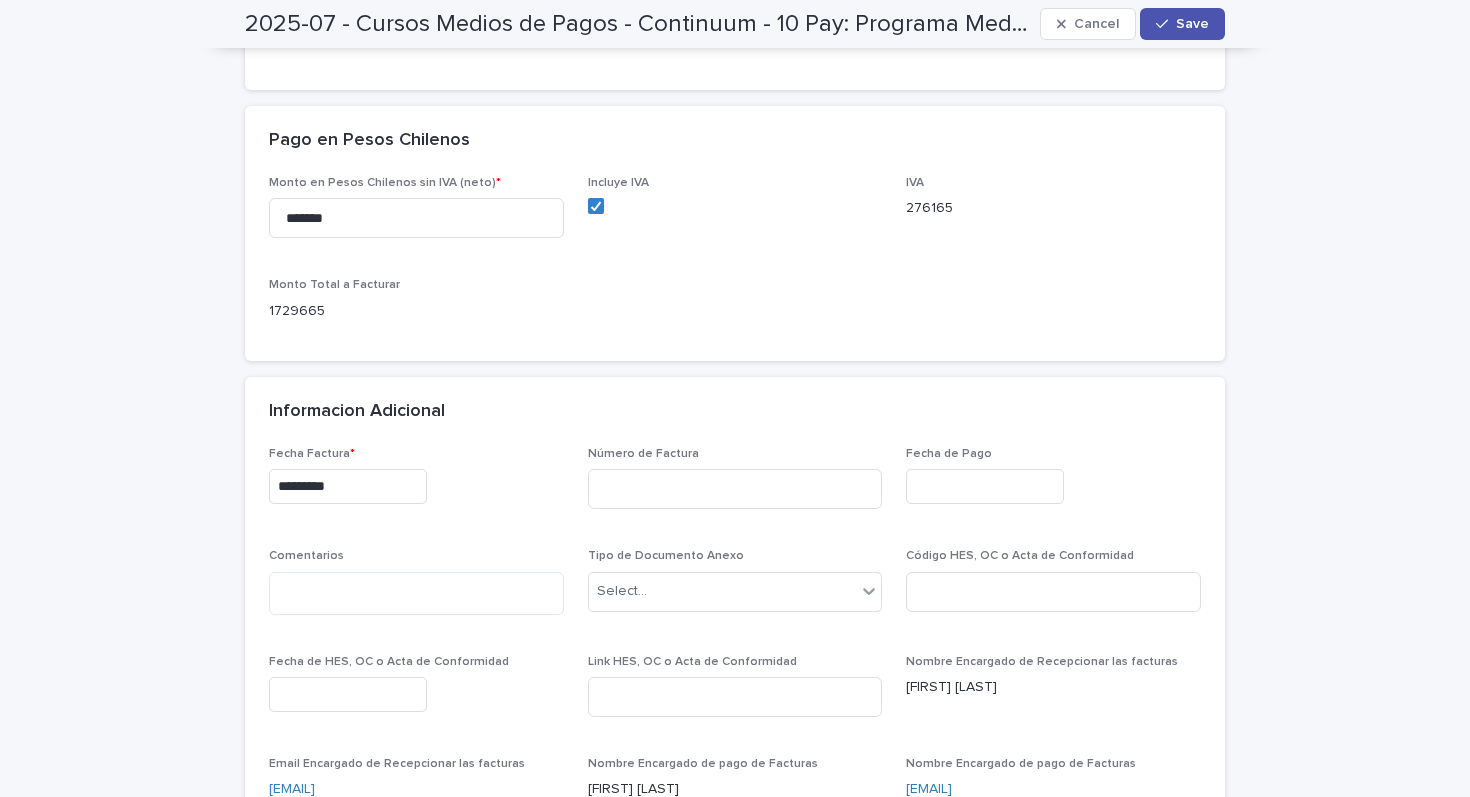 scroll, scrollTop: 666, scrollLeft: 0, axis: vertical 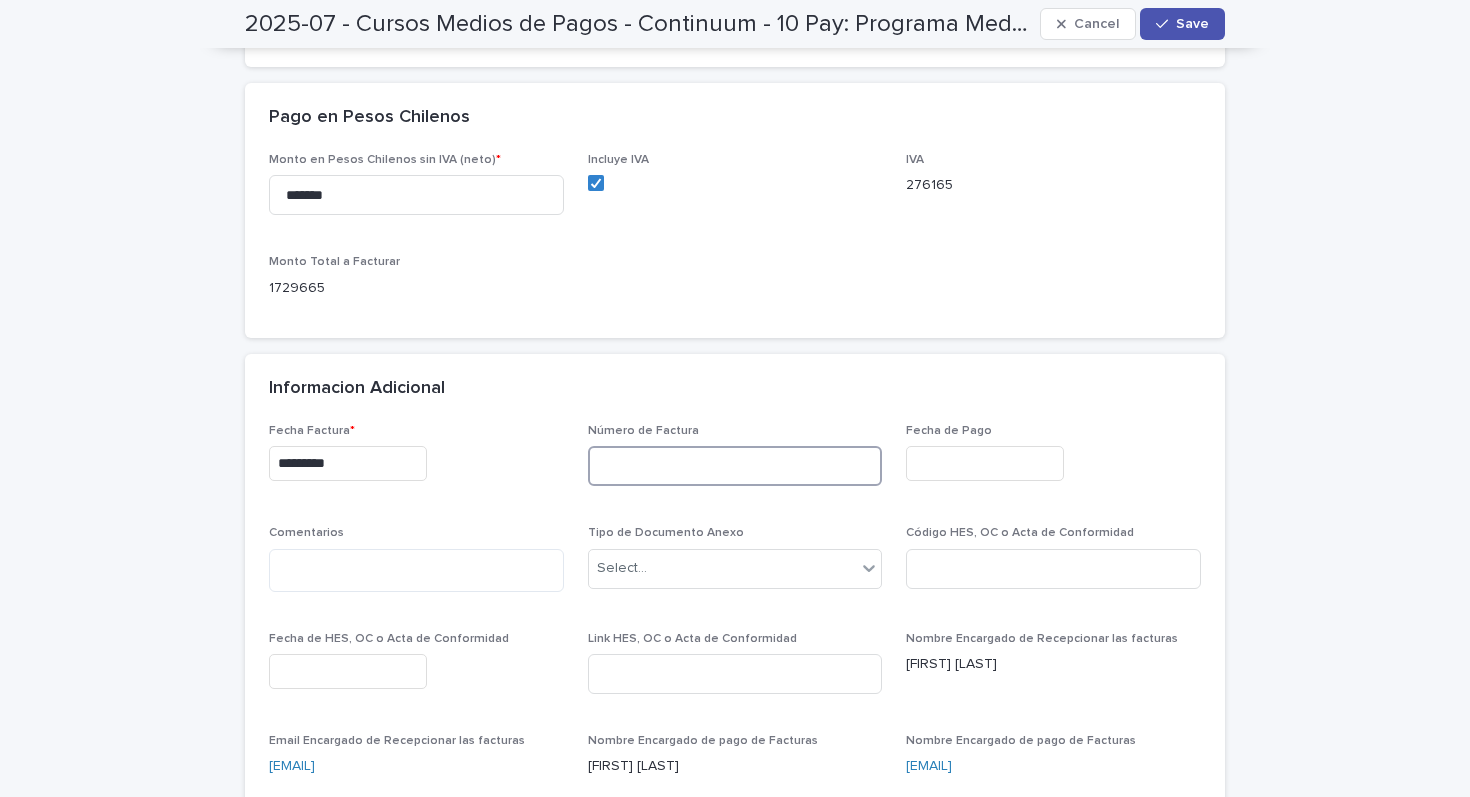 click at bounding box center (735, 466) 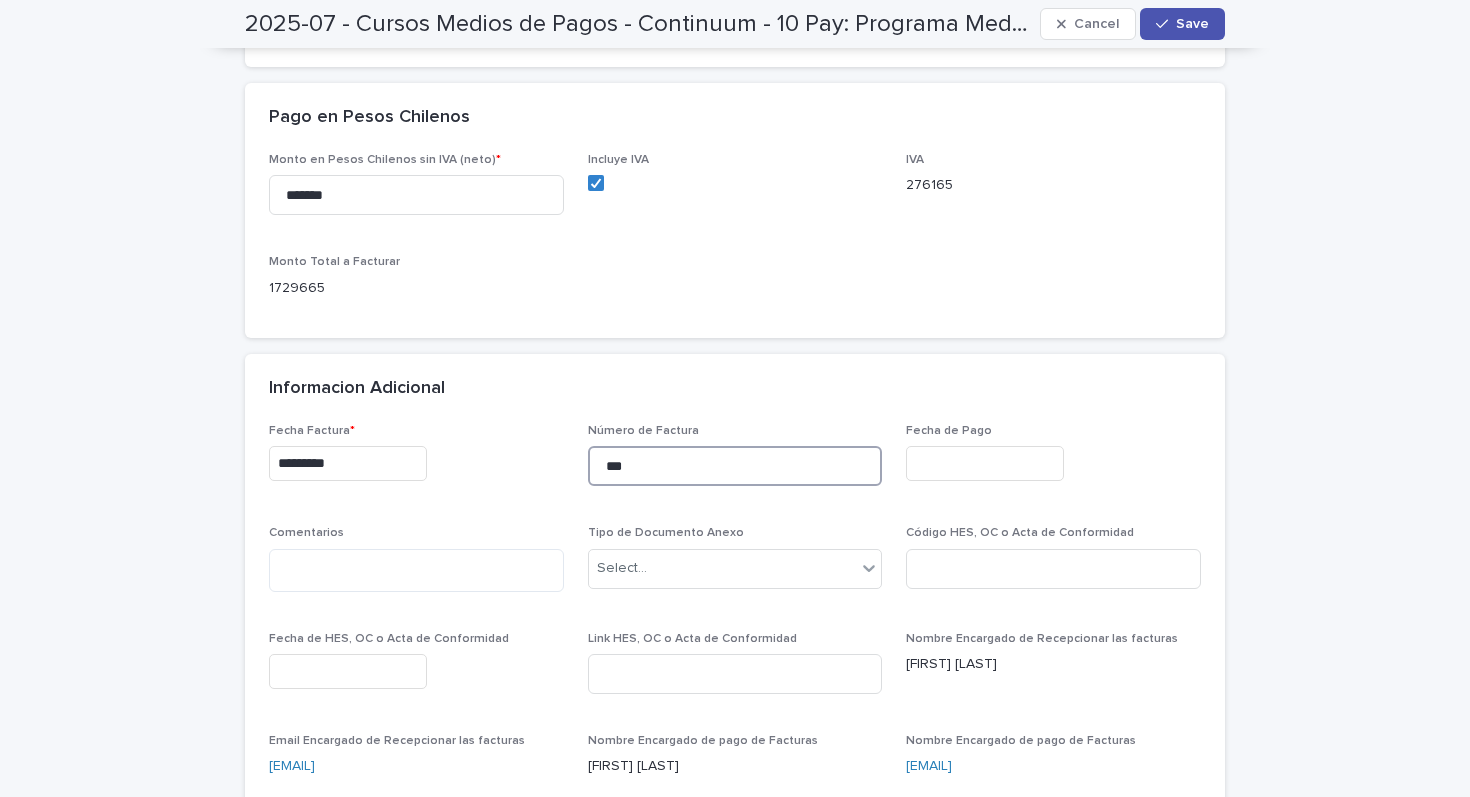 type on "***" 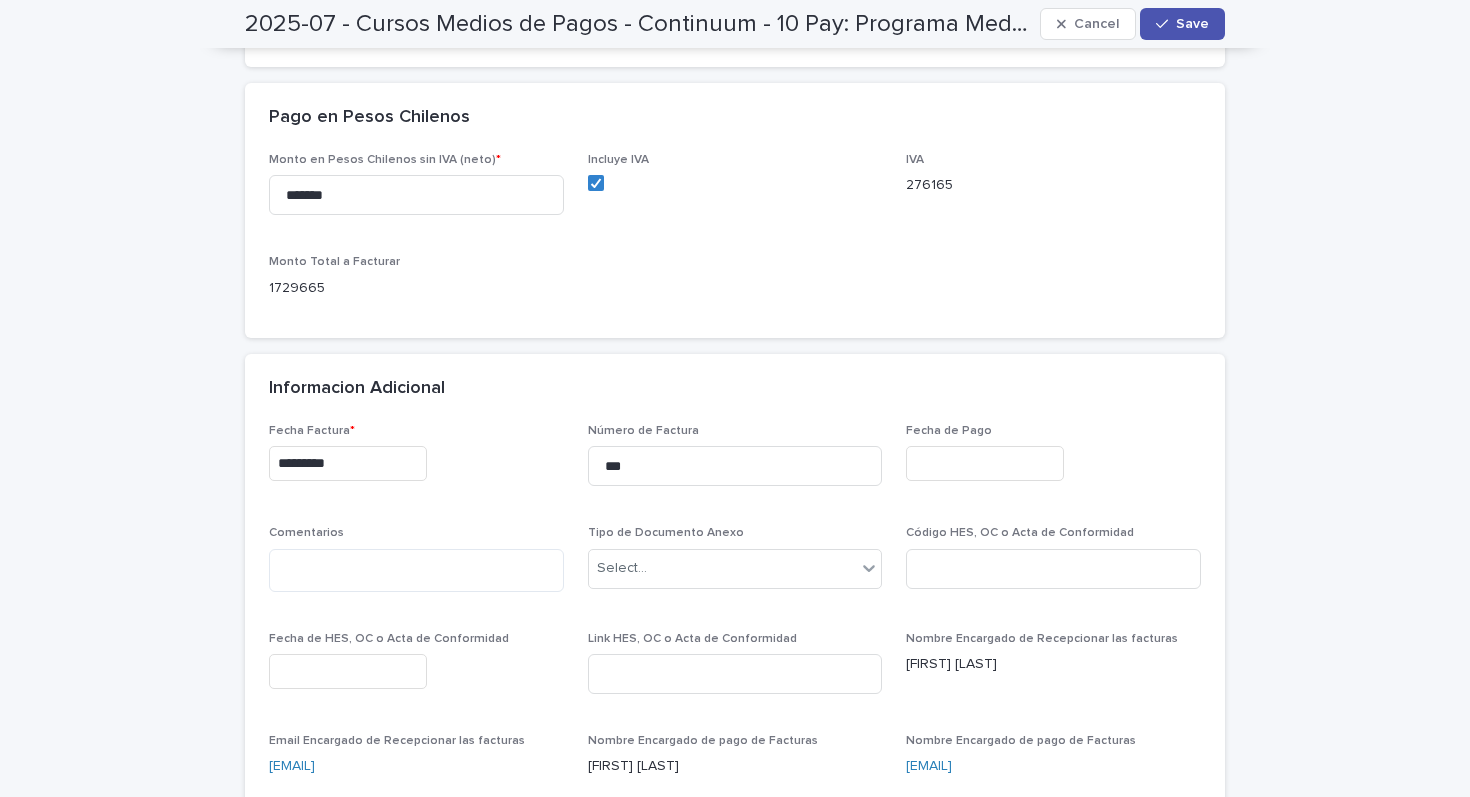 click at bounding box center [985, 463] 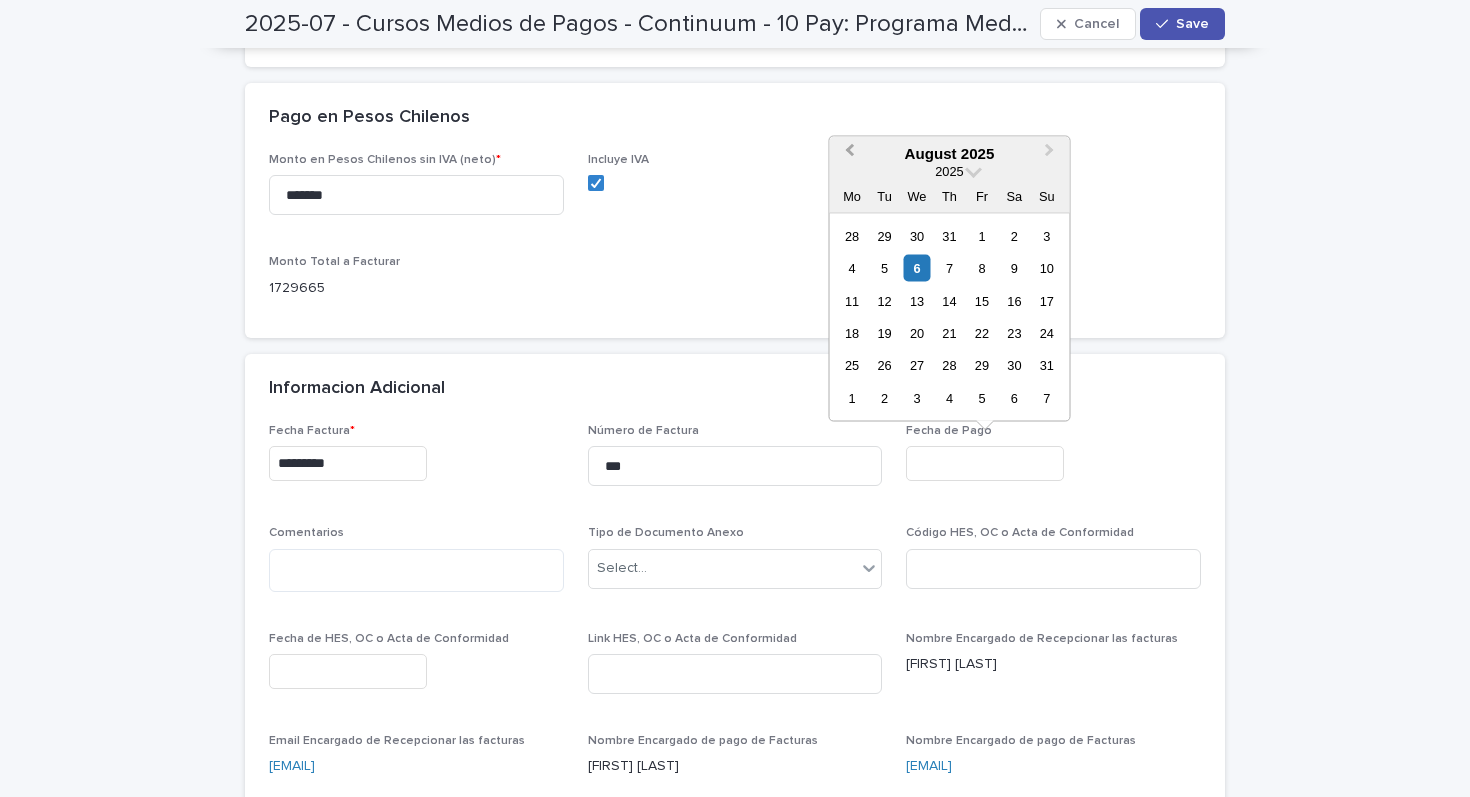 click on "Previous Month" at bounding box center (847, 154) 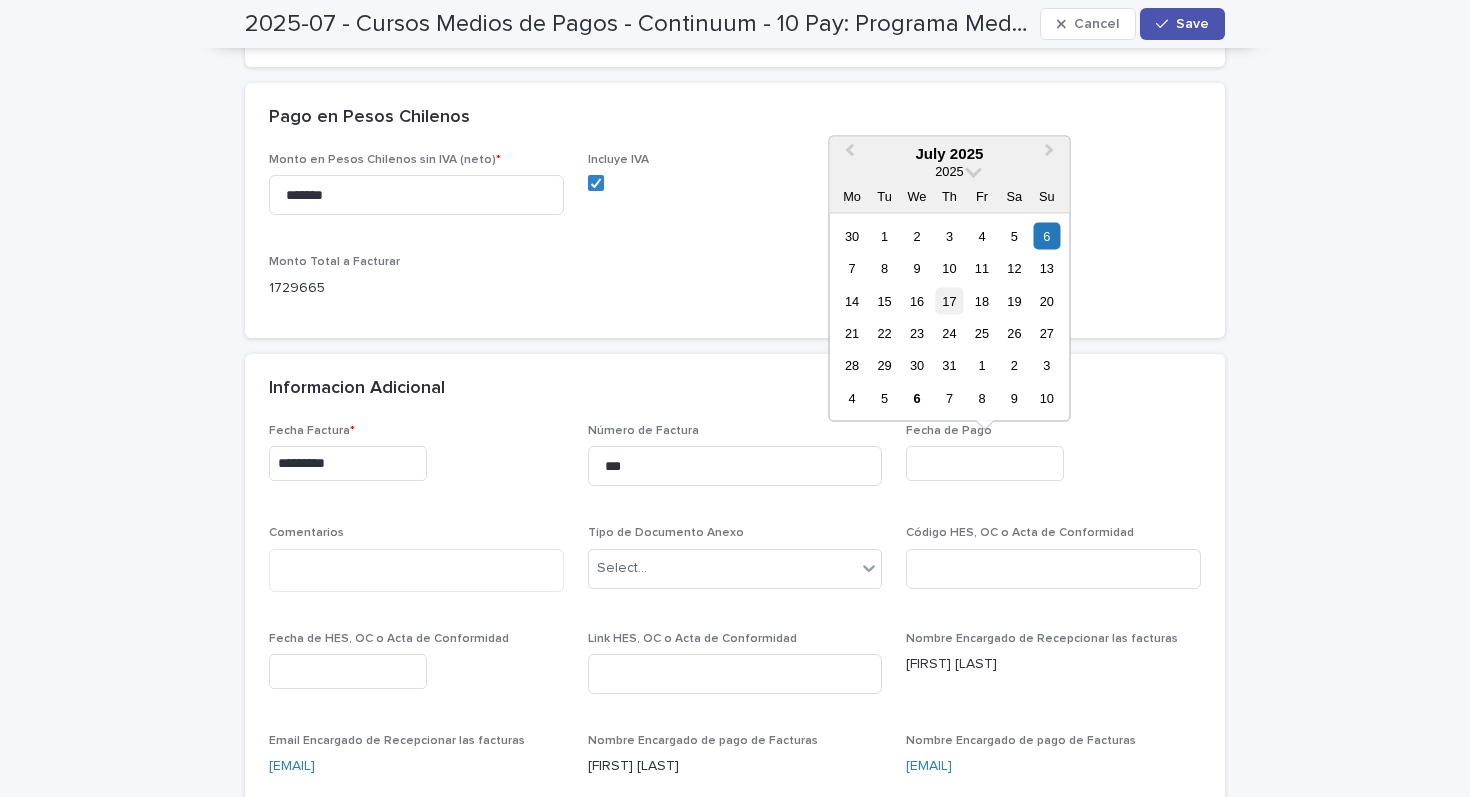 click on "17" at bounding box center (949, 300) 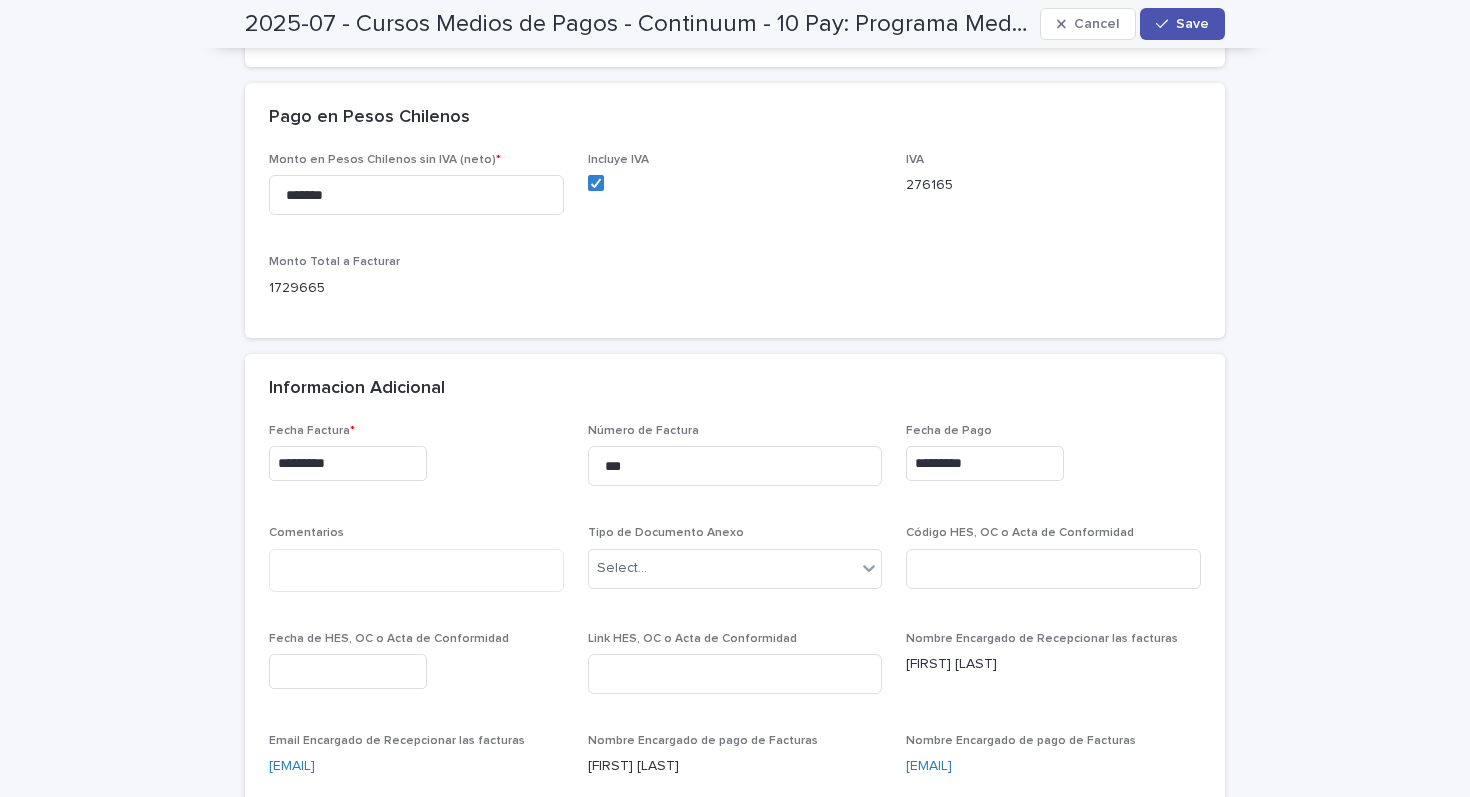 type on "*********" 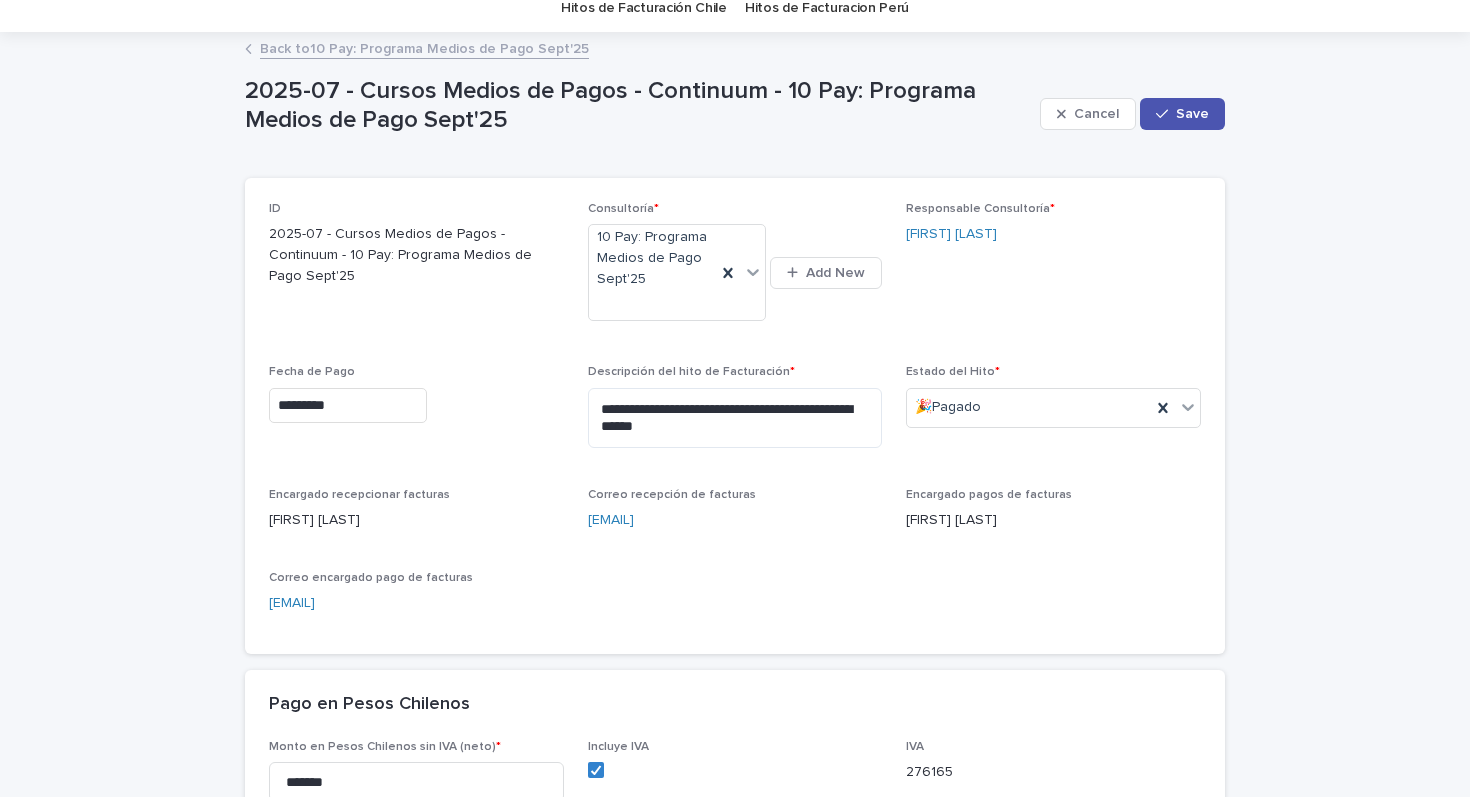 scroll, scrollTop: 0, scrollLeft: 0, axis: both 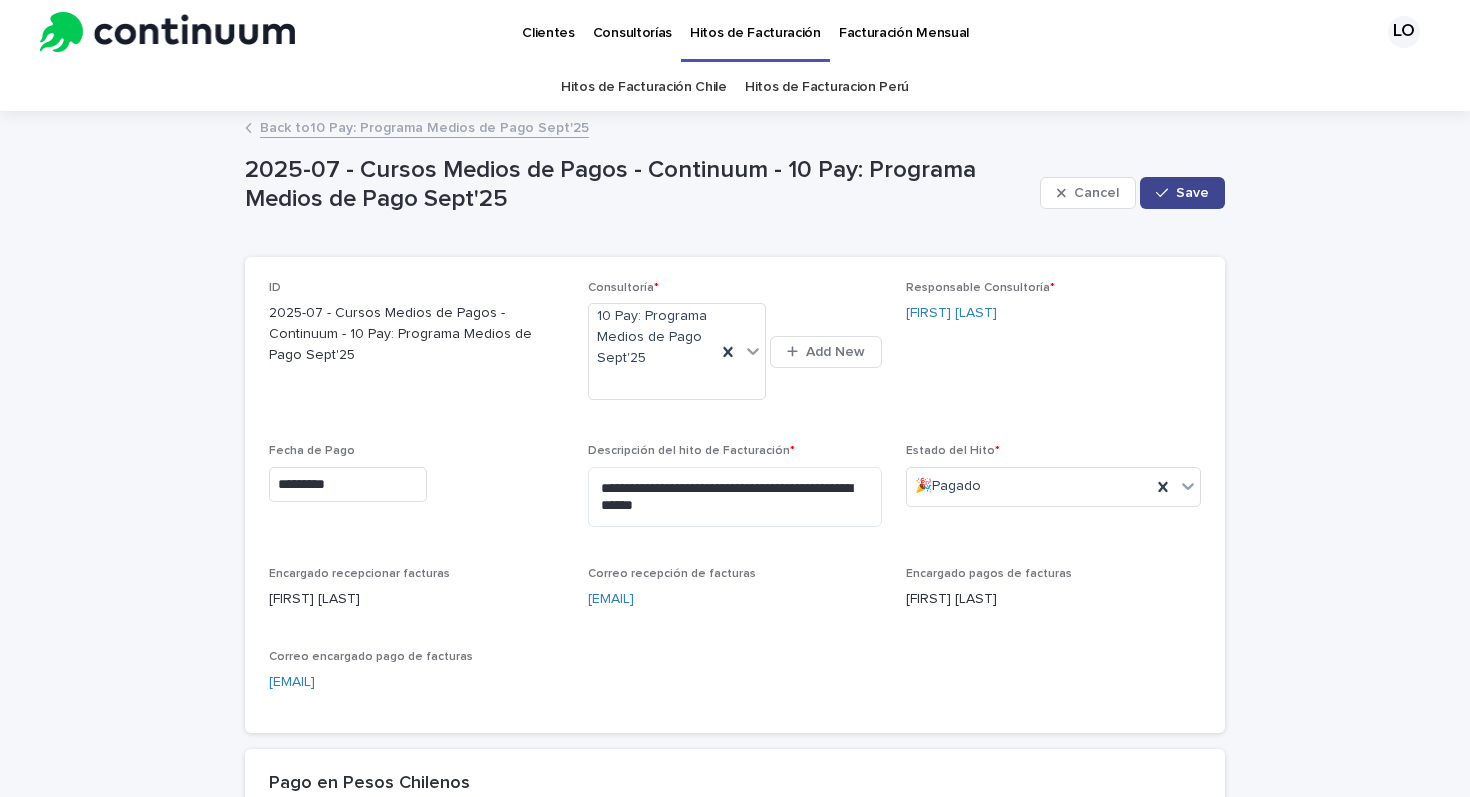 click on "Save" at bounding box center (1192, 193) 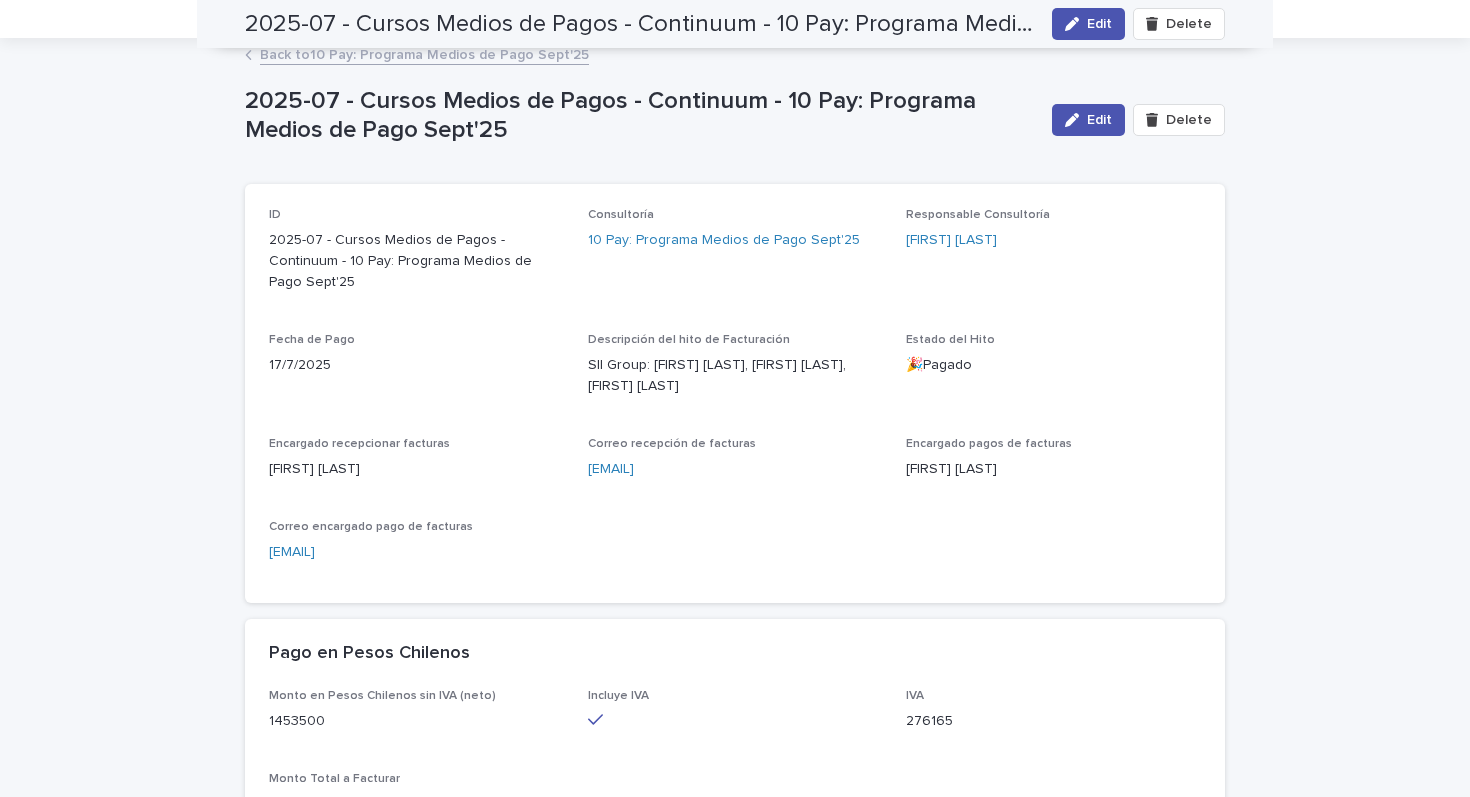 scroll, scrollTop: 0, scrollLeft: 0, axis: both 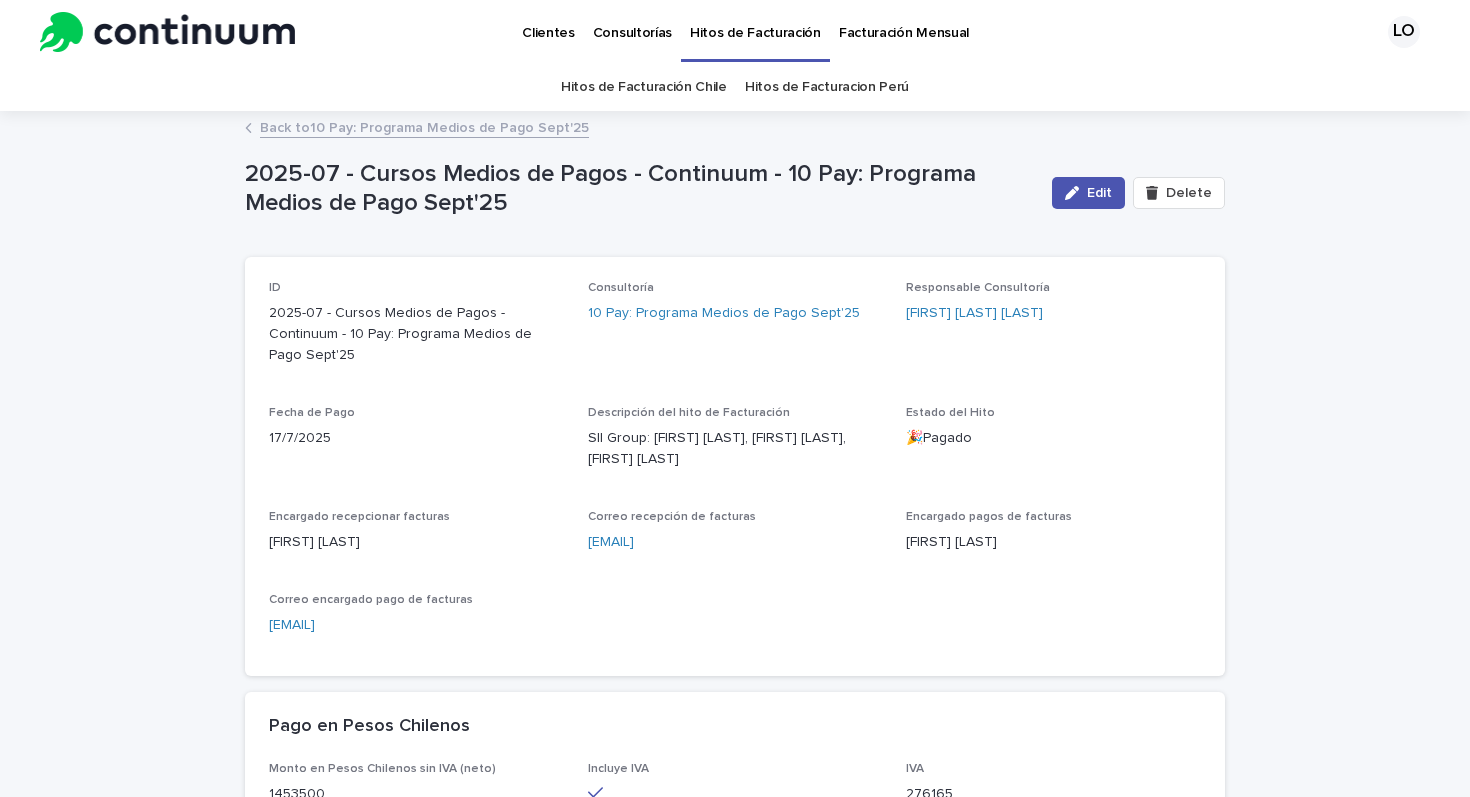 click on "Back to  10 Pay: Programa Medios de Pago Sept'25" at bounding box center [424, 126] 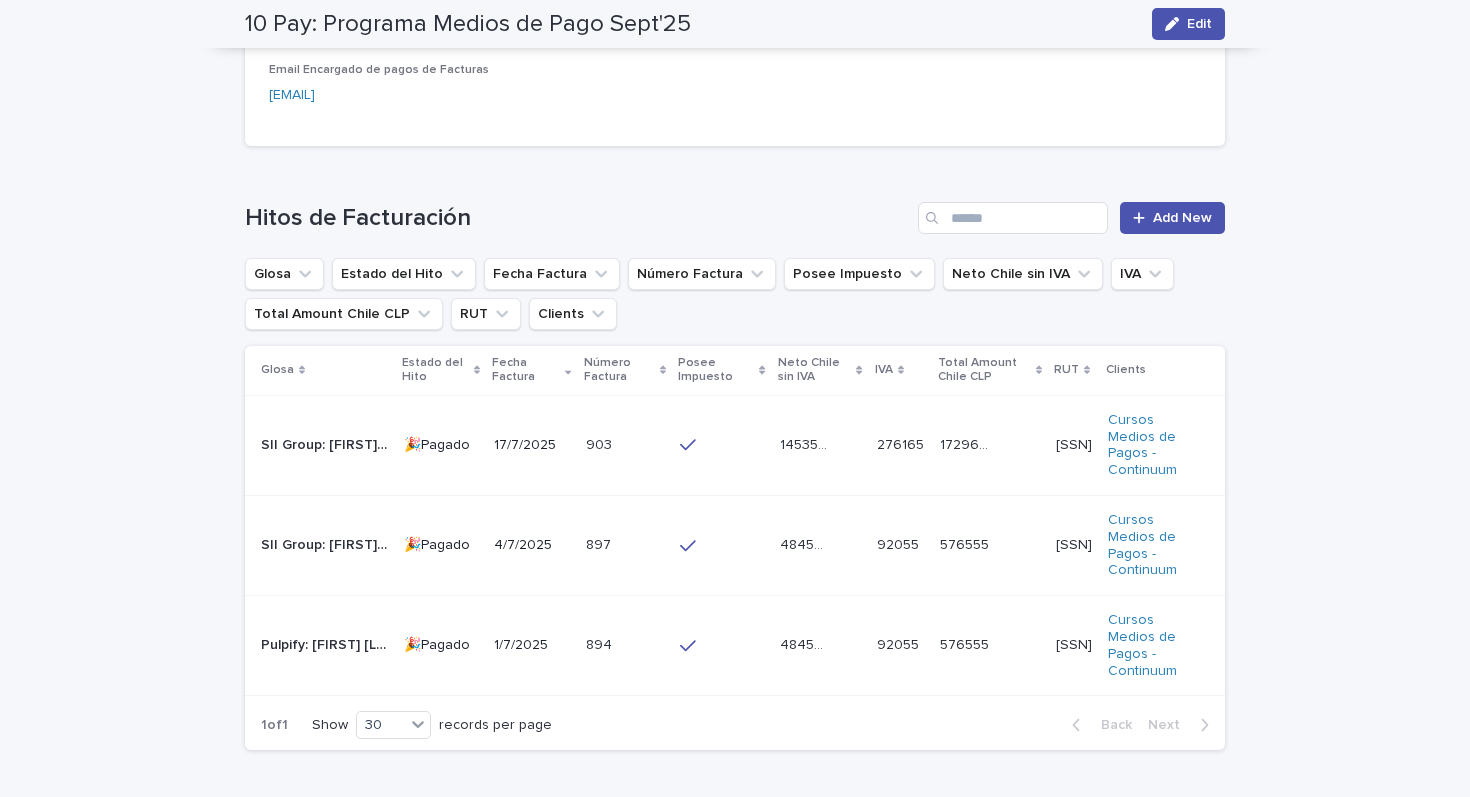 scroll, scrollTop: 969, scrollLeft: 0, axis: vertical 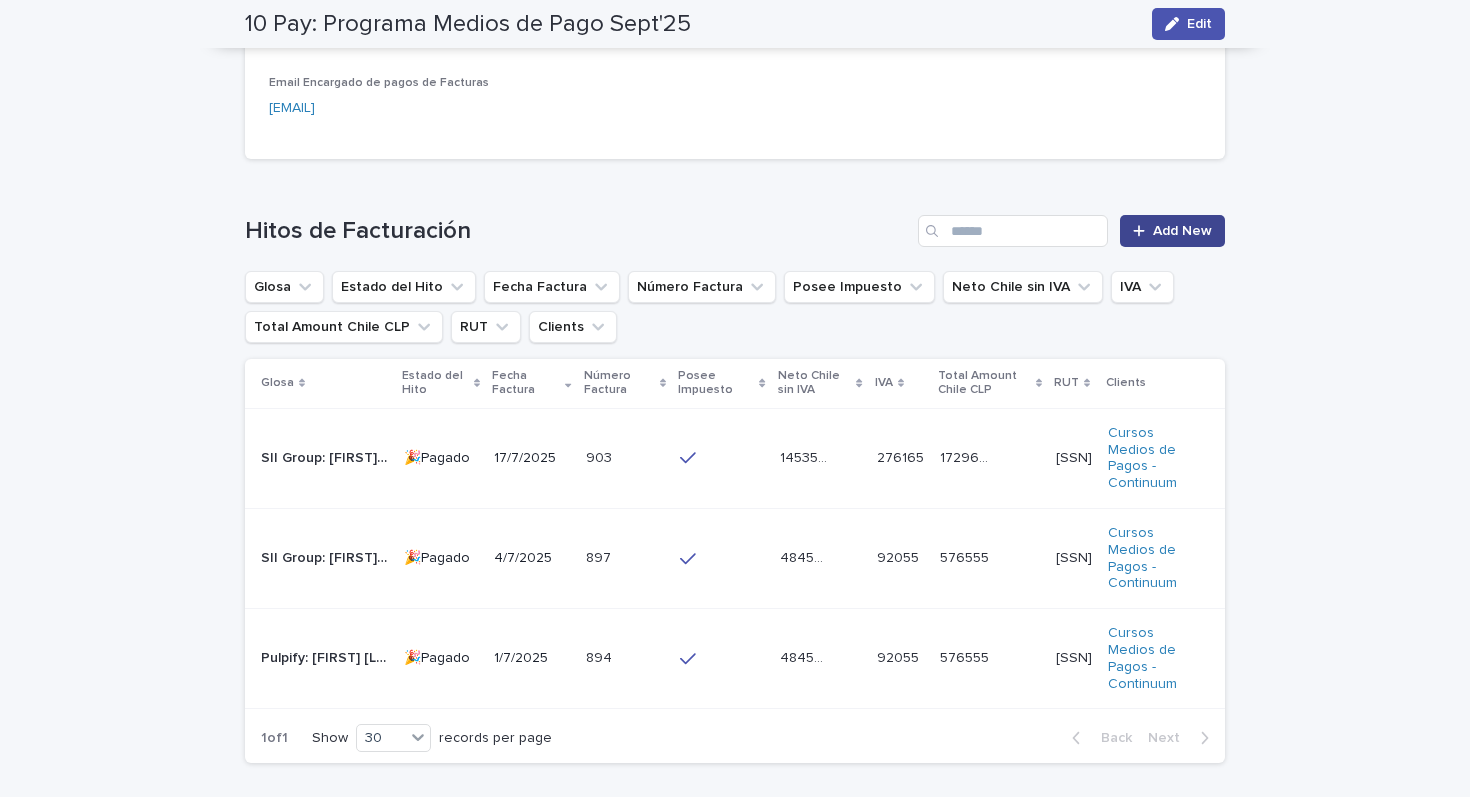 click on "Add New" at bounding box center [1182, 231] 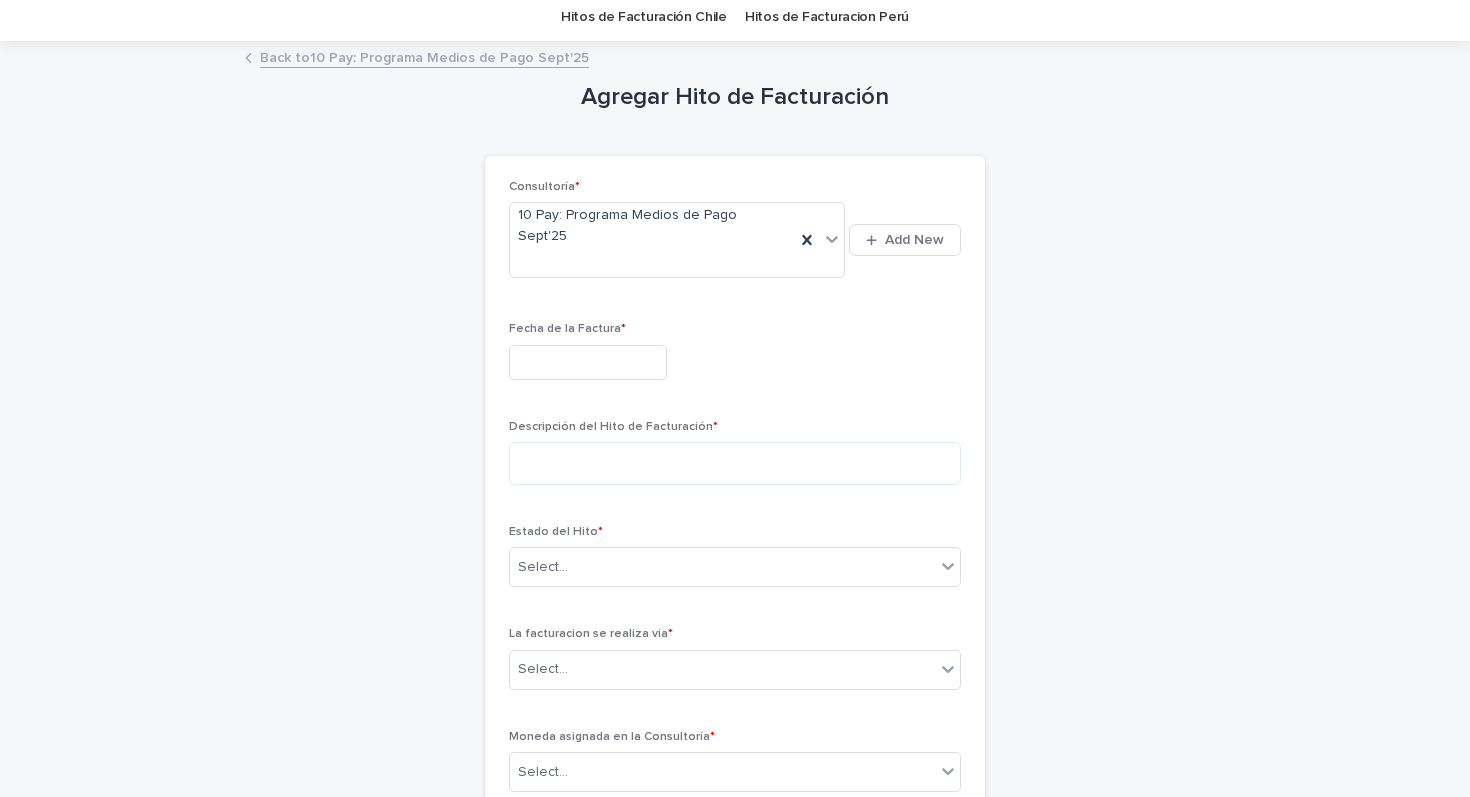 scroll, scrollTop: 0, scrollLeft: 0, axis: both 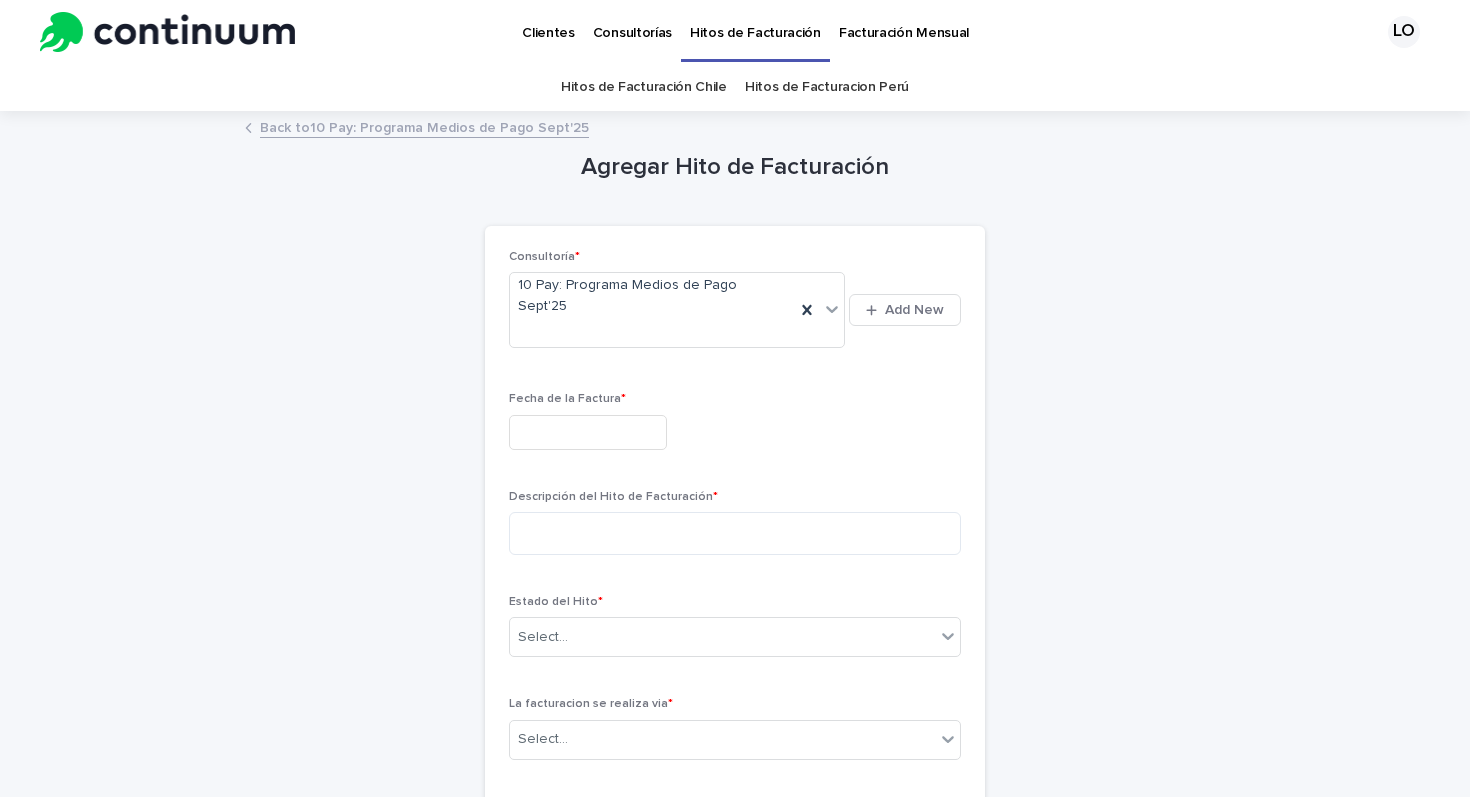 click at bounding box center [588, 432] 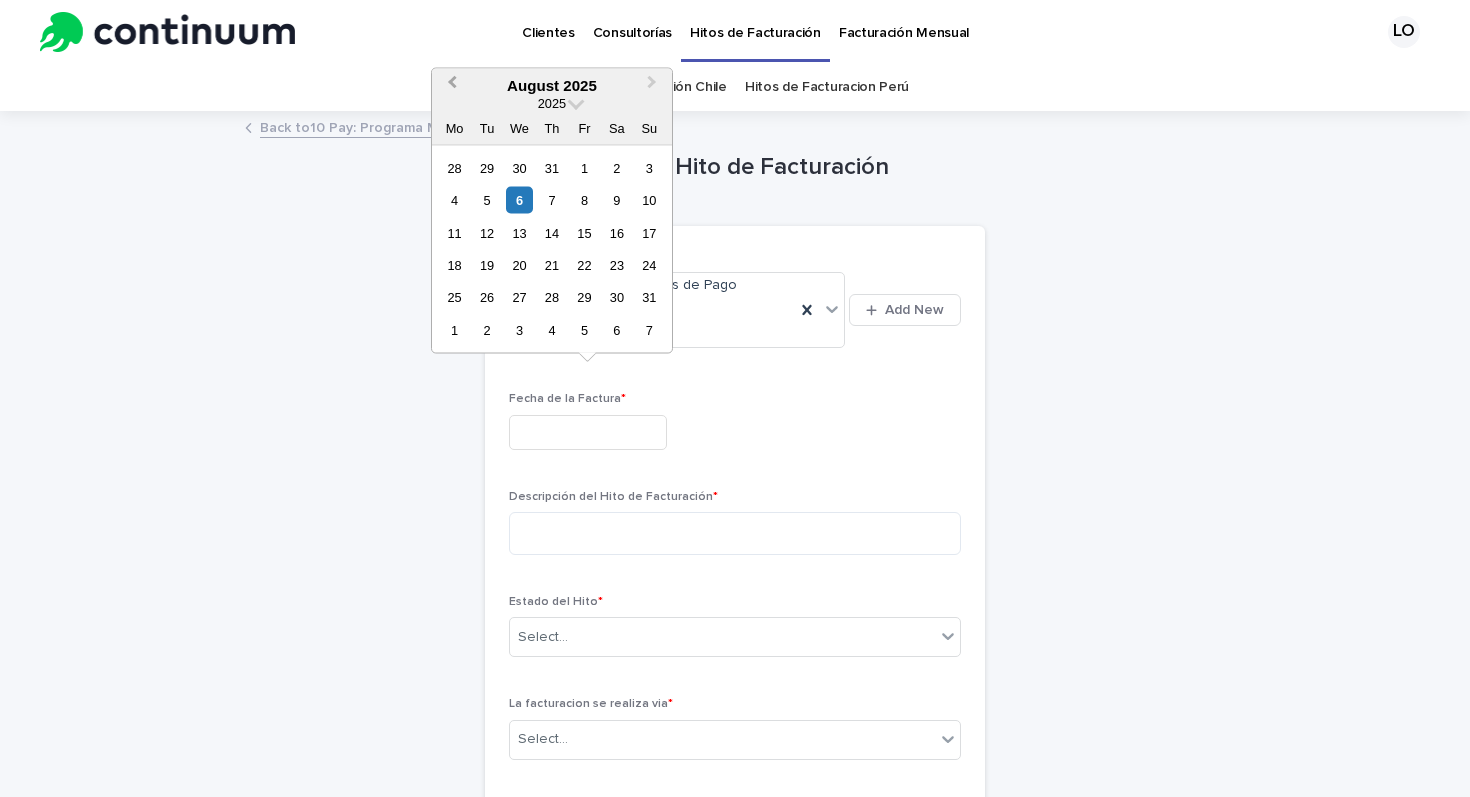 click on "Previous Month" at bounding box center (452, 84) 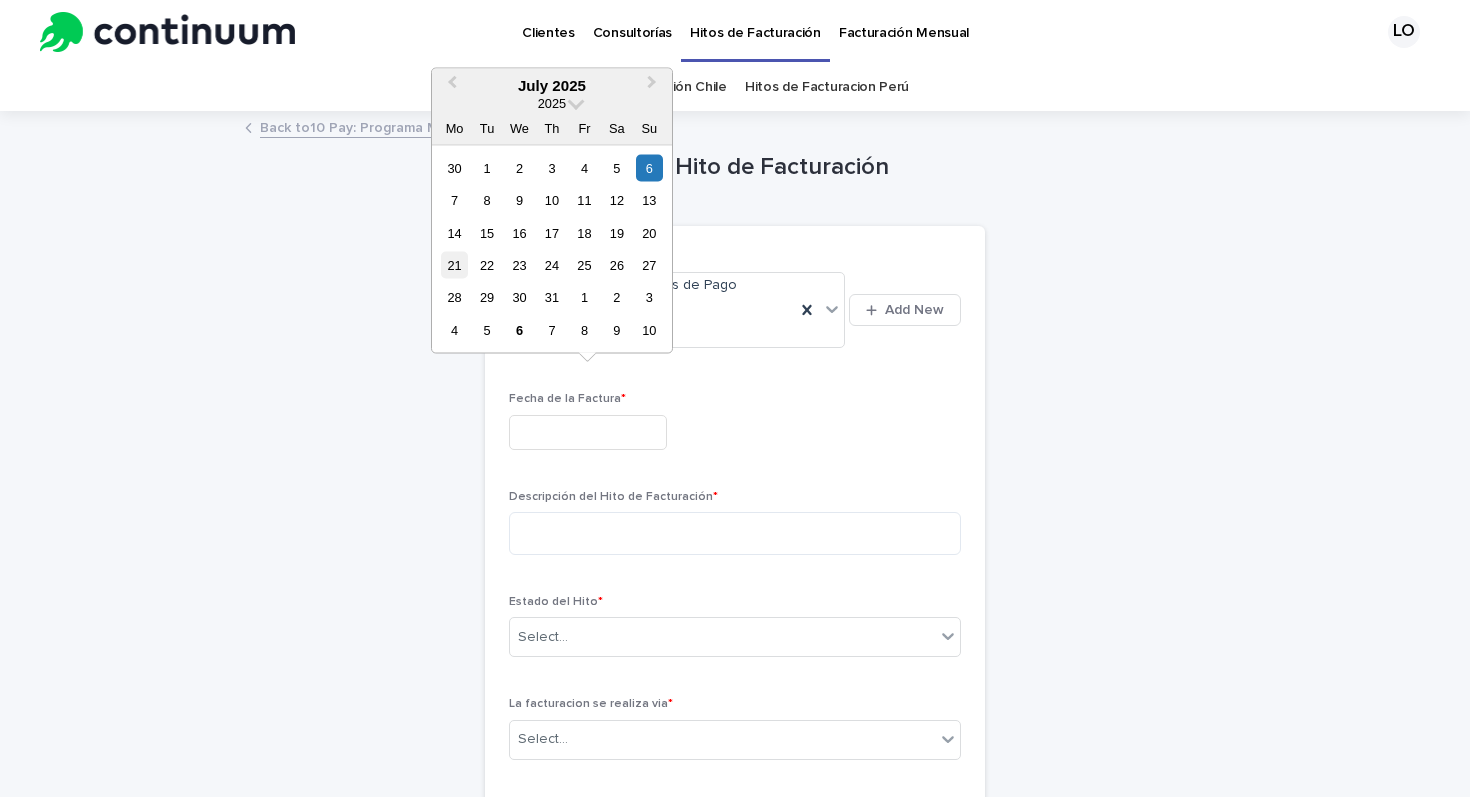 click on "21" at bounding box center (454, 265) 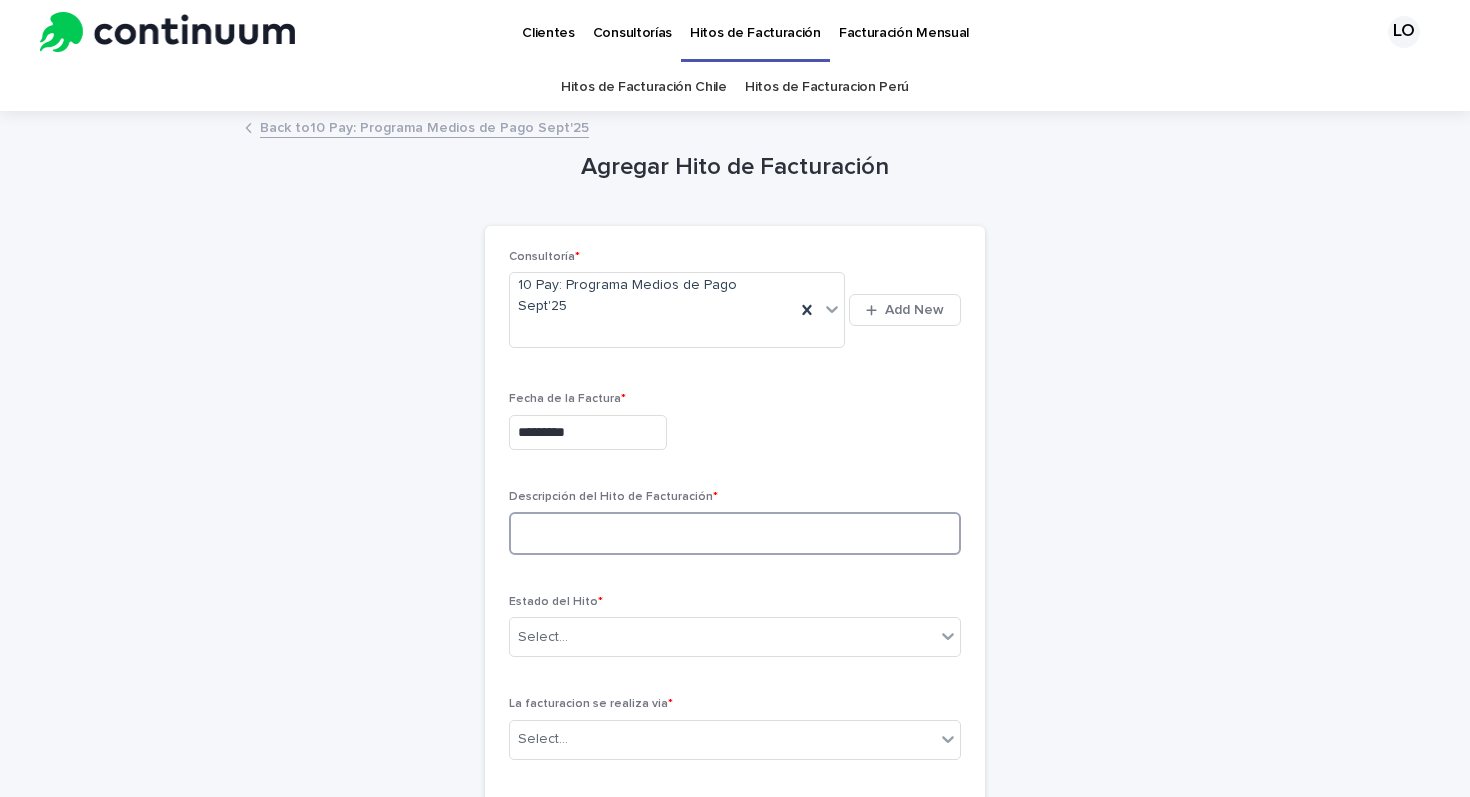 click at bounding box center (735, 533) 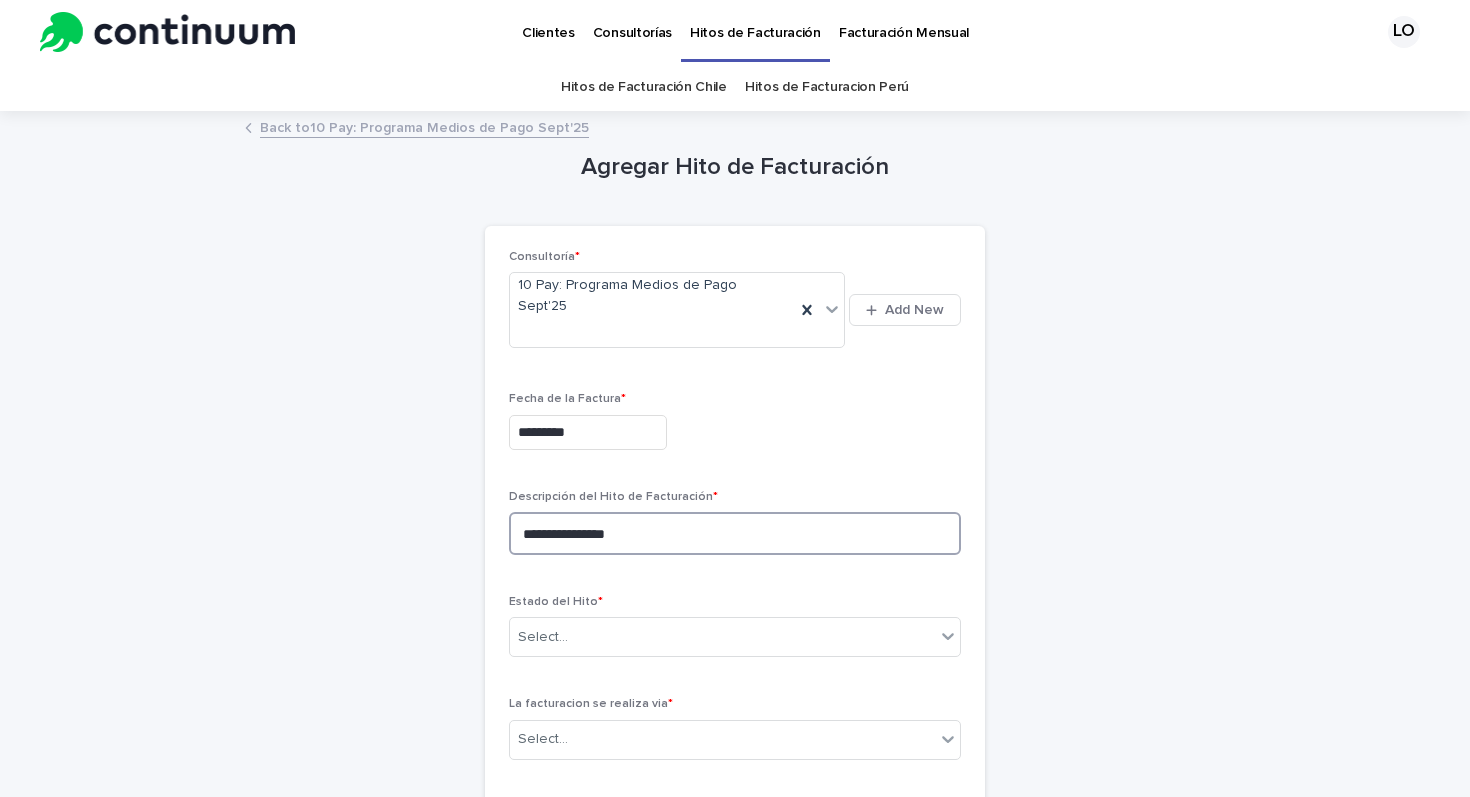 type on "**********" 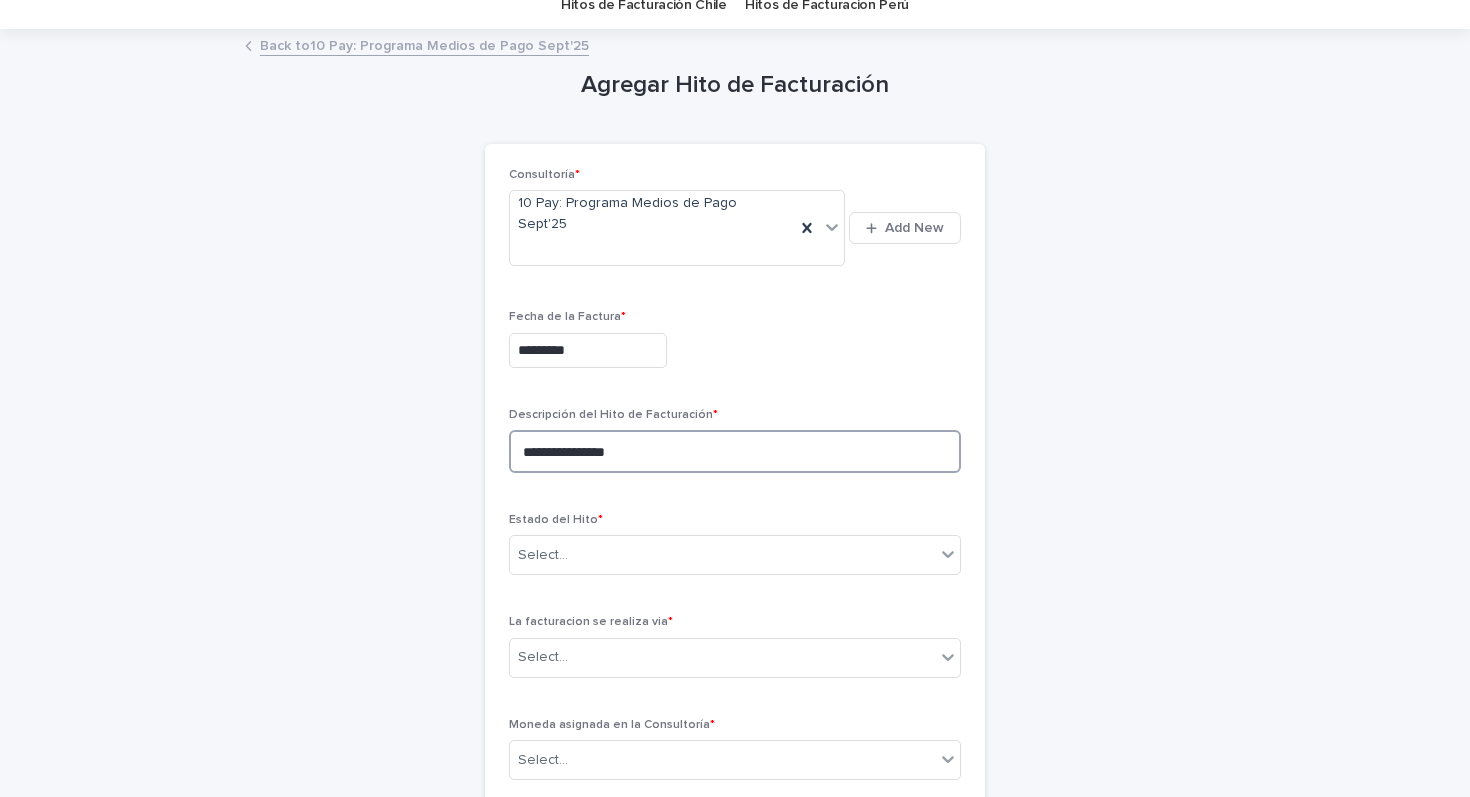 scroll, scrollTop: 102, scrollLeft: 0, axis: vertical 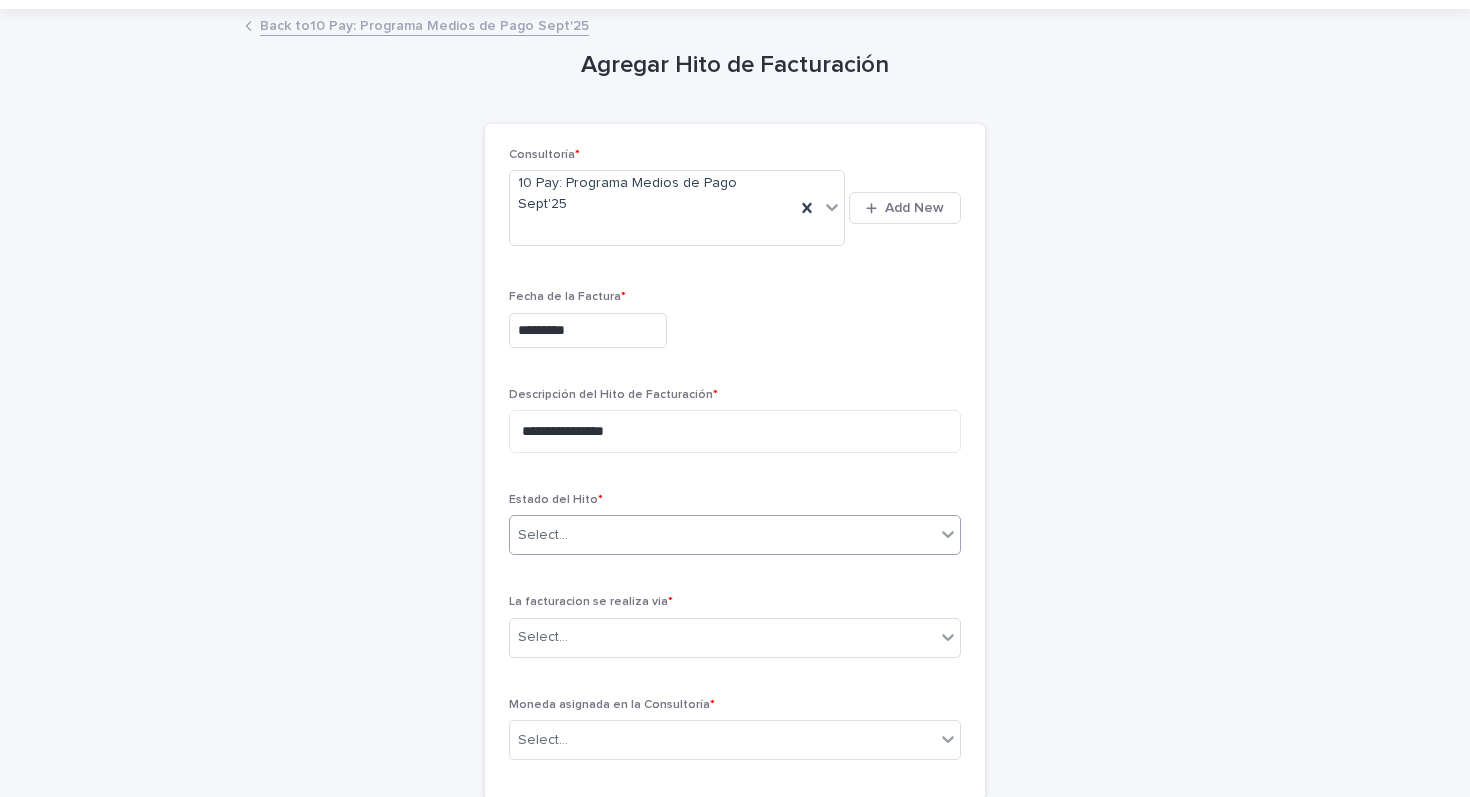 click on "Select..." at bounding box center [722, 535] 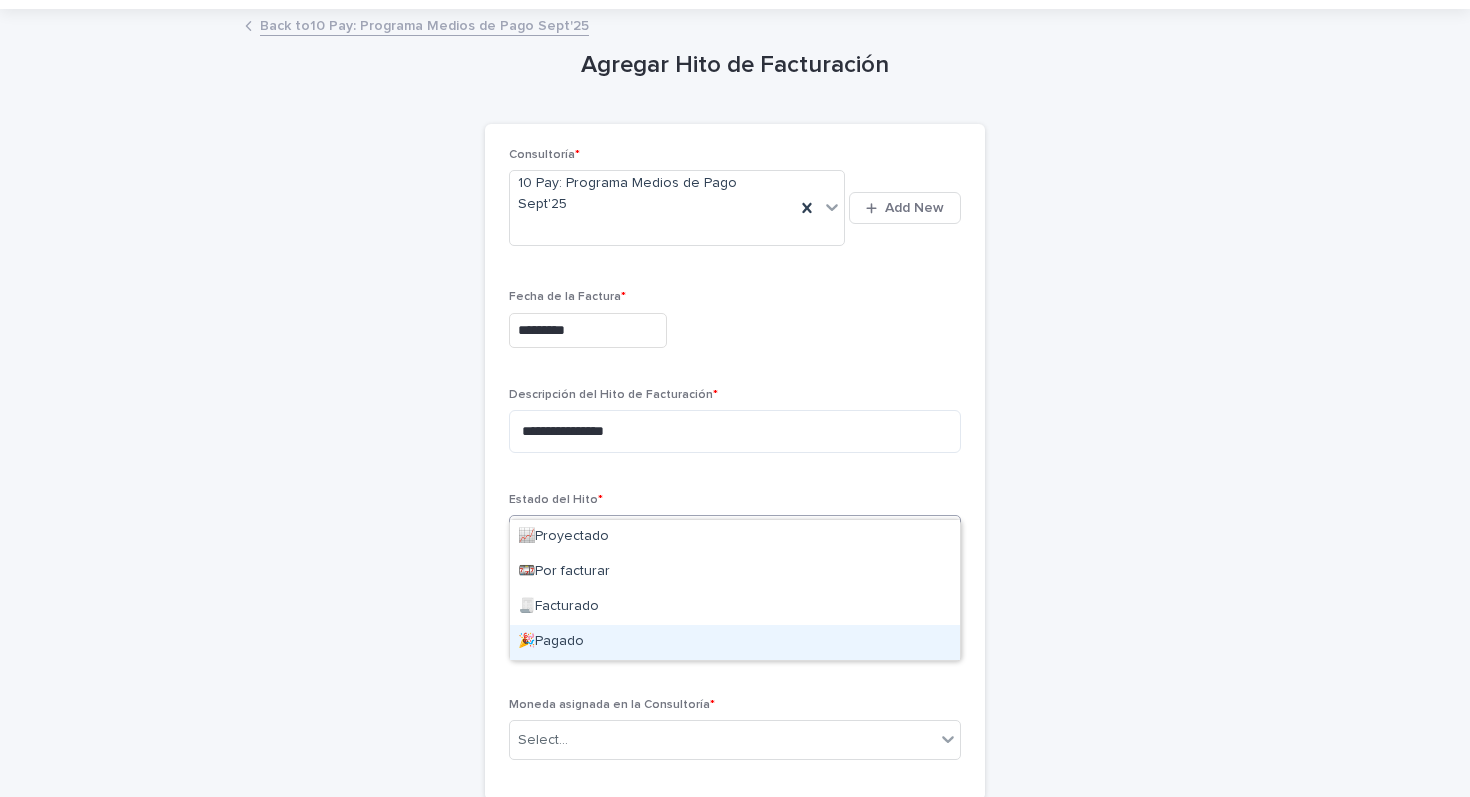 click on "🎉Pagado" at bounding box center [735, 642] 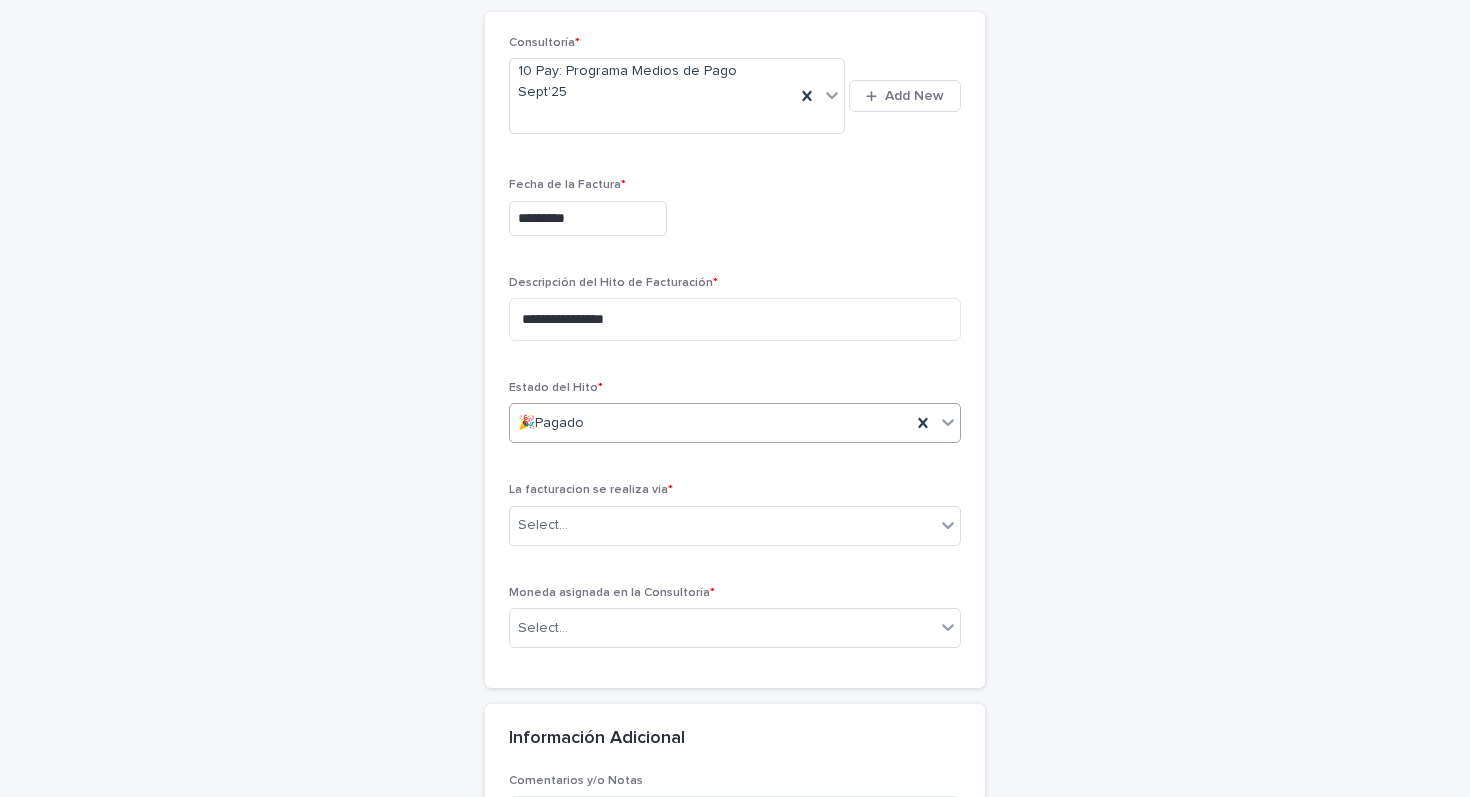 scroll, scrollTop: 266, scrollLeft: 0, axis: vertical 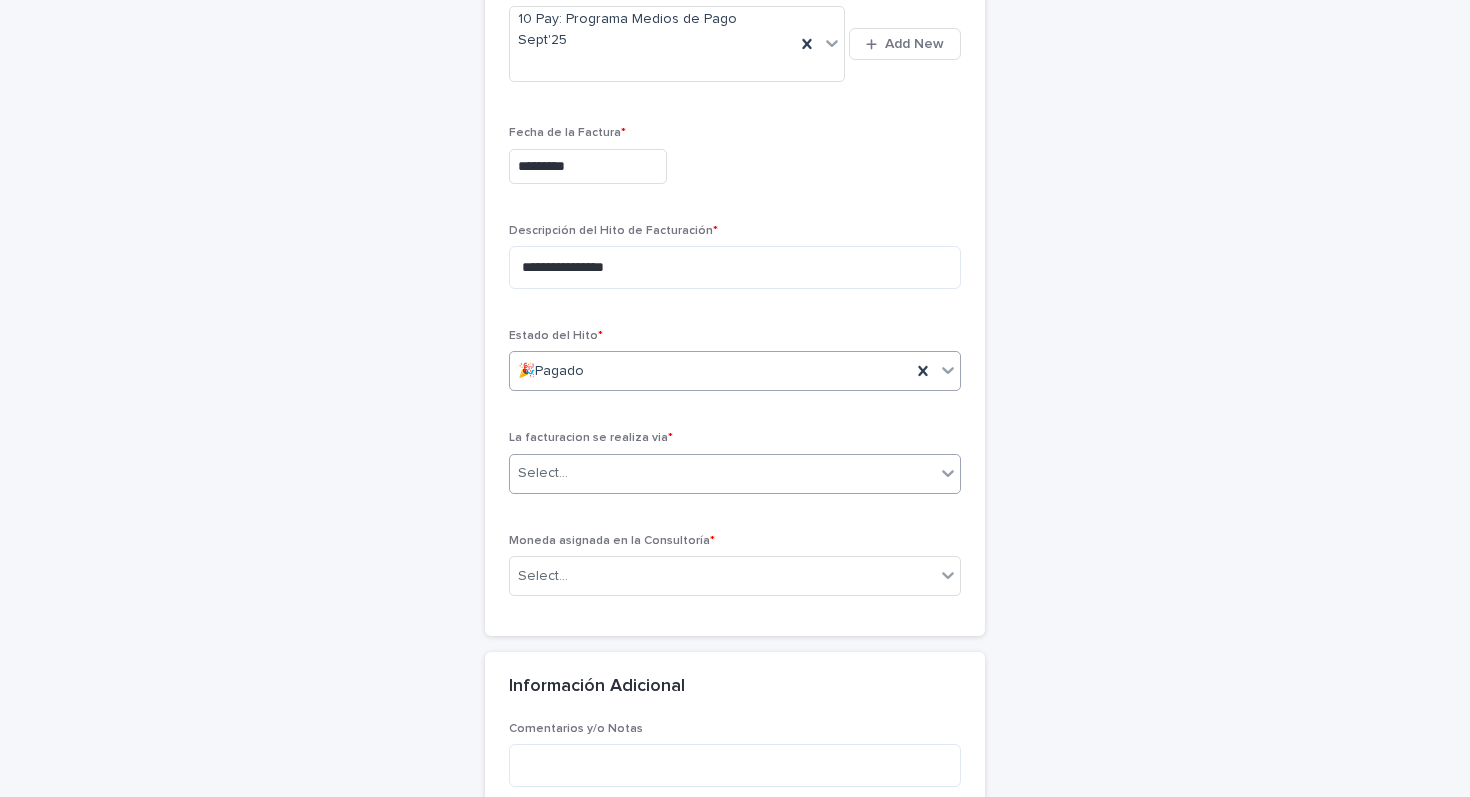 click on "Select..." at bounding box center (722, 473) 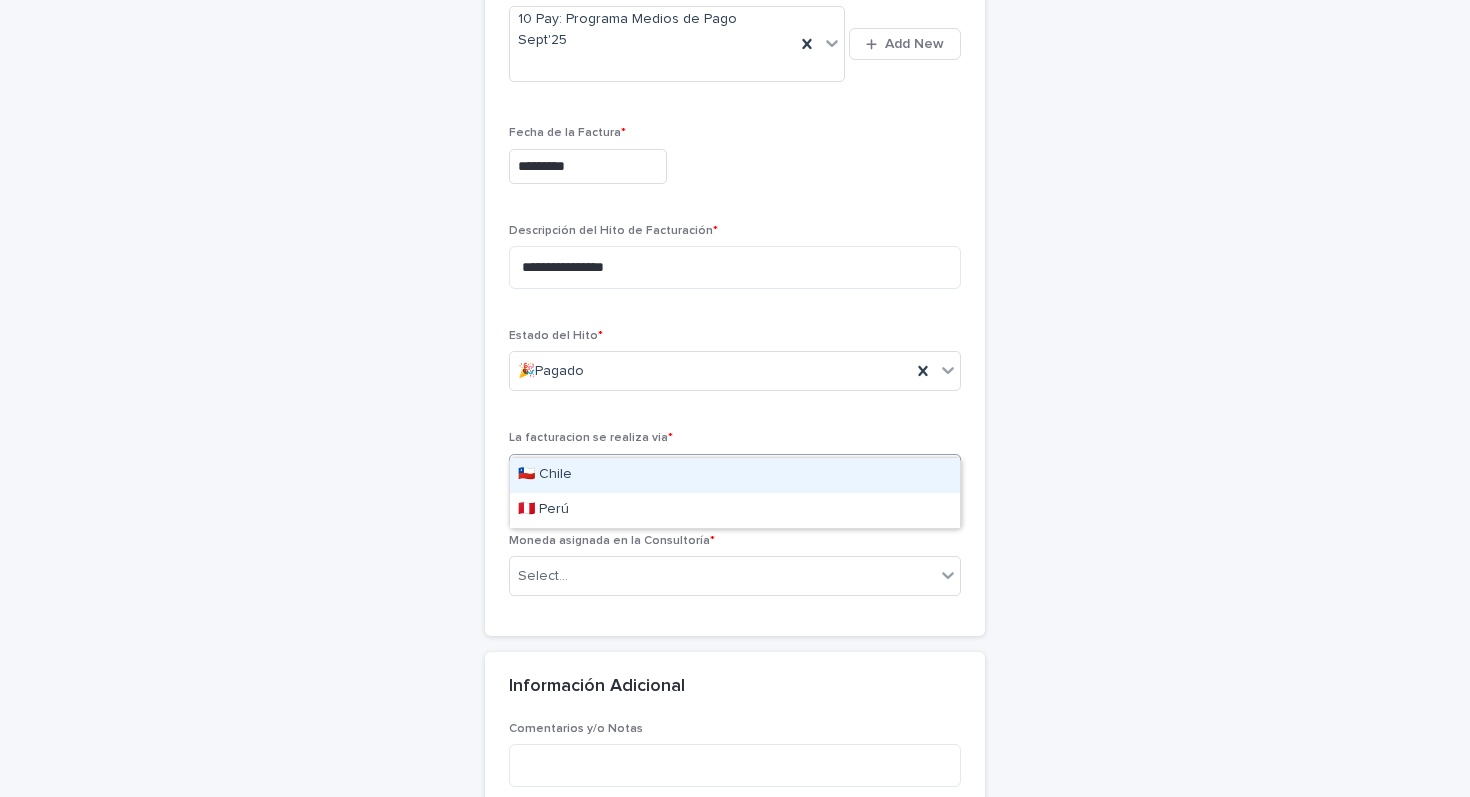 click on "🇨🇱 Chile" at bounding box center [735, 475] 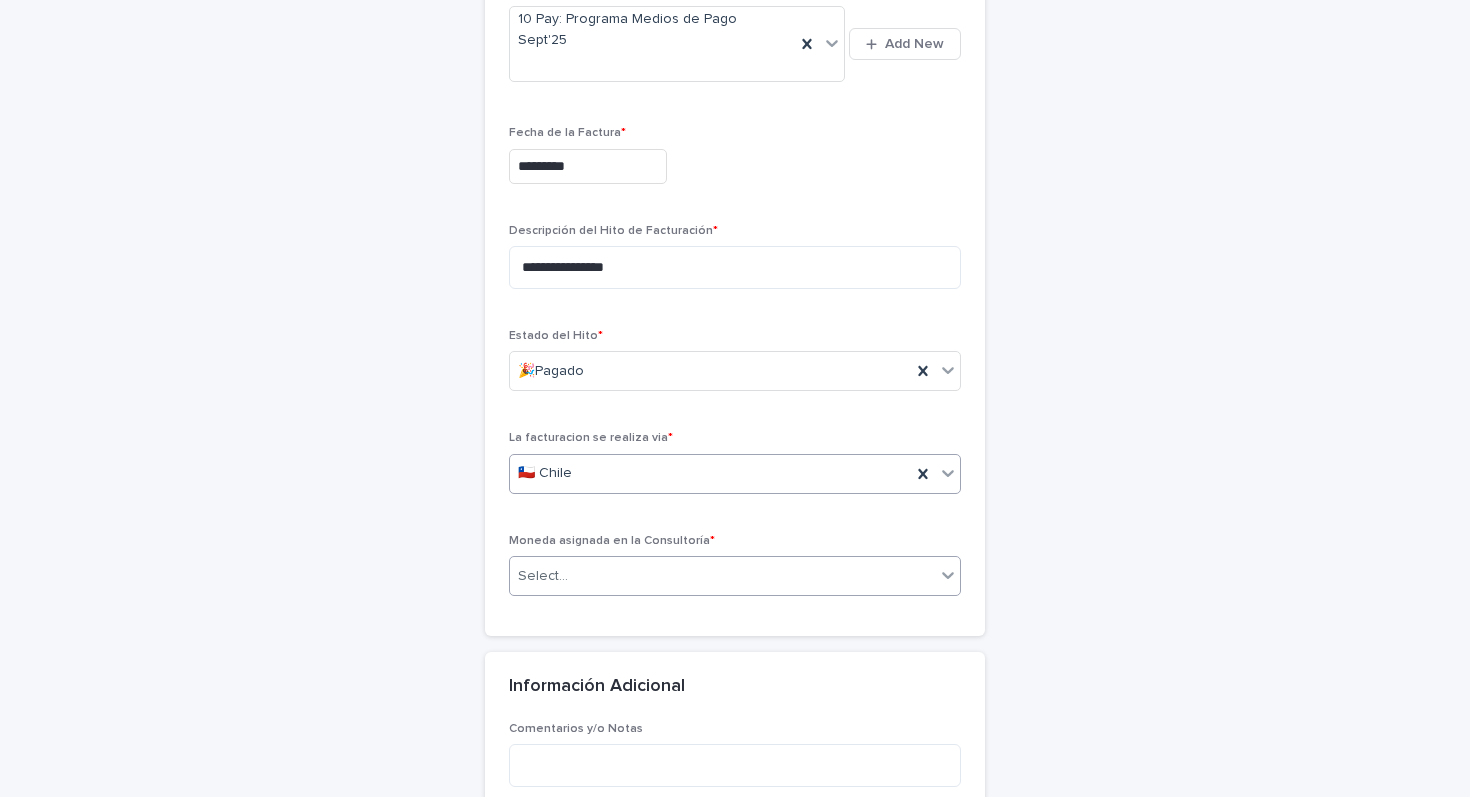 click on "Select..." at bounding box center (722, 576) 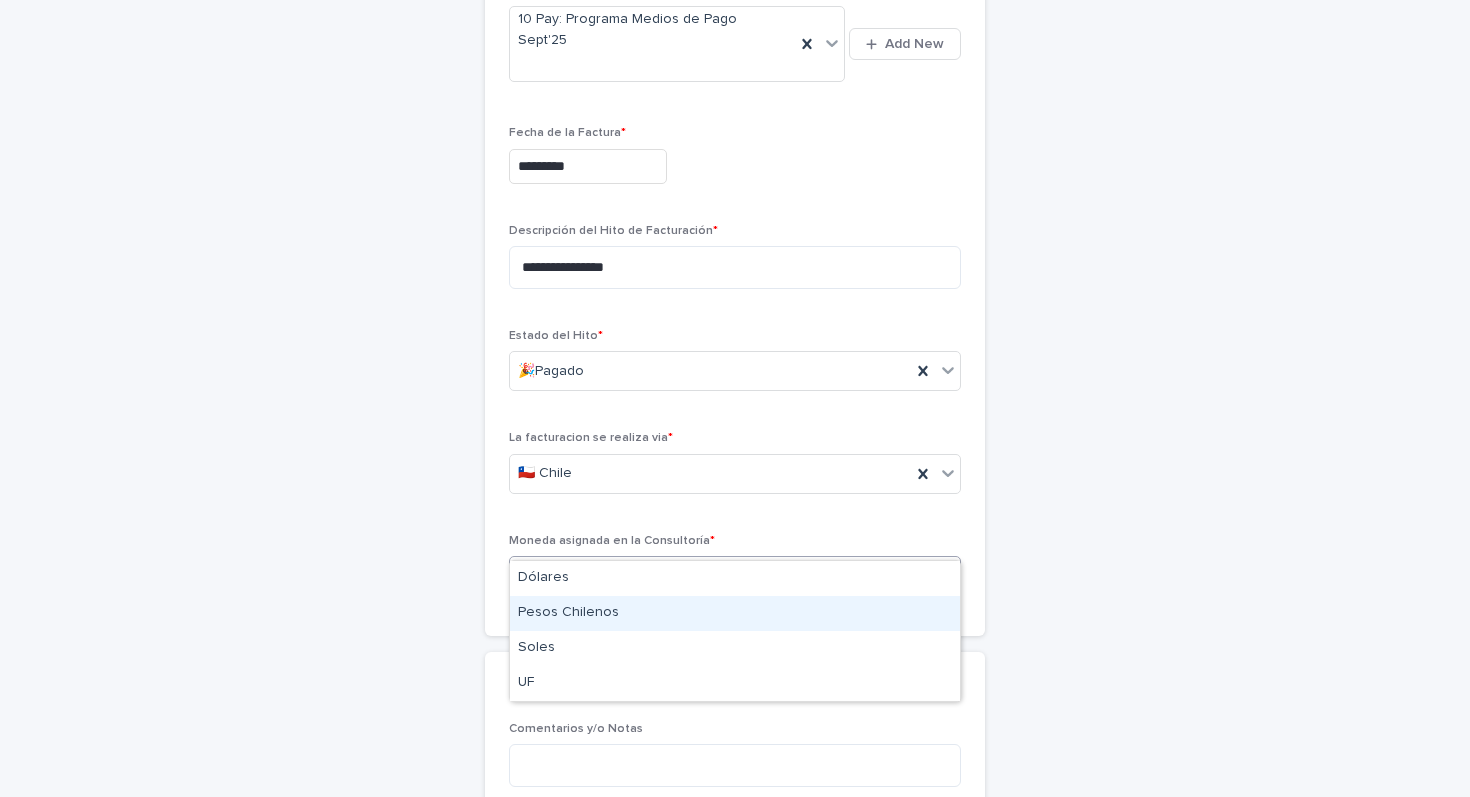 click on "Pesos Chilenos" at bounding box center [735, 613] 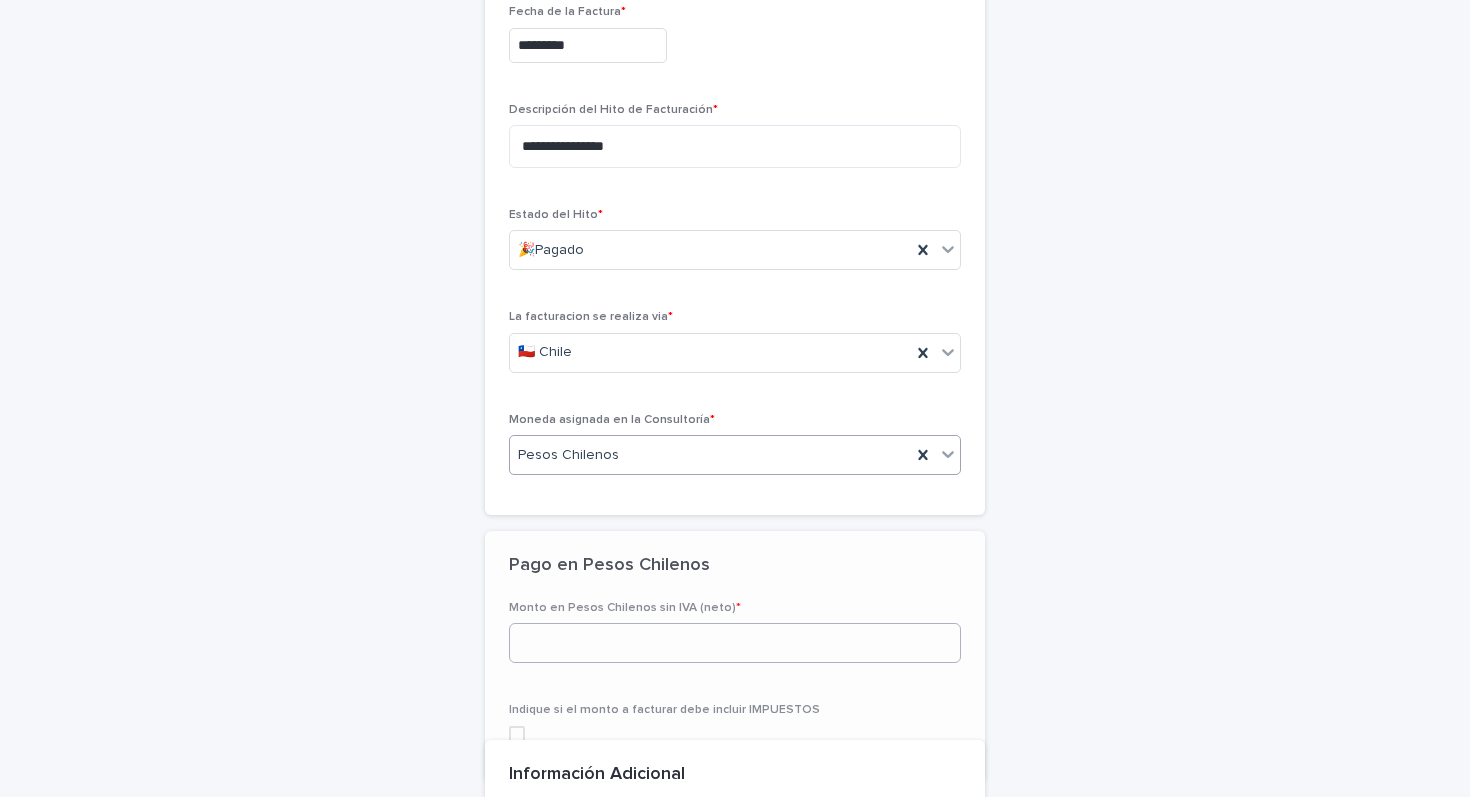 scroll, scrollTop: 399, scrollLeft: 0, axis: vertical 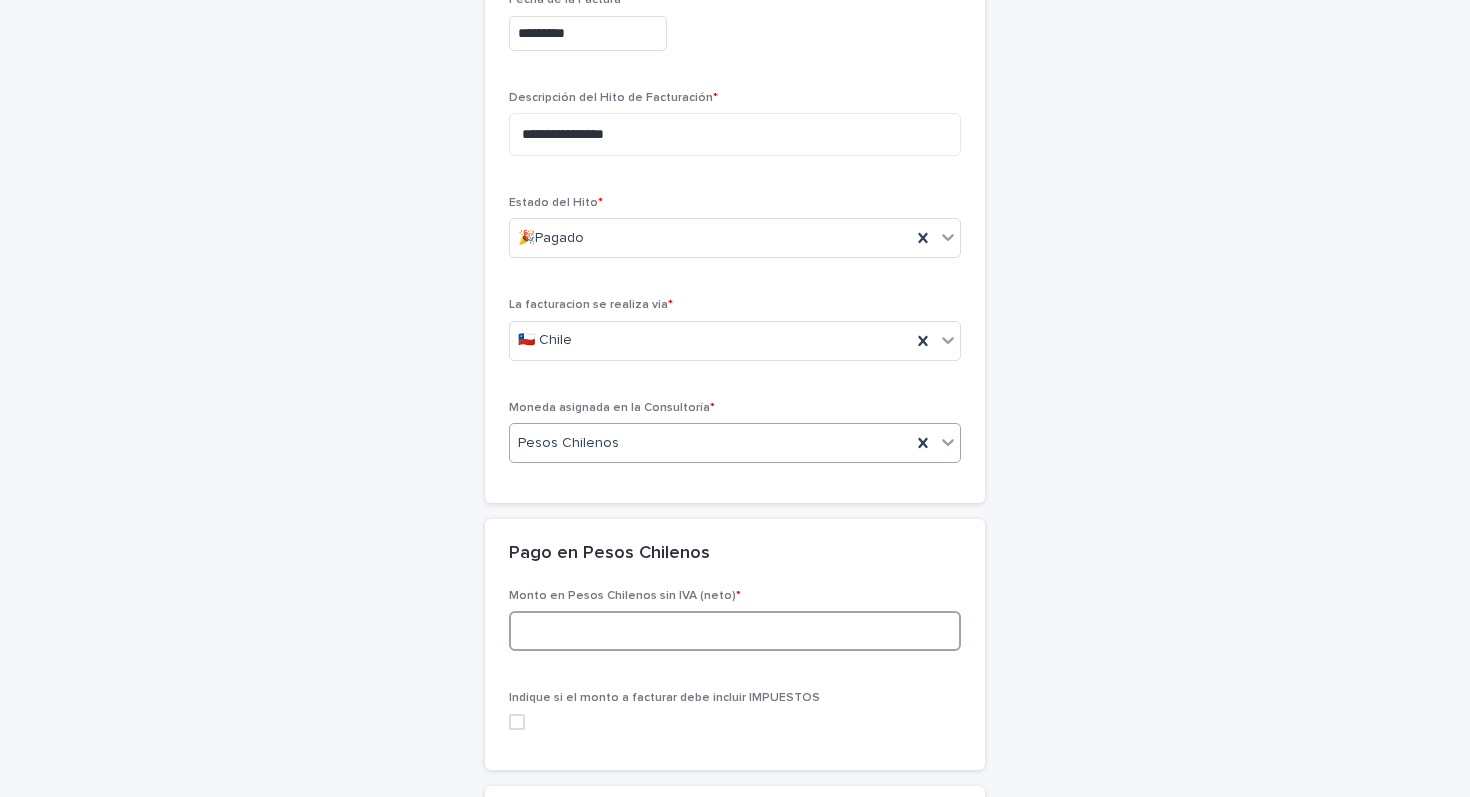 click at bounding box center (735, 631) 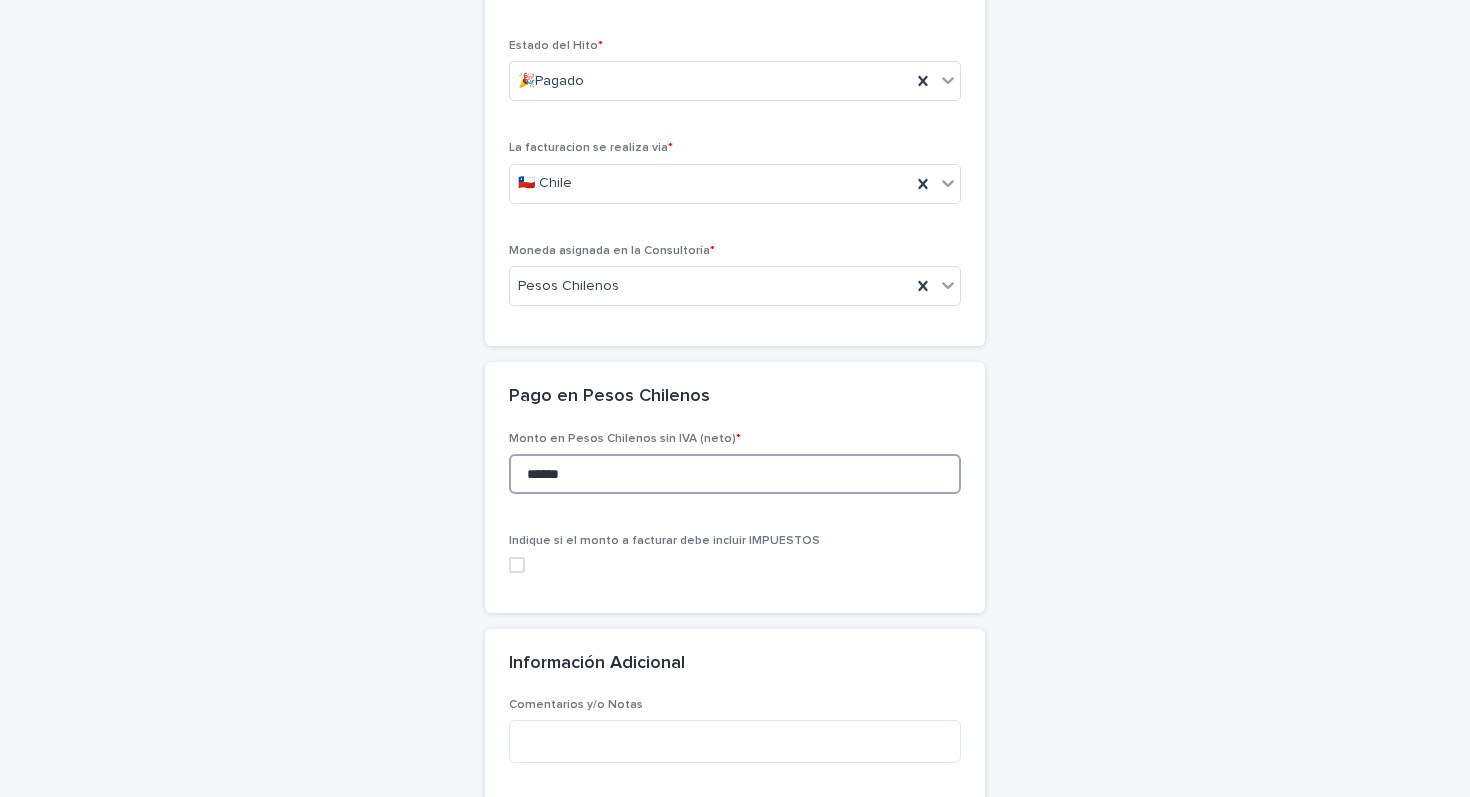 scroll, scrollTop: 566, scrollLeft: 0, axis: vertical 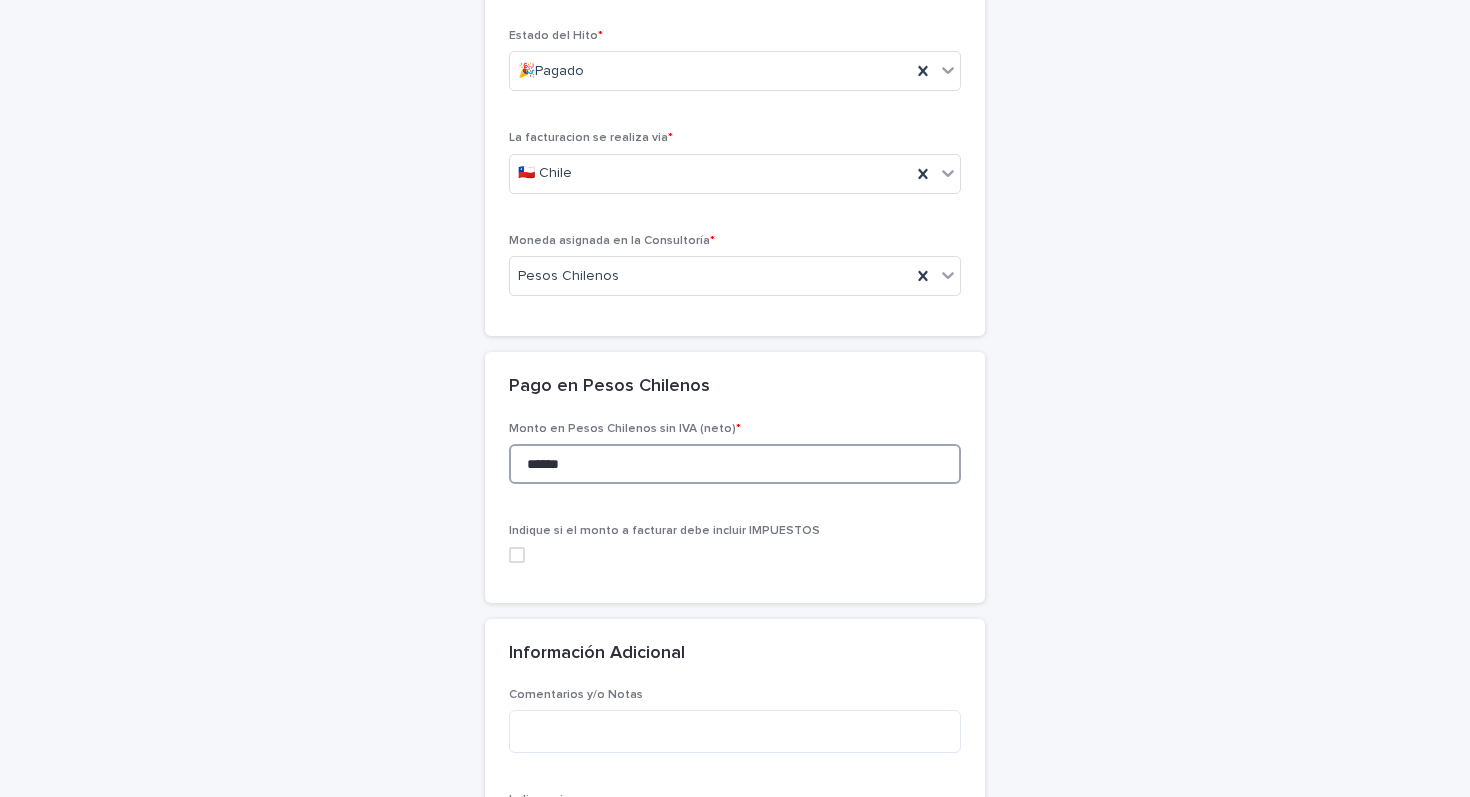 click at bounding box center [517, 555] 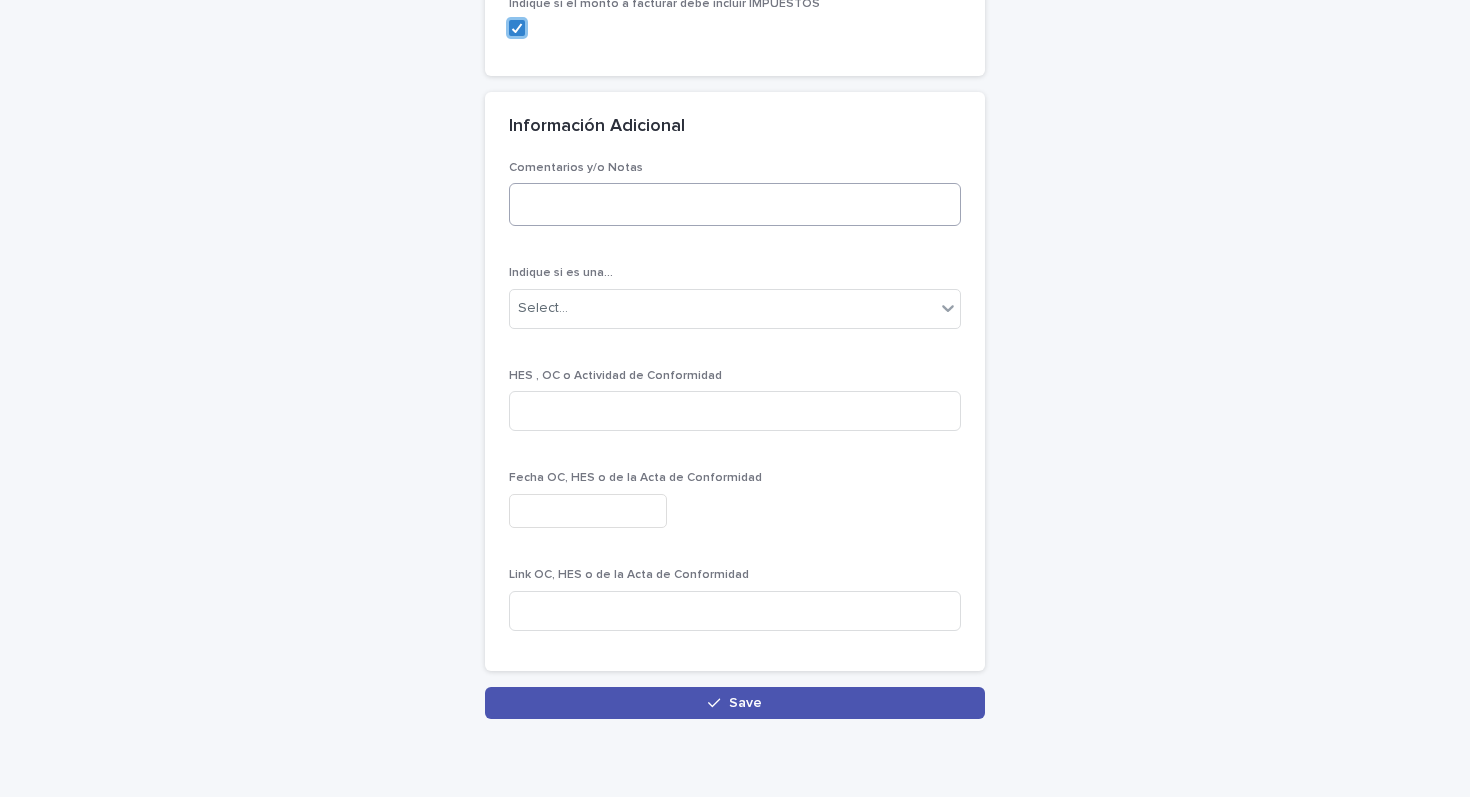 scroll, scrollTop: 1113, scrollLeft: 0, axis: vertical 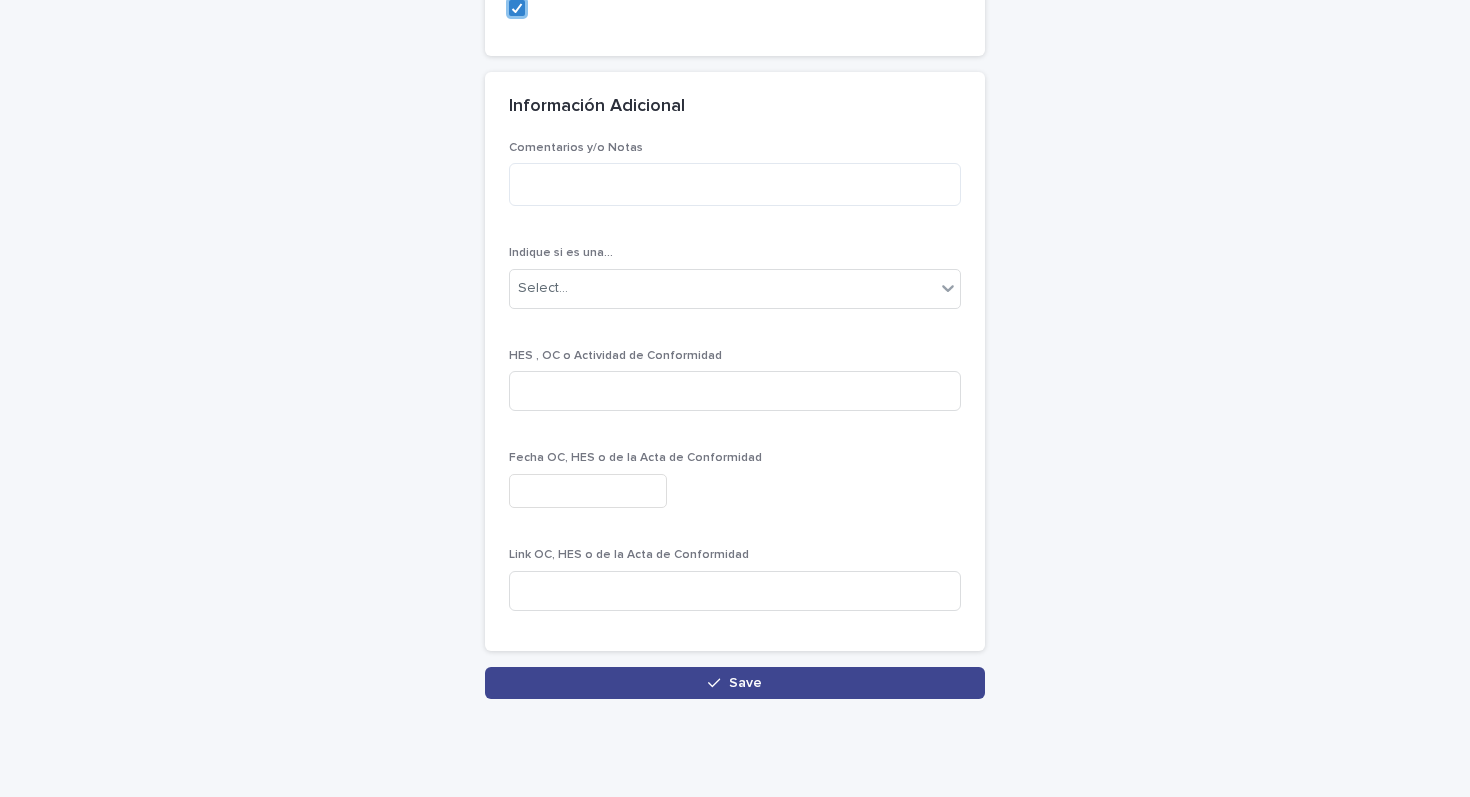 click on "Save" at bounding box center (735, 683) 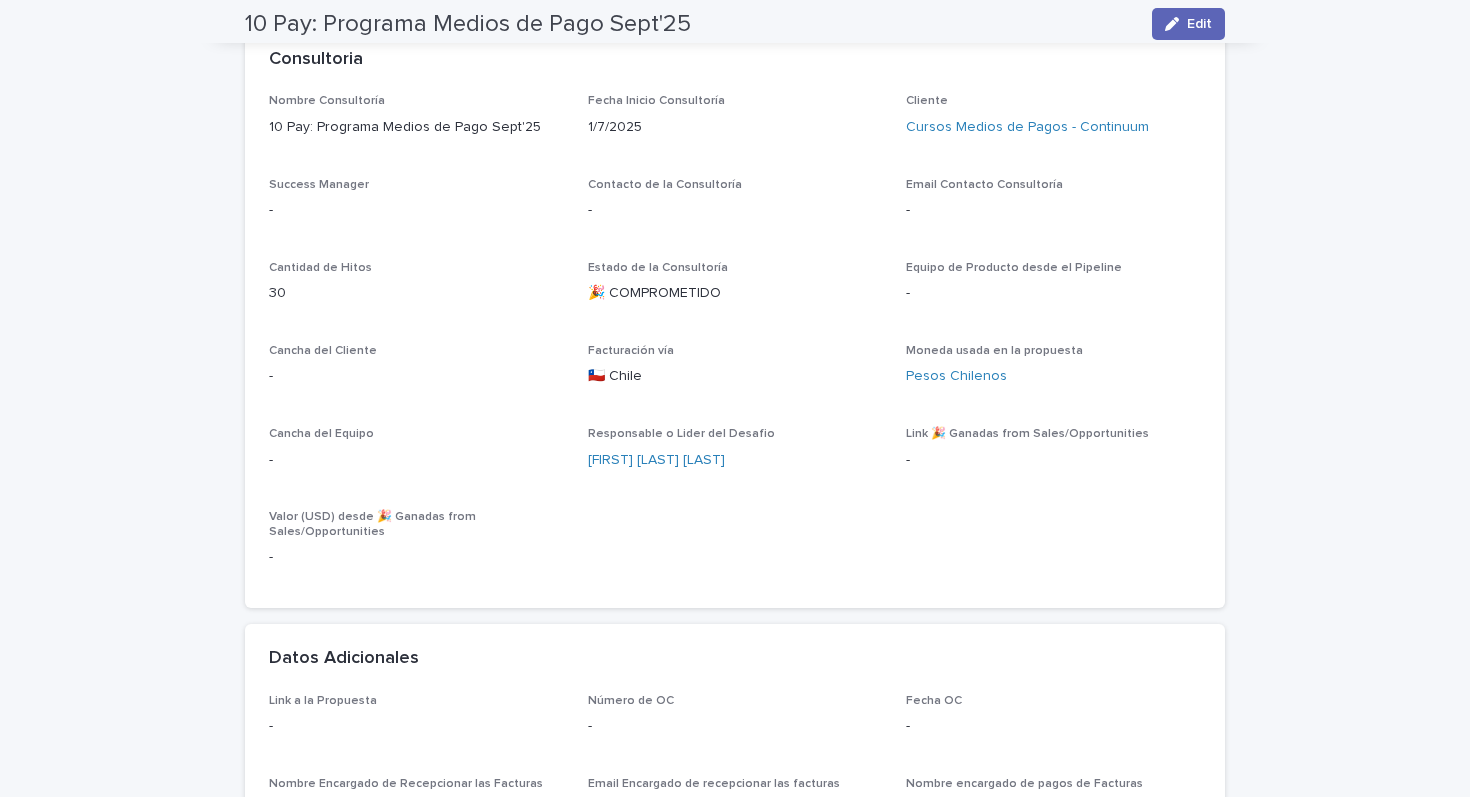 scroll, scrollTop: 0, scrollLeft: 0, axis: both 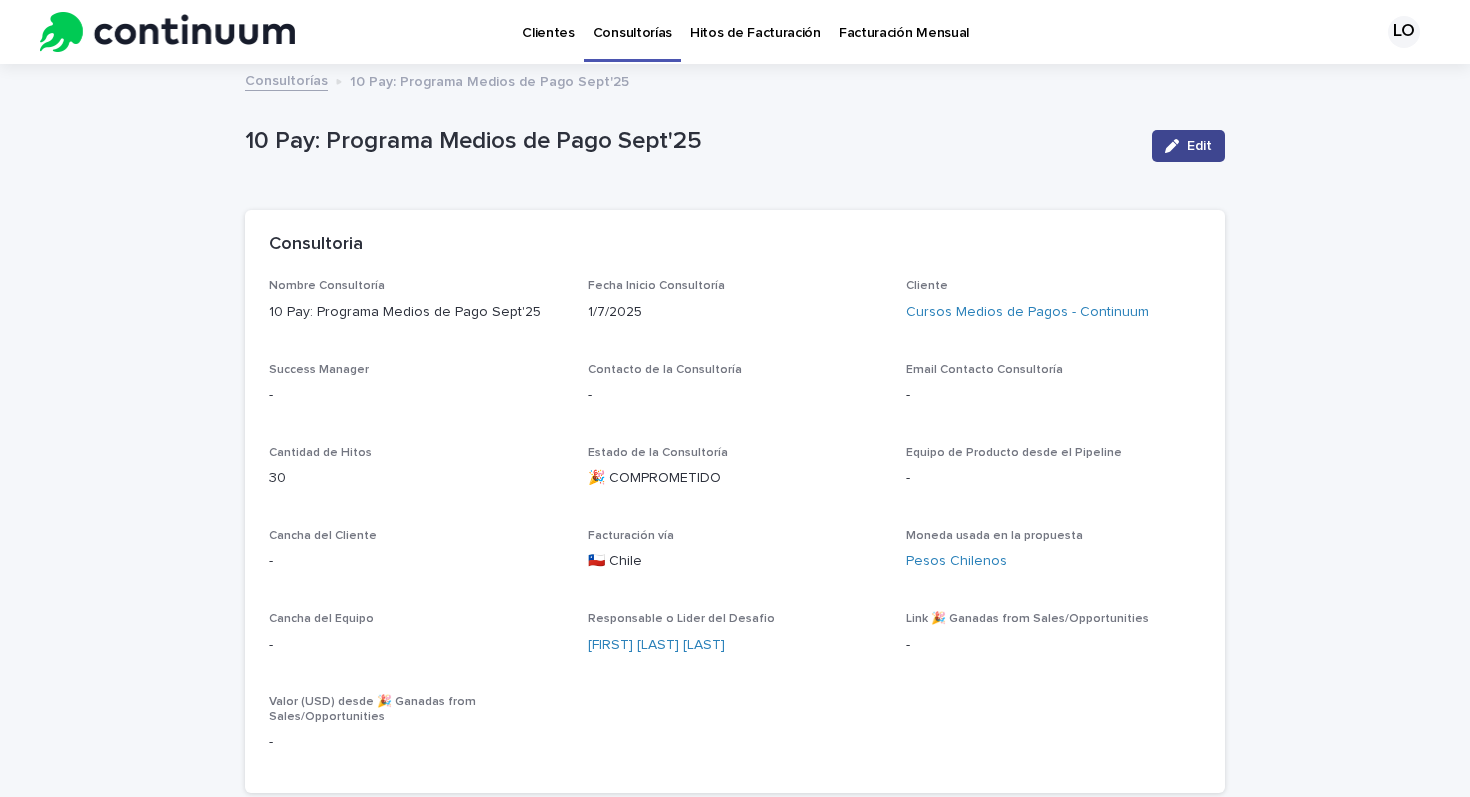click on "Edit" at bounding box center (1199, 146) 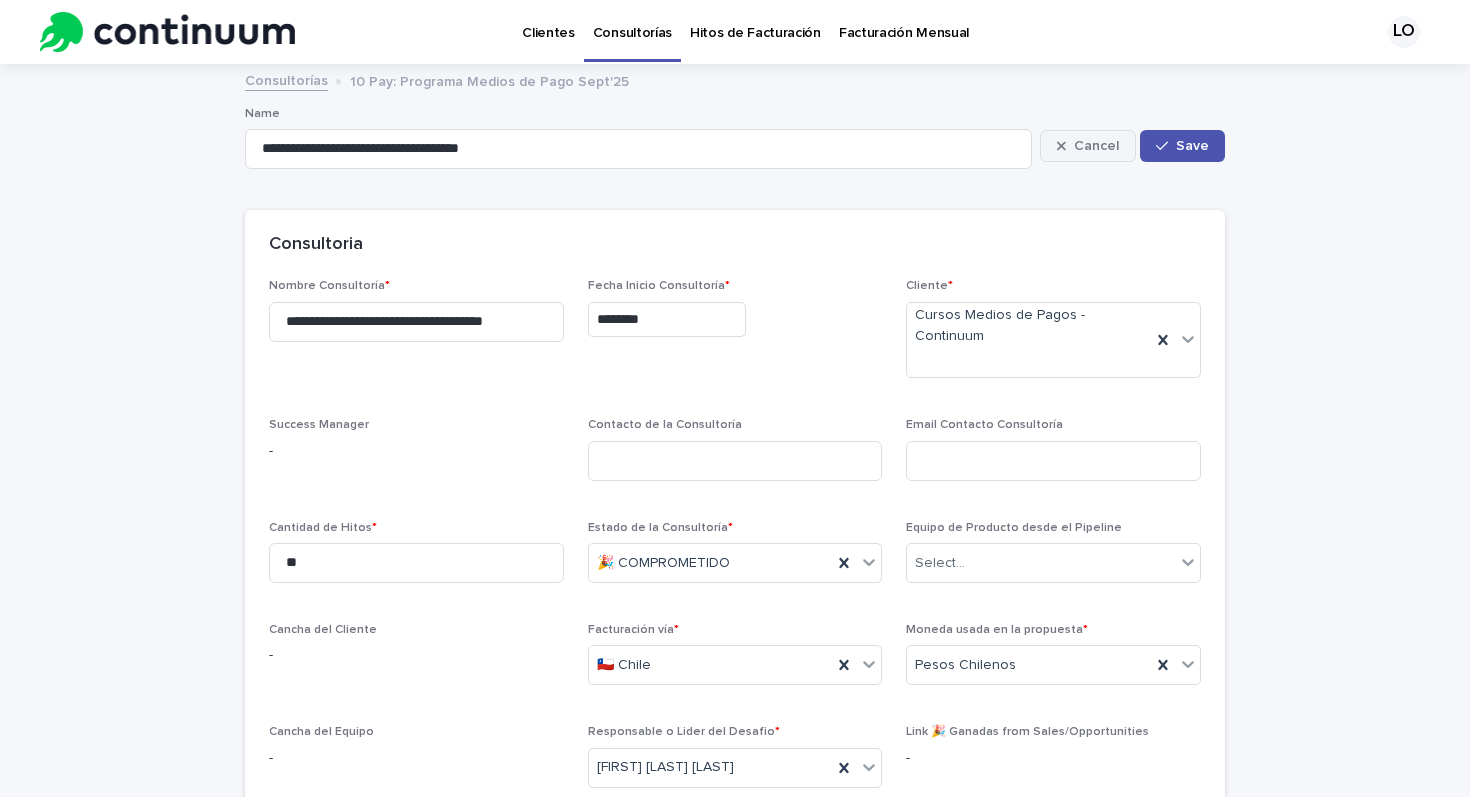 click on "Cancel" at bounding box center (1096, 146) 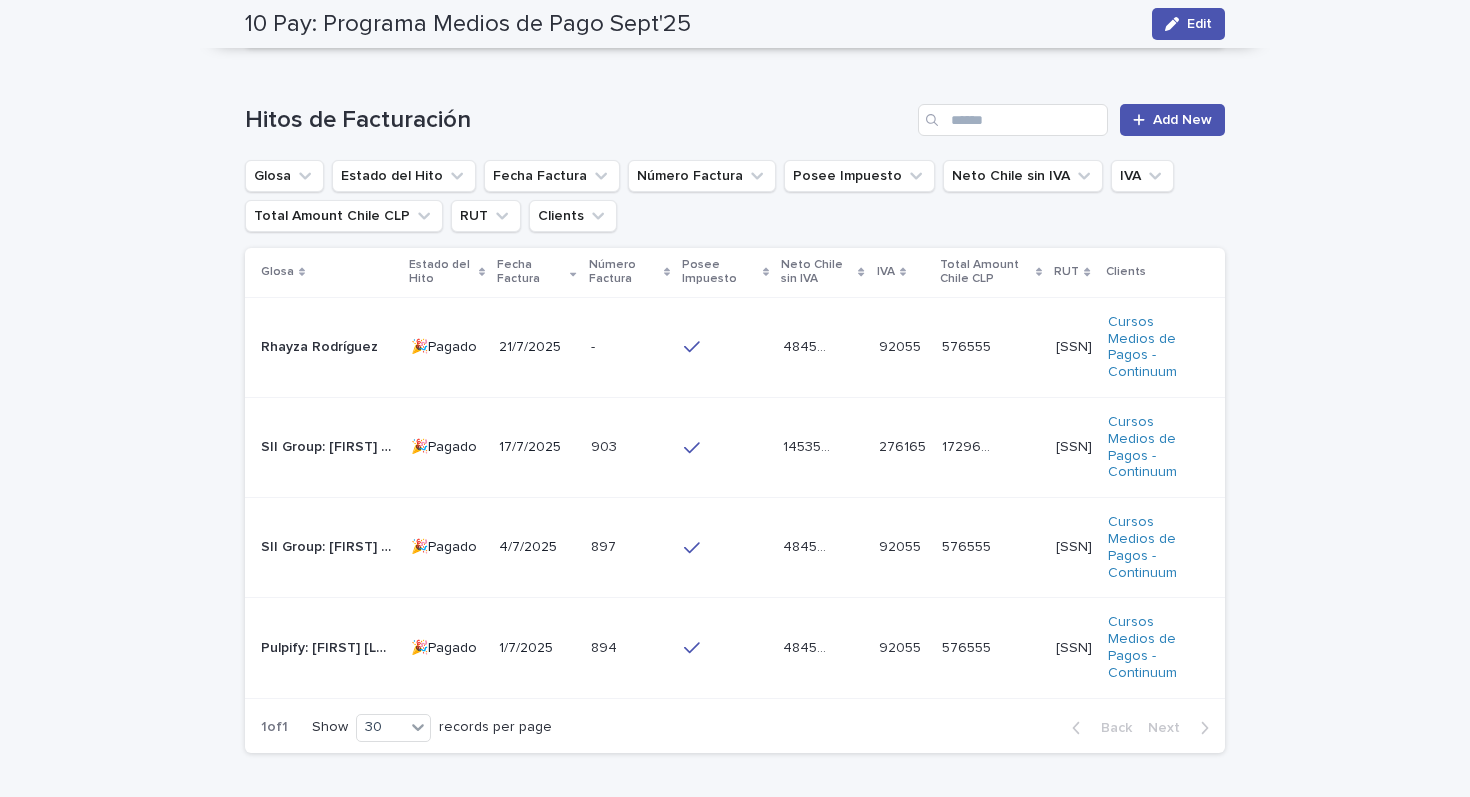 scroll, scrollTop: 1084, scrollLeft: 0, axis: vertical 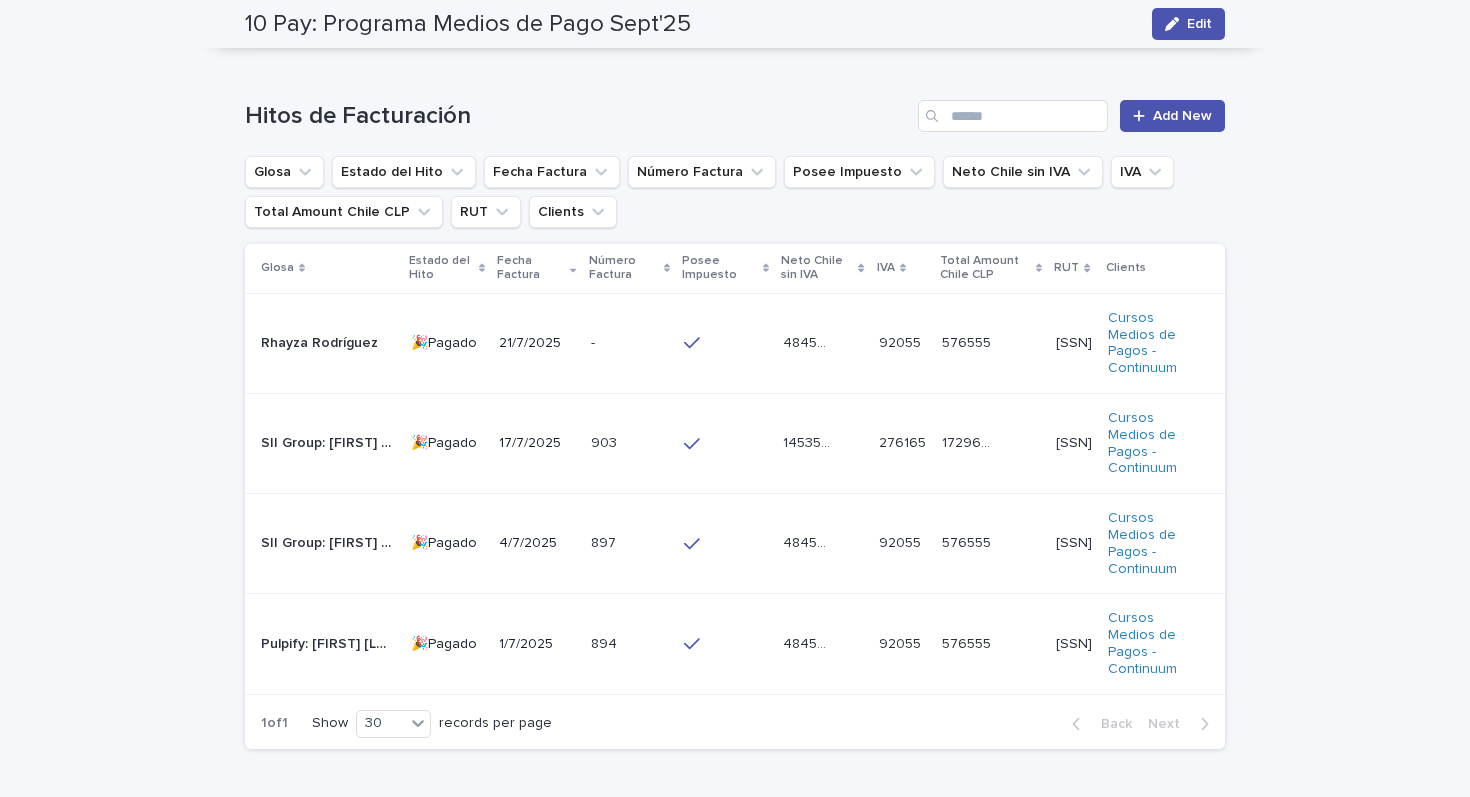 click on "21/7/2025" at bounding box center (536, 343) 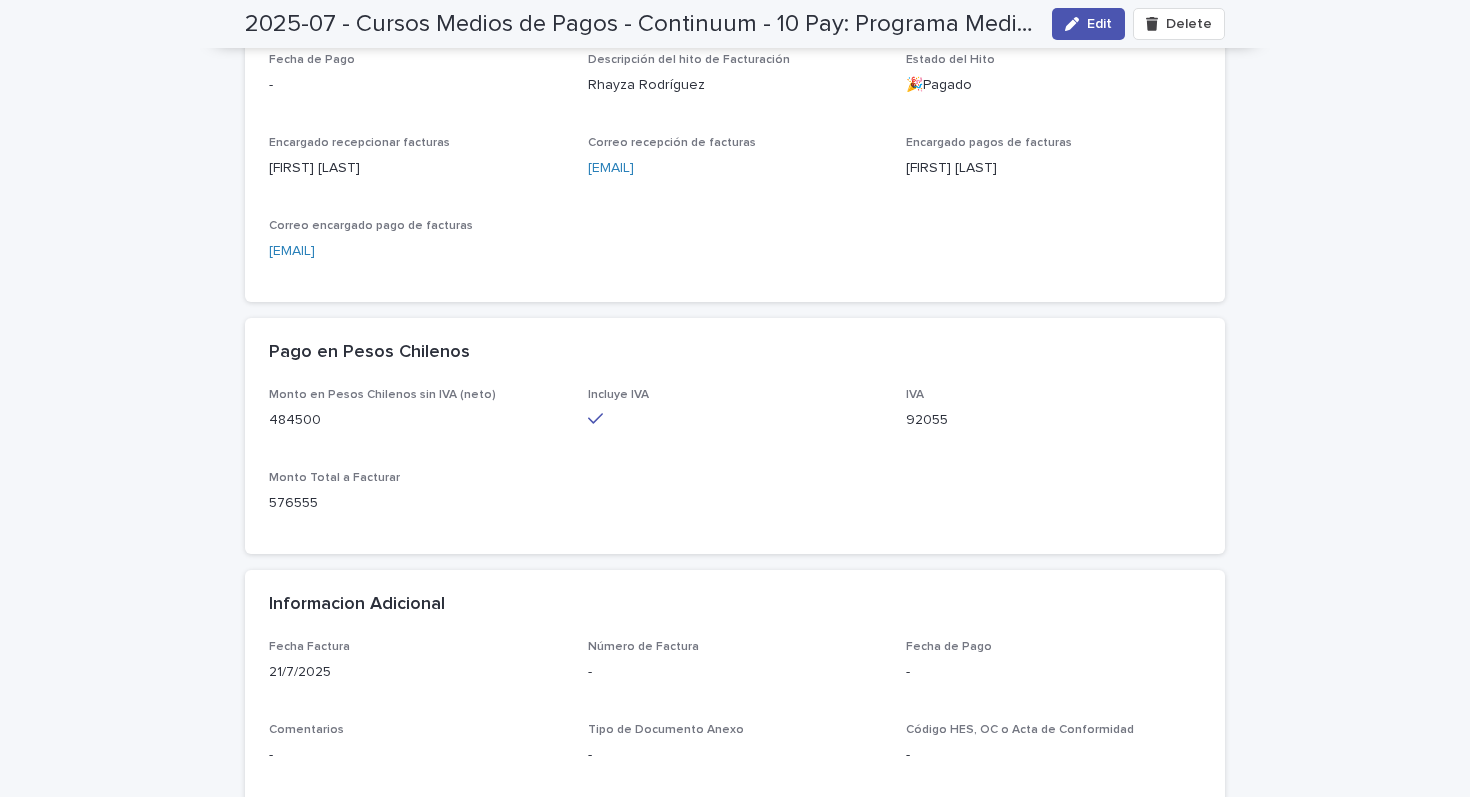 scroll, scrollTop: 0, scrollLeft: 0, axis: both 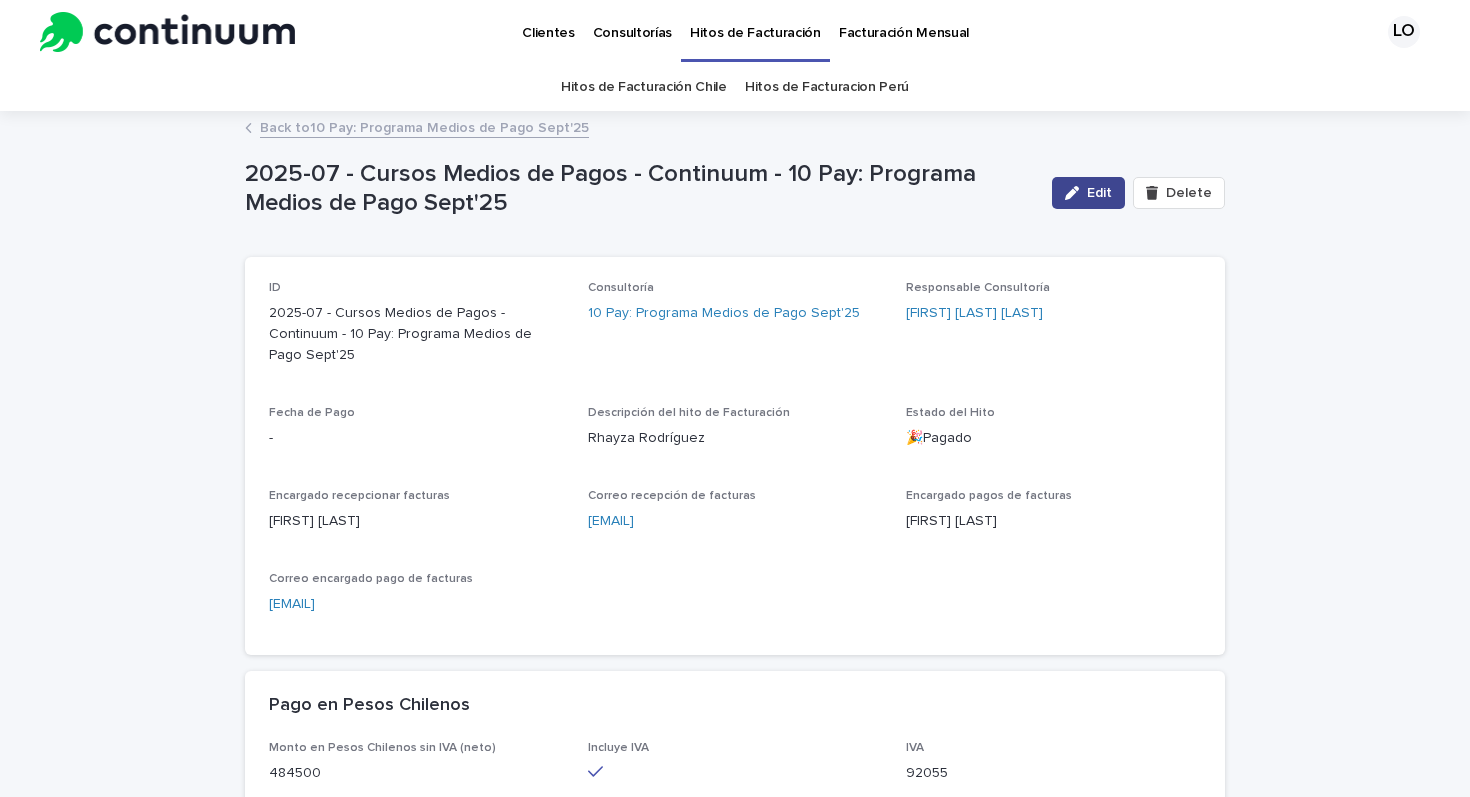 click at bounding box center [1076, 193] 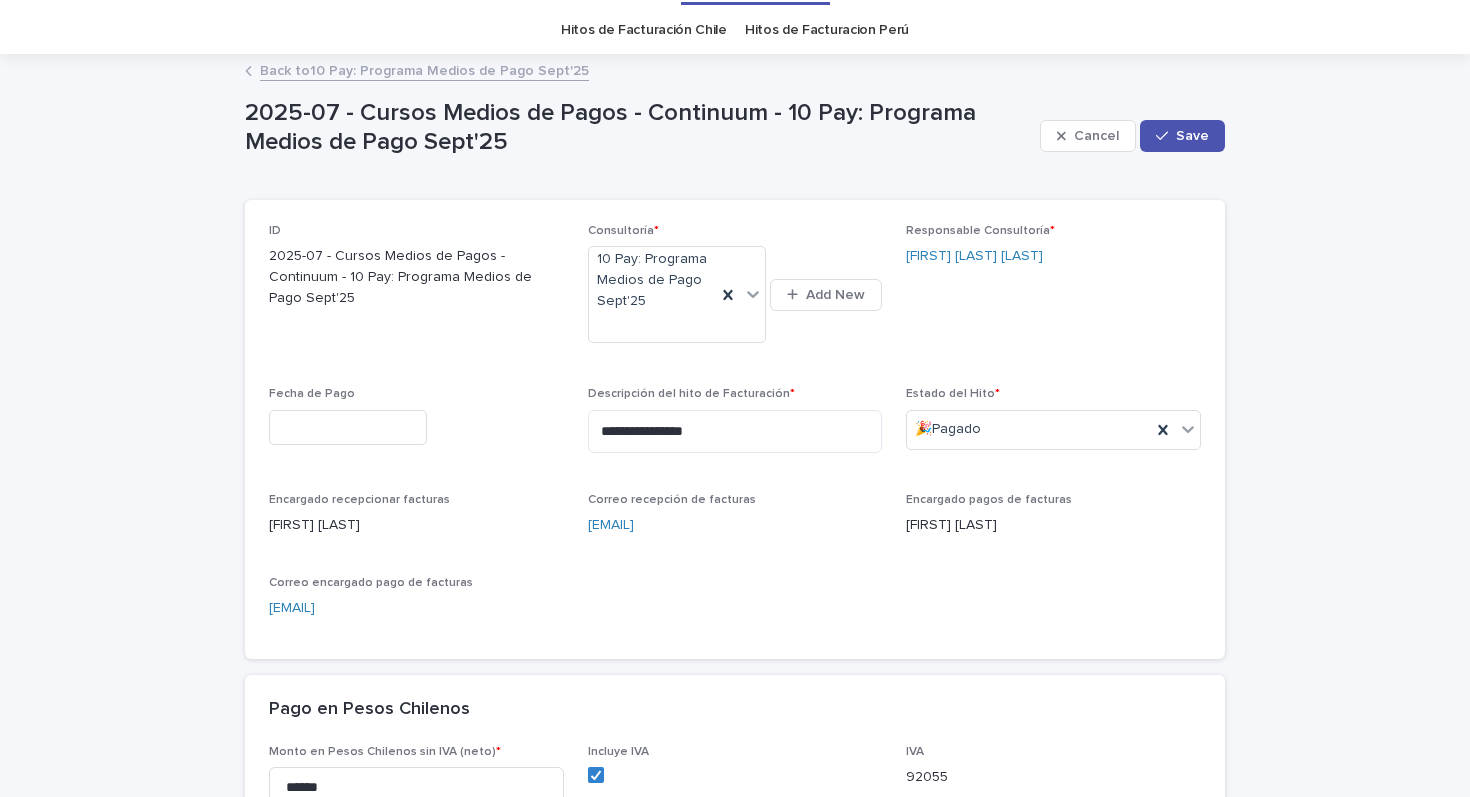 scroll, scrollTop: 61, scrollLeft: 0, axis: vertical 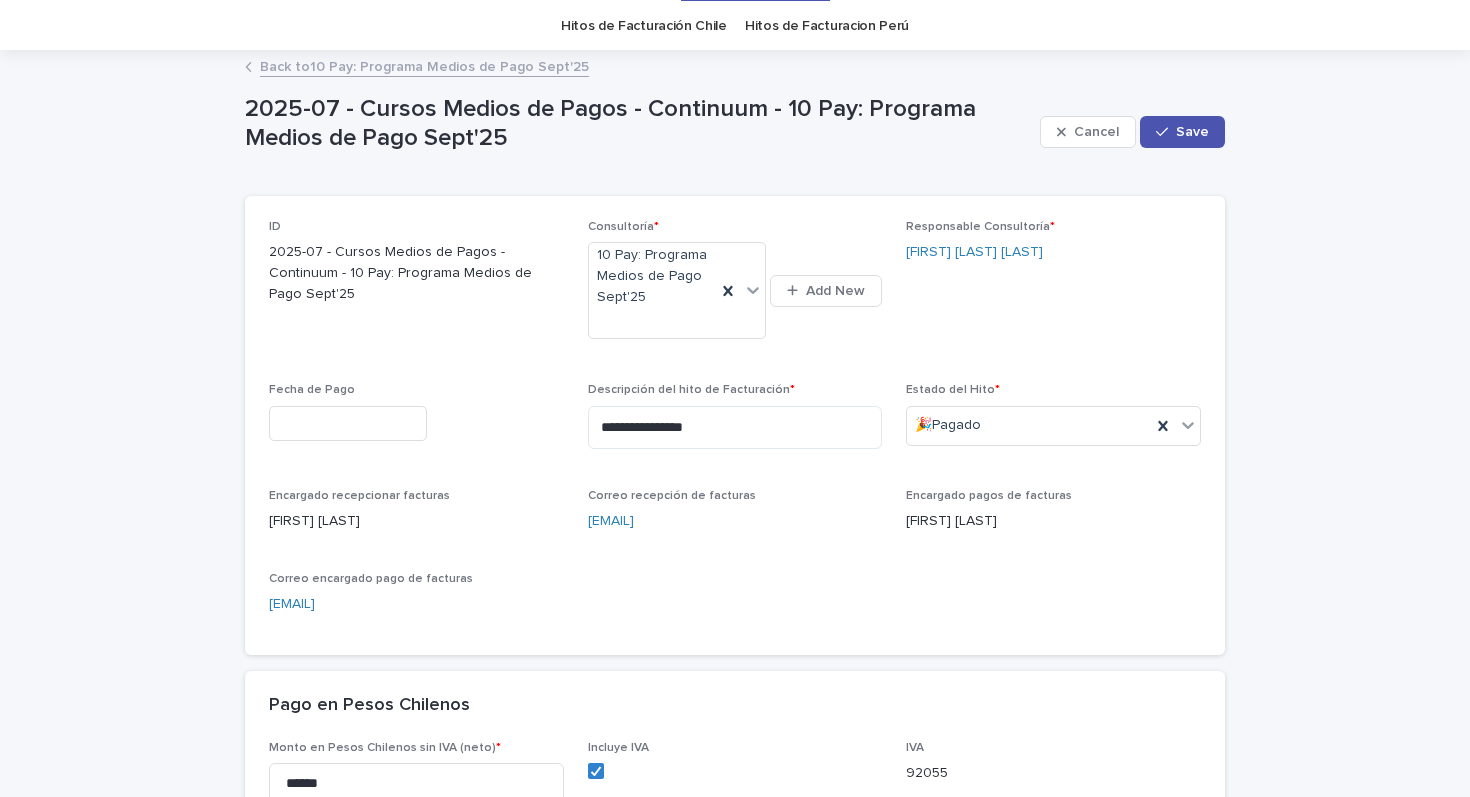 click at bounding box center (348, 423) 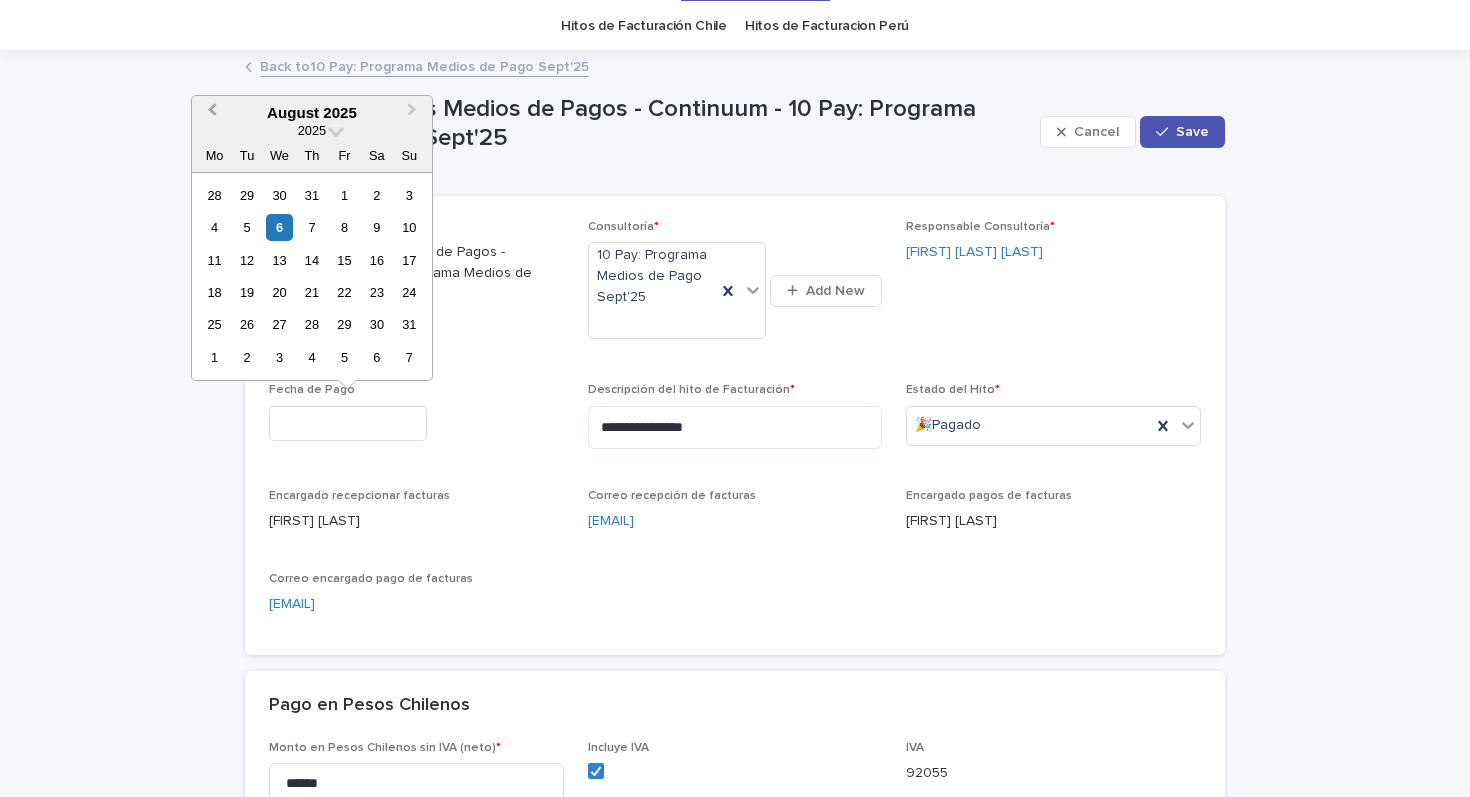 click on "Previous Month" at bounding box center [212, 112] 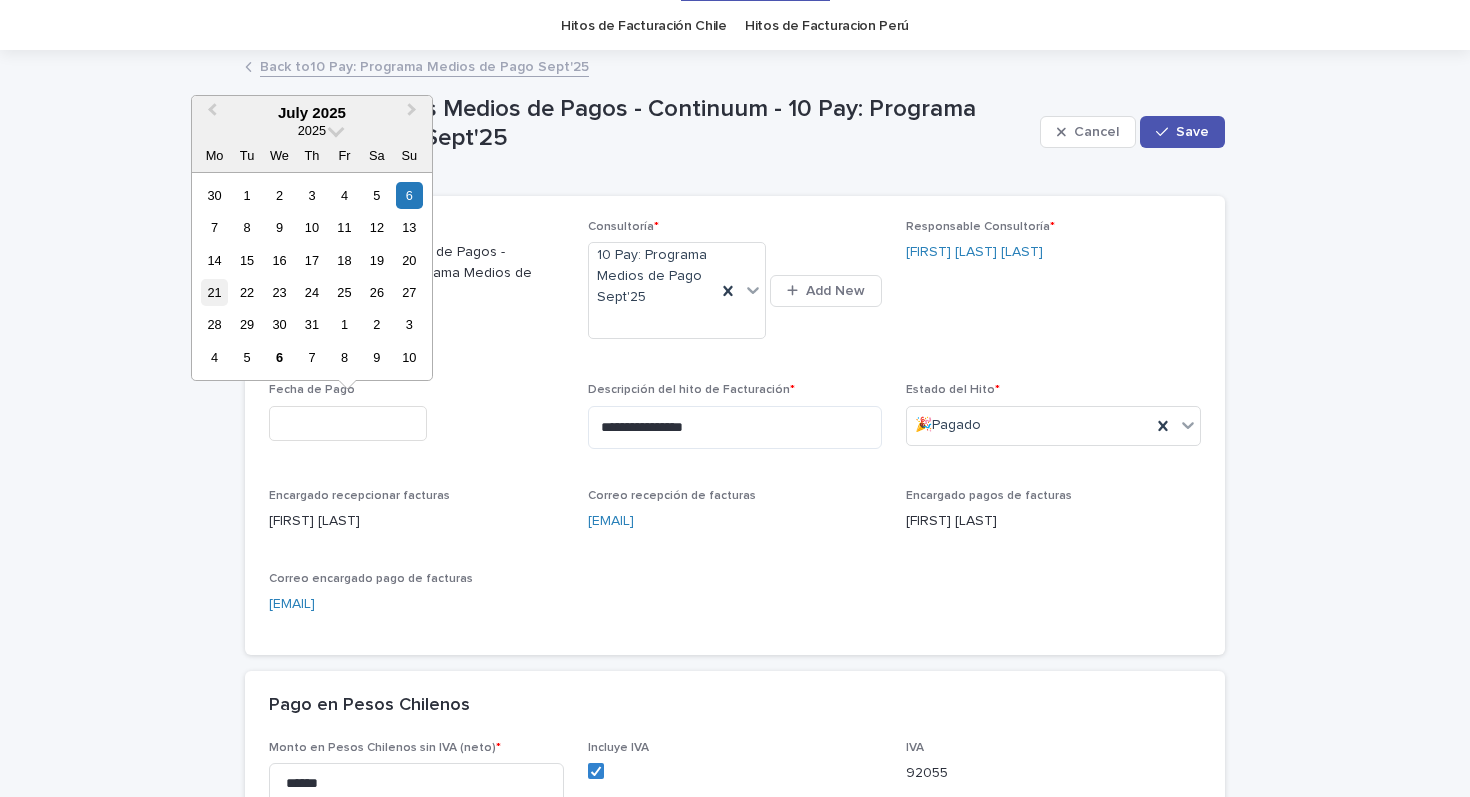 click on "21" at bounding box center [214, 292] 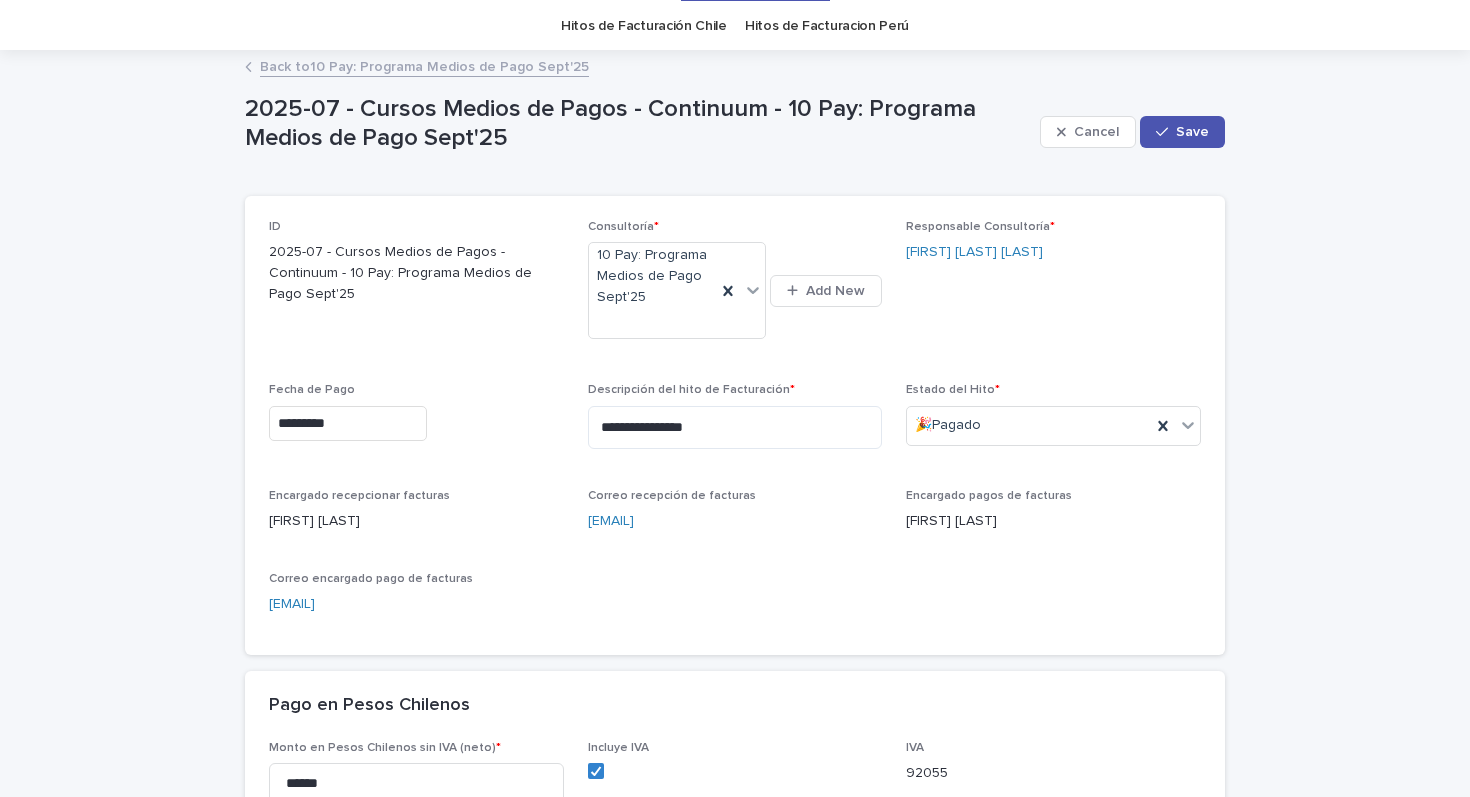 type on "*********" 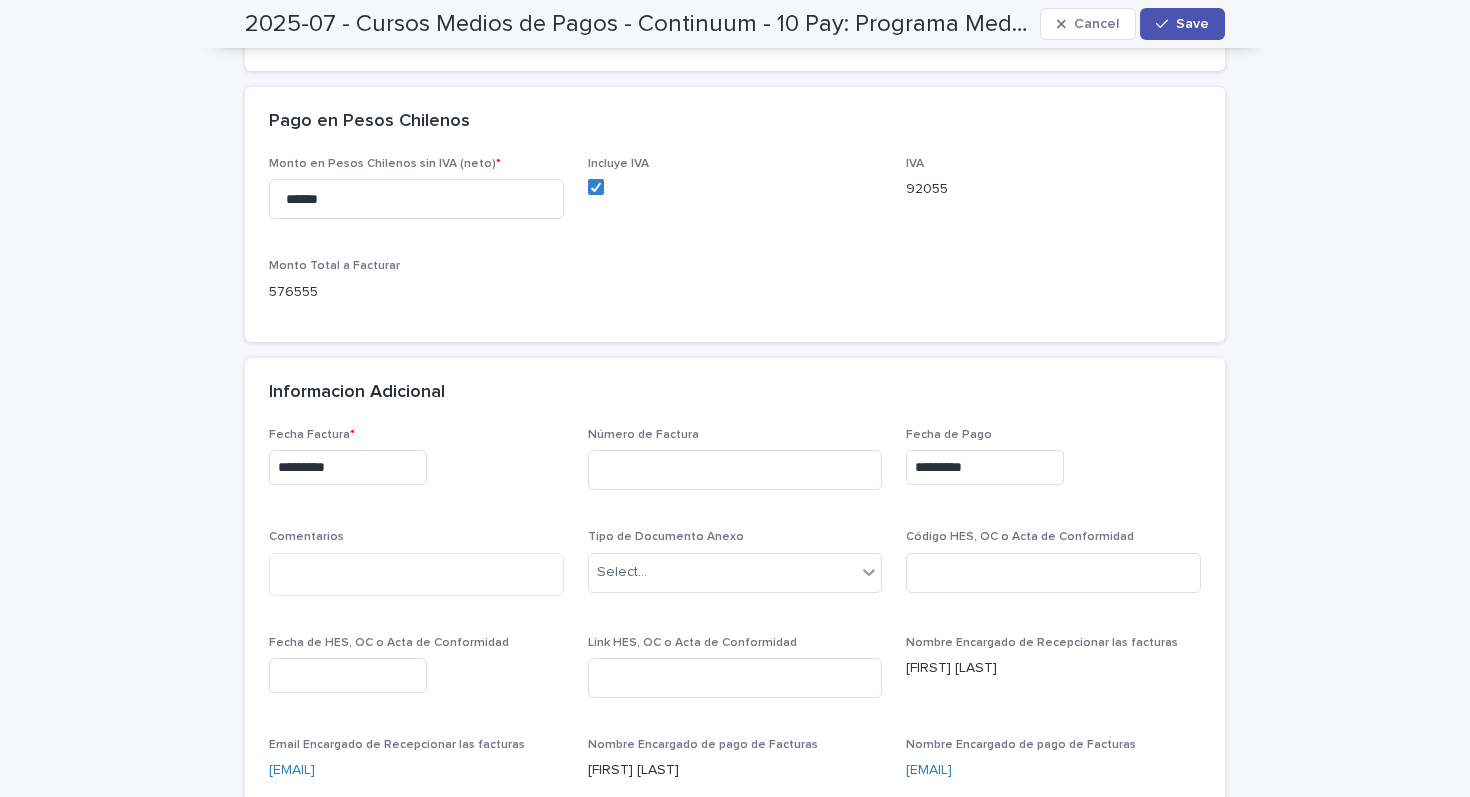 scroll, scrollTop: 677, scrollLeft: 0, axis: vertical 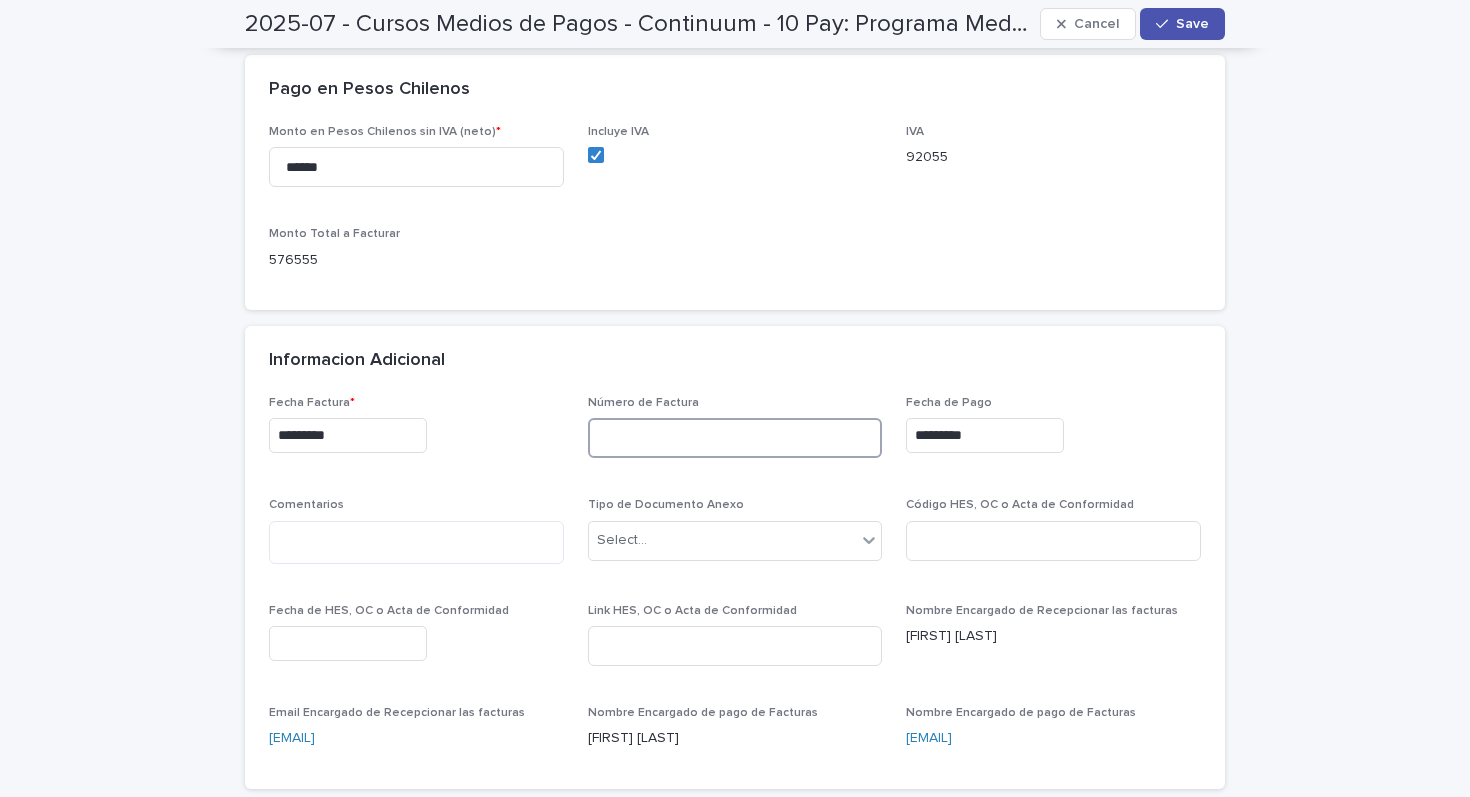 click at bounding box center [735, 438] 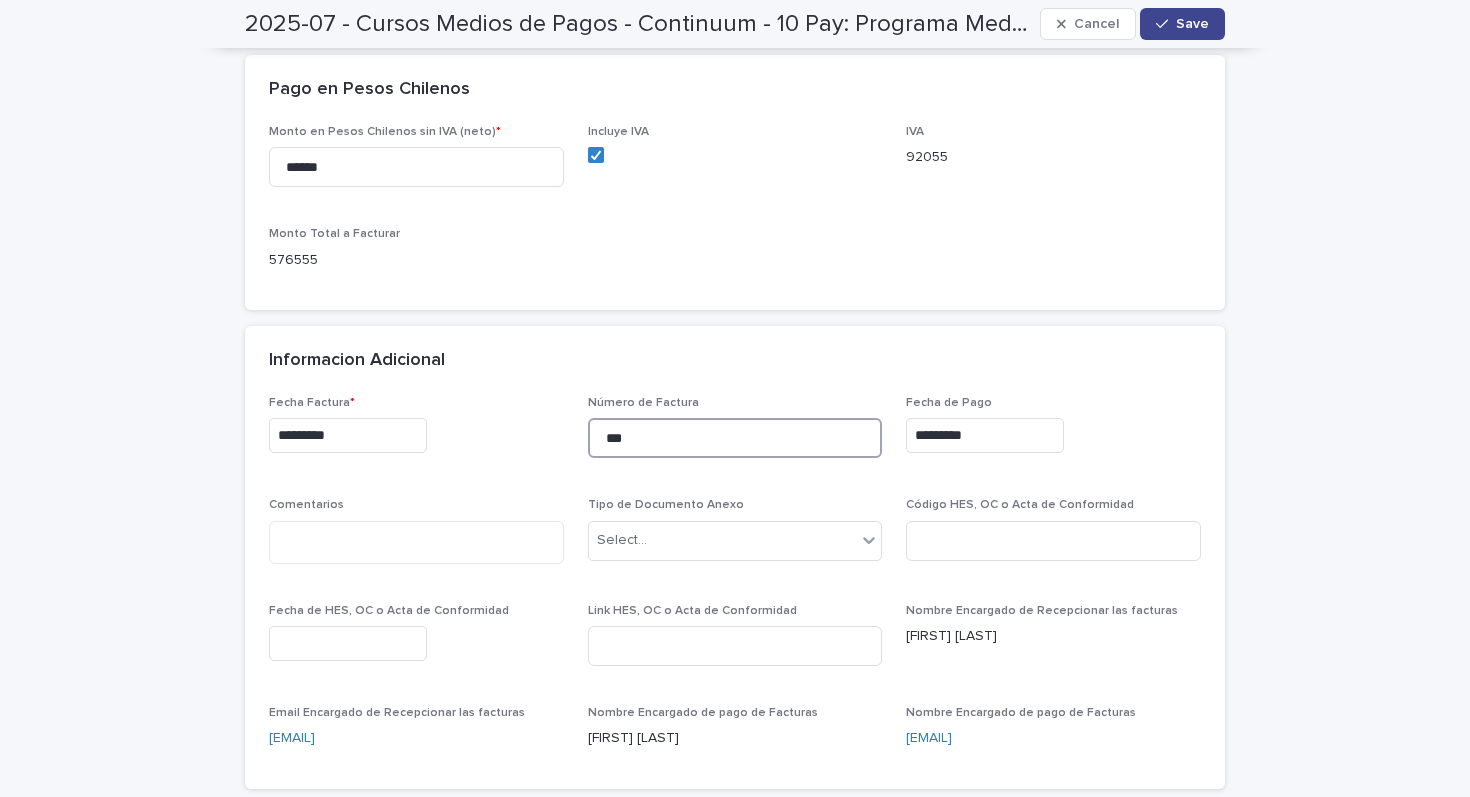 type on "***" 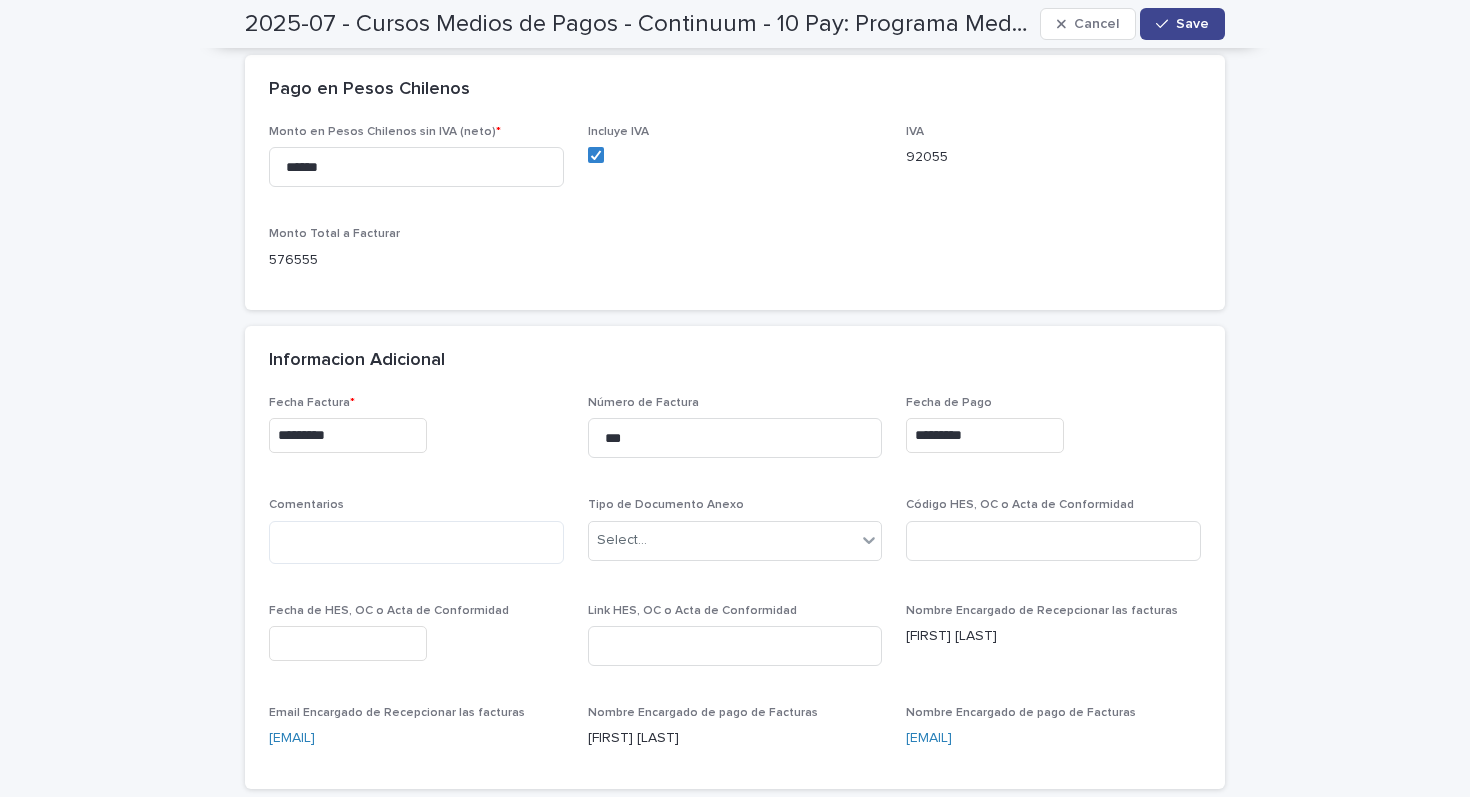 click on "Save" at bounding box center (1192, 24) 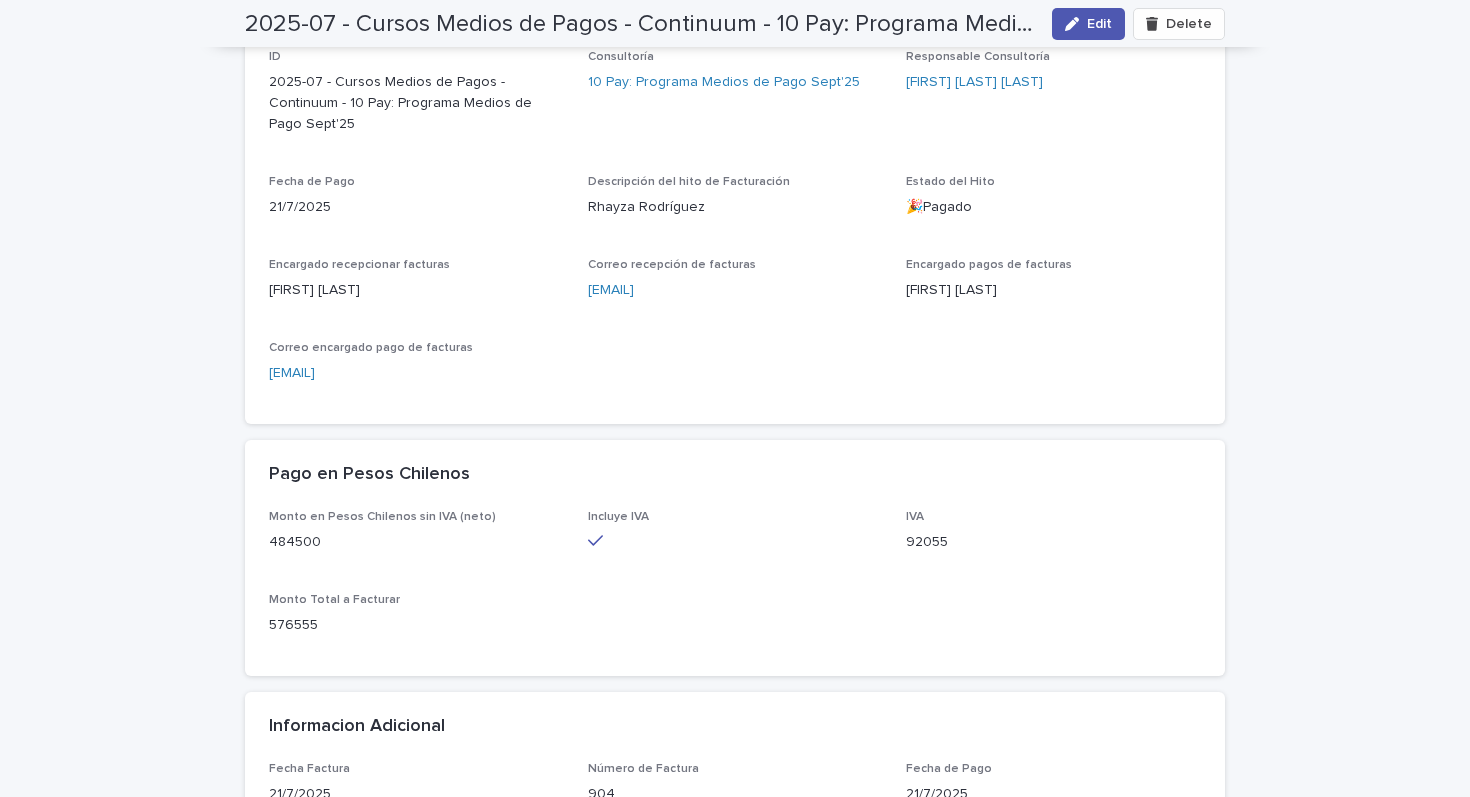 scroll, scrollTop: 0, scrollLeft: 0, axis: both 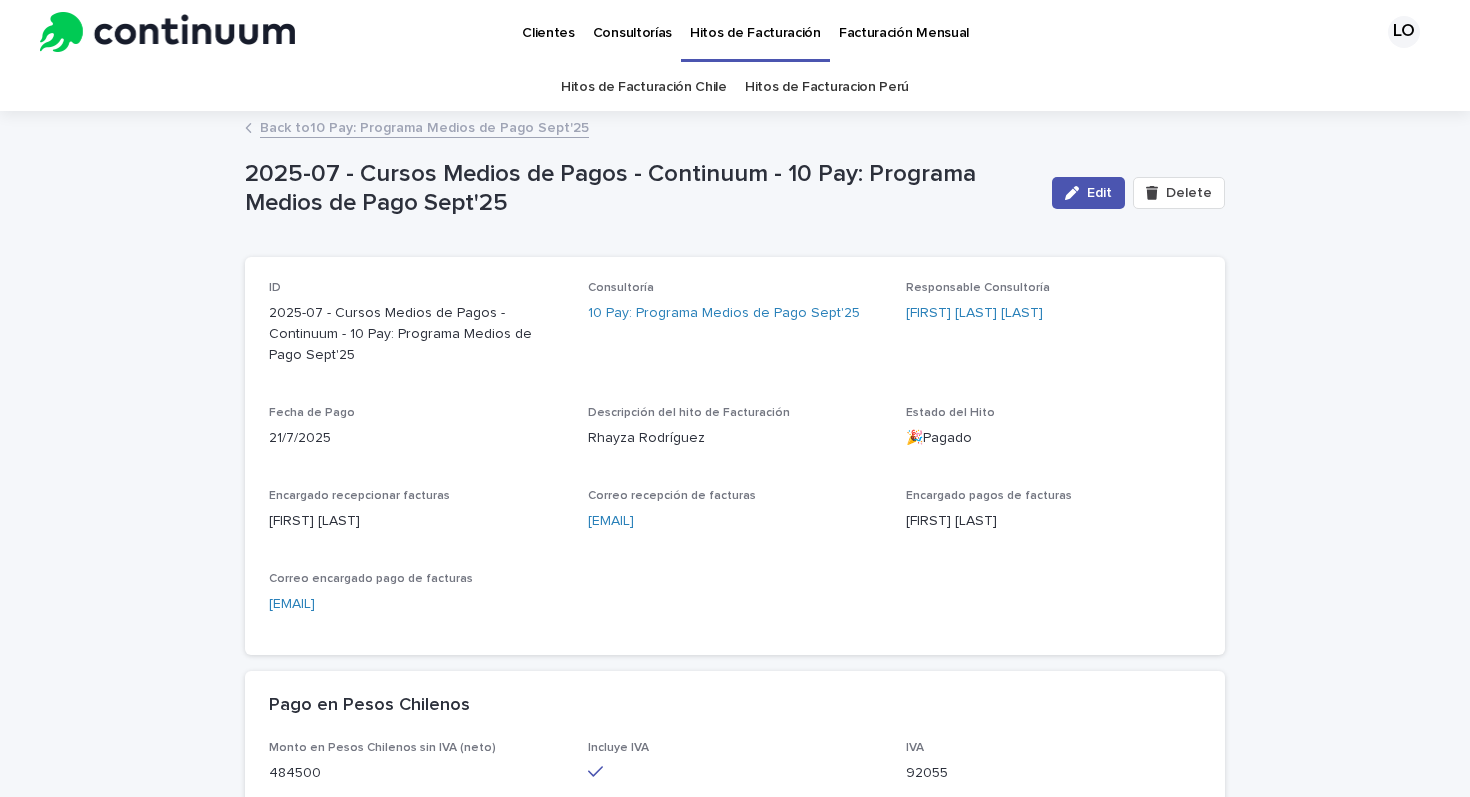click on "Back to  10 Pay: Programa Medios de Pago Sept'25" at bounding box center [424, 126] 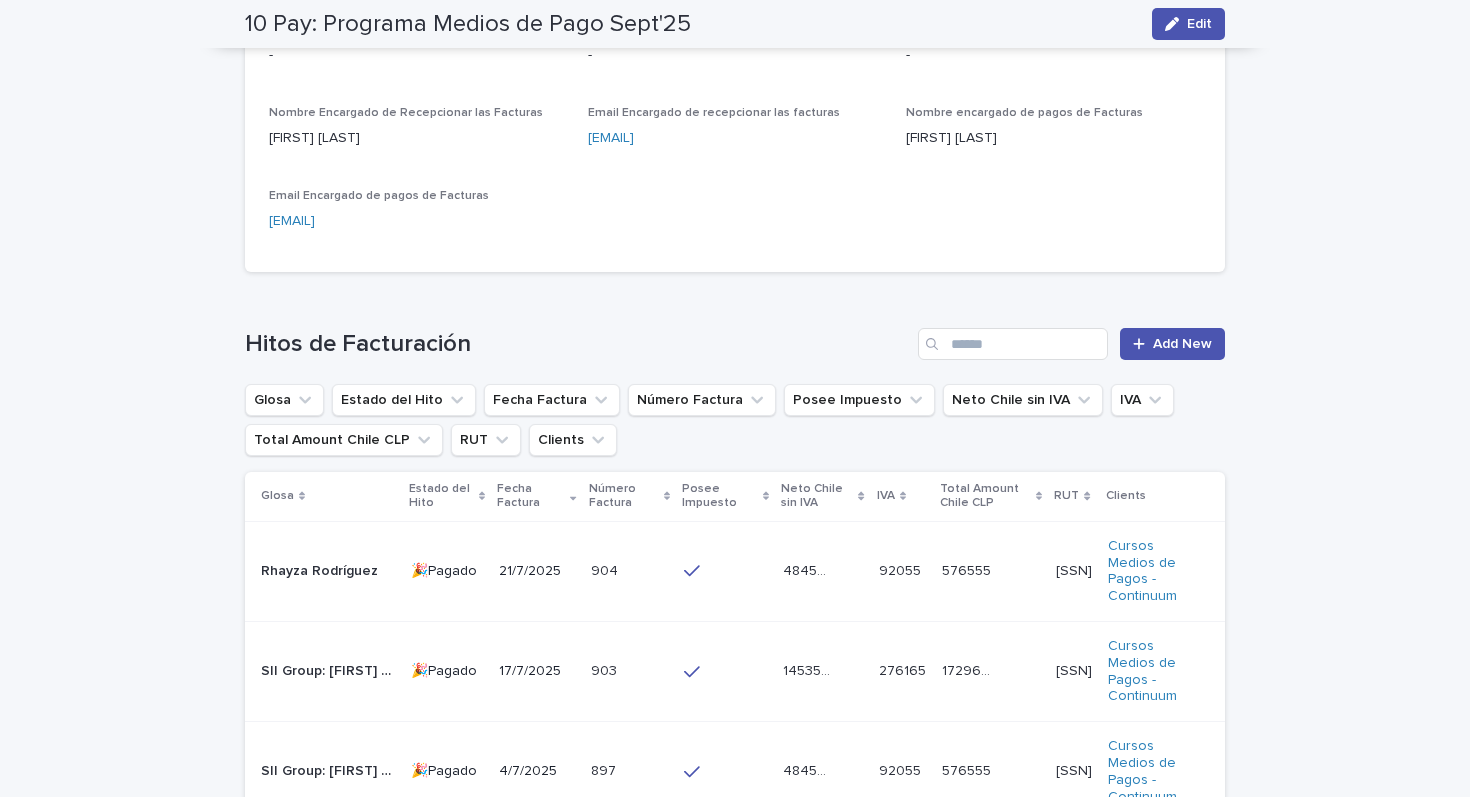 scroll, scrollTop: 854, scrollLeft: 0, axis: vertical 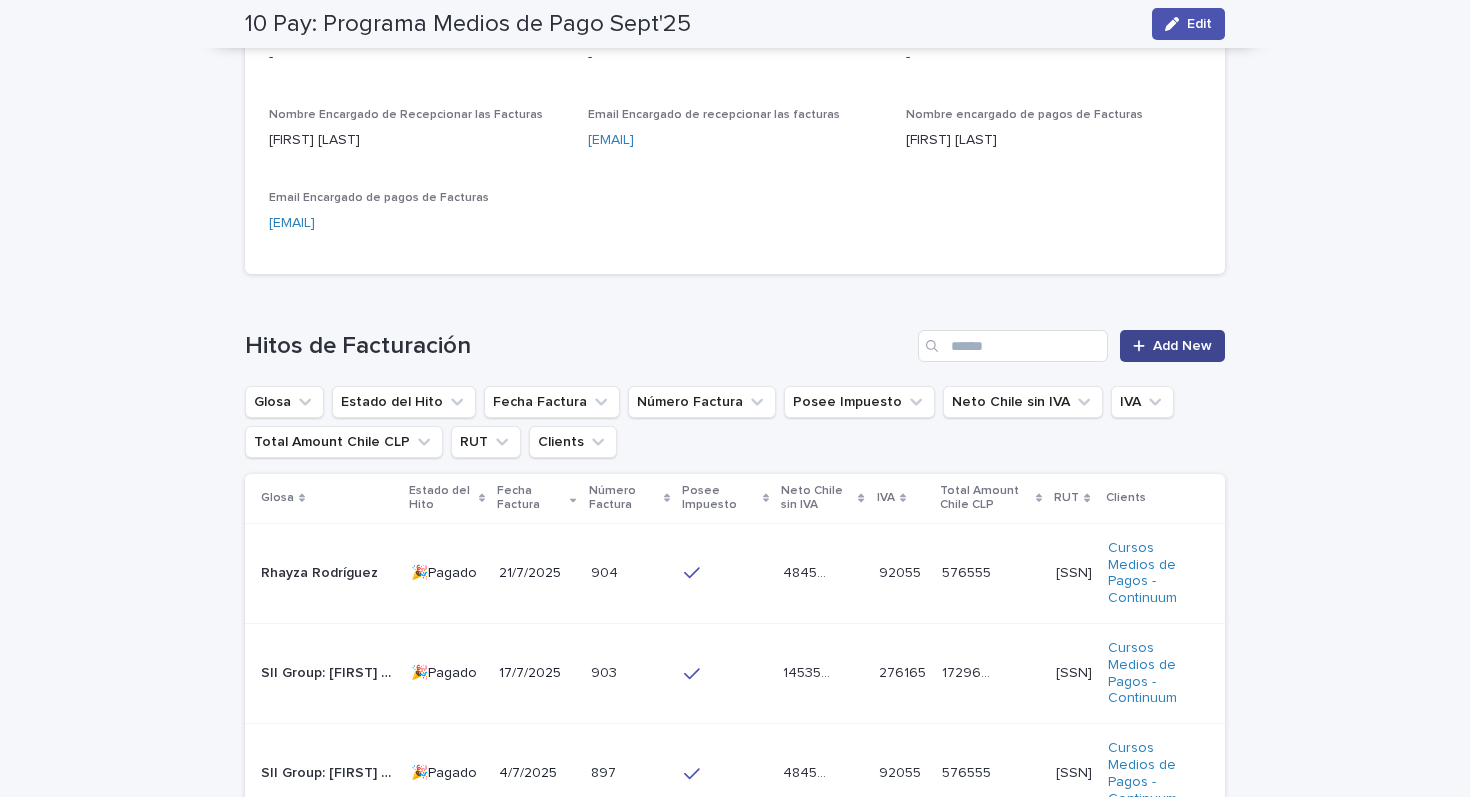 click on "Add New" at bounding box center (1182, 346) 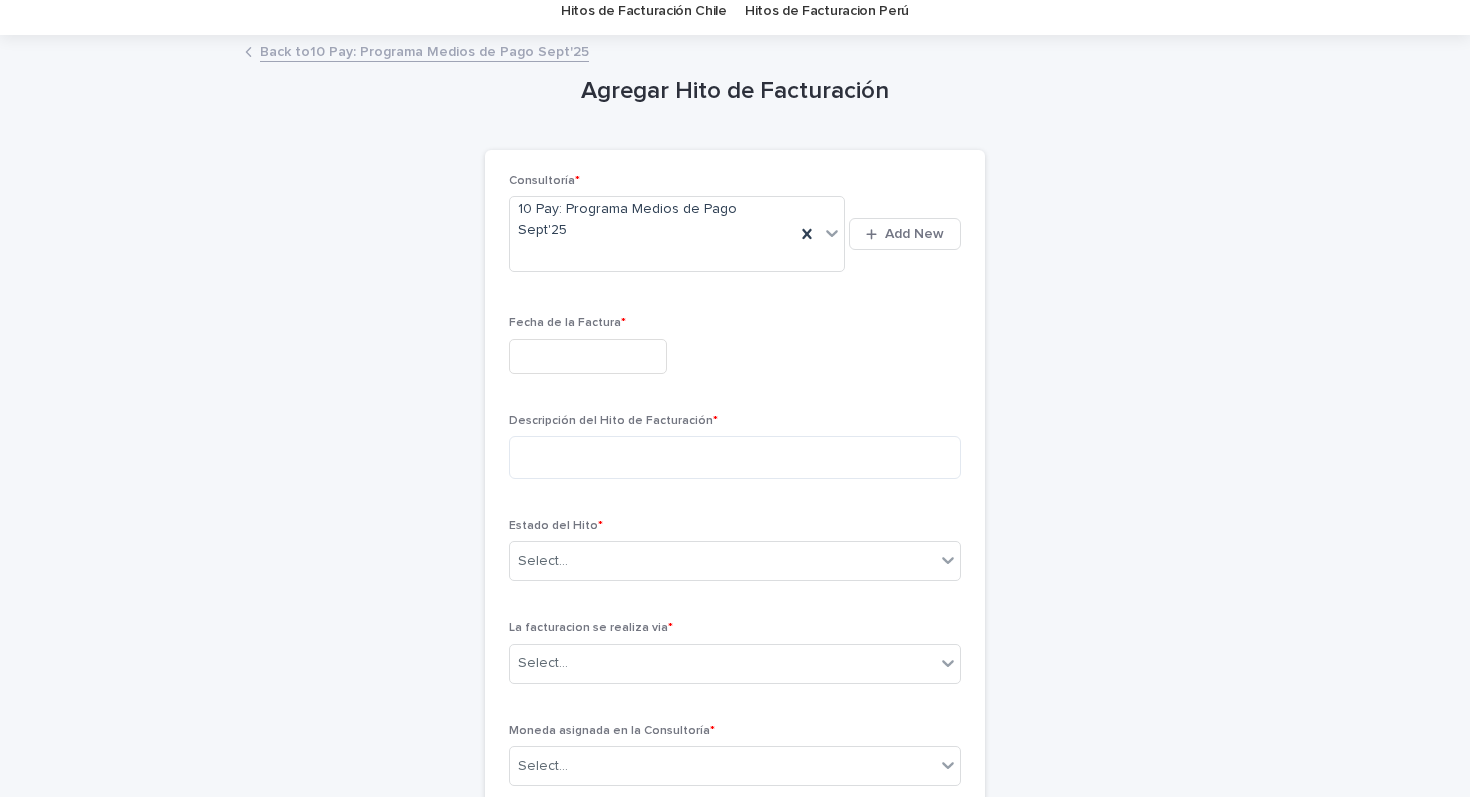 scroll, scrollTop: 63, scrollLeft: 0, axis: vertical 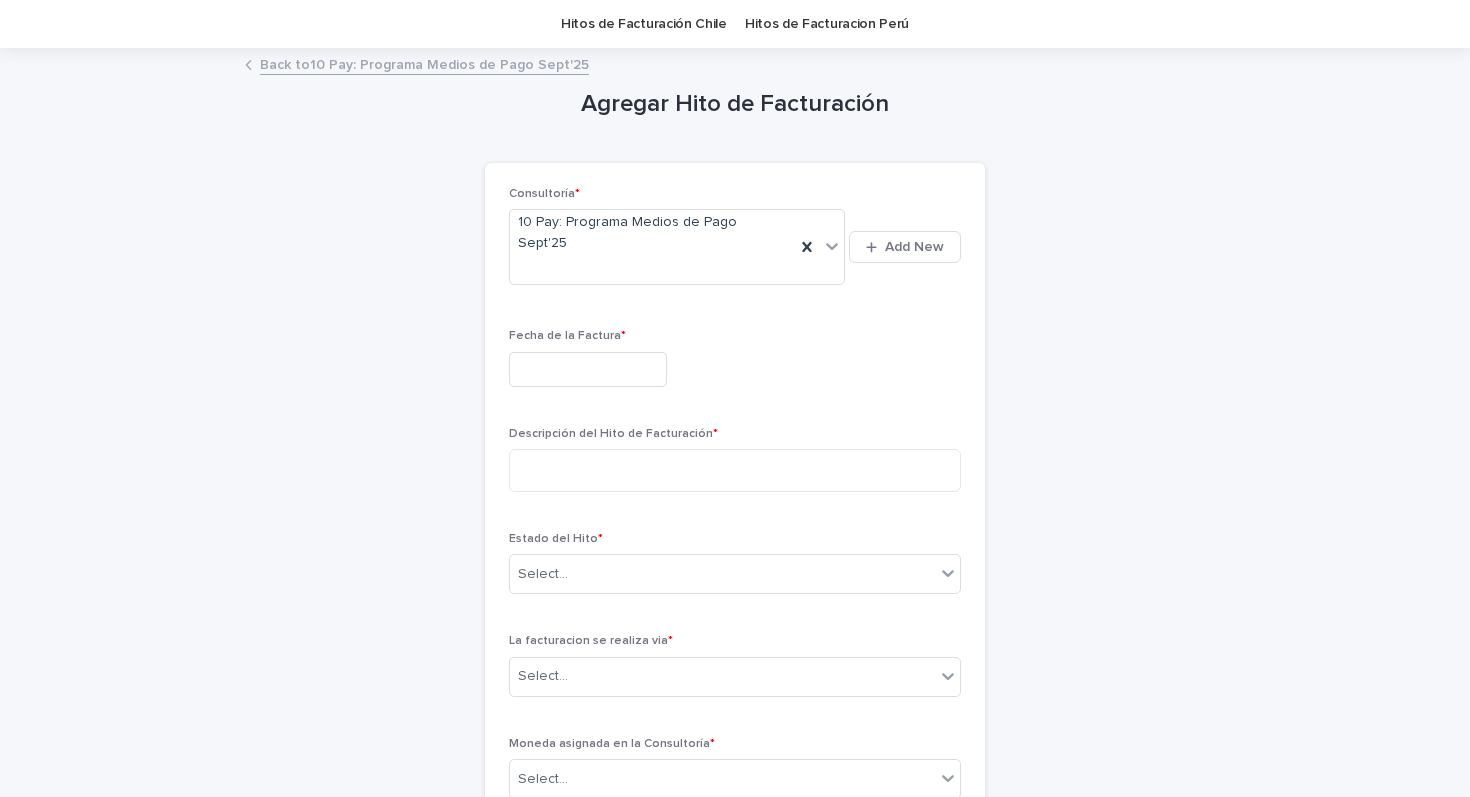 click at bounding box center (588, 369) 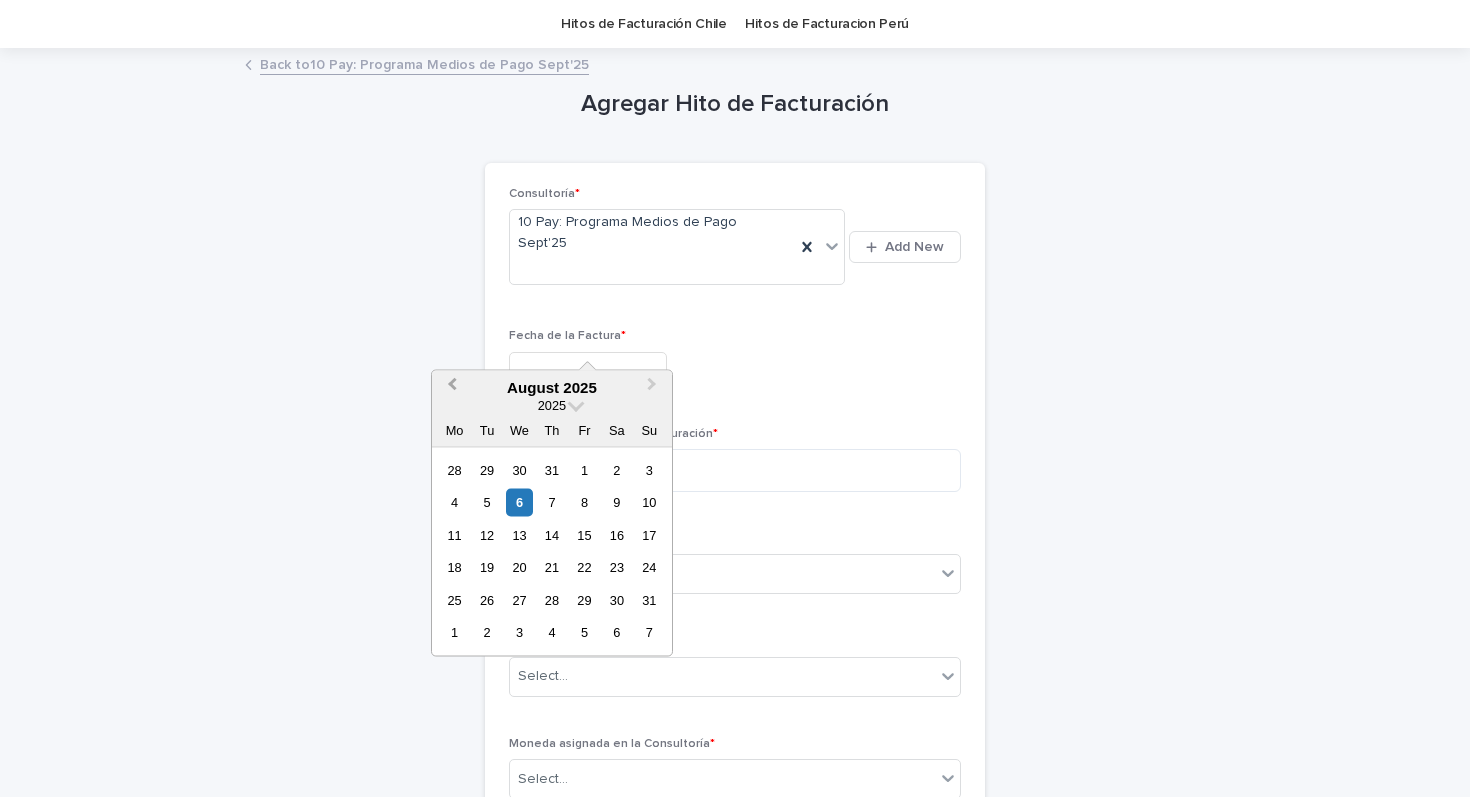 click on "Previous Month" at bounding box center [452, 387] 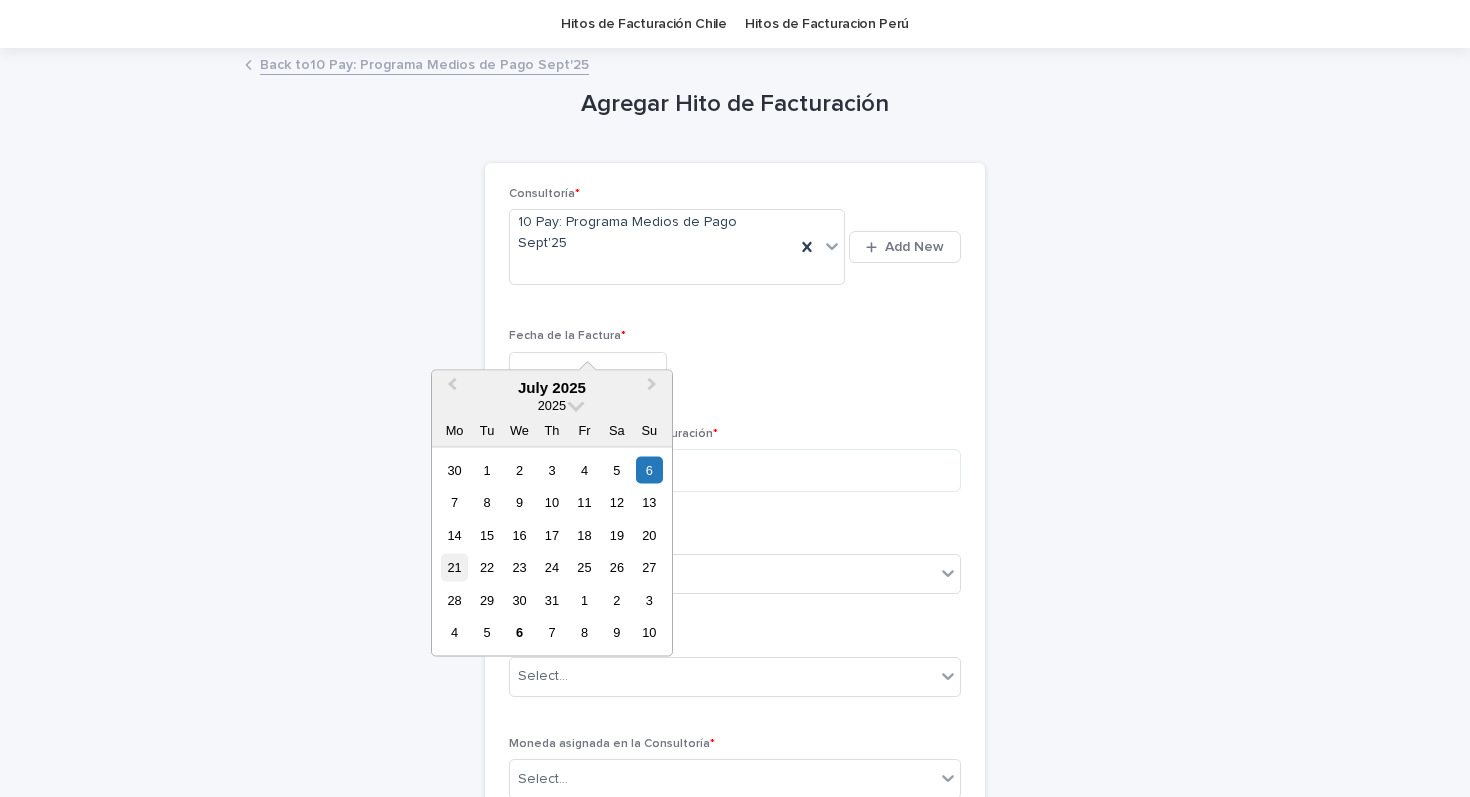 click on "21" at bounding box center [454, 567] 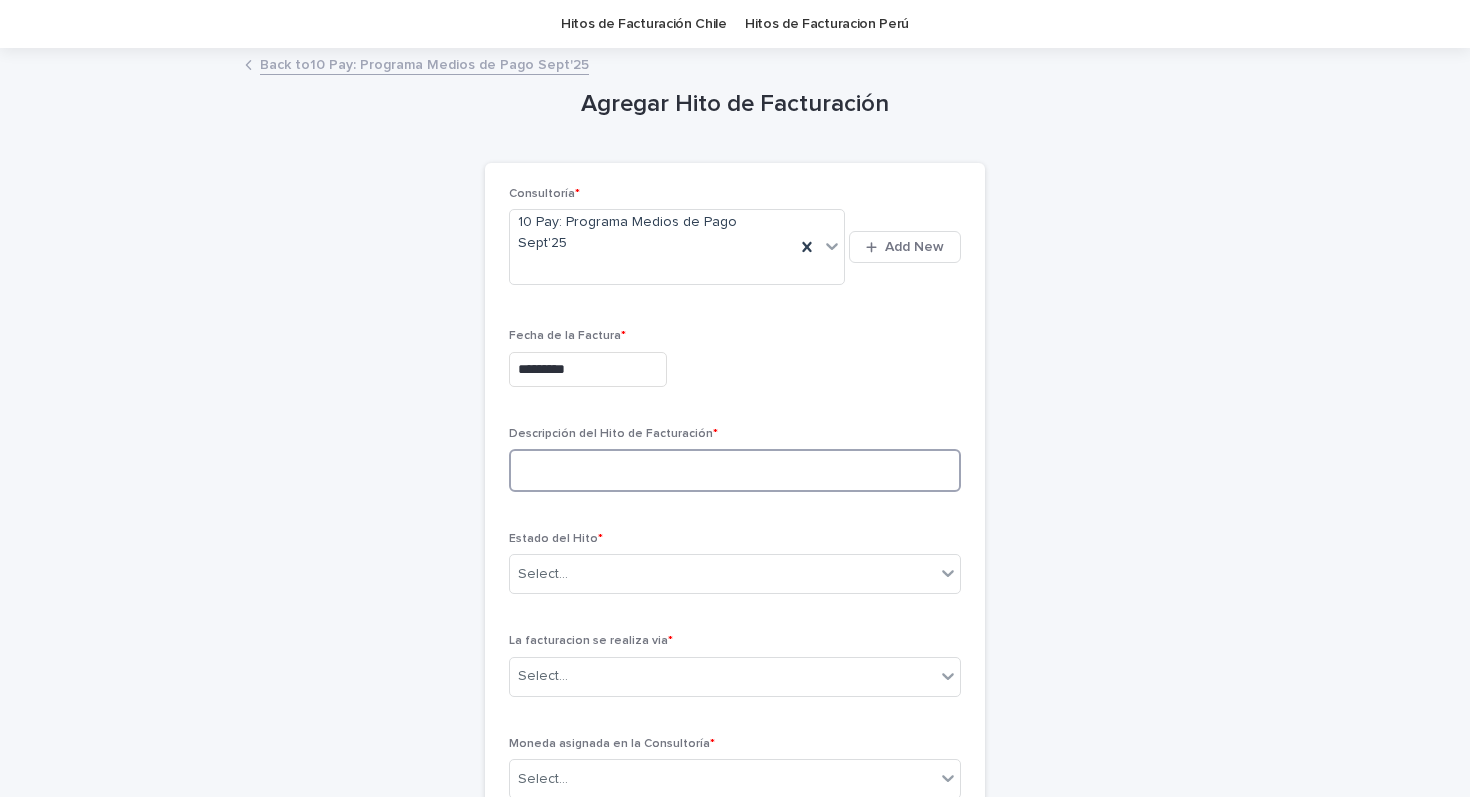 click at bounding box center [735, 470] 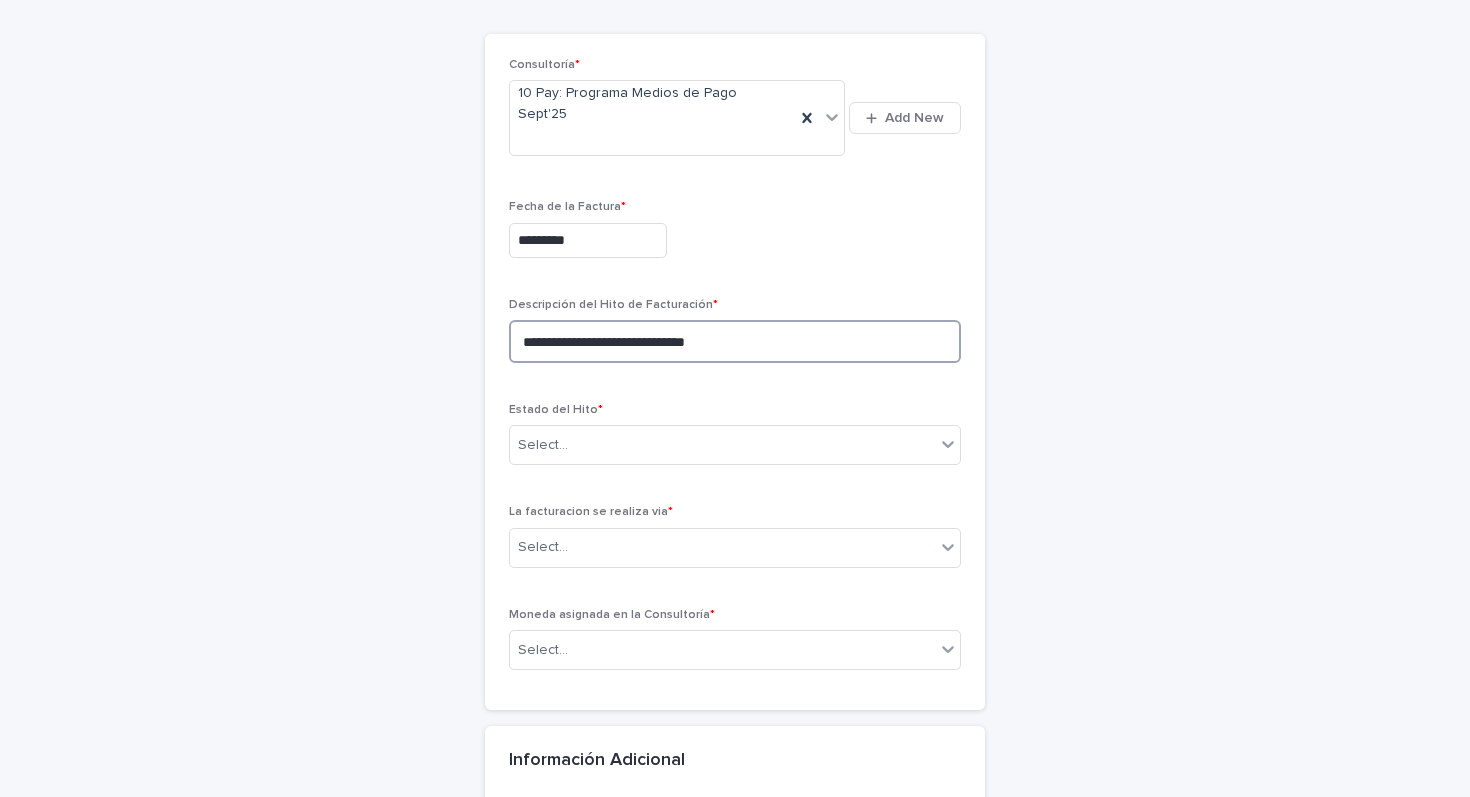 scroll, scrollTop: 201, scrollLeft: 0, axis: vertical 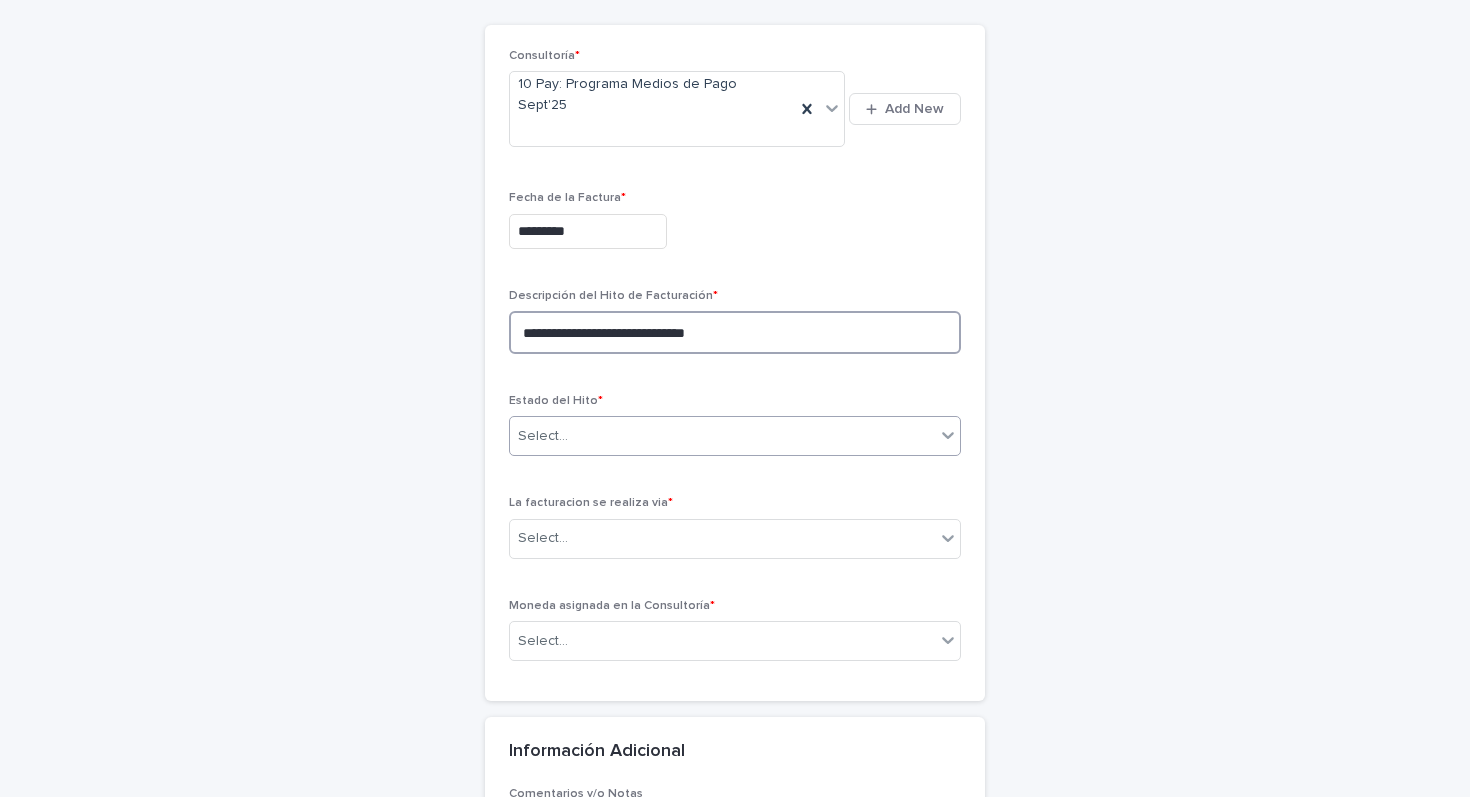 type on "**********" 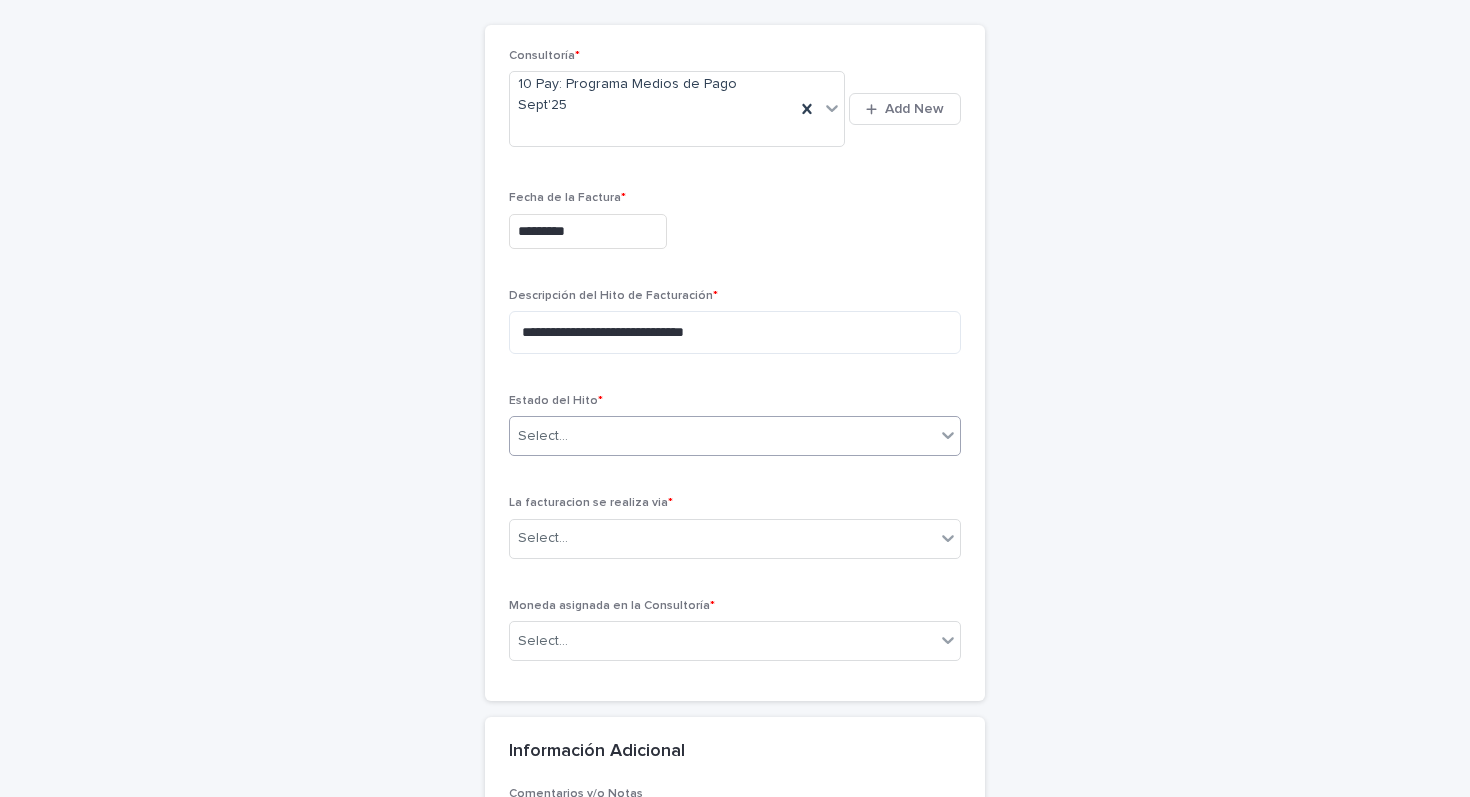 click on "Select..." at bounding box center [722, 436] 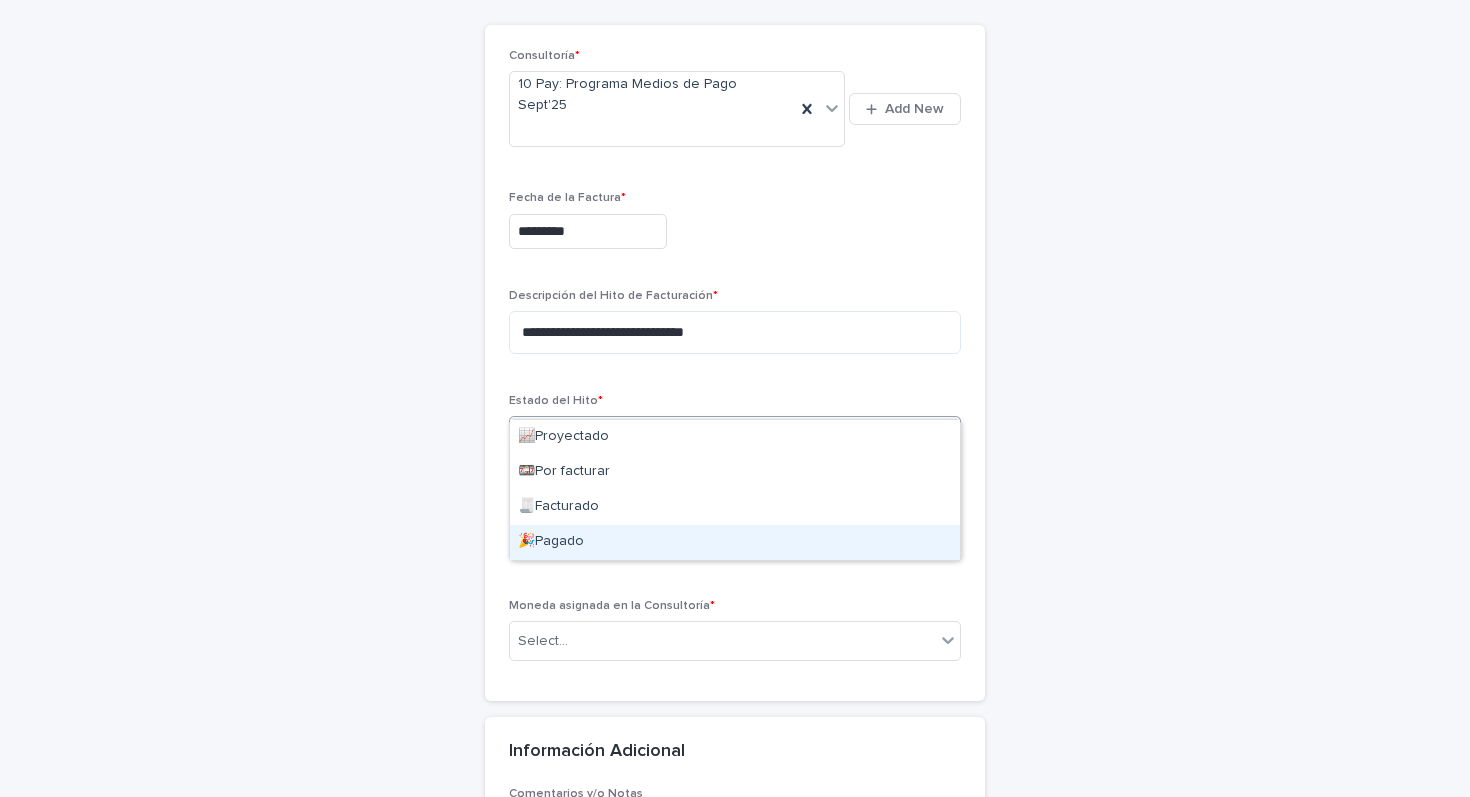 click on "🎉Pagado" at bounding box center (735, 542) 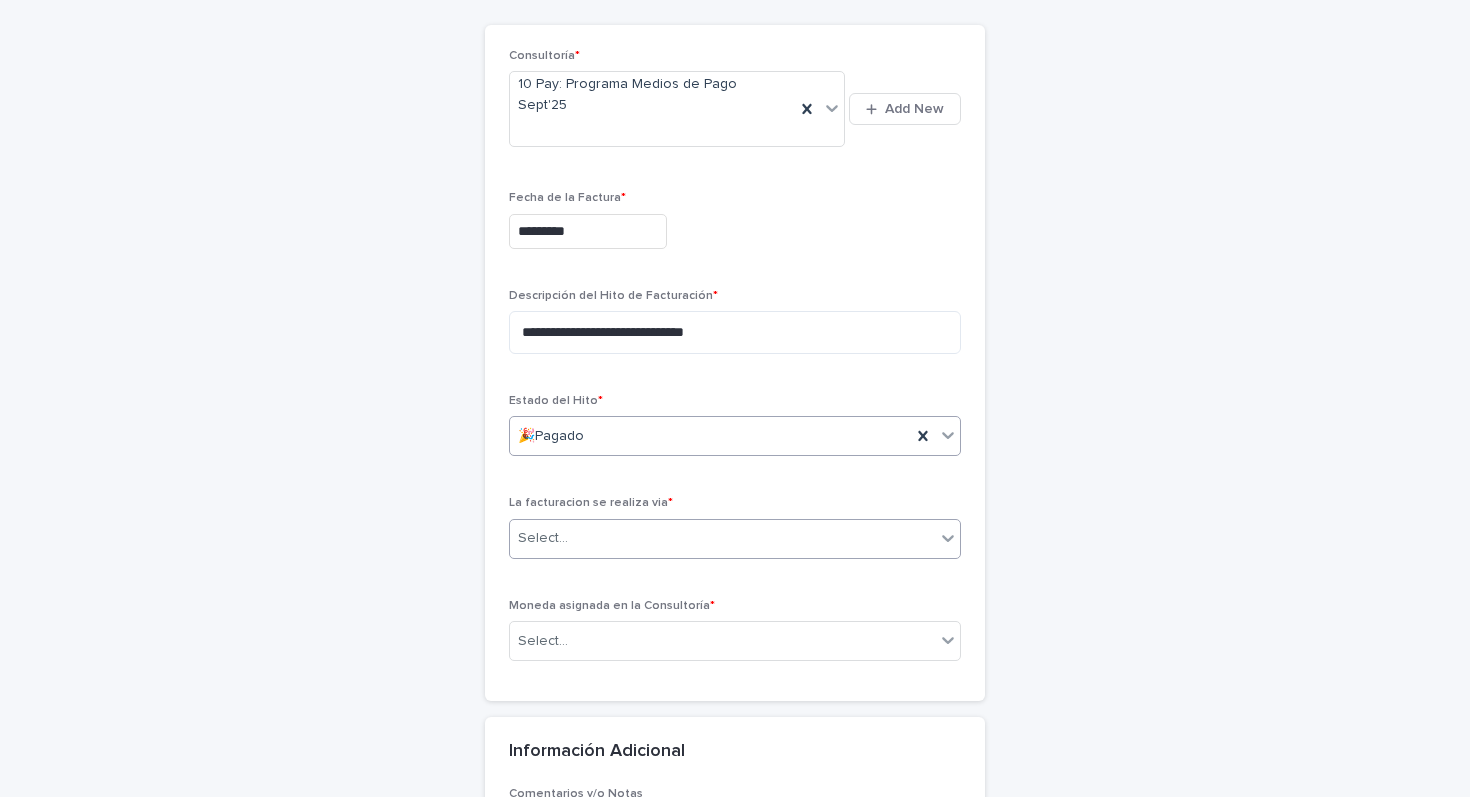 click on "Select..." at bounding box center [722, 538] 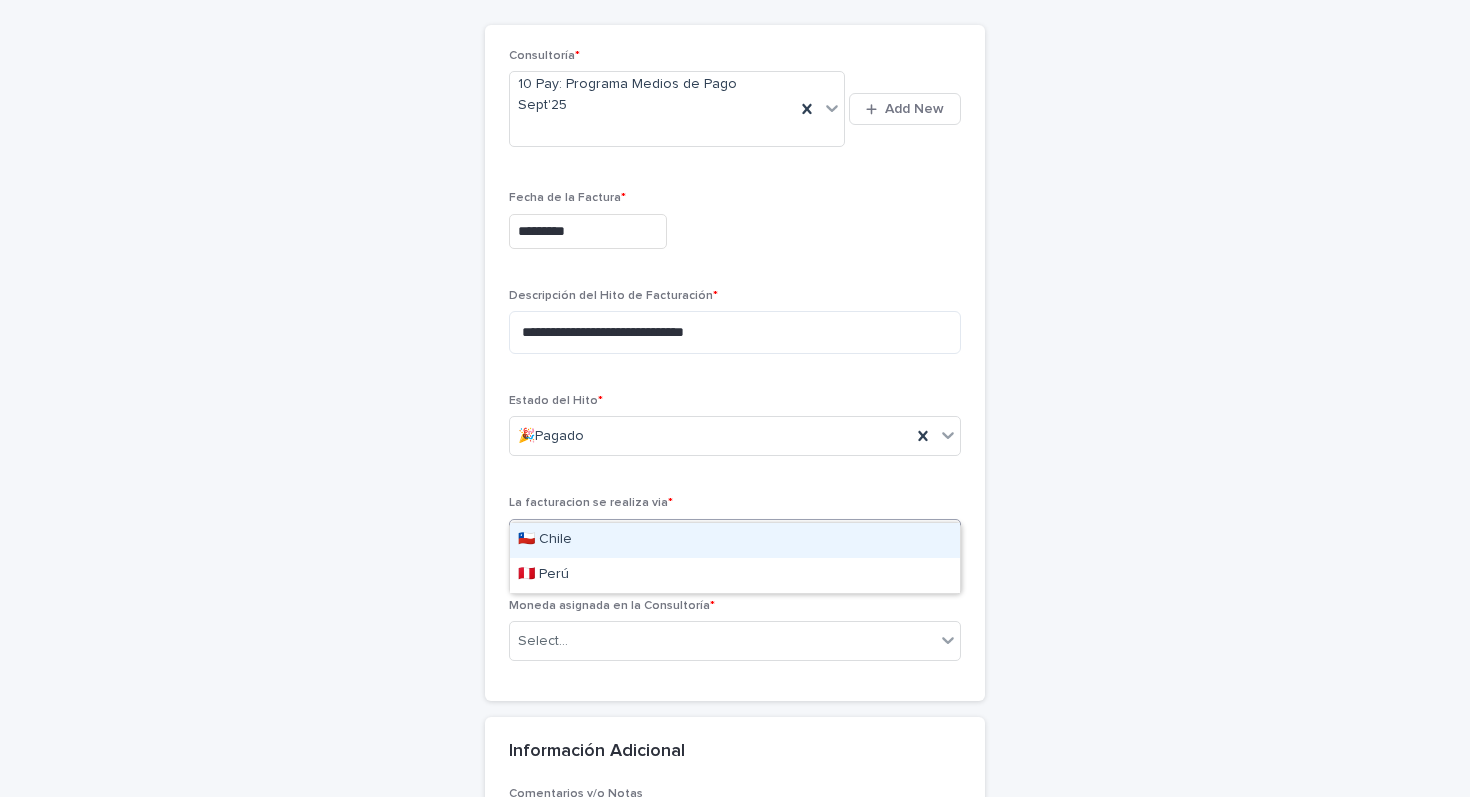 click on "🇨🇱 Chile" at bounding box center [735, 540] 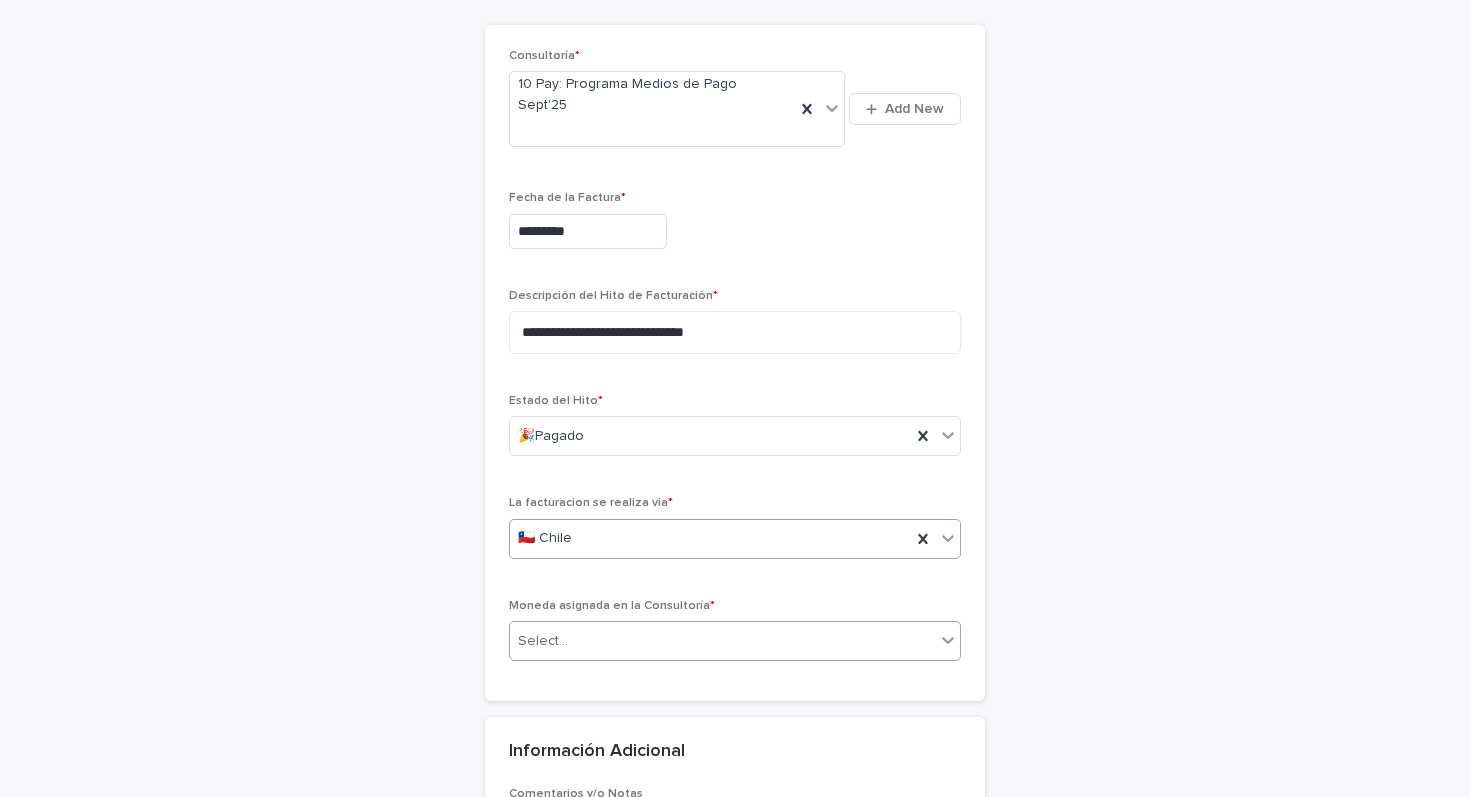 click on "Select..." at bounding box center [722, 641] 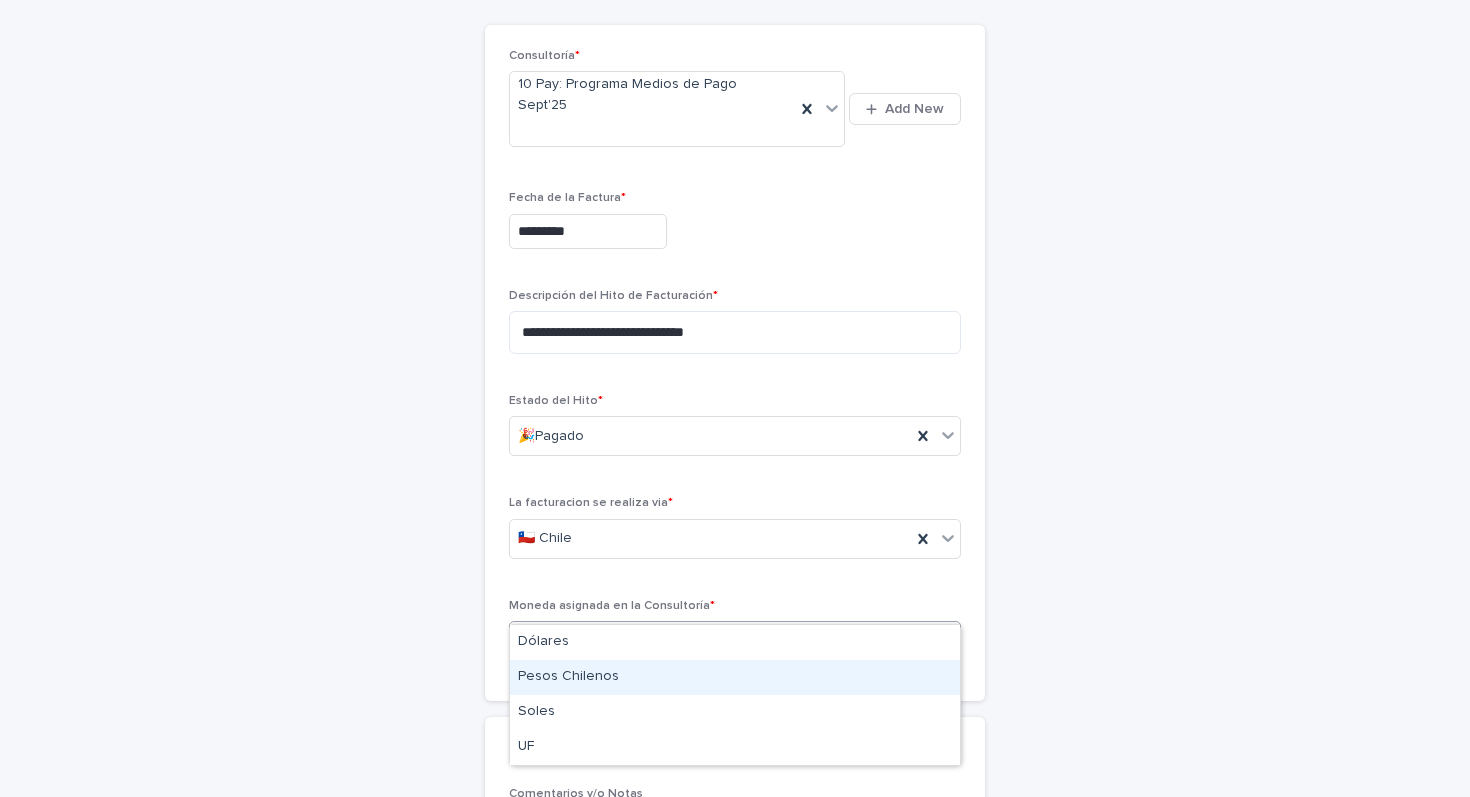 click on "Pesos Chilenos" at bounding box center [735, 677] 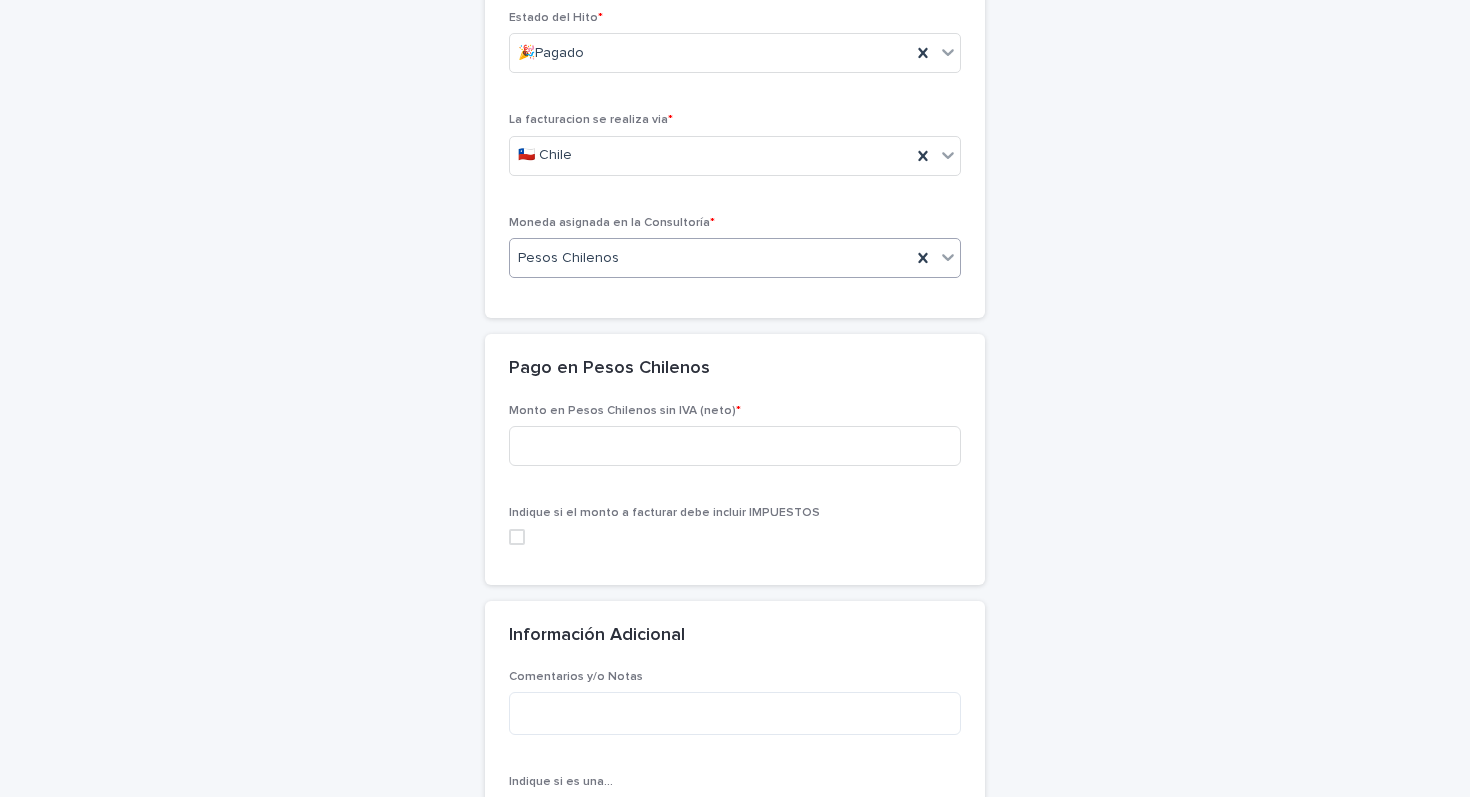 scroll, scrollTop: 623, scrollLeft: 0, axis: vertical 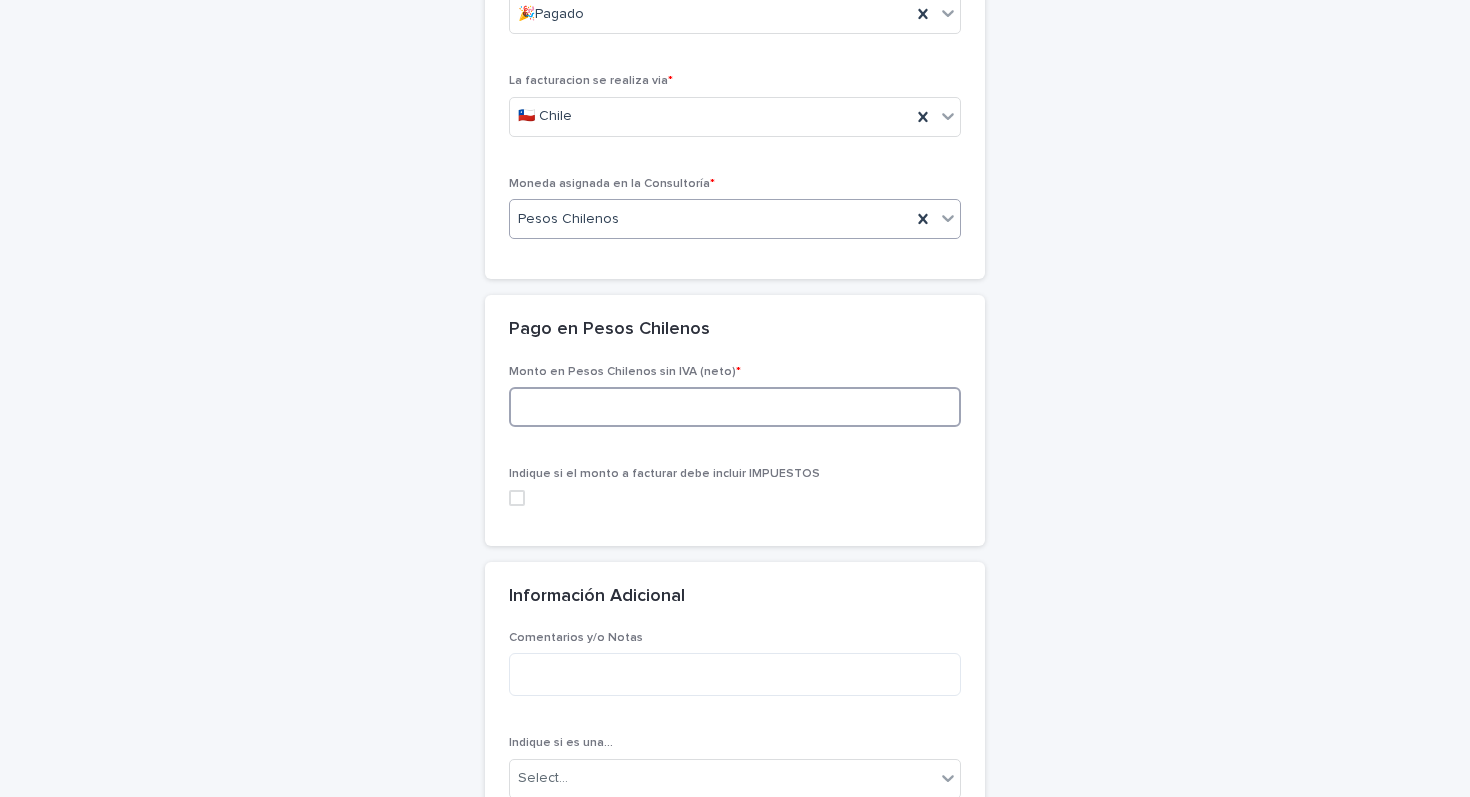 click at bounding box center (735, 407) 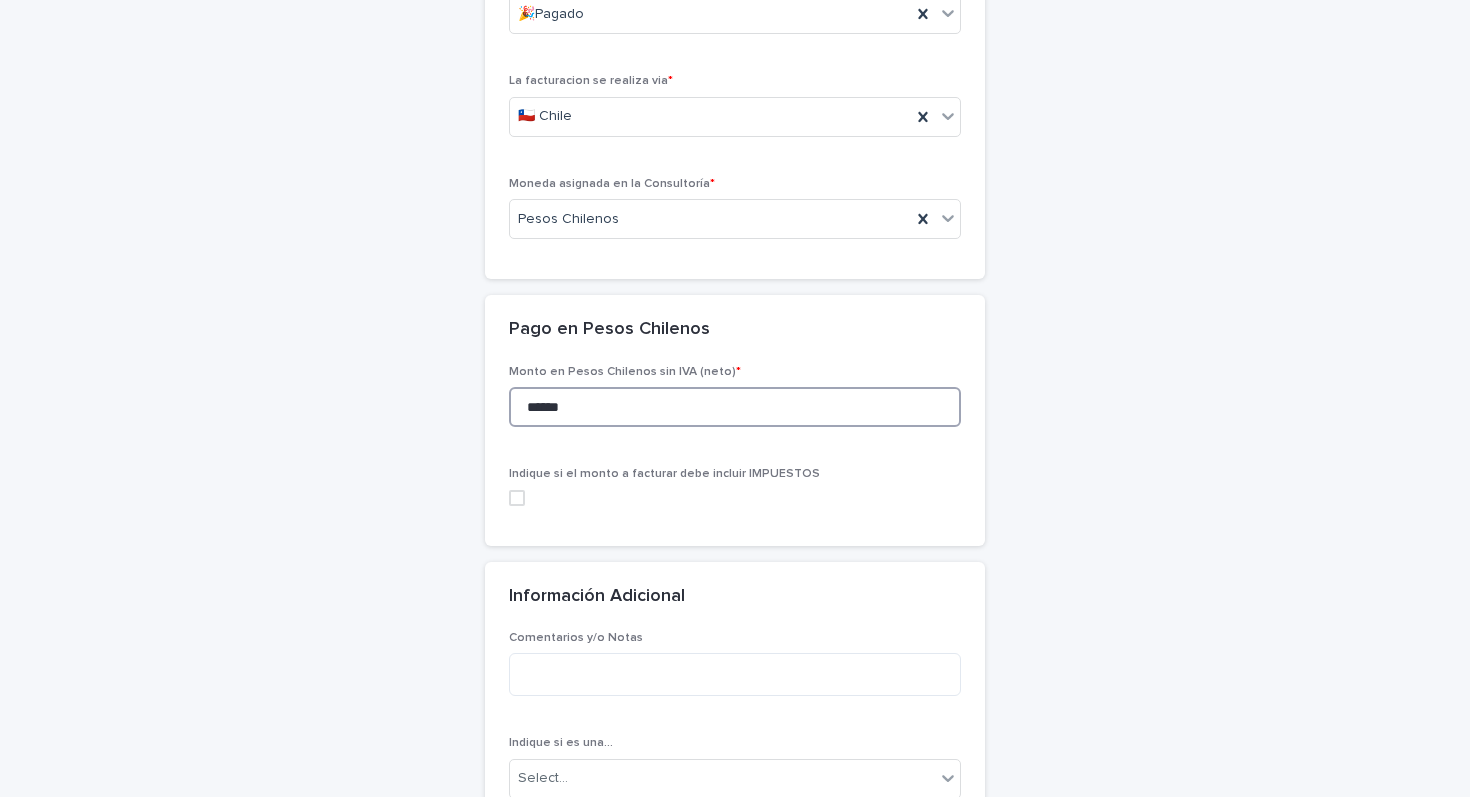 click at bounding box center [517, 498] 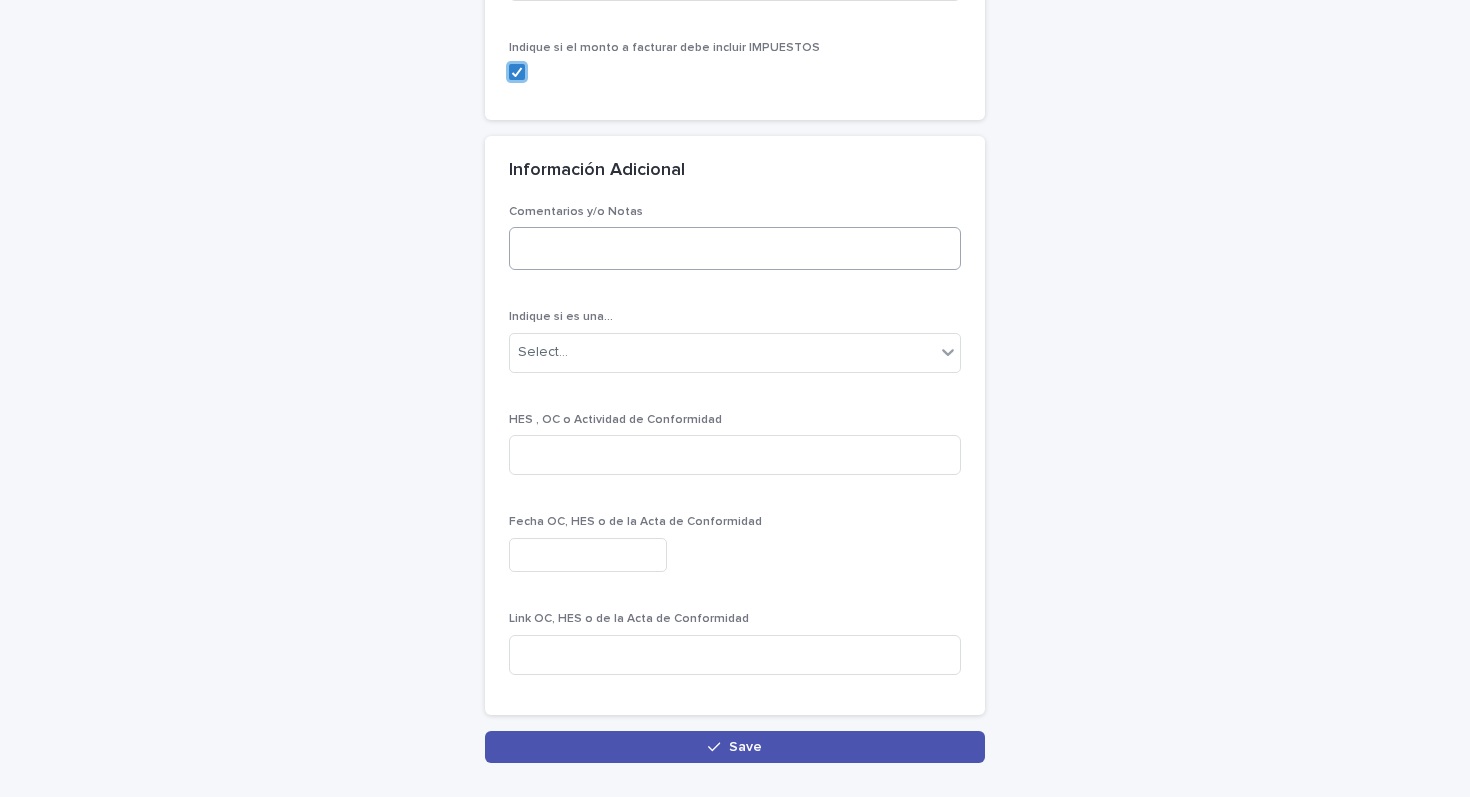 scroll, scrollTop: 1062, scrollLeft: 0, axis: vertical 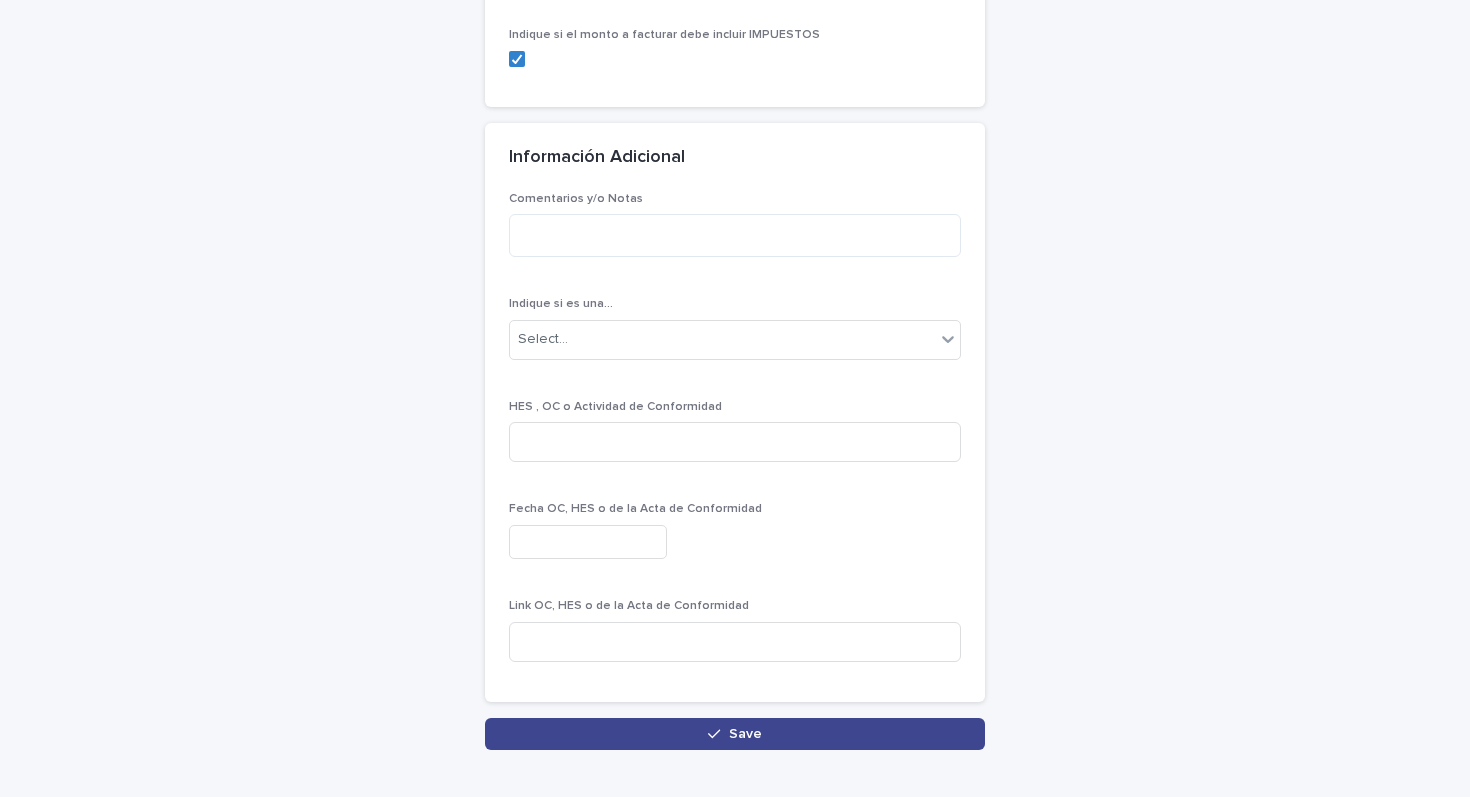 click on "Save" at bounding box center [735, 734] 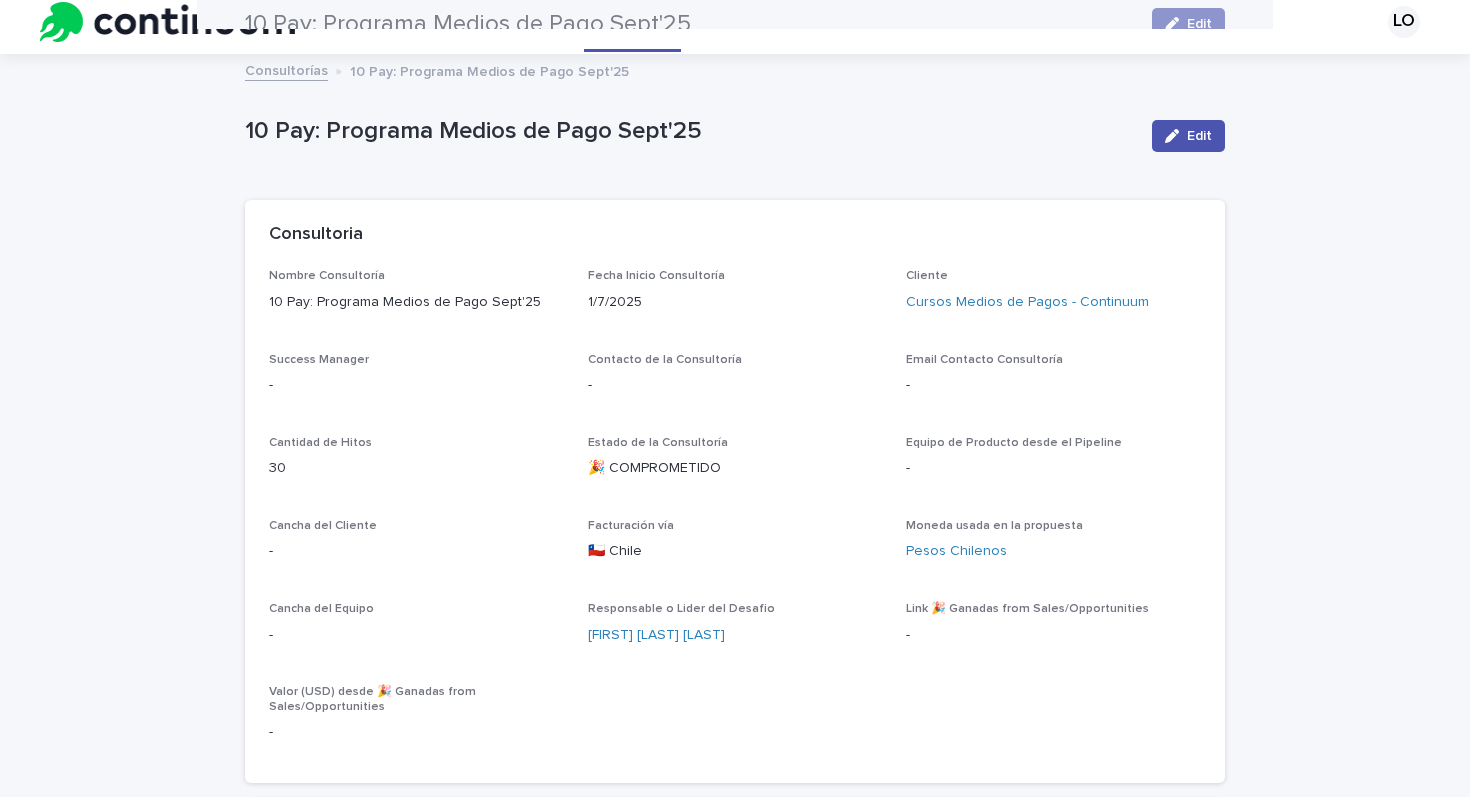 scroll, scrollTop: 0, scrollLeft: 0, axis: both 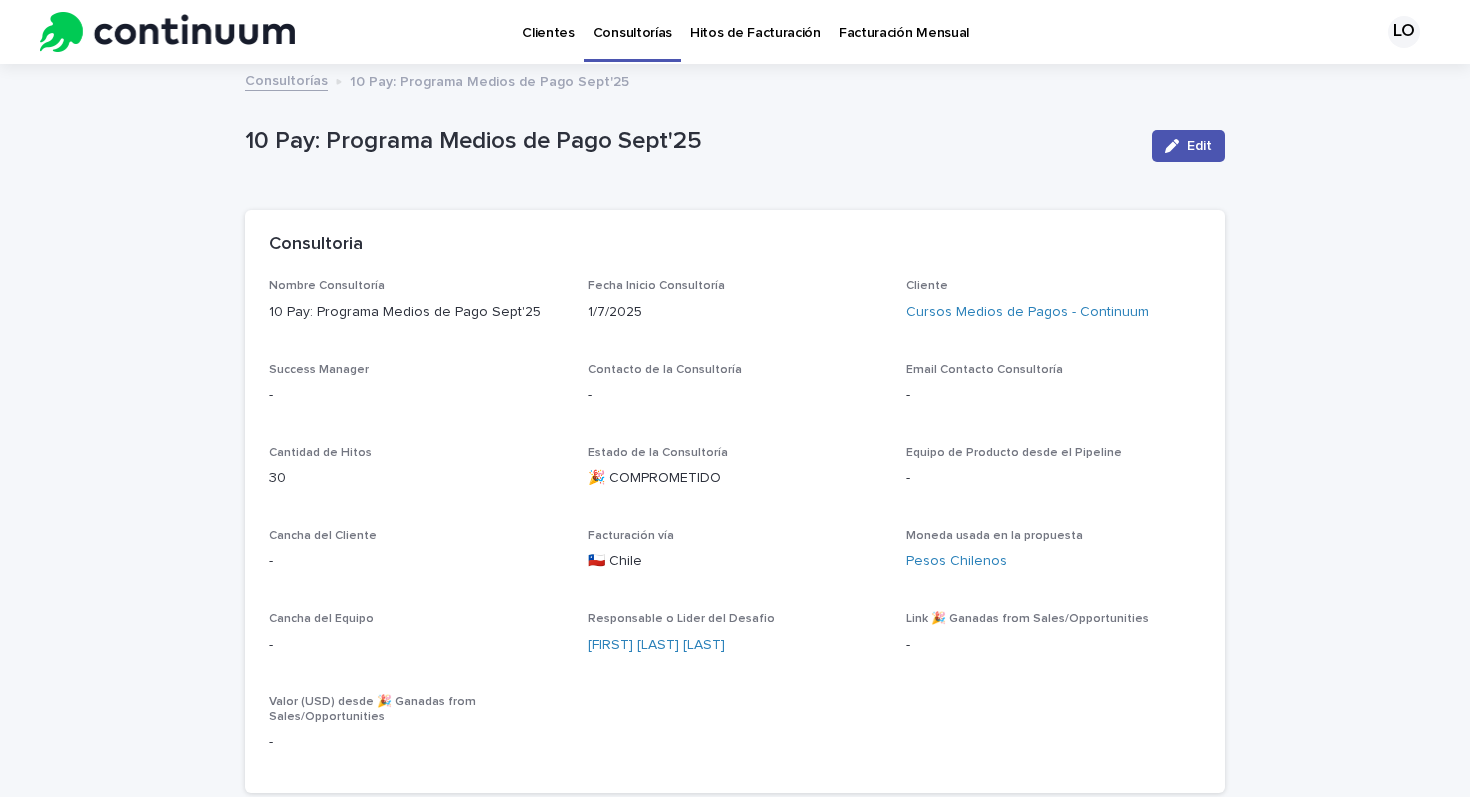 click on "Consultoria" at bounding box center (735, 245) 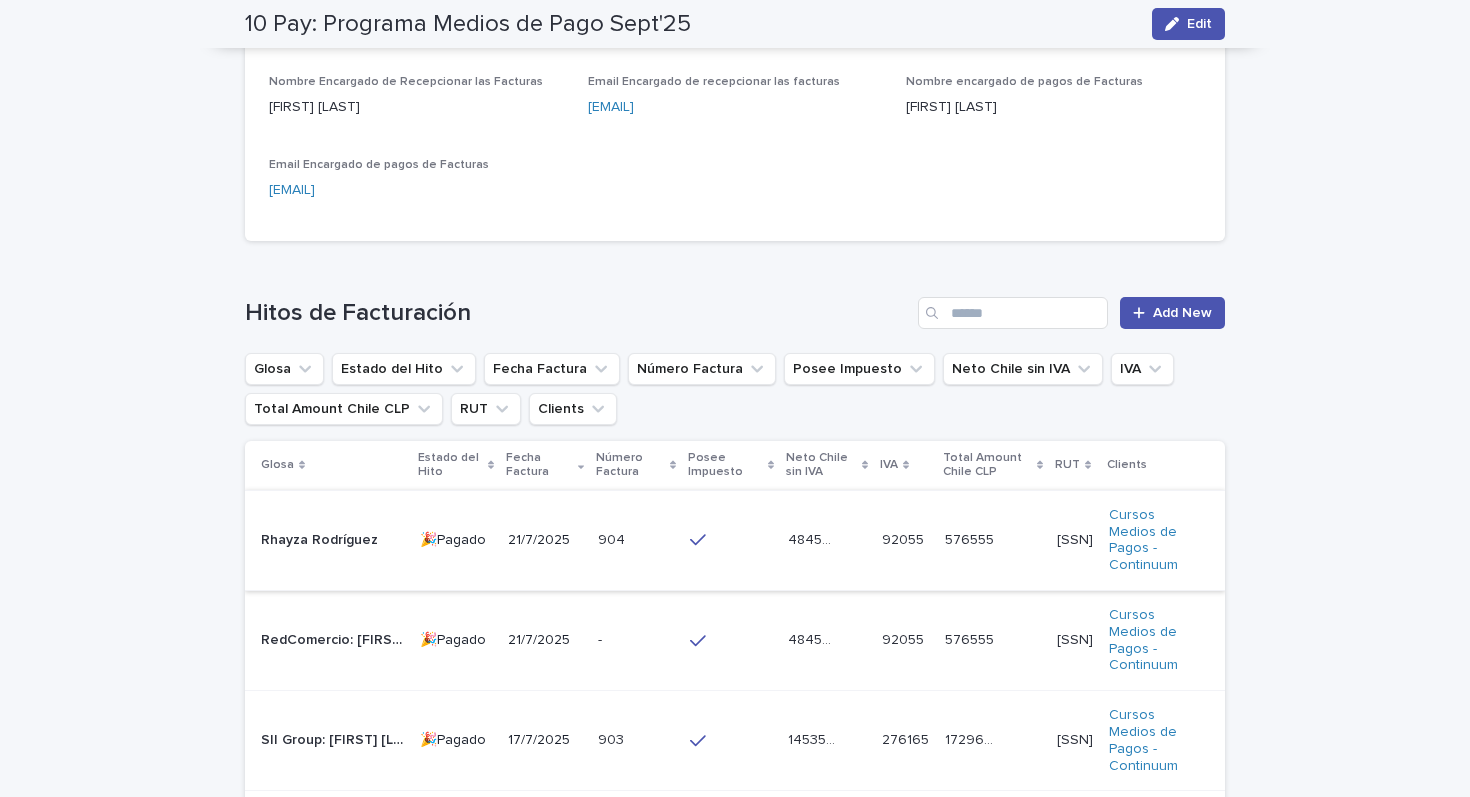 scroll, scrollTop: 1020, scrollLeft: 0, axis: vertical 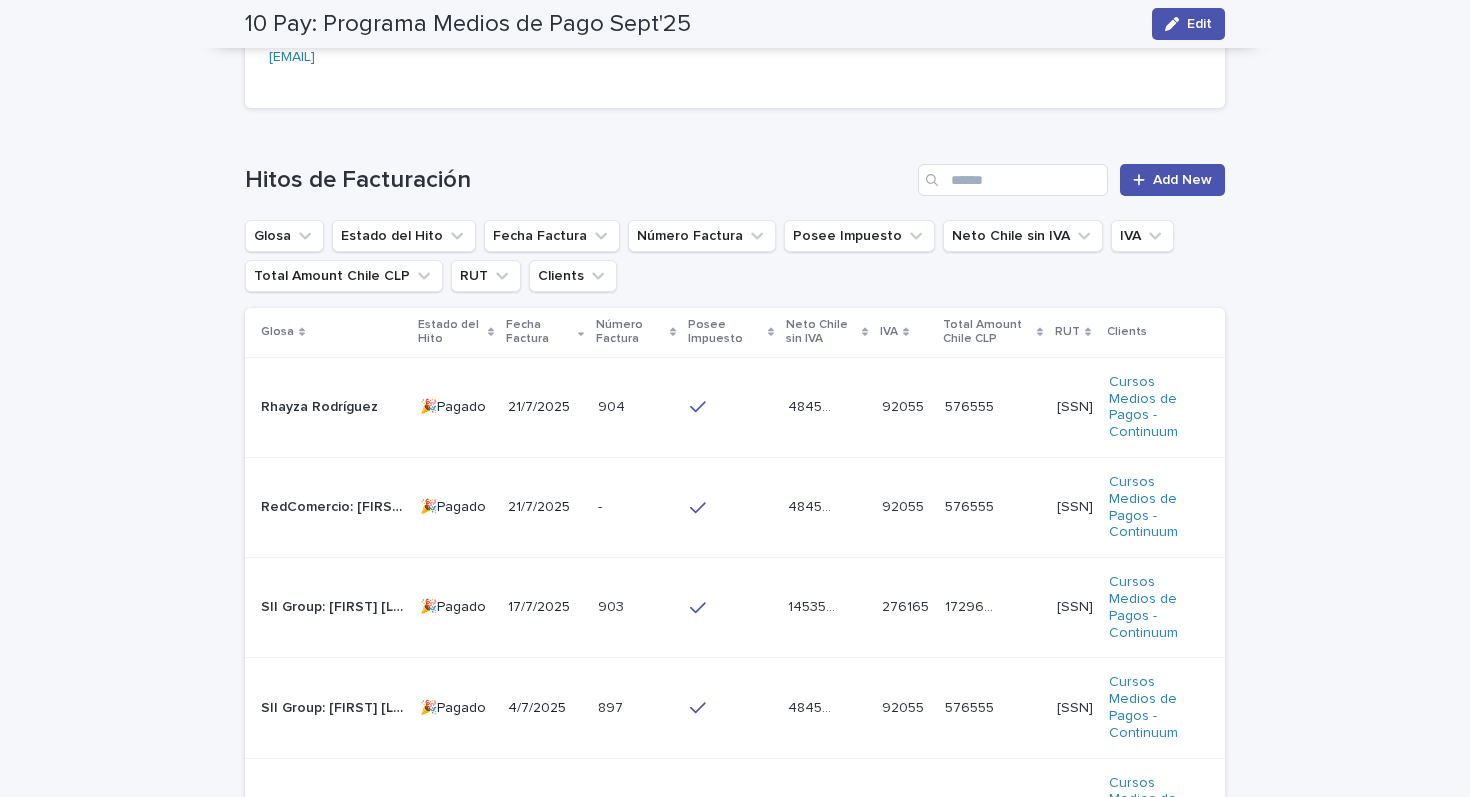 click on "- -" at bounding box center [636, 508] 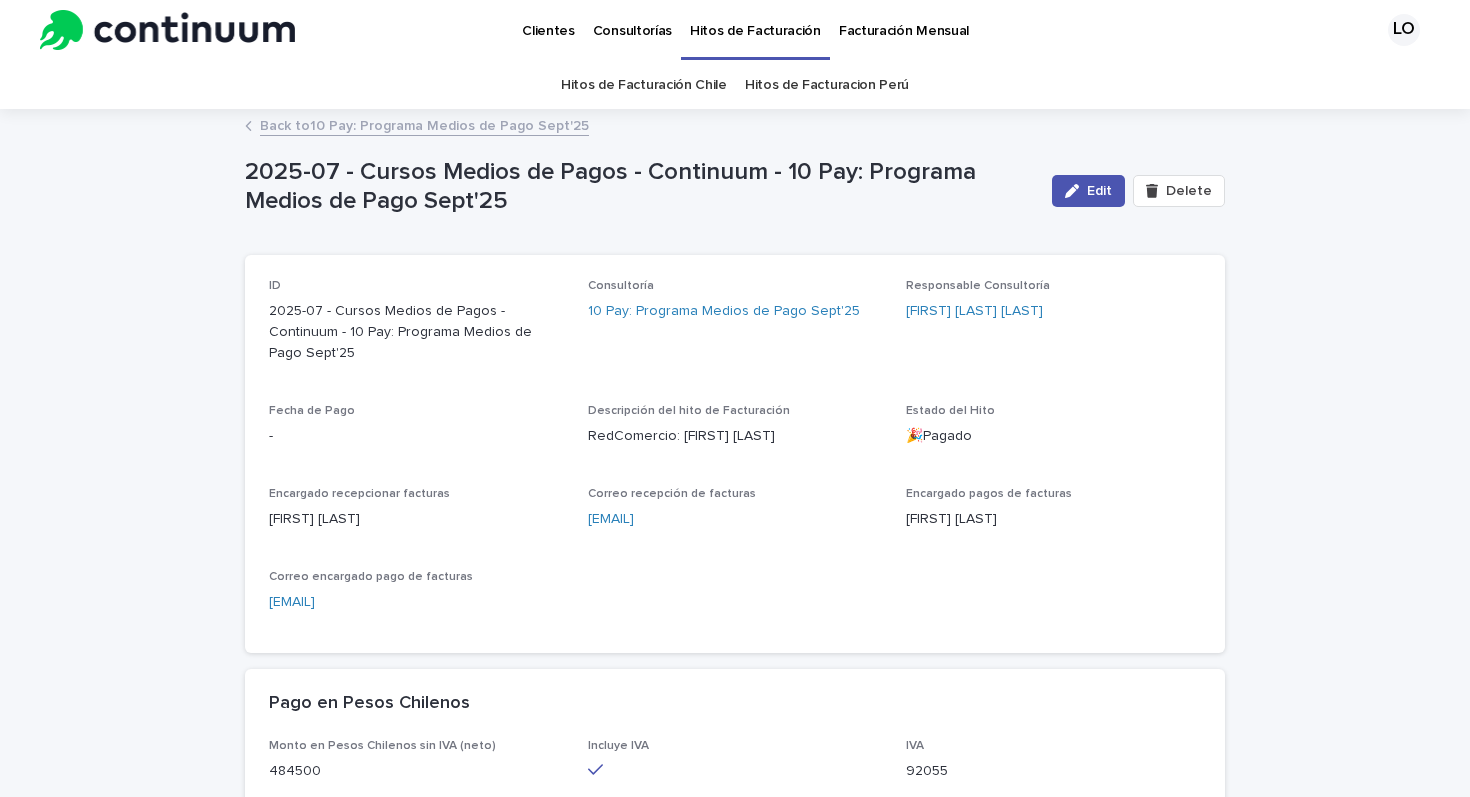 scroll, scrollTop: 0, scrollLeft: 0, axis: both 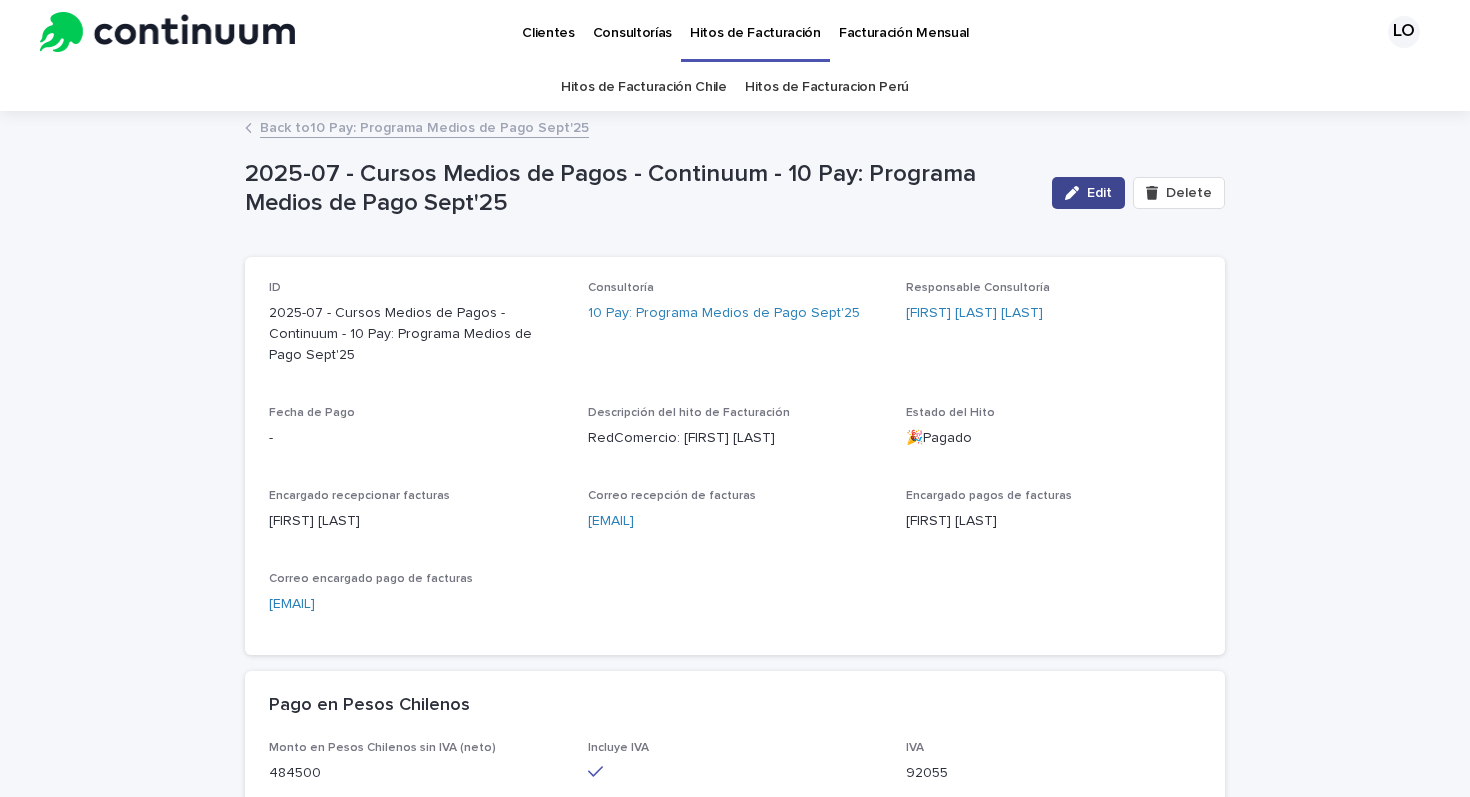 click on "Edit" at bounding box center [1099, 193] 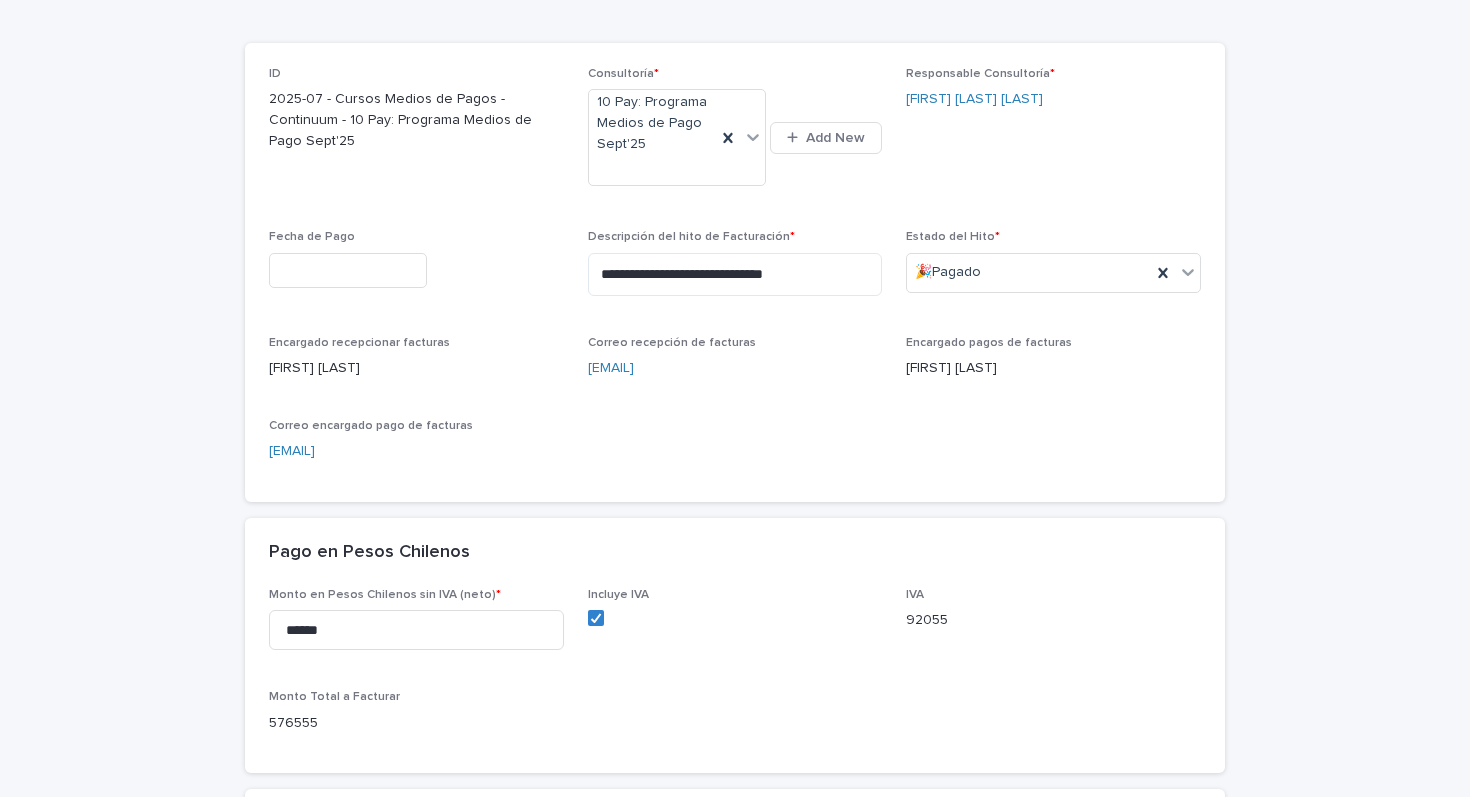 scroll, scrollTop: 224, scrollLeft: 0, axis: vertical 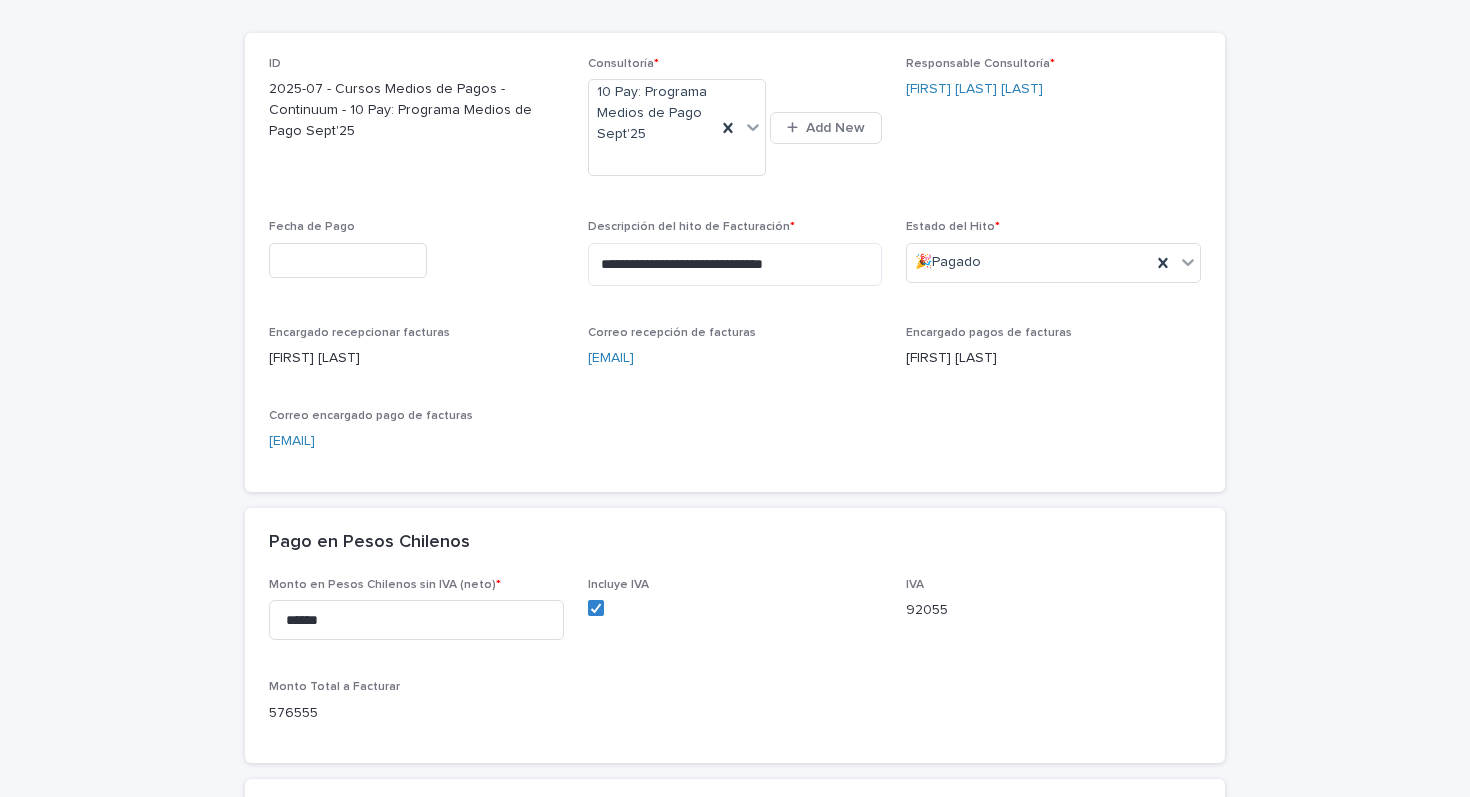 click at bounding box center [348, 260] 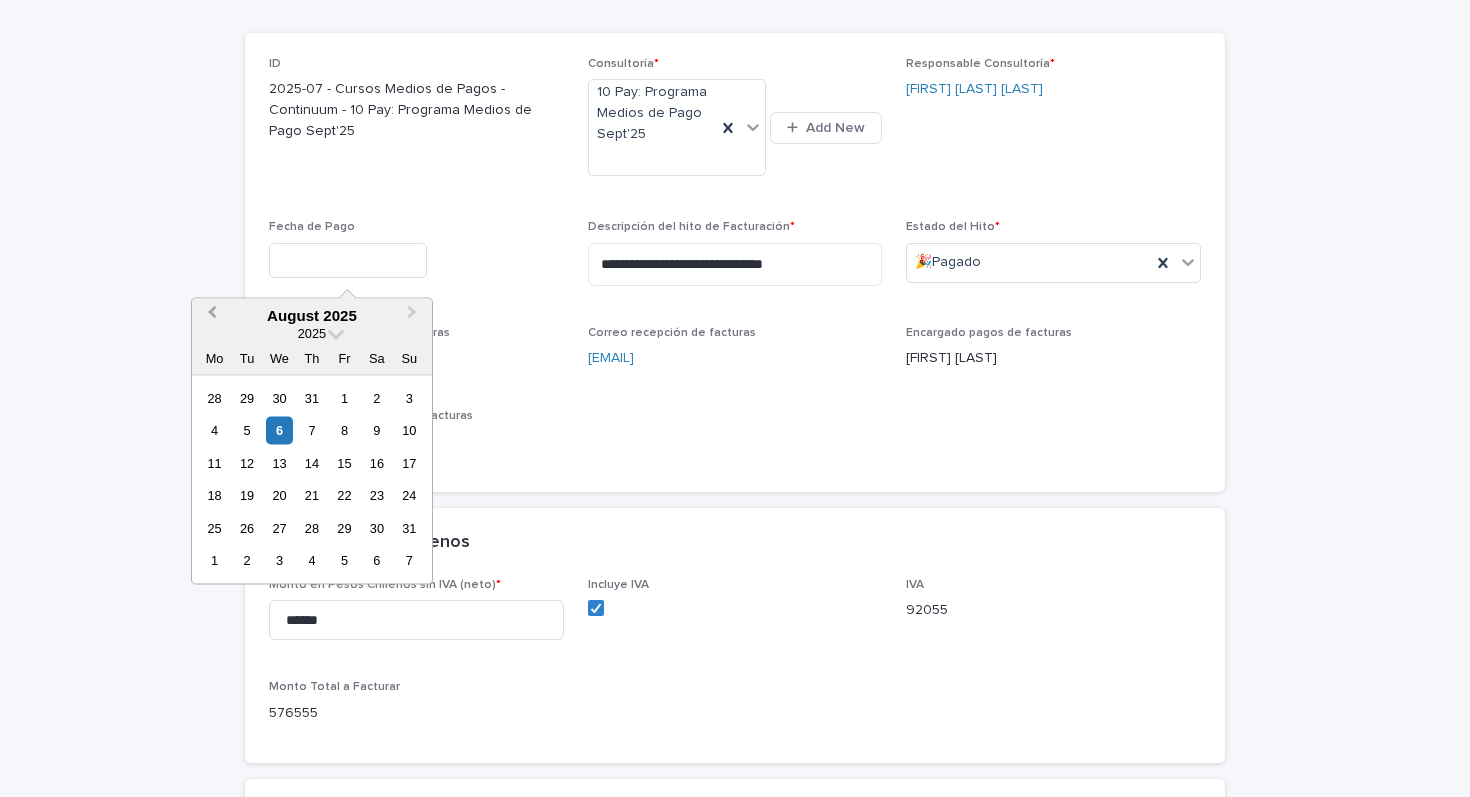 click on "Previous Month" at bounding box center [212, 315] 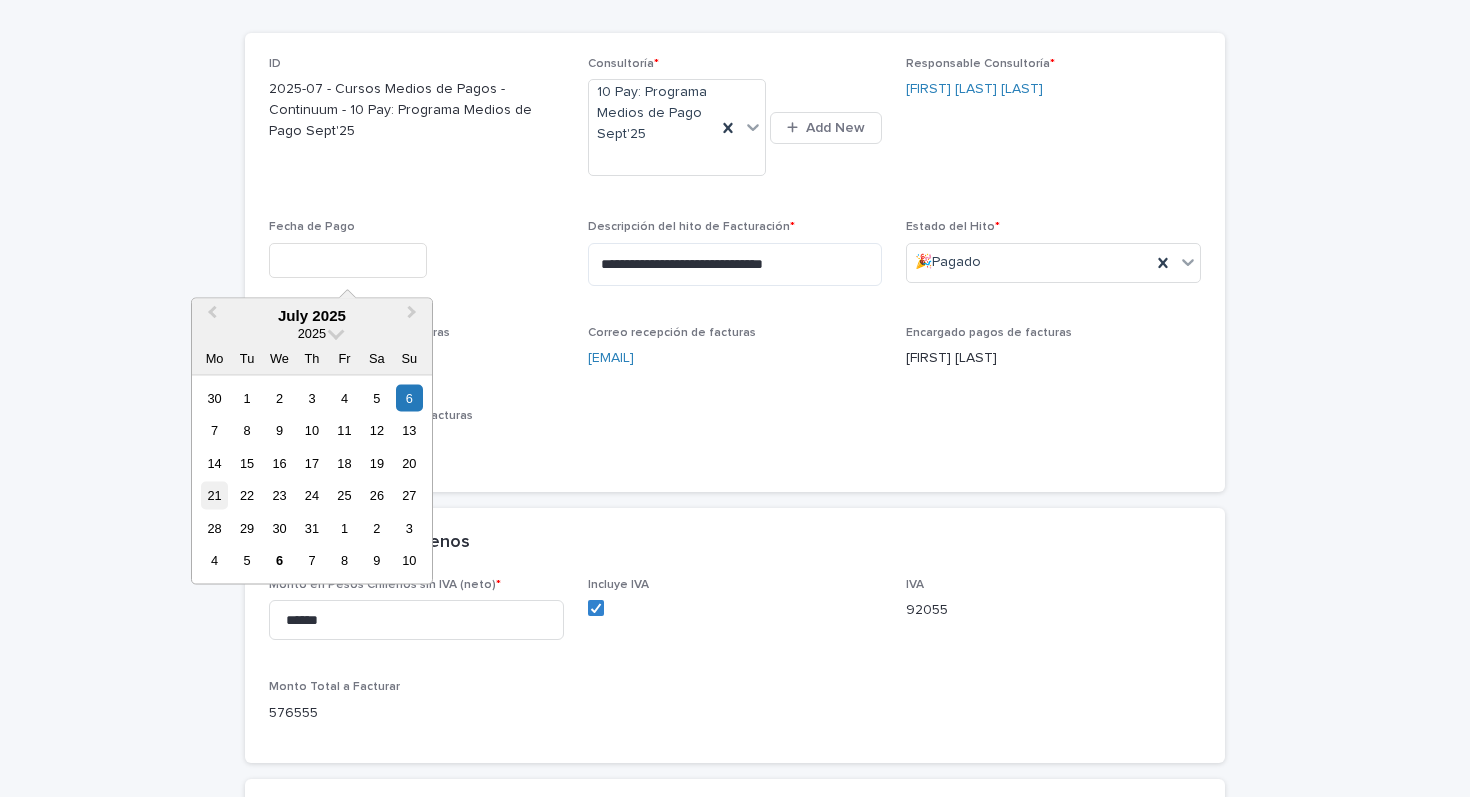click on "21" at bounding box center (214, 495) 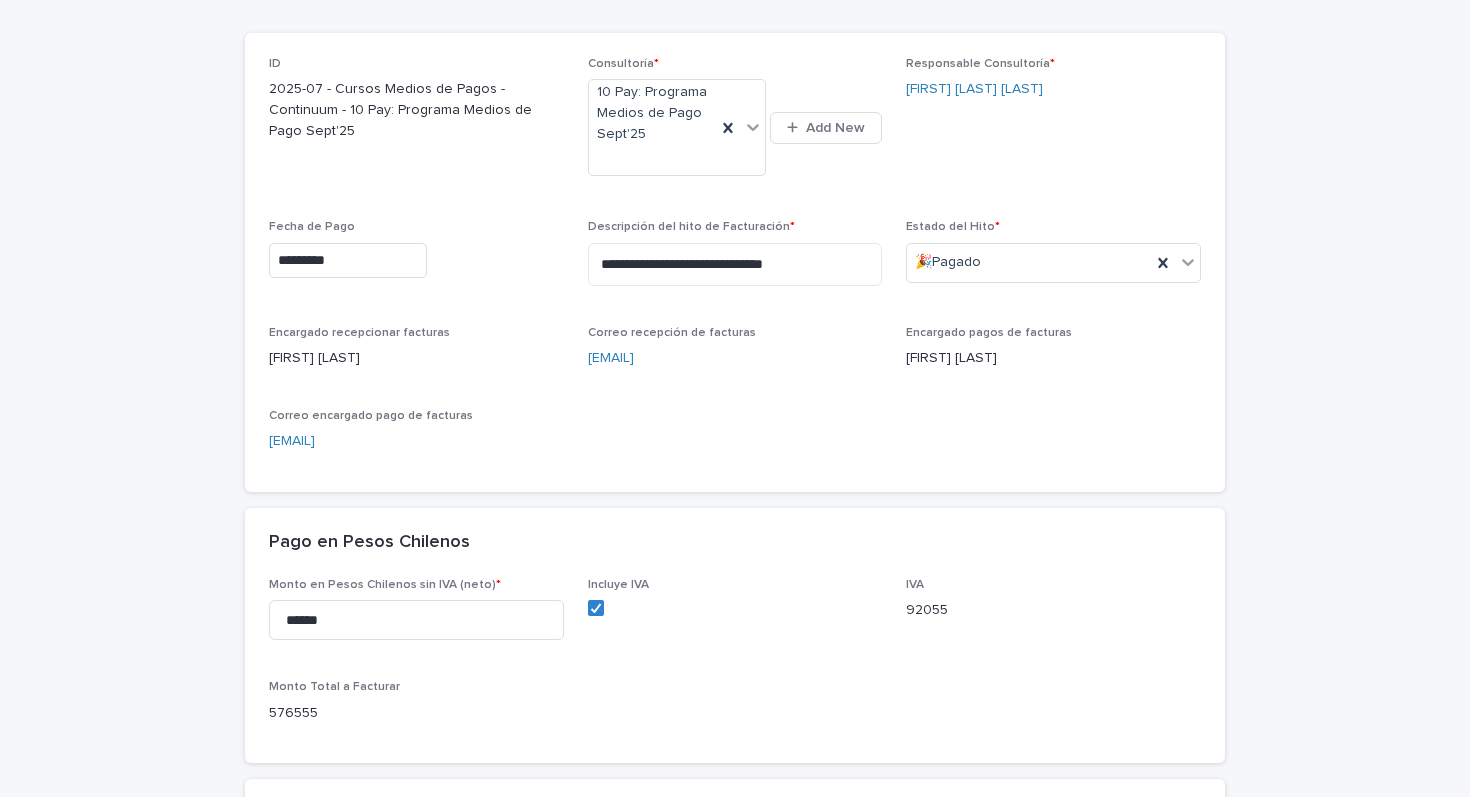 type on "*********" 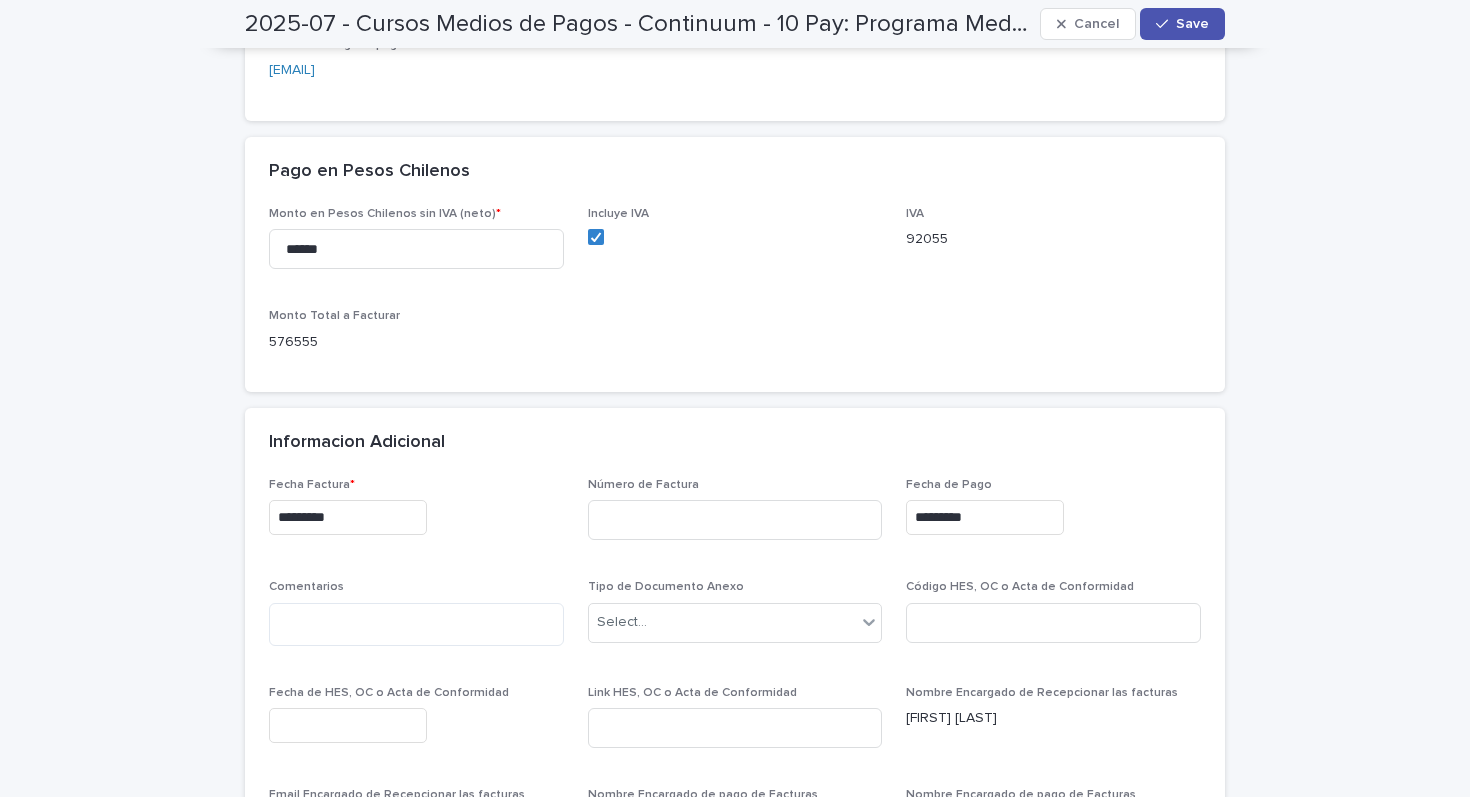 scroll, scrollTop: 628, scrollLeft: 0, axis: vertical 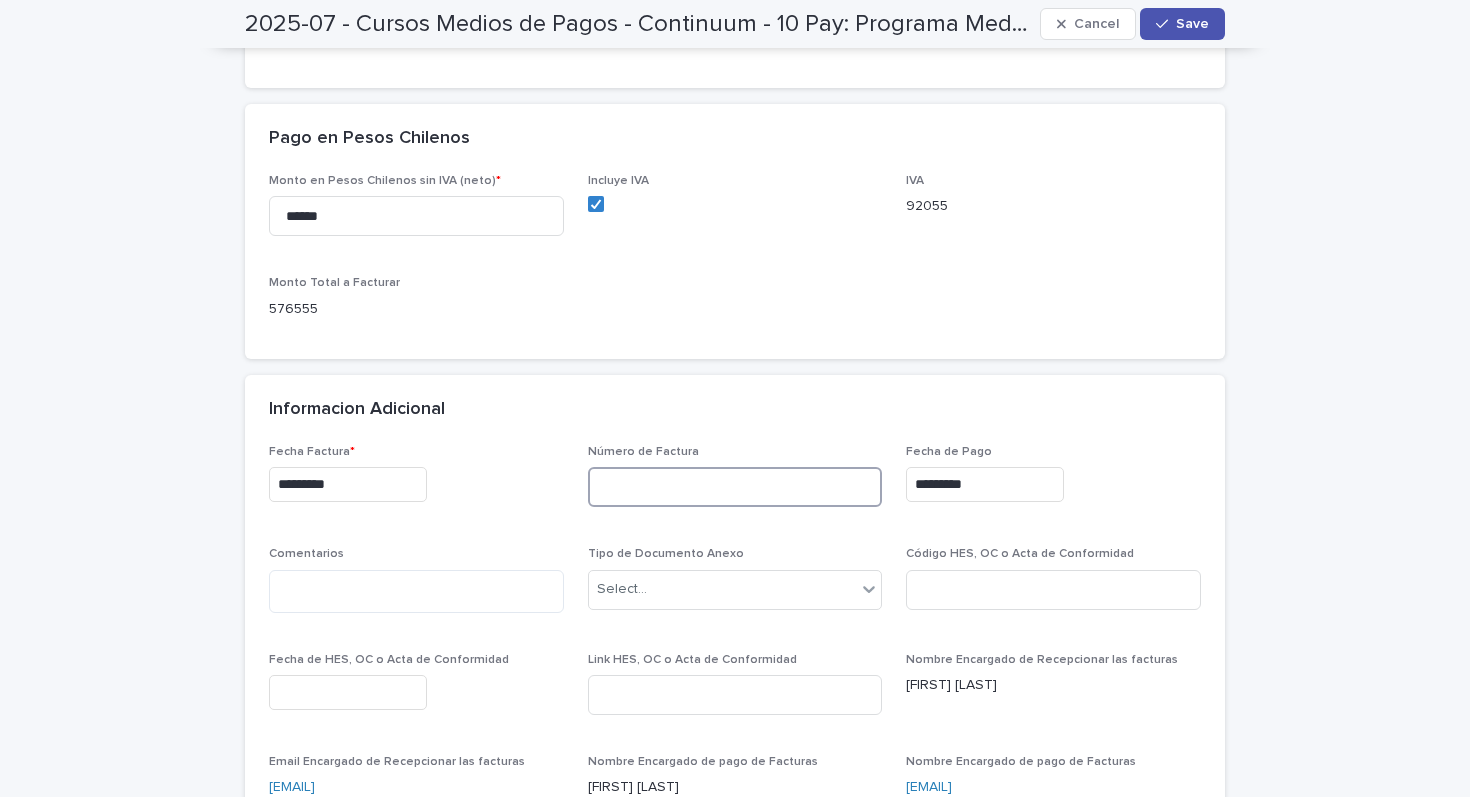 click at bounding box center [735, 487] 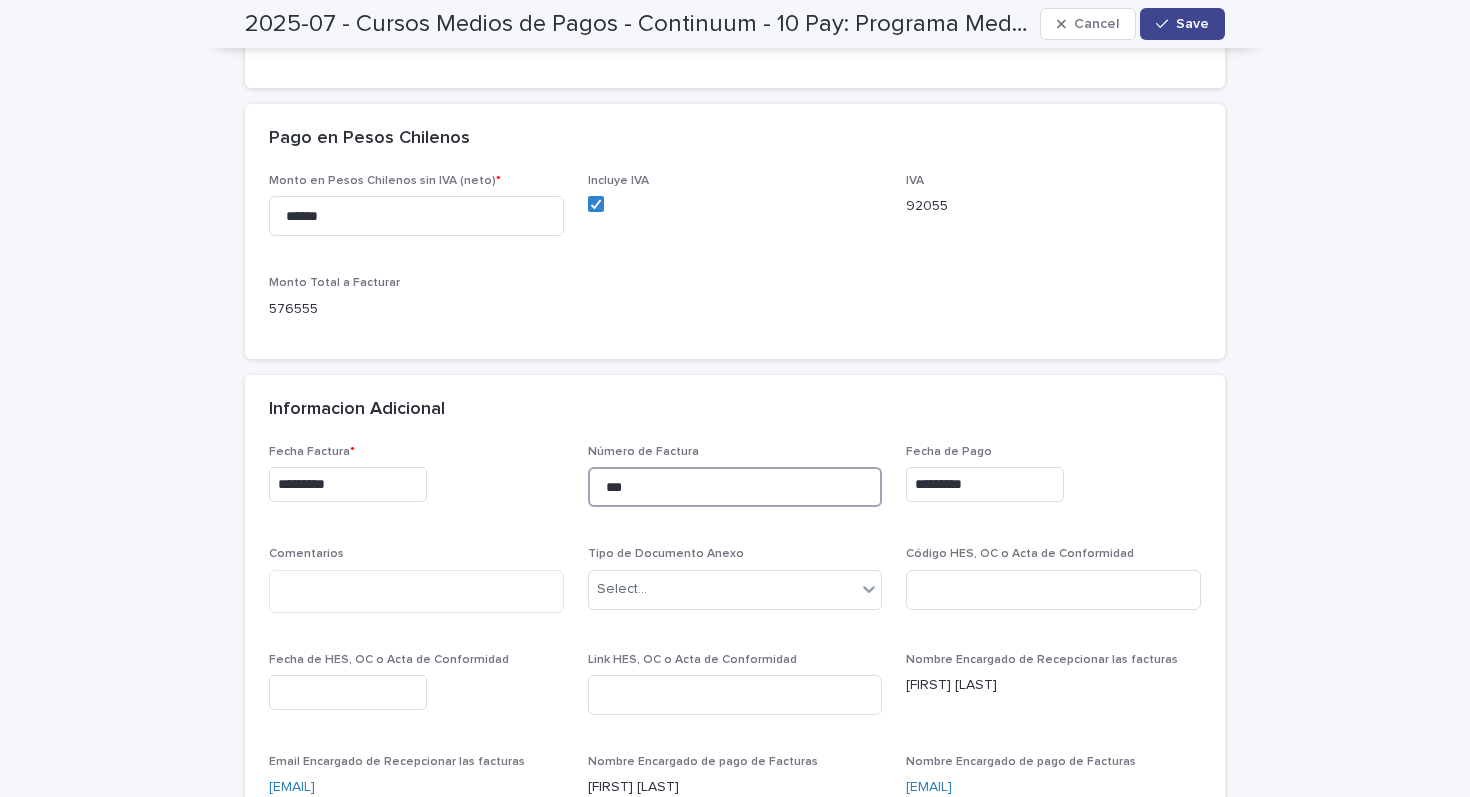 type on "***" 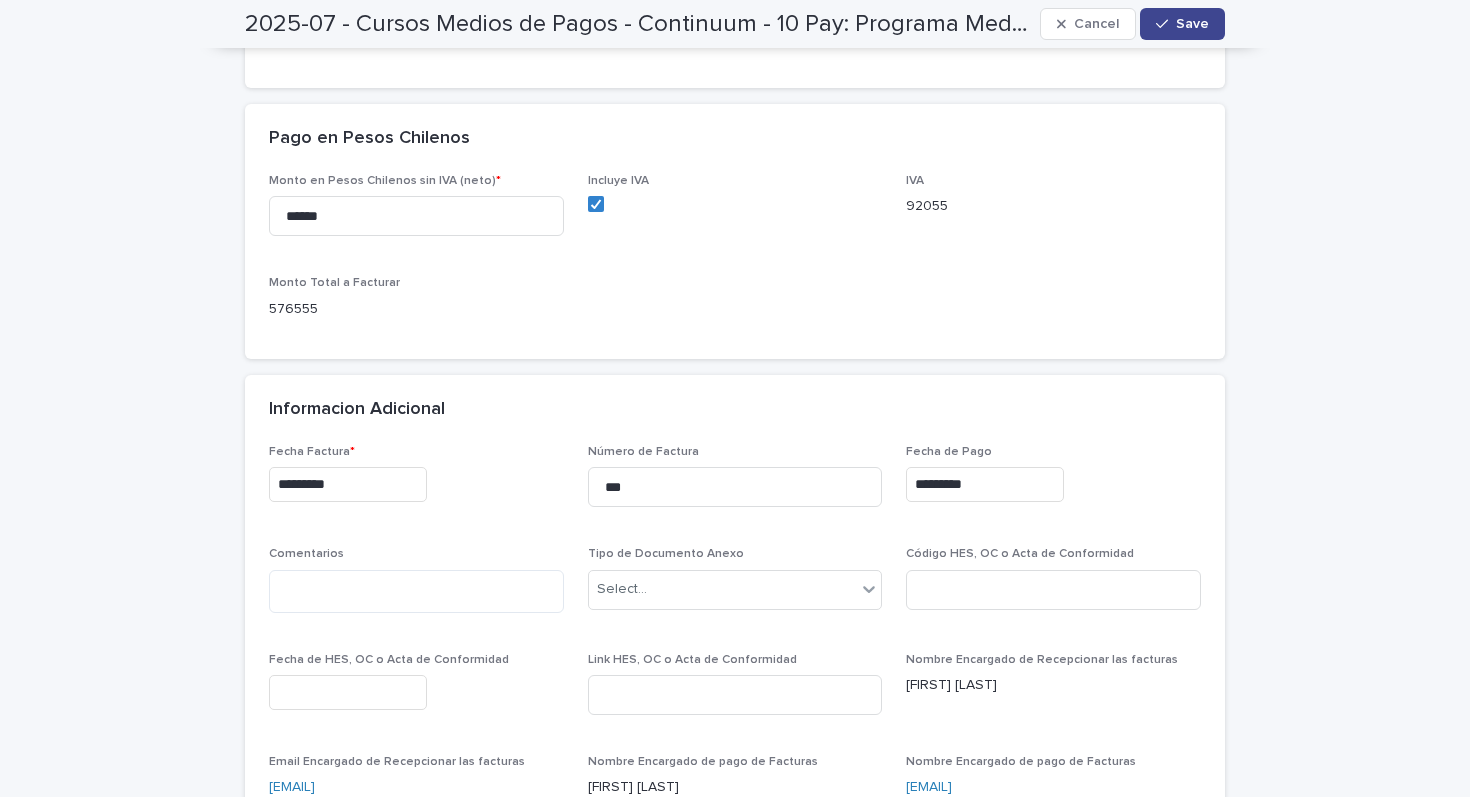 click on "Save" at bounding box center [1192, 24] 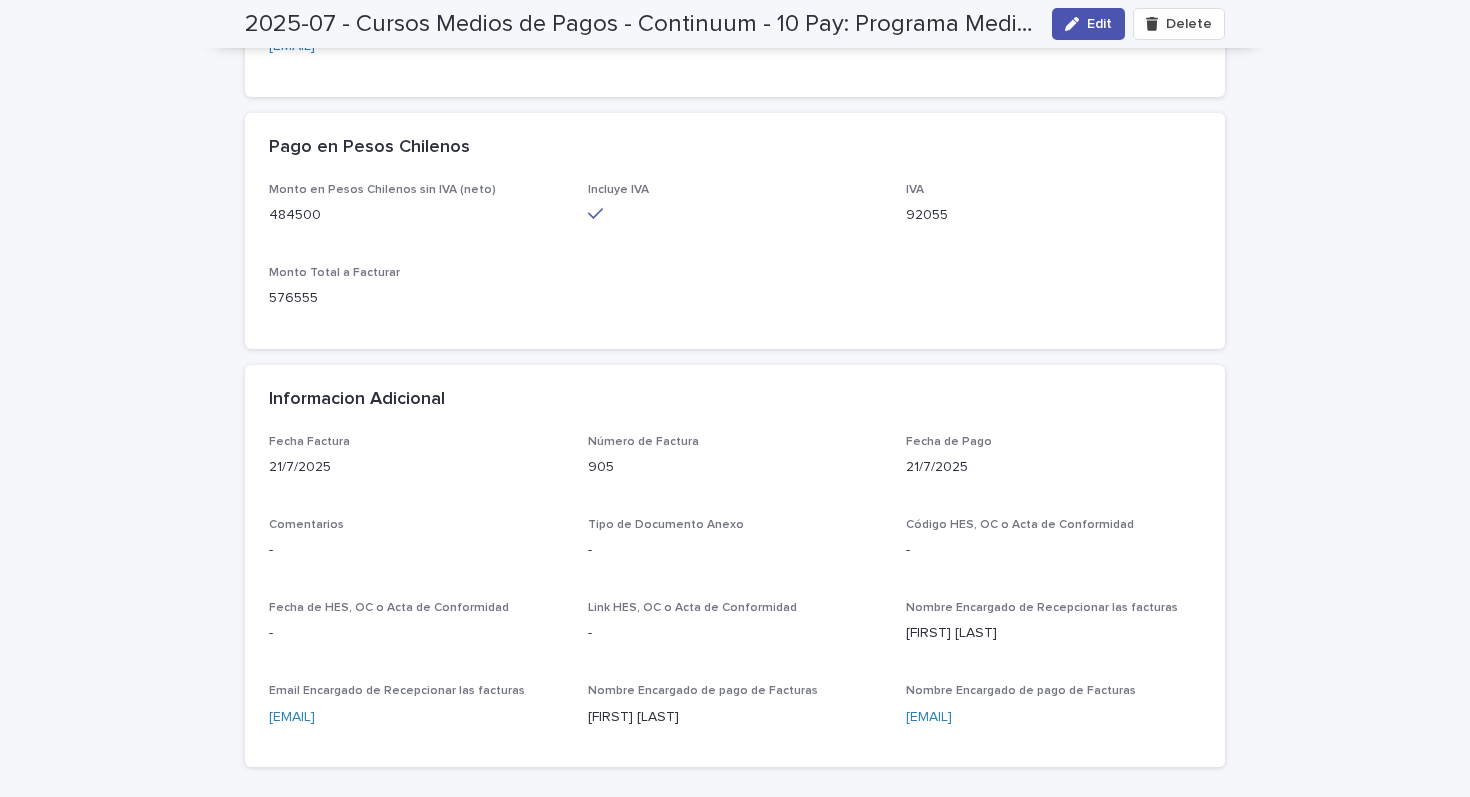 scroll, scrollTop: 0, scrollLeft: 0, axis: both 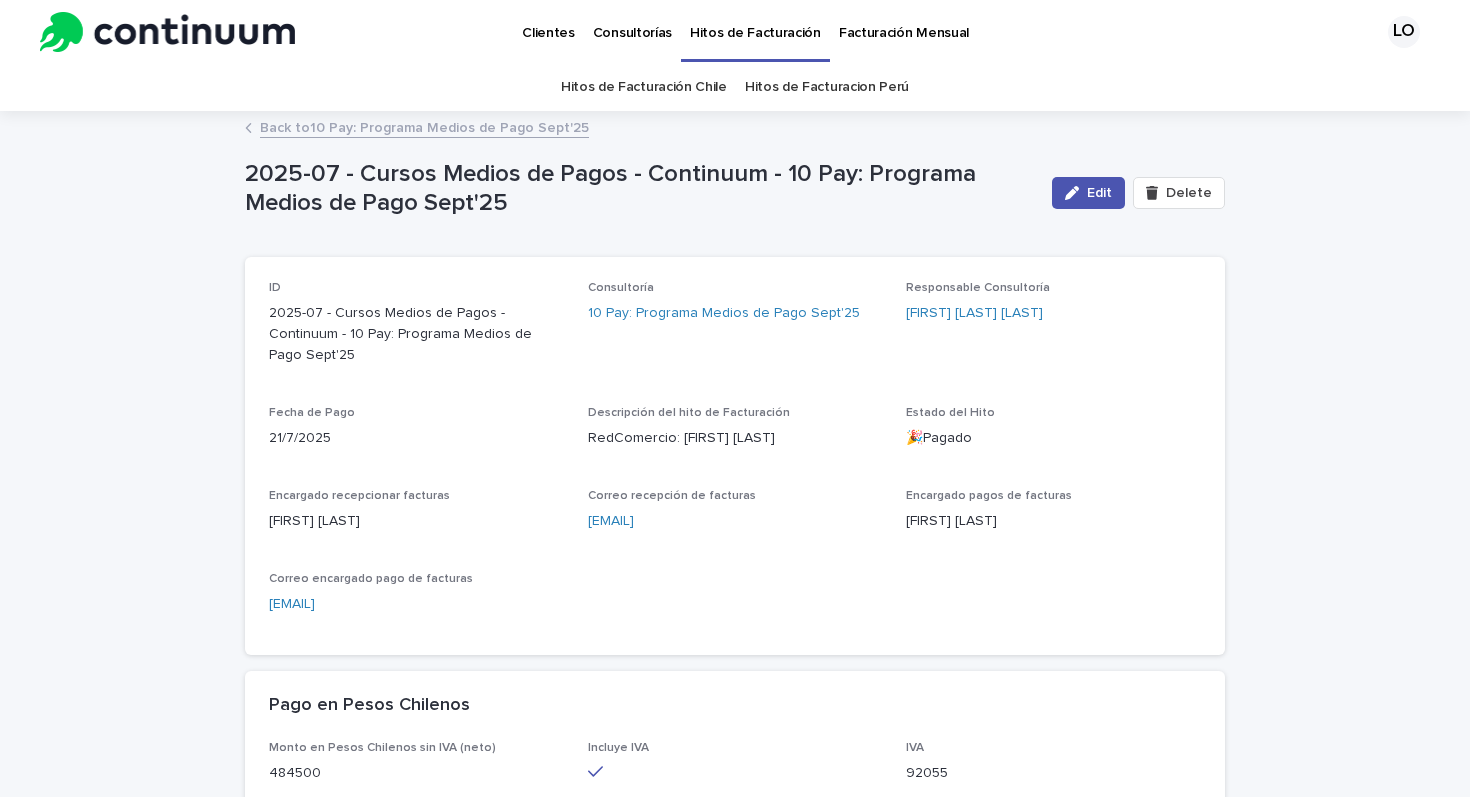 click on "Back to  10 Pay: Programa Medios de Pago Sept'25" at bounding box center (424, 126) 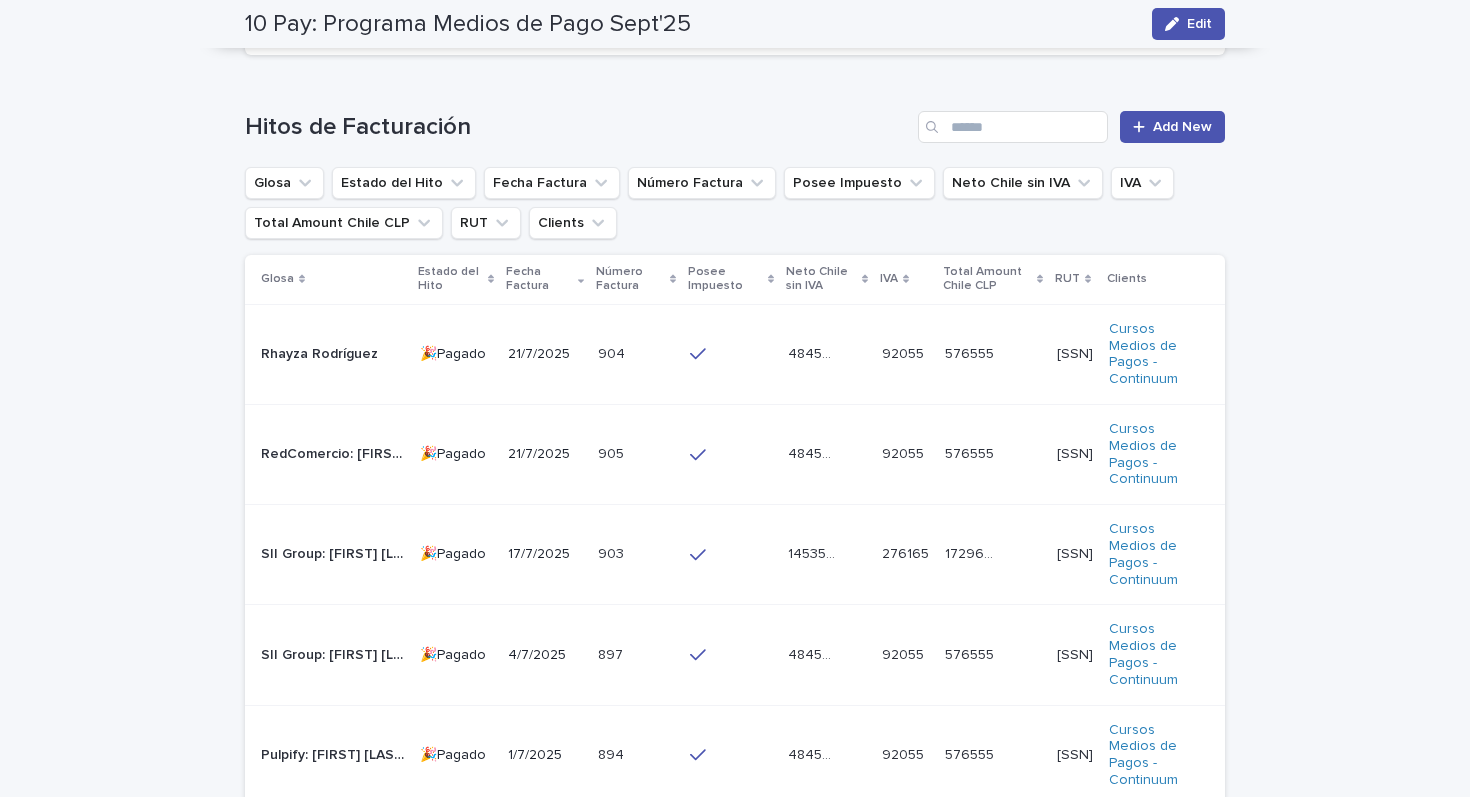 scroll, scrollTop: 1082, scrollLeft: 0, axis: vertical 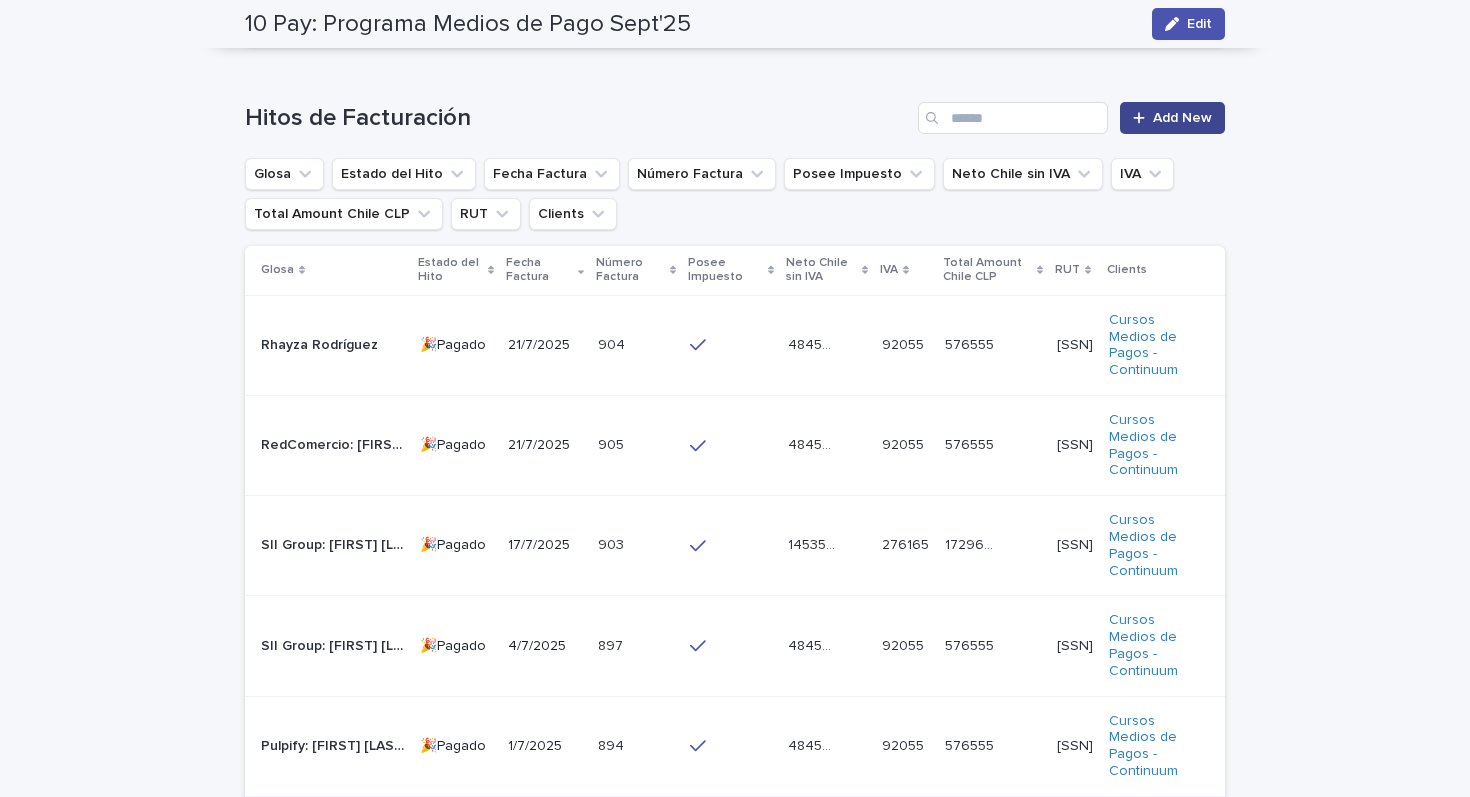click on "Add New" at bounding box center [1182, 118] 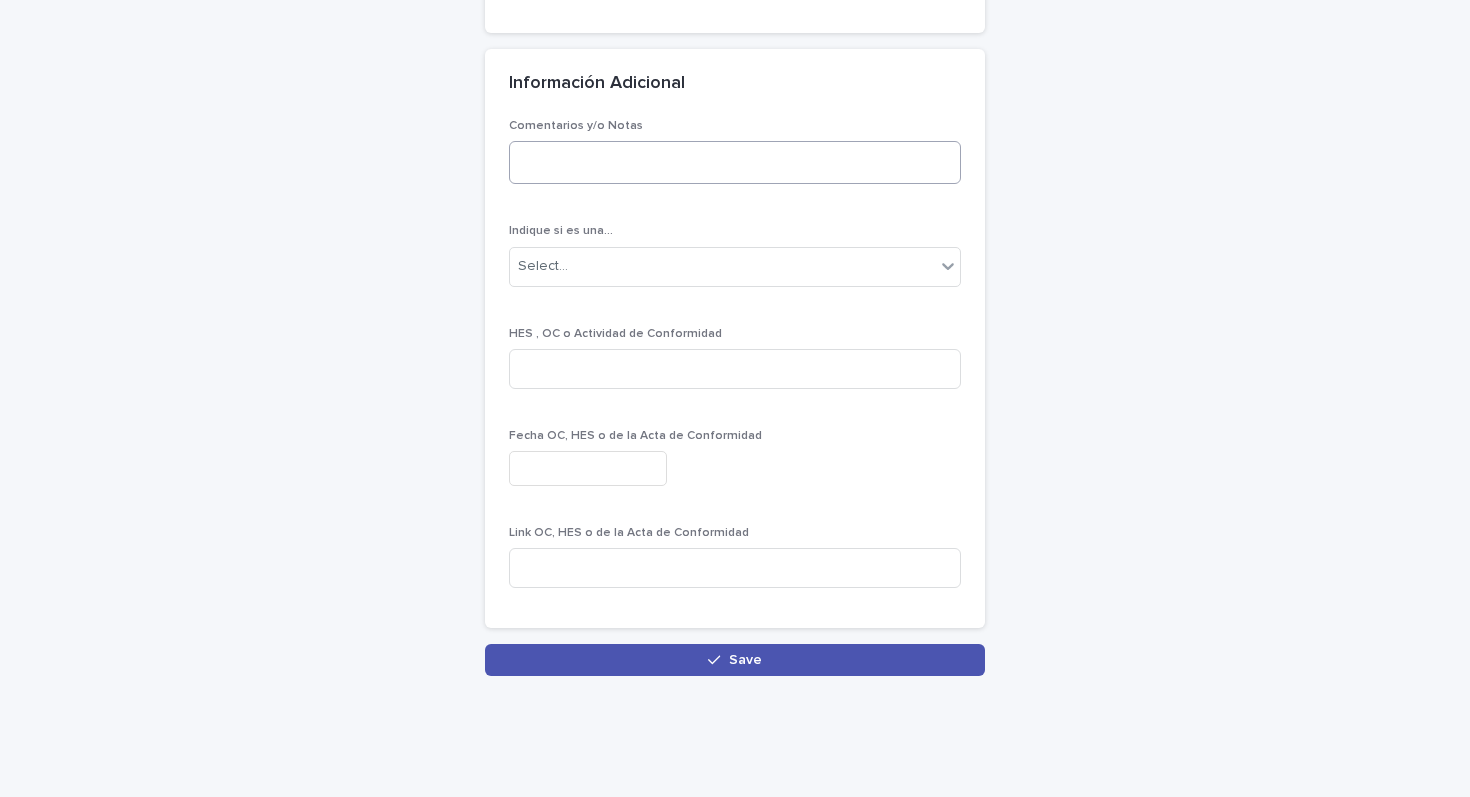 scroll, scrollTop: 0, scrollLeft: 0, axis: both 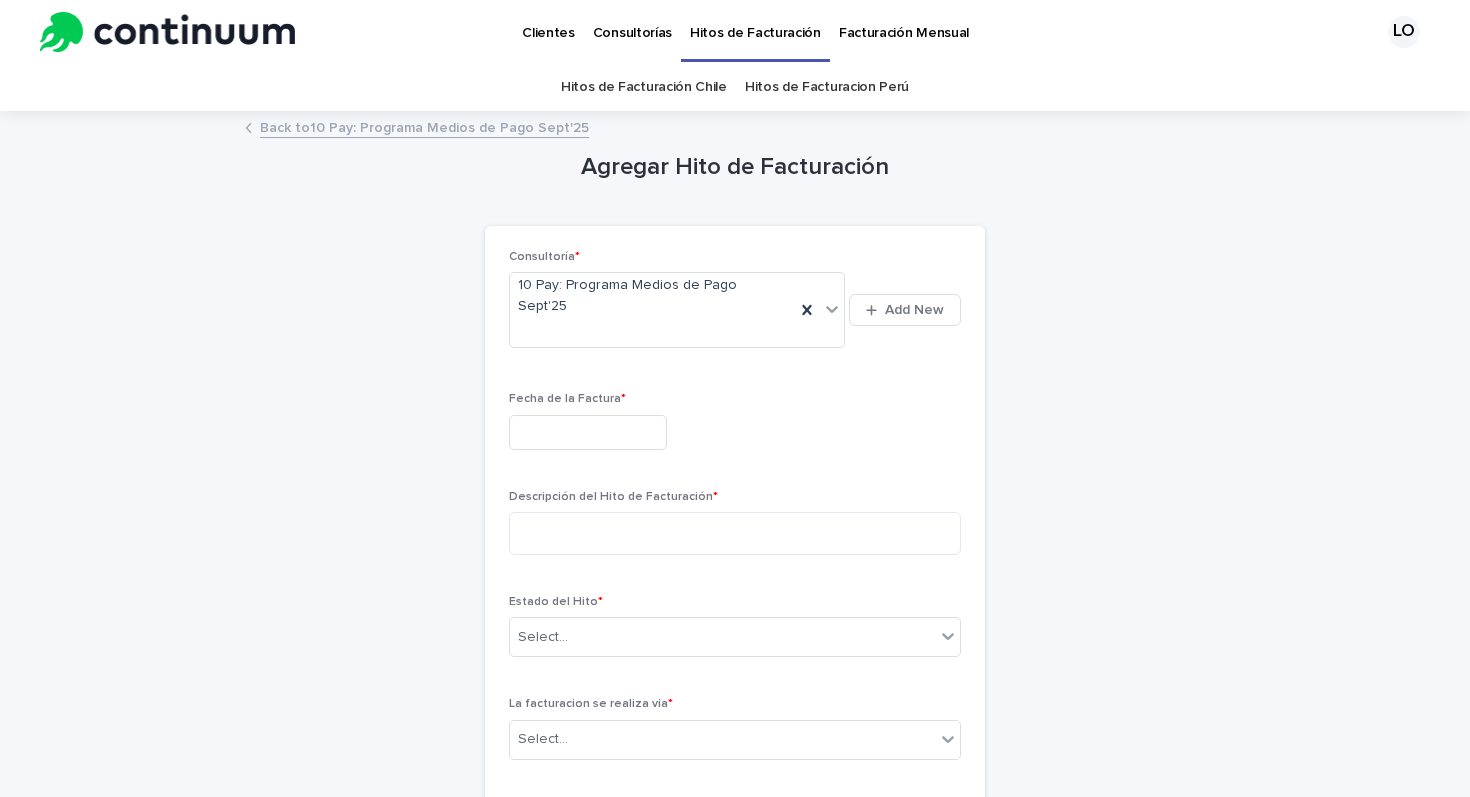 click at bounding box center [588, 432] 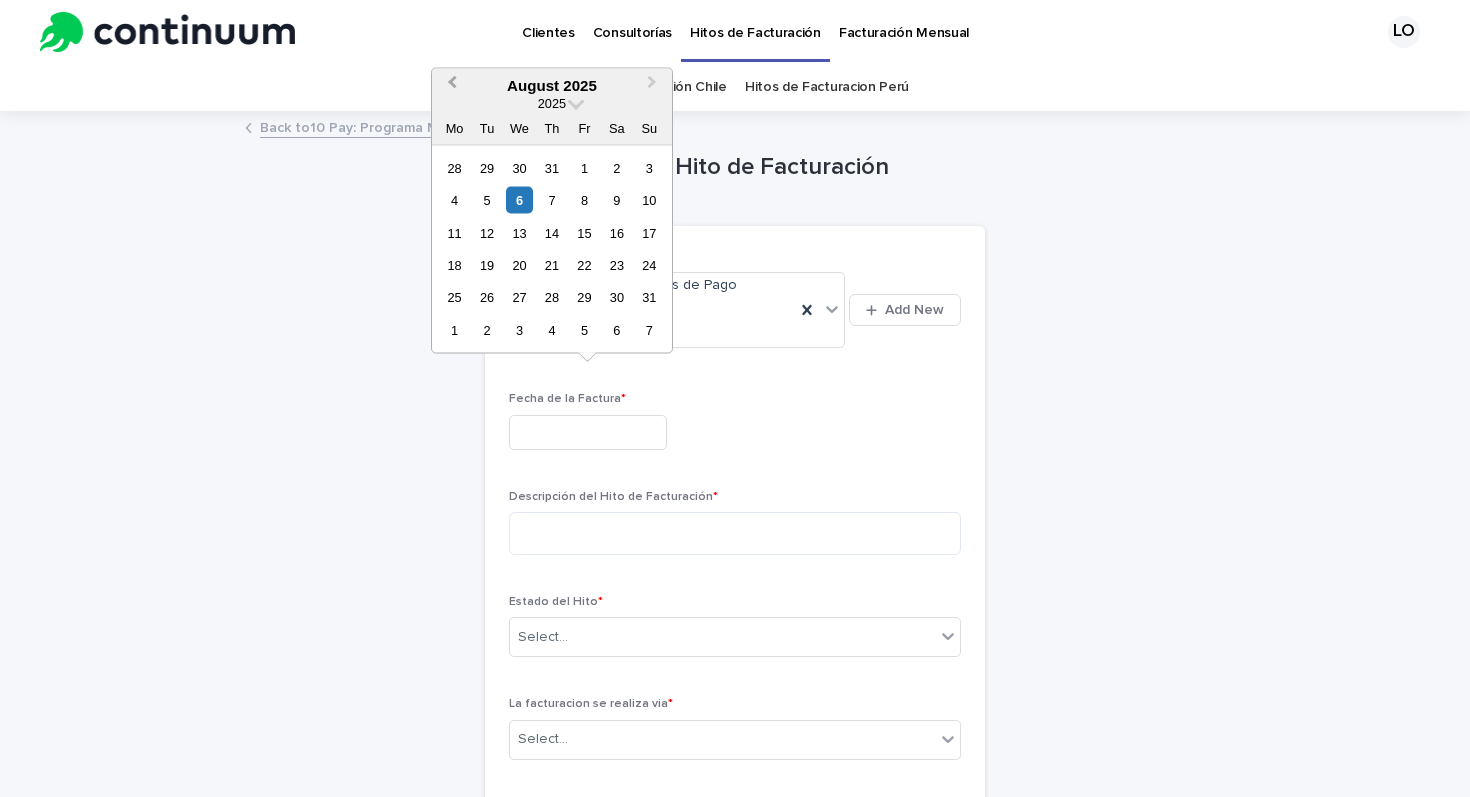 click on "Previous Month" at bounding box center [450, 86] 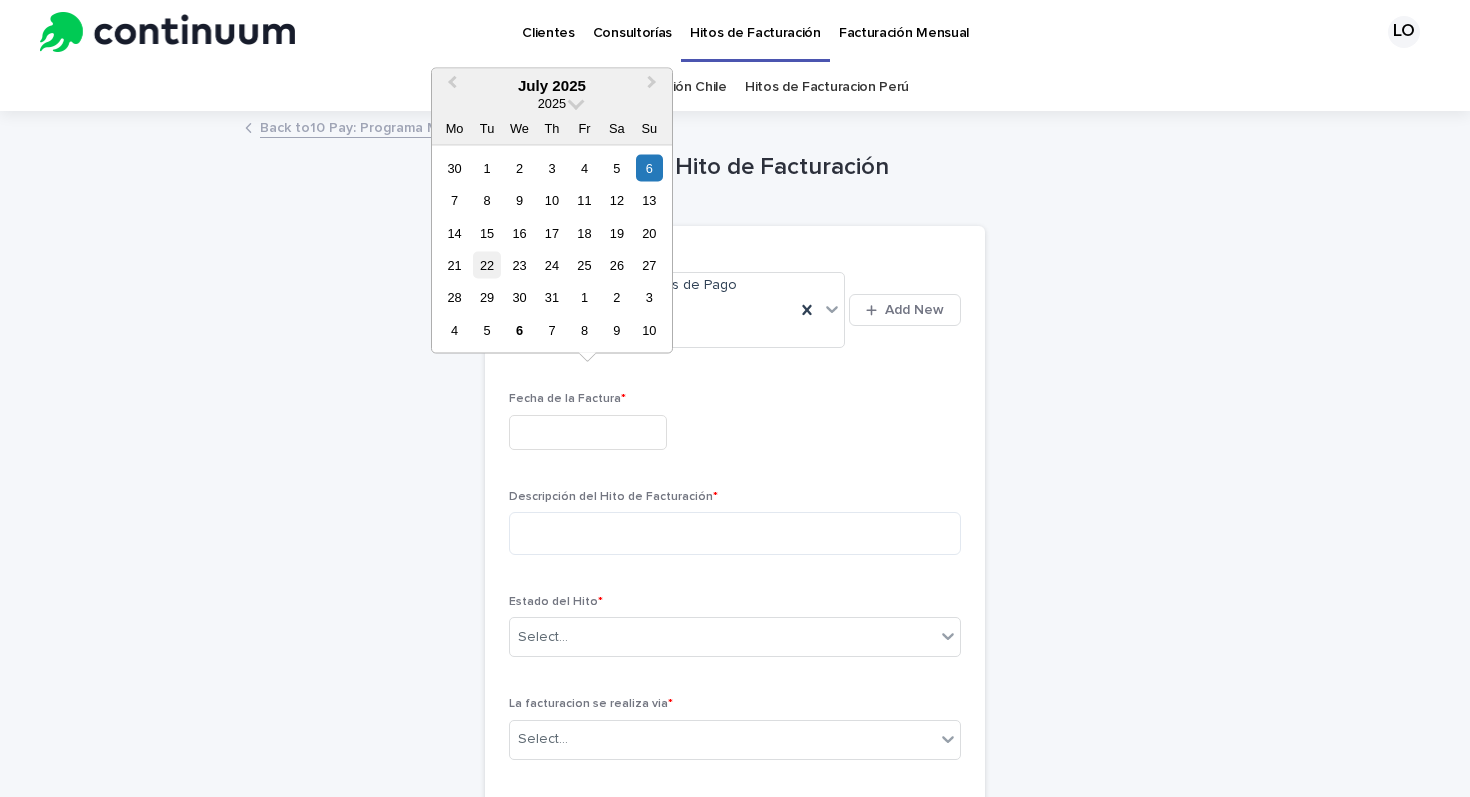 click on "22" at bounding box center [486, 265] 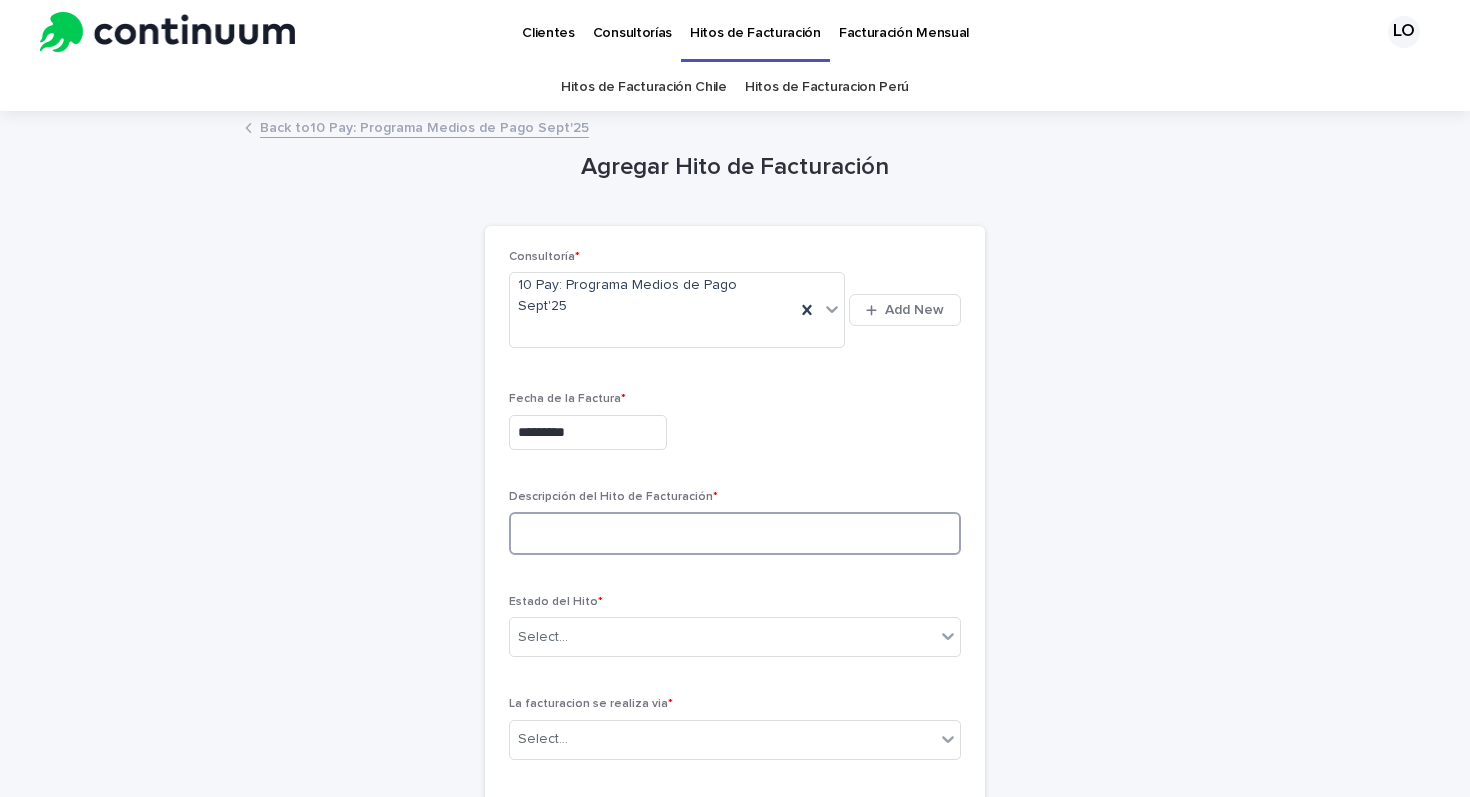 click at bounding box center (735, 533) 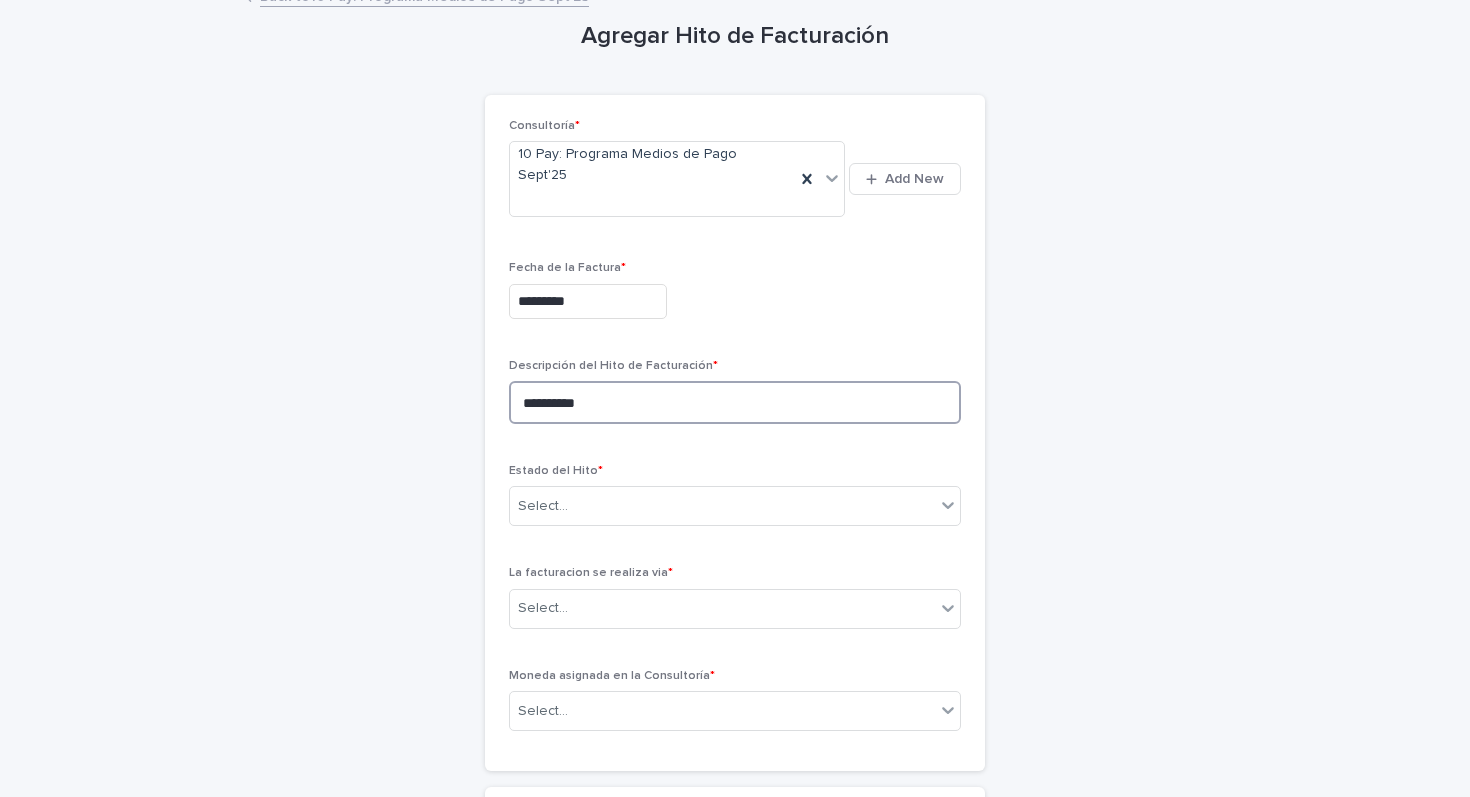 scroll, scrollTop: 169, scrollLeft: 0, axis: vertical 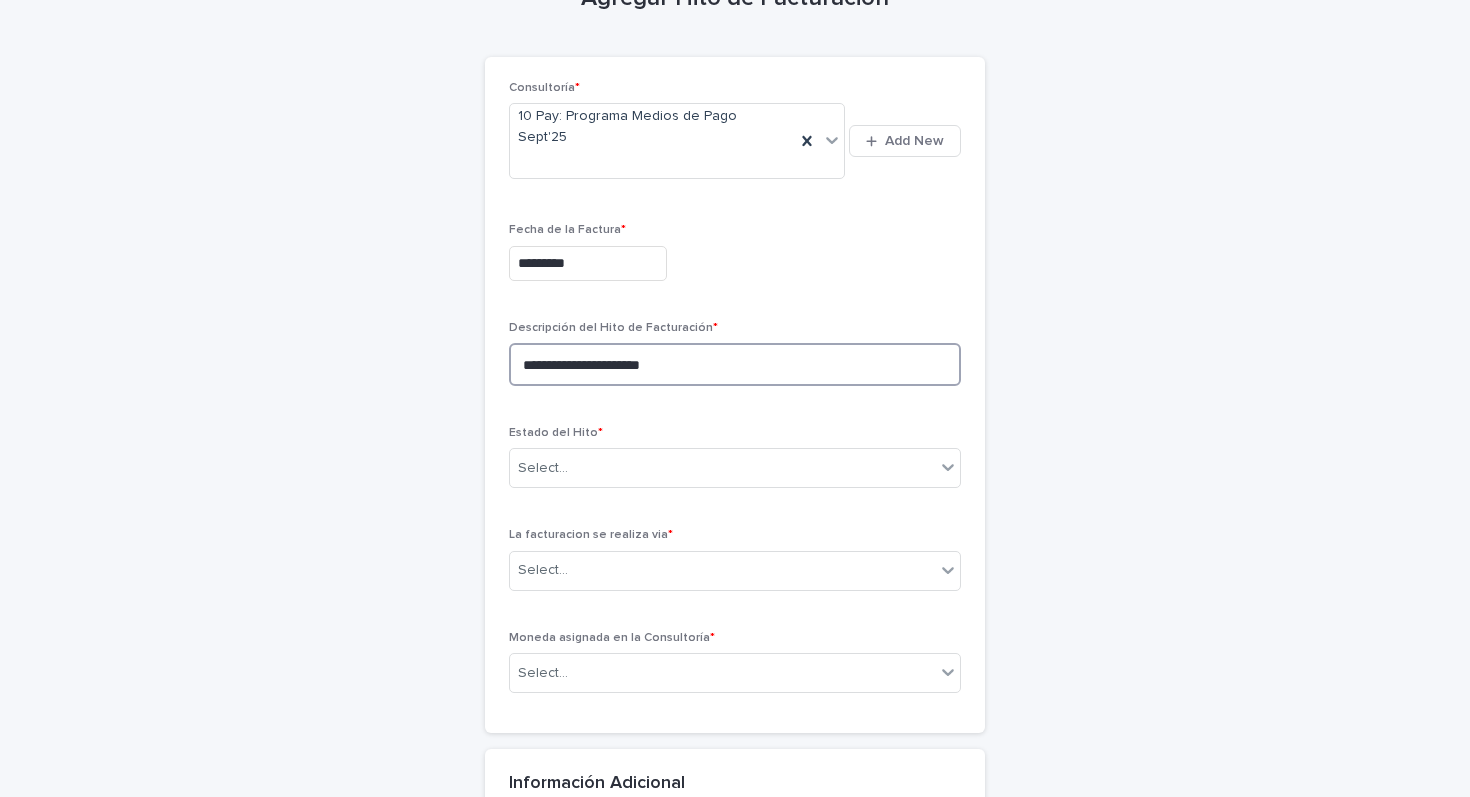 click on "**********" at bounding box center (735, 364) 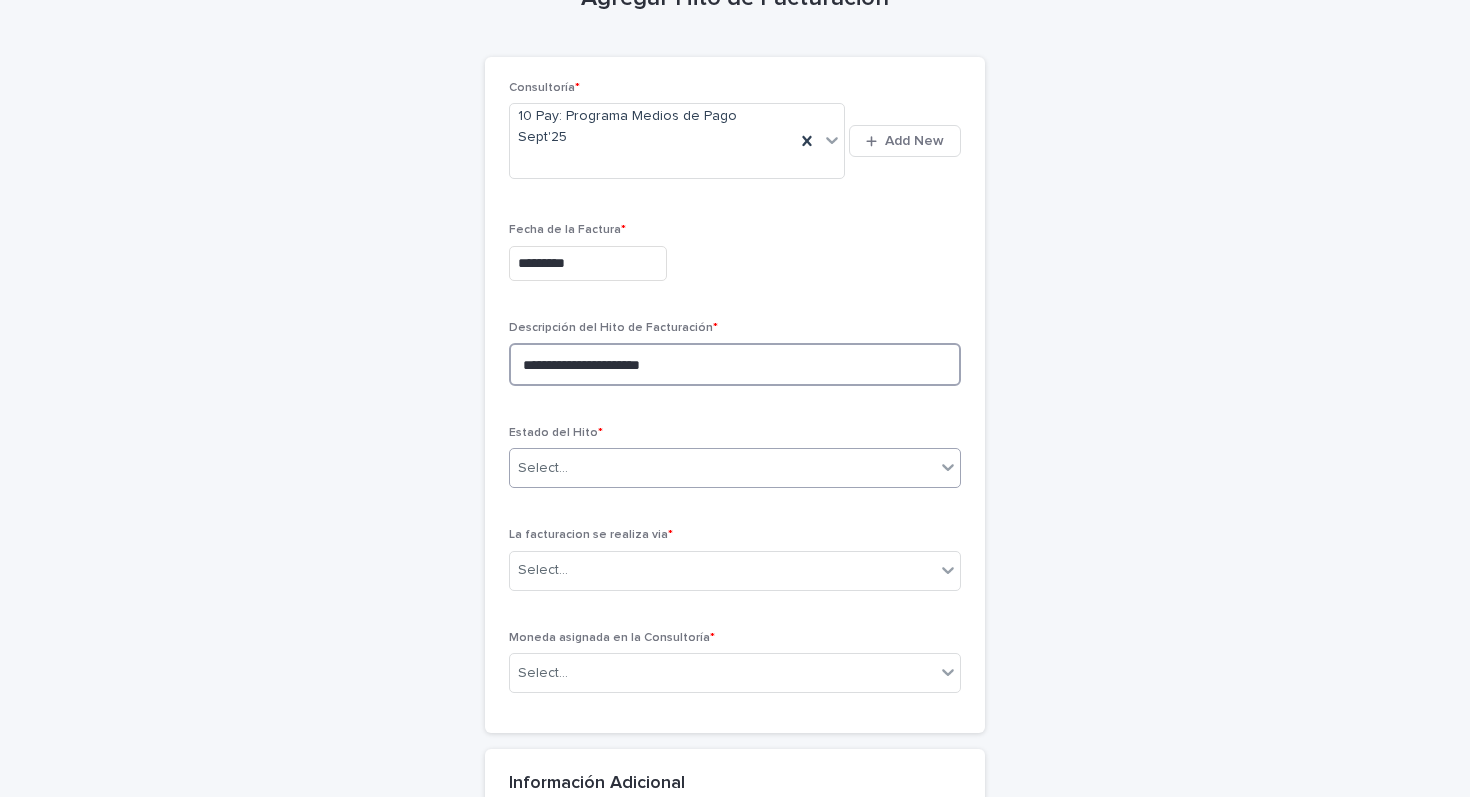 type on "**********" 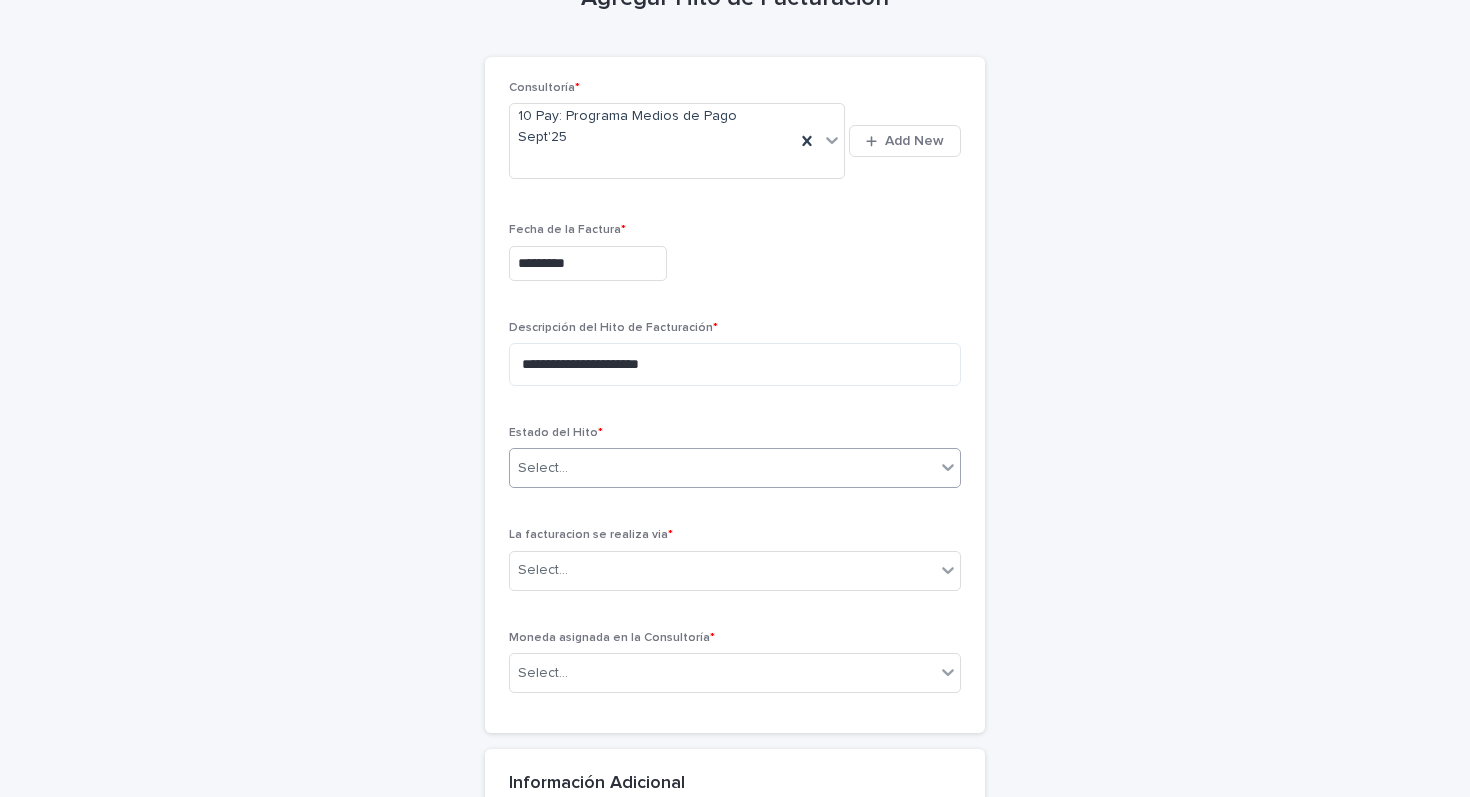 click on "Select..." at bounding box center [722, 468] 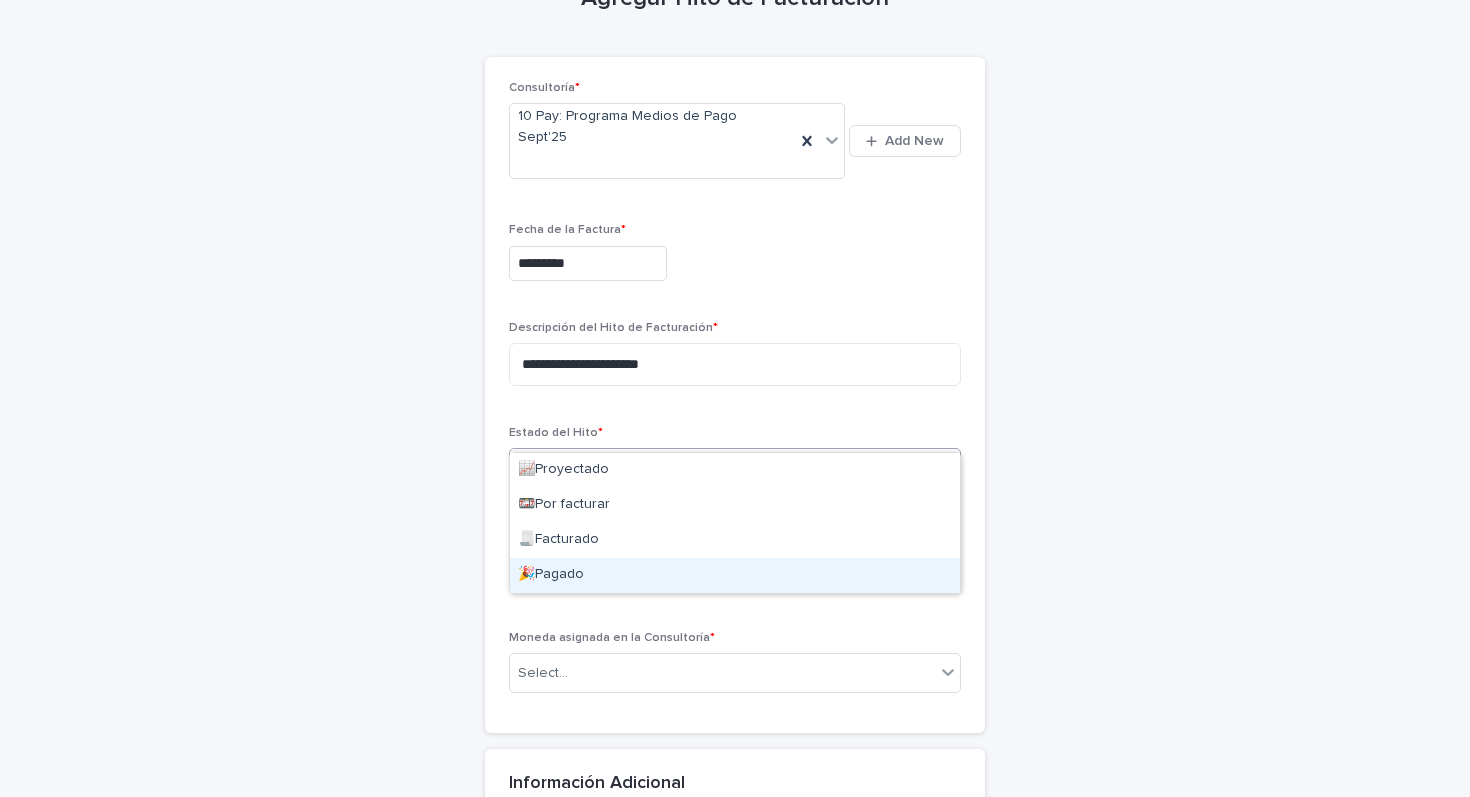 click on "🎉Pagado" at bounding box center (735, 575) 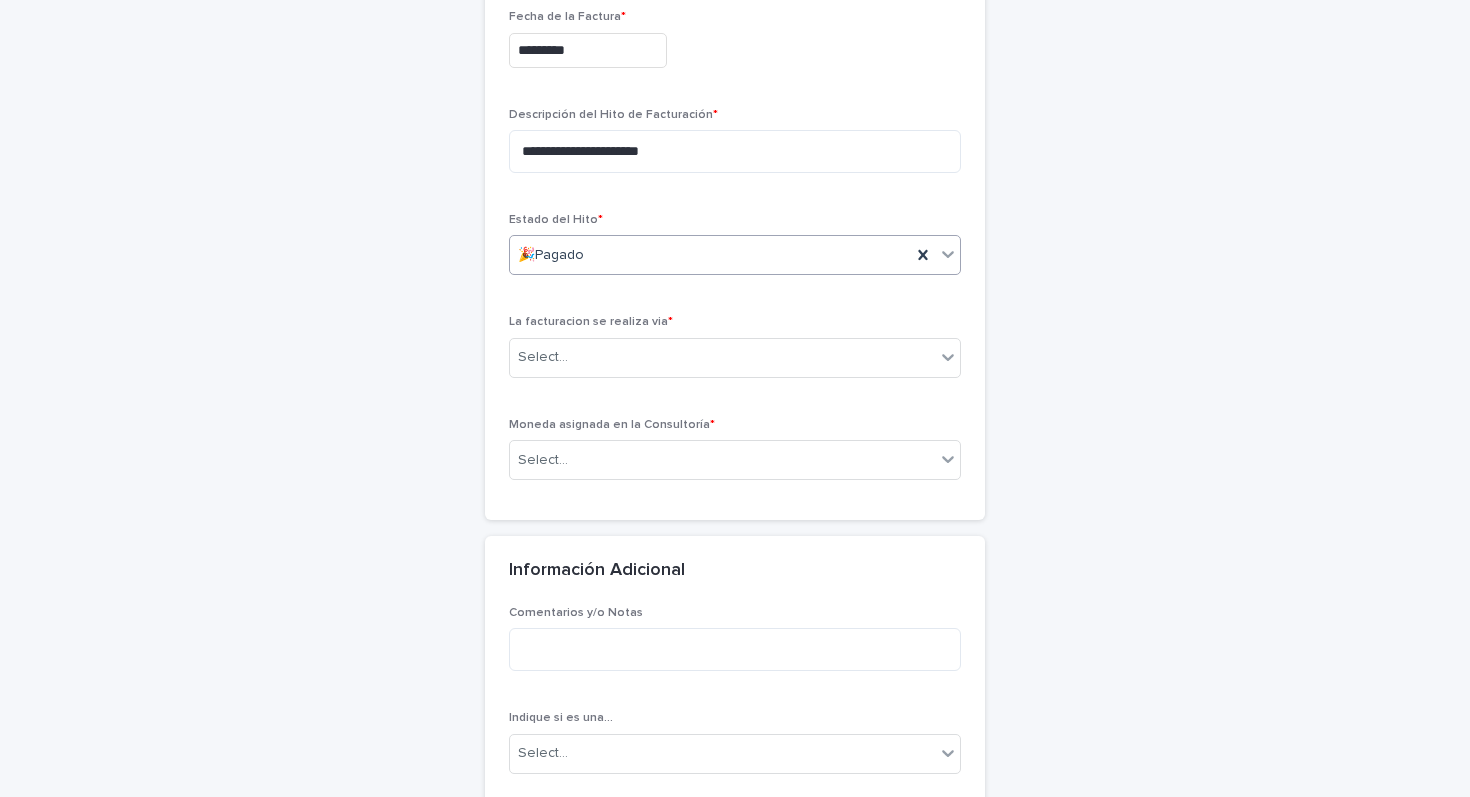scroll, scrollTop: 389, scrollLeft: 0, axis: vertical 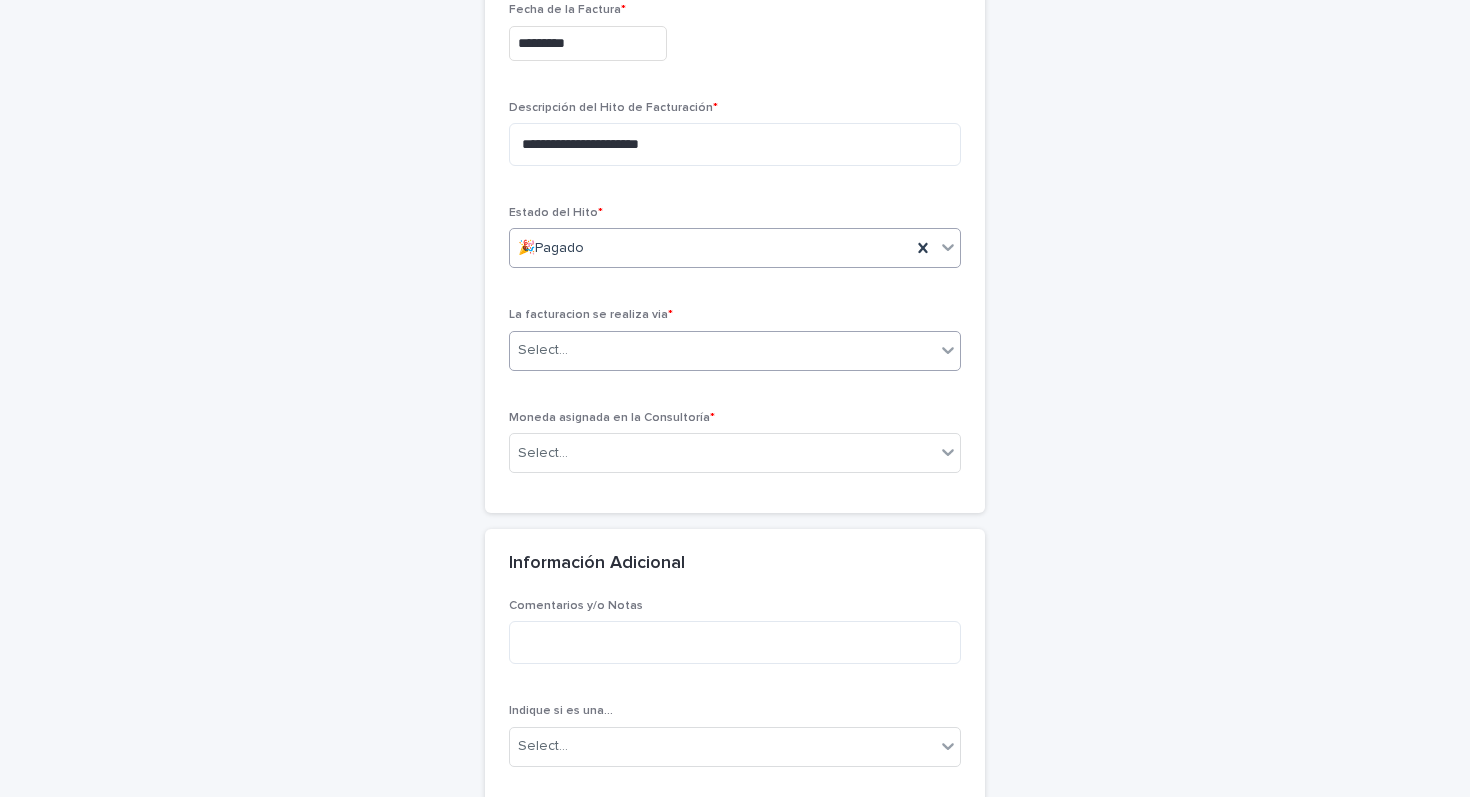 click on "Select..." at bounding box center [722, 350] 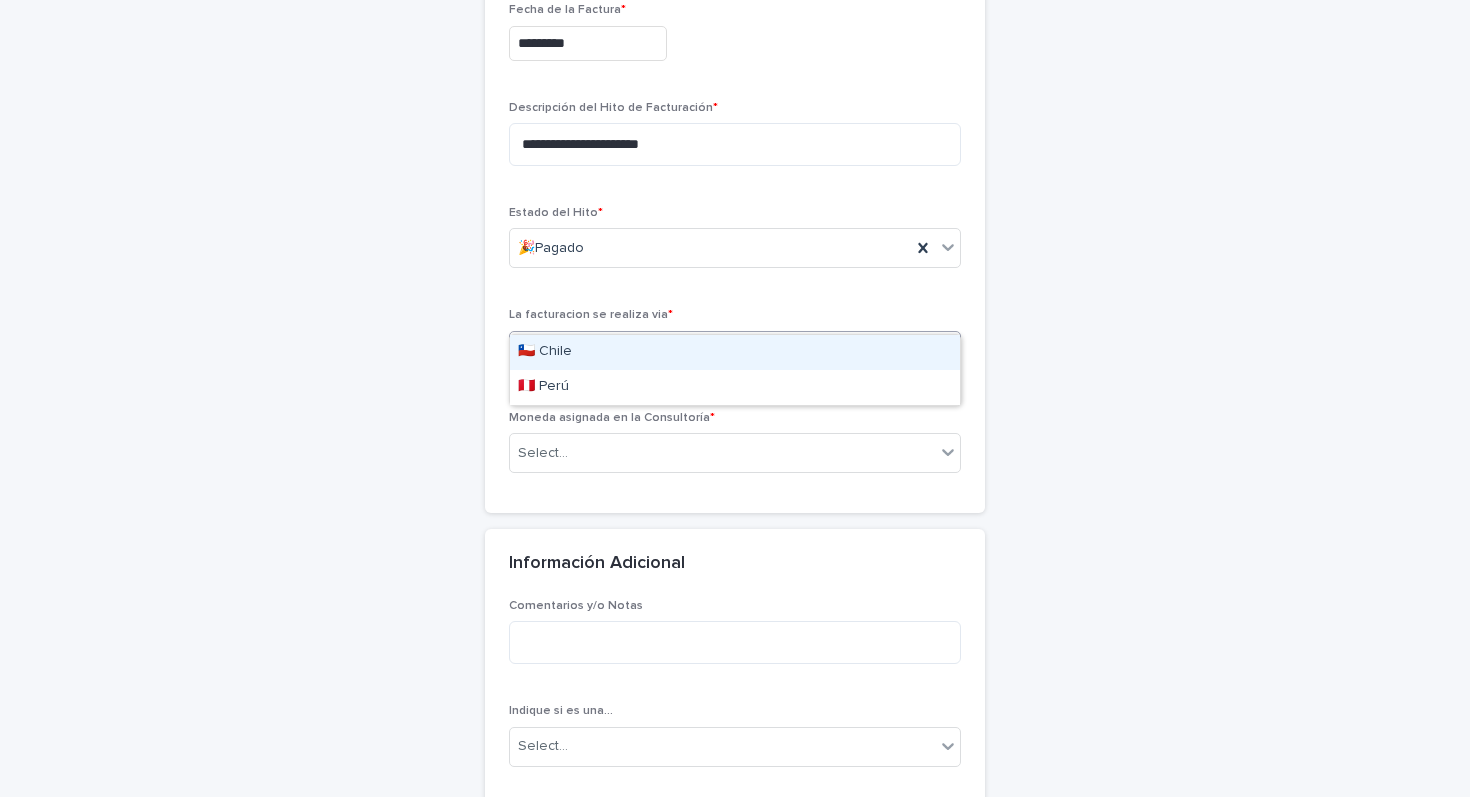 click on "🇨🇱 Chile" at bounding box center (735, 352) 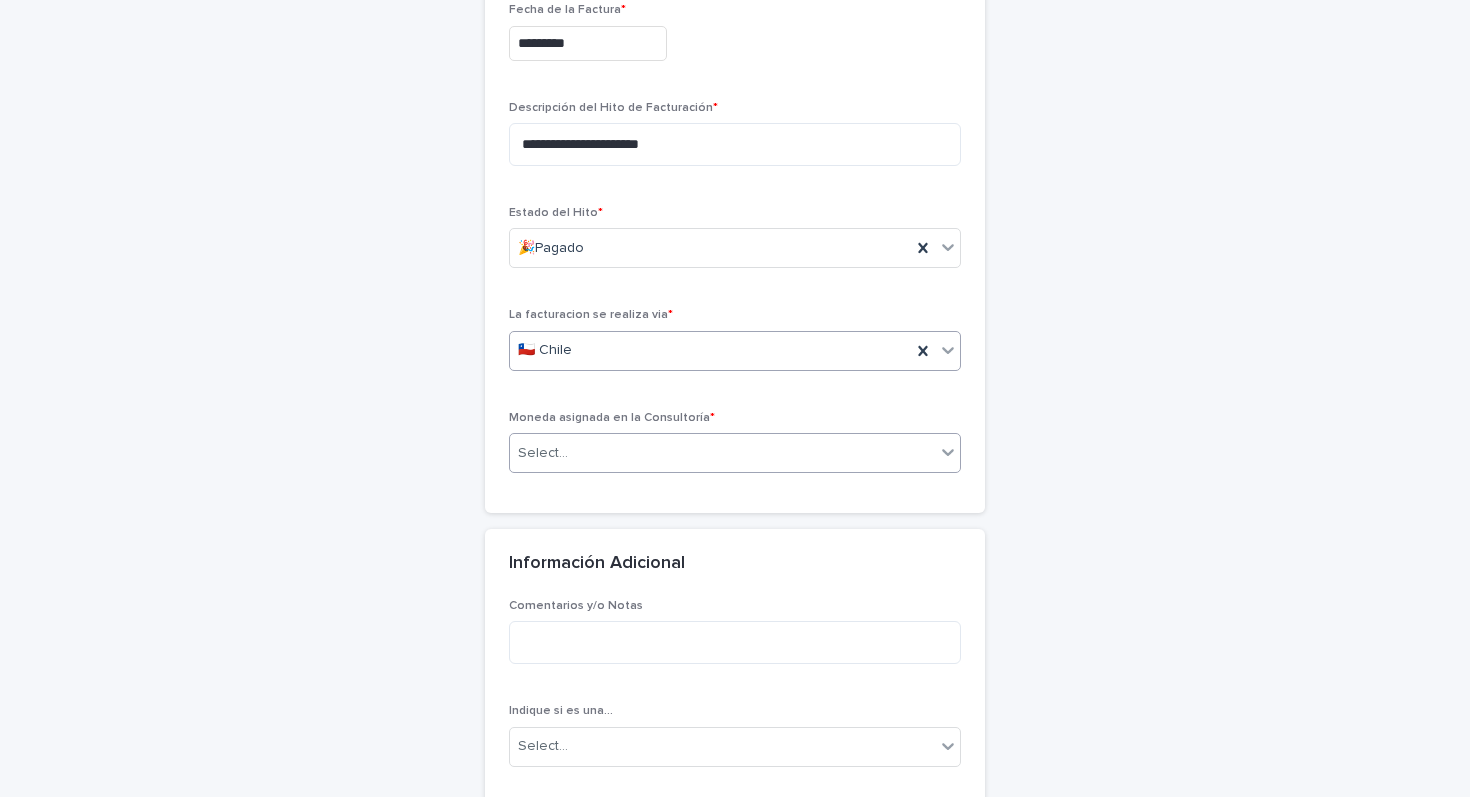 click on "Select..." at bounding box center [722, 453] 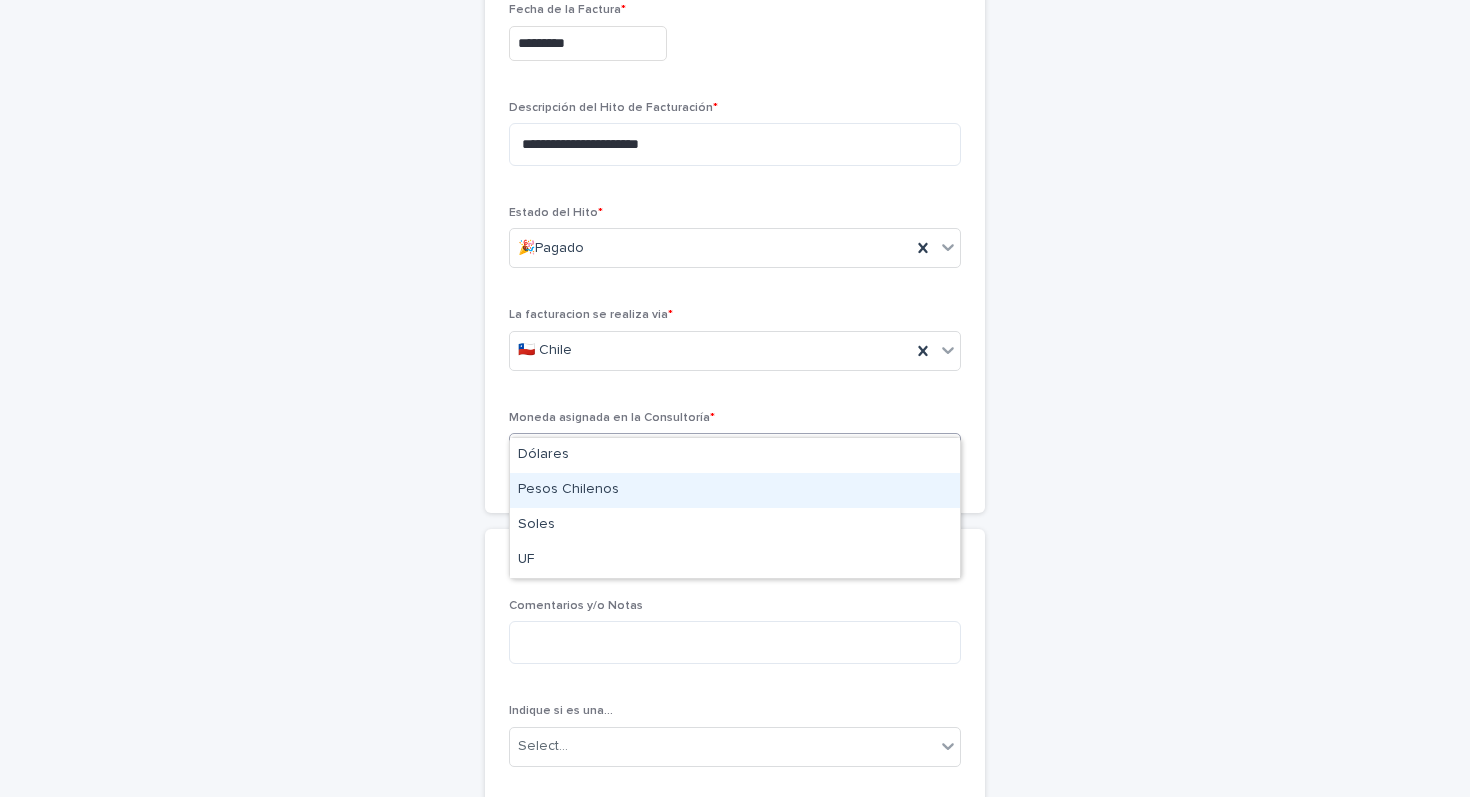 click on "Pesos Chilenos" at bounding box center (735, 490) 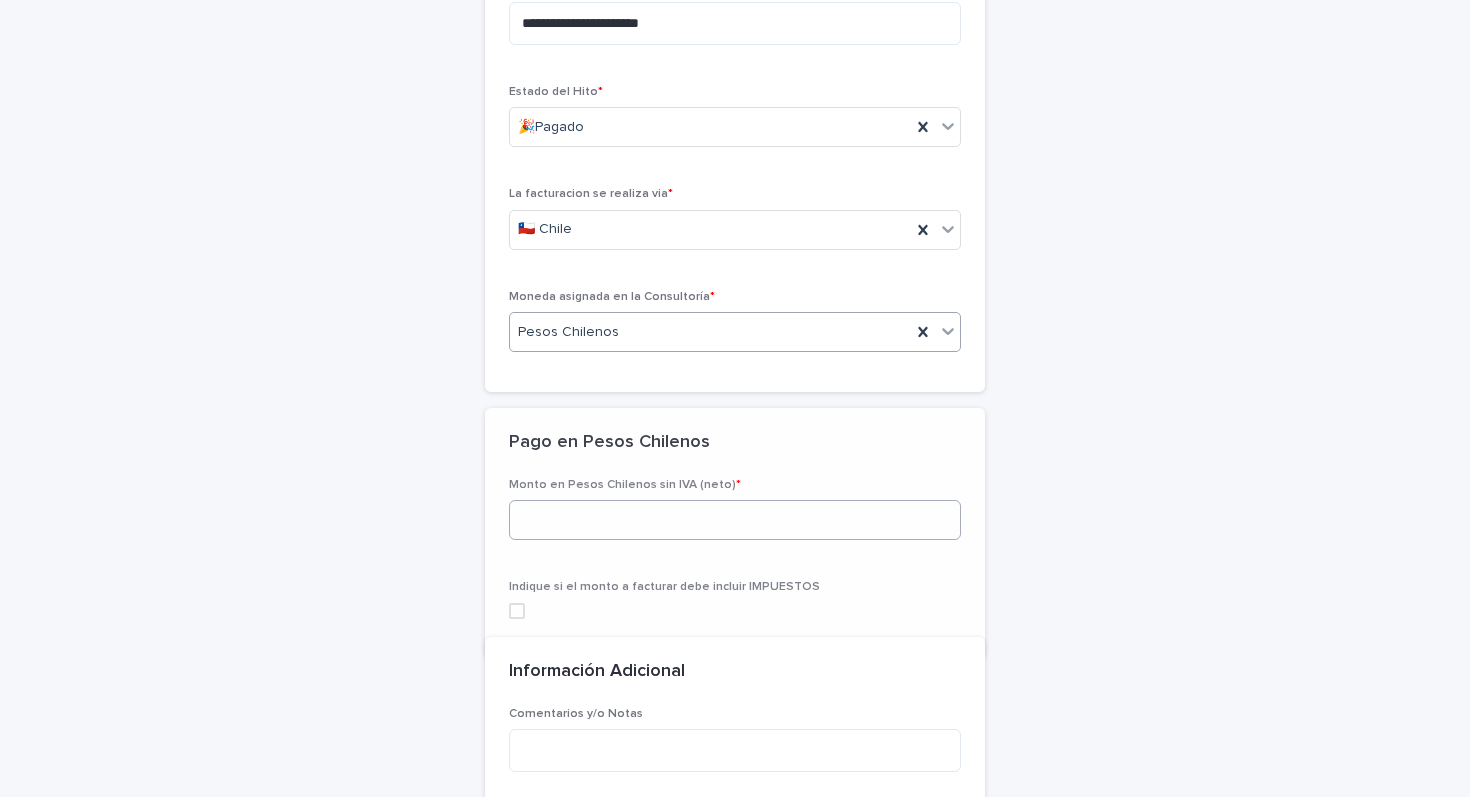 scroll, scrollTop: 522, scrollLeft: 0, axis: vertical 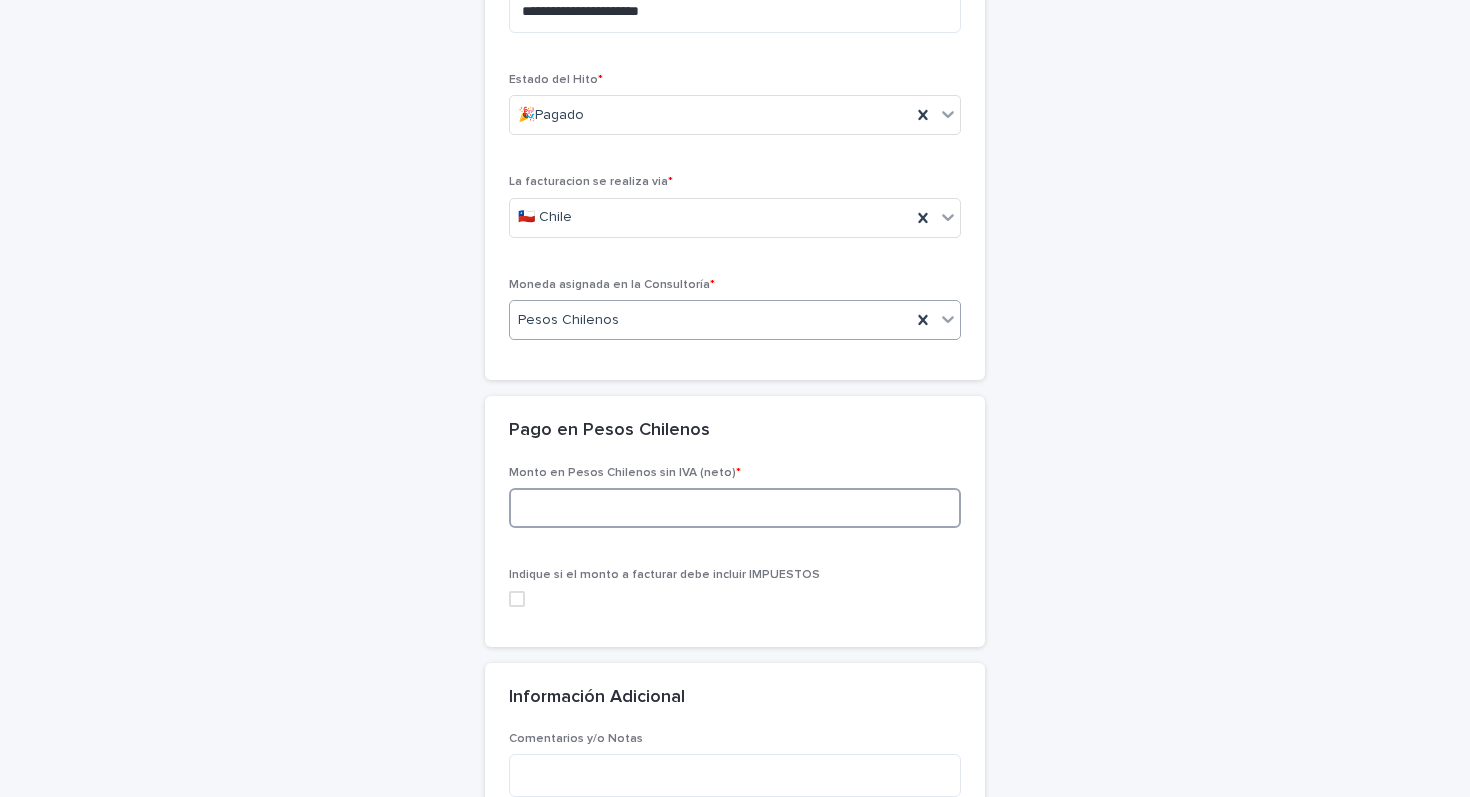click at bounding box center (735, 508) 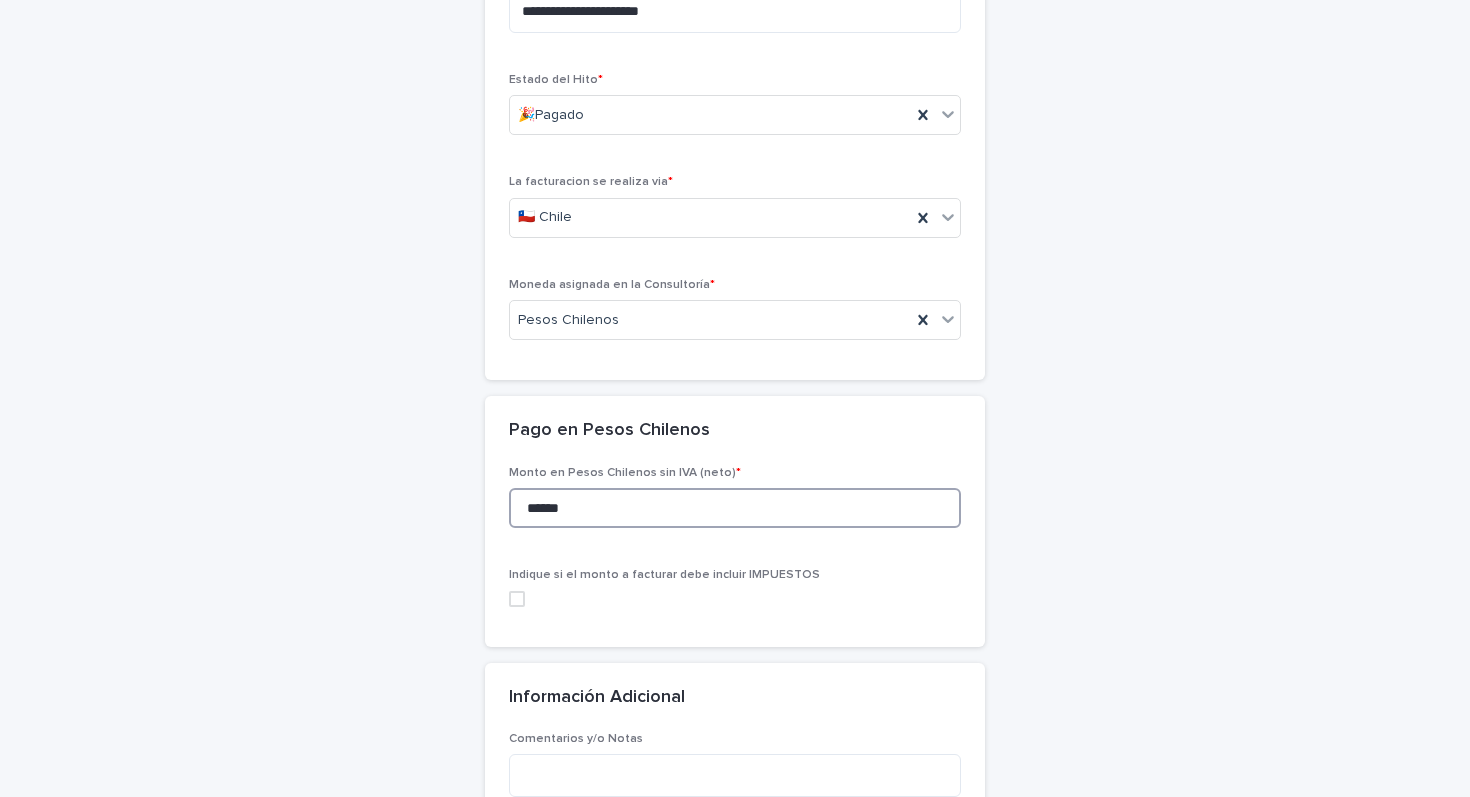 click at bounding box center (517, 599) 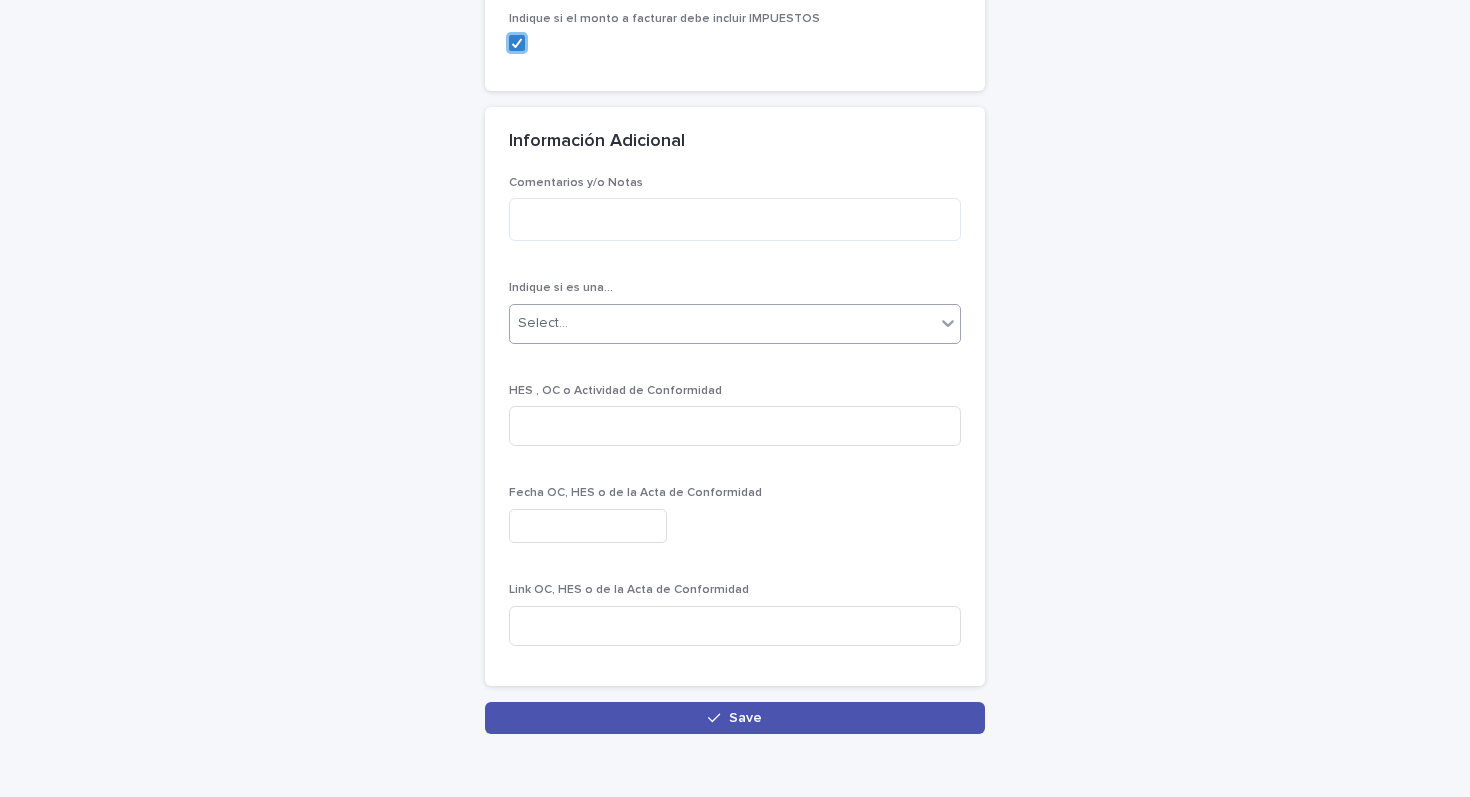 scroll, scrollTop: 1135, scrollLeft: 0, axis: vertical 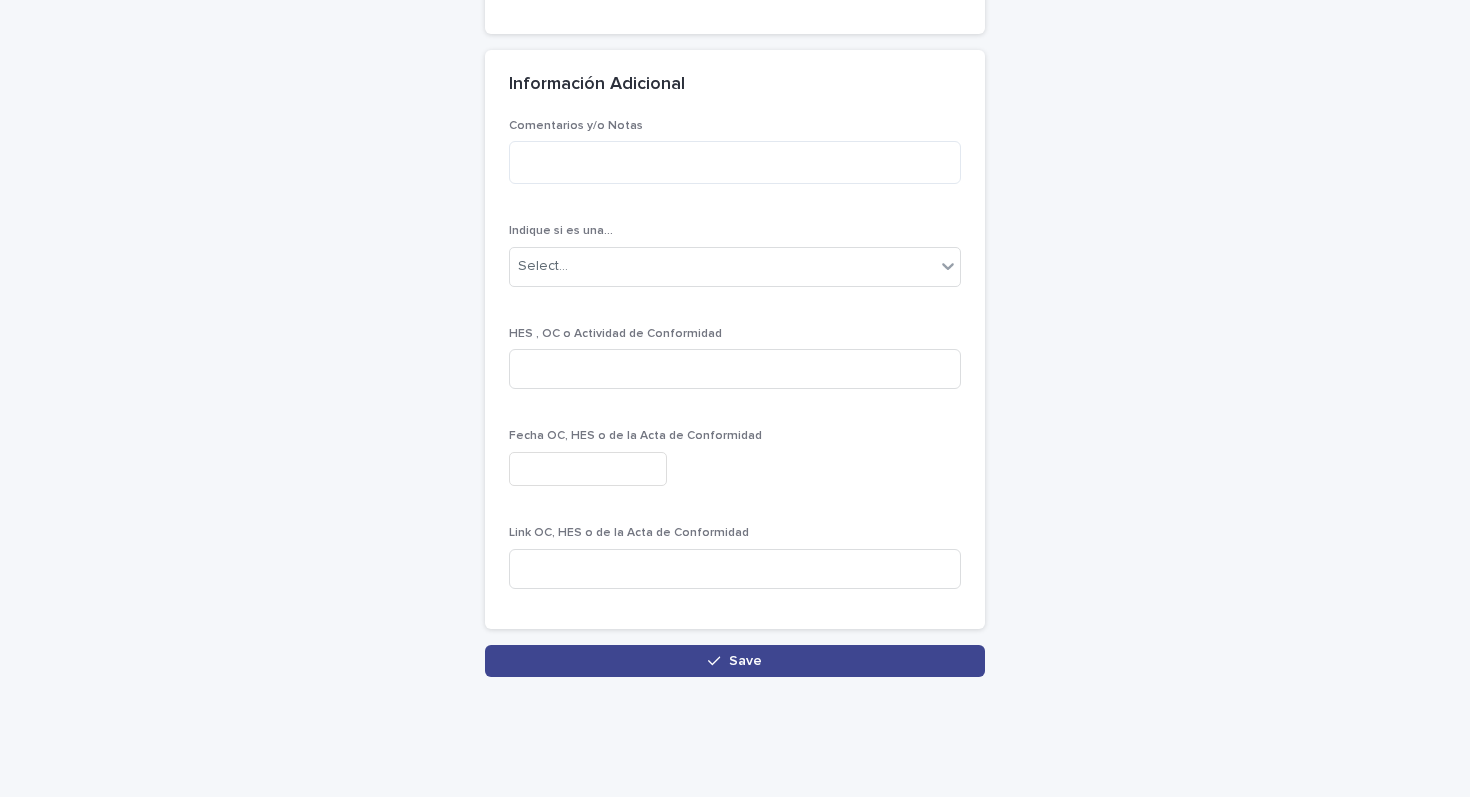 click on "Save" at bounding box center (745, 661) 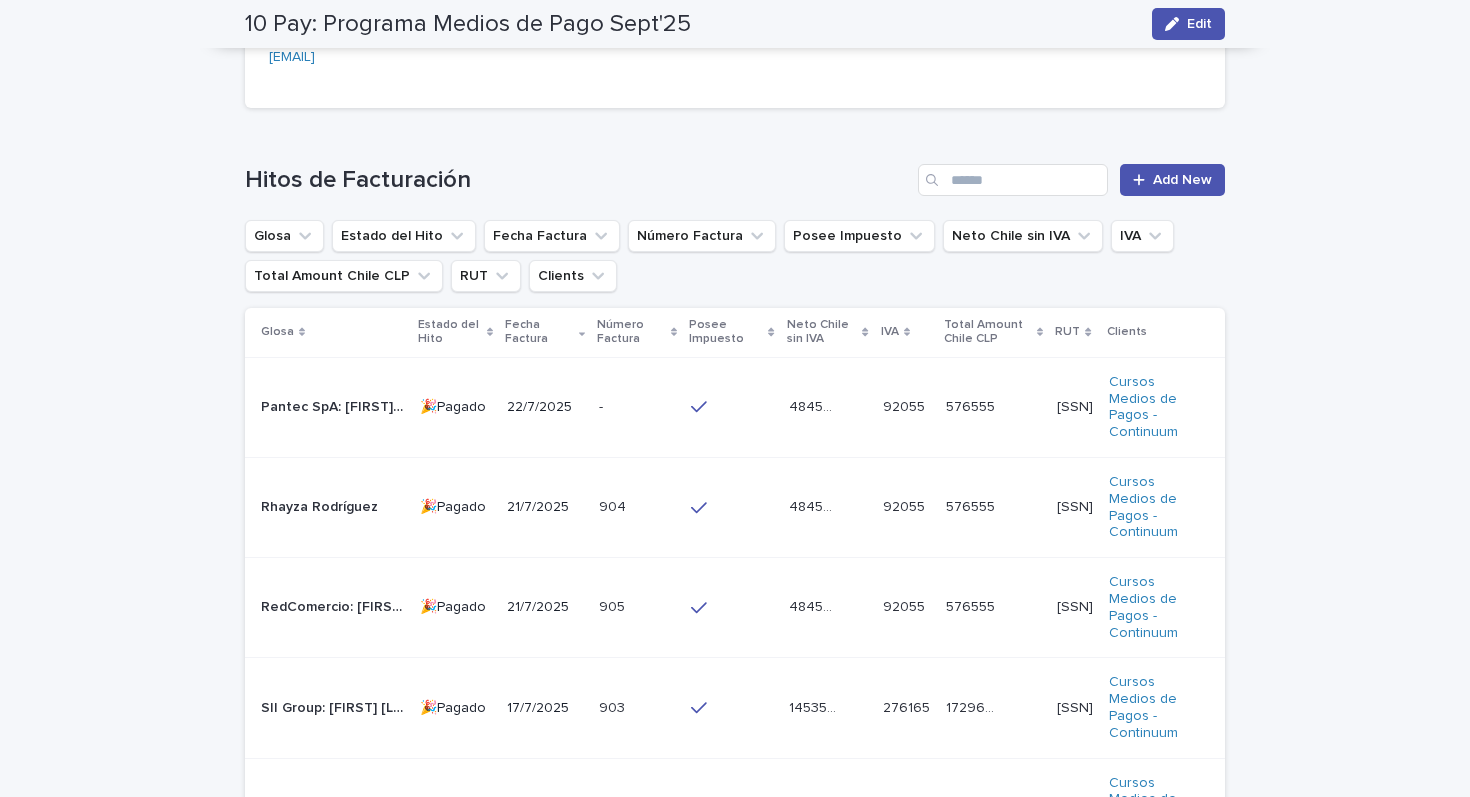 scroll, scrollTop: 1049, scrollLeft: 0, axis: vertical 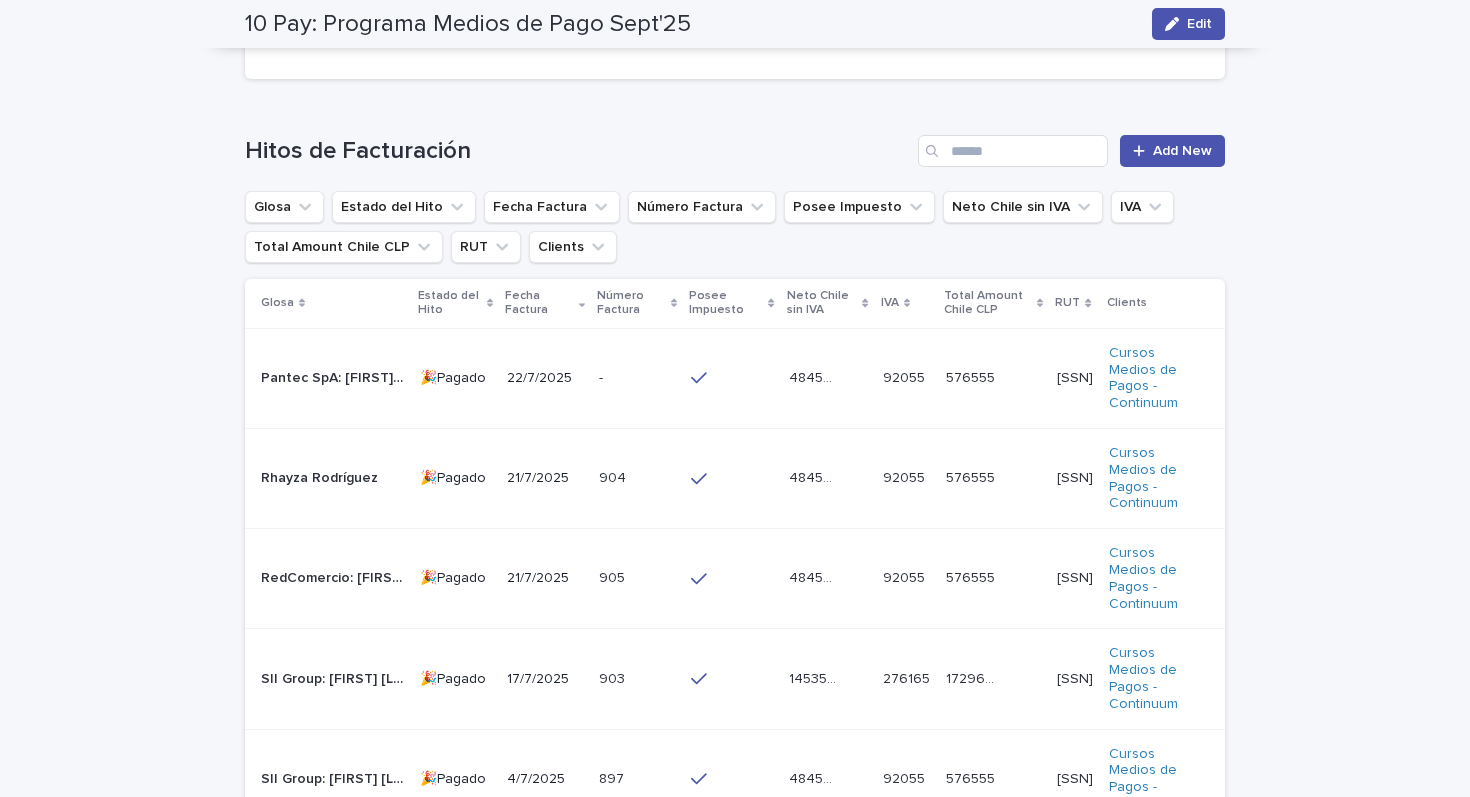 click at bounding box center [637, 378] 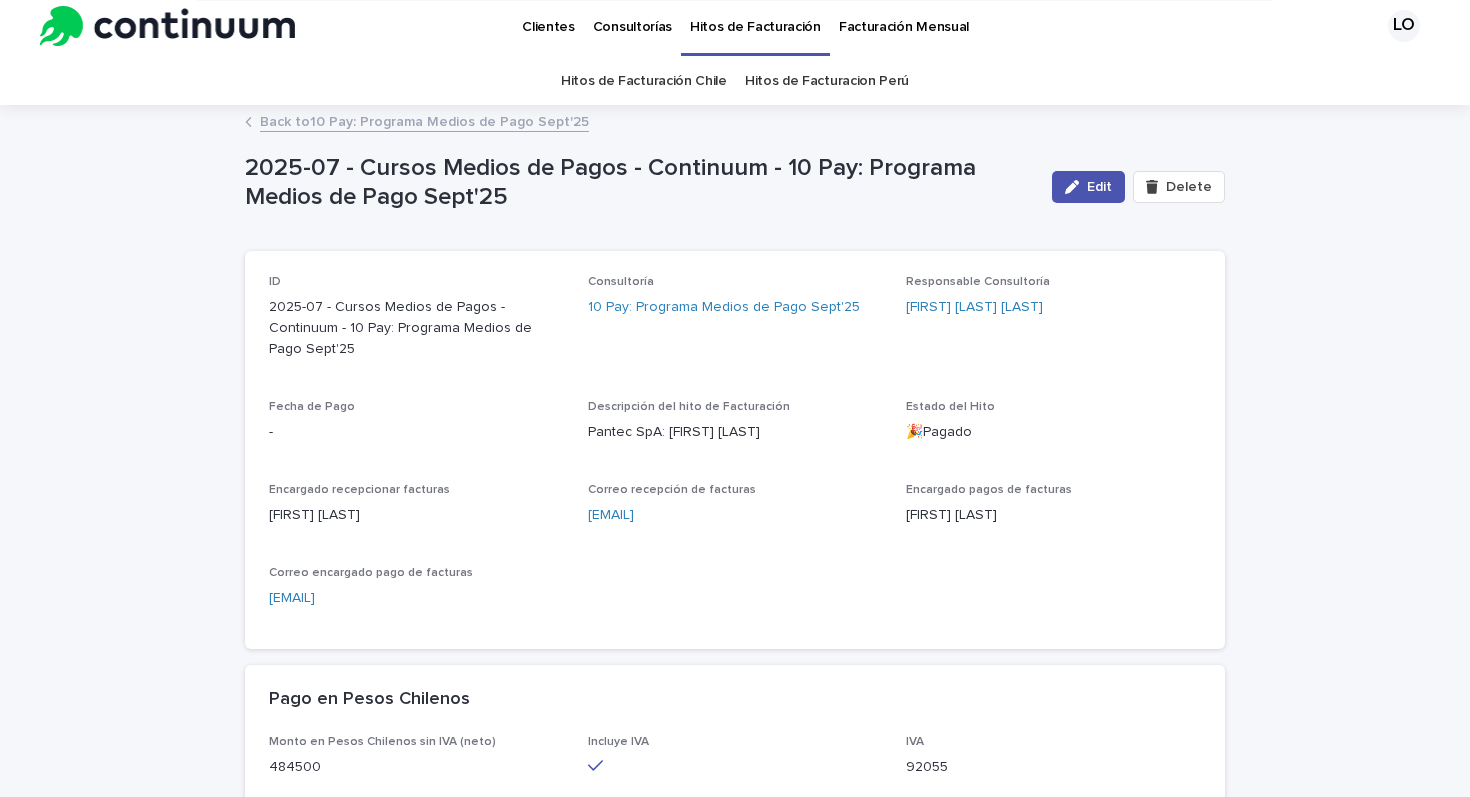 scroll, scrollTop: 0, scrollLeft: 0, axis: both 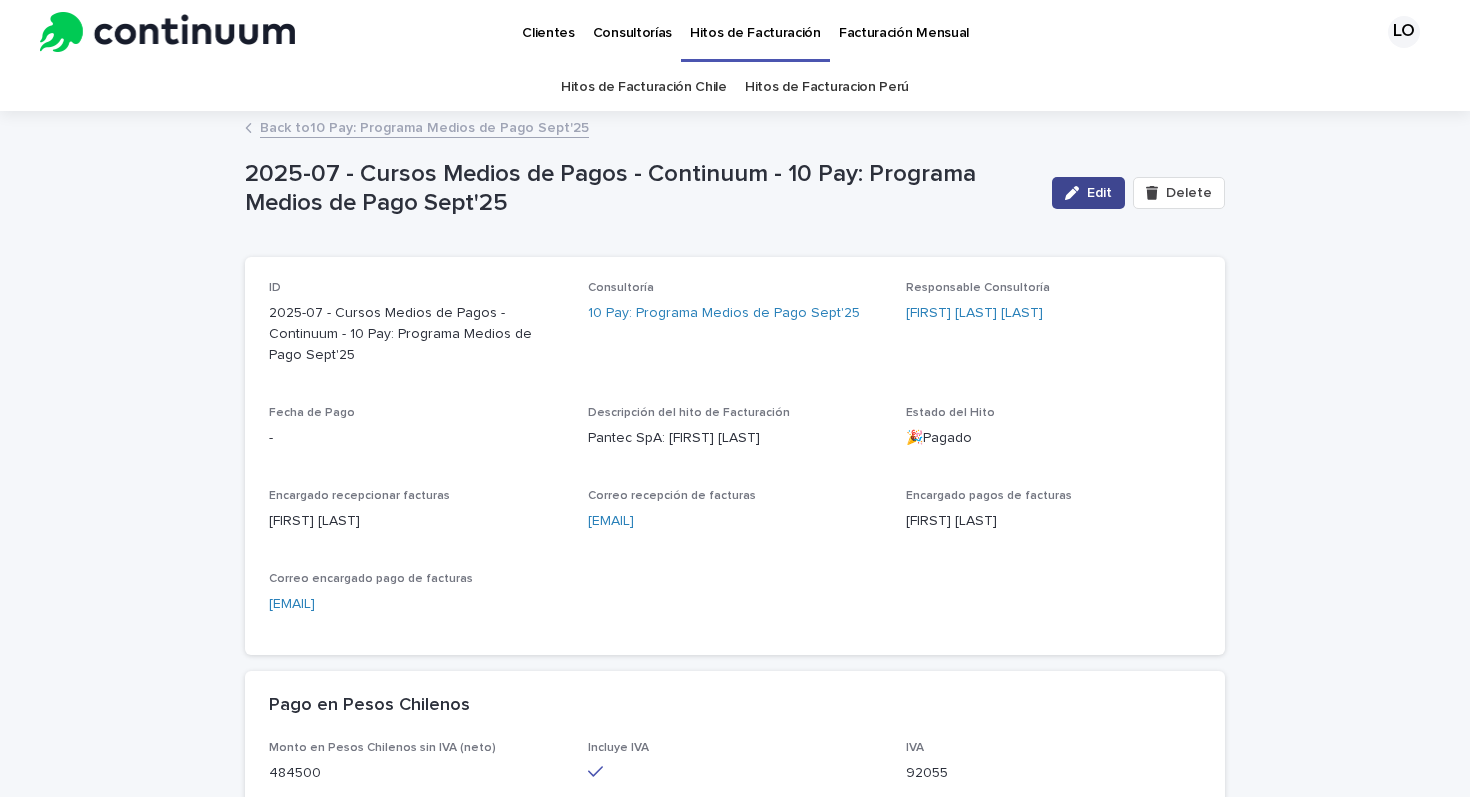click on "Edit" at bounding box center [1099, 193] 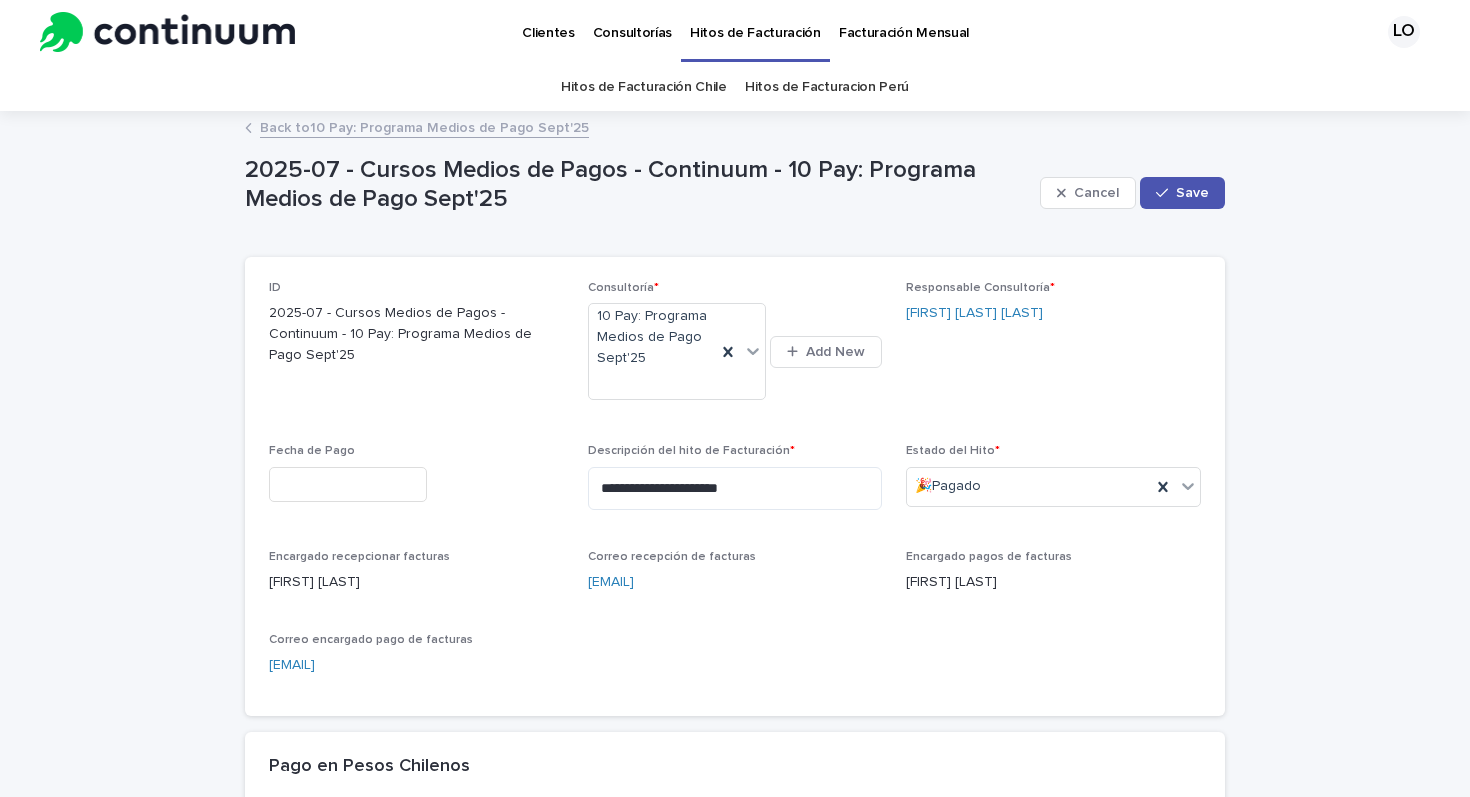 click at bounding box center (348, 484) 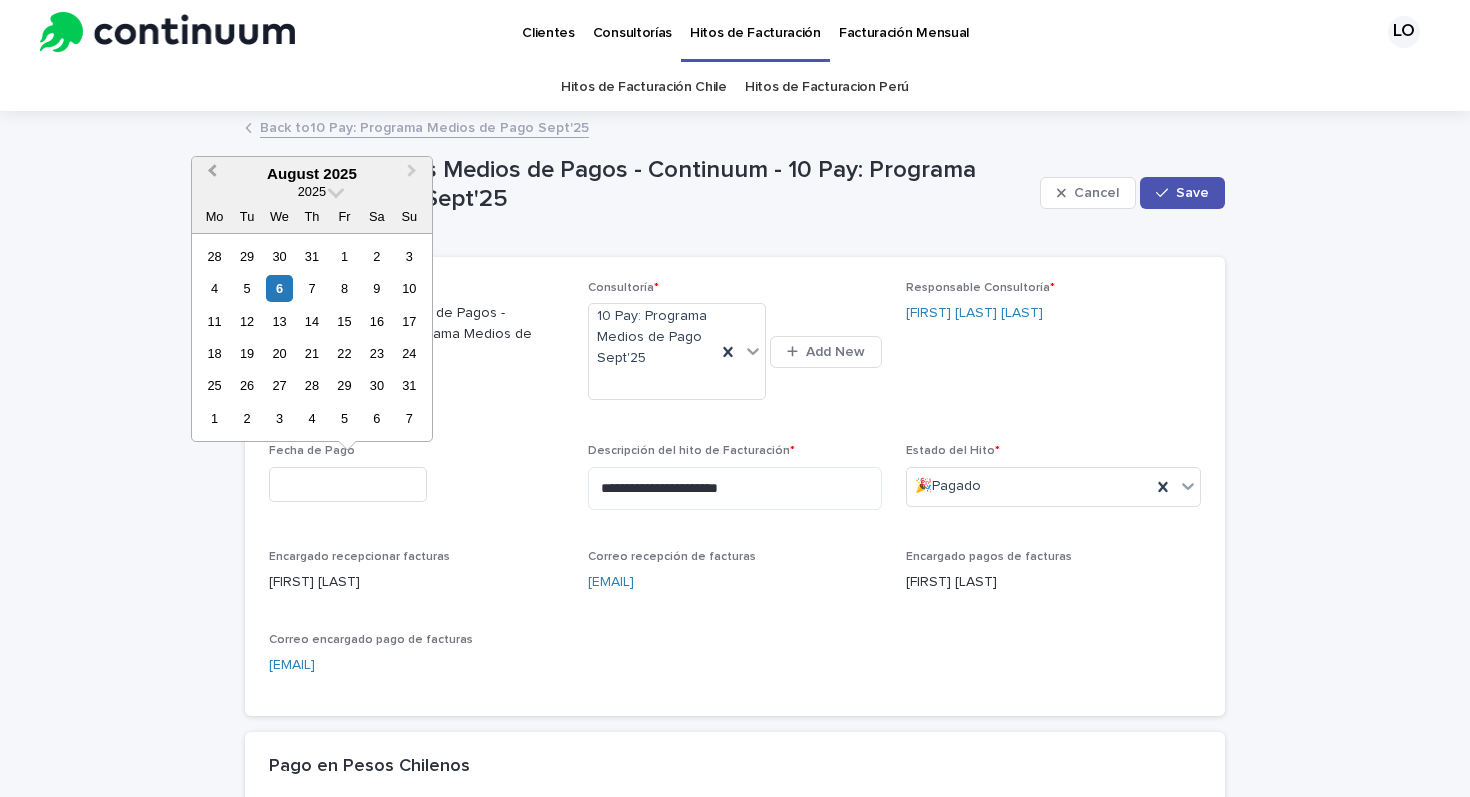 click on "Previous Month" at bounding box center (210, 175) 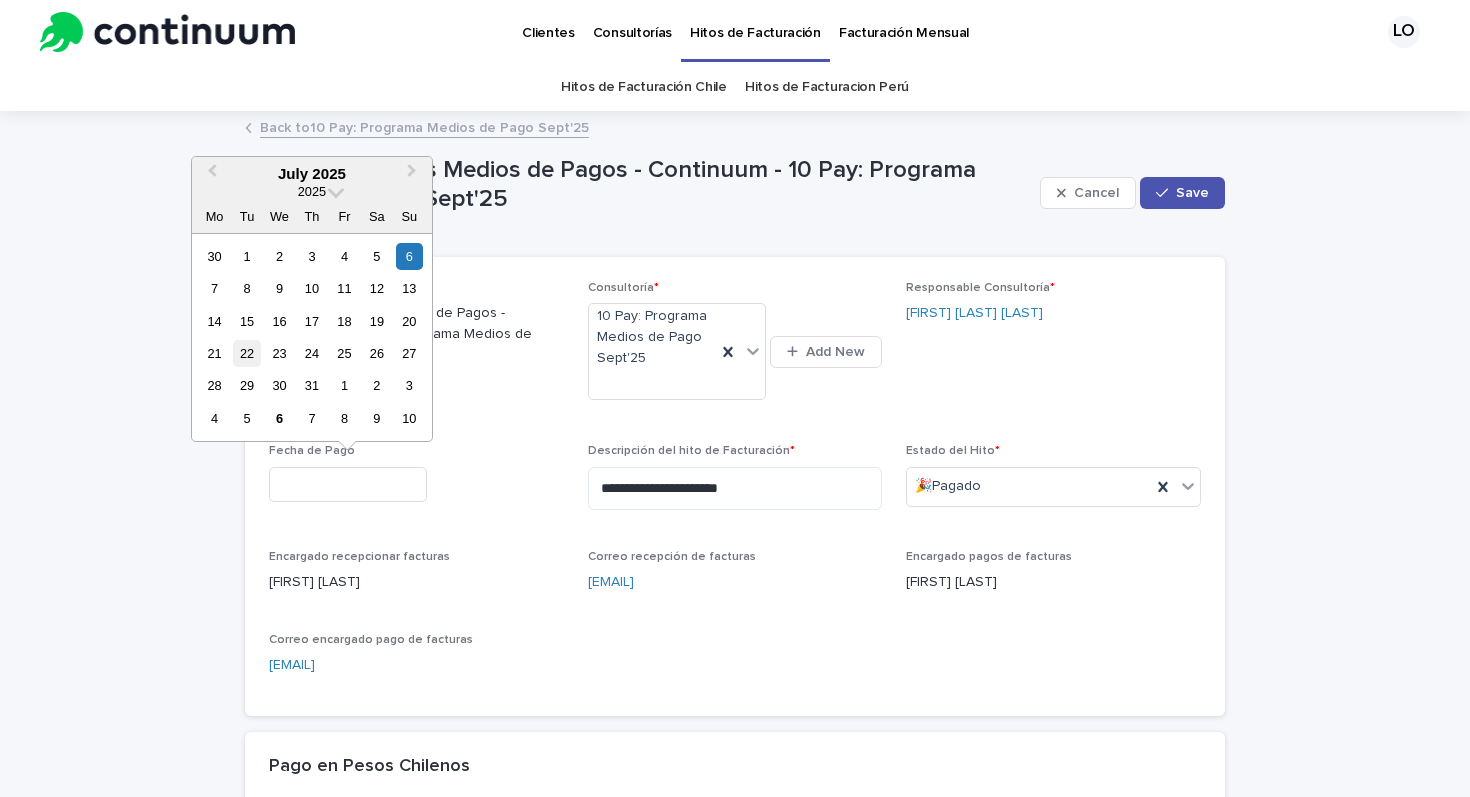 click on "22" at bounding box center [246, 353] 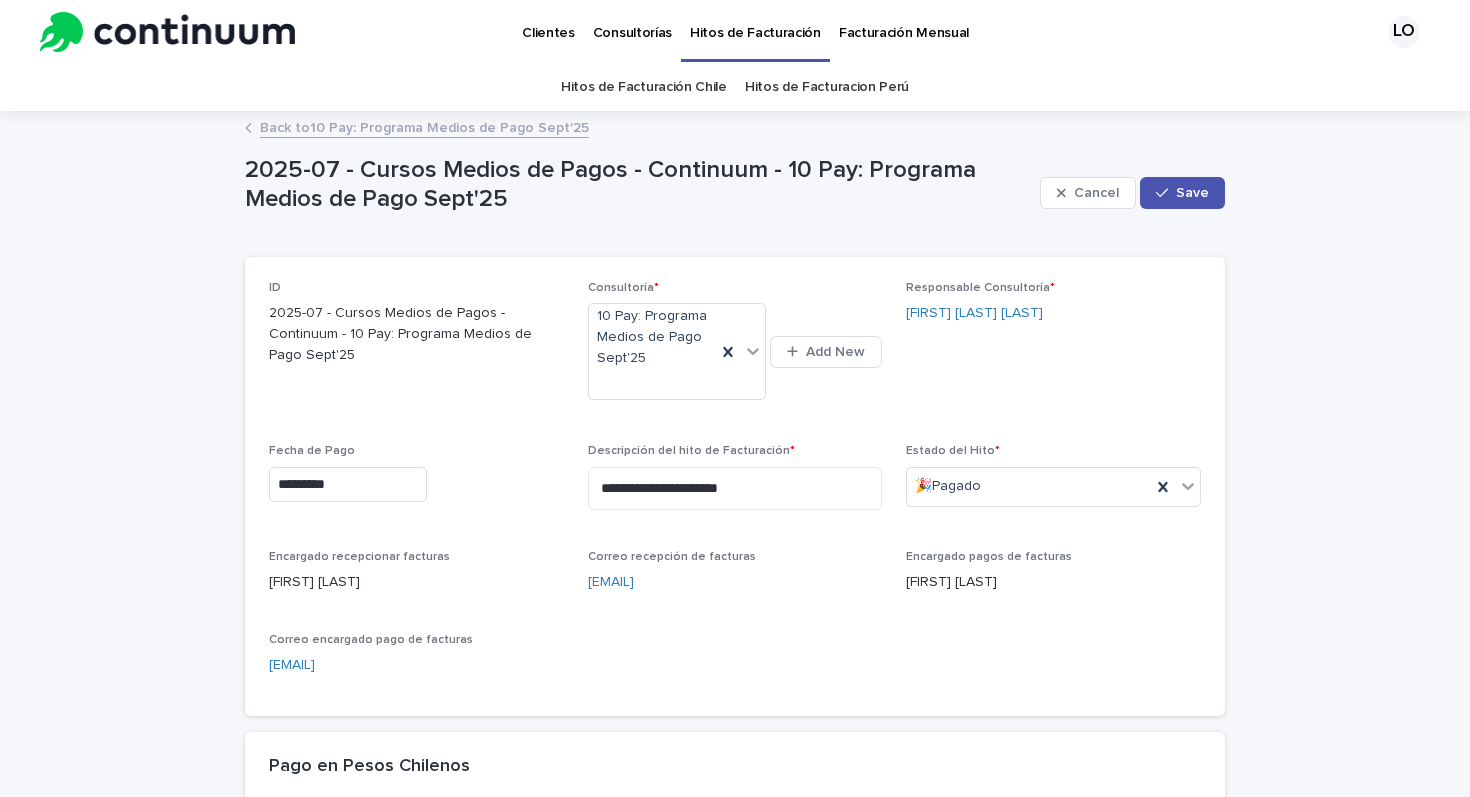 type on "*********" 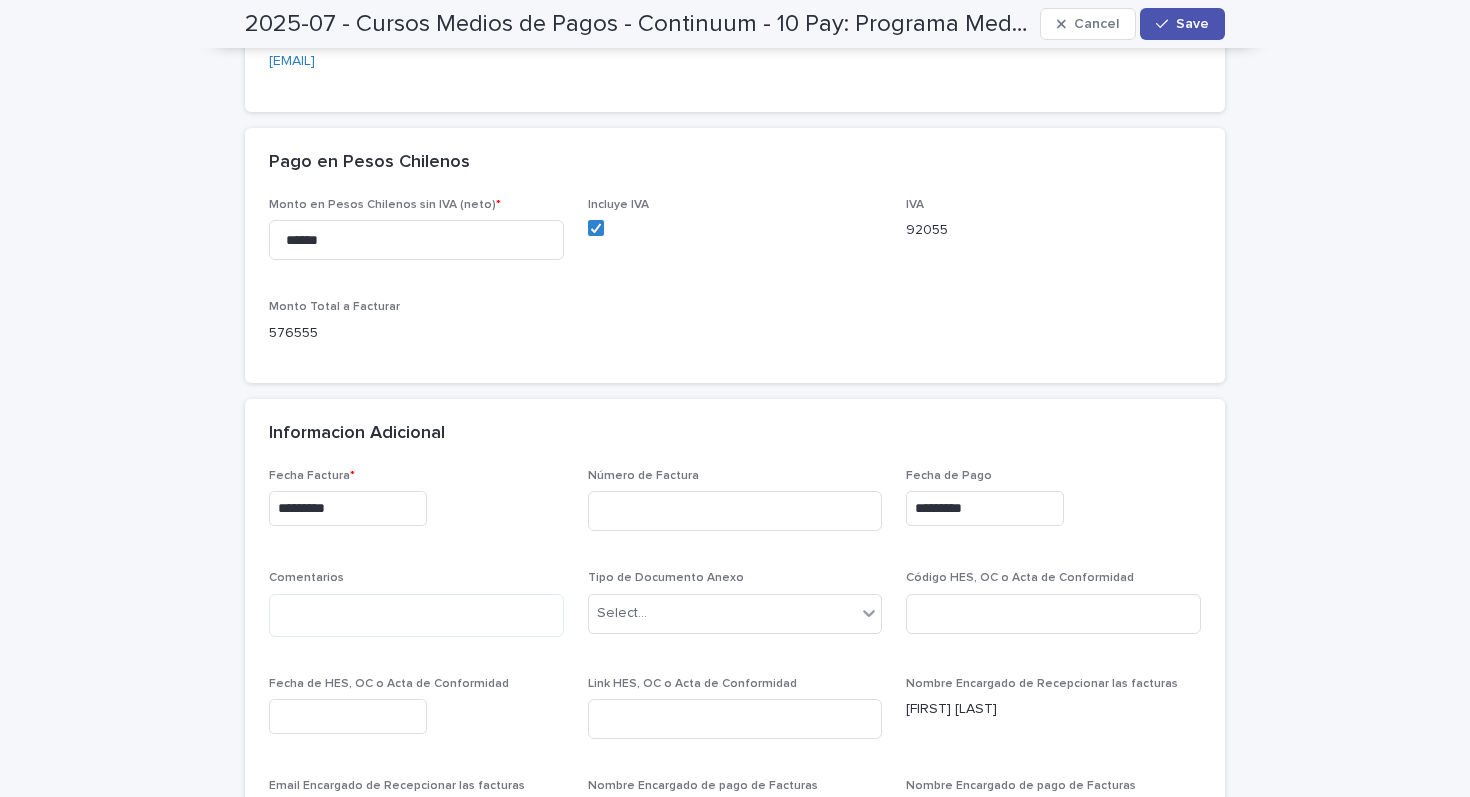 scroll, scrollTop: 630, scrollLeft: 0, axis: vertical 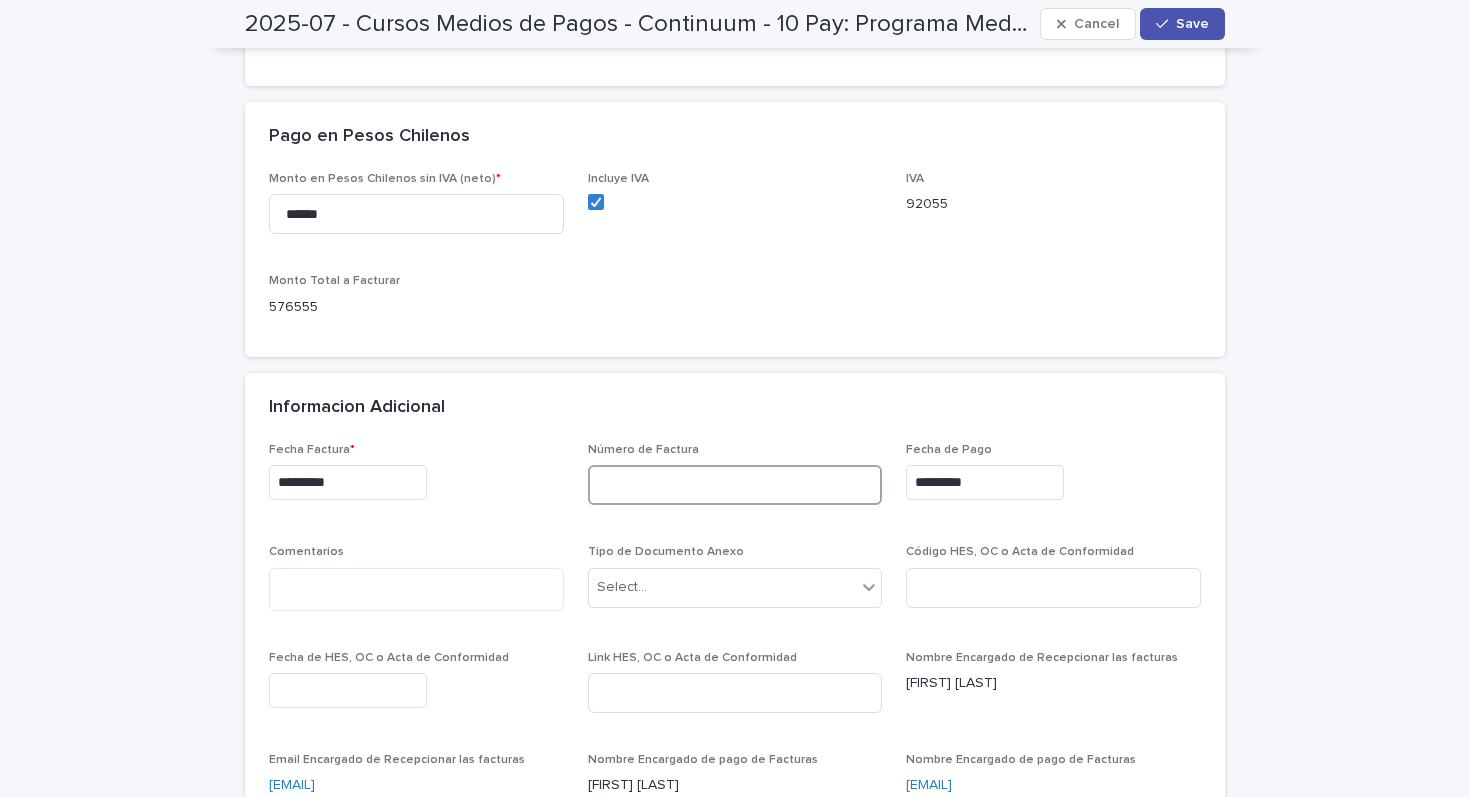 click at bounding box center (735, 485) 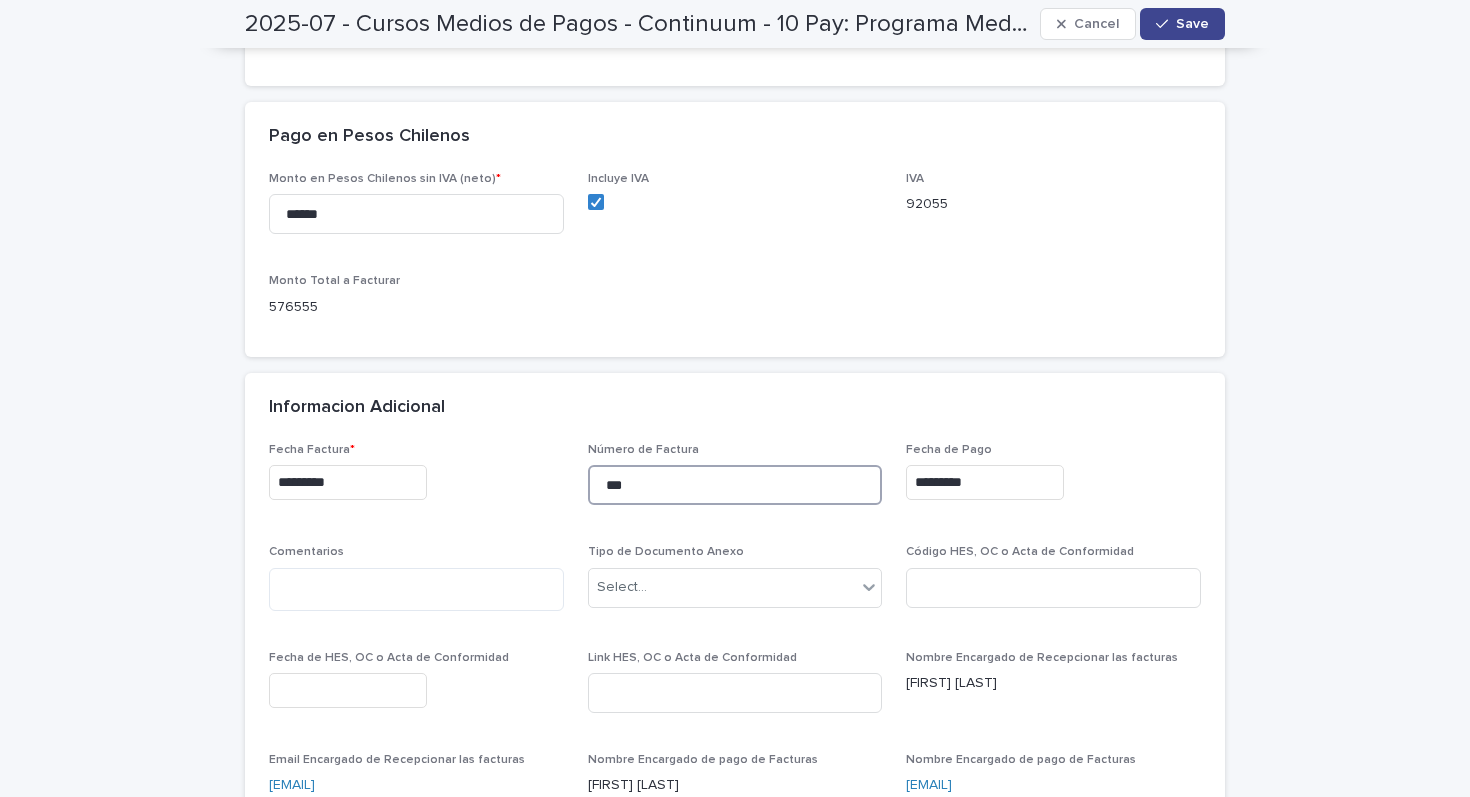 type on "***" 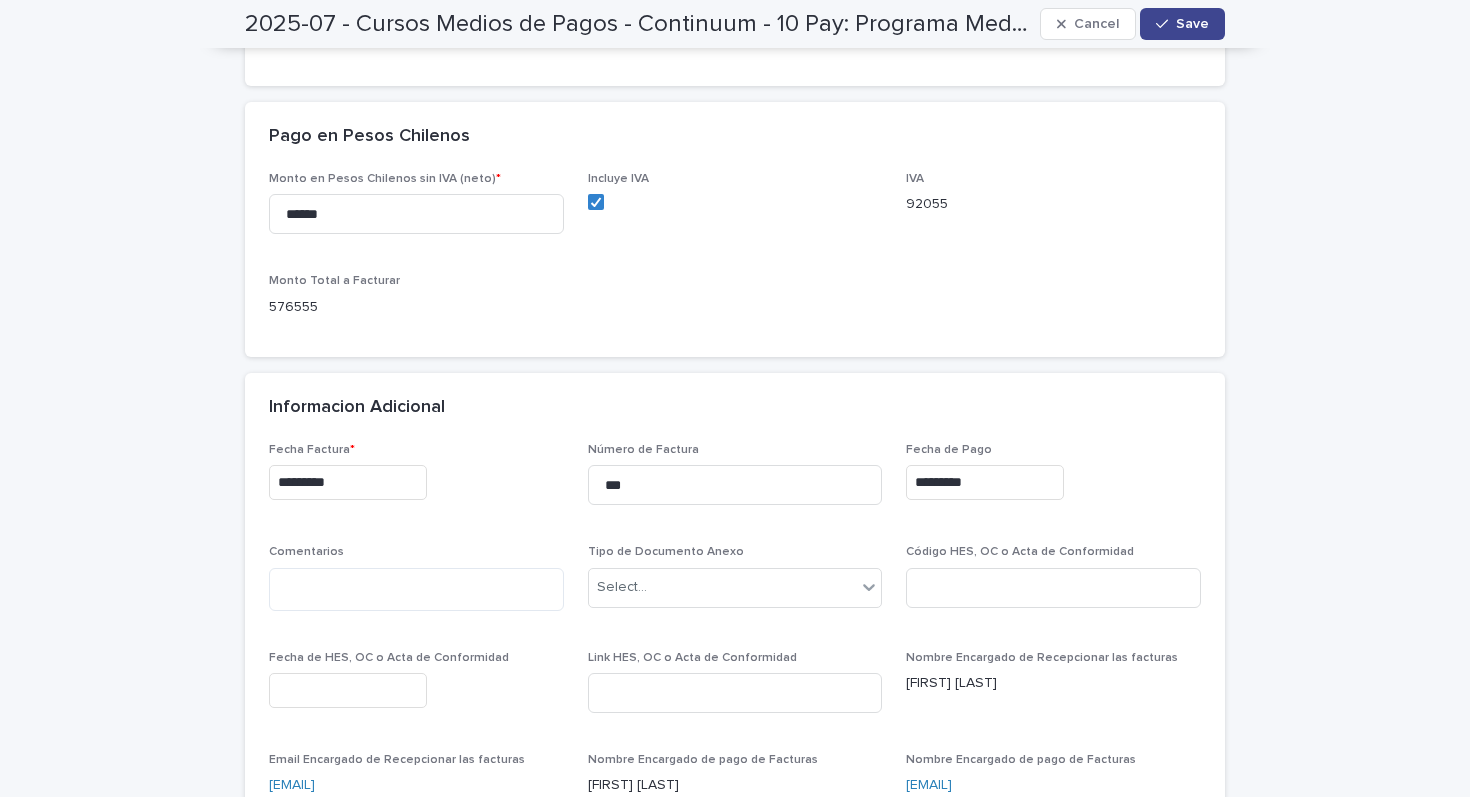 click on "Save" at bounding box center (1182, 24) 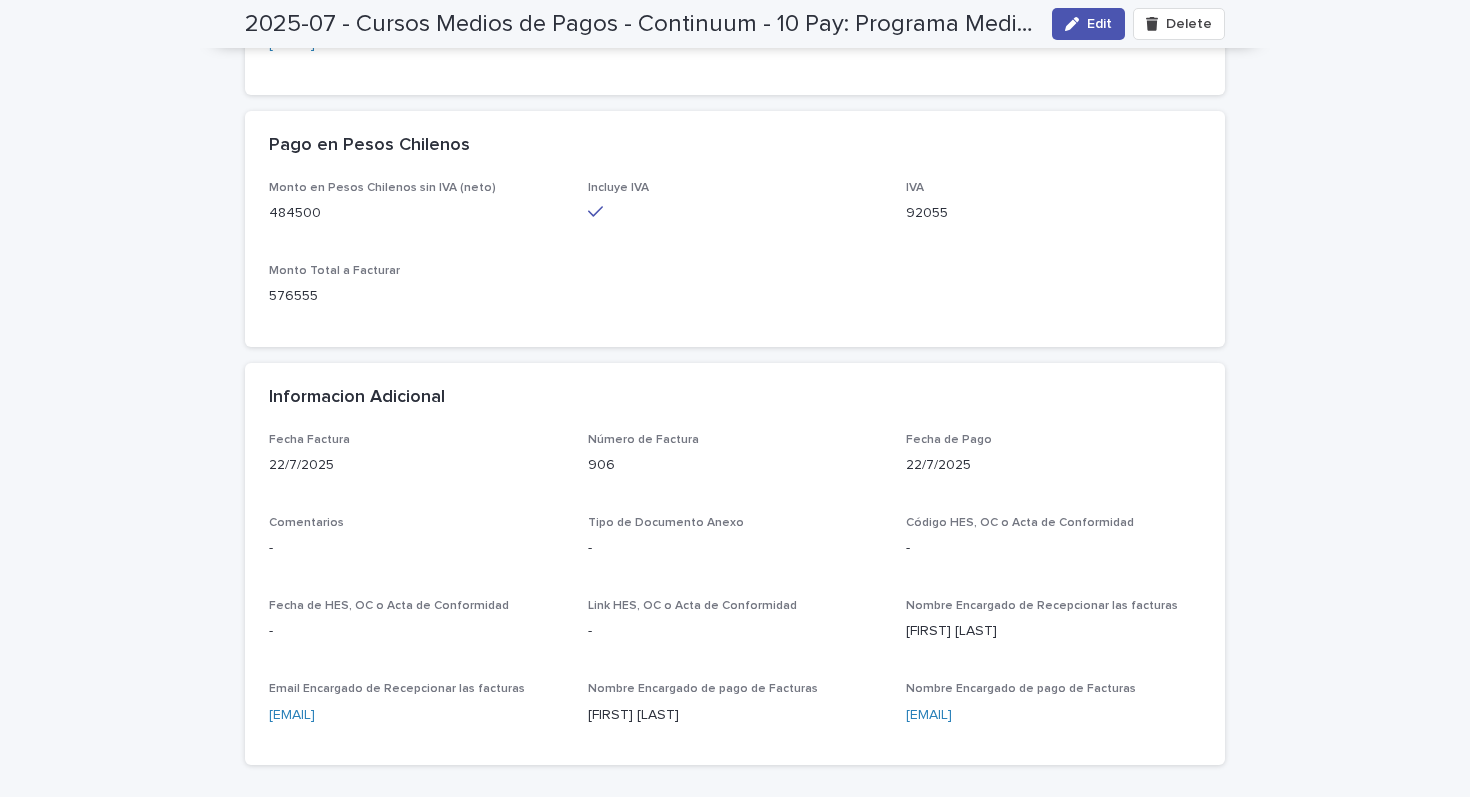 scroll, scrollTop: 0, scrollLeft: 0, axis: both 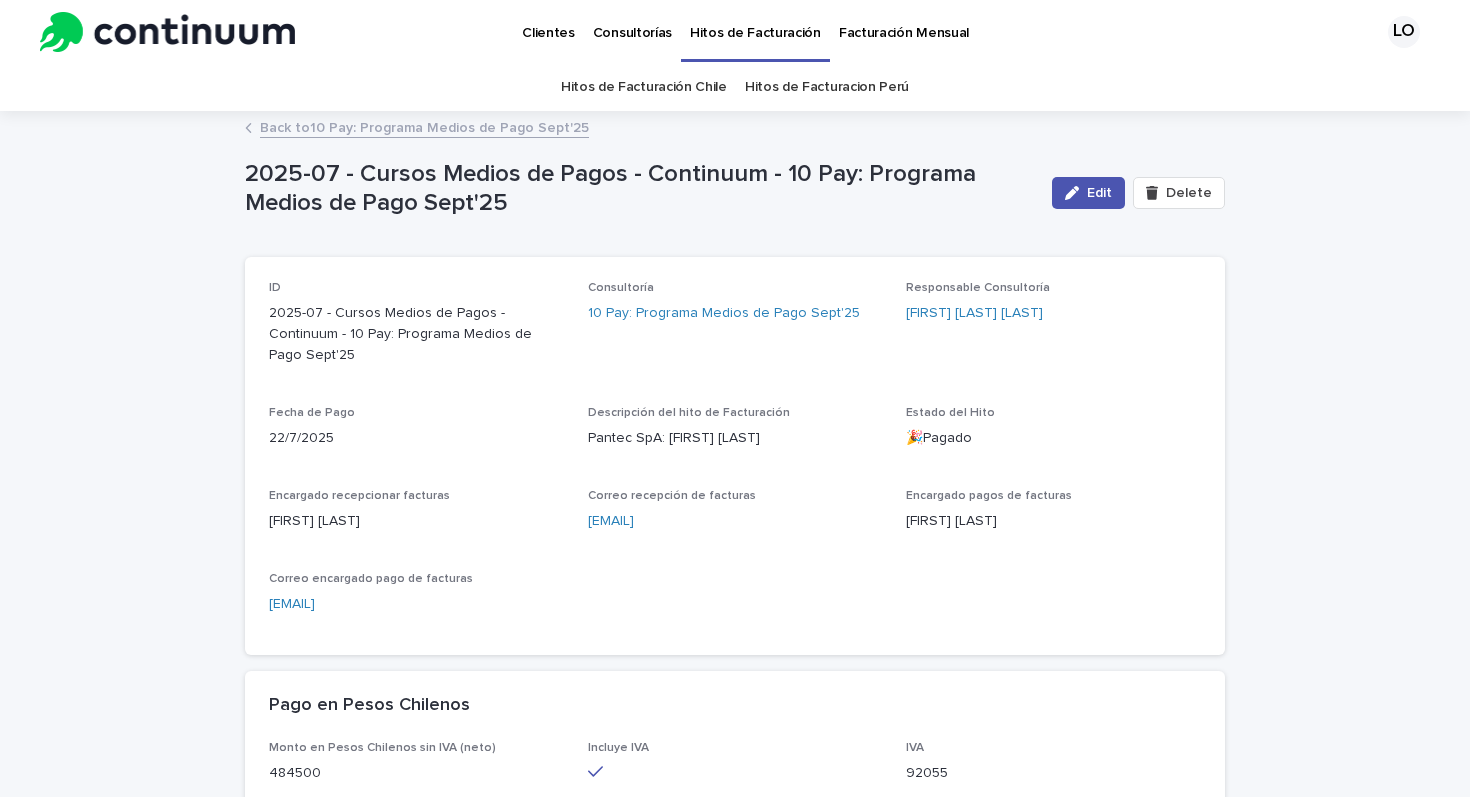 click on "Back to  10 Pay: Programa Medios de Pago Sept'25" at bounding box center [424, 126] 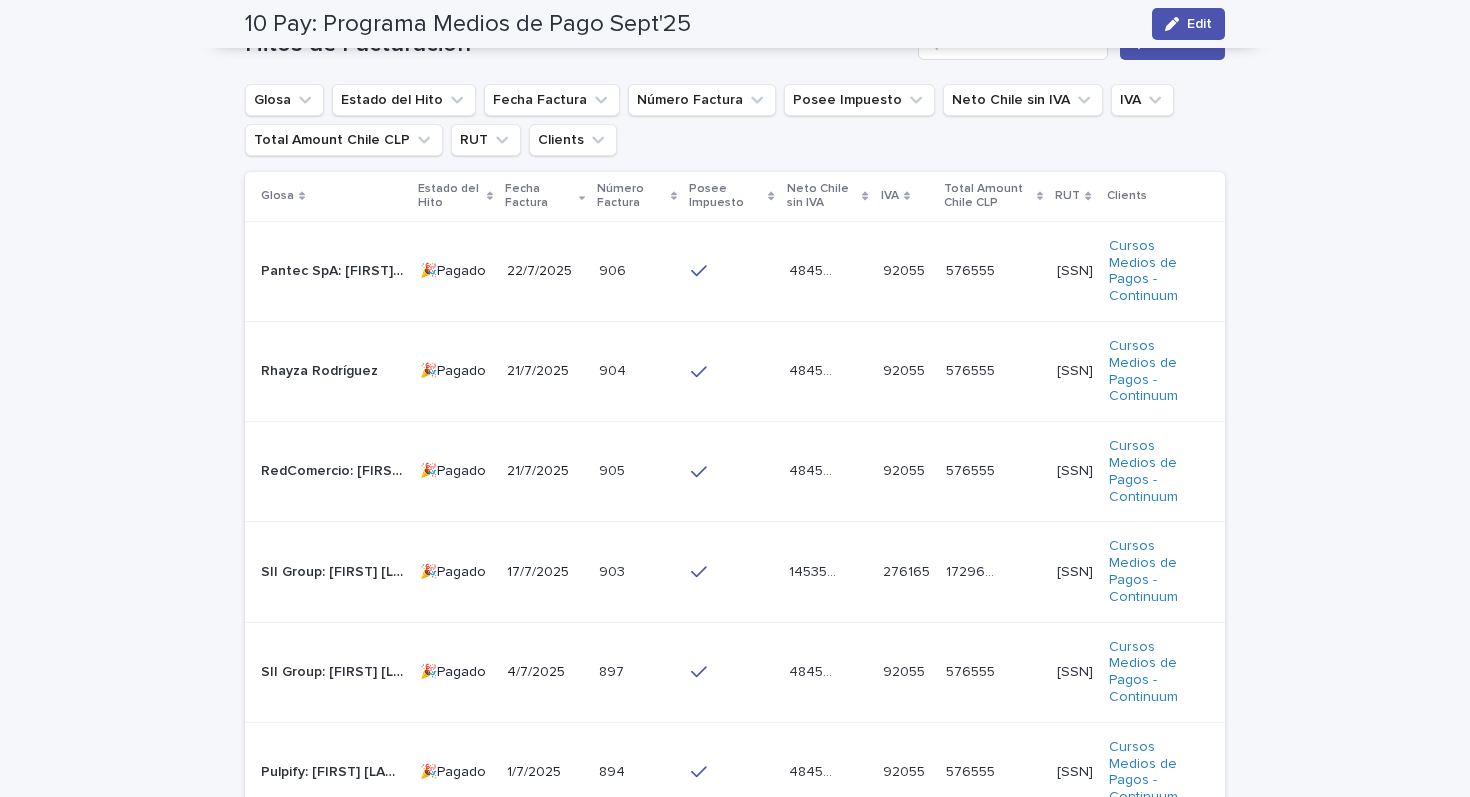 scroll, scrollTop: 1026, scrollLeft: 0, axis: vertical 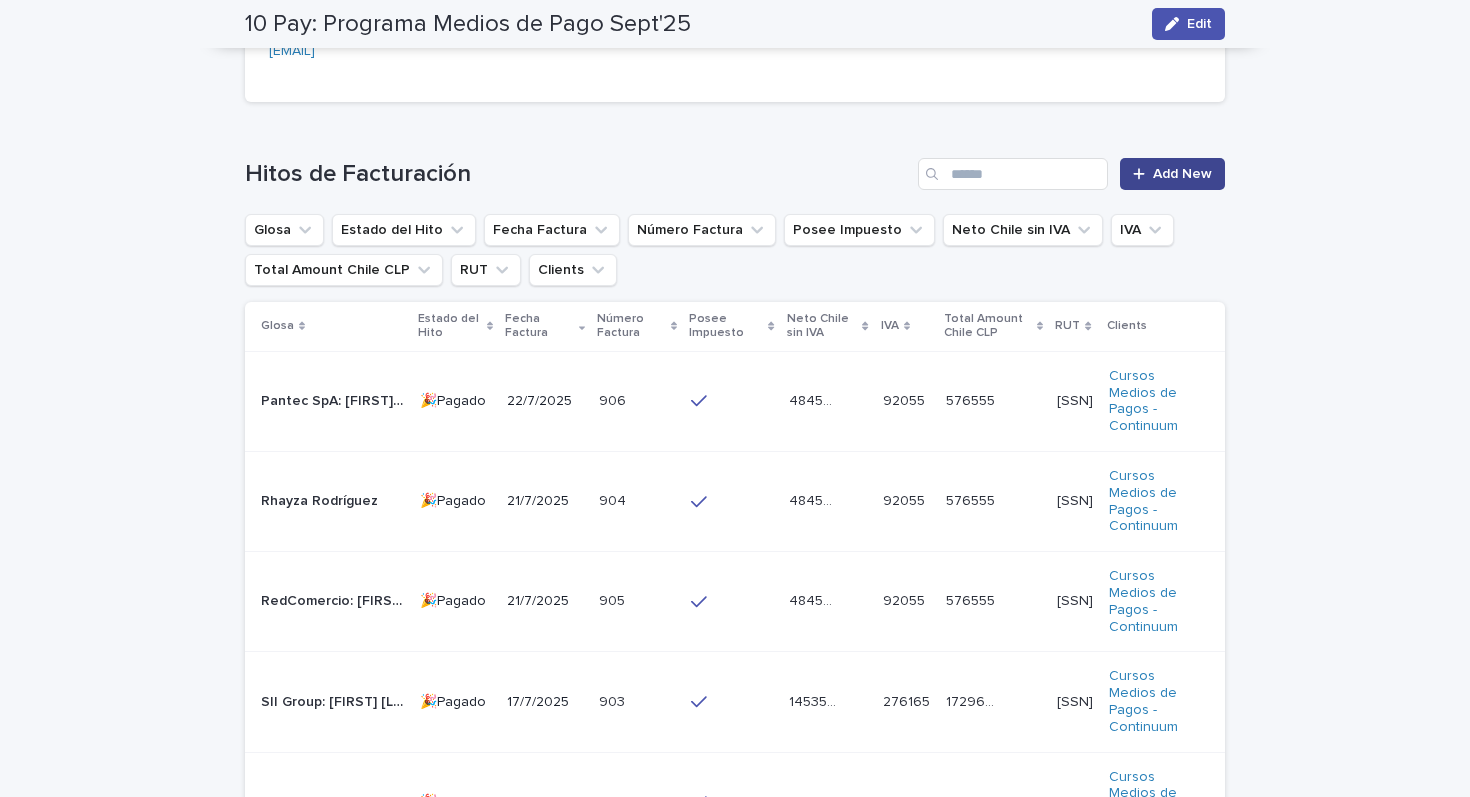 click on "Add New" at bounding box center (1182, 174) 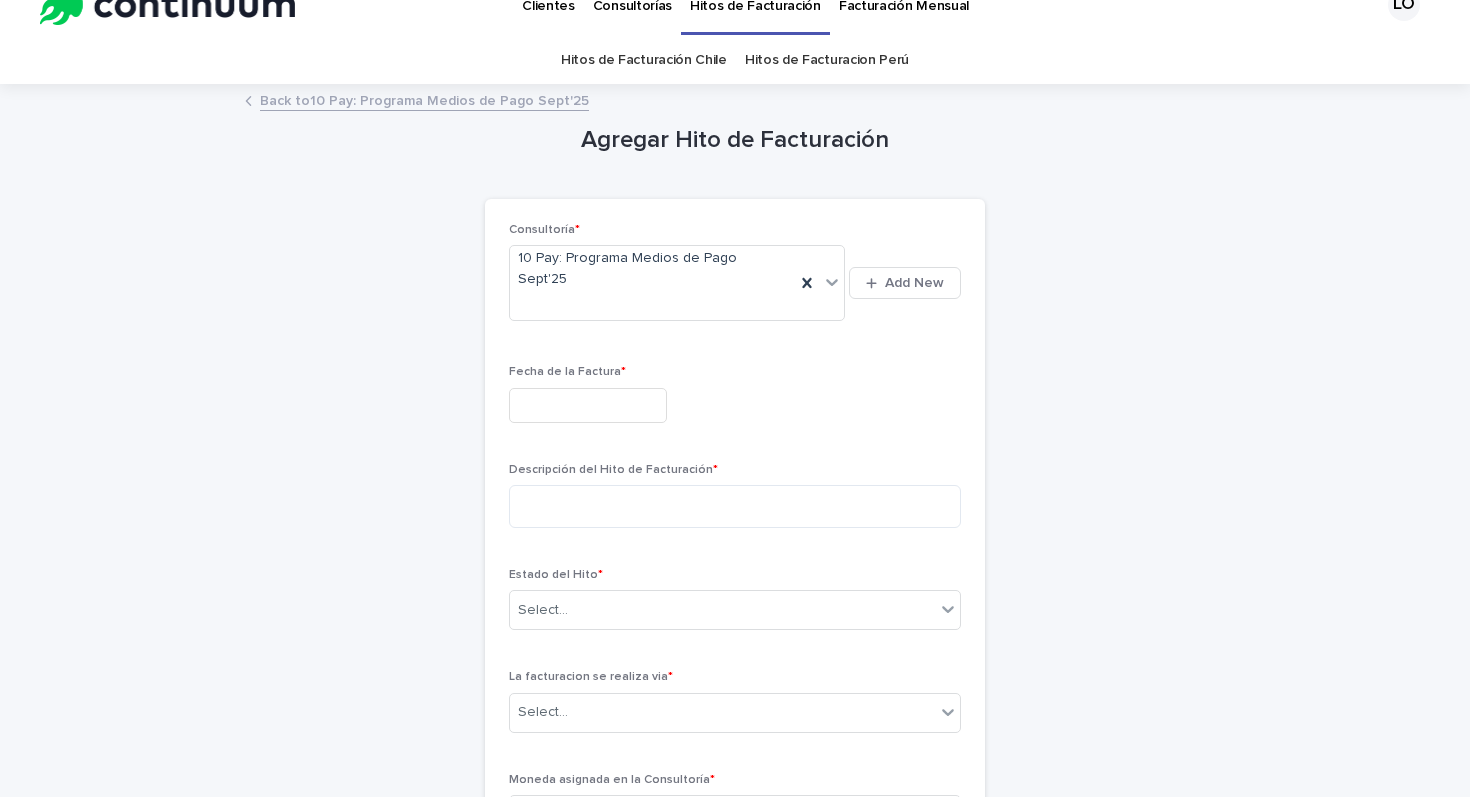 scroll, scrollTop: 12, scrollLeft: 0, axis: vertical 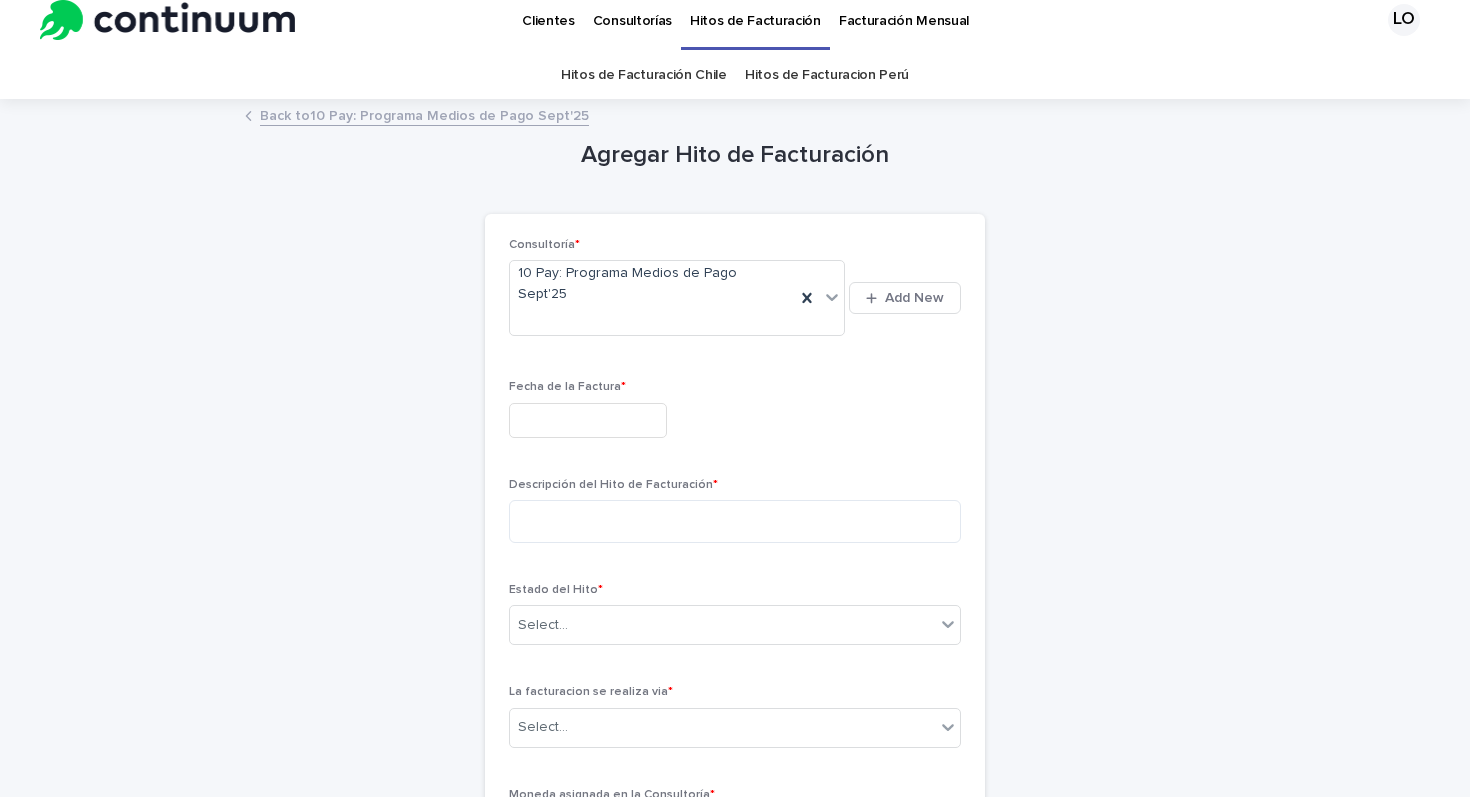 click at bounding box center (588, 420) 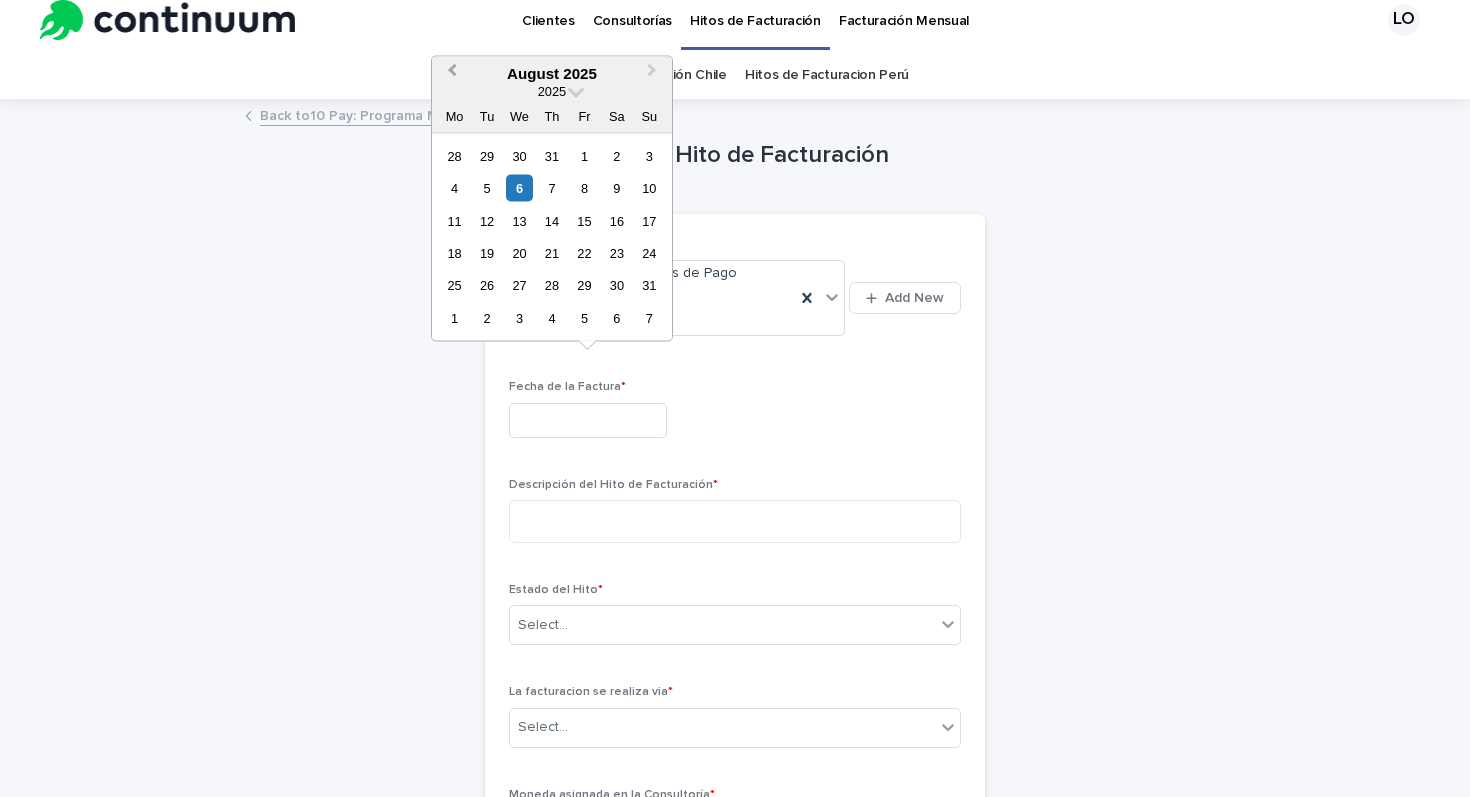 click on "Previous Month" at bounding box center (452, 72) 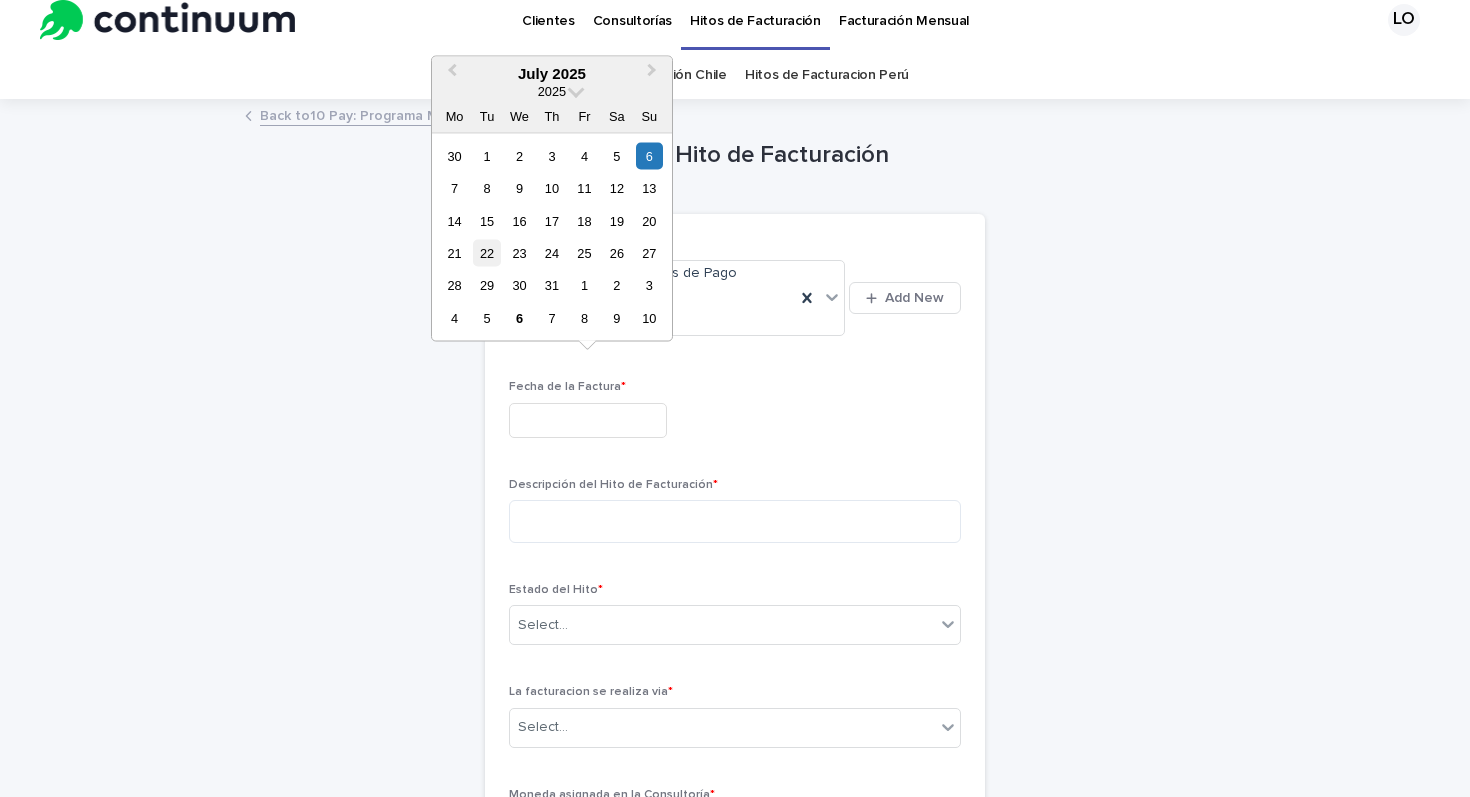 click on "22" at bounding box center (486, 253) 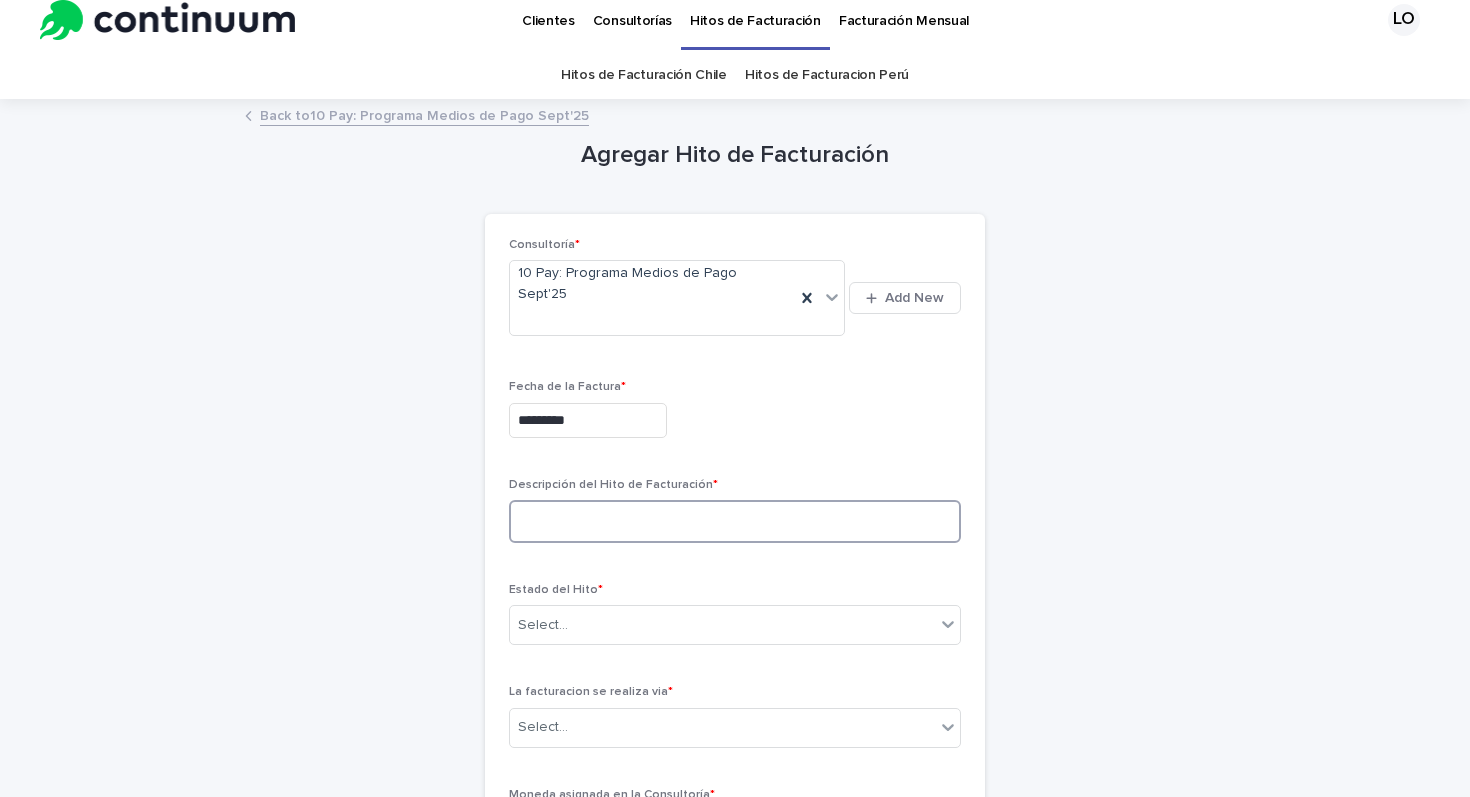 click at bounding box center (735, 521) 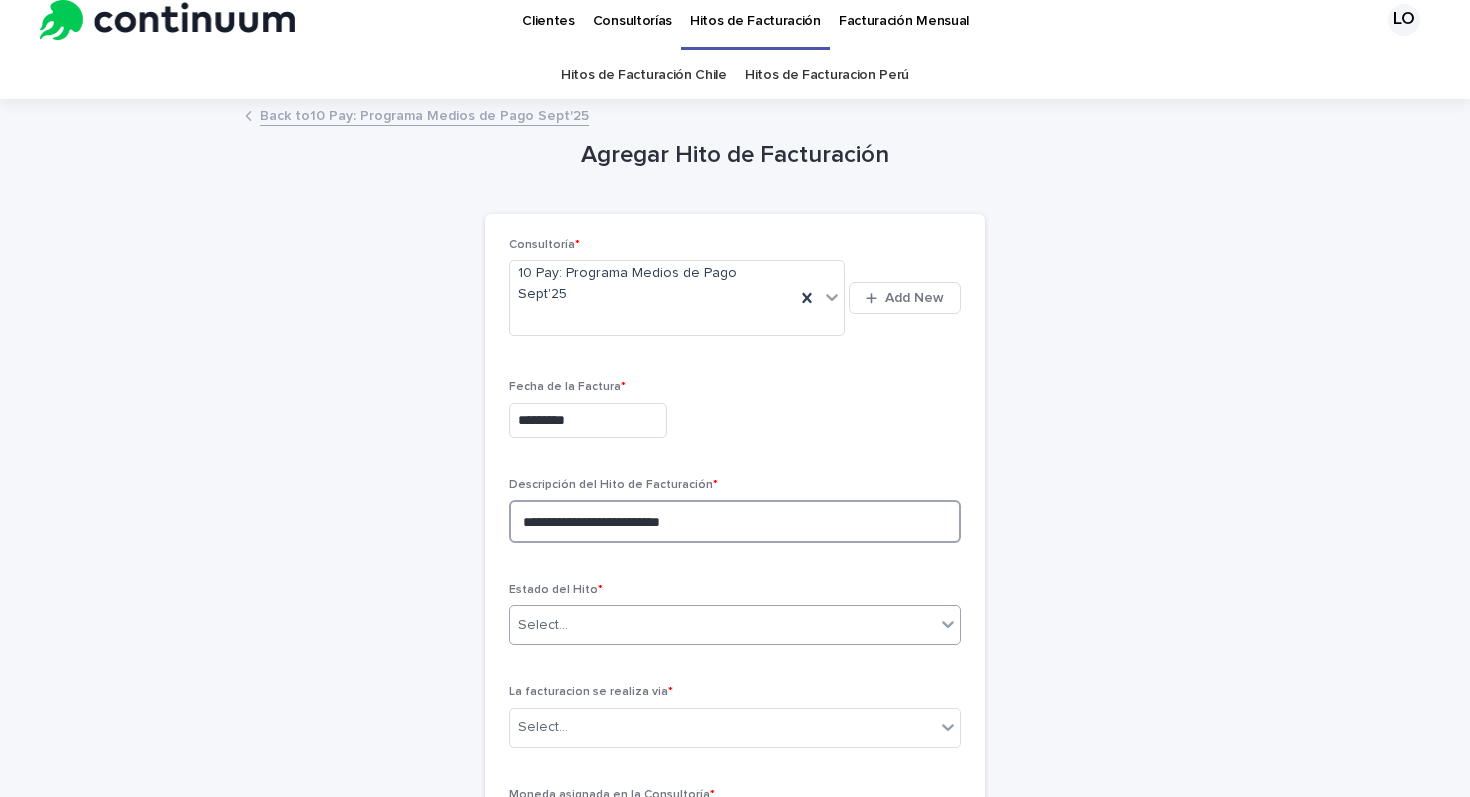 type on "**********" 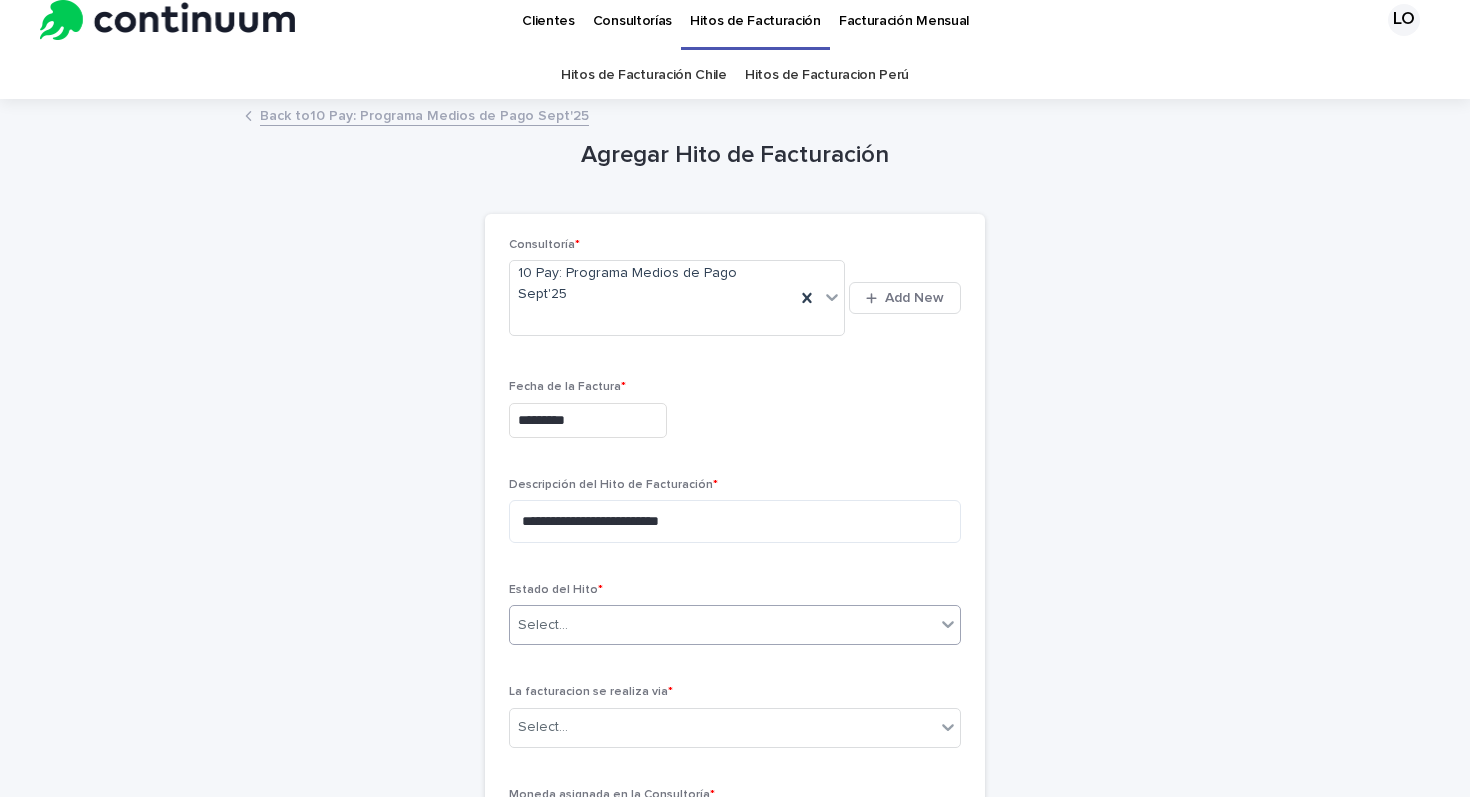 click on "Select..." at bounding box center (722, 625) 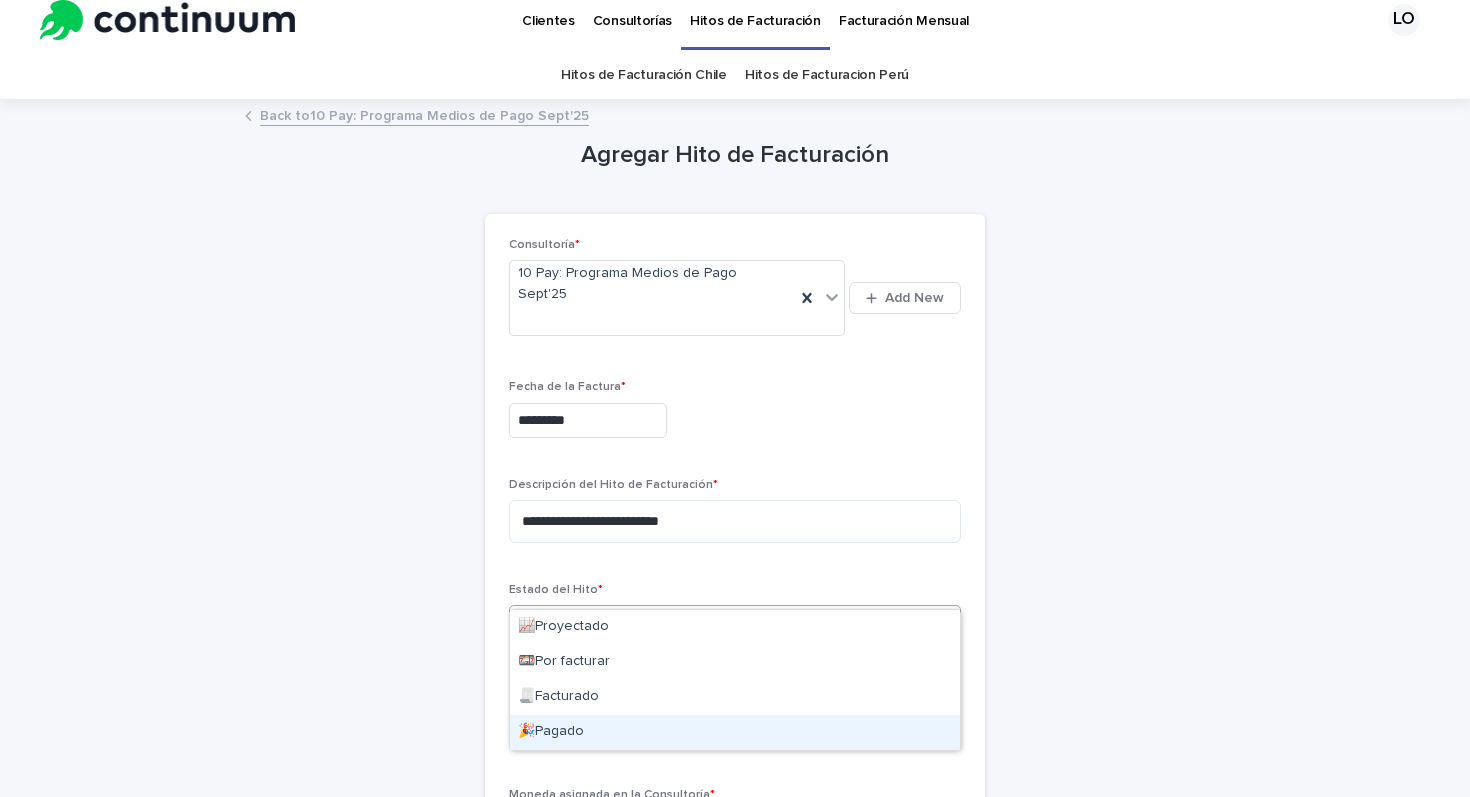 click on "🎉Pagado" at bounding box center [735, 732] 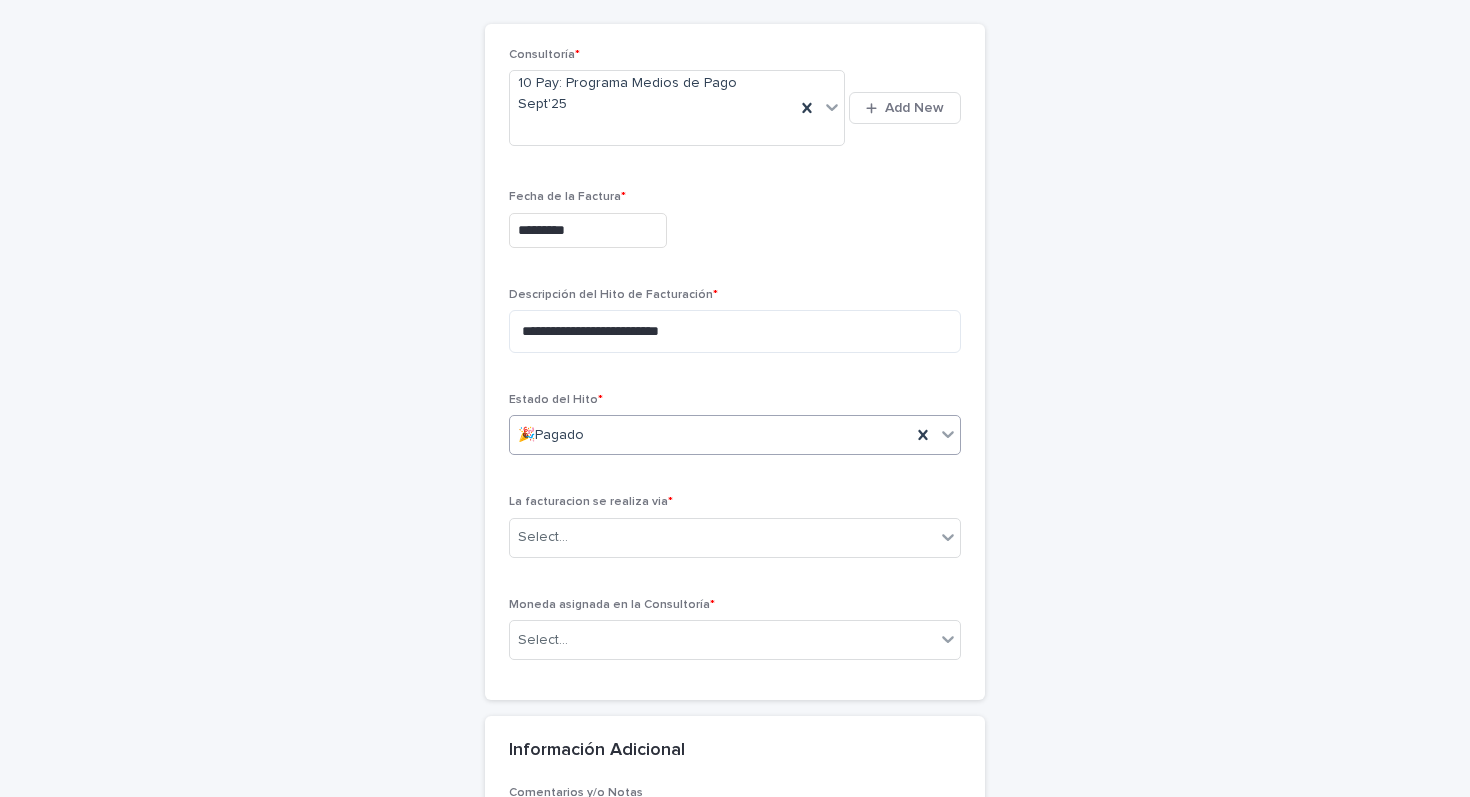 scroll, scrollTop: 244, scrollLeft: 0, axis: vertical 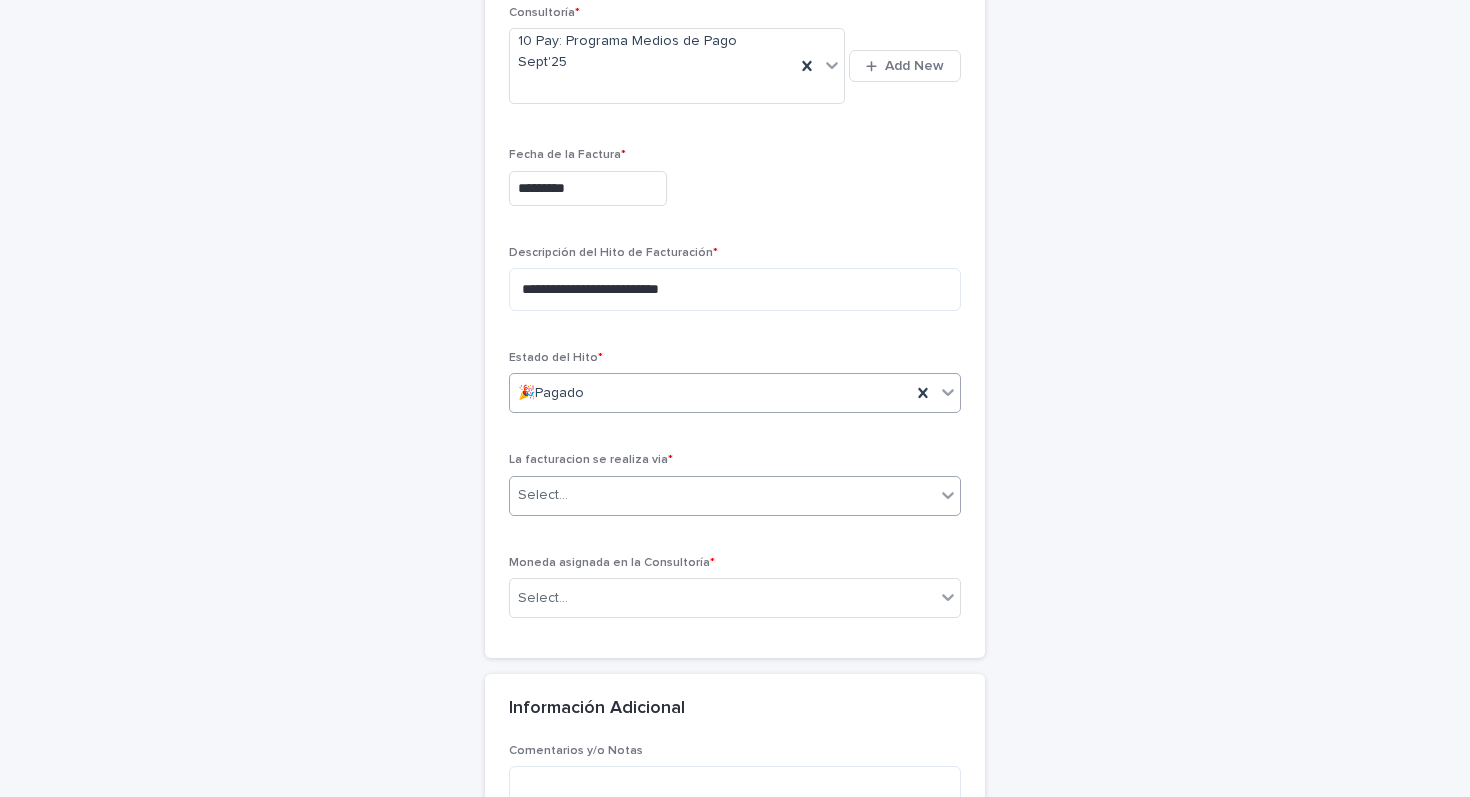 click on "Select..." at bounding box center [722, 495] 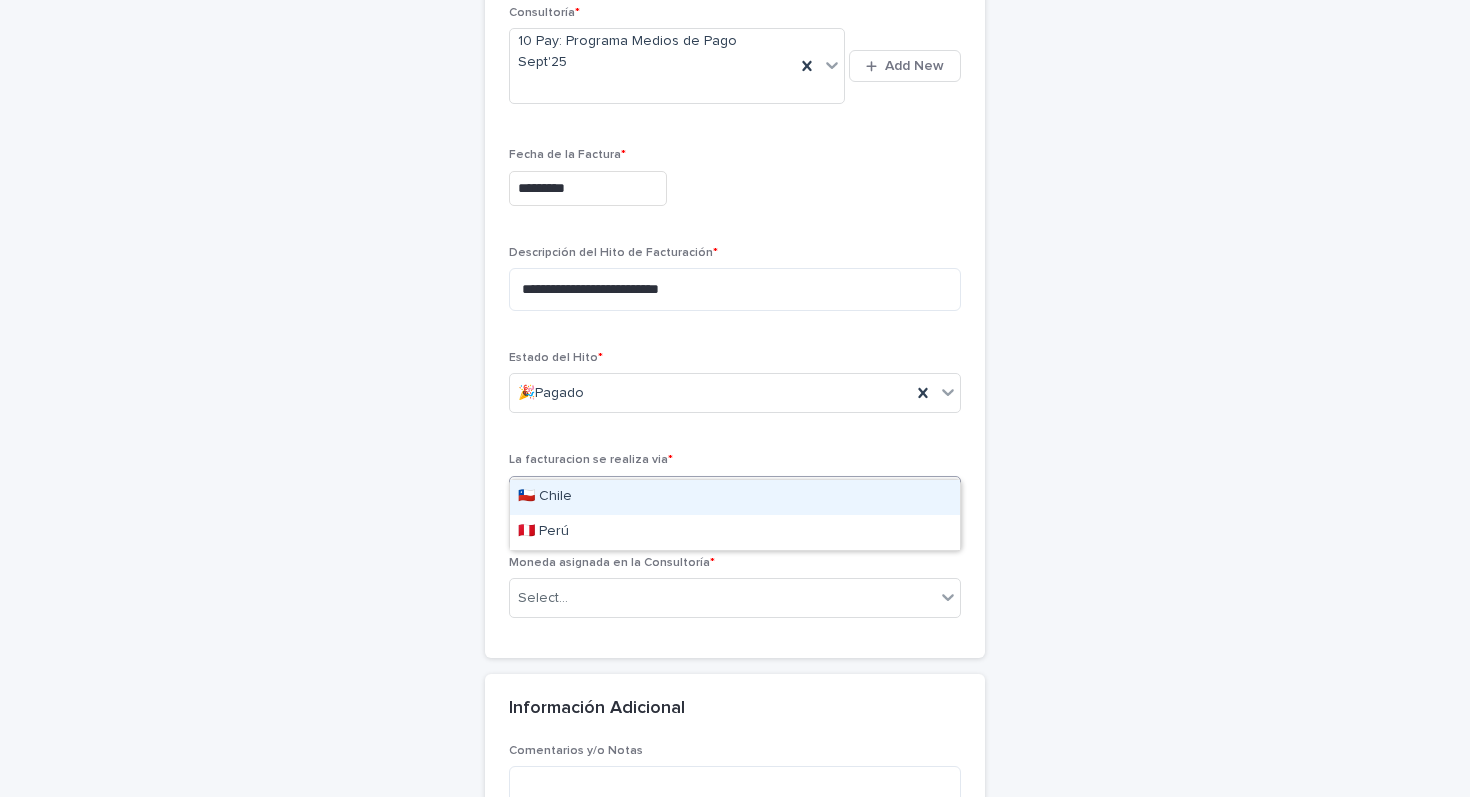 click on "🇨🇱 Chile" at bounding box center [735, 497] 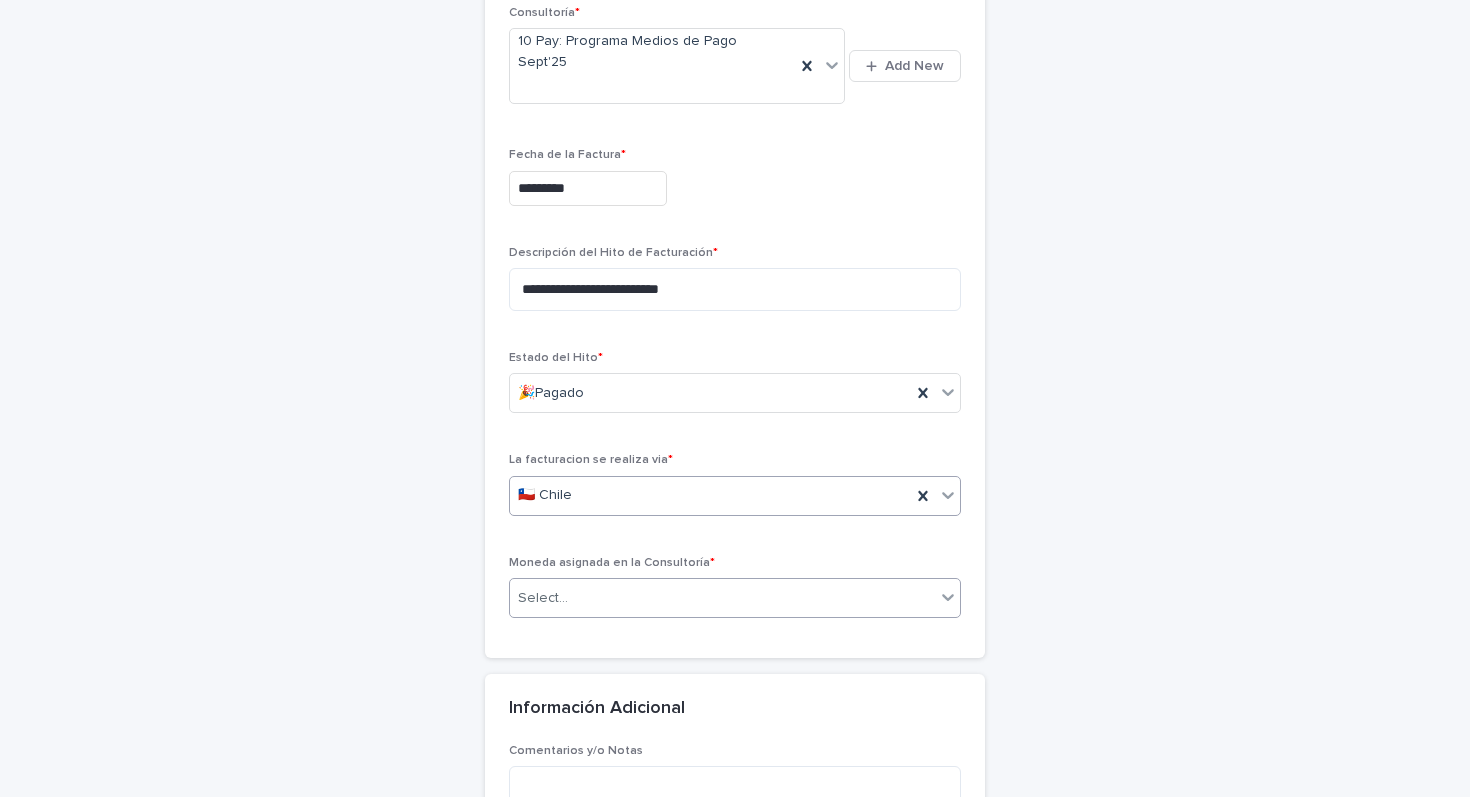 click on "Select..." at bounding box center (722, 598) 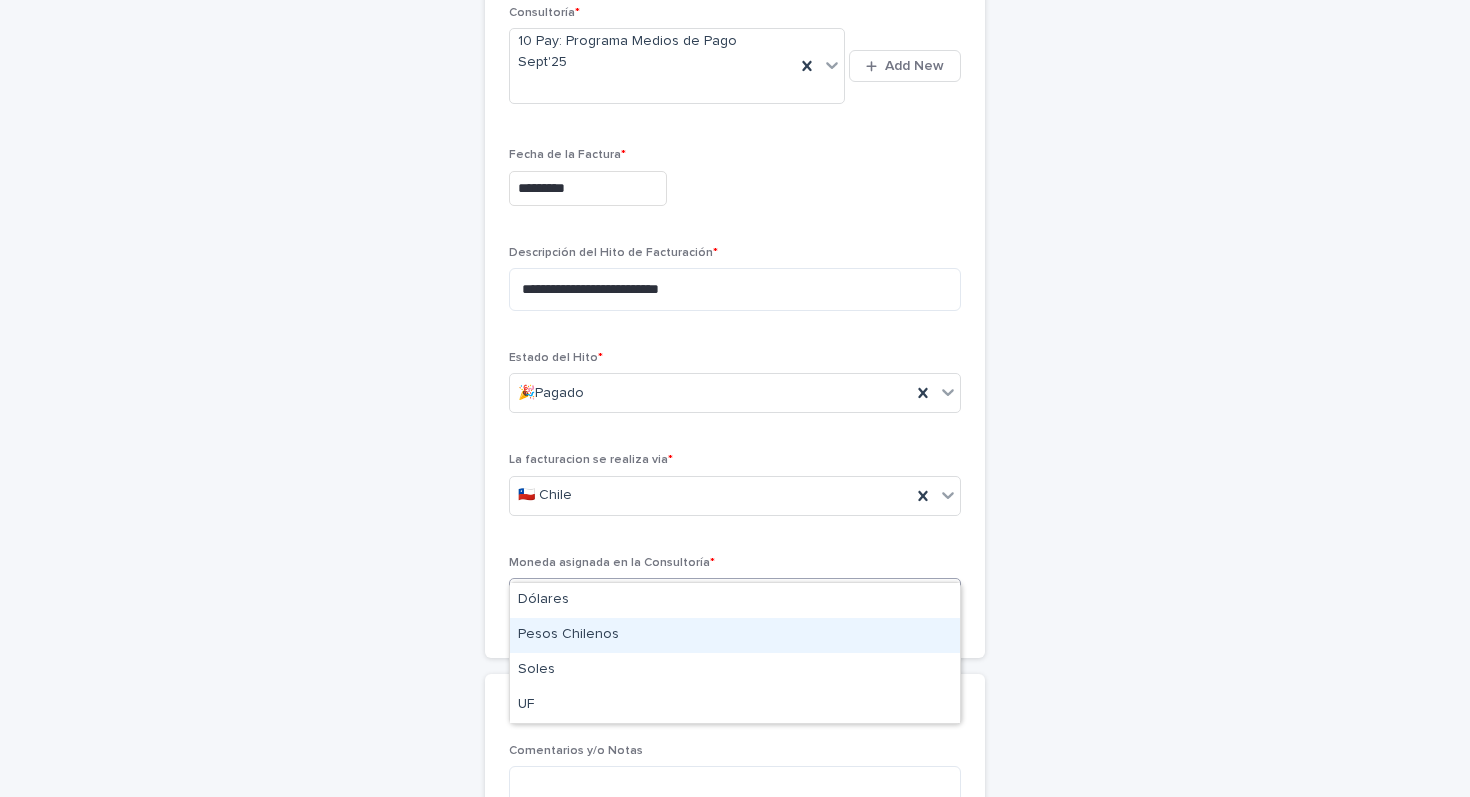 click on "Pesos Chilenos" at bounding box center [735, 635] 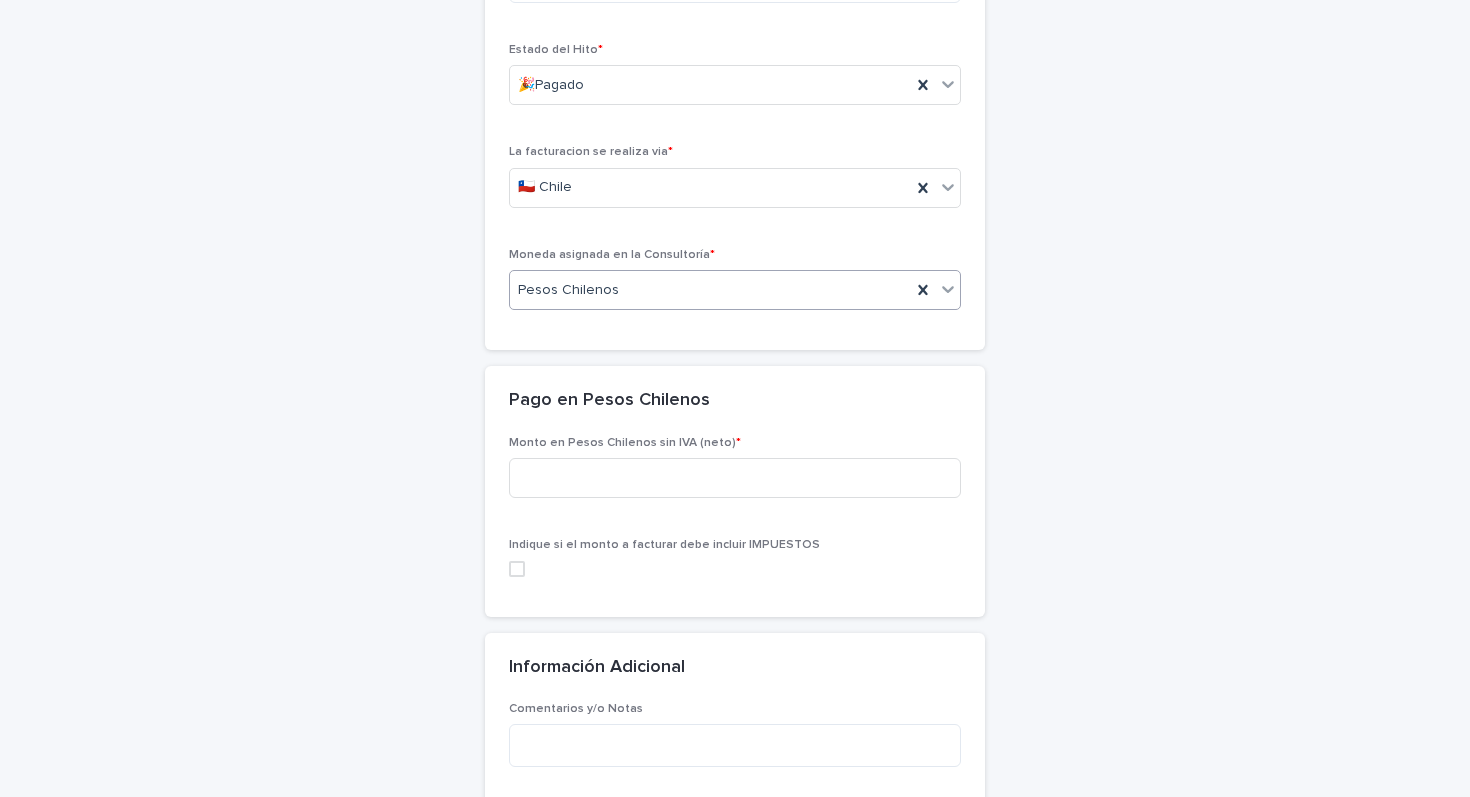 scroll, scrollTop: 555, scrollLeft: 0, axis: vertical 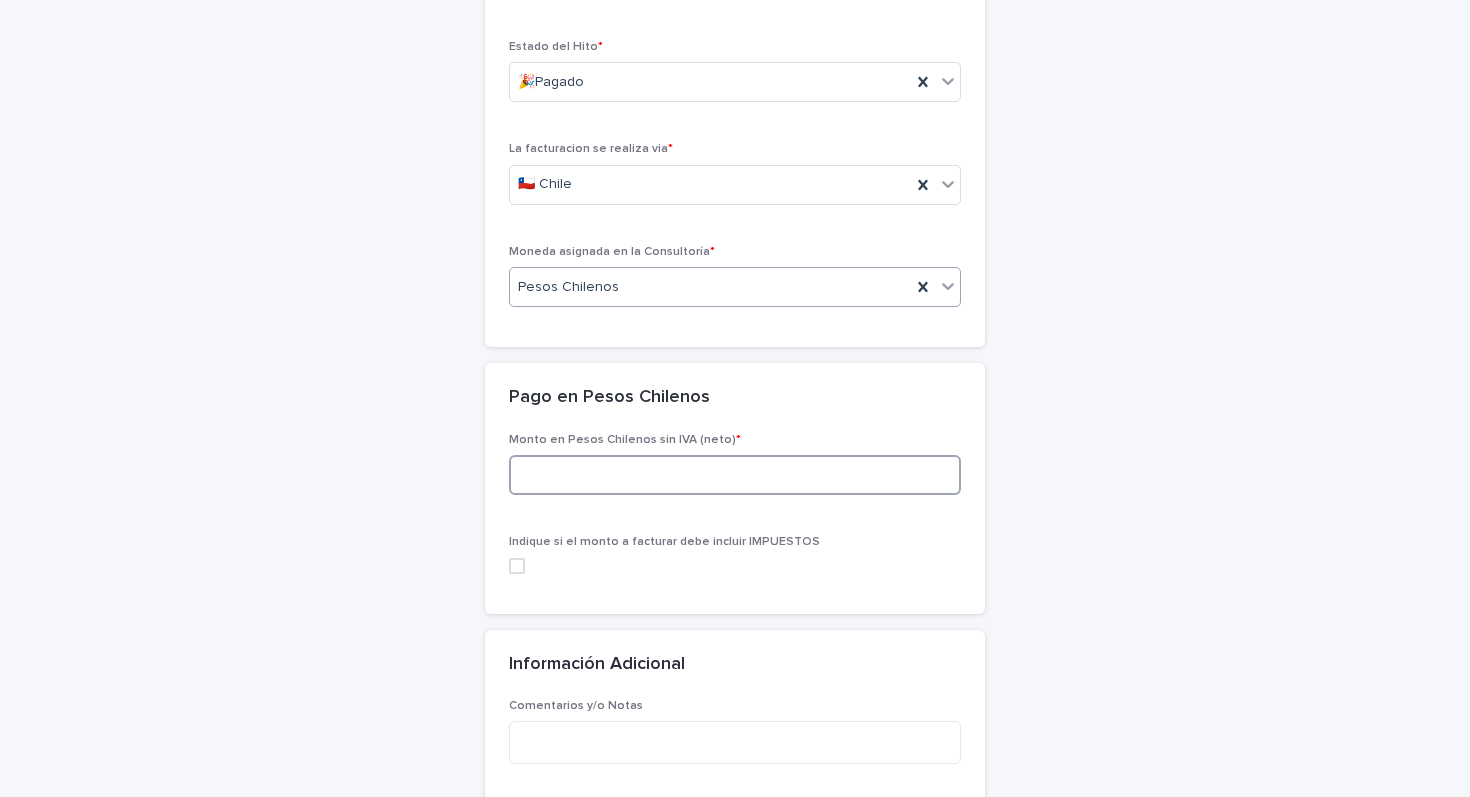 click at bounding box center (735, 475) 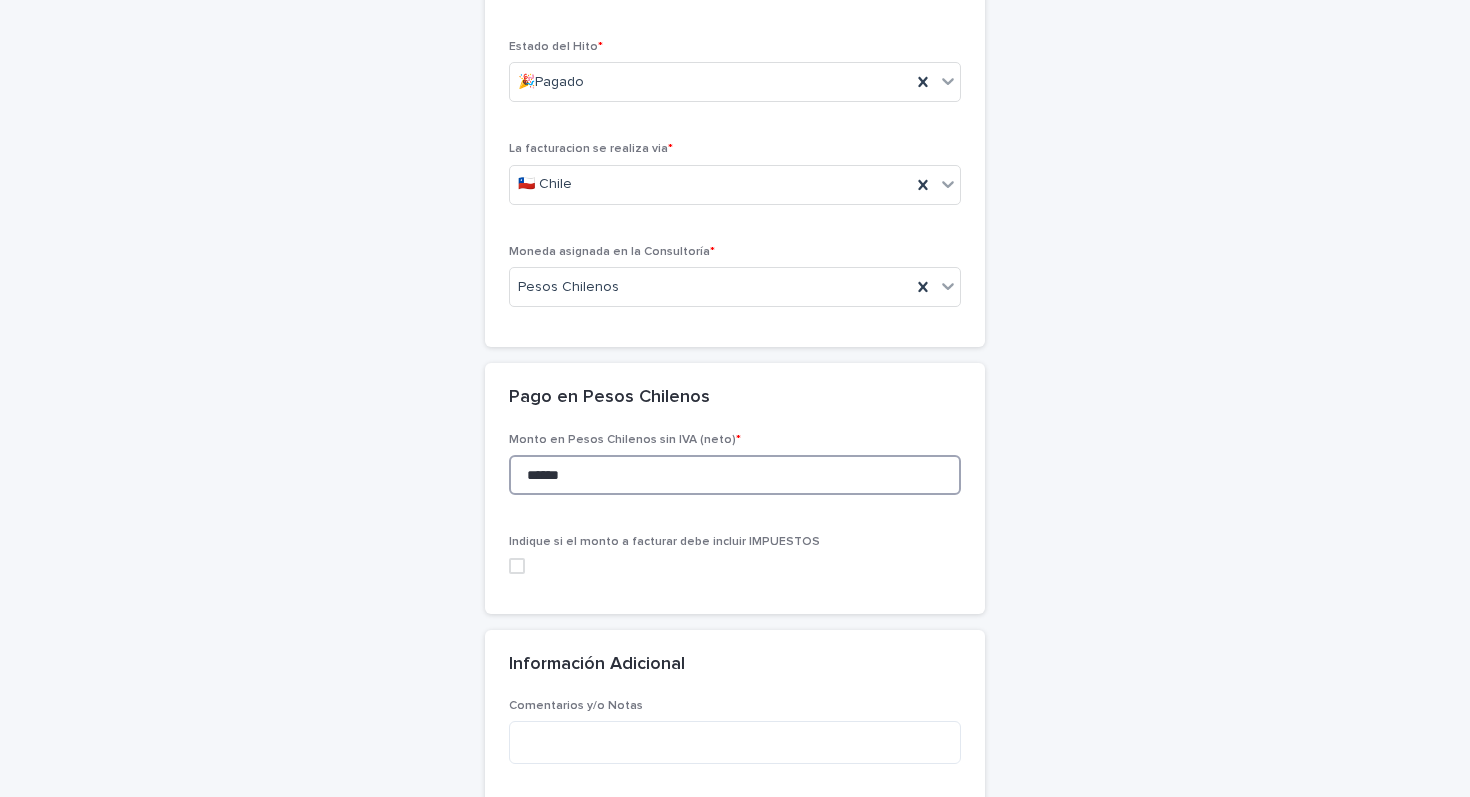 click at bounding box center [517, 566] 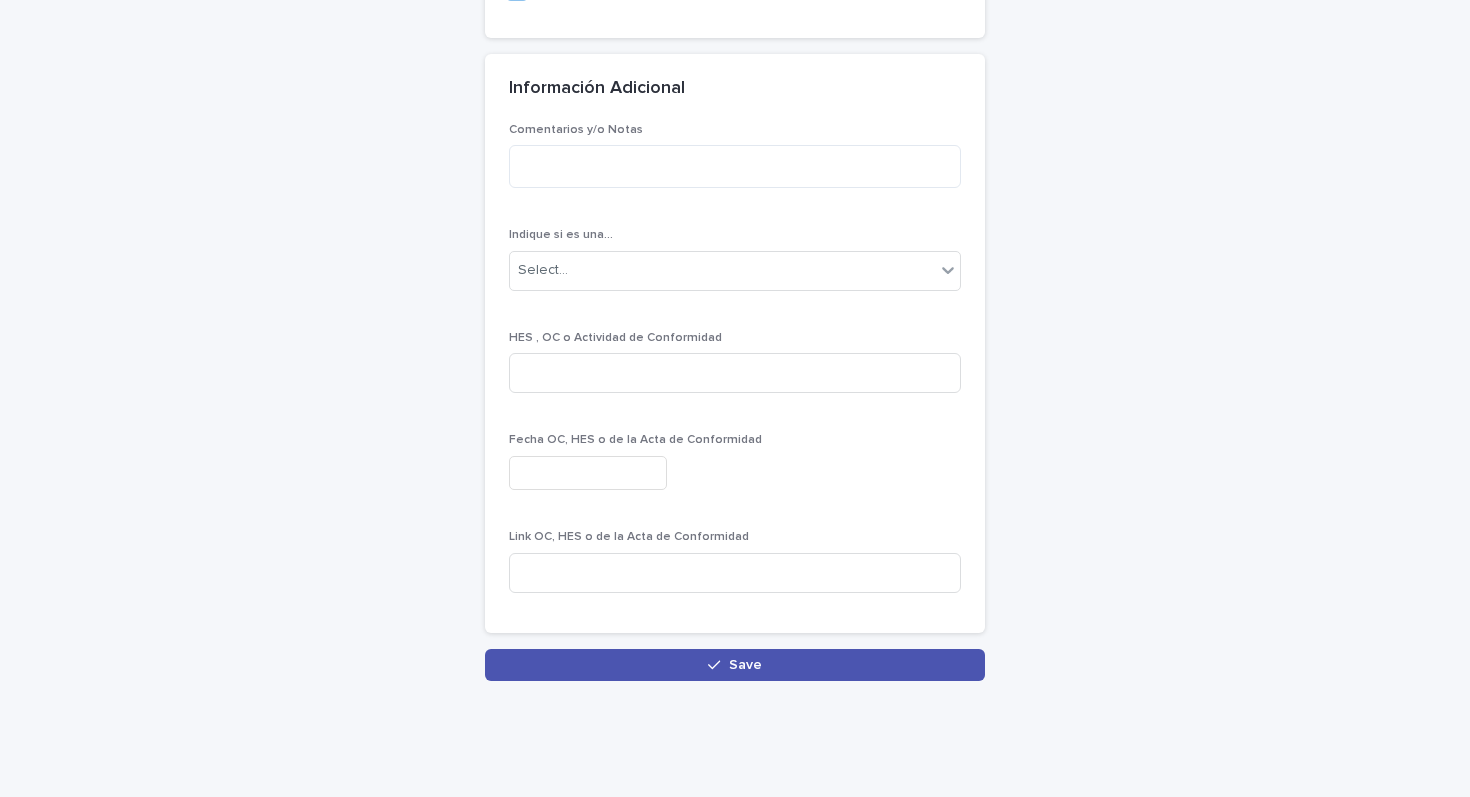 scroll, scrollTop: 1135, scrollLeft: 0, axis: vertical 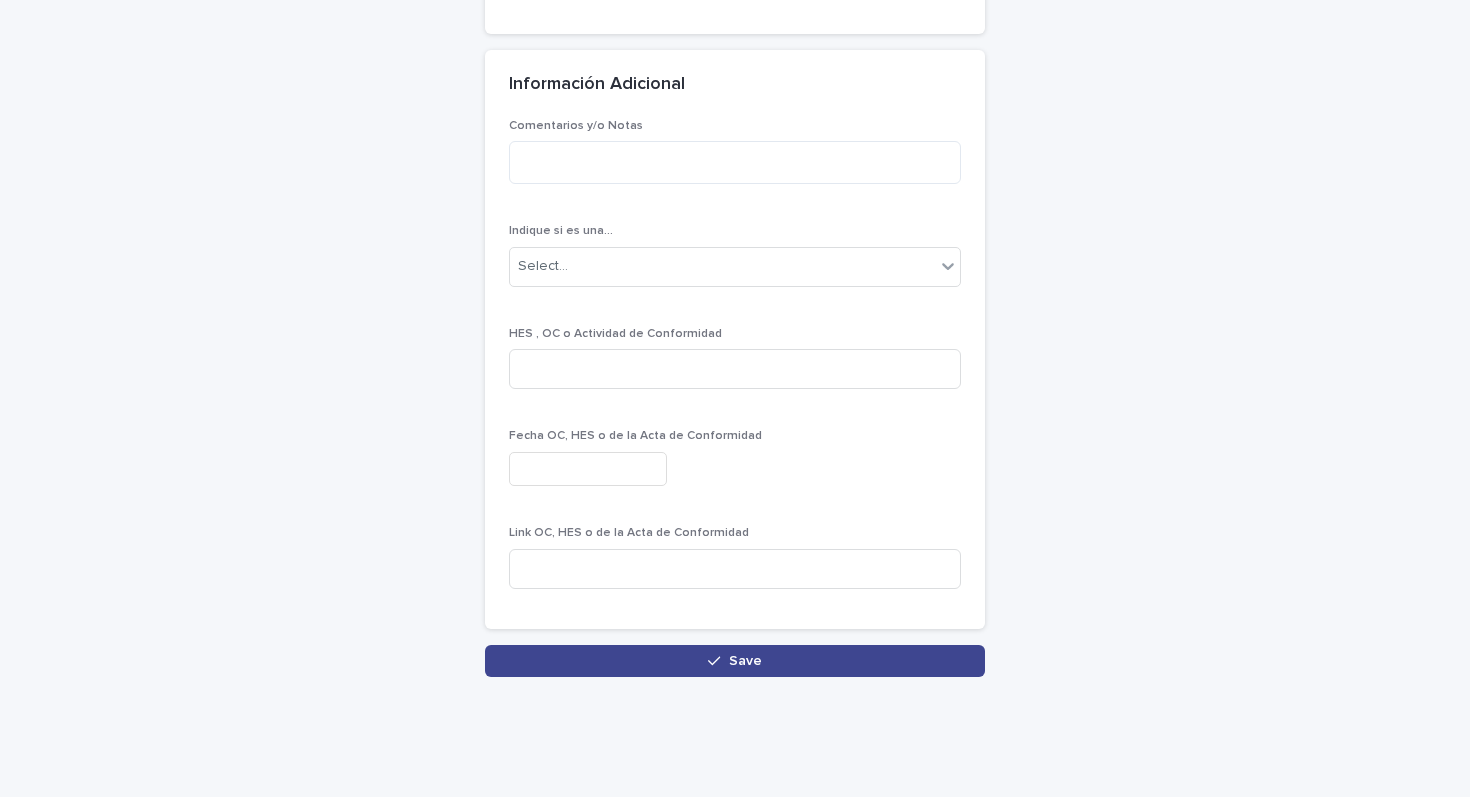 click on "Save" at bounding box center [745, 661] 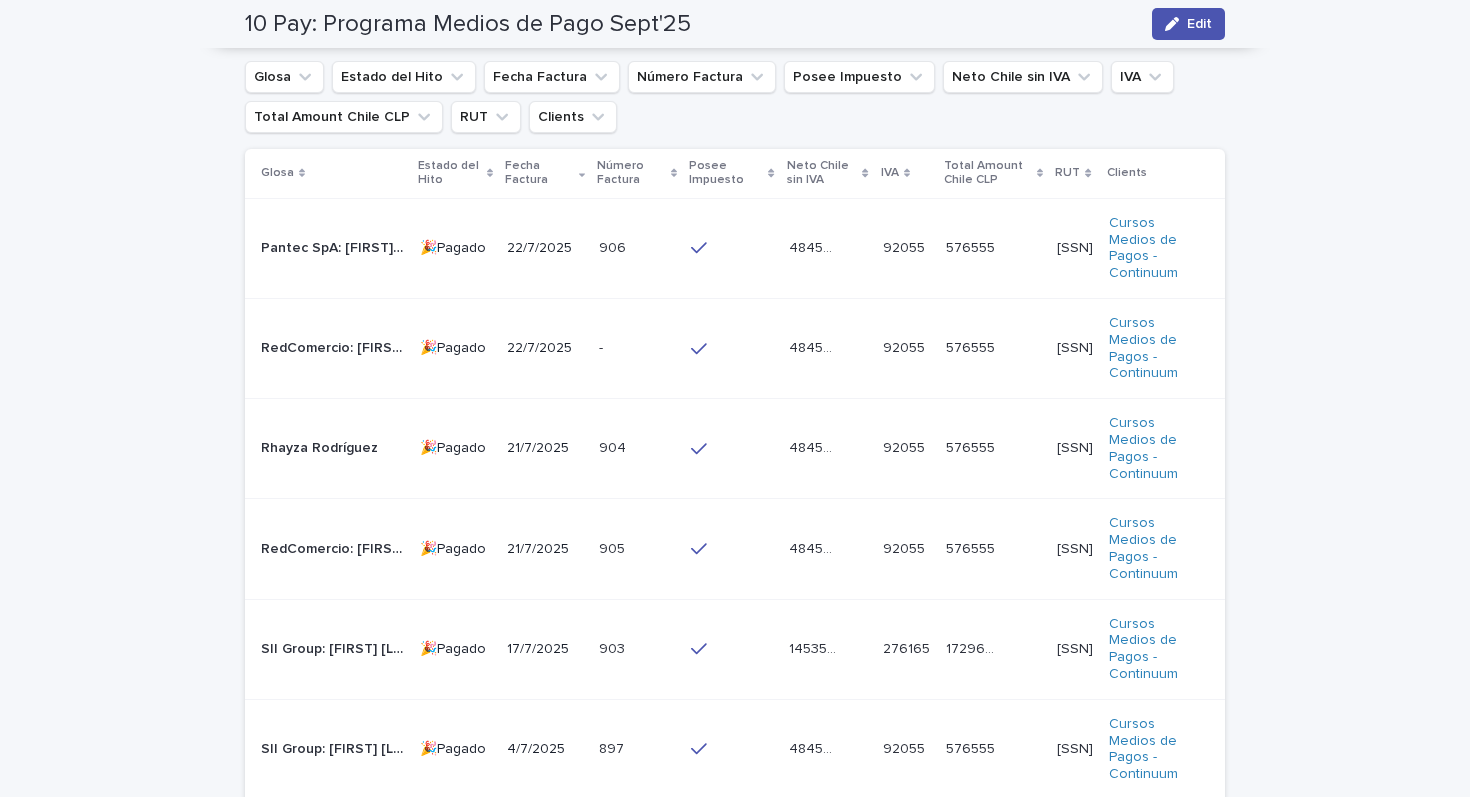 scroll, scrollTop: 1180, scrollLeft: 0, axis: vertical 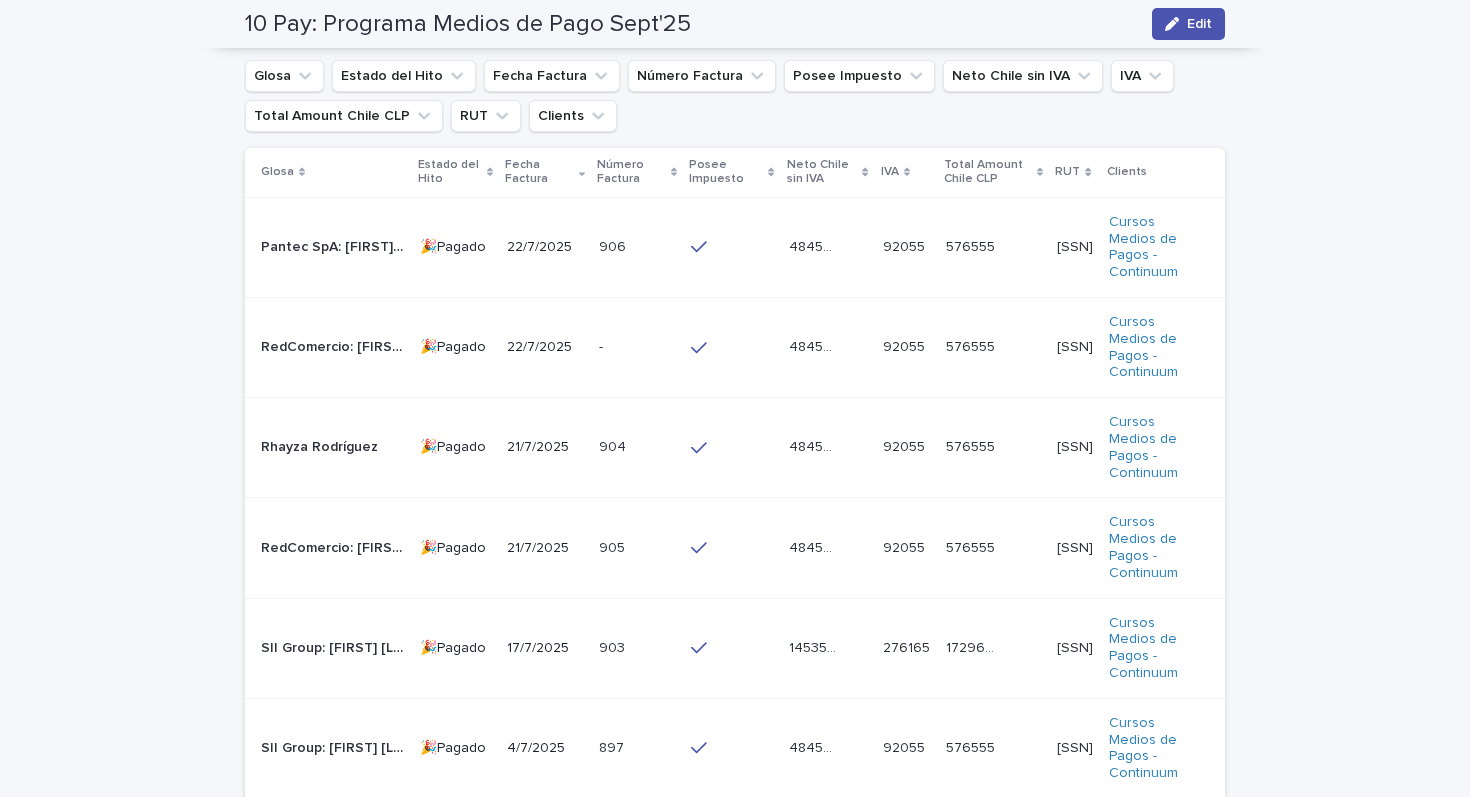 click on "22/7/2025" at bounding box center [545, 347] 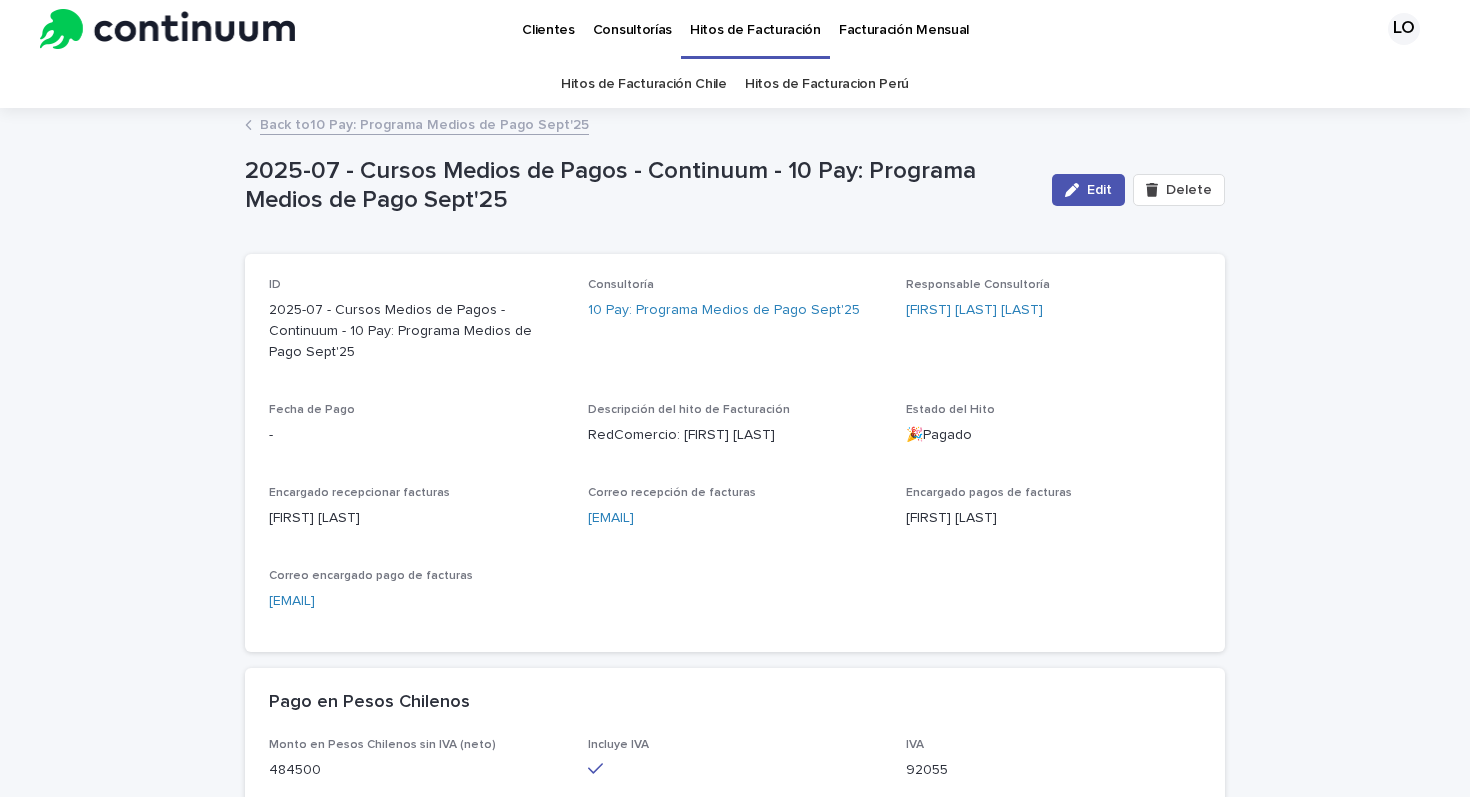 scroll, scrollTop: 0, scrollLeft: 0, axis: both 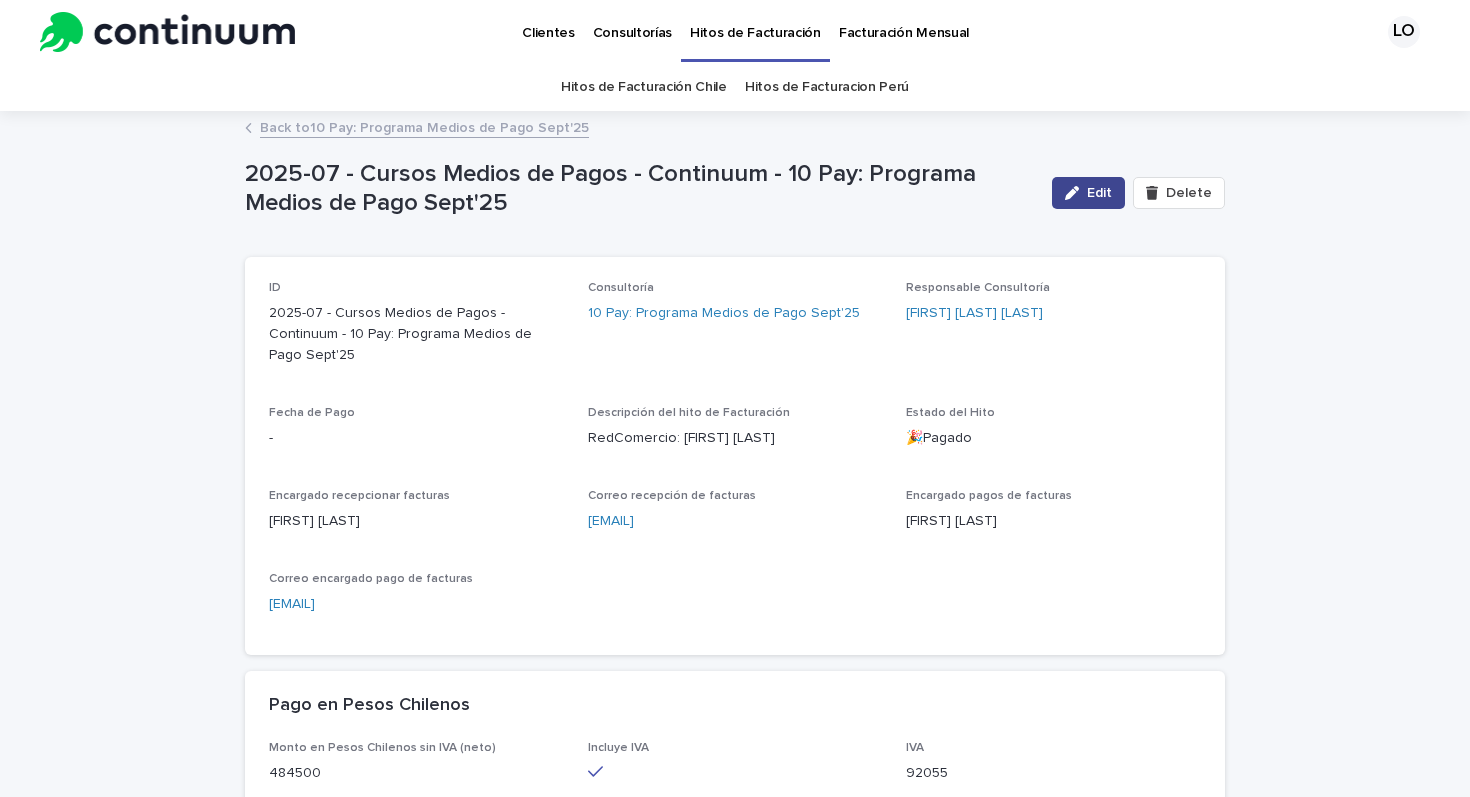 click on "Edit" at bounding box center (1088, 193) 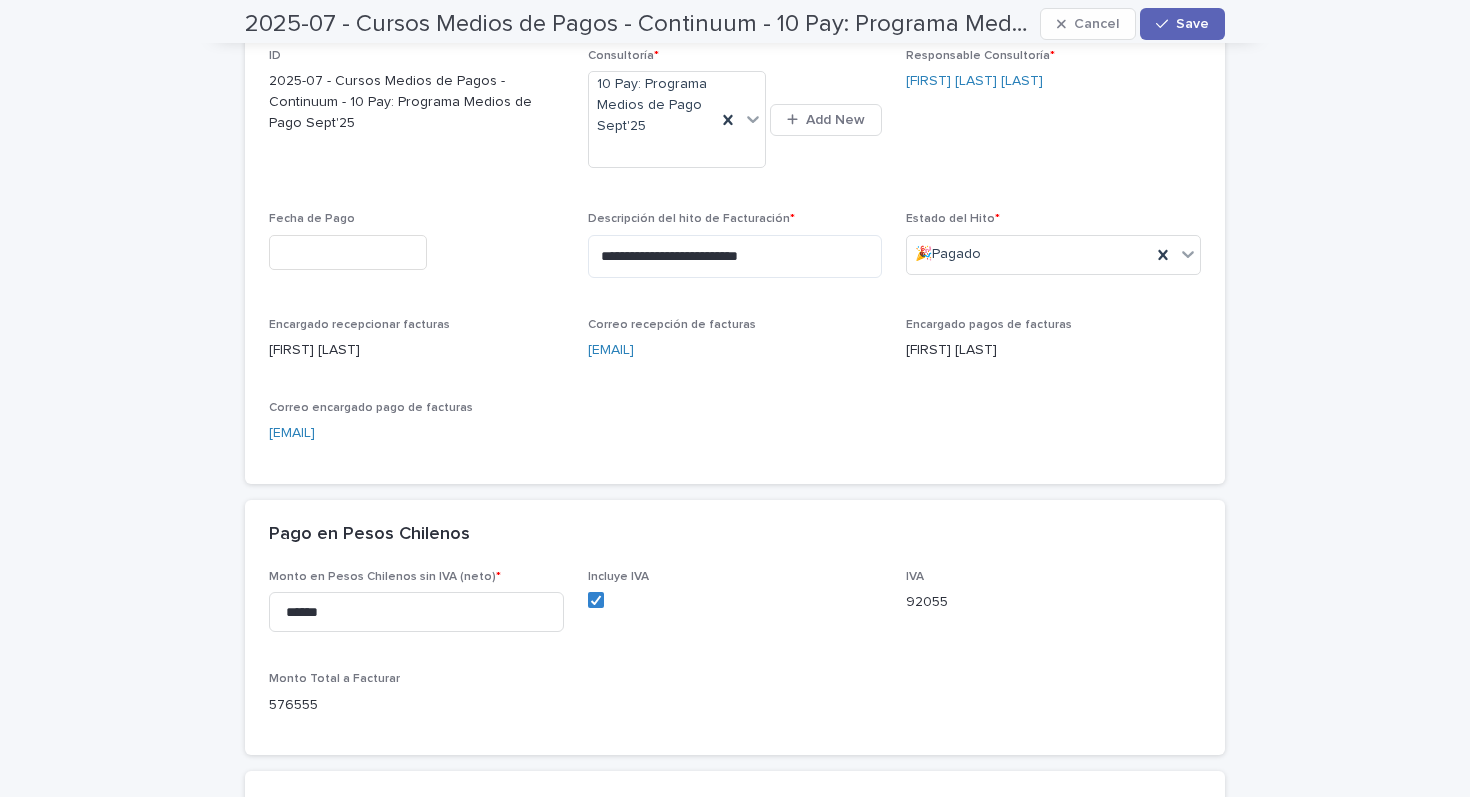 scroll, scrollTop: 231, scrollLeft: 0, axis: vertical 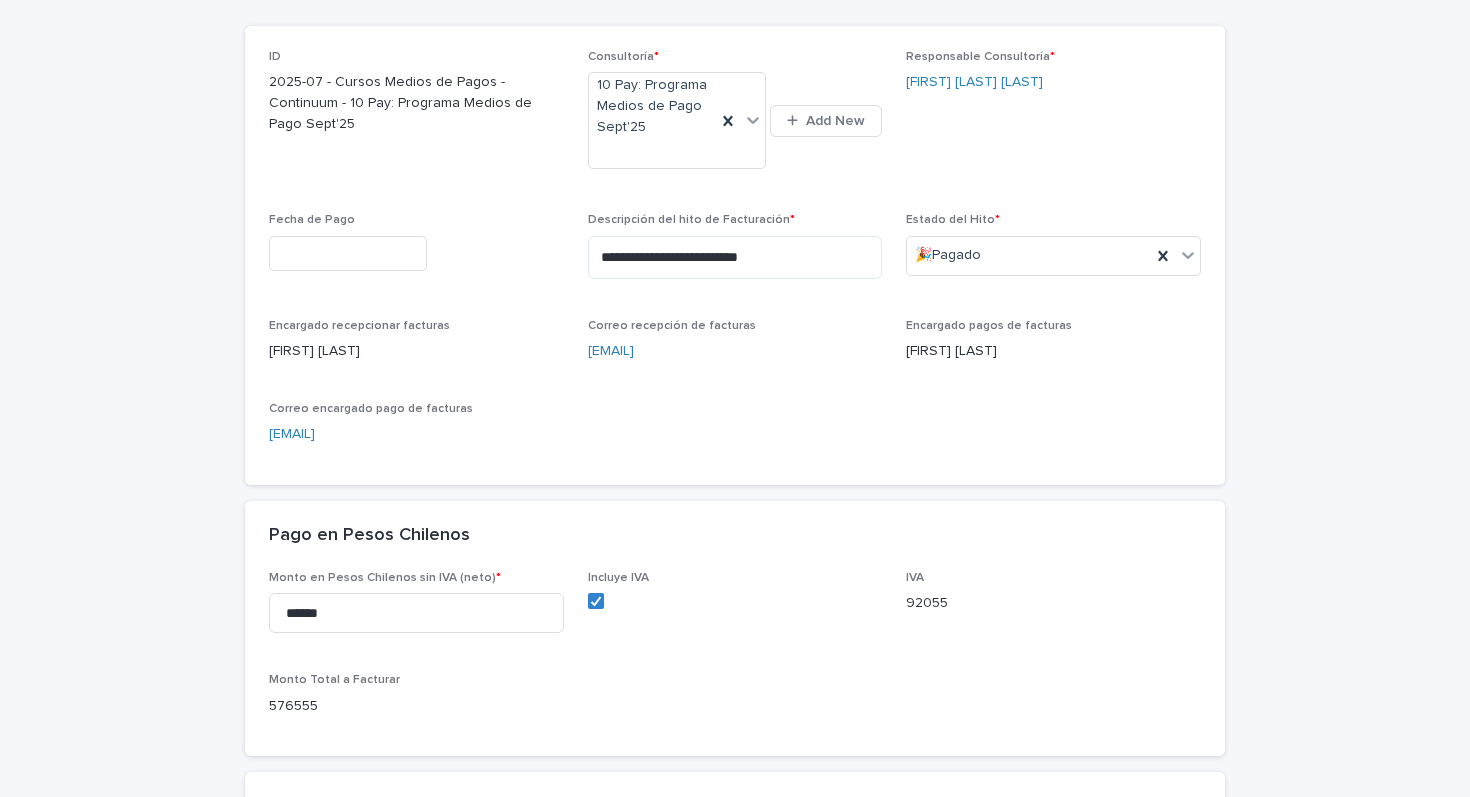 click at bounding box center (348, 253) 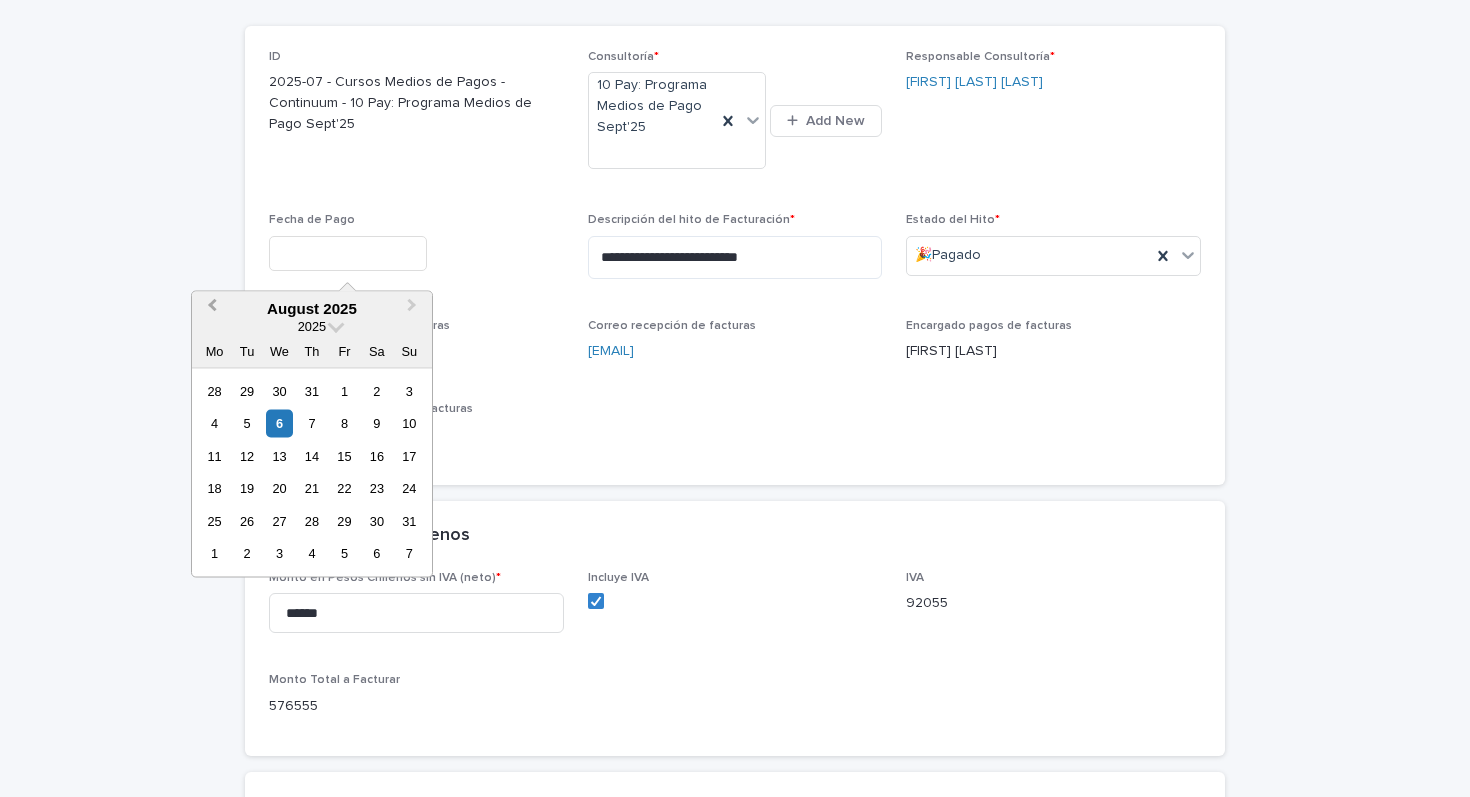 click on "Previous Month" at bounding box center (212, 308) 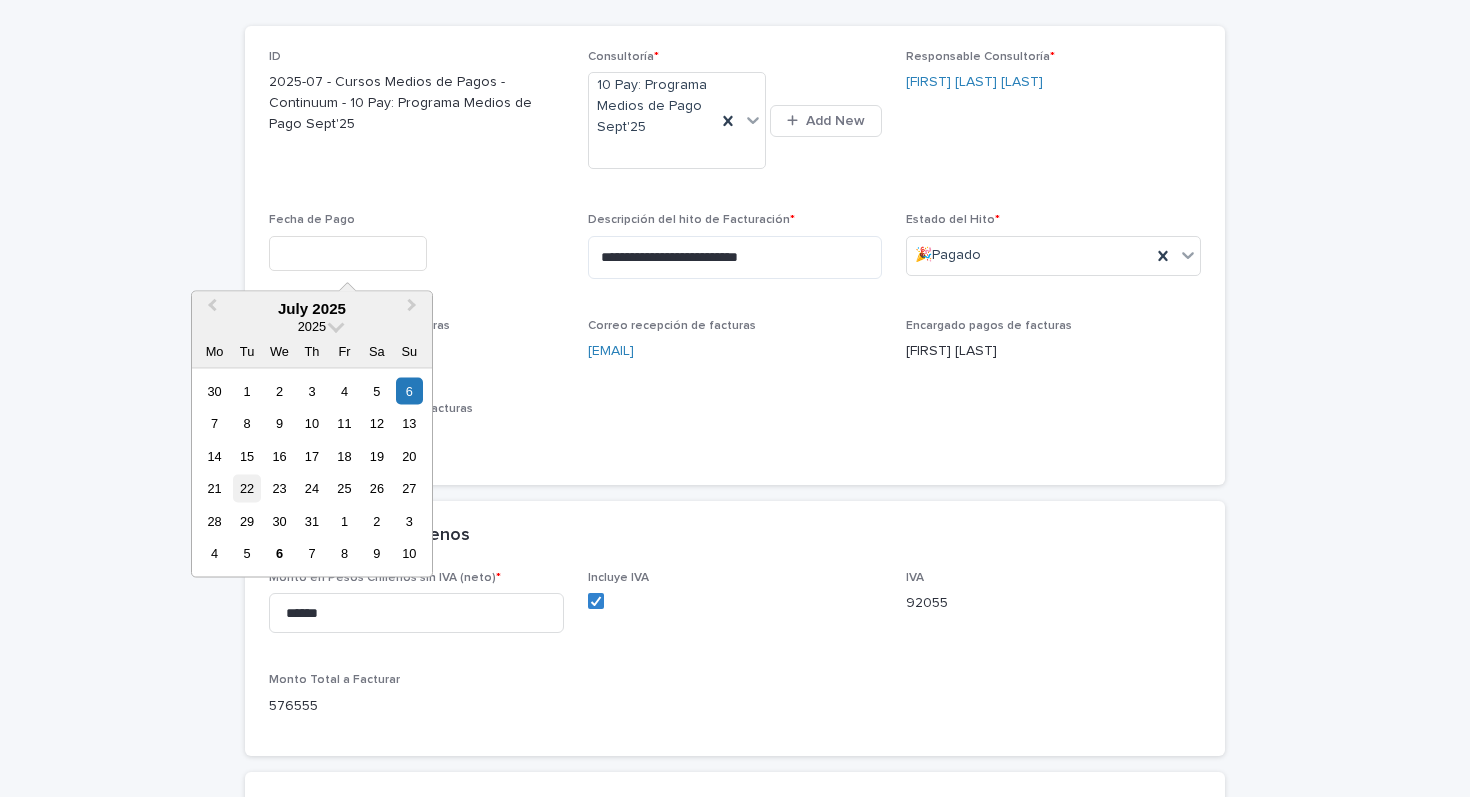 click on "22" at bounding box center (246, 488) 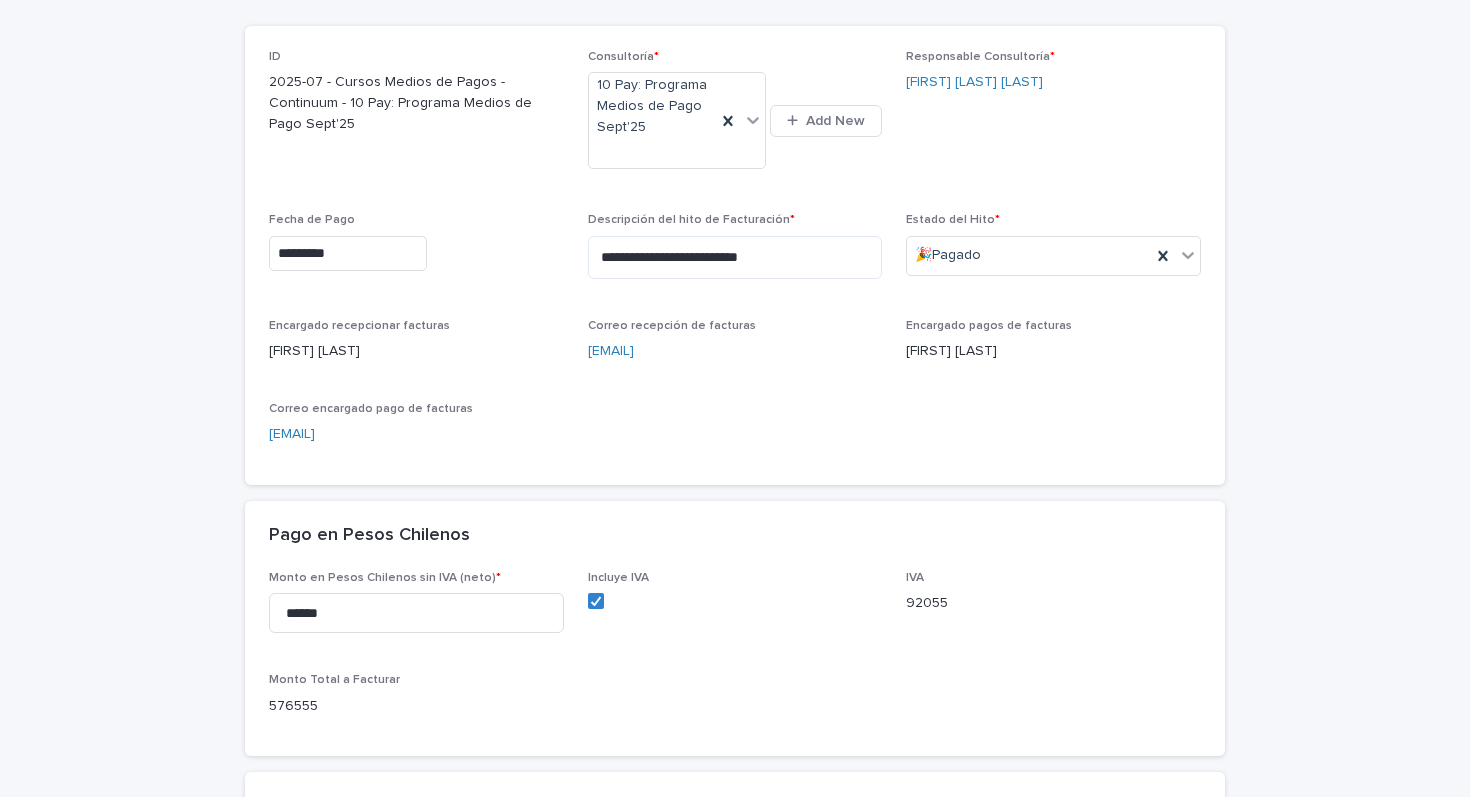 type on "*********" 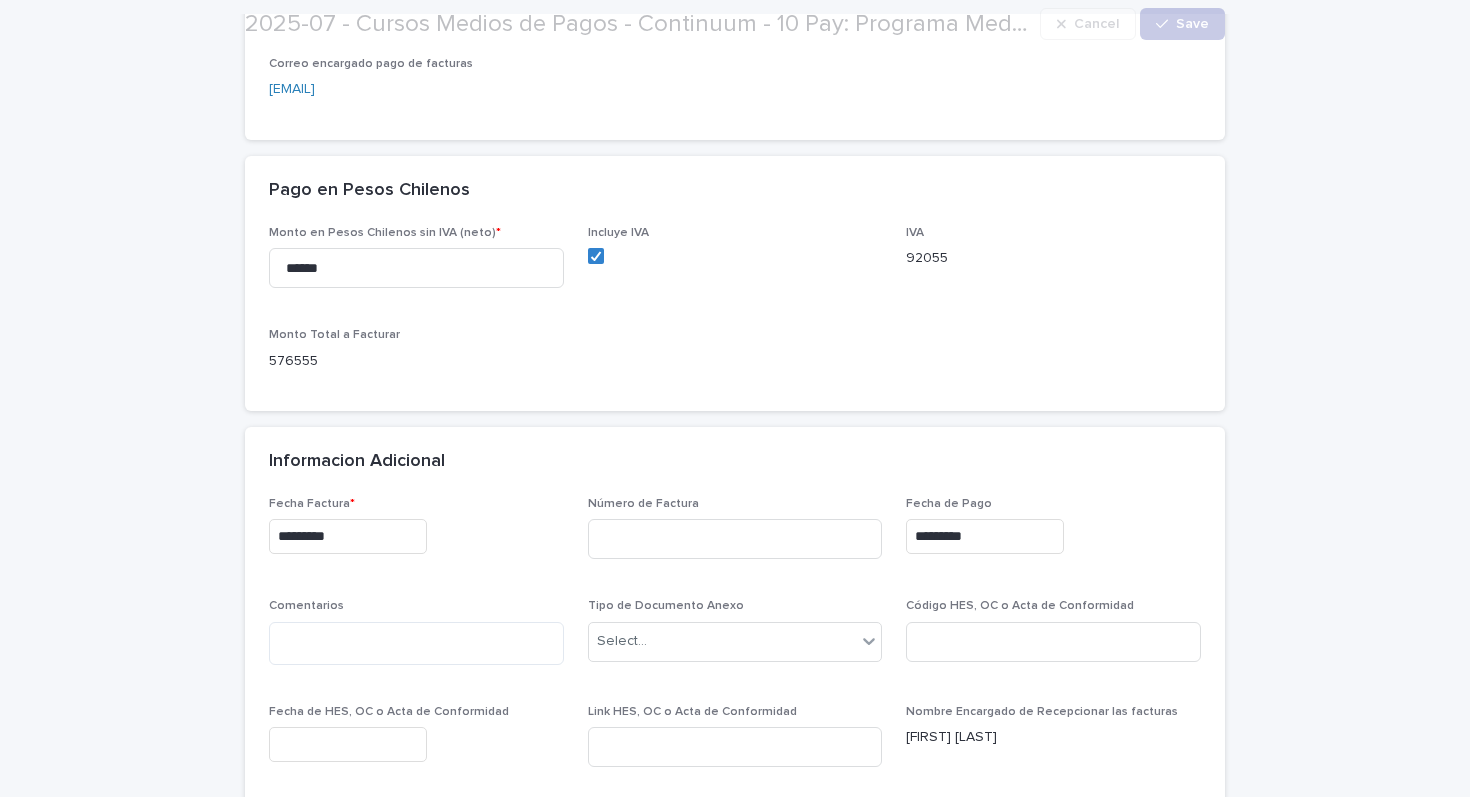 scroll, scrollTop: 598, scrollLeft: 0, axis: vertical 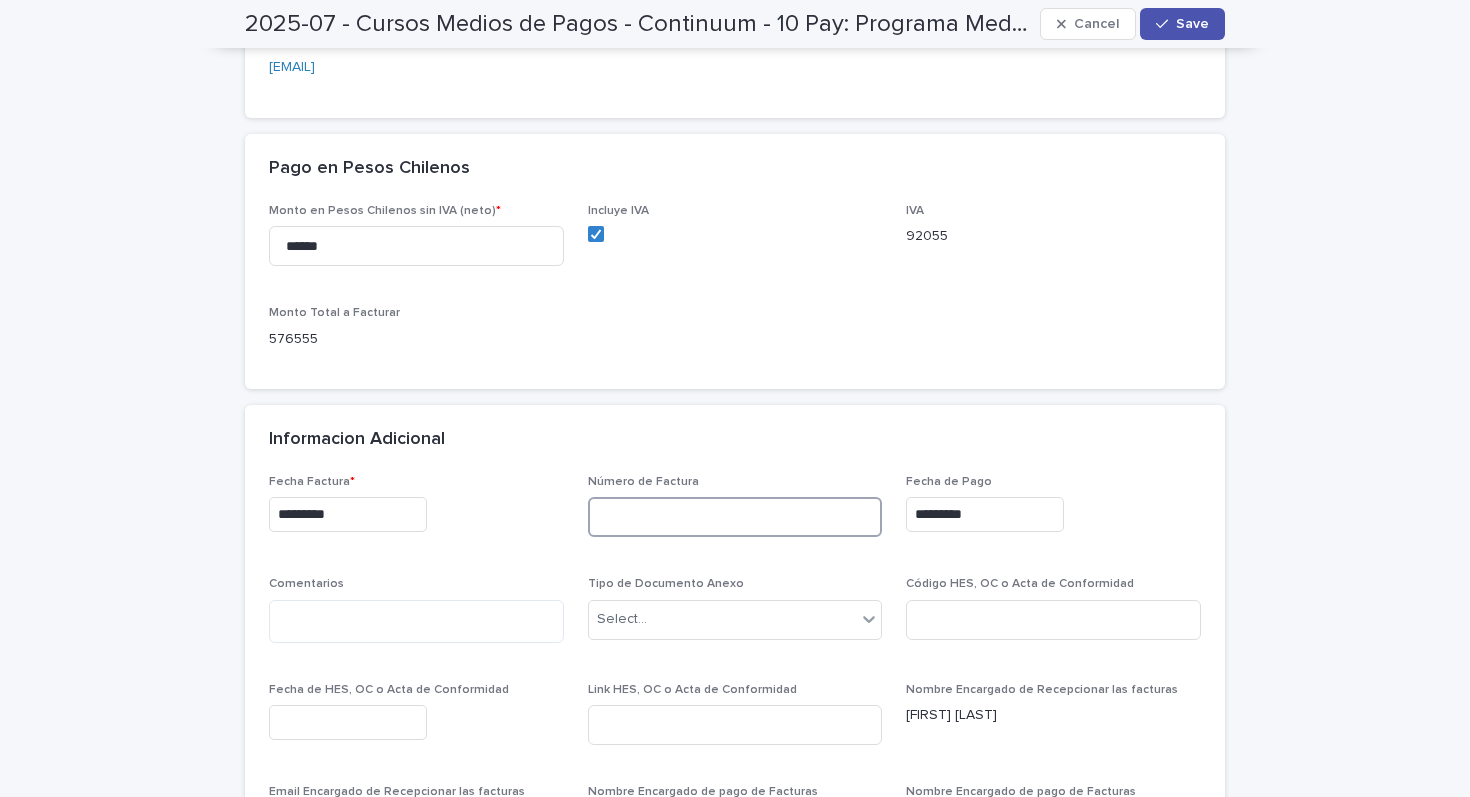 click at bounding box center (735, 517) 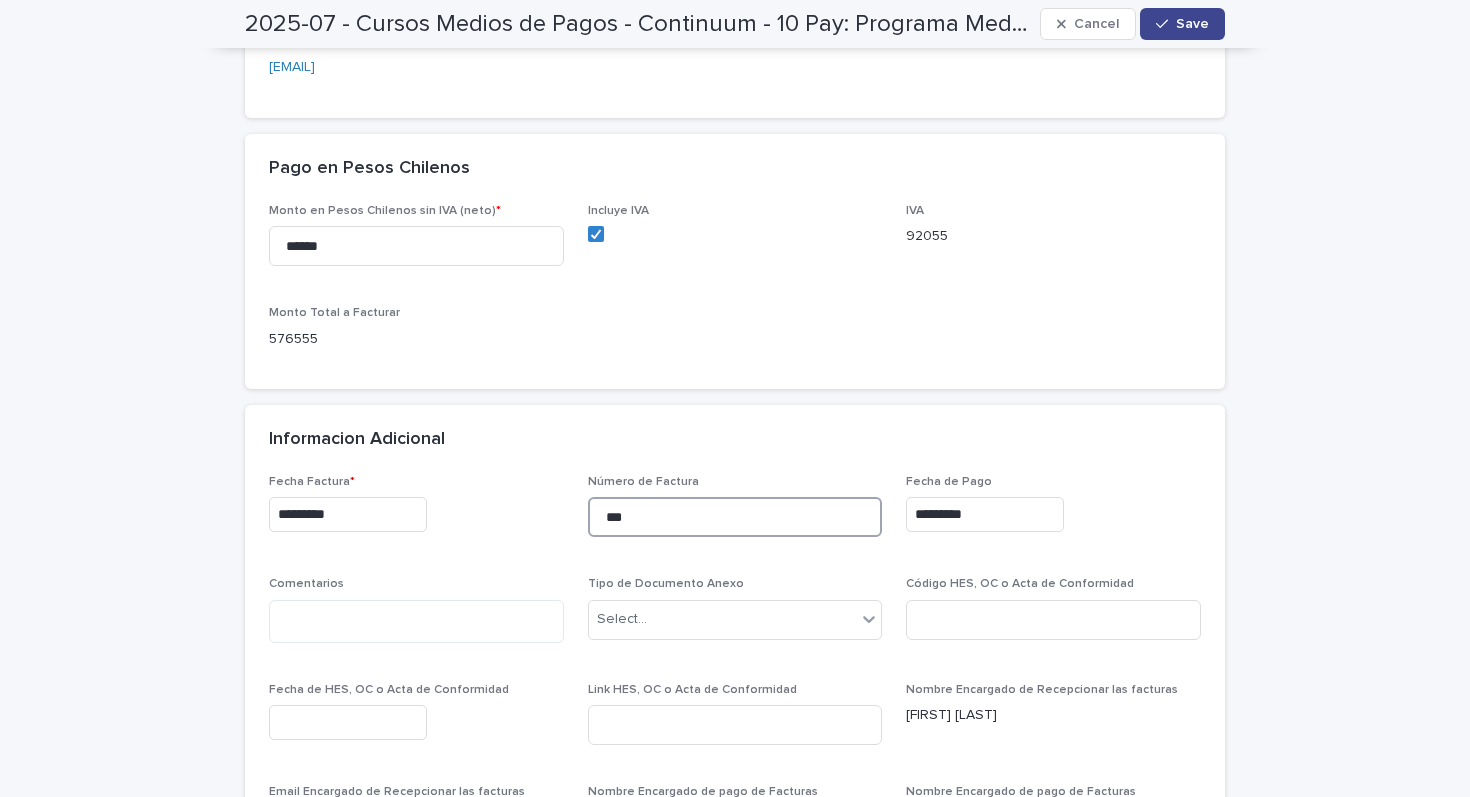 type on "***" 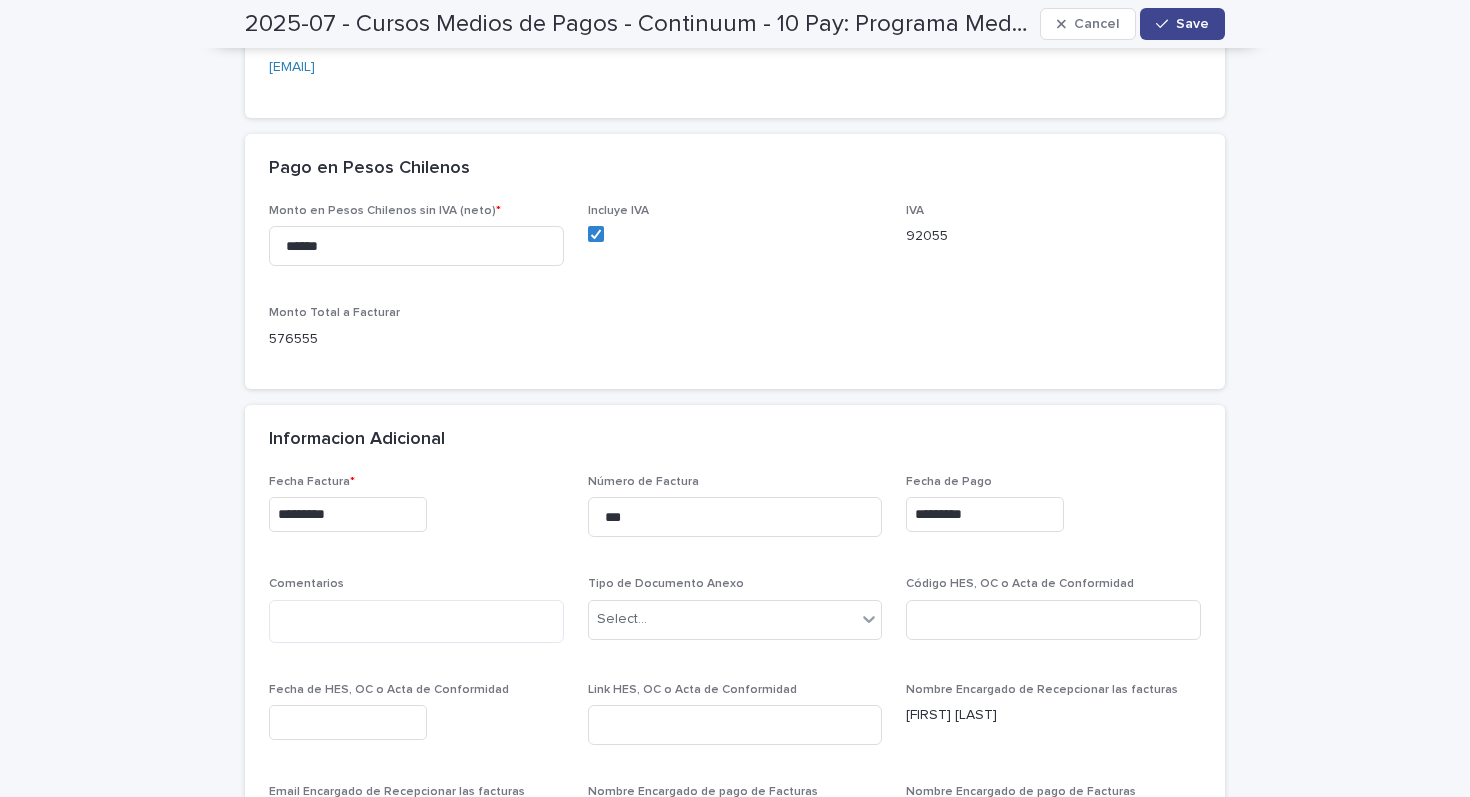 click on "Save" at bounding box center (1192, 24) 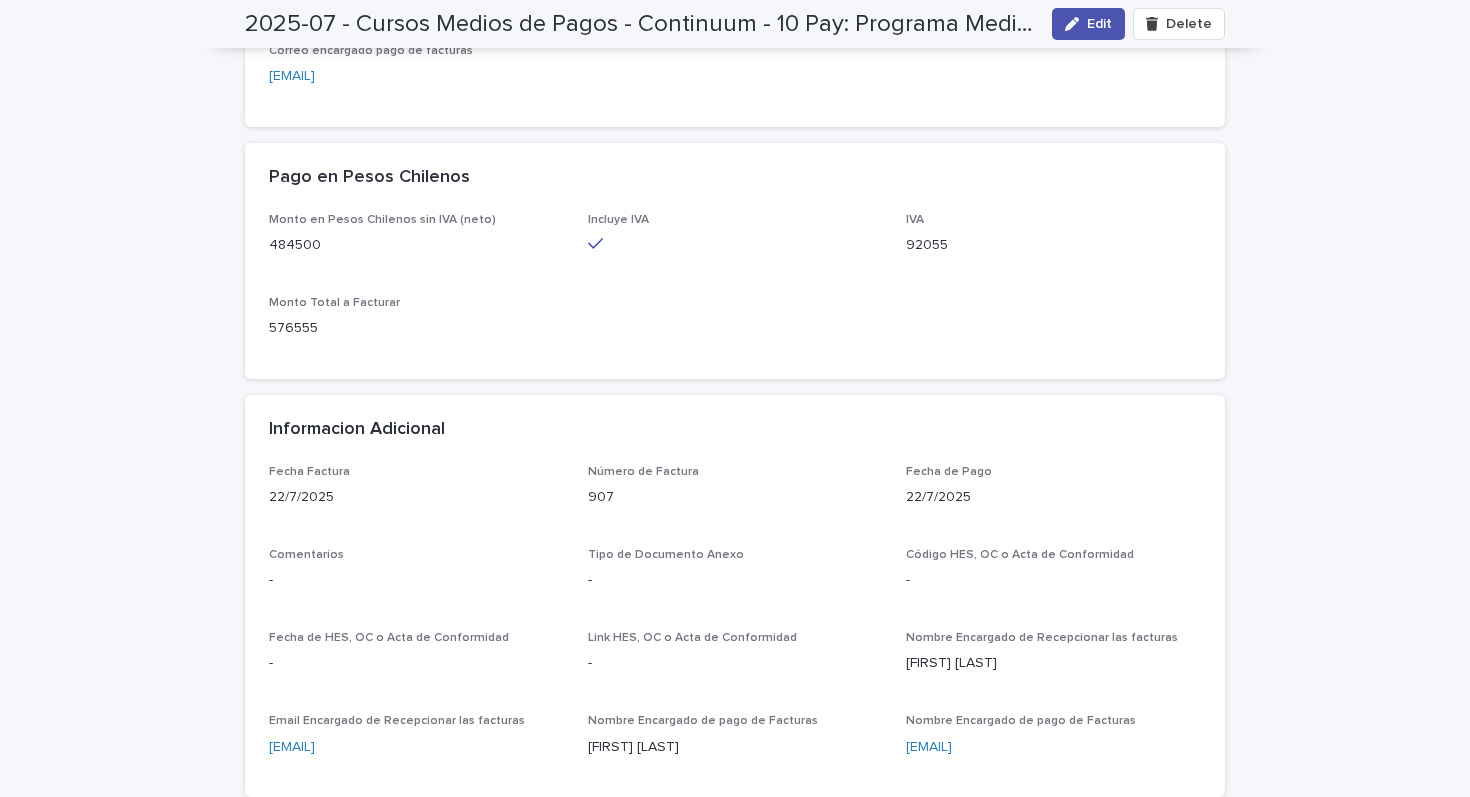 scroll, scrollTop: 0, scrollLeft: 0, axis: both 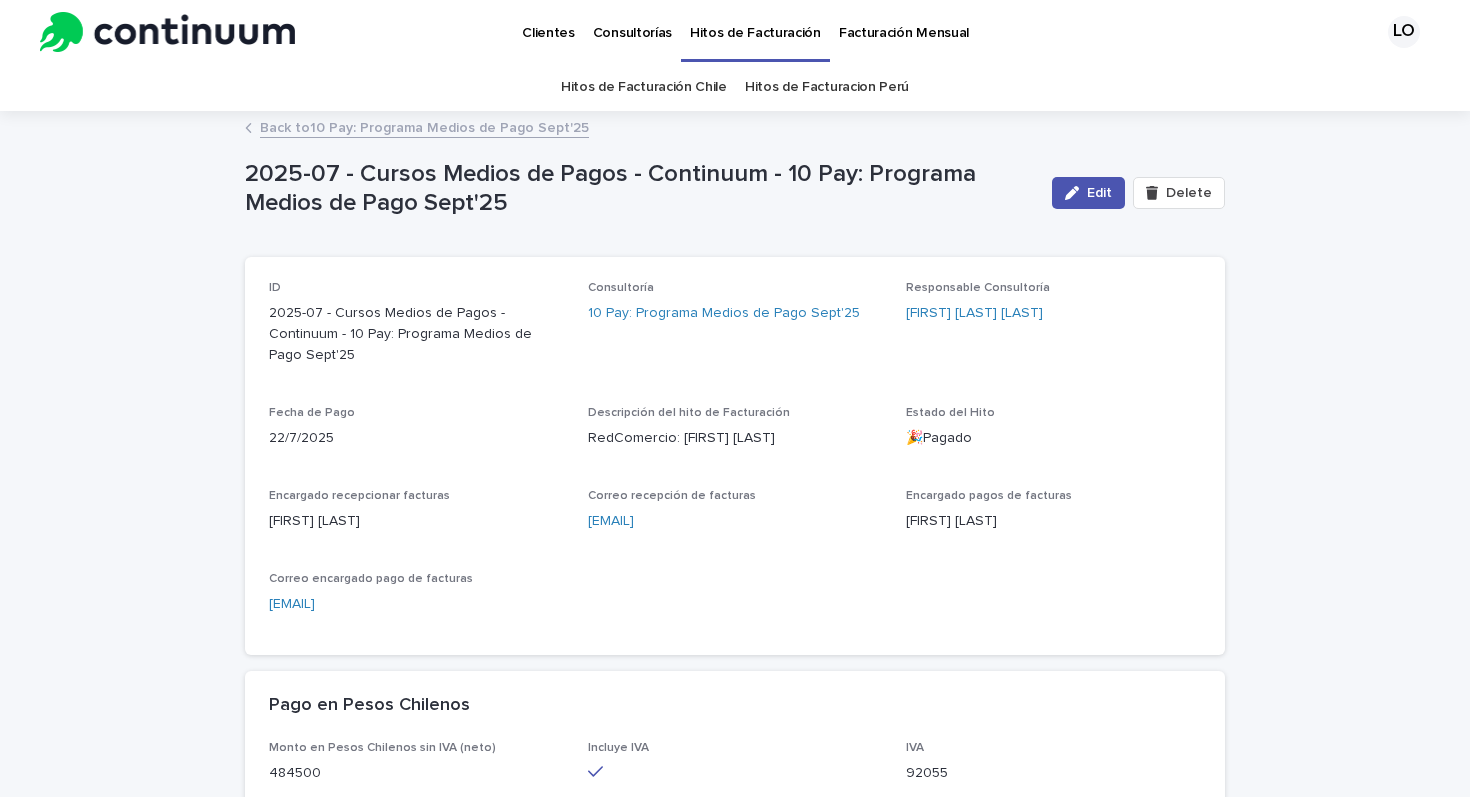 click on "Back to  10 Pay: Programa Medios de Pago Sept'25" at bounding box center [424, 126] 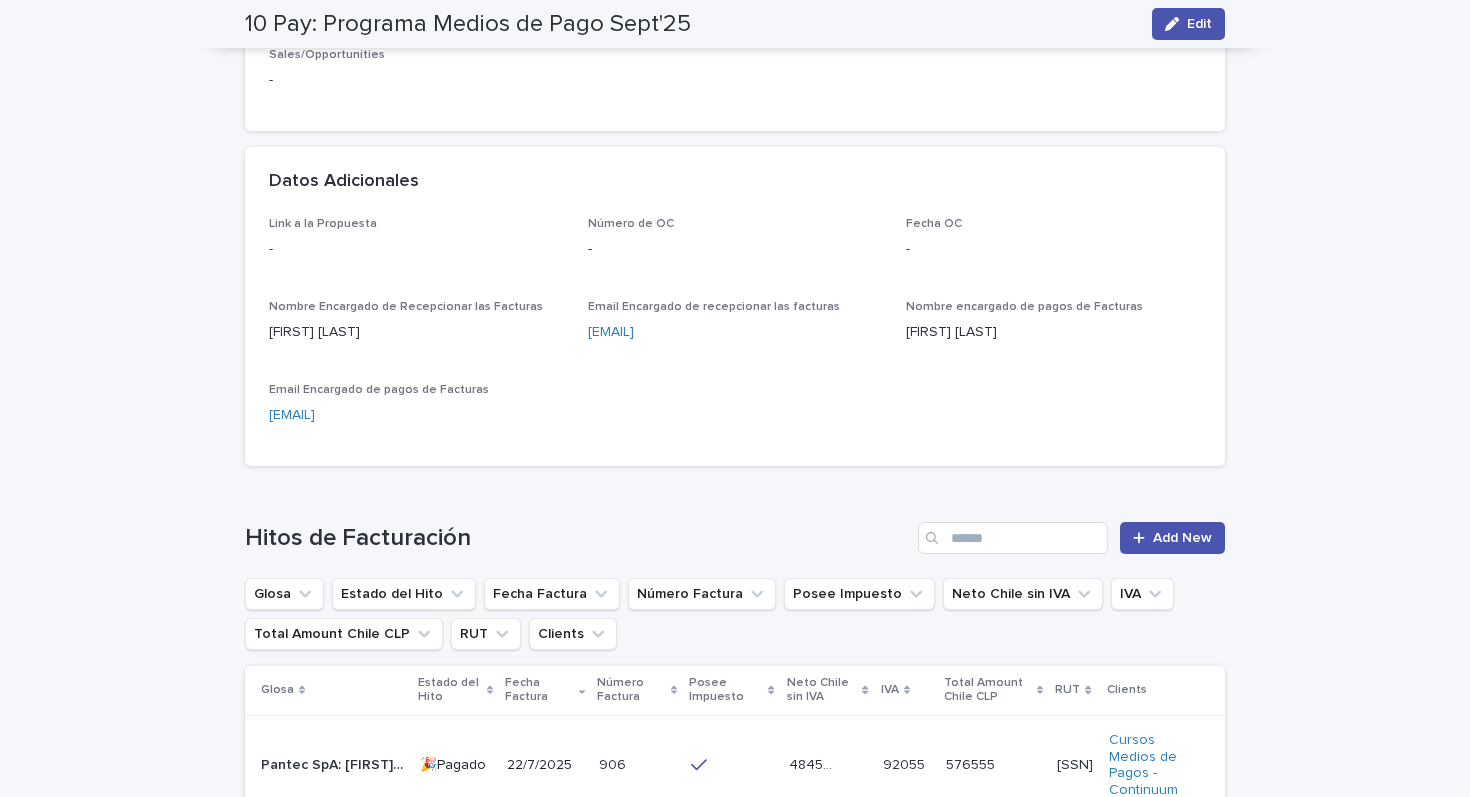 scroll, scrollTop: 620, scrollLeft: 0, axis: vertical 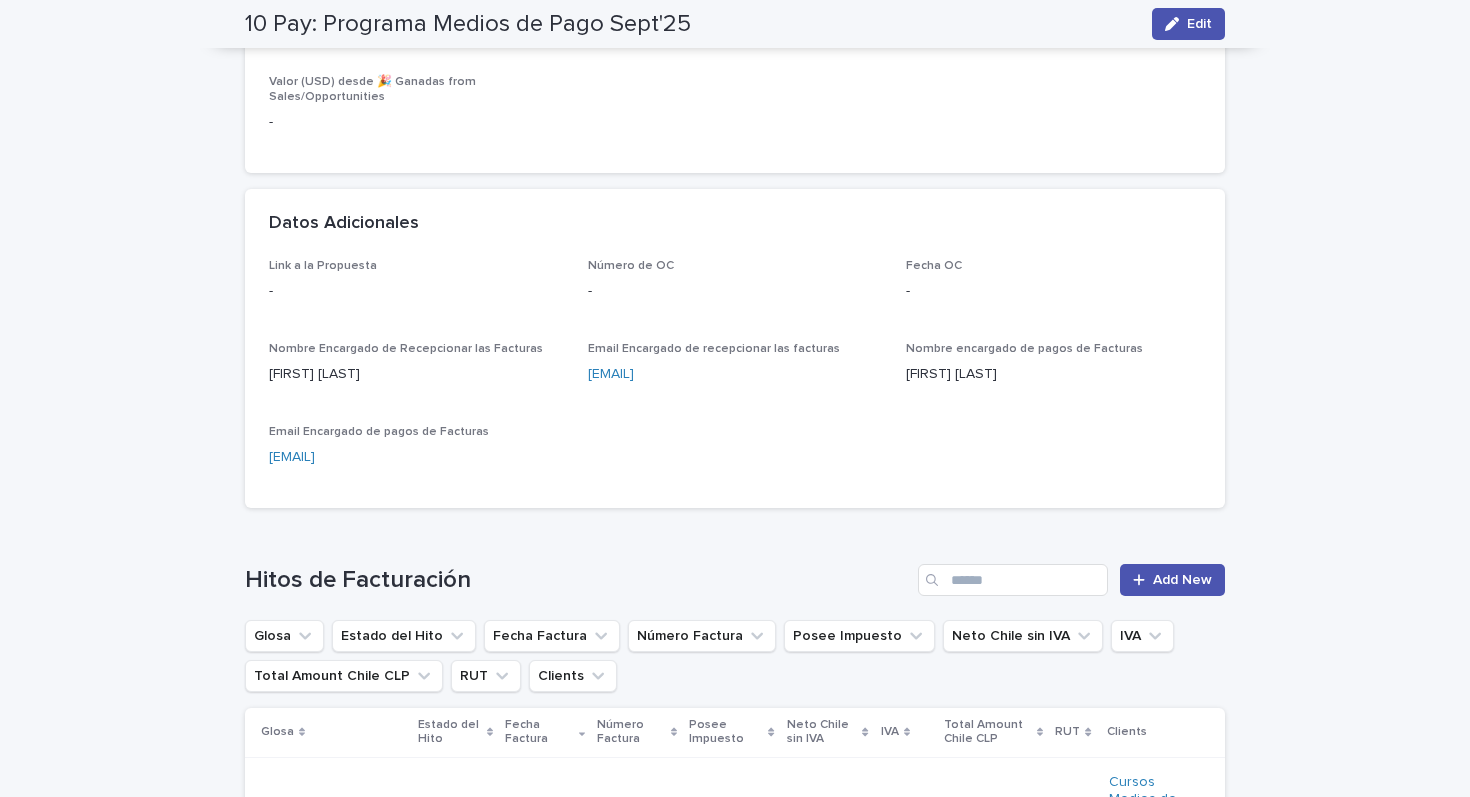 click on "Loading... Saving… Loading... Saving… 10 Pay: Programa Medios de Pago Sept'25 Edit 10 Pay: Programa Medios de Pago Sept'25 Edit Sorry, there was an error saving your record. Please try again. Please fill out the required fields below. Loading... Saving… Loading... Saving… Loading... Saving… Consultoria Nombre Consultoría 10 Pay: Programa Medios de Pago Sept'25 Fecha Inicio Consultoría 1/7/2025 Cliente Cursos Medios de Pagos - Continuum   Success Manager - Contacto de la Consultoría - Email Contacto Consultoría - Cantidad de Hitos 30 Estado de la Consultoría 🎉 COMPROMETIDO Equipo de Producto desde el Pipeline - Cancha del Cliente - Facturación vía 🇨🇱 Chile Moneda usada en la propuesta Pesos Chilenos   Cancha del Equipo - Responsable o Lider del Desafio Macarena Mercado Peredo   Link 🎉  Ganadas from Sales/Opportunities - Valor (USD) desde 🎉  Ganadas from Sales/Opportunities - Loading... Saving… Monto total de la Consultoría indicada en la propuesta Loading... Saving… - - -" at bounding box center (735, 537) 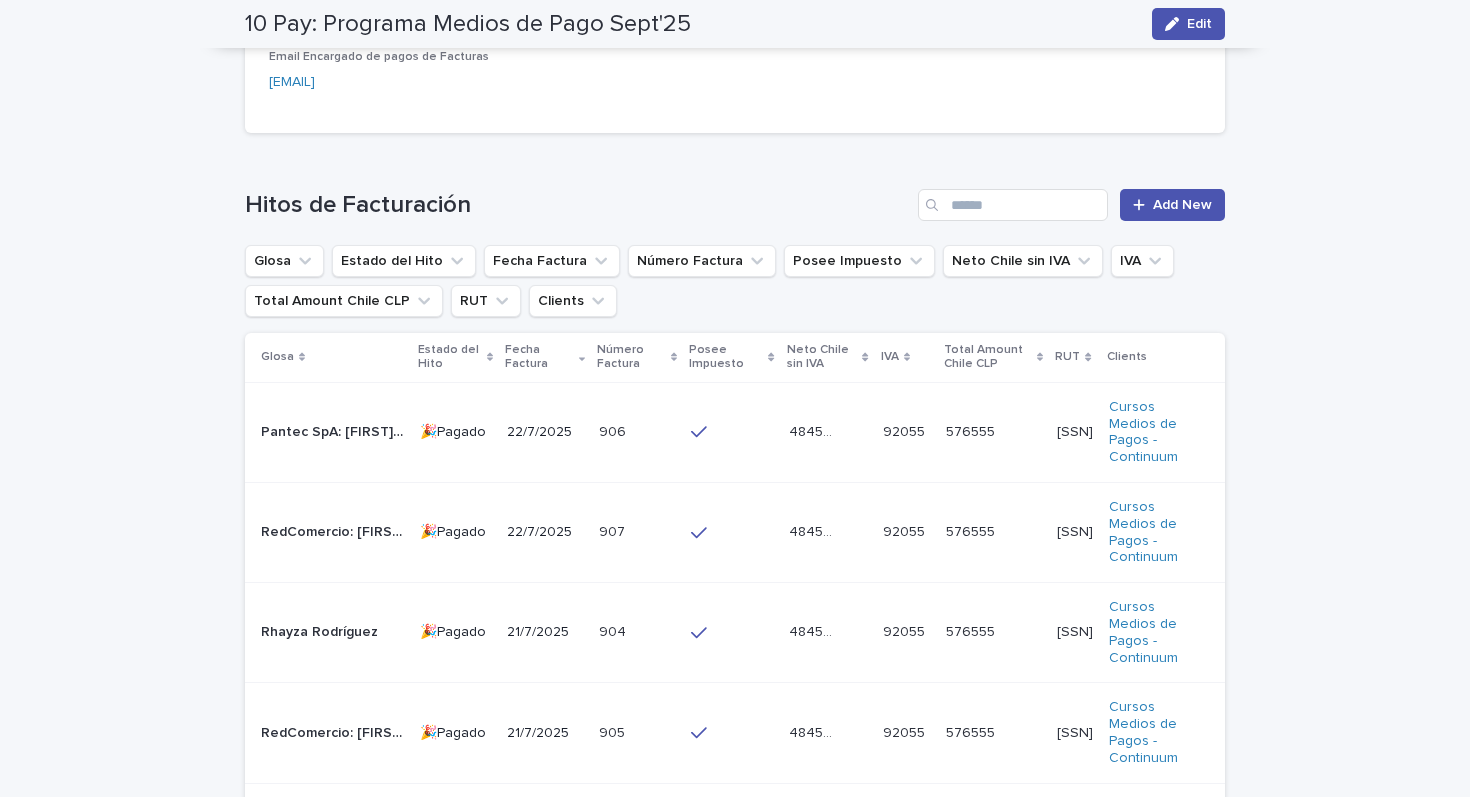 scroll, scrollTop: 999, scrollLeft: 0, axis: vertical 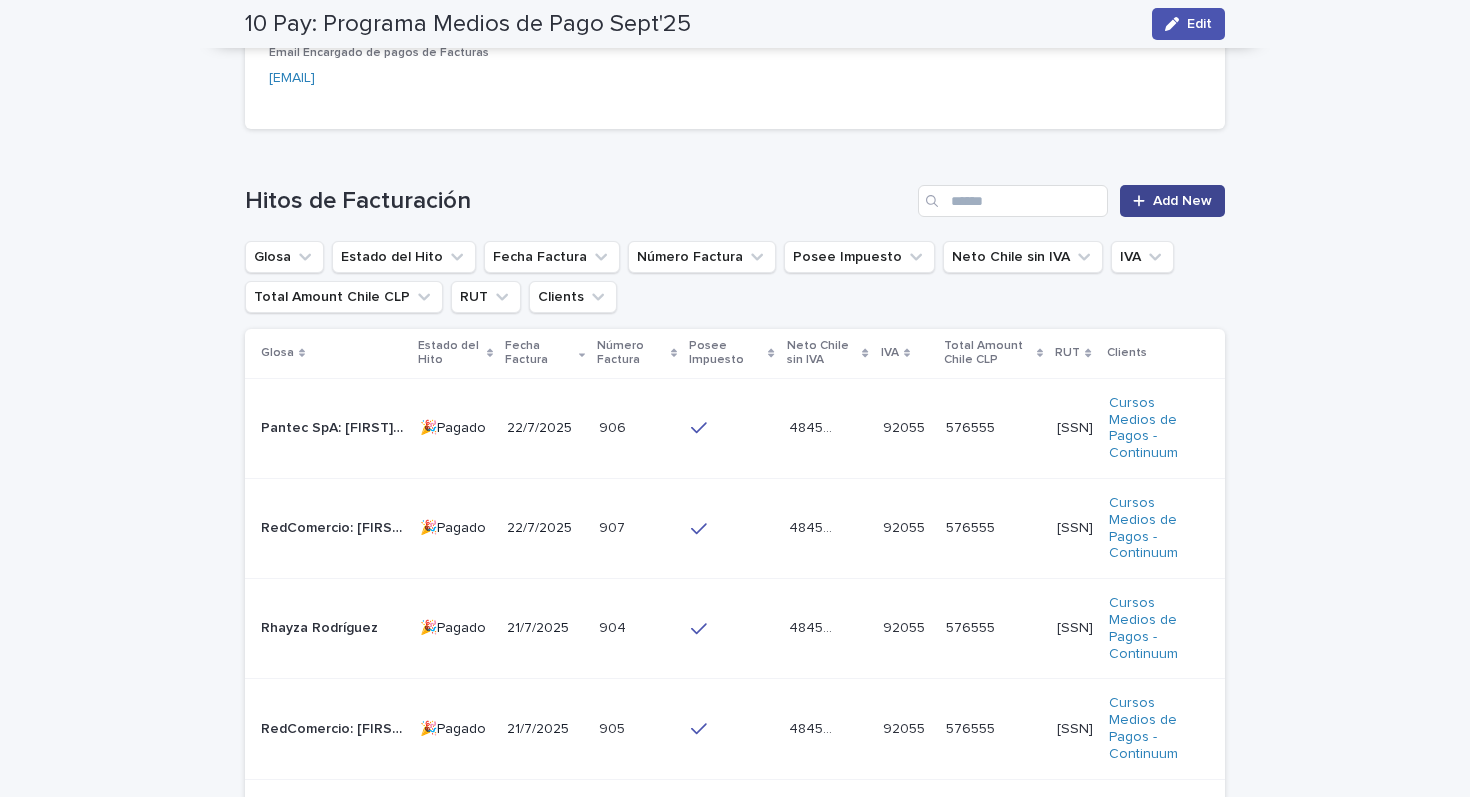 click on "Add New" at bounding box center [1182, 201] 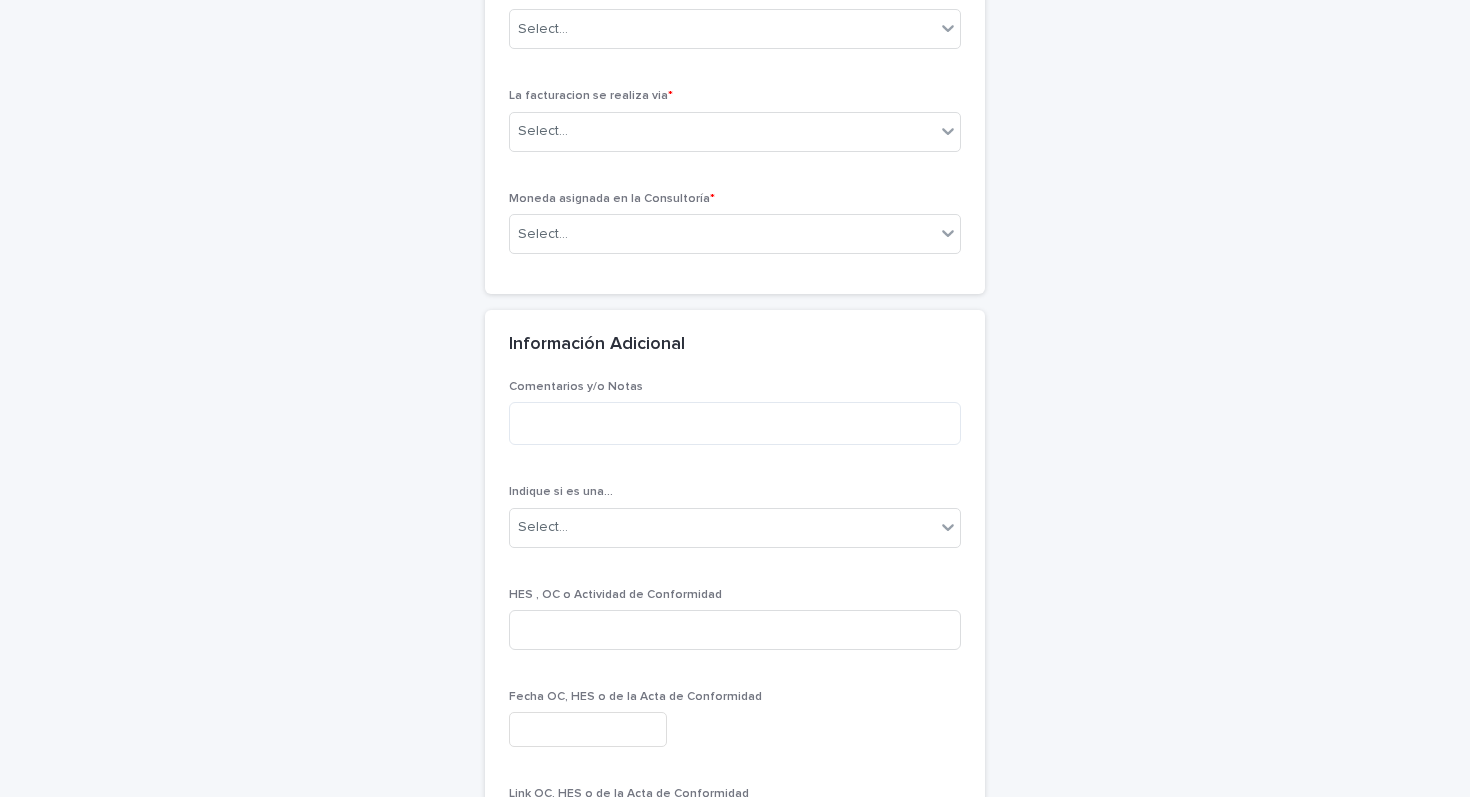 scroll, scrollTop: 0, scrollLeft: 0, axis: both 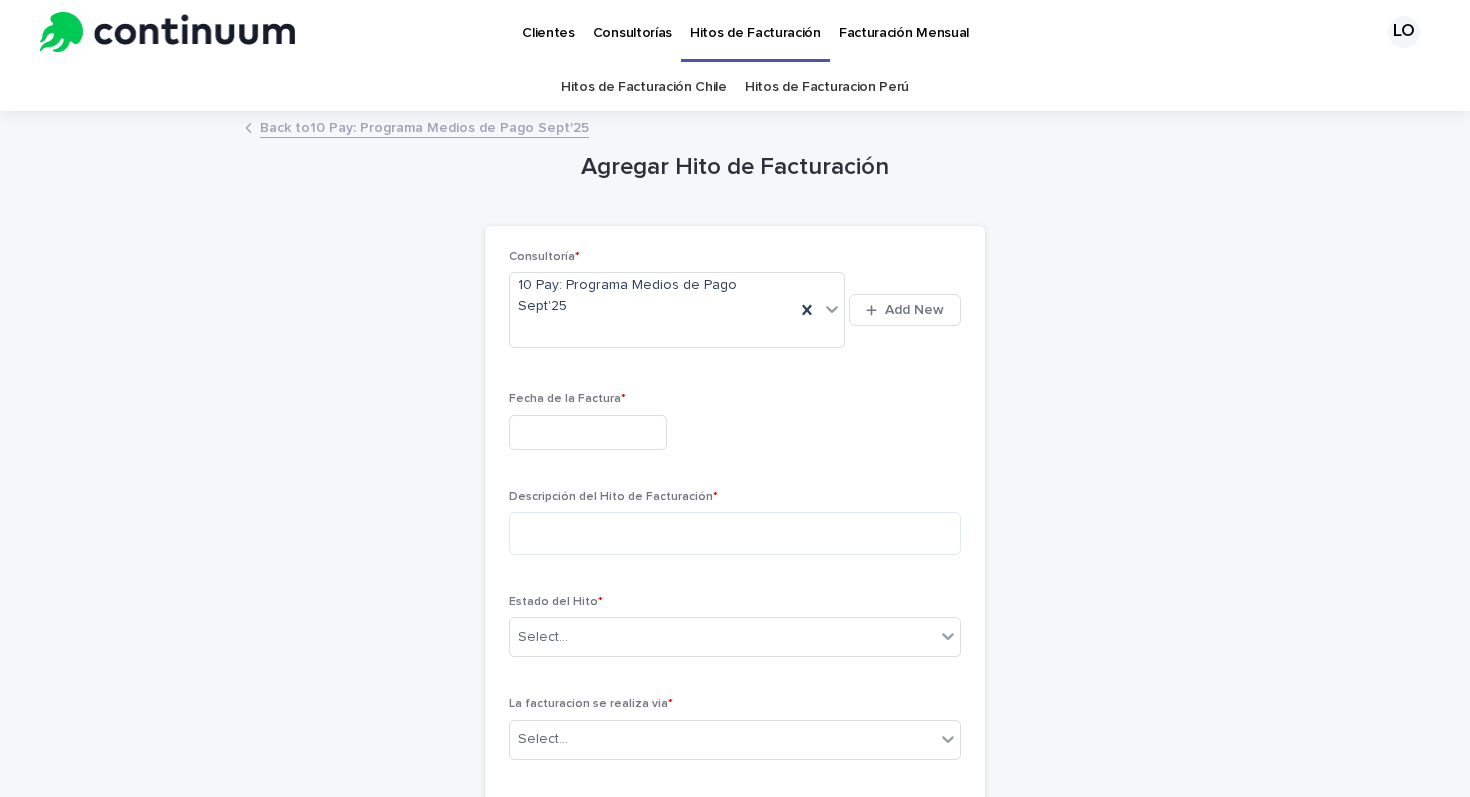 click at bounding box center (588, 432) 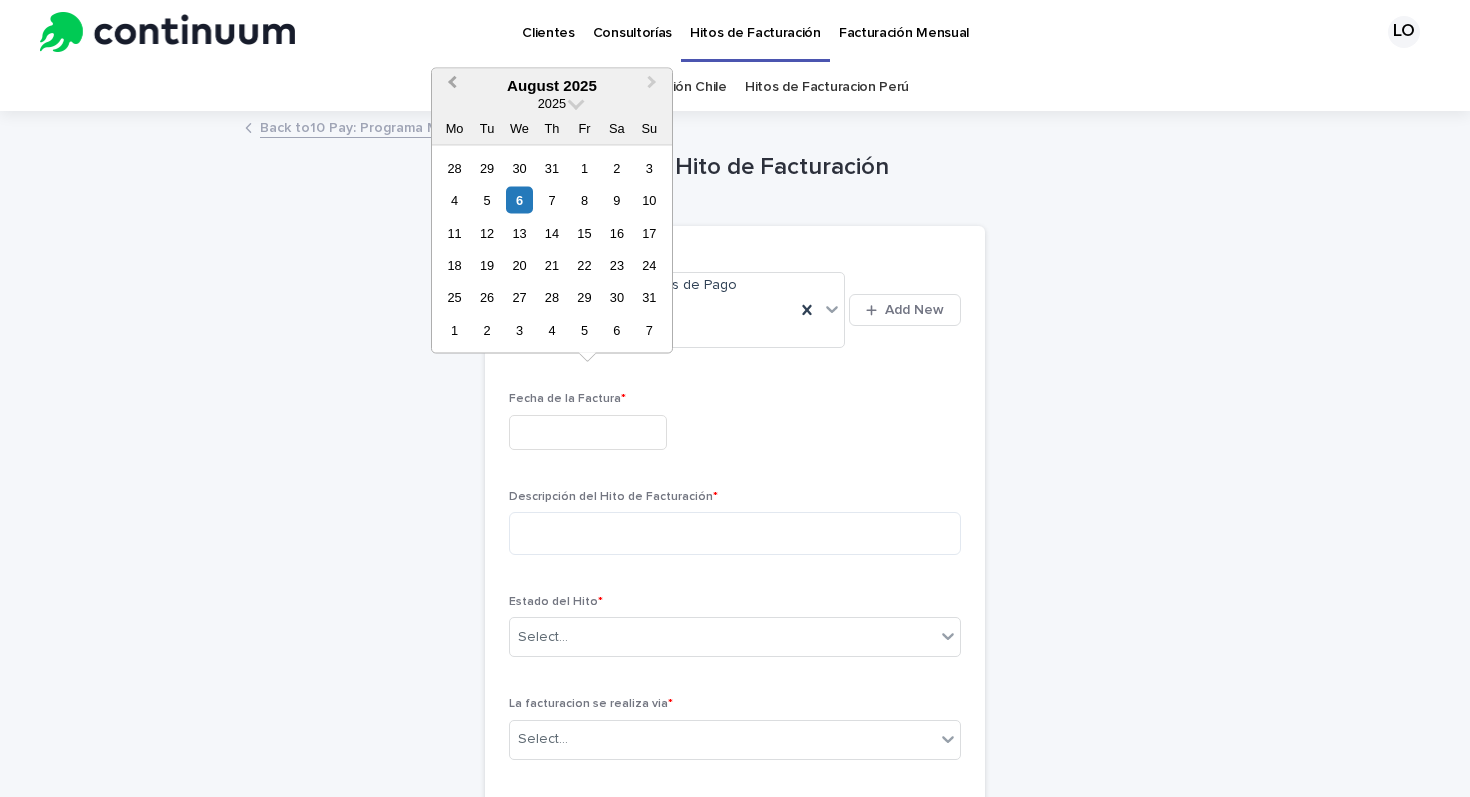 click on "Previous Month" at bounding box center [452, 84] 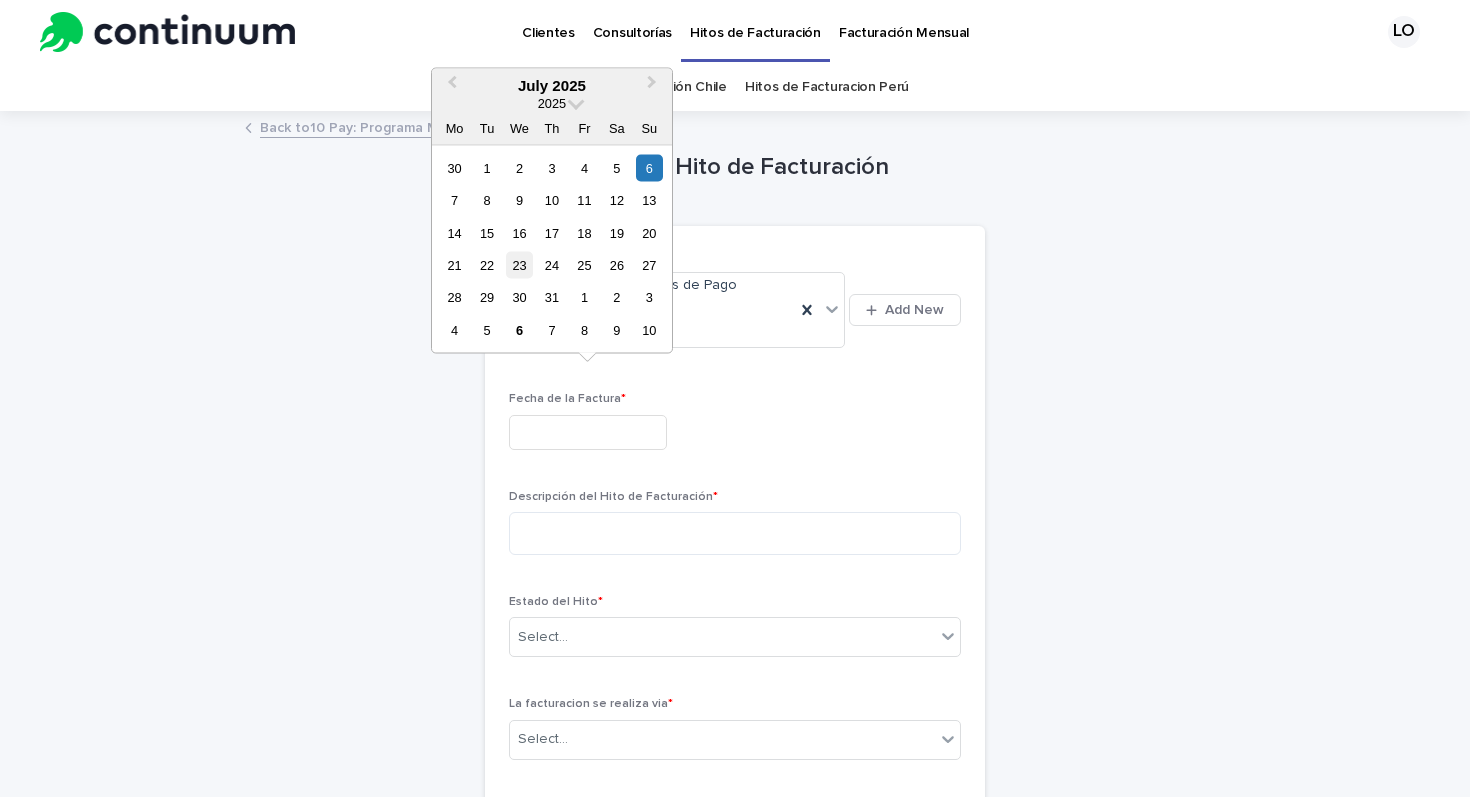 click on "23" at bounding box center (519, 265) 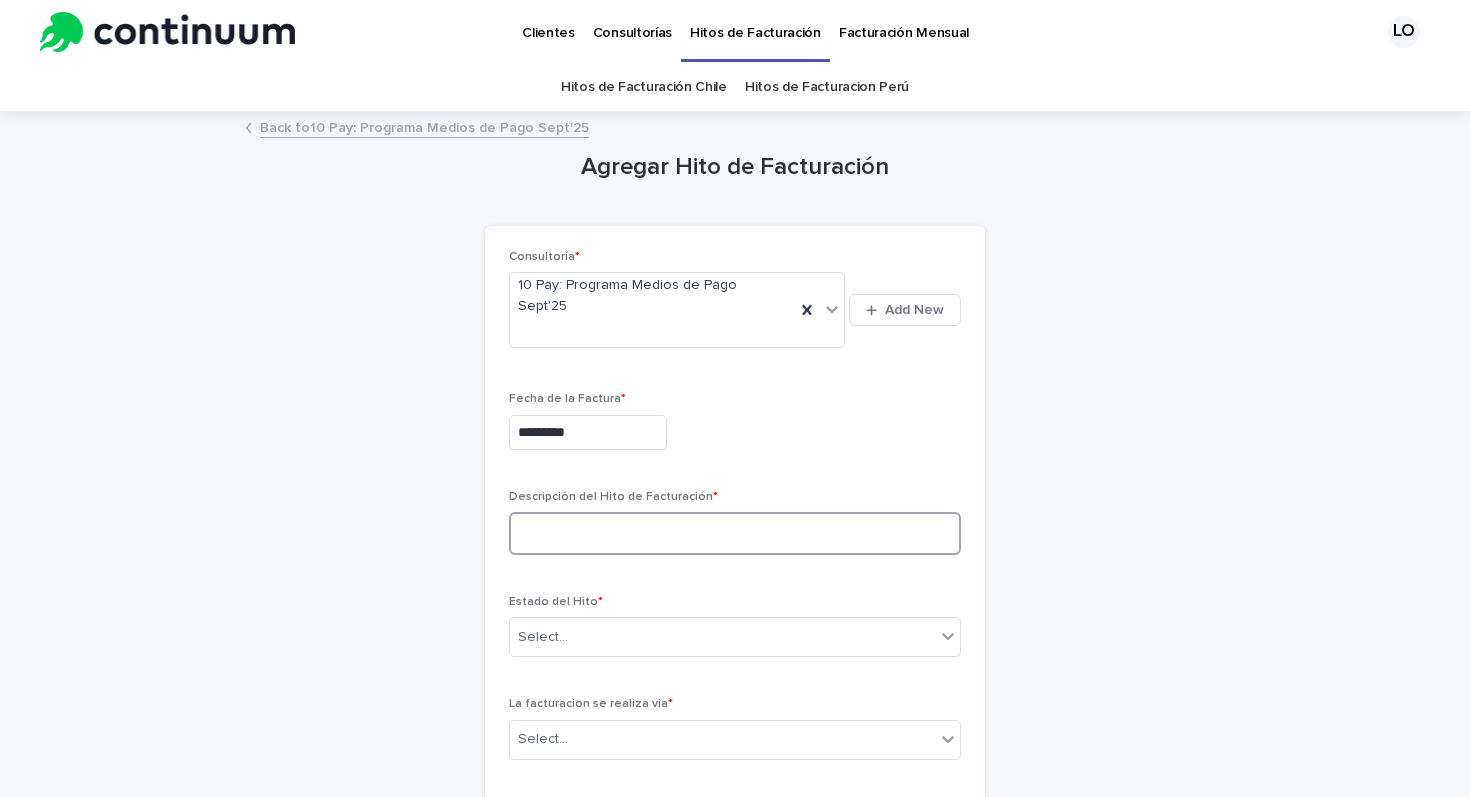 click at bounding box center [735, 533] 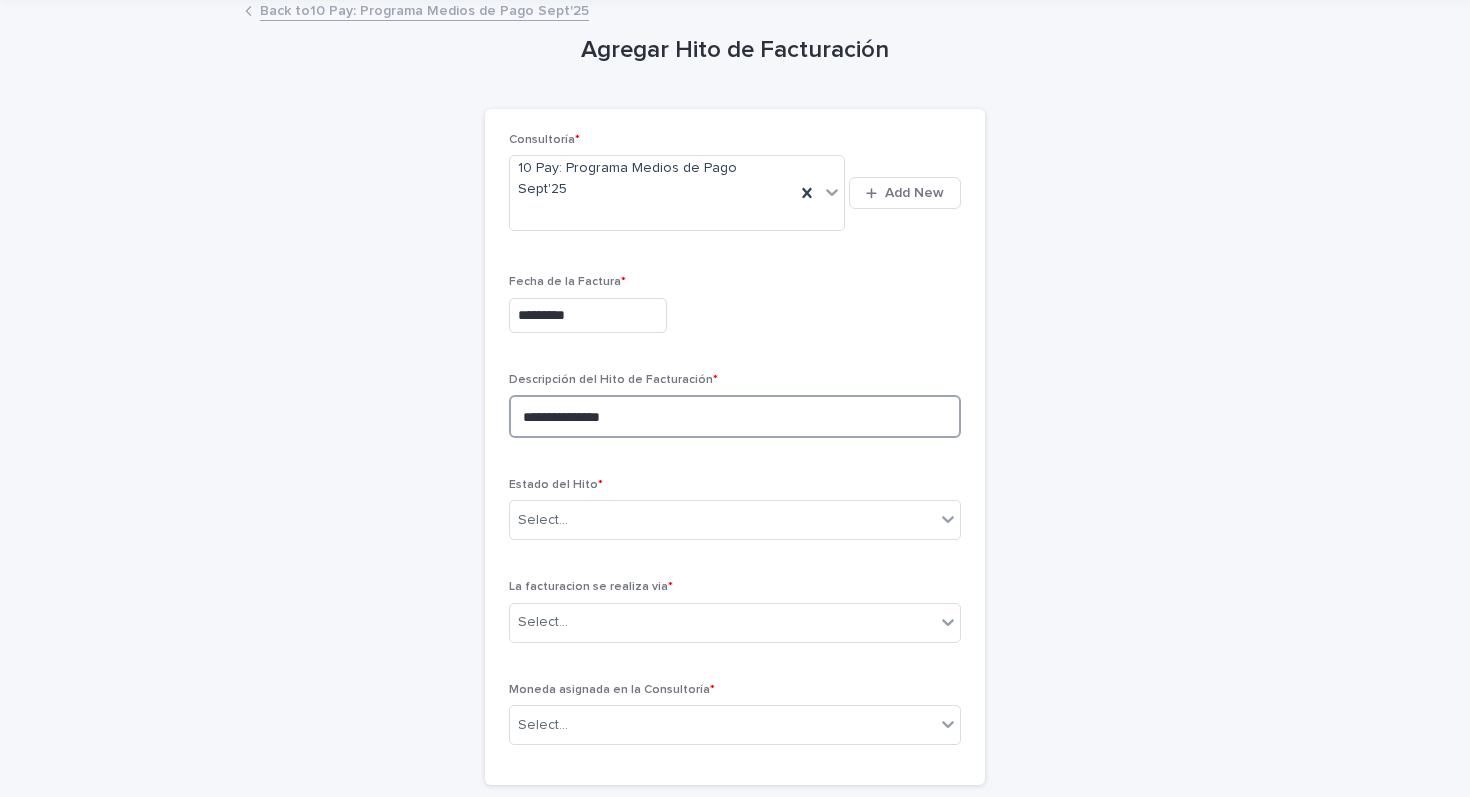 scroll, scrollTop: 174, scrollLeft: 0, axis: vertical 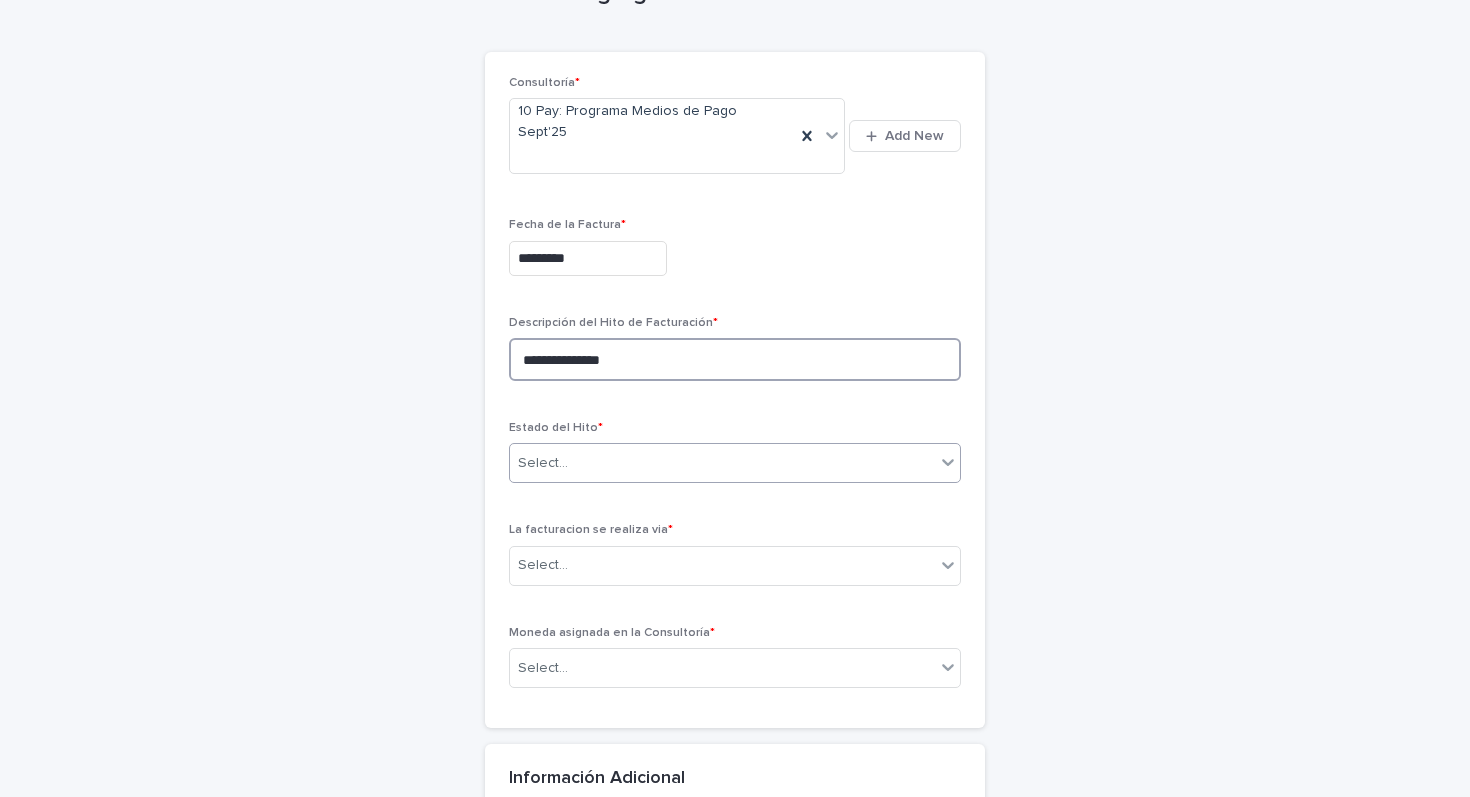 type on "**********" 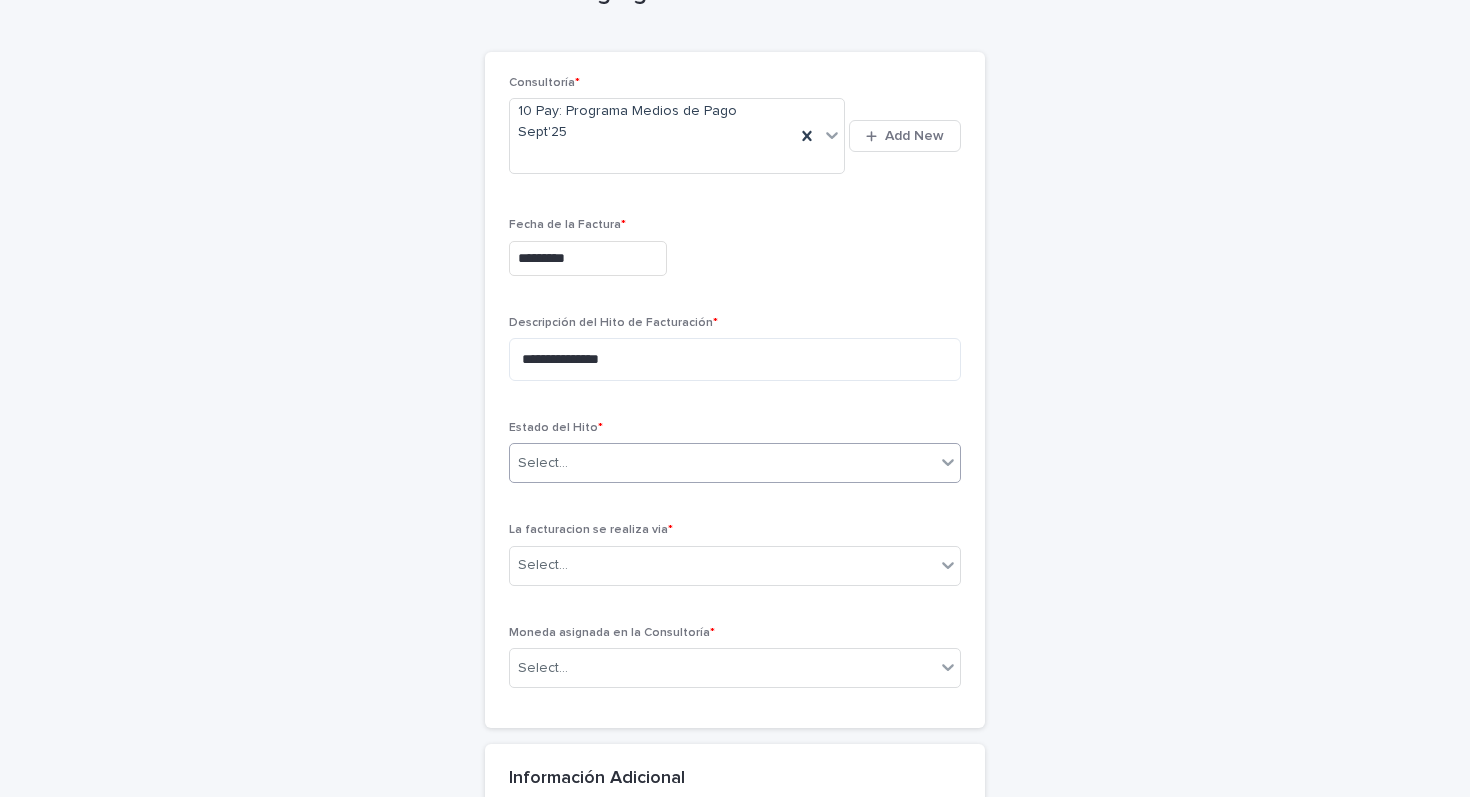 click on "Select..." at bounding box center (543, 463) 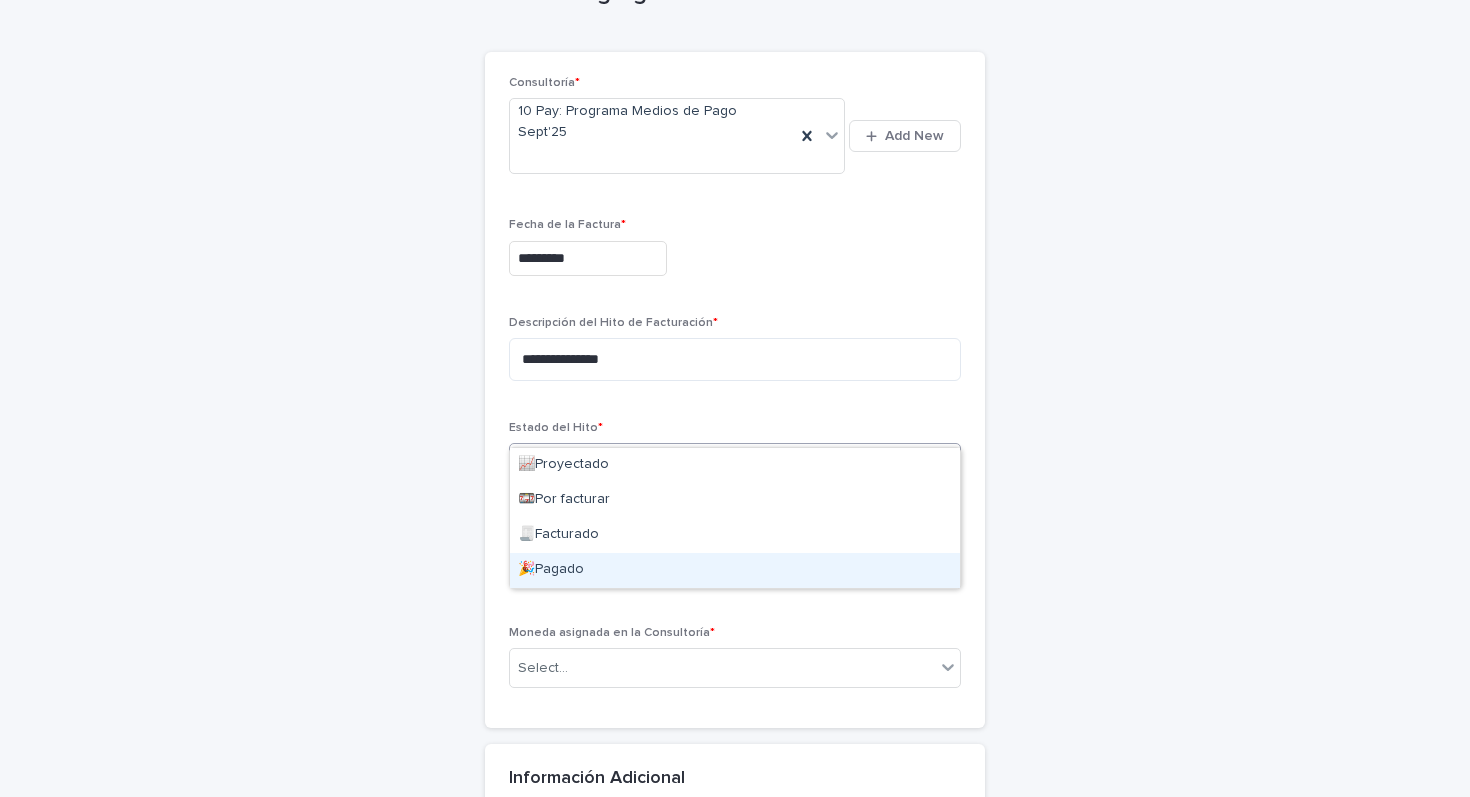click on "🎉Pagado" at bounding box center [735, 570] 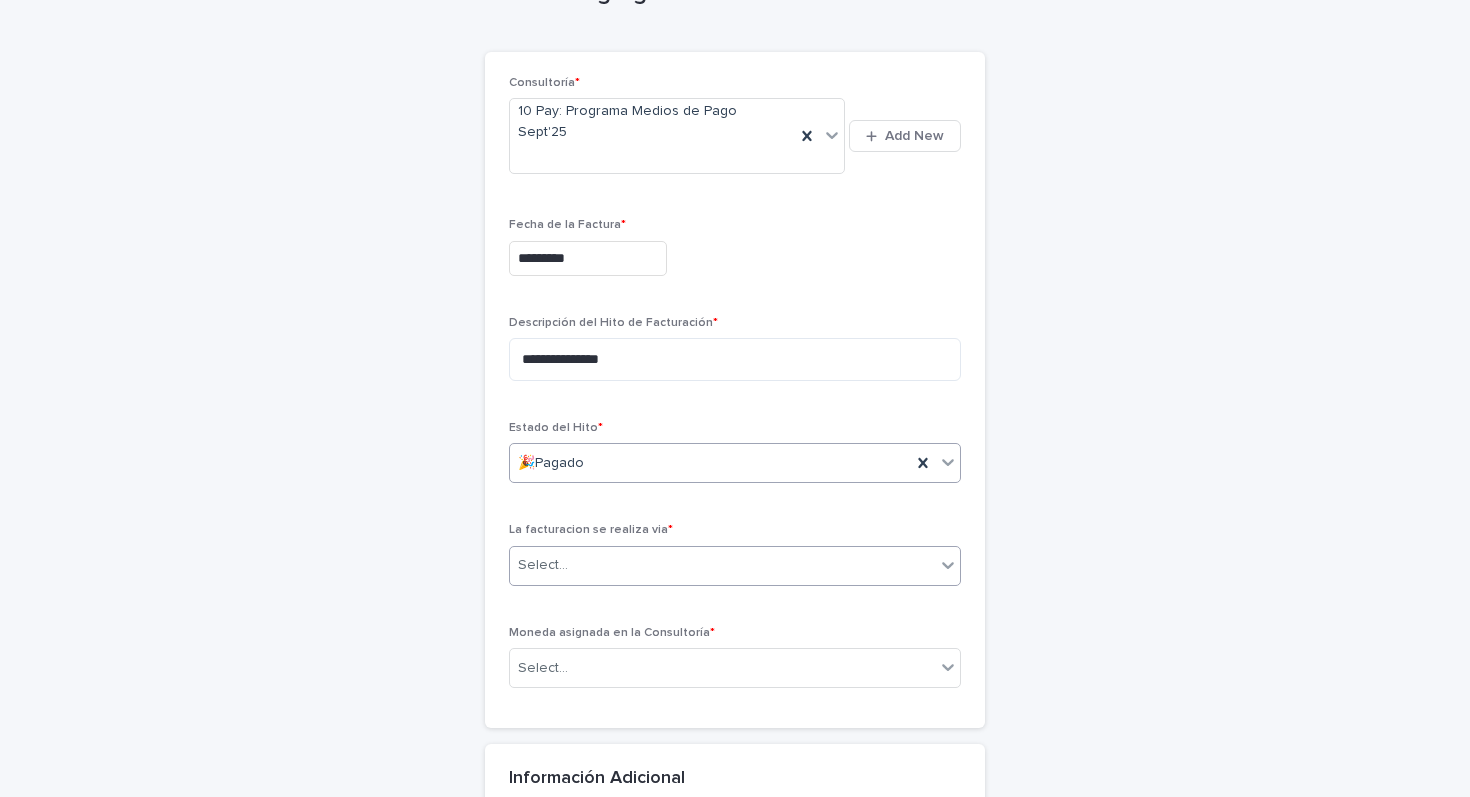 click on "Select..." at bounding box center (722, 565) 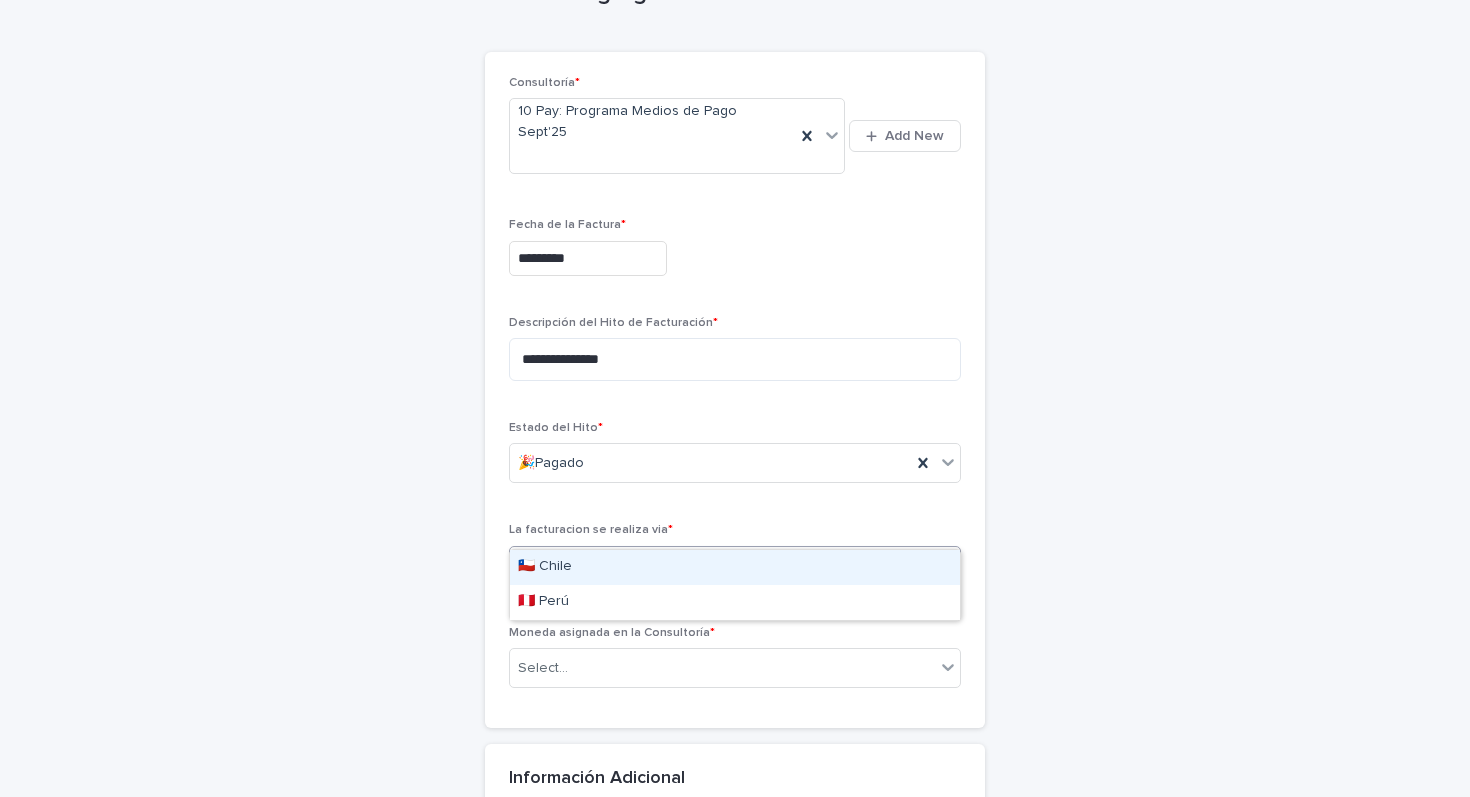 click on "🇨🇱 Chile" at bounding box center (735, 567) 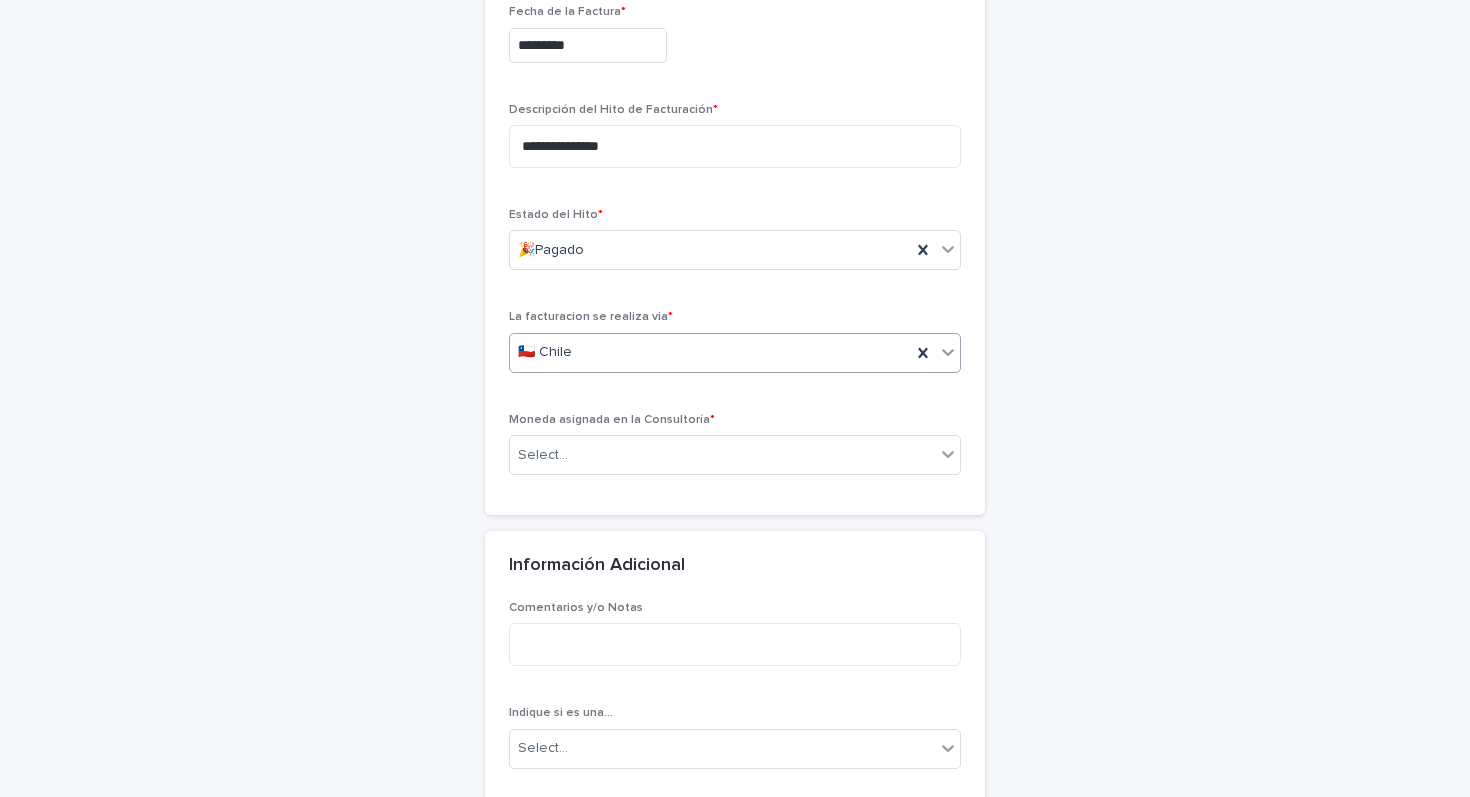 scroll, scrollTop: 388, scrollLeft: 0, axis: vertical 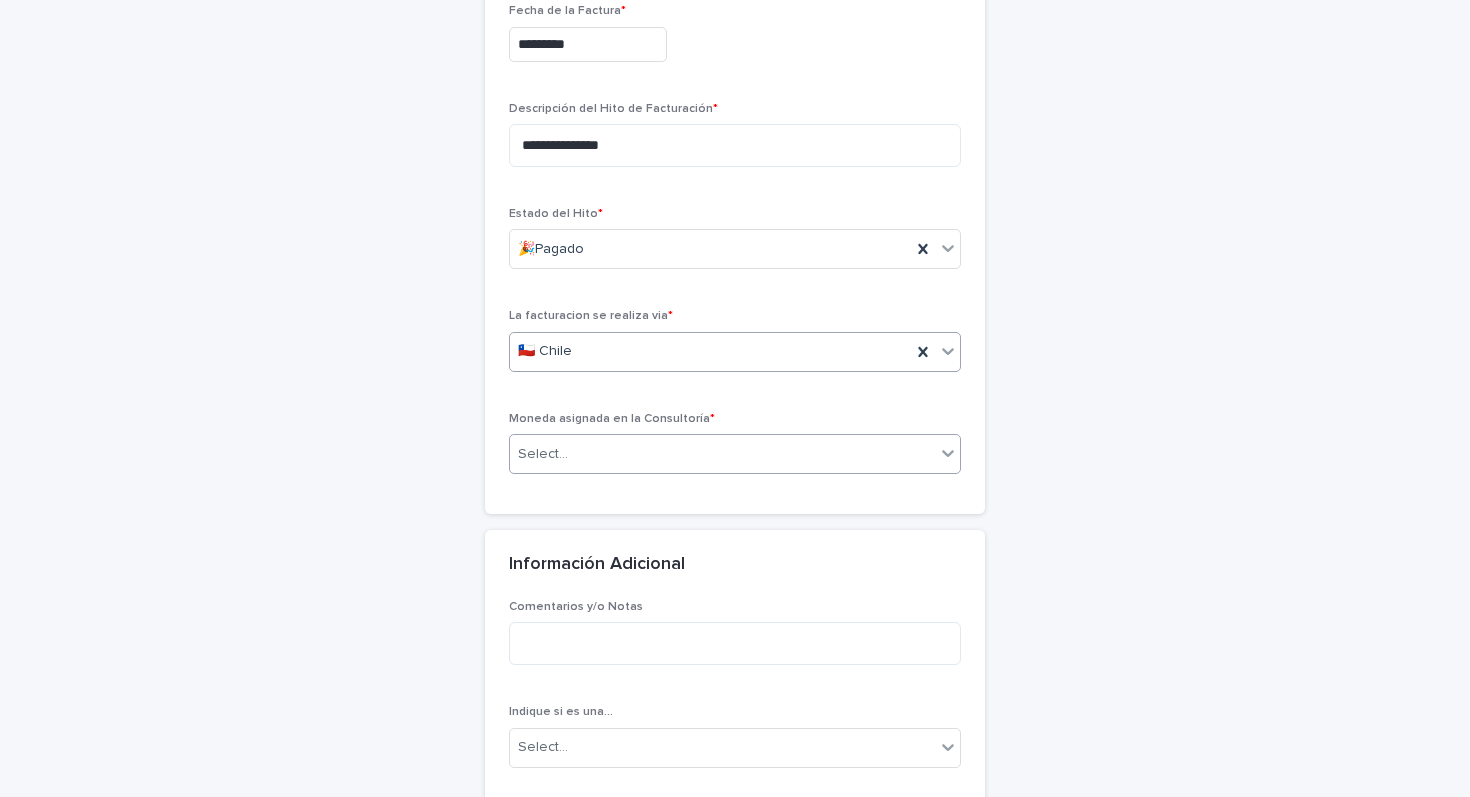 click on "Select..." at bounding box center (722, 454) 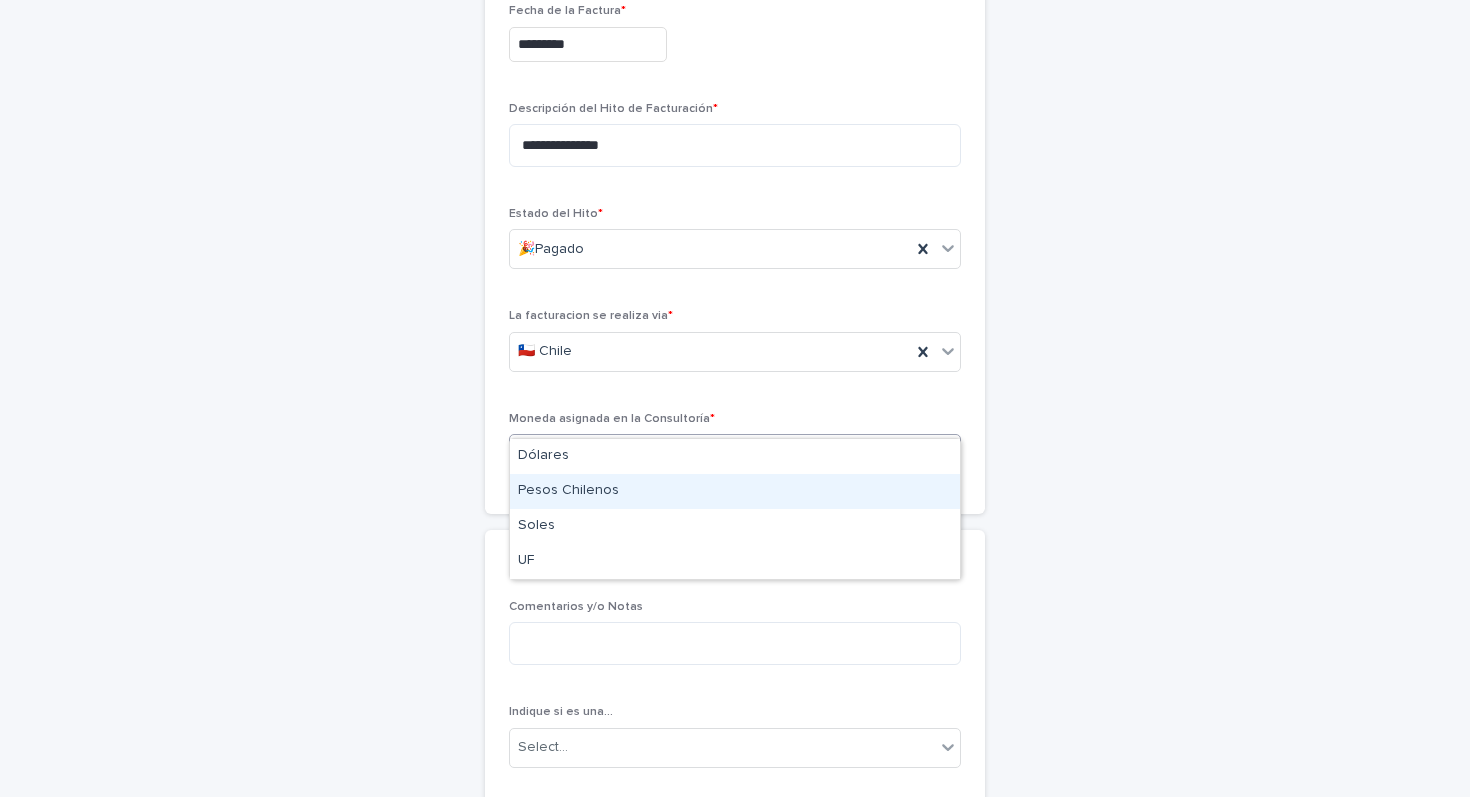 click on "Pesos Chilenos" at bounding box center [735, 491] 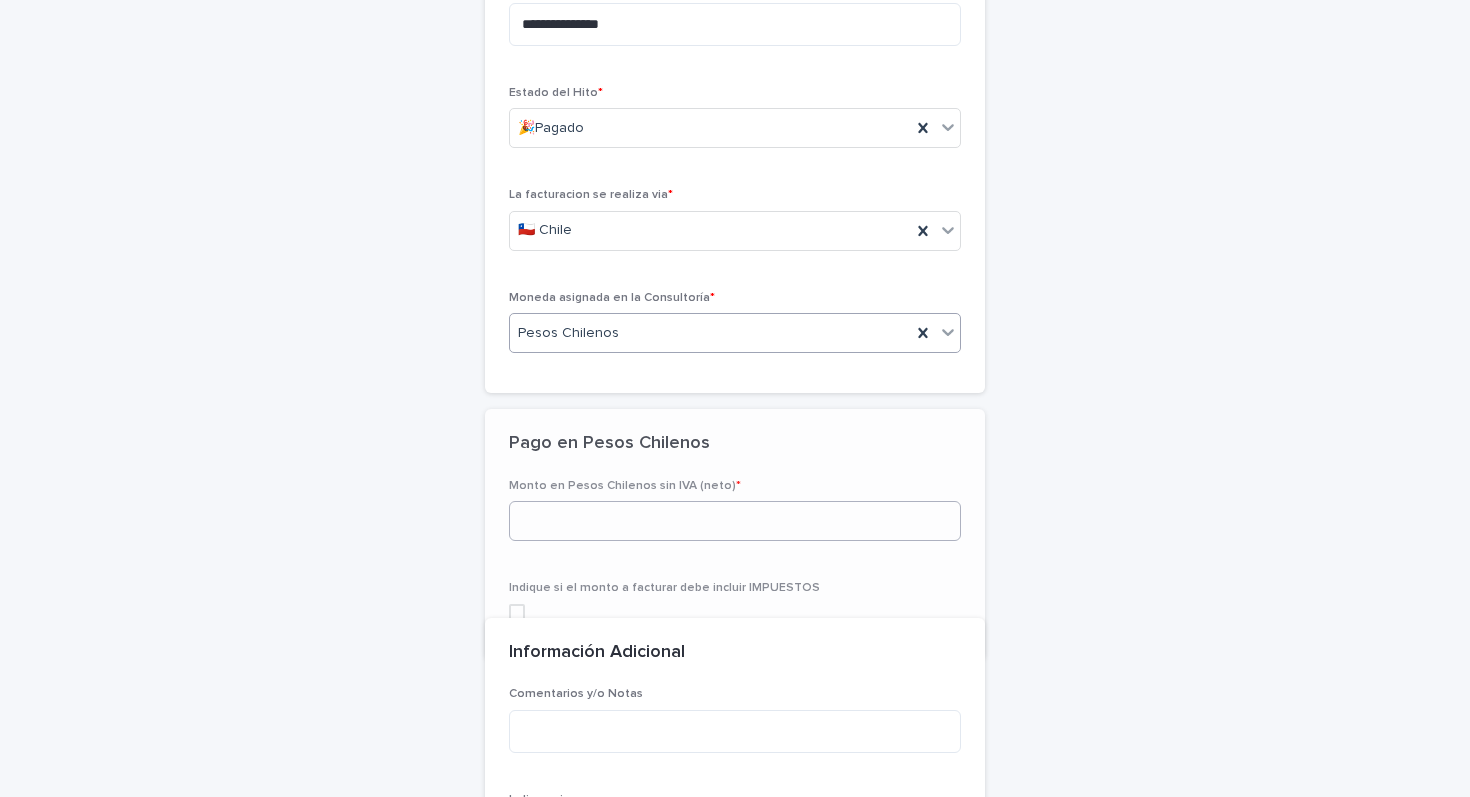 scroll, scrollTop: 521, scrollLeft: 0, axis: vertical 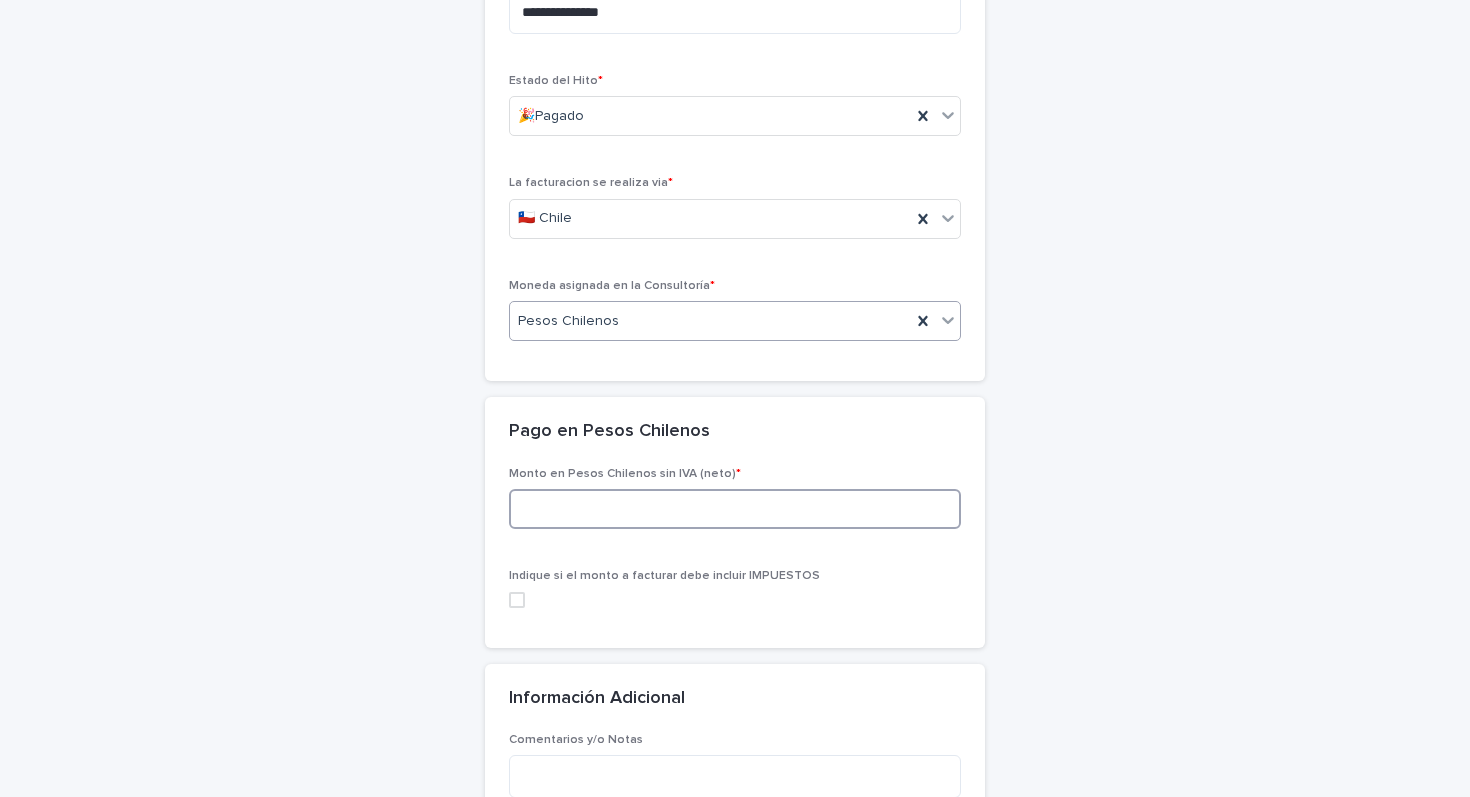 click at bounding box center (735, 509) 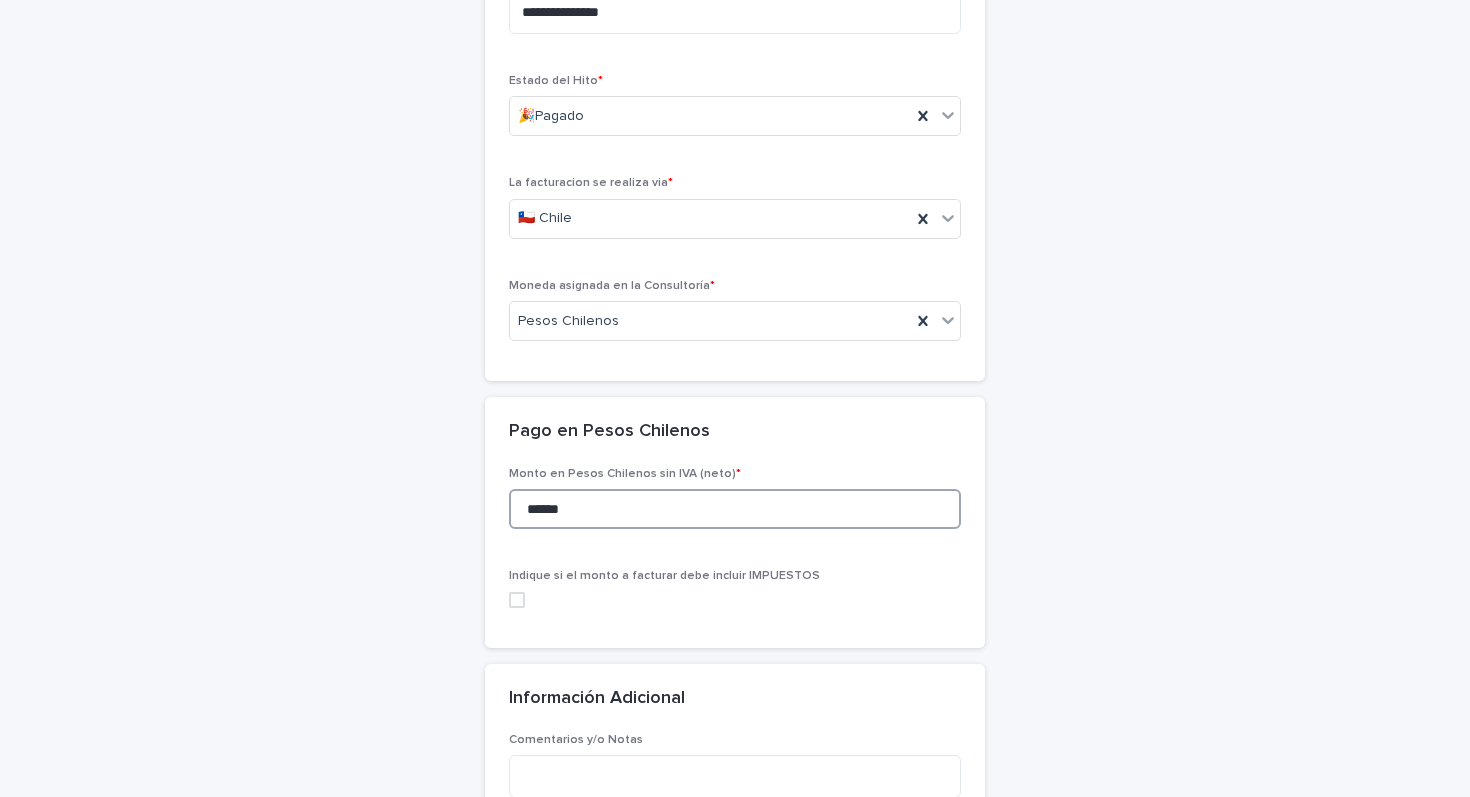 click at bounding box center [517, 600] 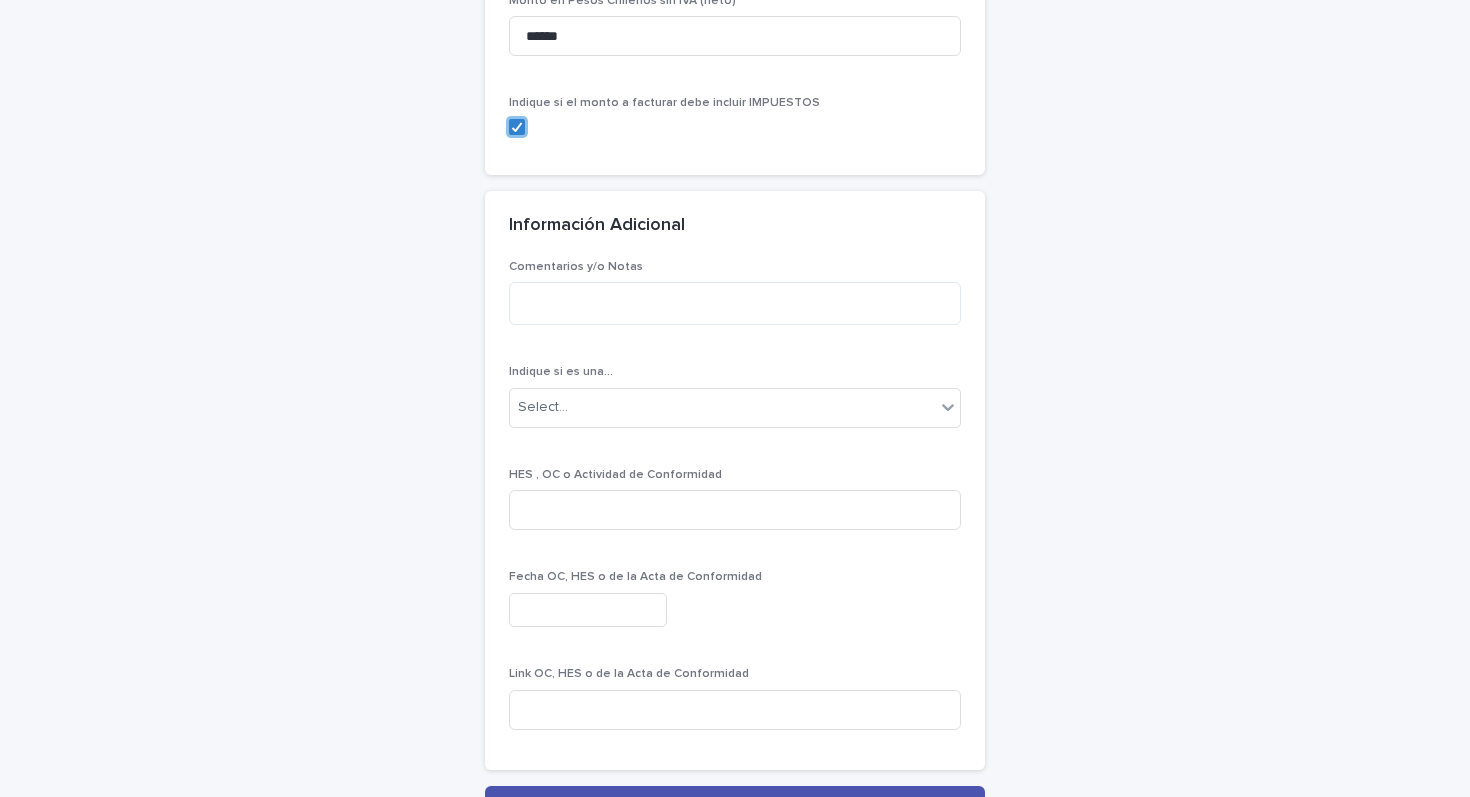 scroll, scrollTop: 1135, scrollLeft: 0, axis: vertical 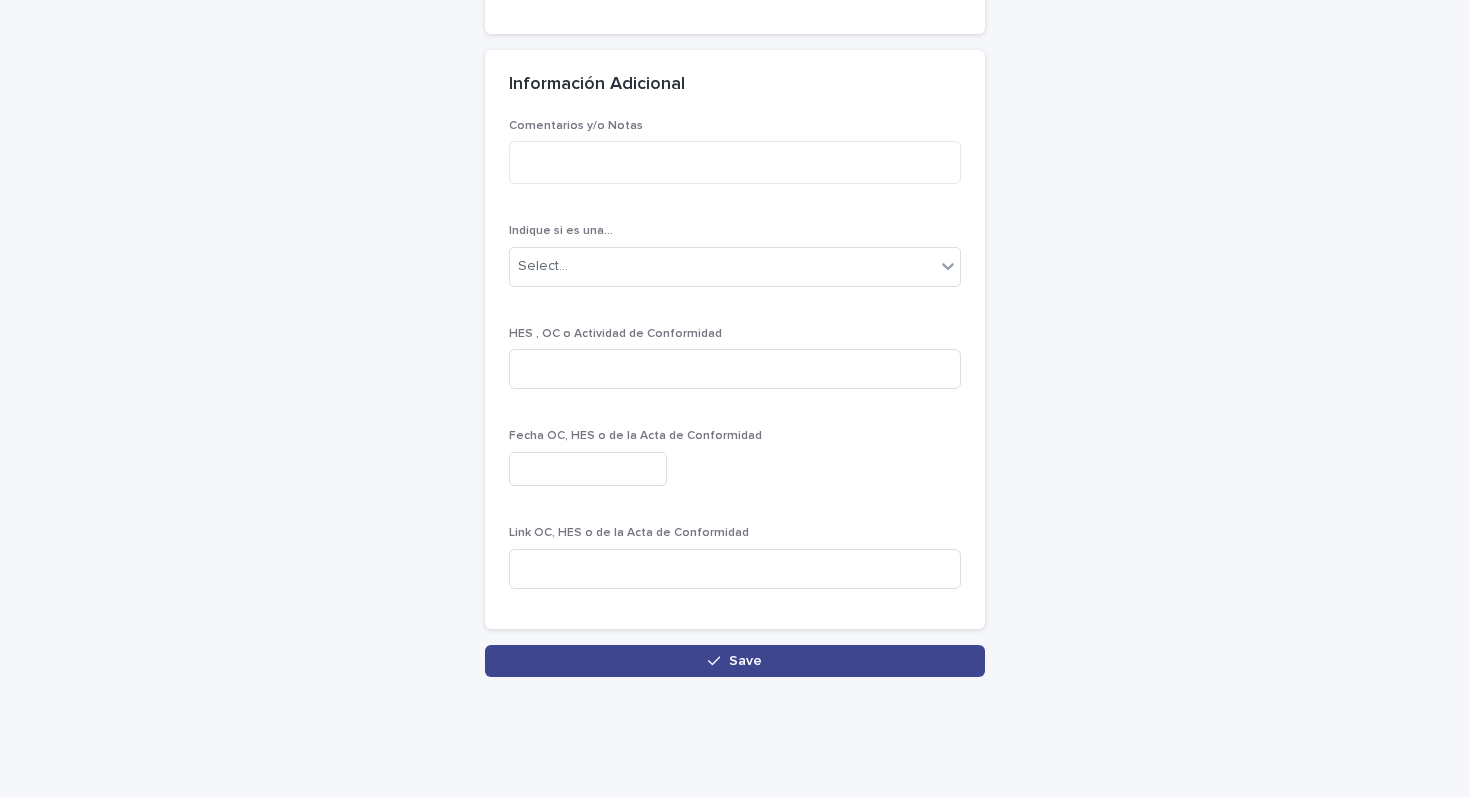 click on "Save" at bounding box center [735, 661] 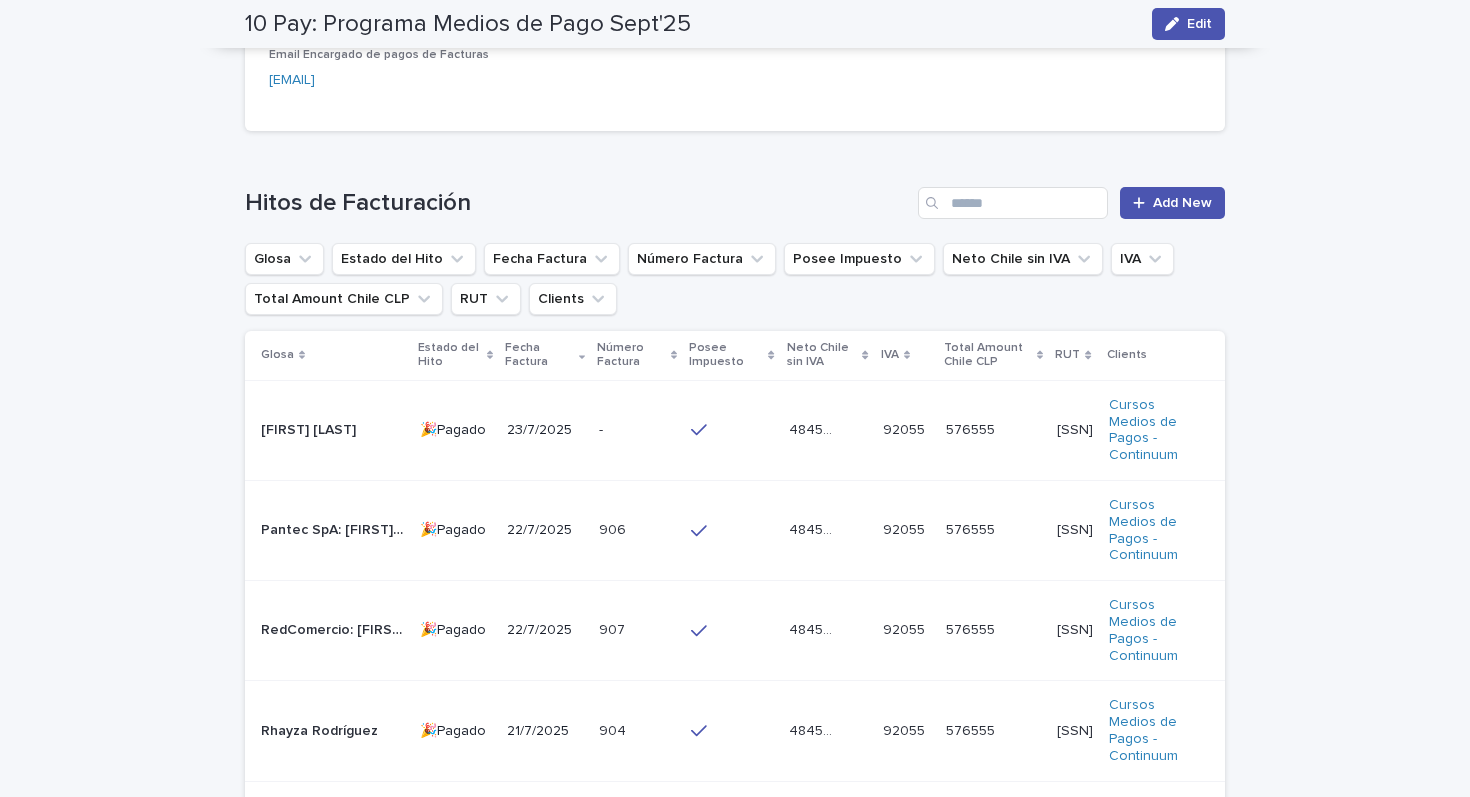 scroll, scrollTop: 1011, scrollLeft: 0, axis: vertical 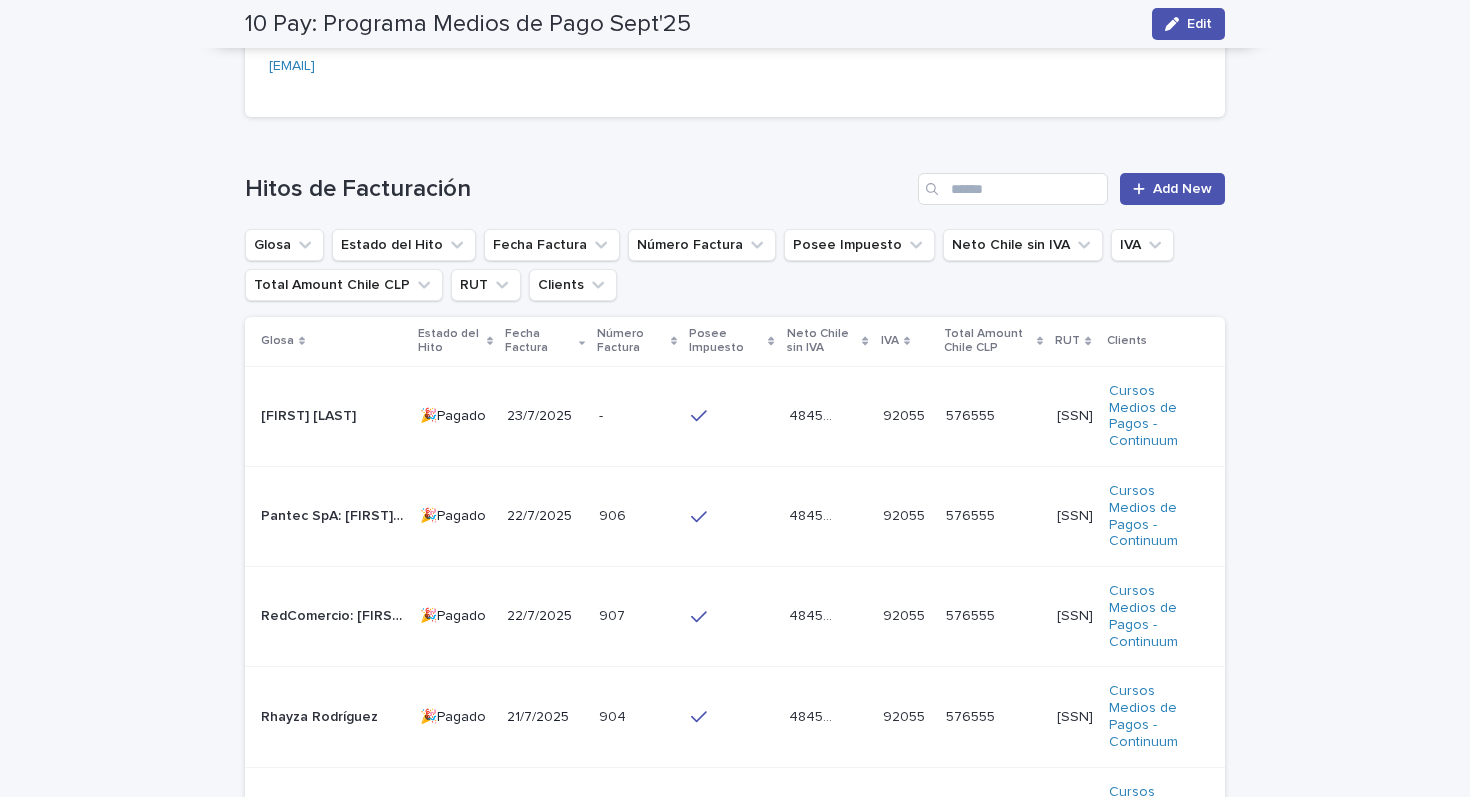 click on "23/7/2025" at bounding box center [545, 416] 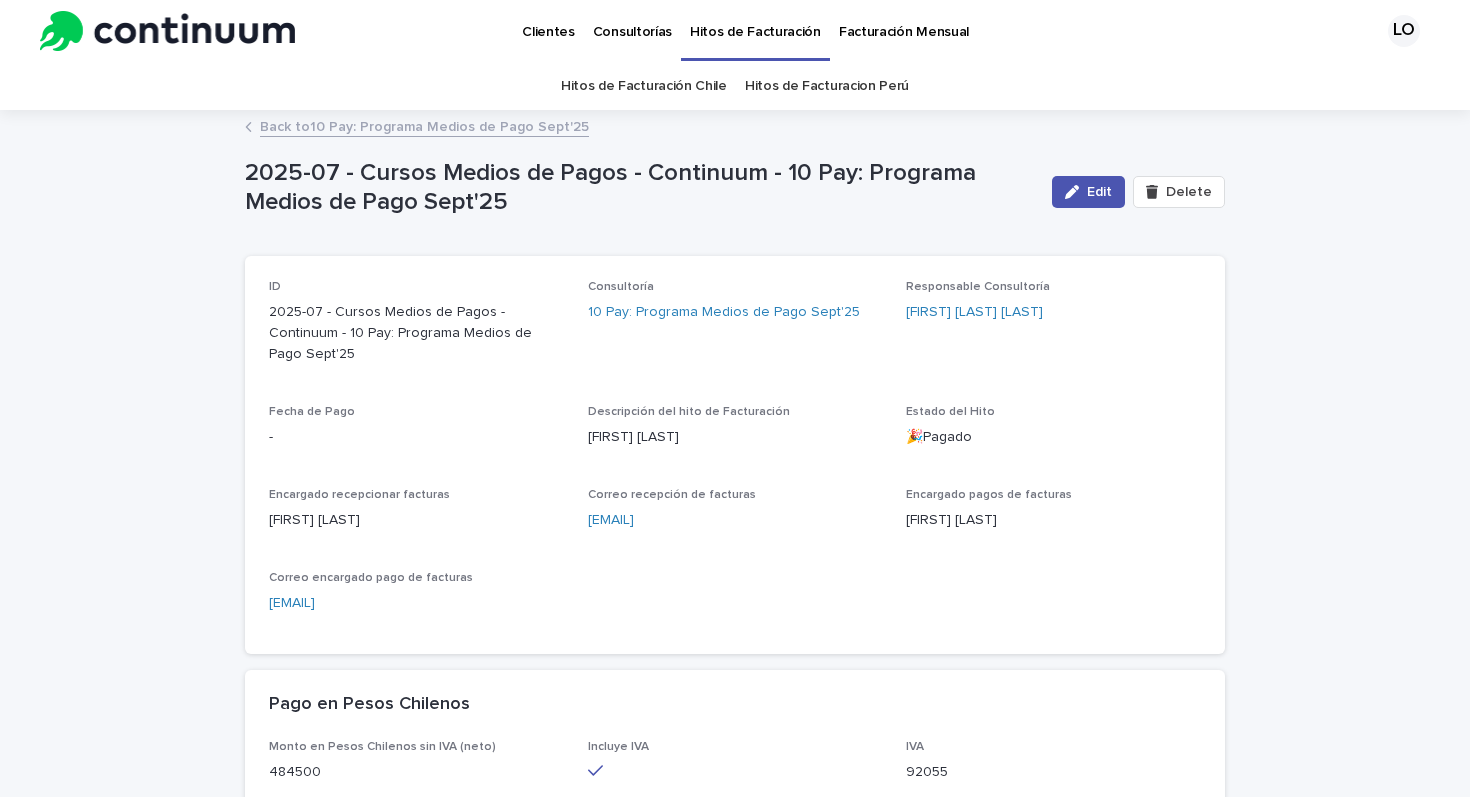 scroll, scrollTop: 0, scrollLeft: 0, axis: both 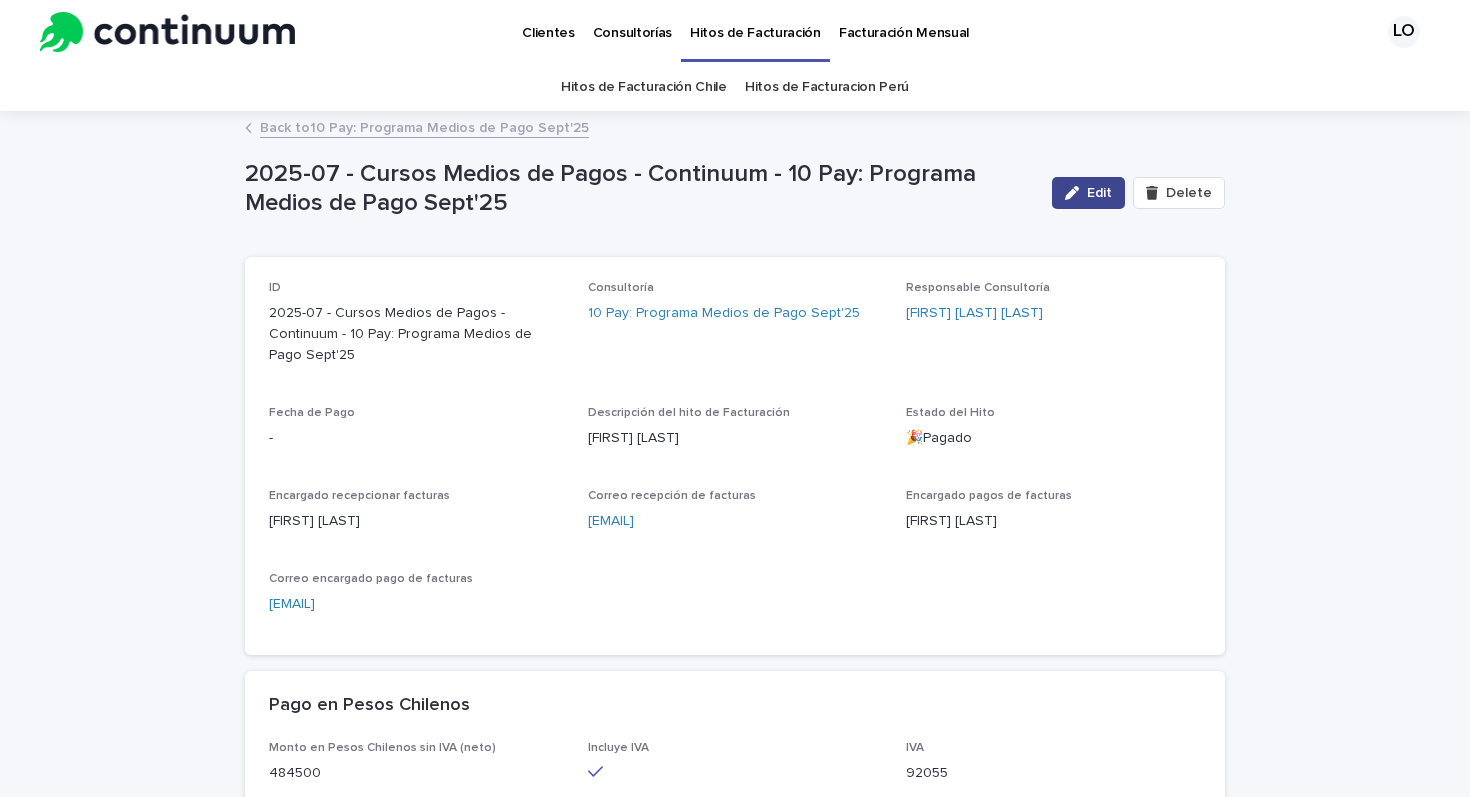 click on "Edit" at bounding box center [1088, 193] 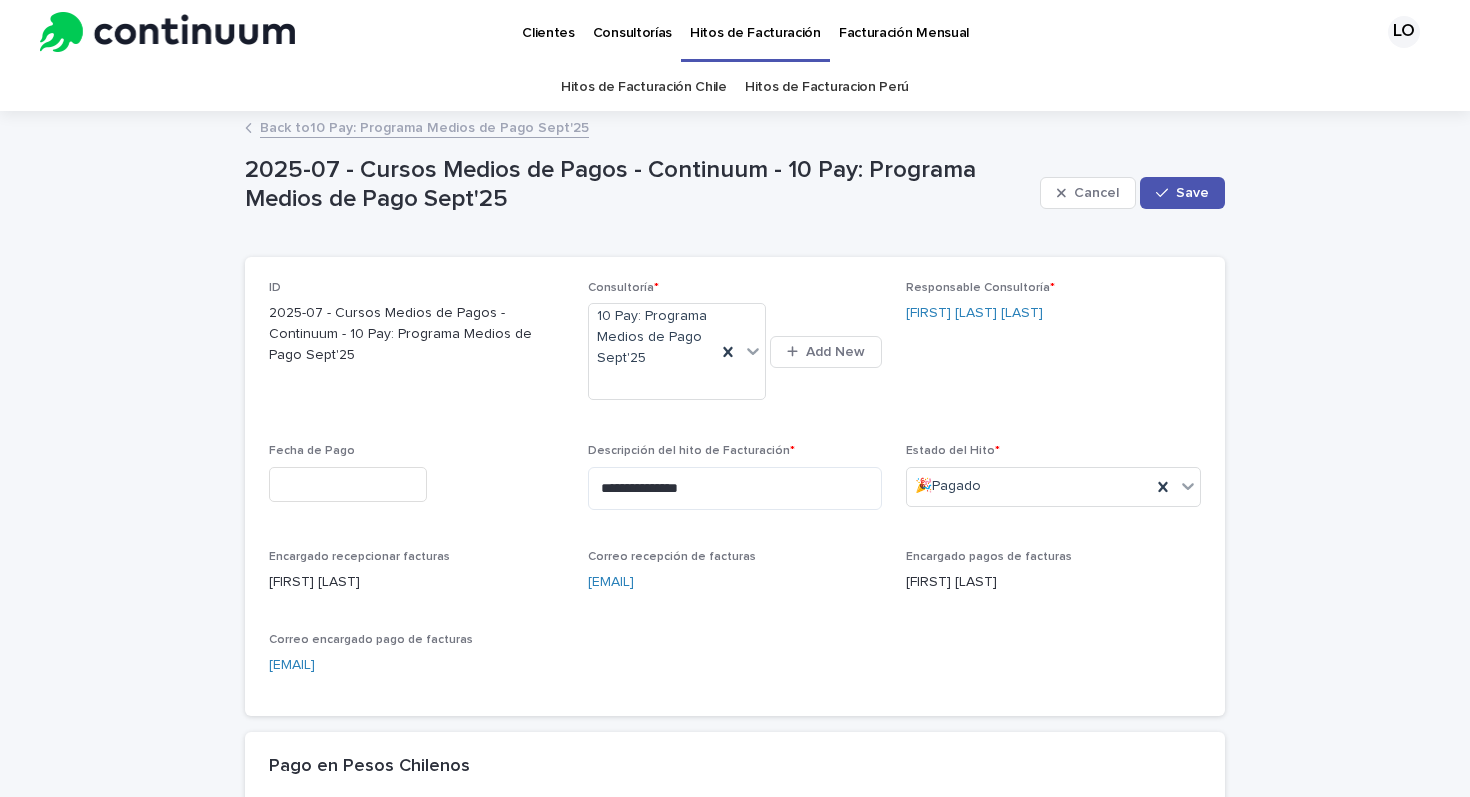 click at bounding box center (348, 484) 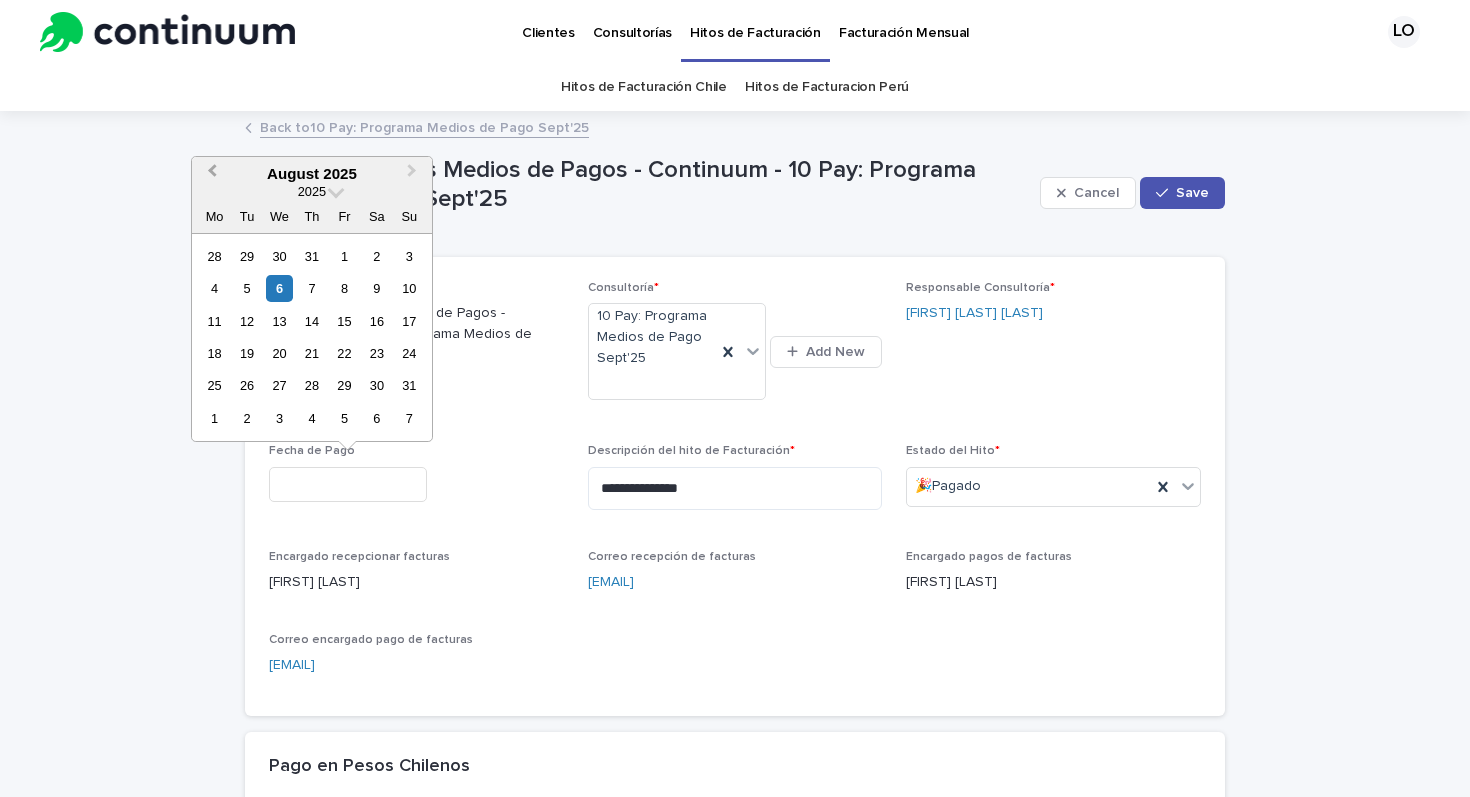 click on "Previous Month" at bounding box center [212, 173] 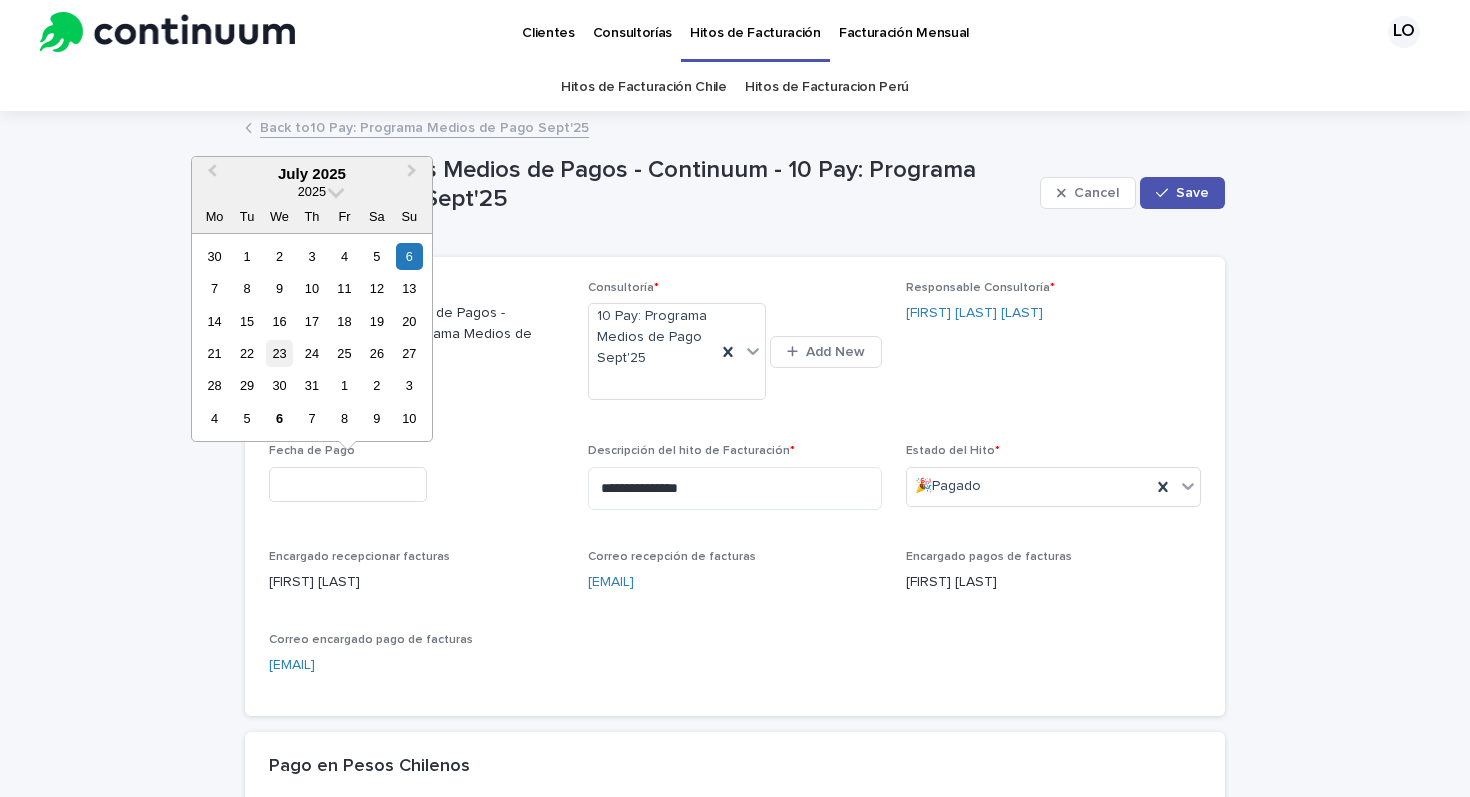 click on "23" at bounding box center (279, 353) 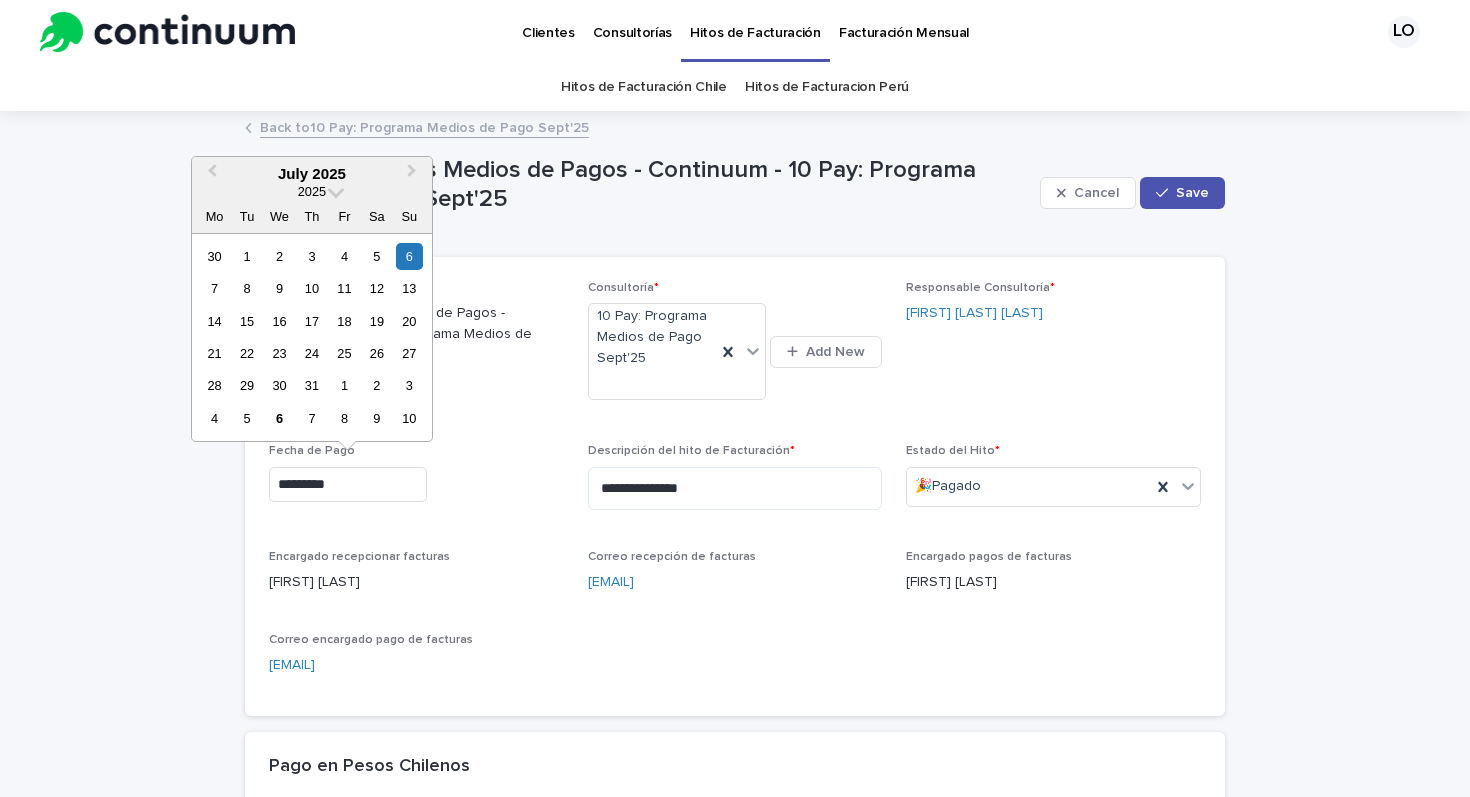 type on "*********" 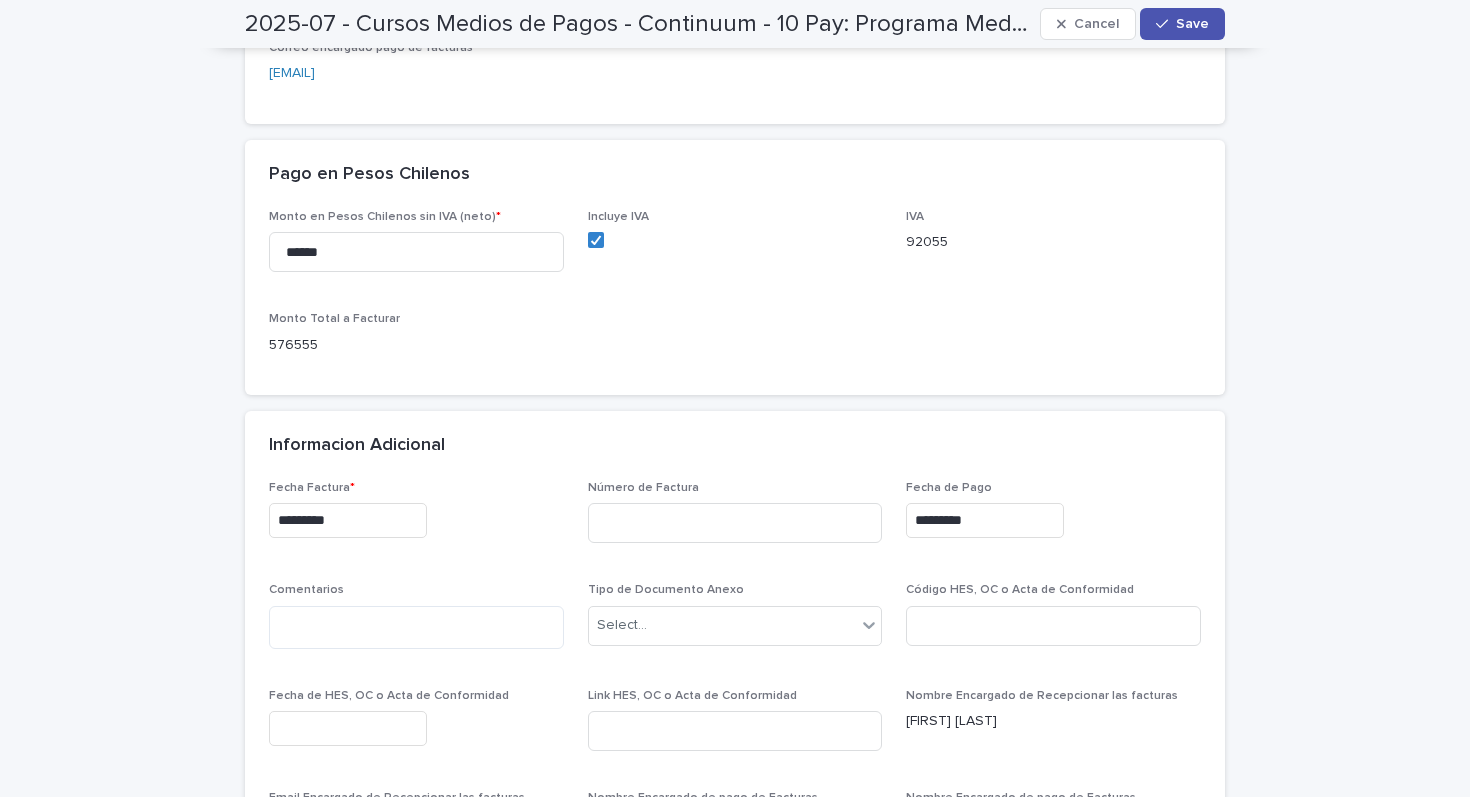 scroll, scrollTop: 593, scrollLeft: 0, axis: vertical 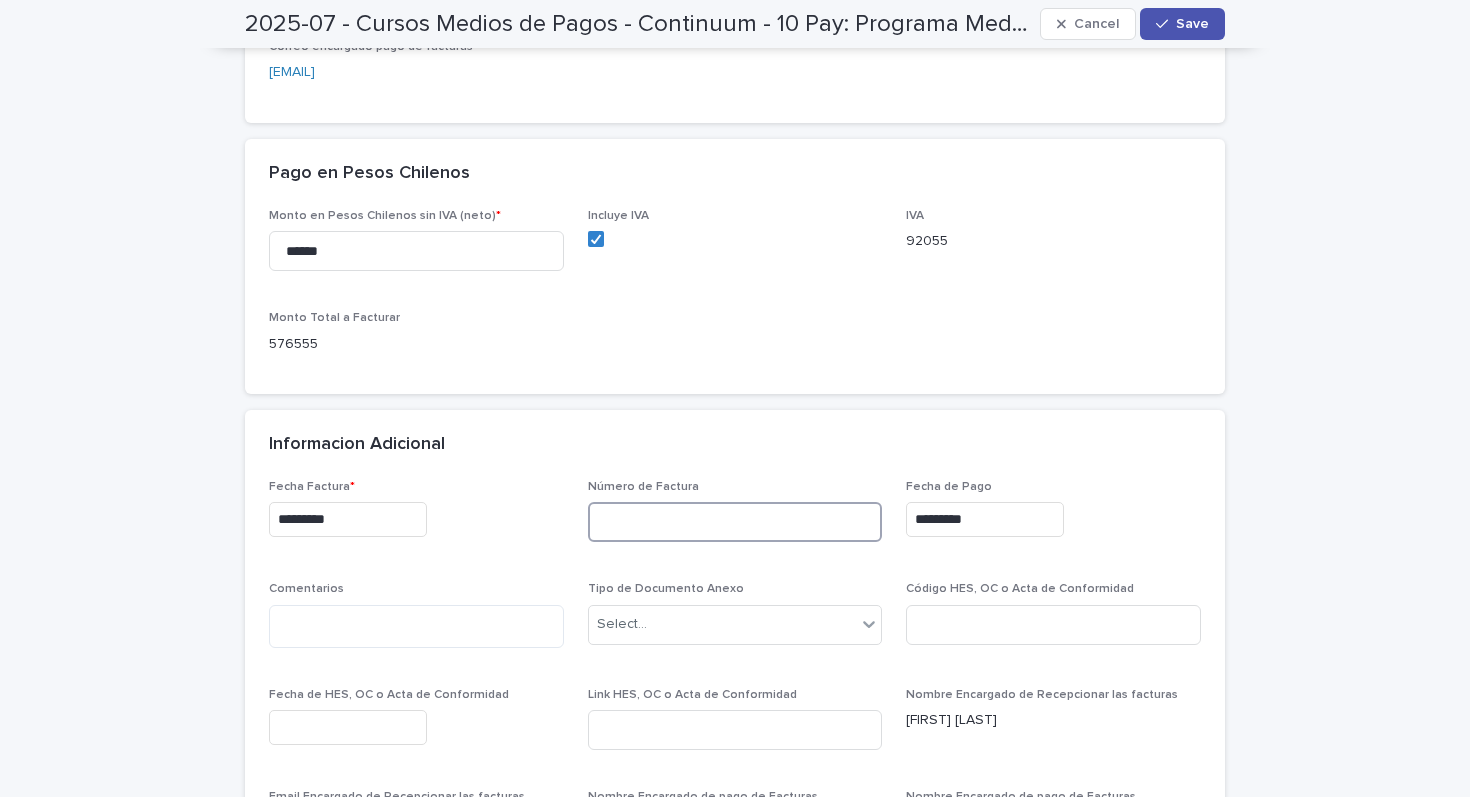 click at bounding box center (735, 522) 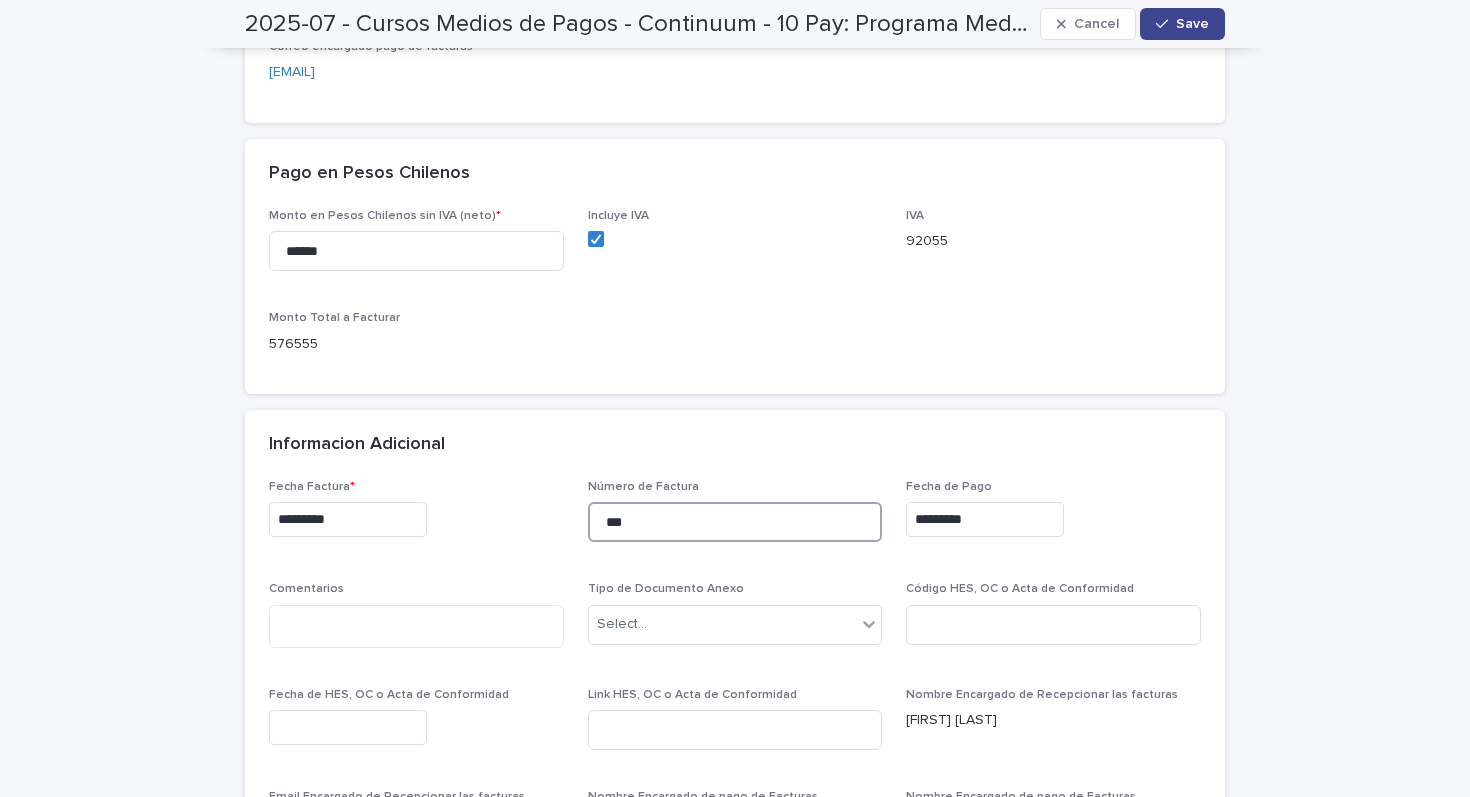 type on "***" 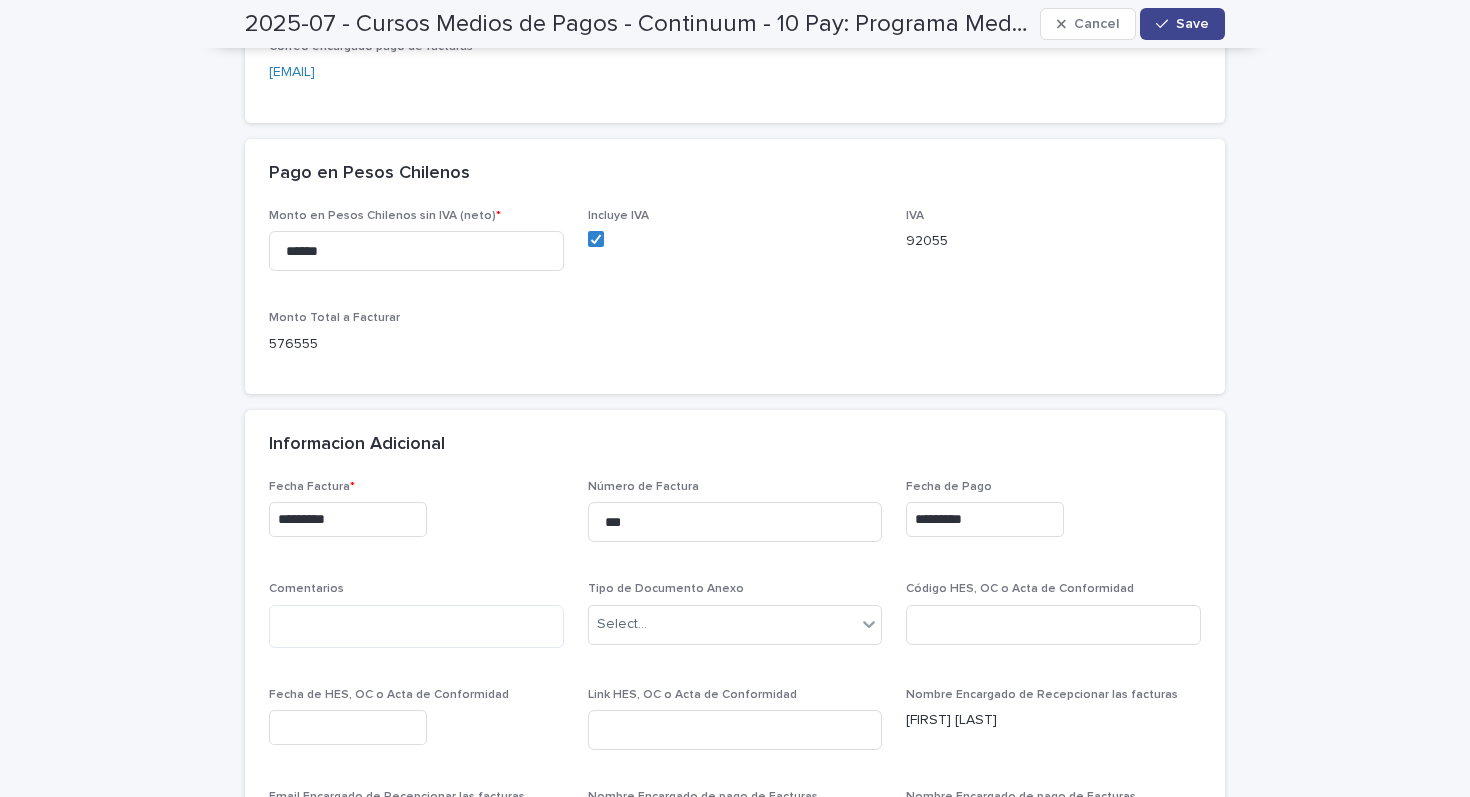 click on "Save" at bounding box center [1192, 24] 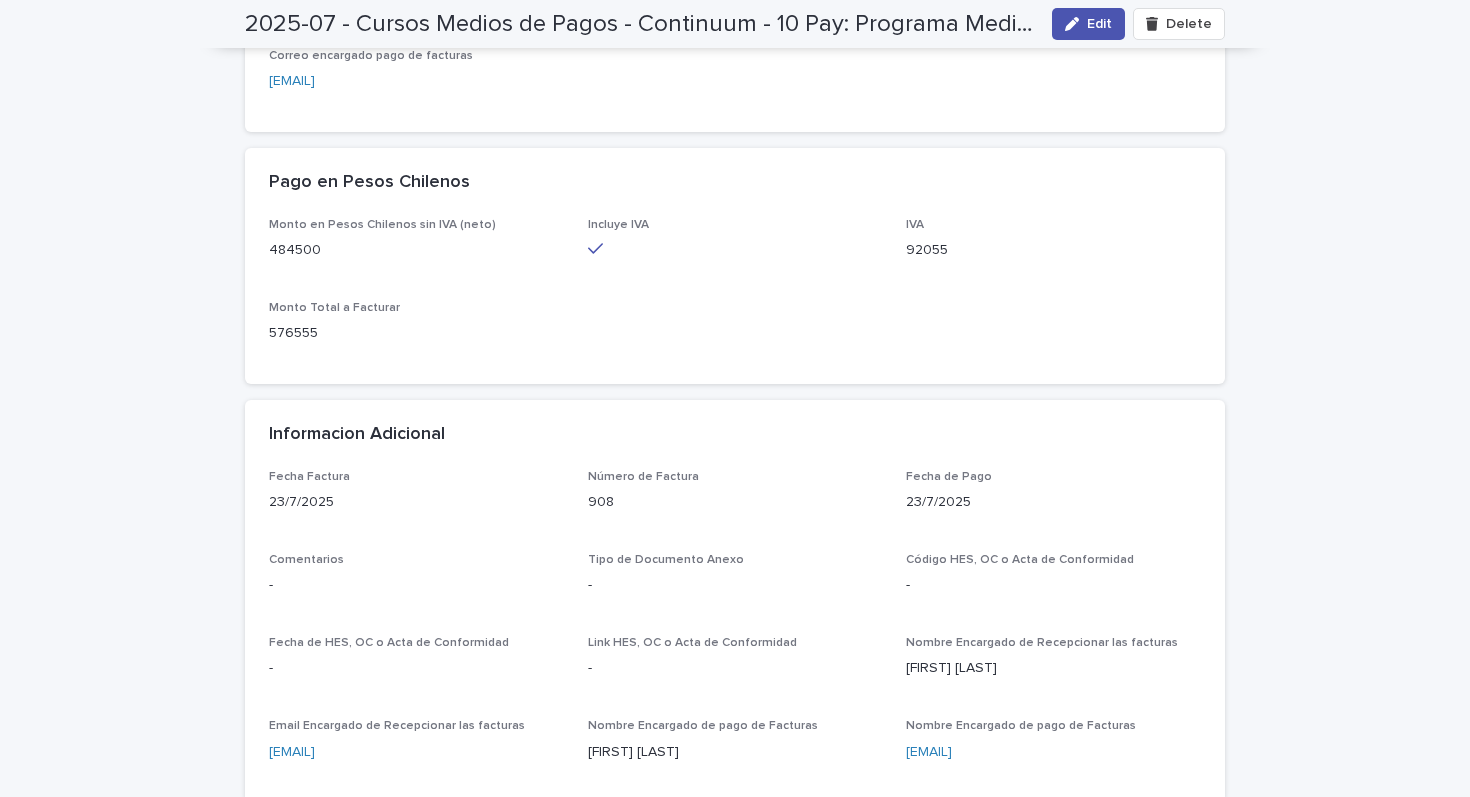 scroll, scrollTop: 0, scrollLeft: 0, axis: both 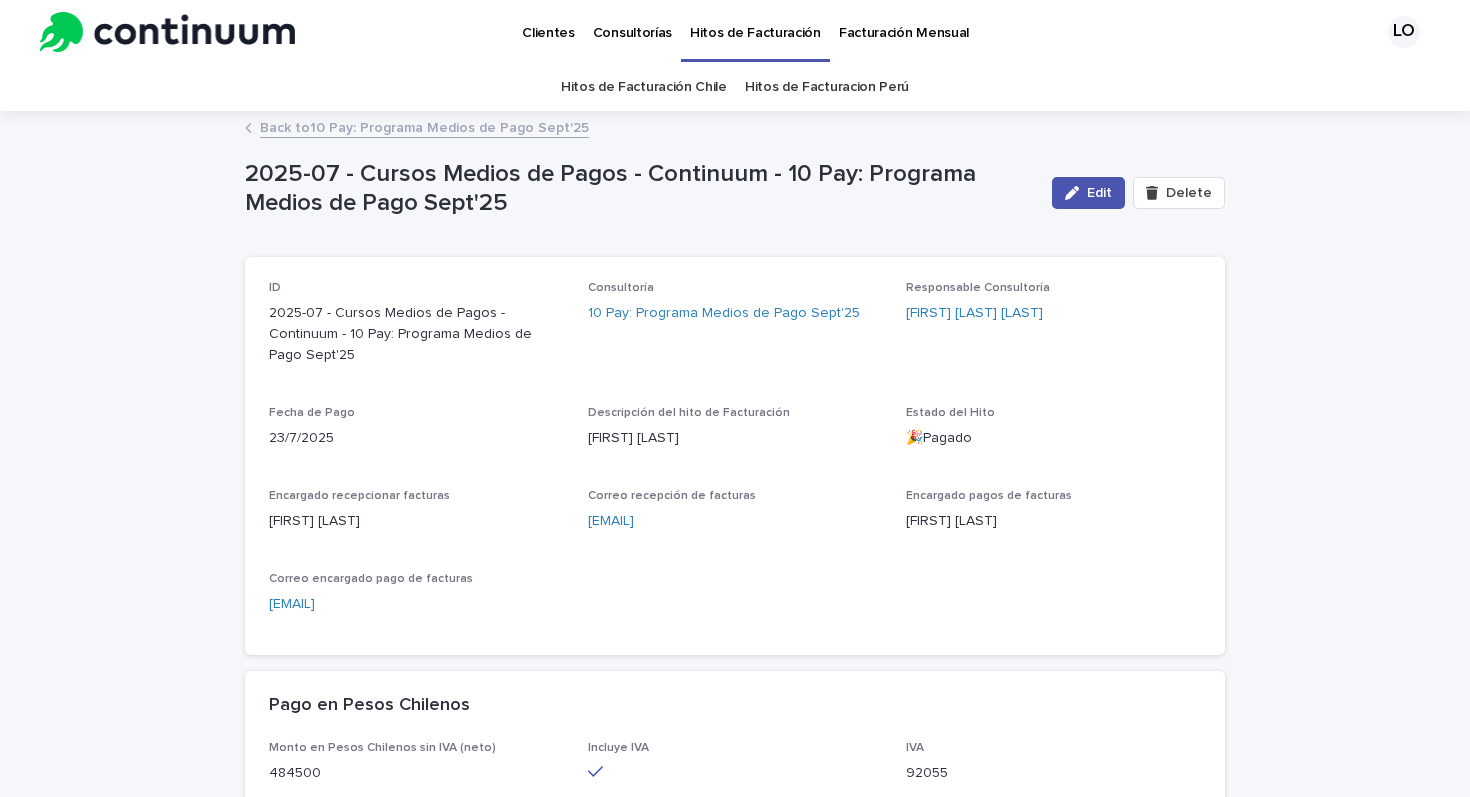click on "Back to  10 Pay: Programa Medios de Pago Sept'25" at bounding box center (424, 126) 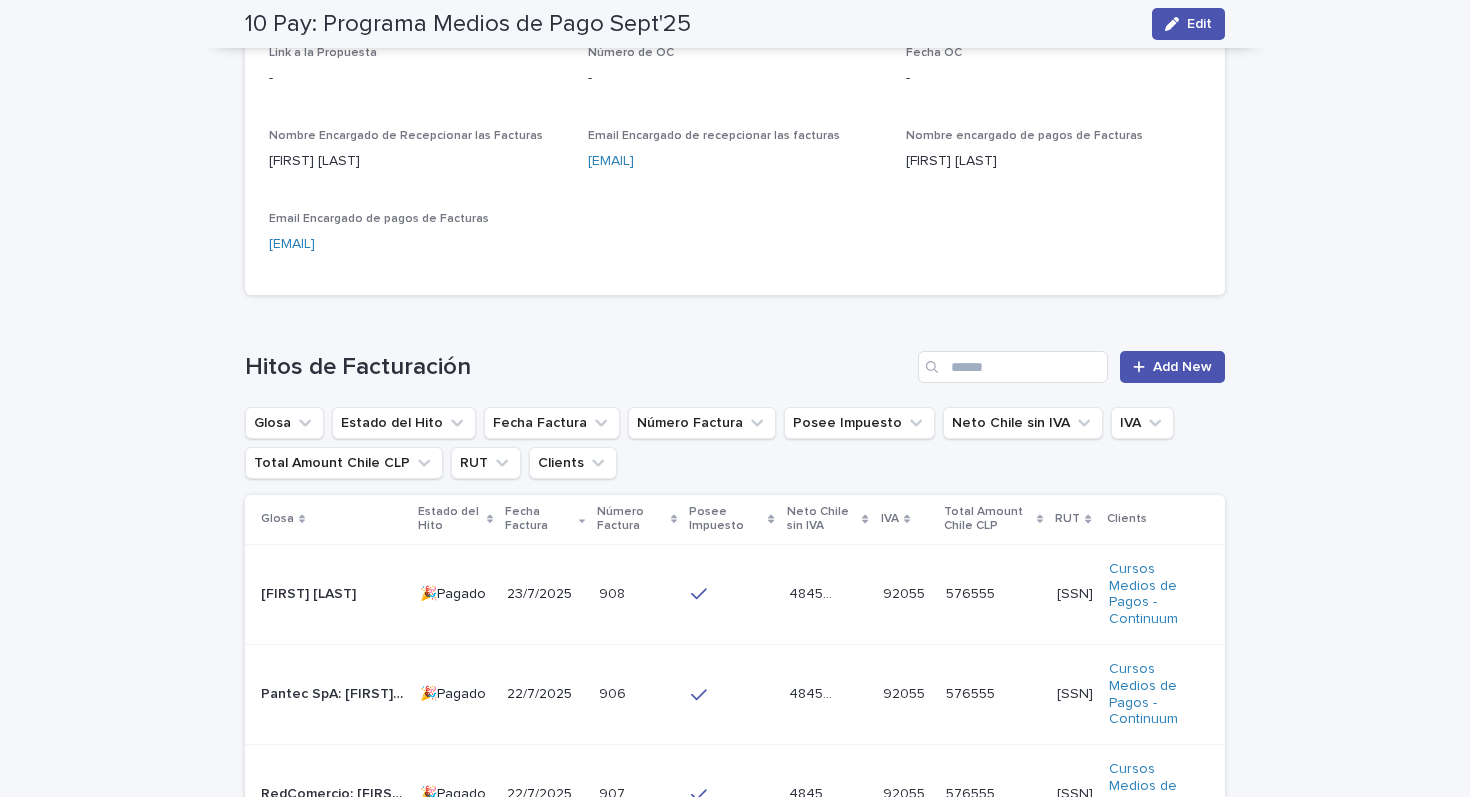 scroll, scrollTop: 781, scrollLeft: 0, axis: vertical 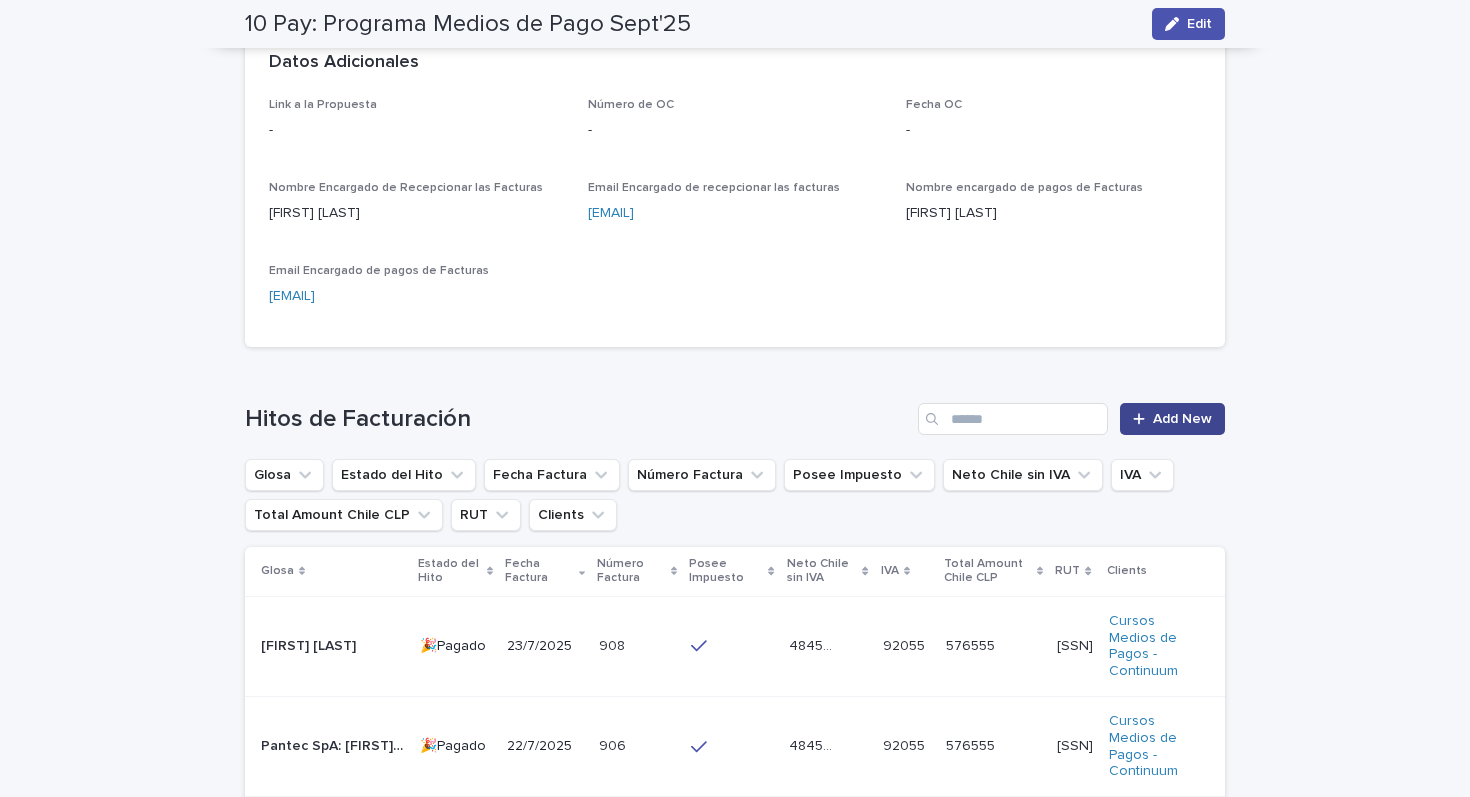 click on "Add New" at bounding box center [1182, 419] 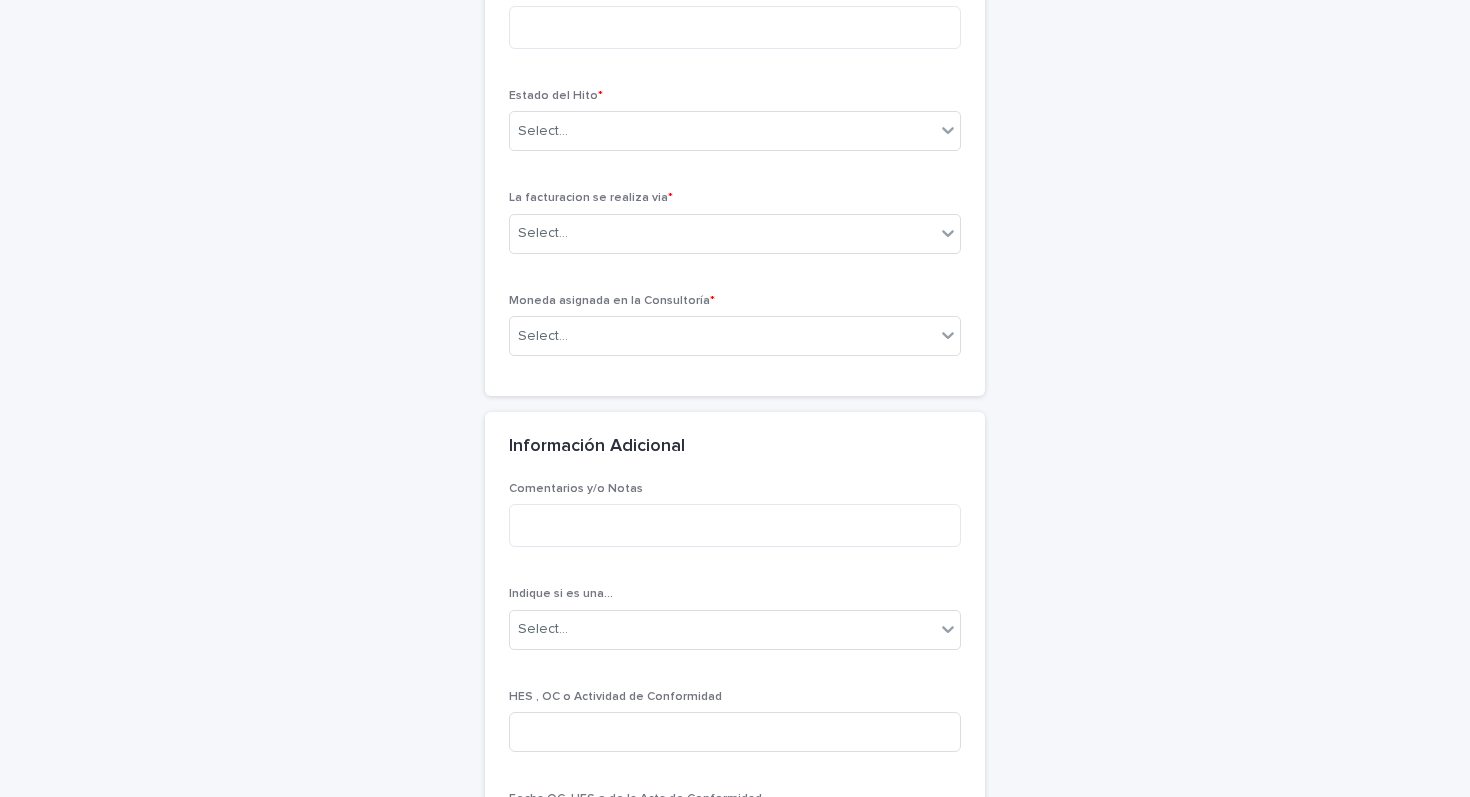 scroll, scrollTop: 0, scrollLeft: 0, axis: both 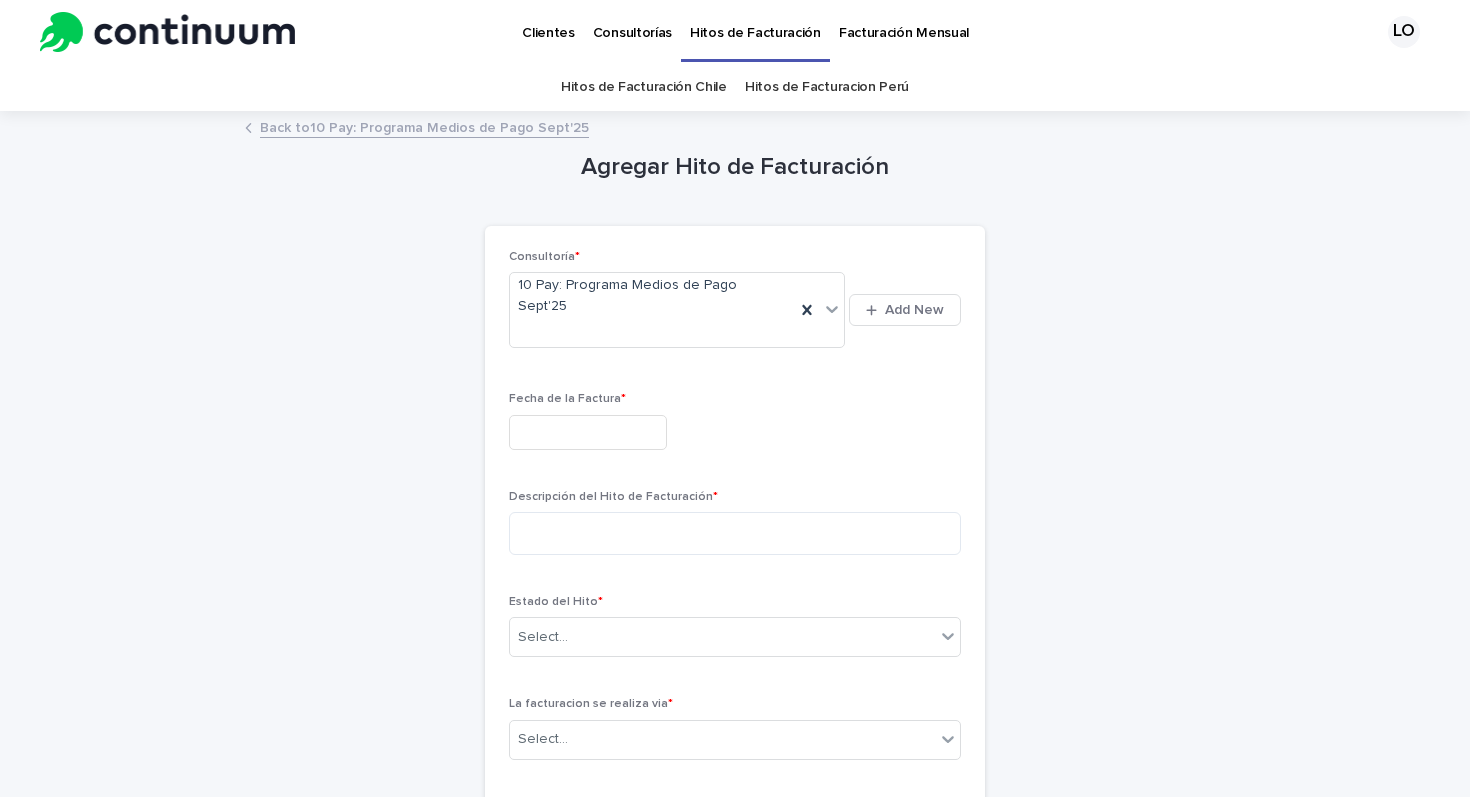 click at bounding box center [588, 432] 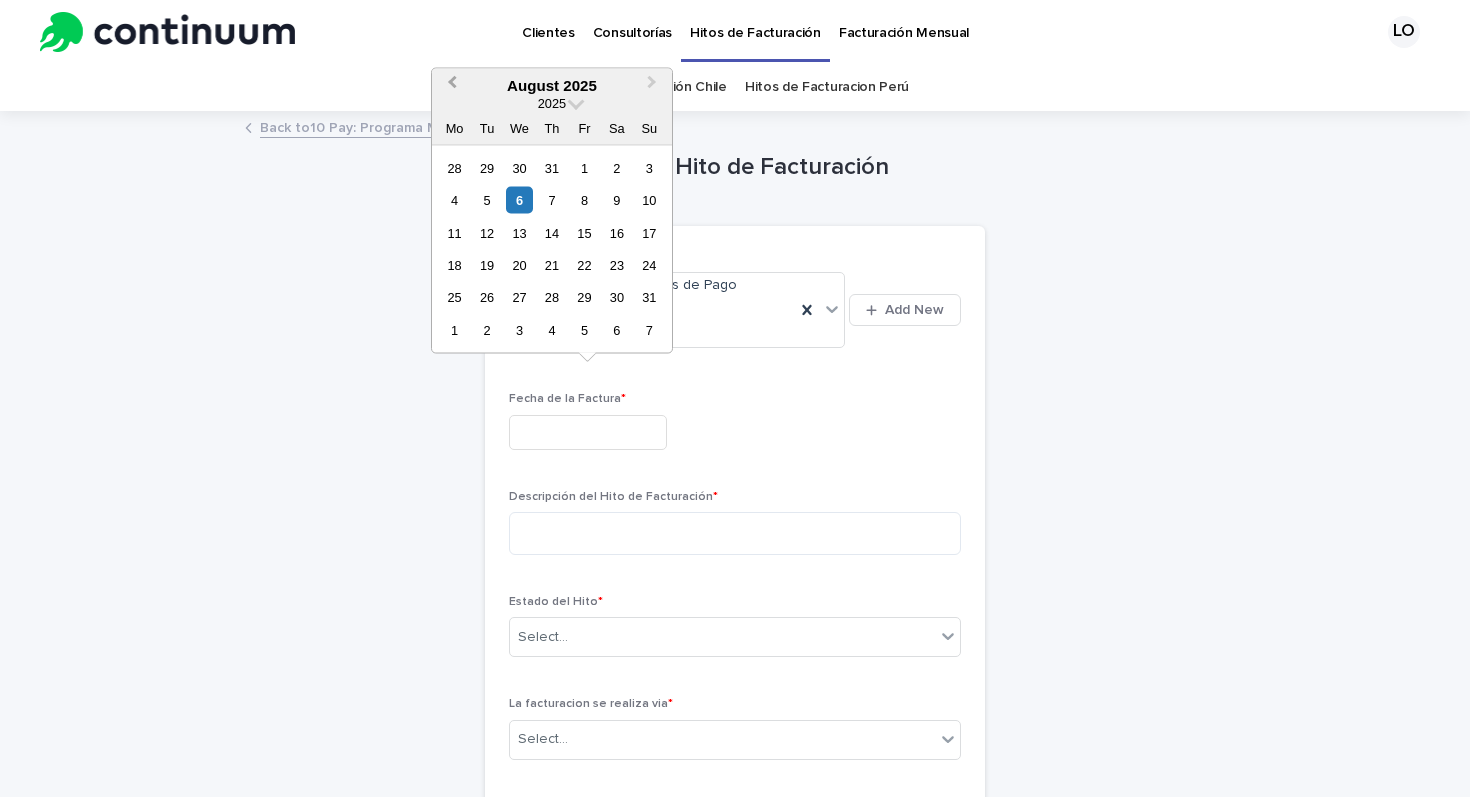 click on "Previous Month" at bounding box center (452, 84) 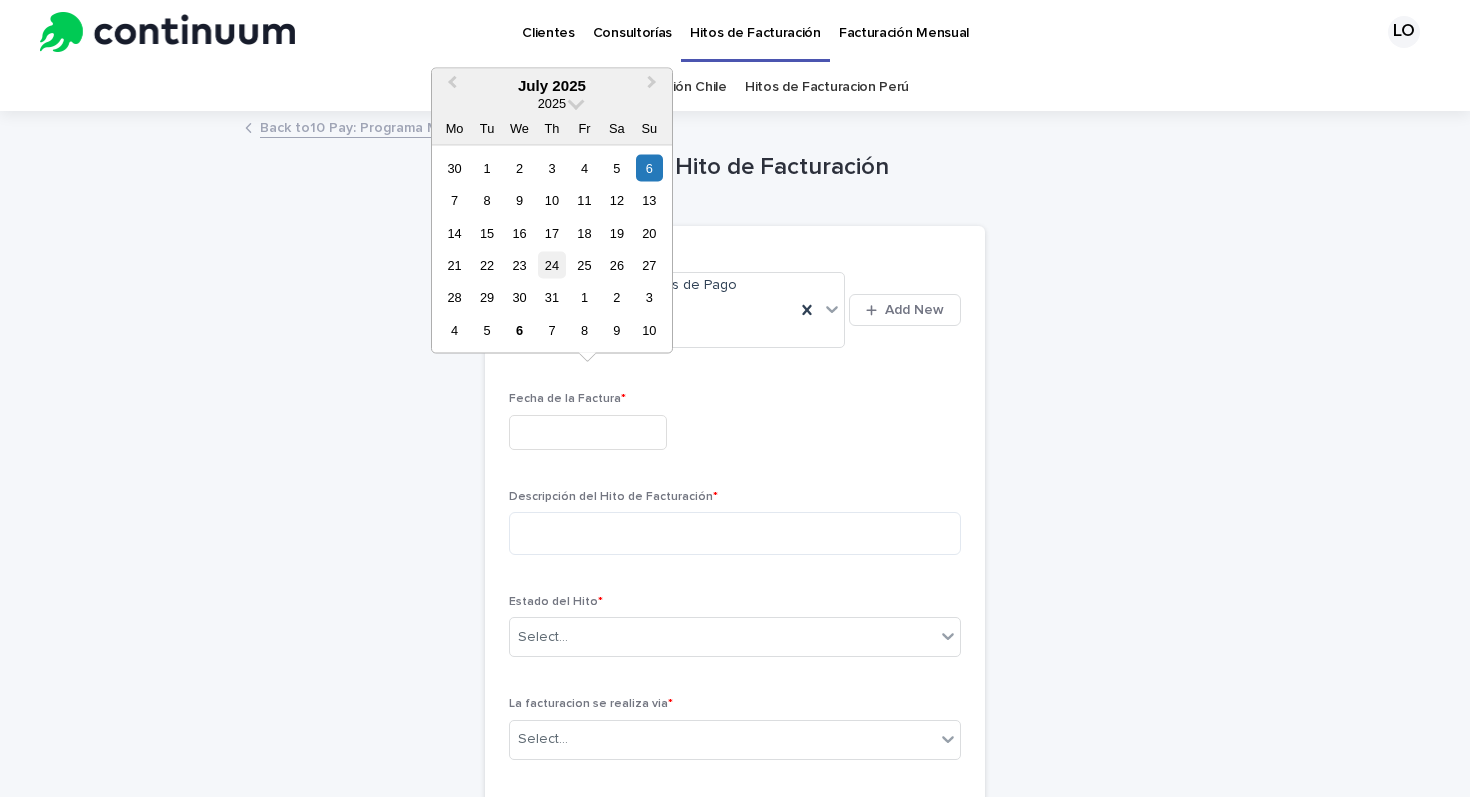 click on "24" at bounding box center [551, 265] 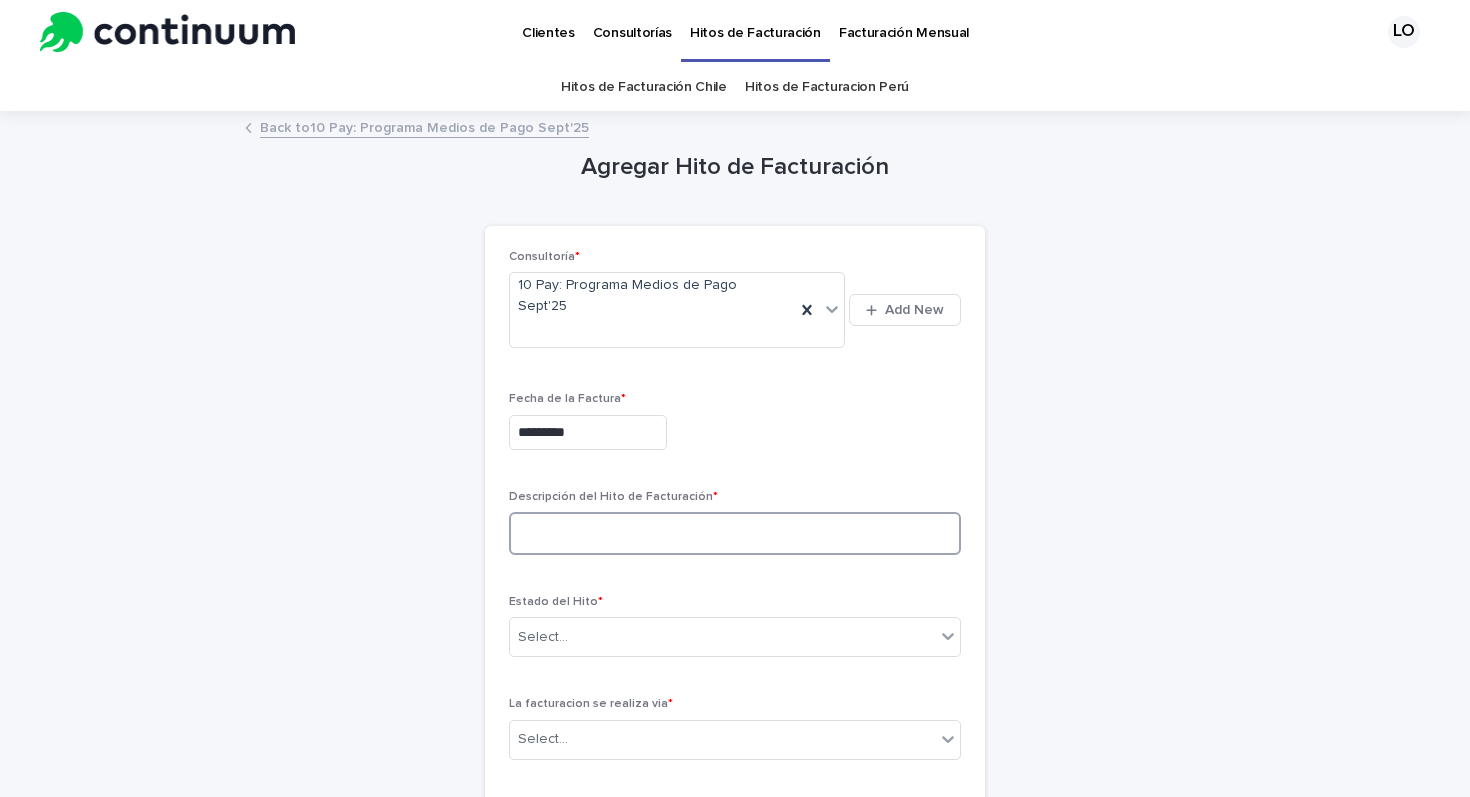 click at bounding box center [735, 533] 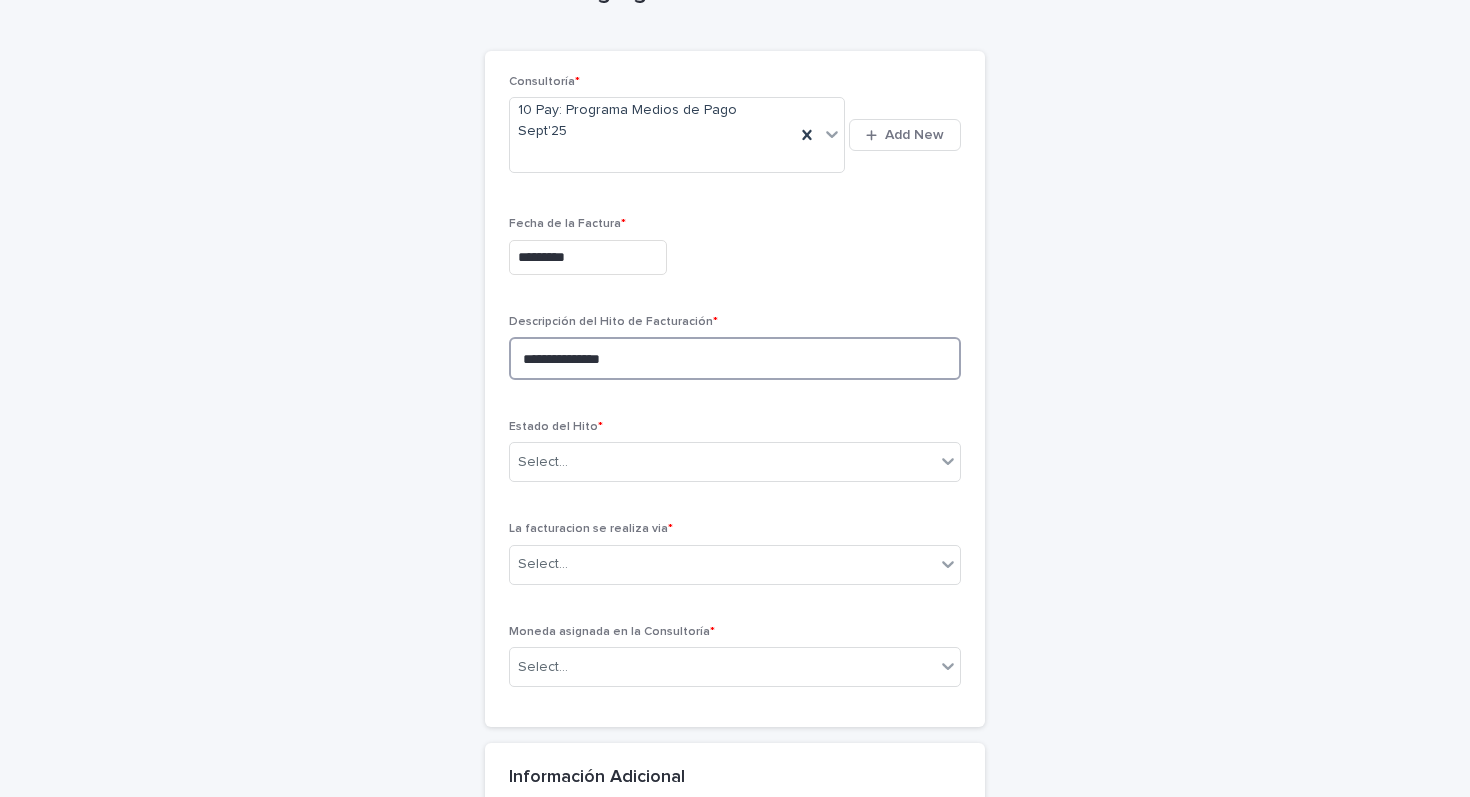 scroll, scrollTop: 177, scrollLeft: 0, axis: vertical 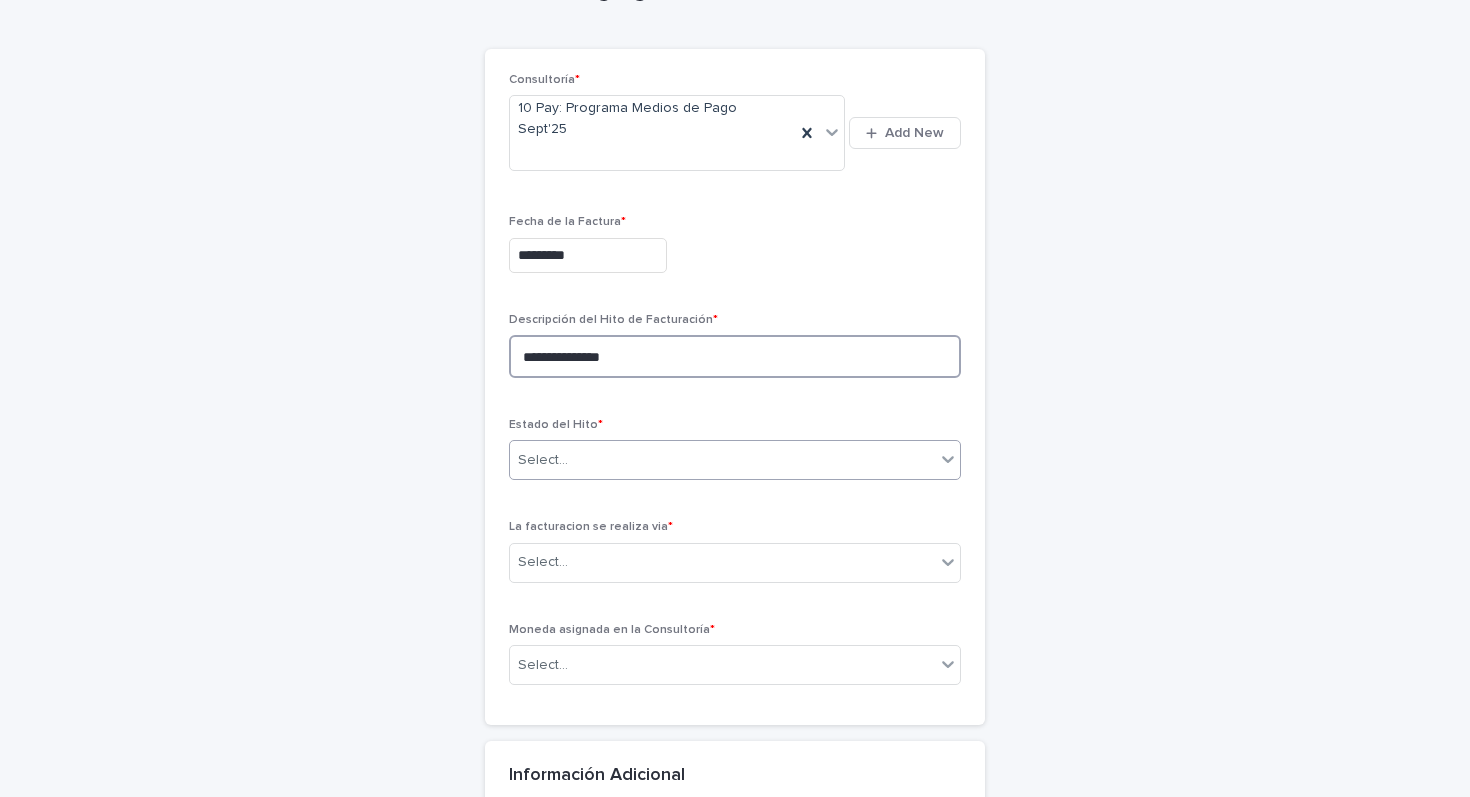 type on "**********" 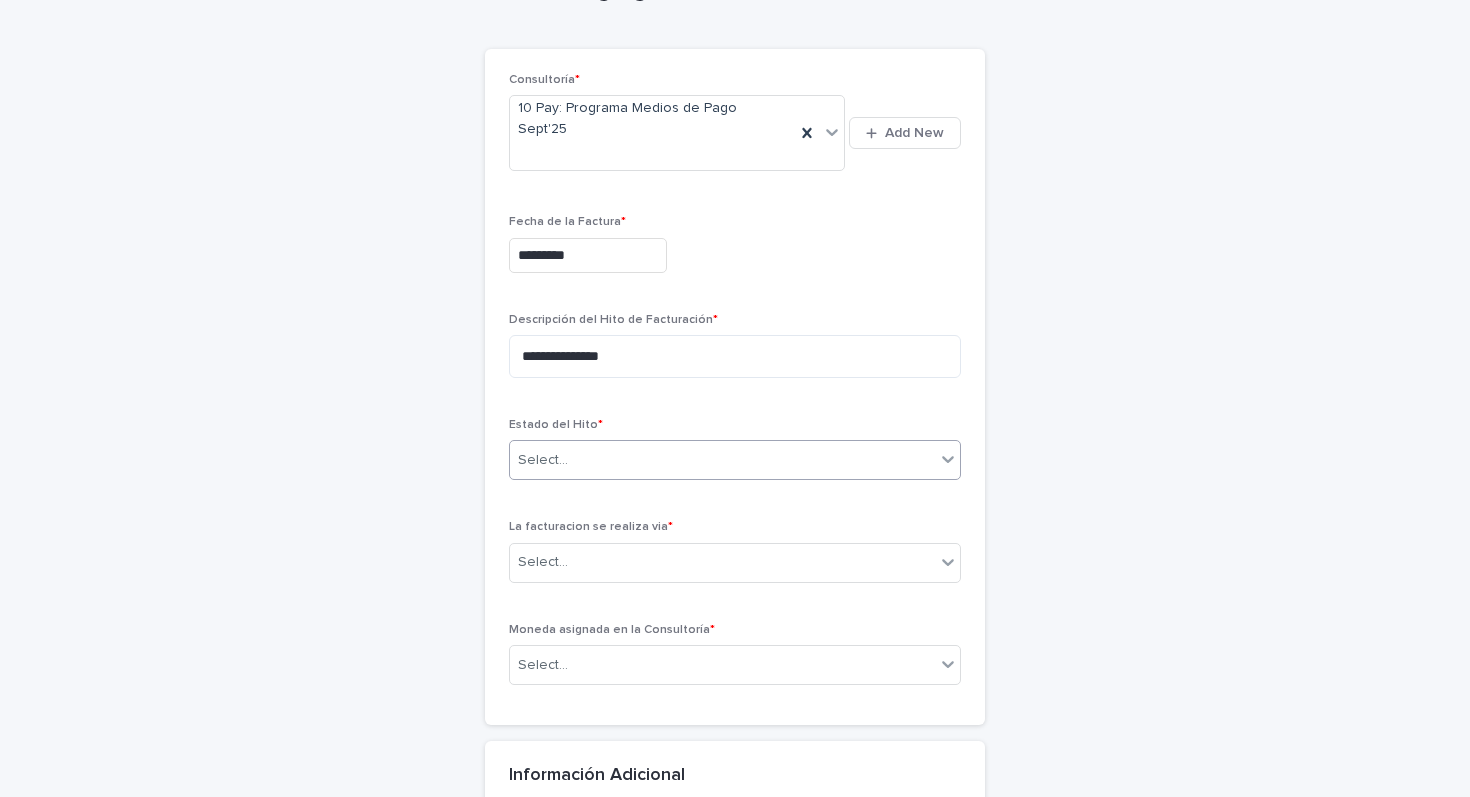 click on "Select..." at bounding box center (722, 460) 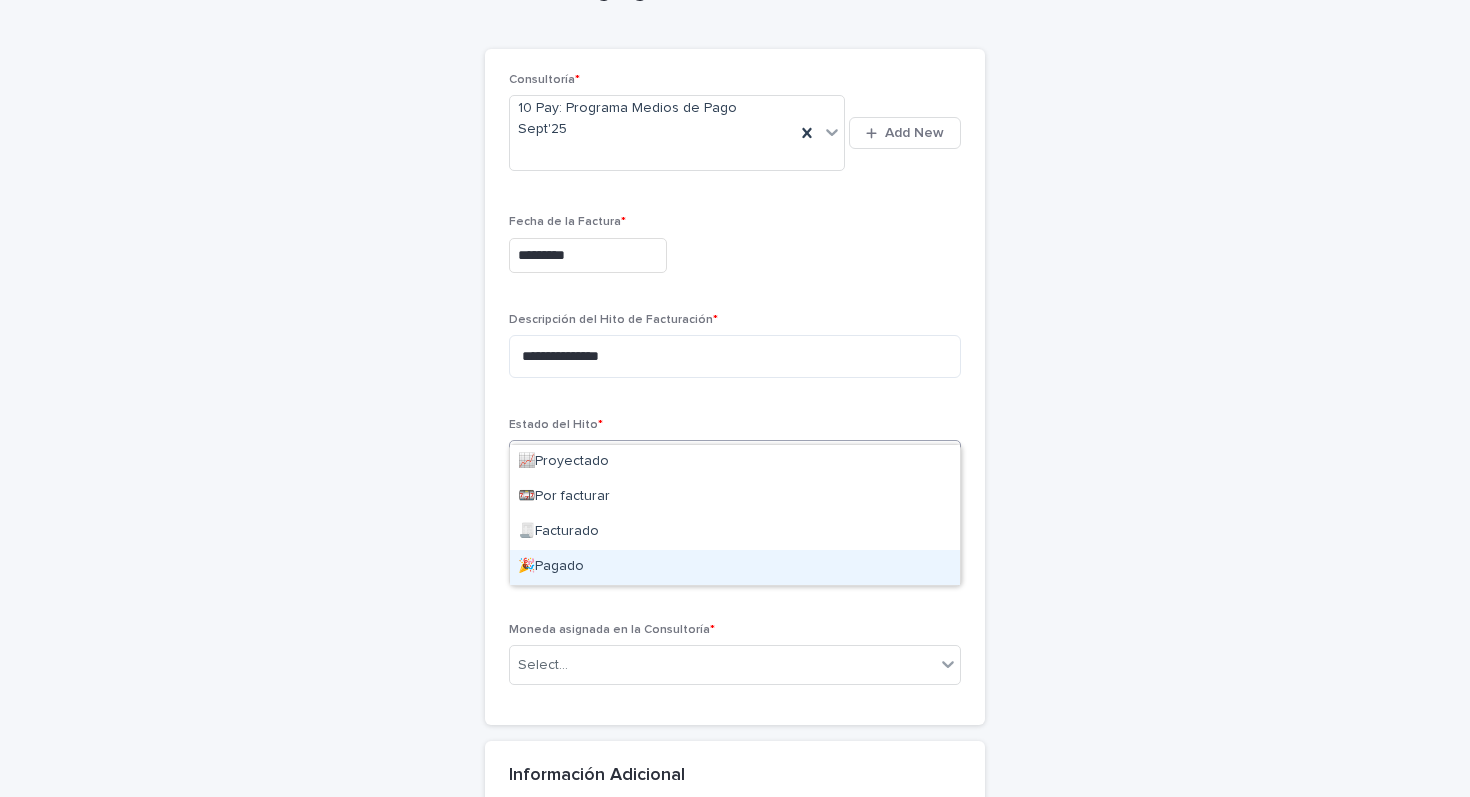 click on "🎉Pagado" at bounding box center (735, 567) 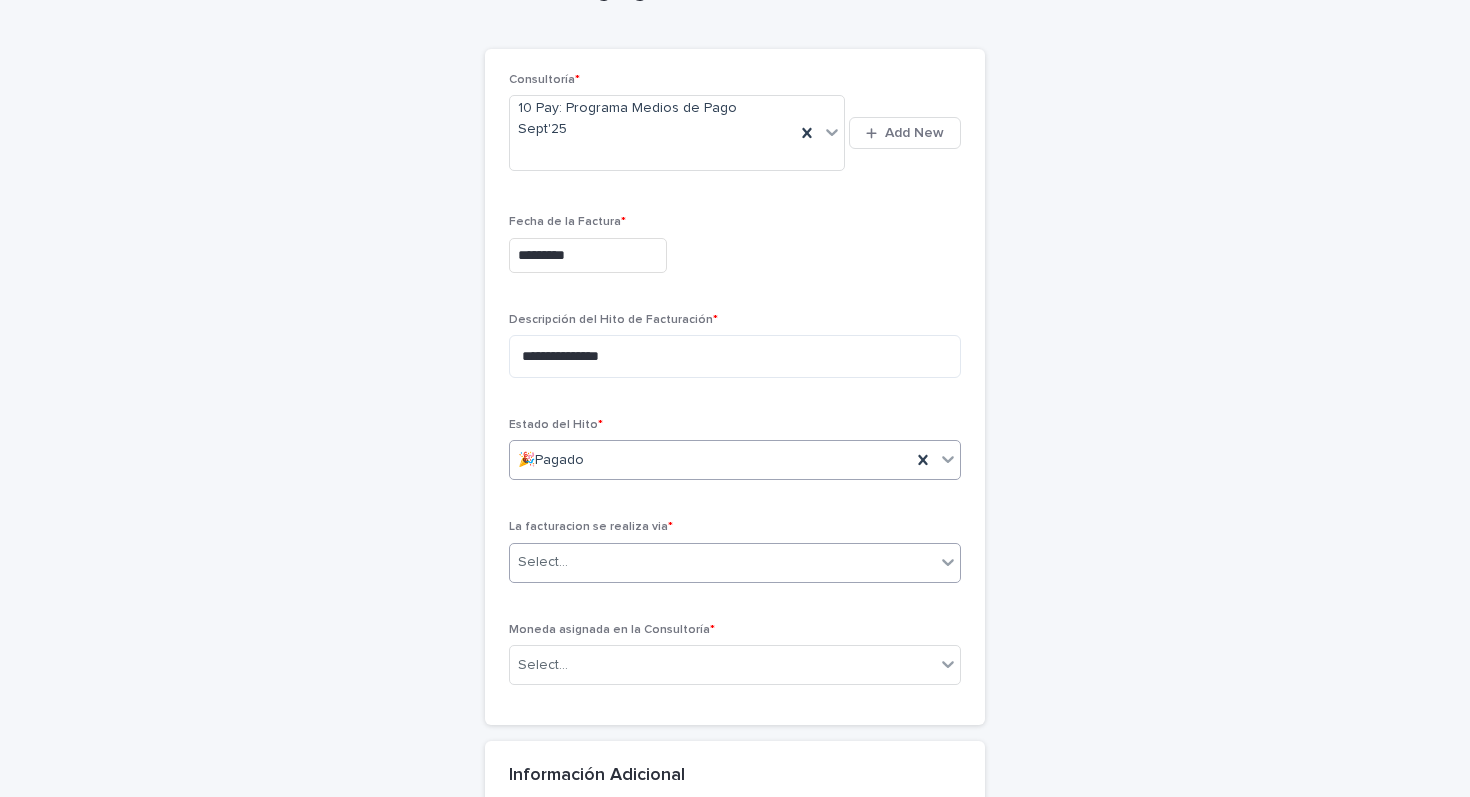 click on "Select..." at bounding box center [722, 562] 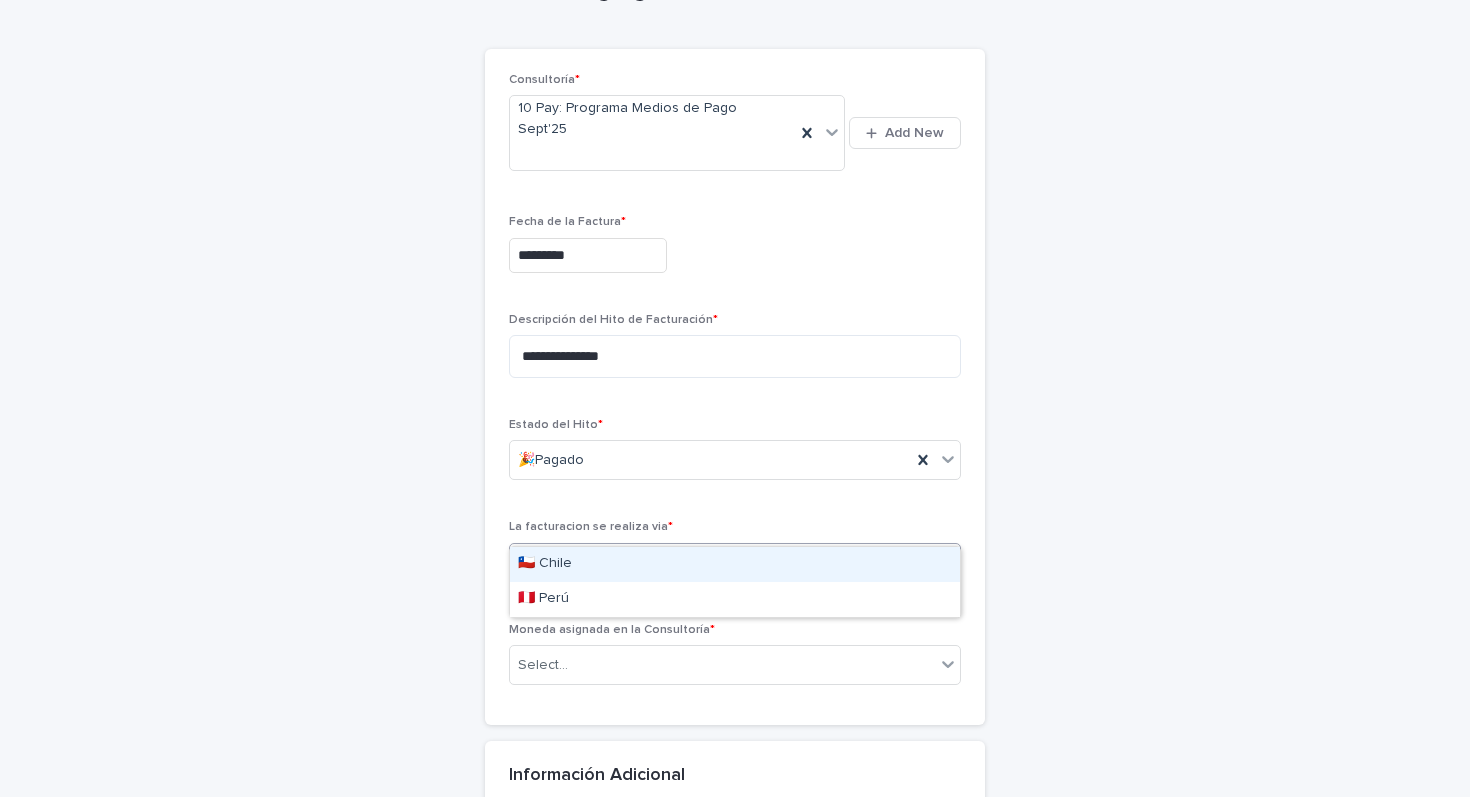 click on "🇨🇱 Chile" at bounding box center [735, 564] 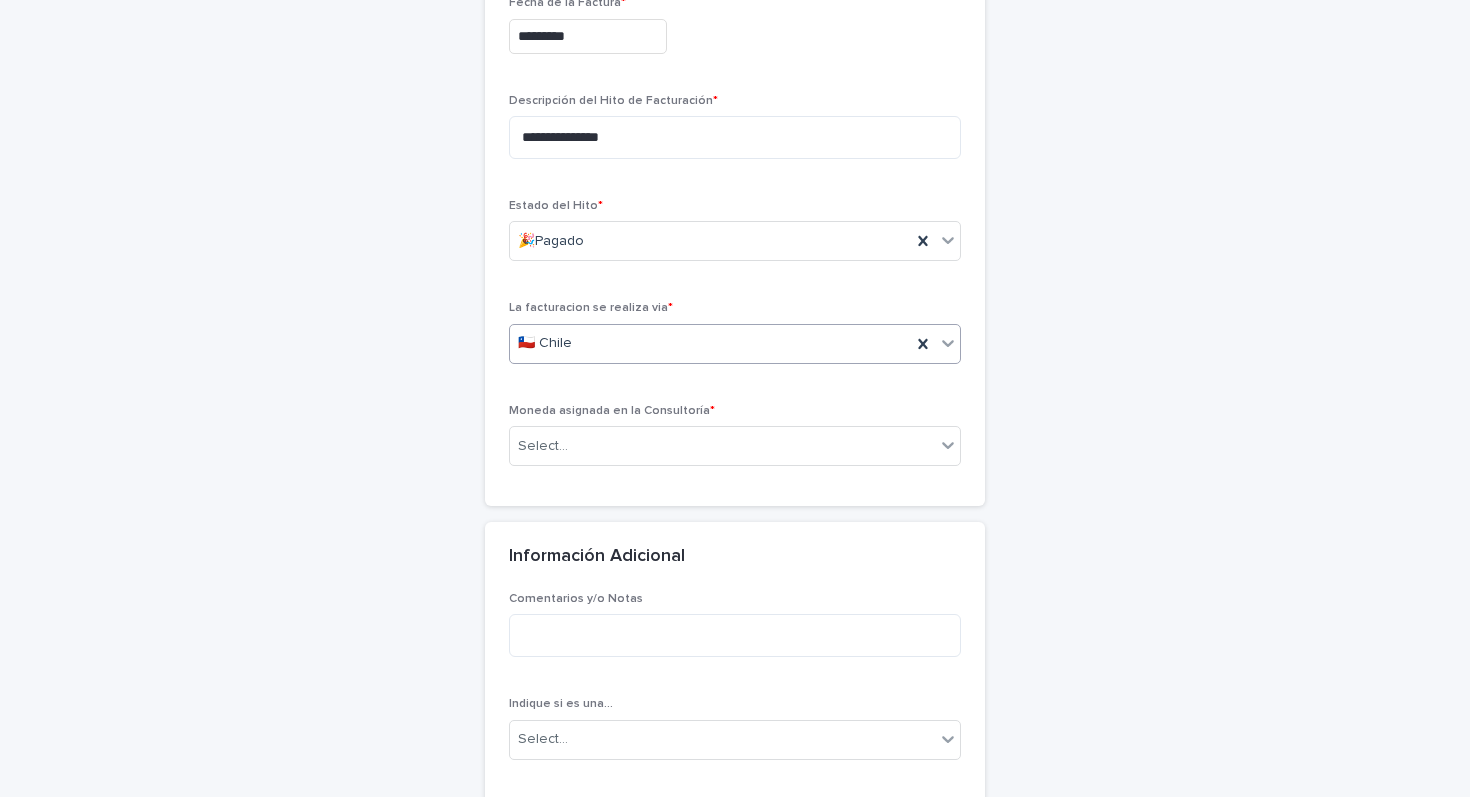 scroll, scrollTop: 398, scrollLeft: 0, axis: vertical 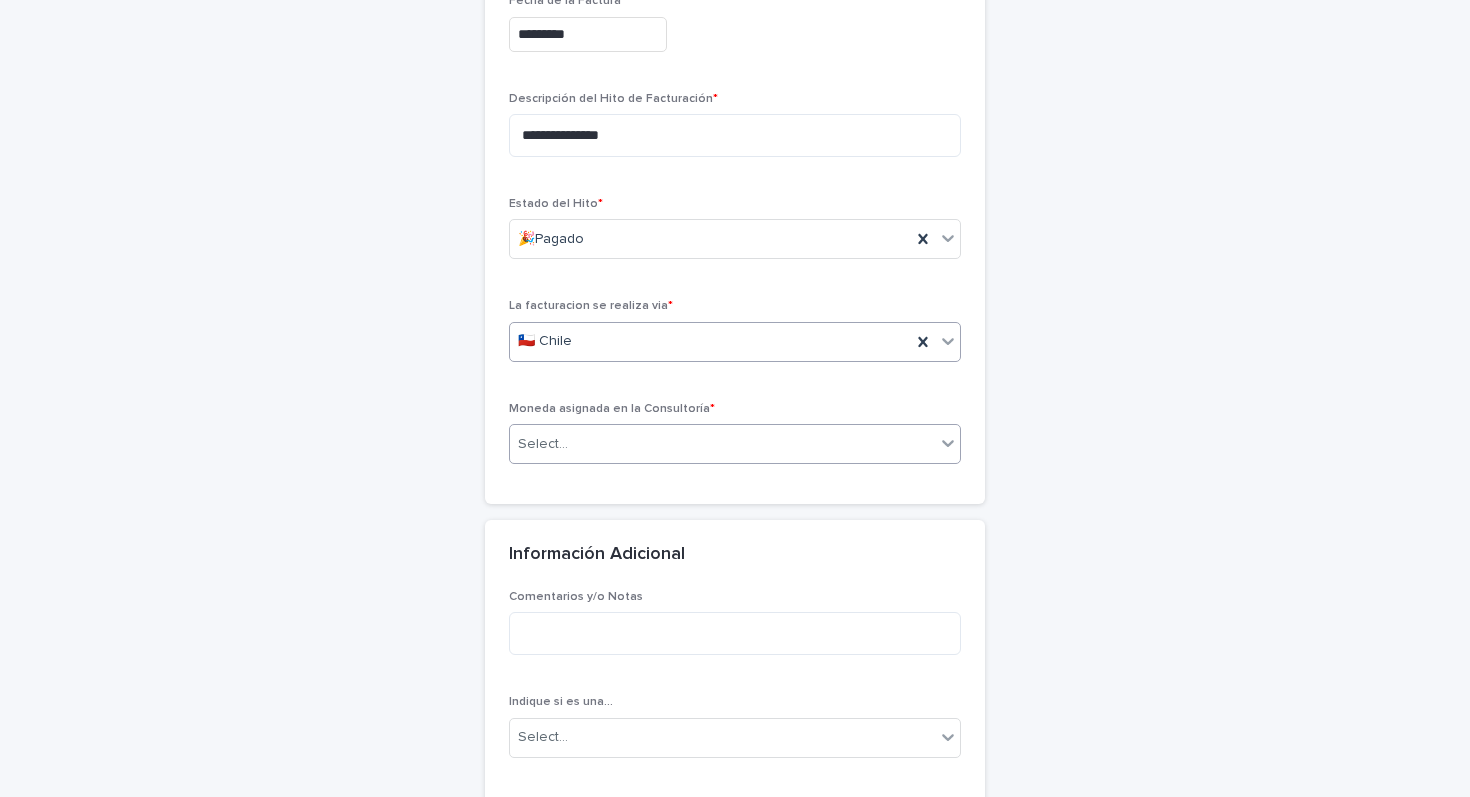 click on "Select..." at bounding box center (722, 444) 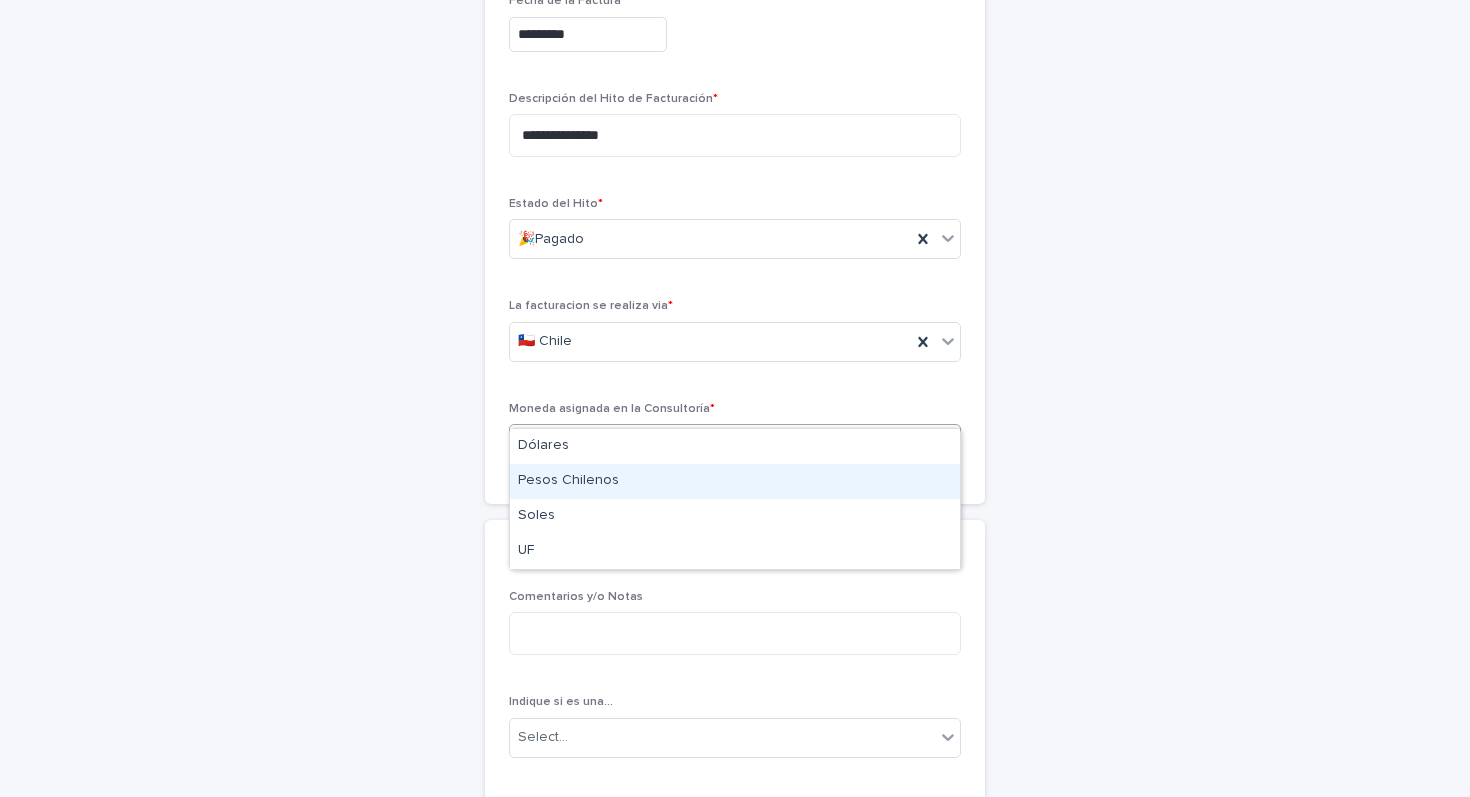click on "Pesos Chilenos" at bounding box center [735, 481] 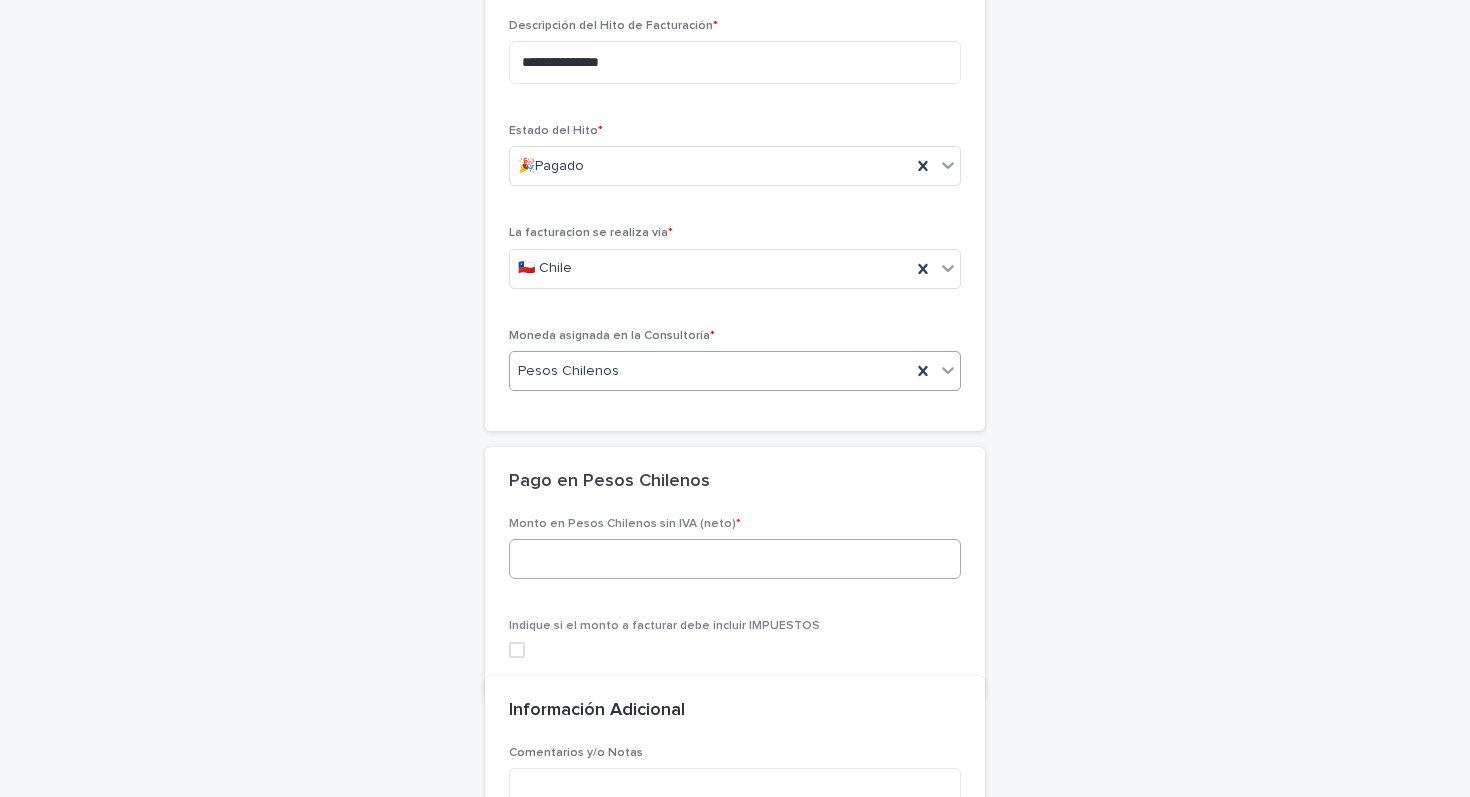 scroll, scrollTop: 531, scrollLeft: 0, axis: vertical 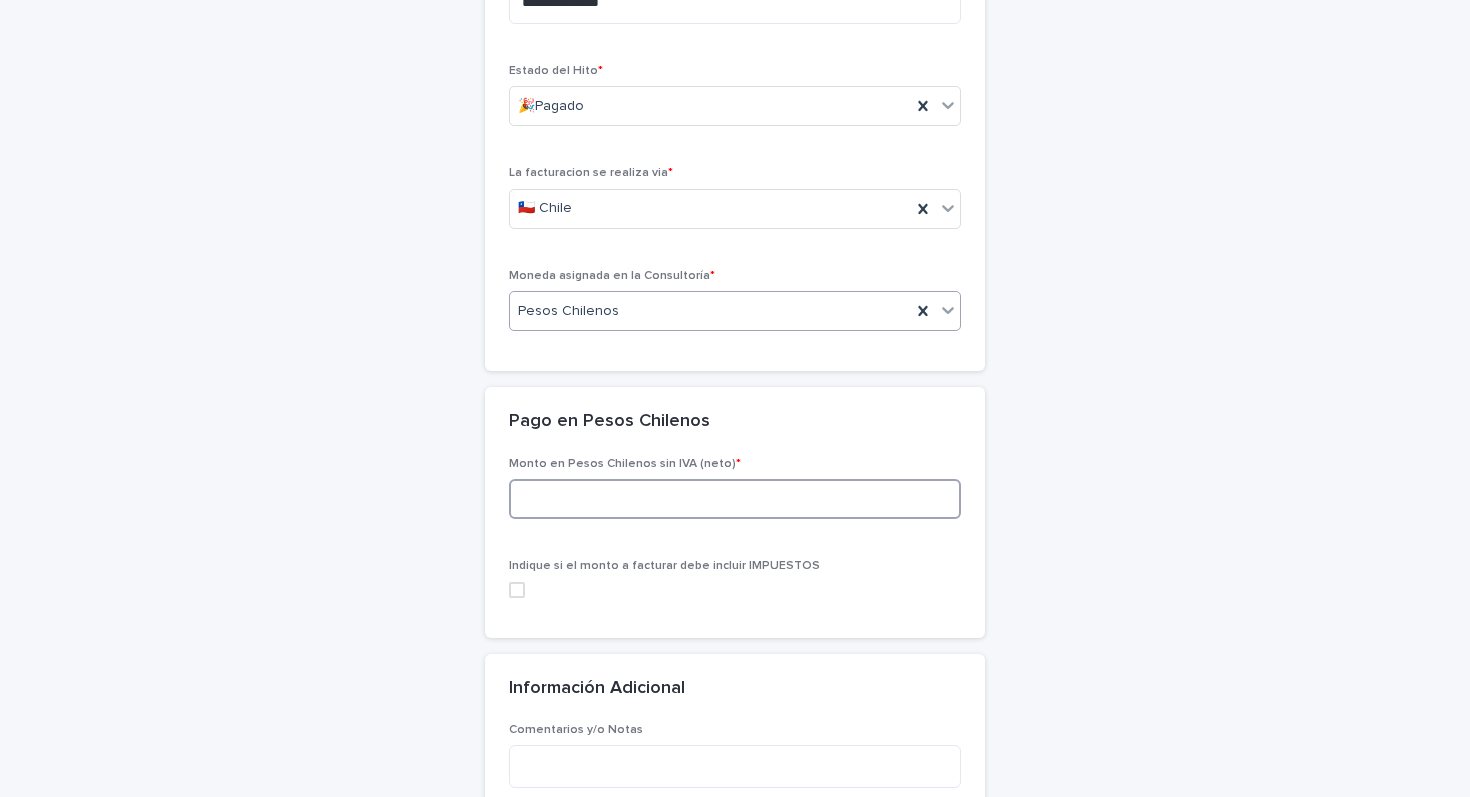 click at bounding box center (735, 499) 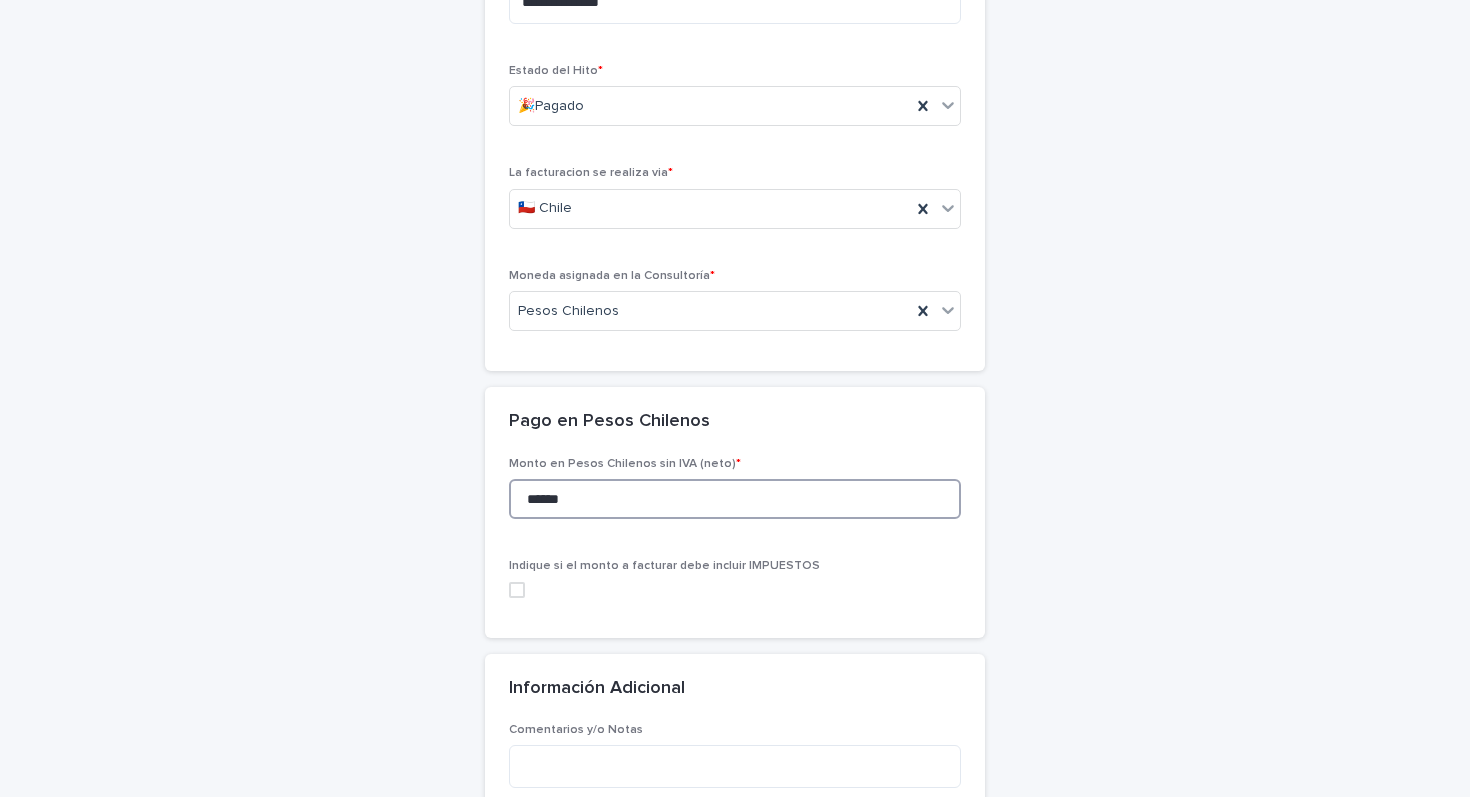 click at bounding box center [517, 590] 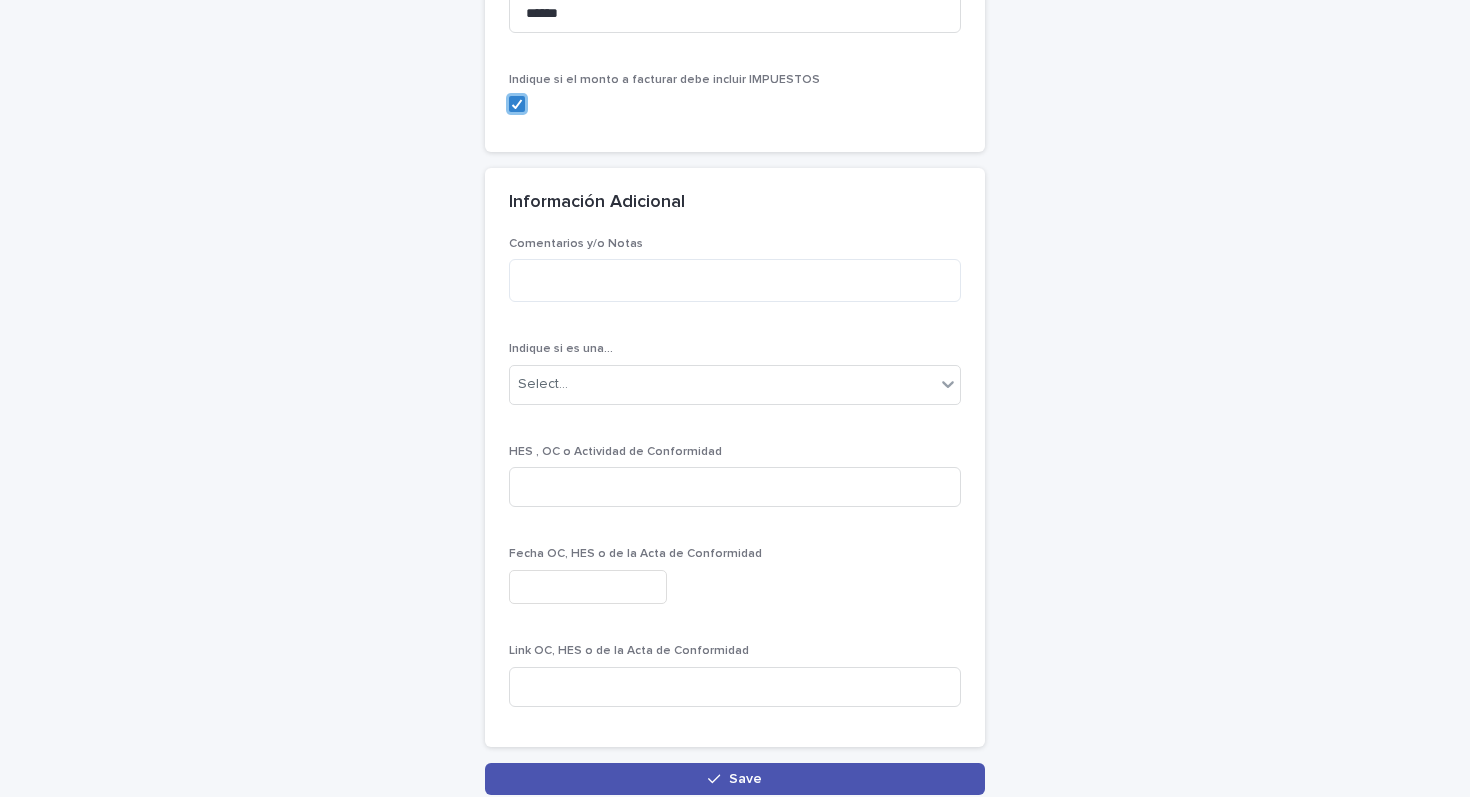 scroll, scrollTop: 1135, scrollLeft: 0, axis: vertical 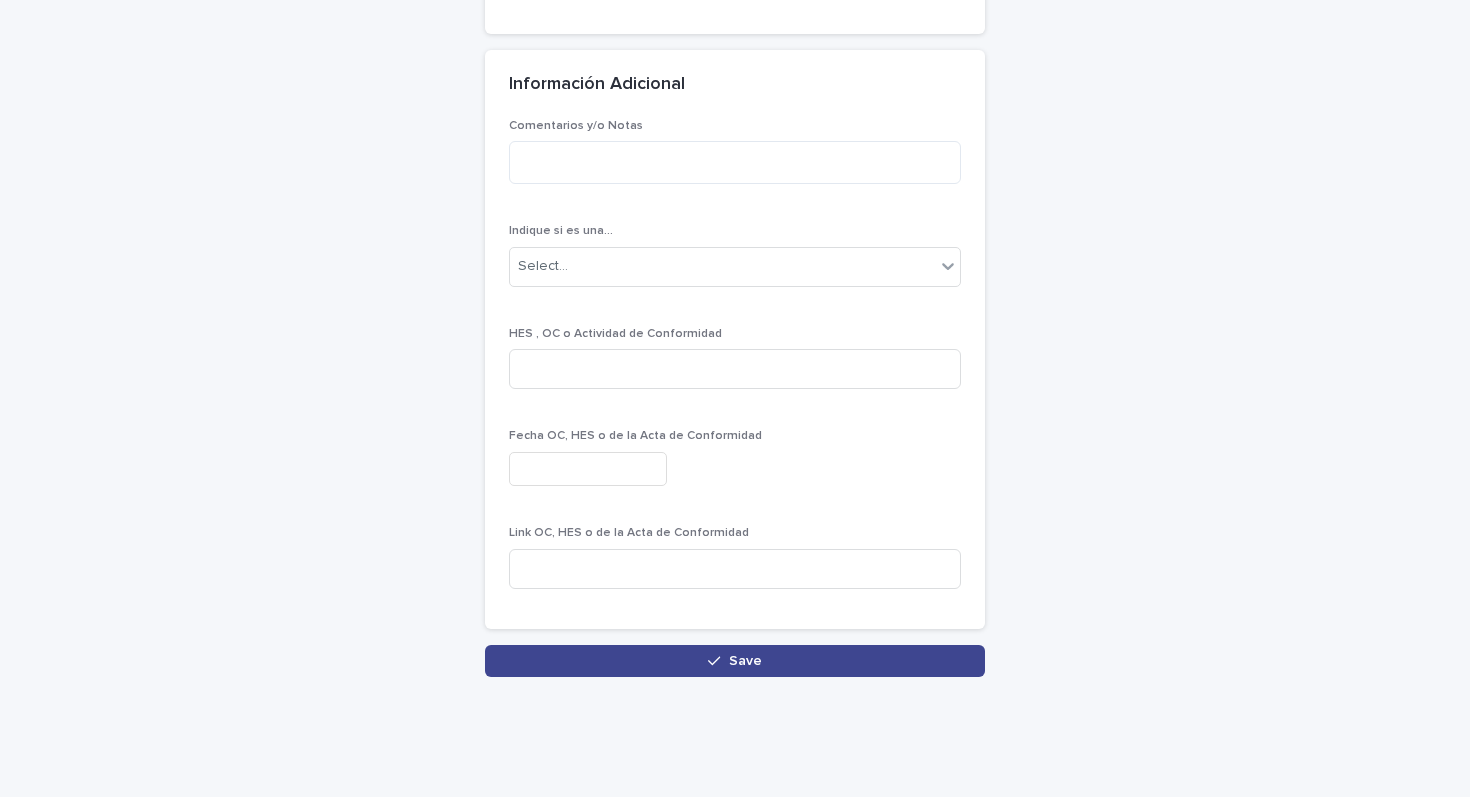click on "Save" at bounding box center (735, 661) 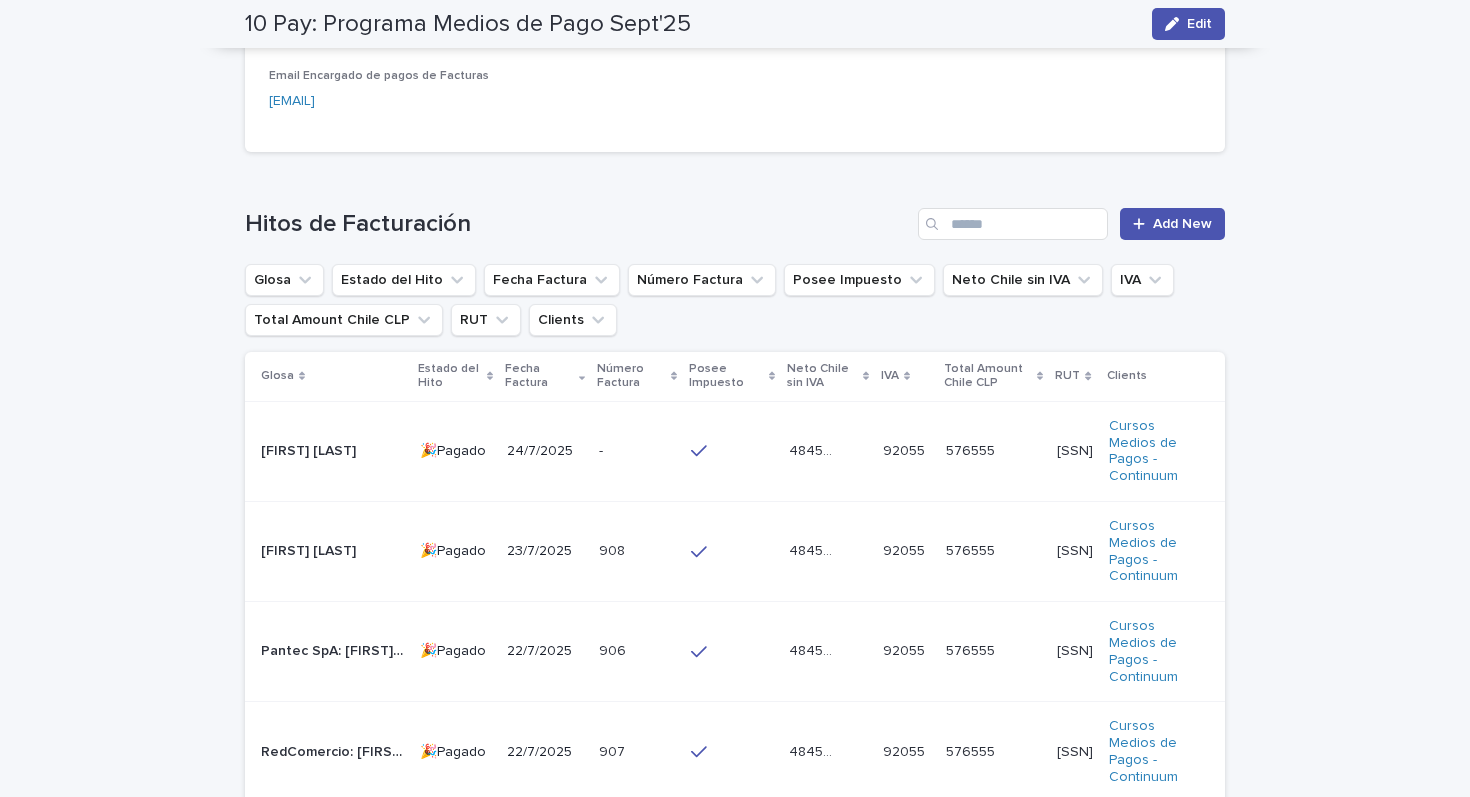 scroll, scrollTop: 978, scrollLeft: 0, axis: vertical 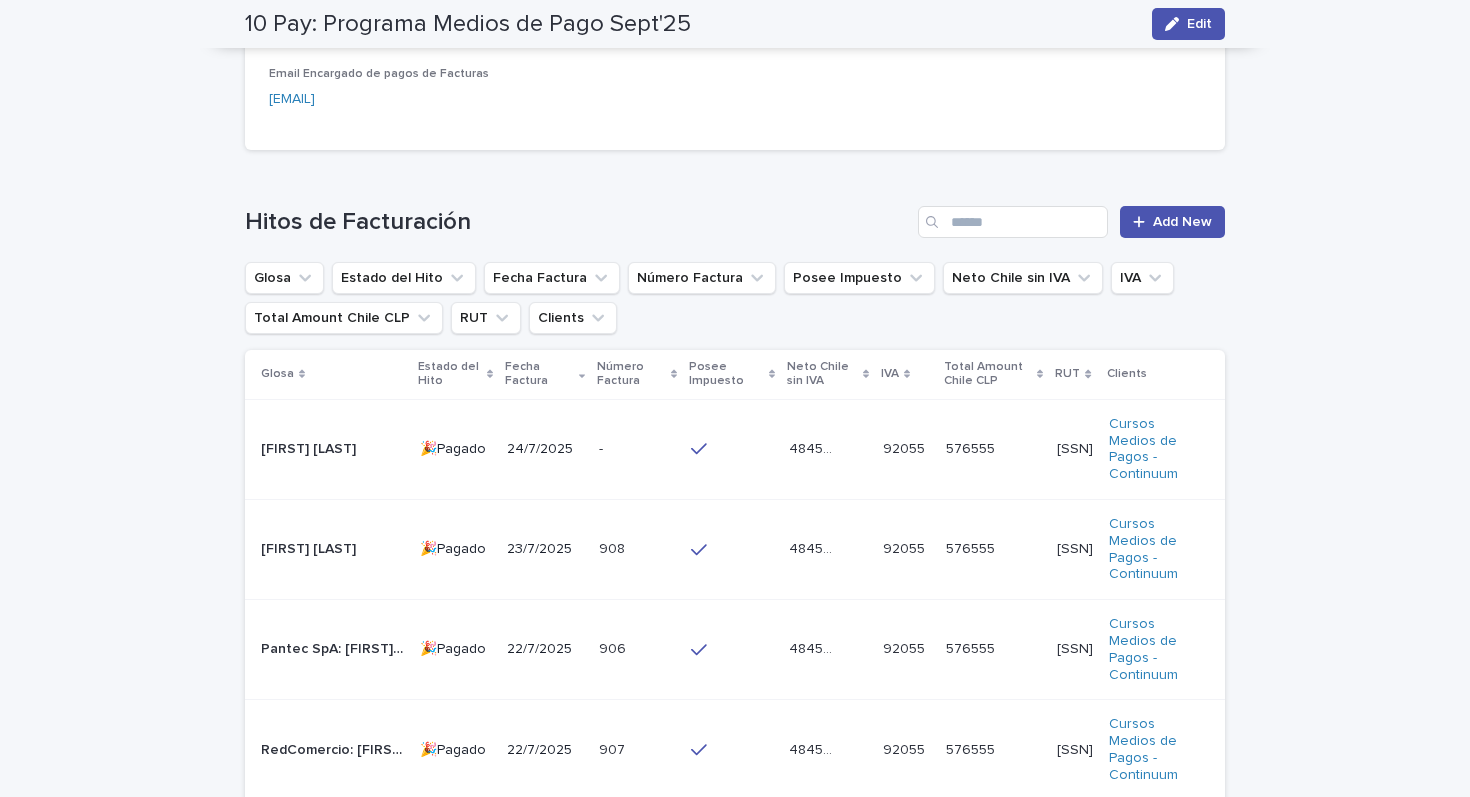 click at bounding box center [716, 449] 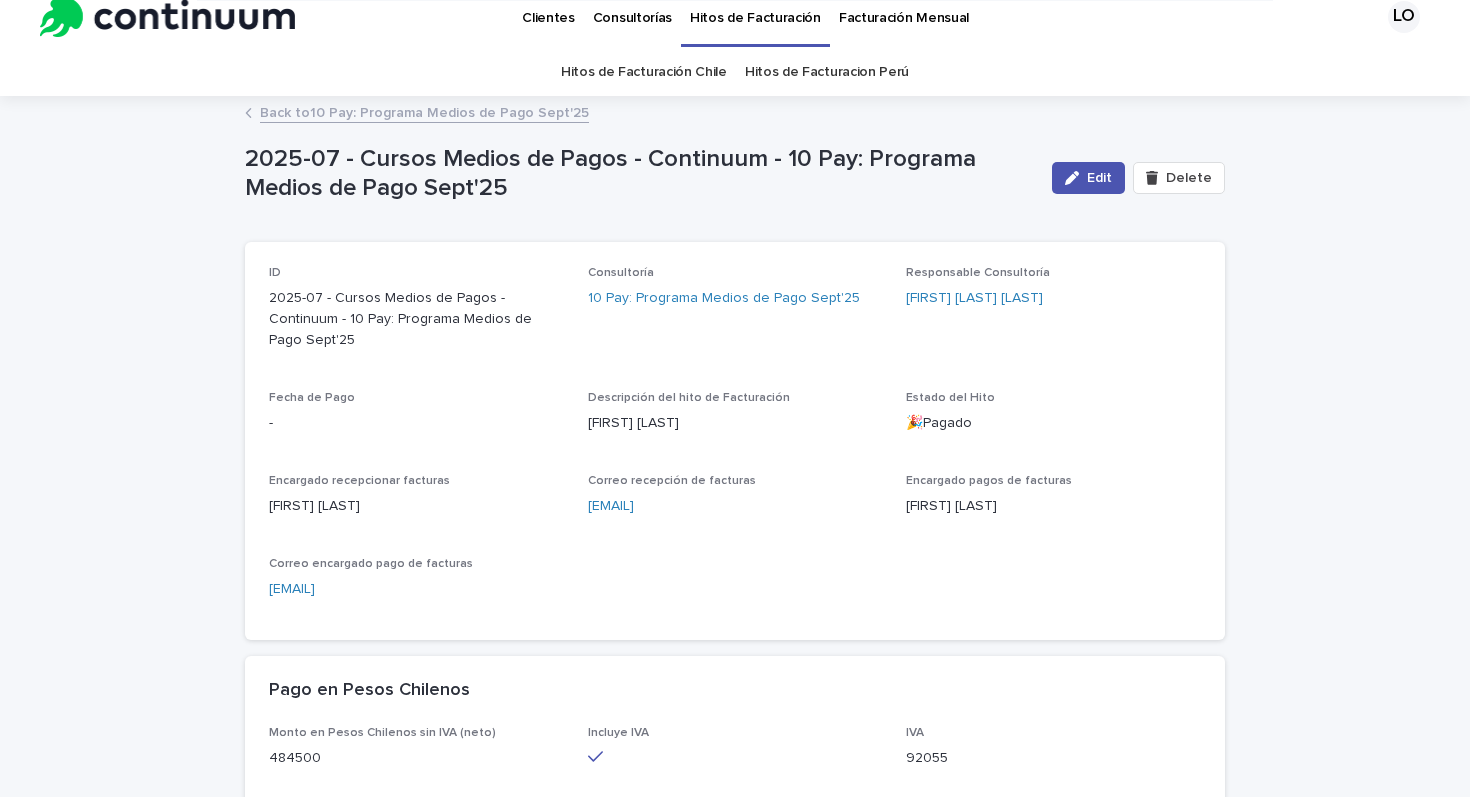 scroll, scrollTop: 0, scrollLeft: 0, axis: both 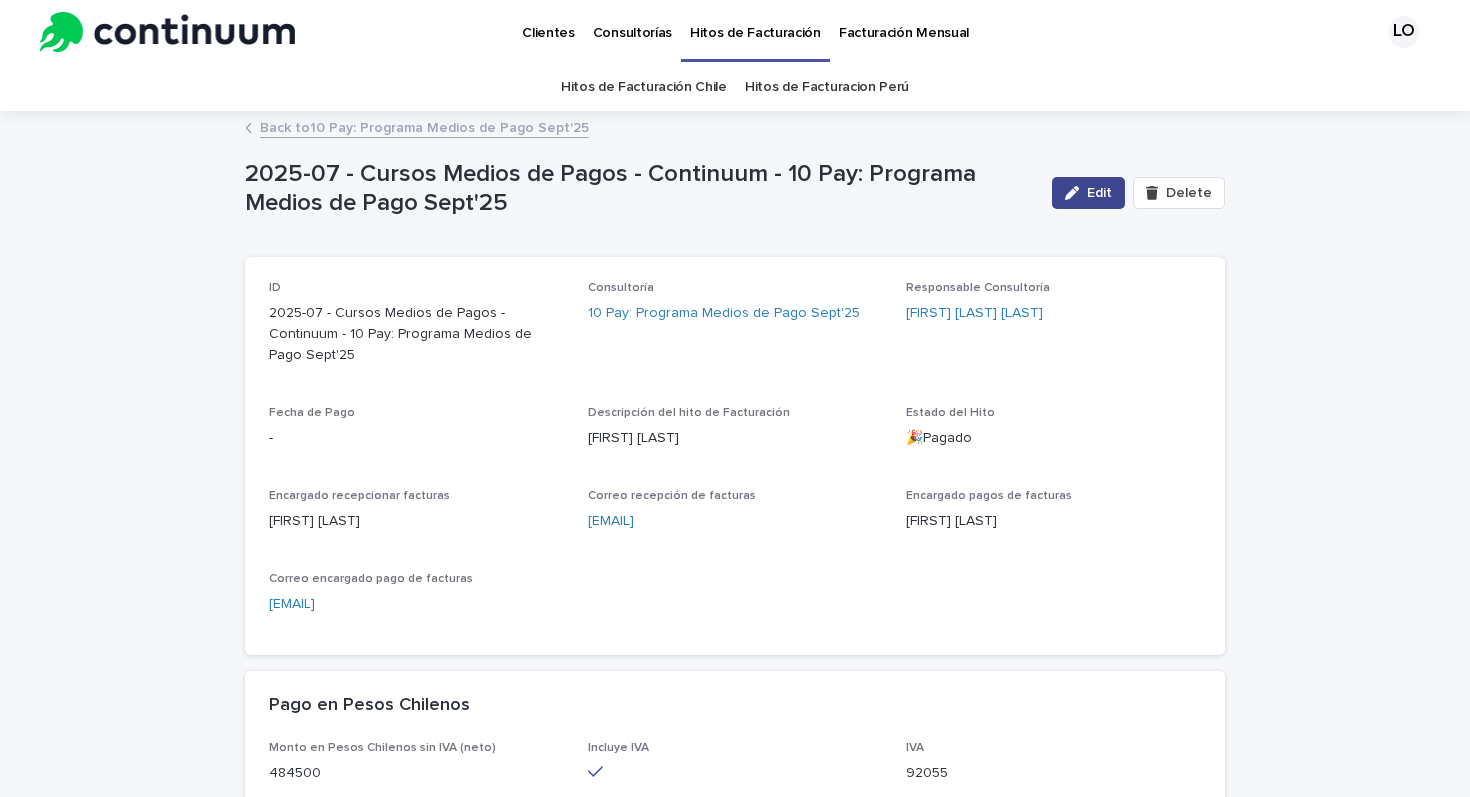 click 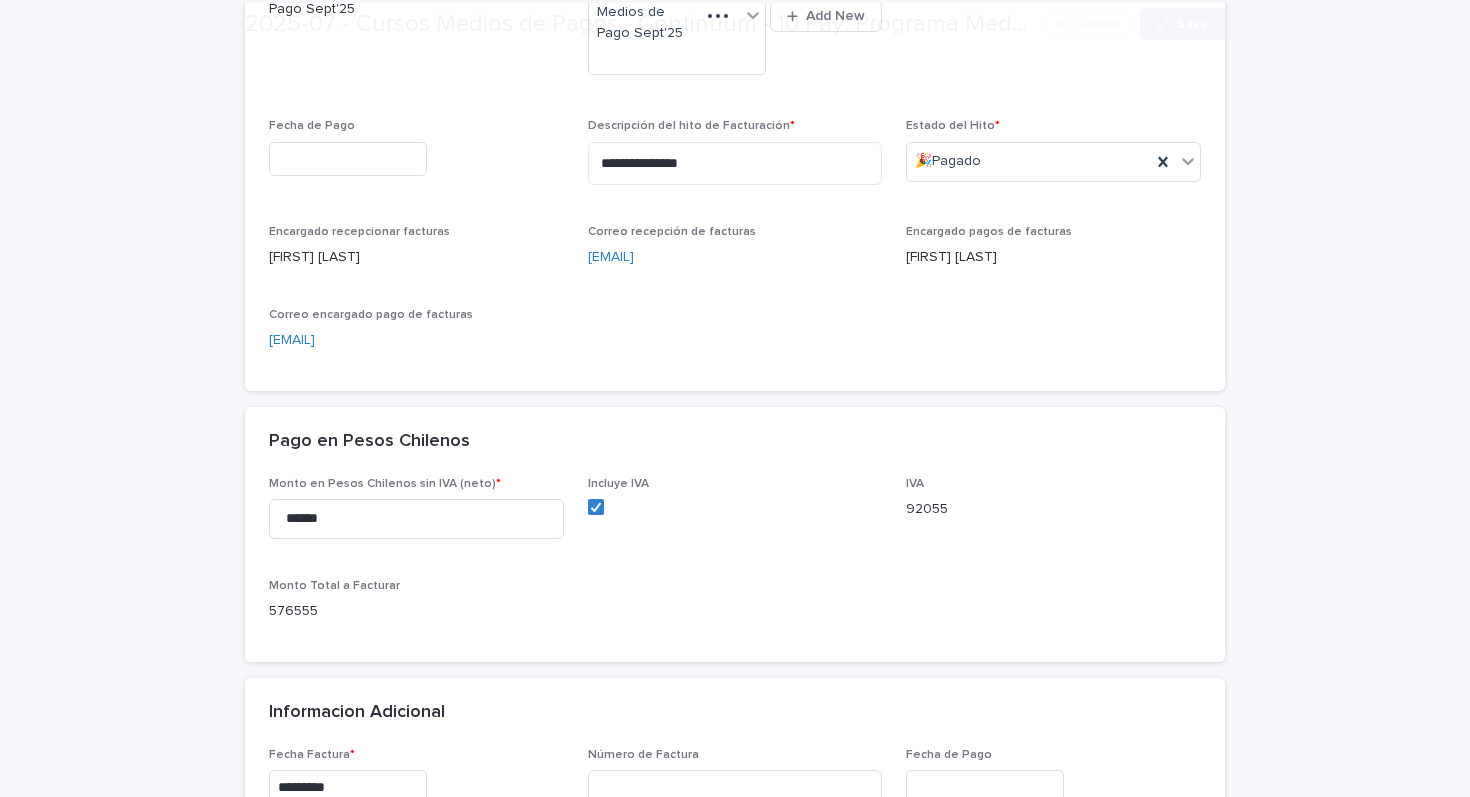 scroll, scrollTop: 338, scrollLeft: 0, axis: vertical 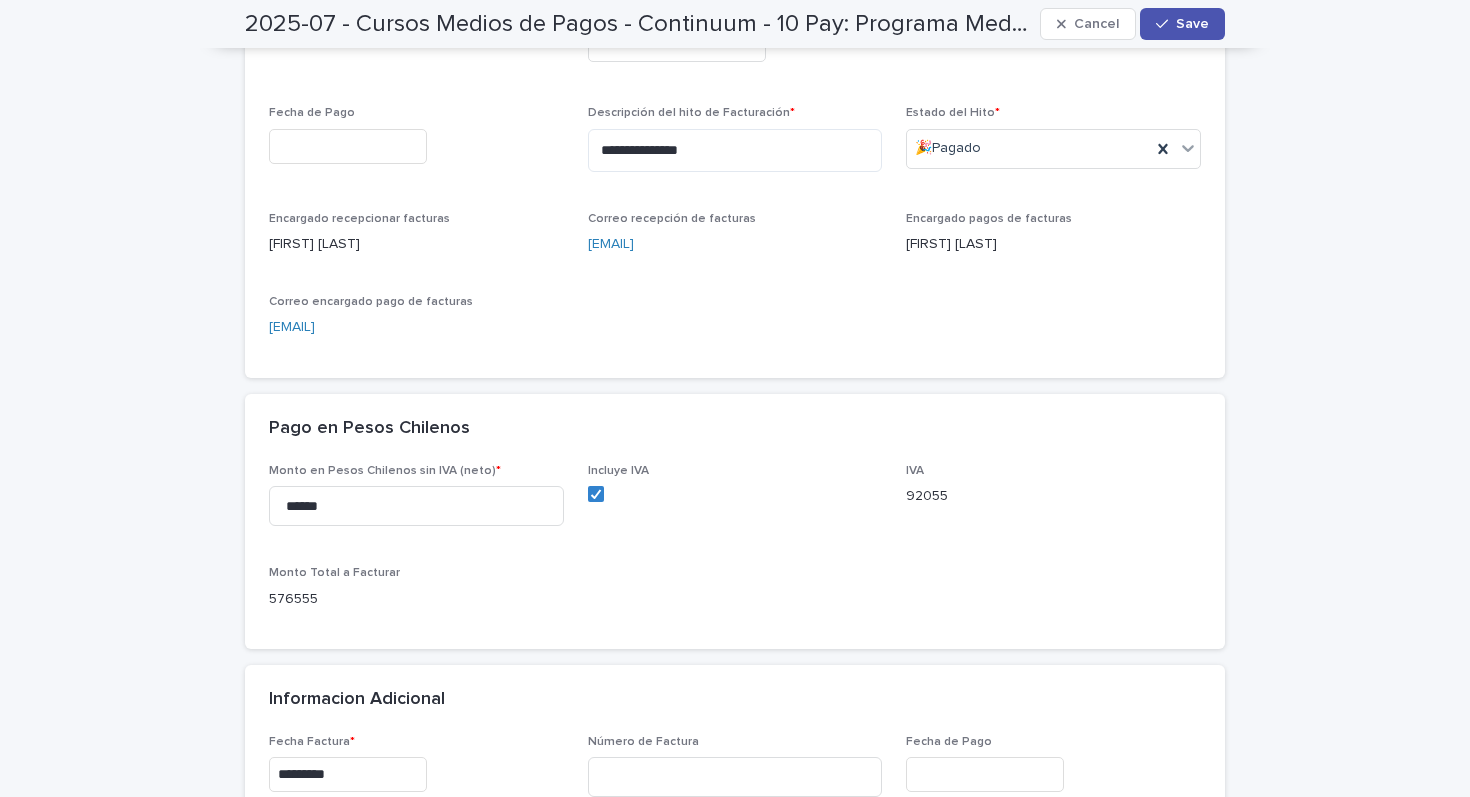click at bounding box center (348, 146) 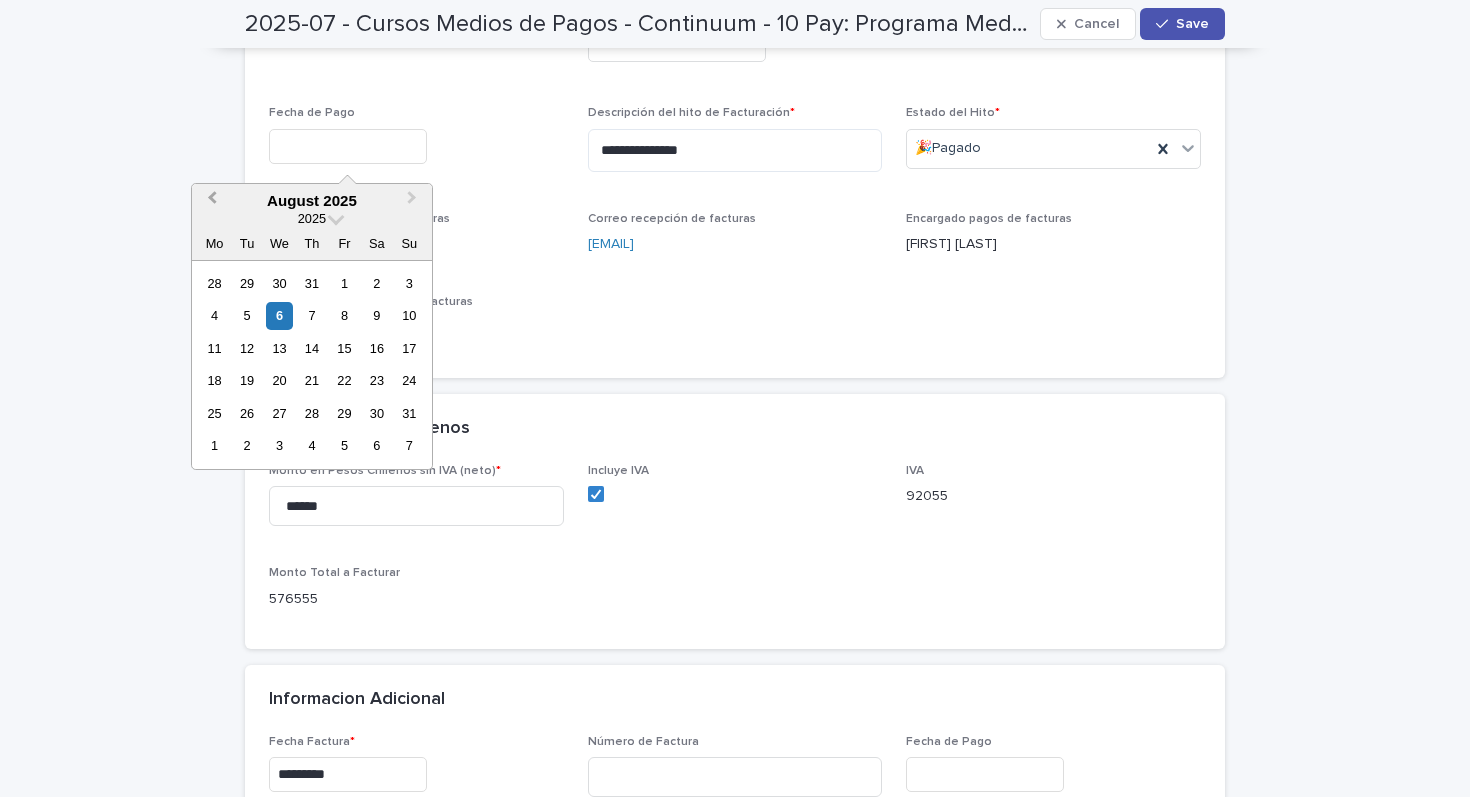 click on "Previous Month" at bounding box center [210, 202] 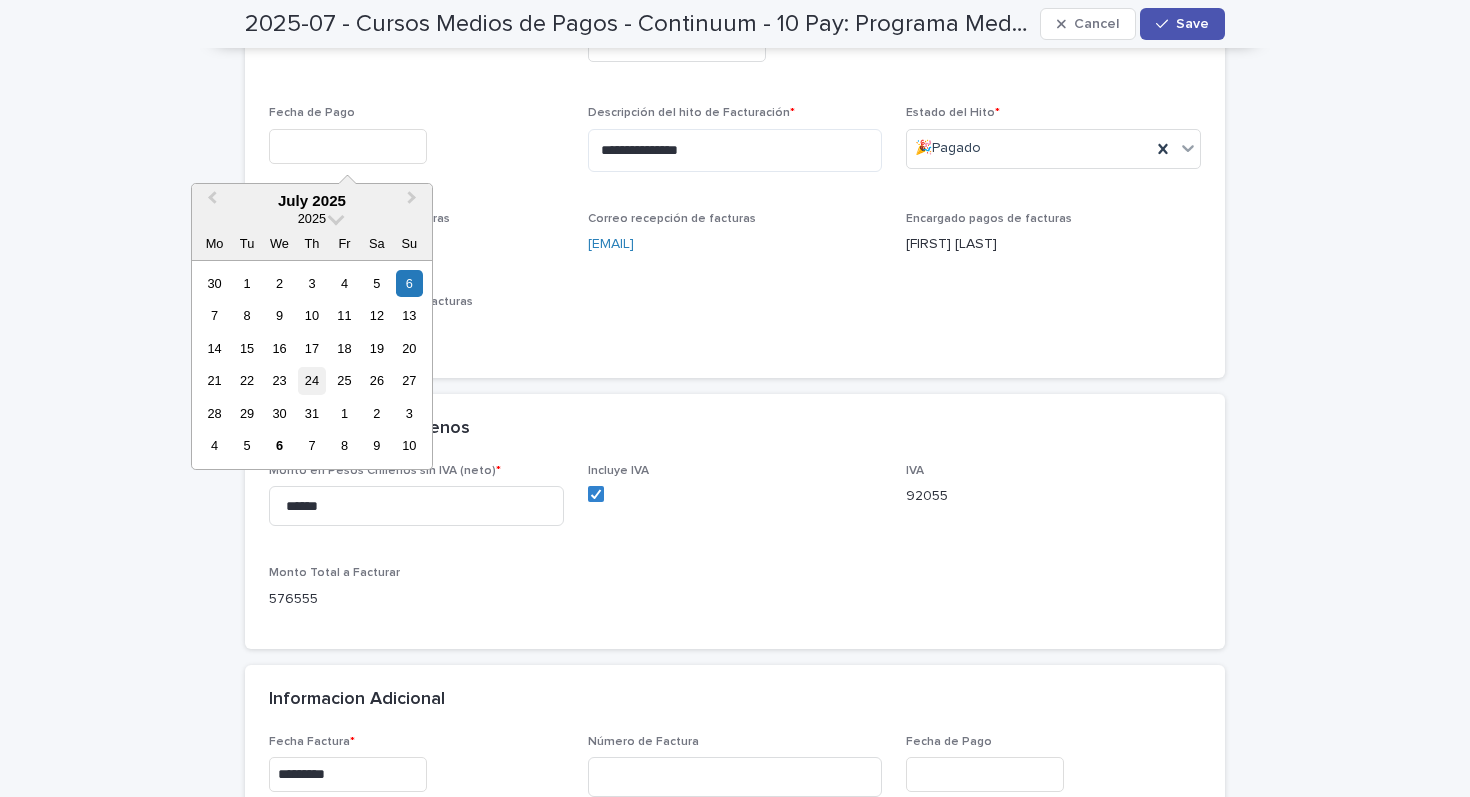 click on "24" at bounding box center [311, 380] 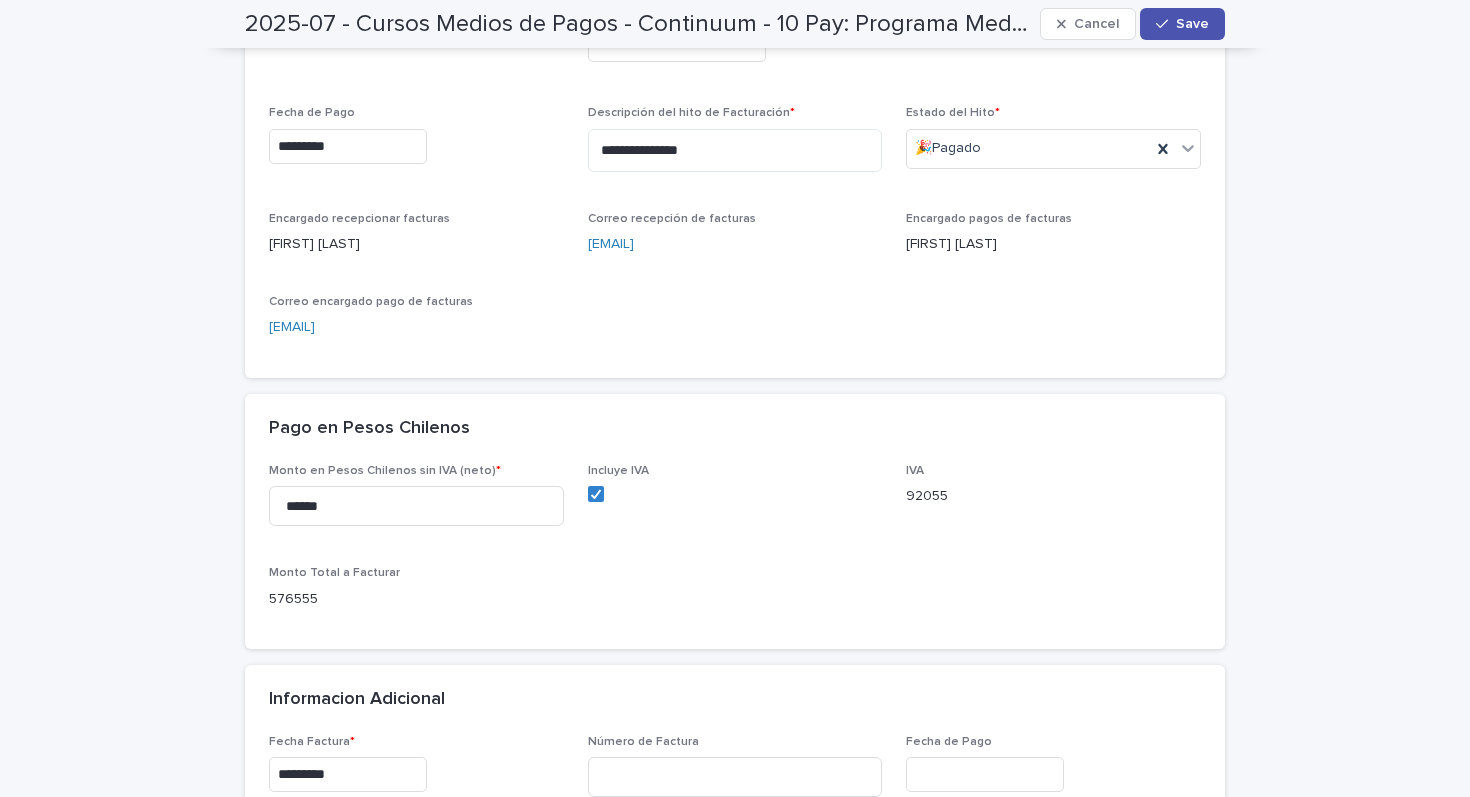 type on "*********" 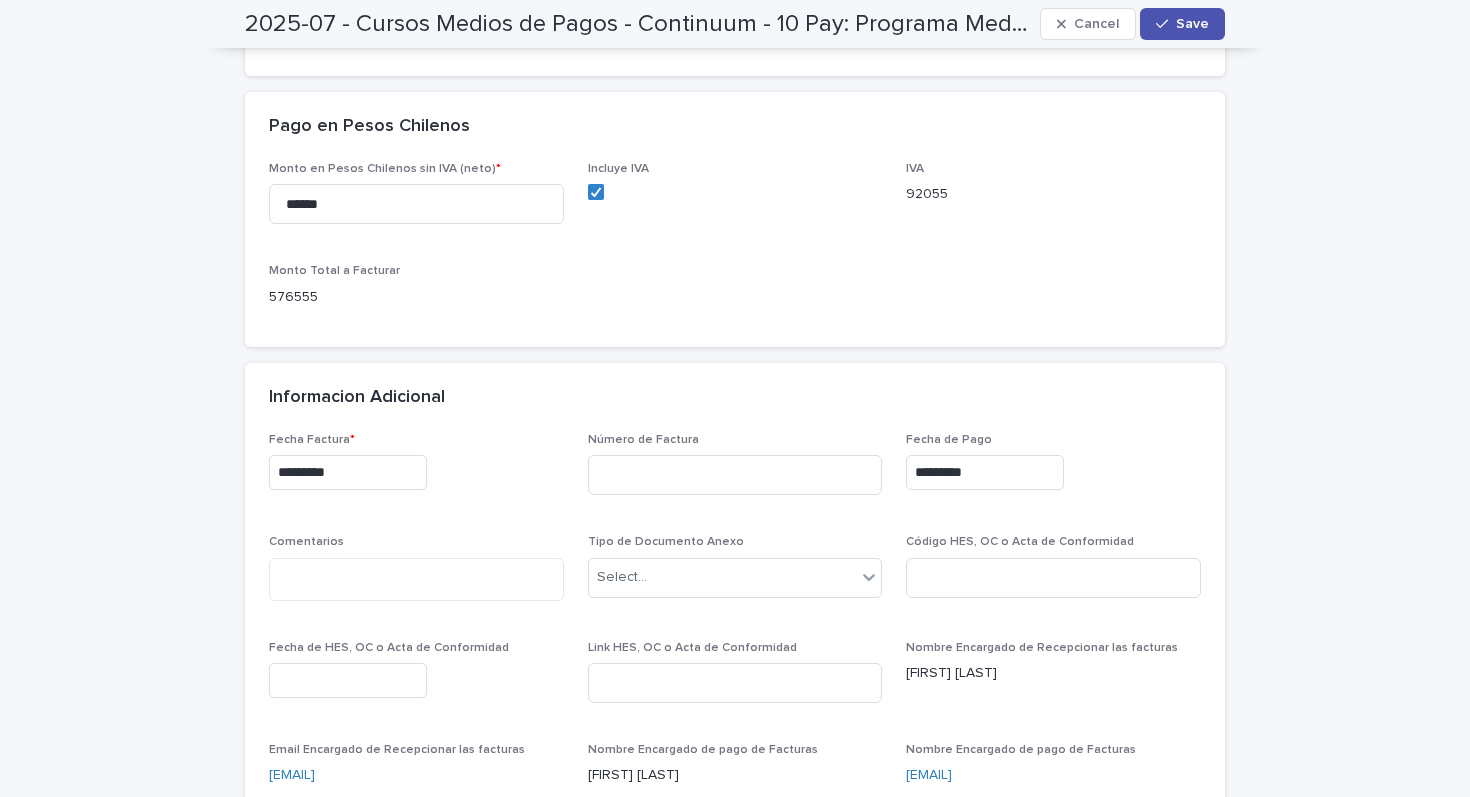 scroll, scrollTop: 713, scrollLeft: 0, axis: vertical 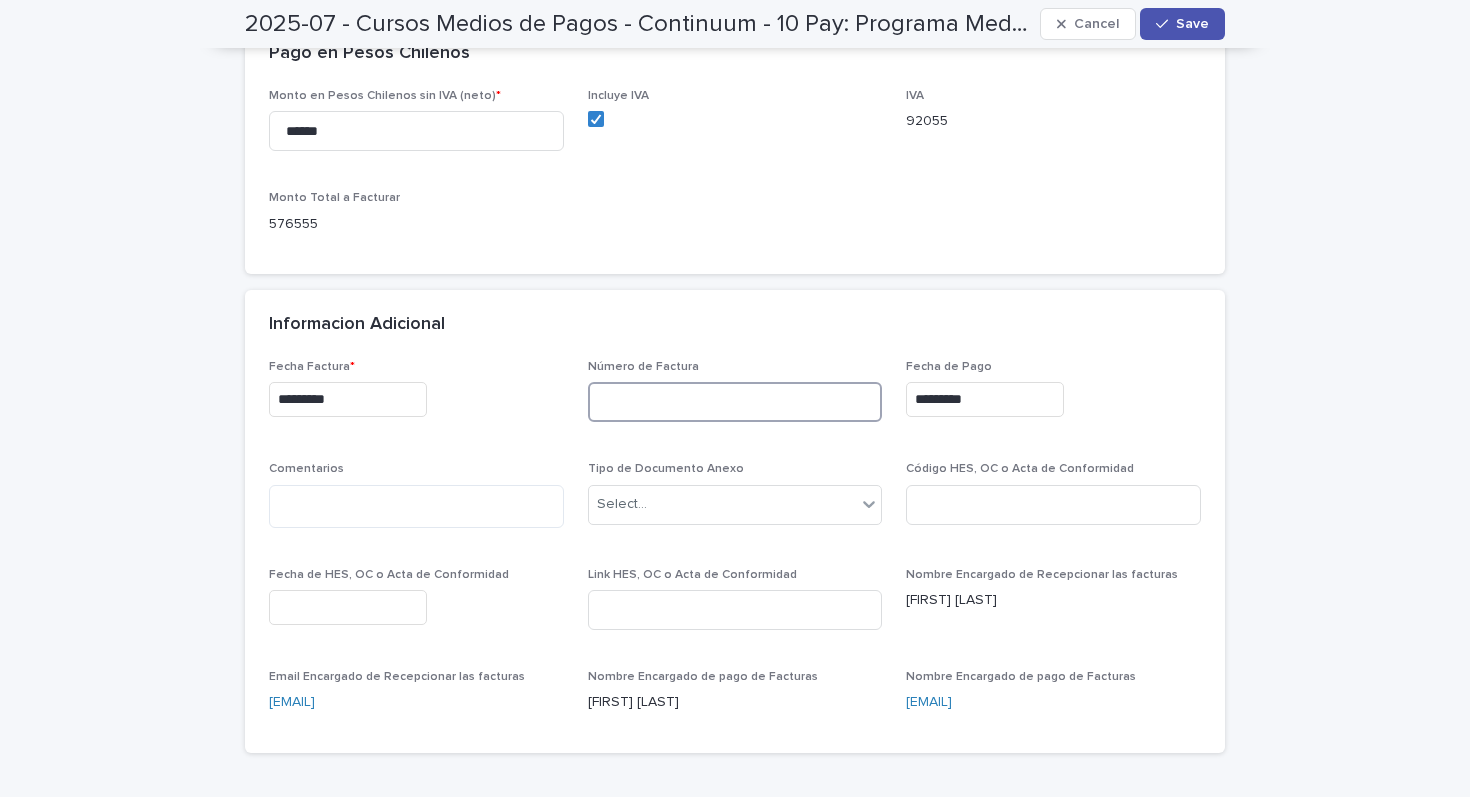 click at bounding box center (735, 402) 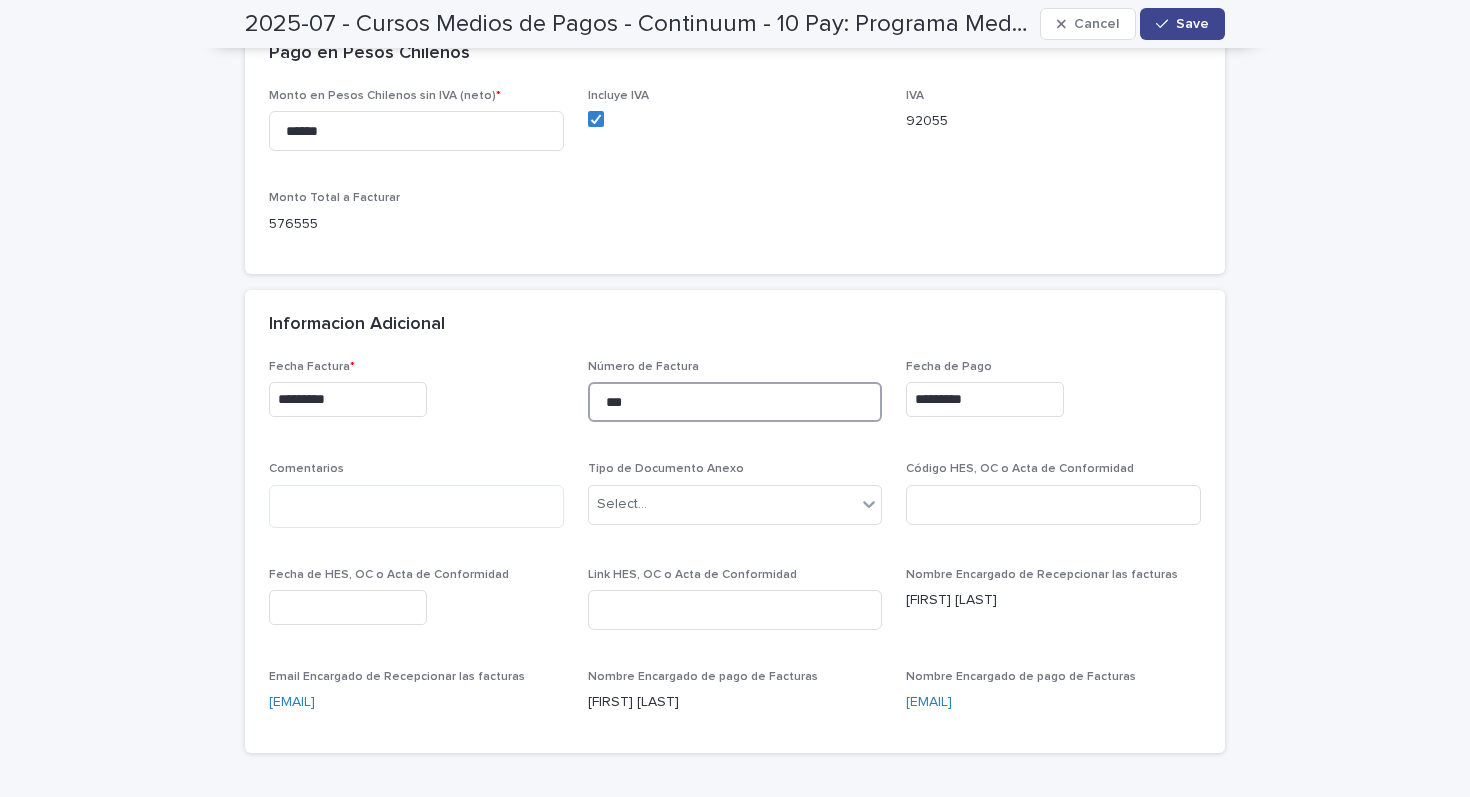 type on "***" 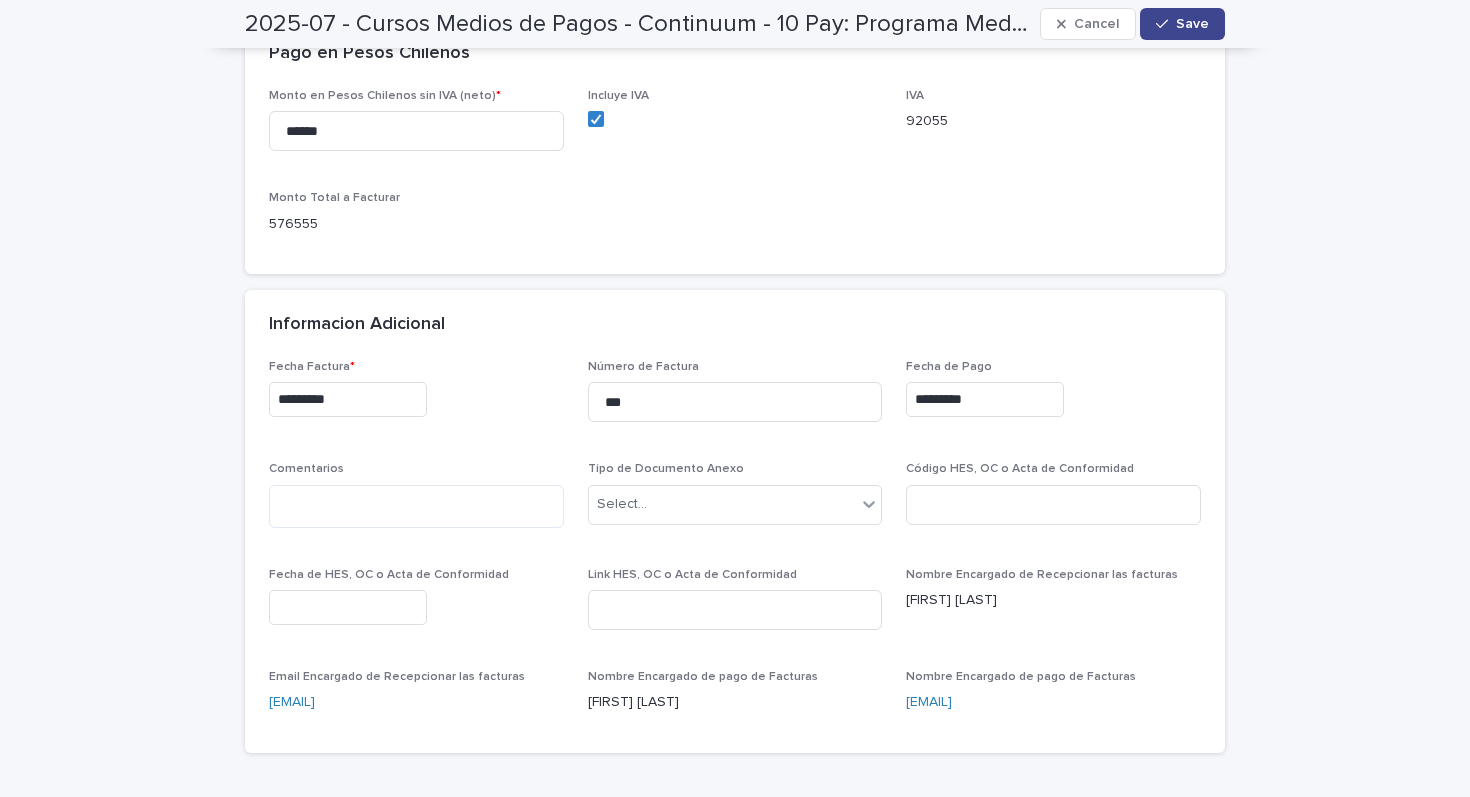 click on "Save" at bounding box center (1192, 24) 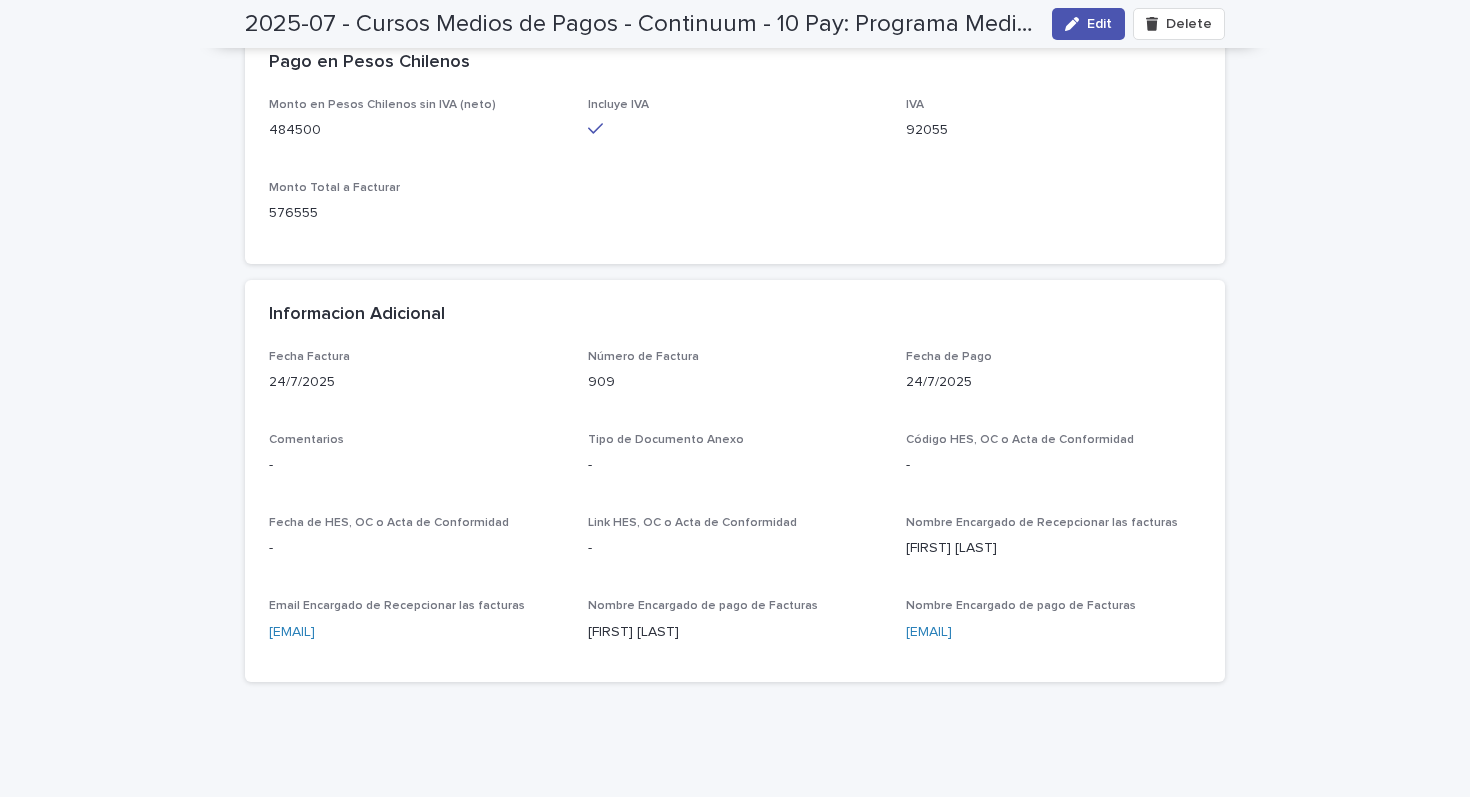 scroll, scrollTop: 0, scrollLeft: 0, axis: both 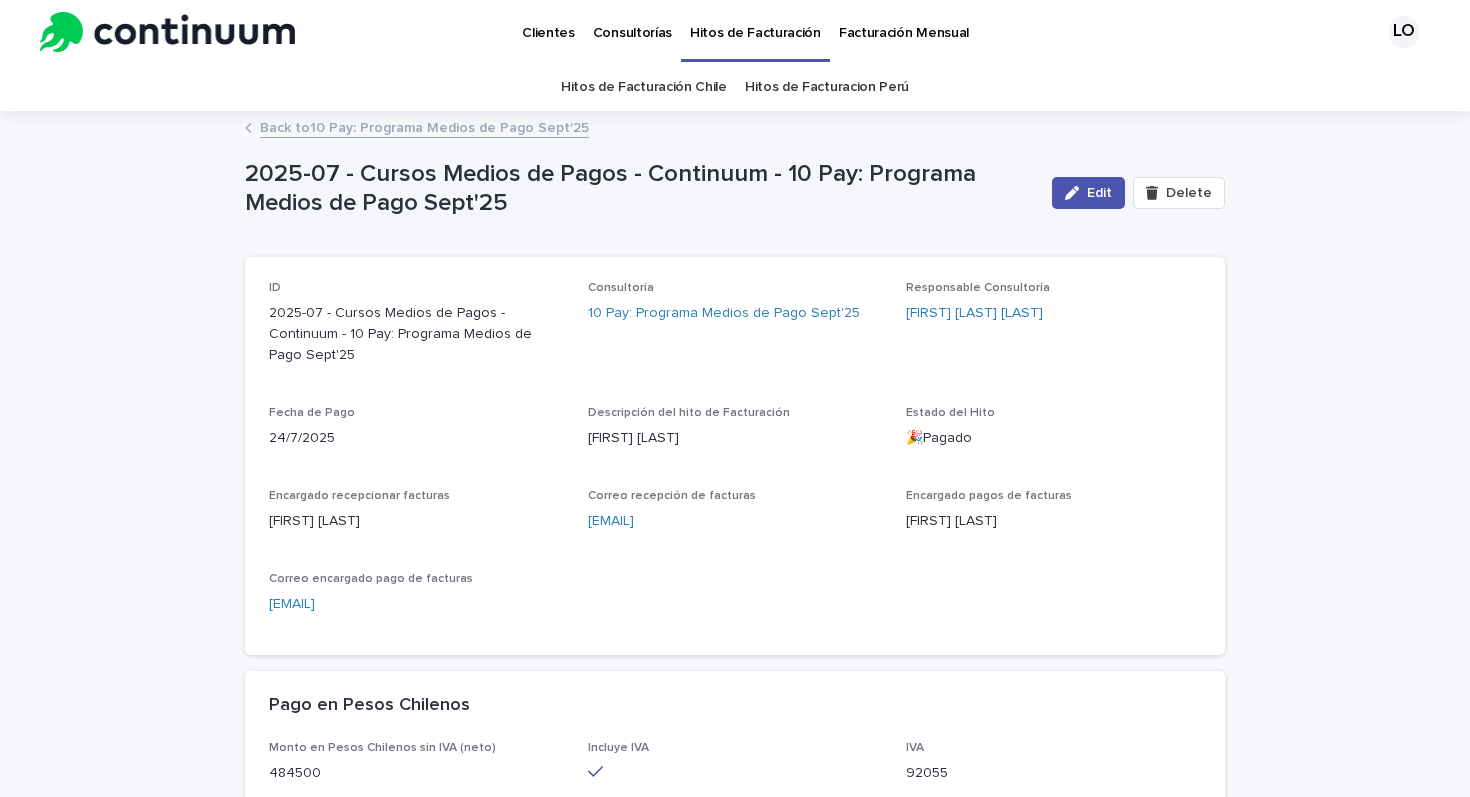 click on "Back to  10 Pay: Programa Medios de Pago Sept'25" at bounding box center (424, 126) 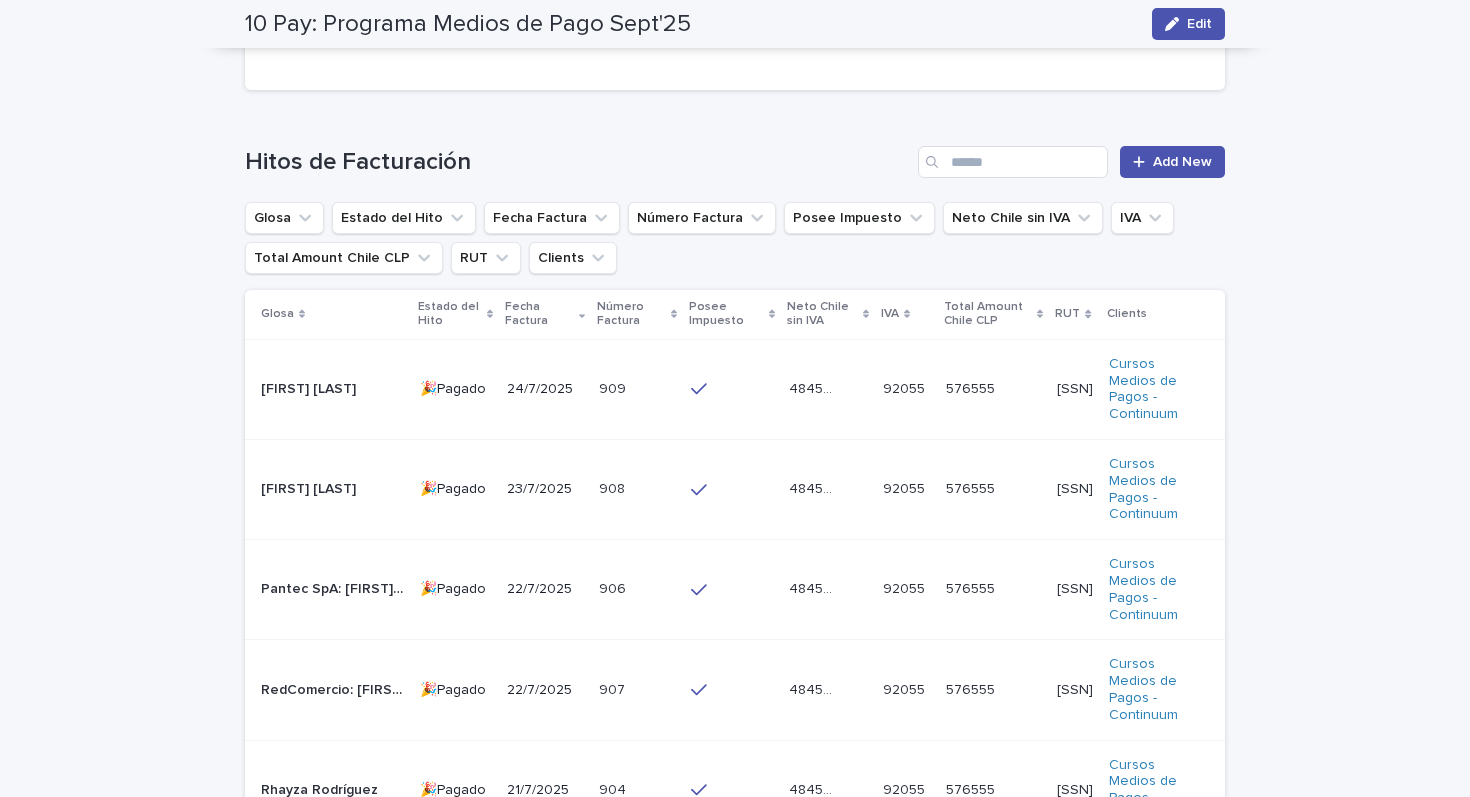 scroll, scrollTop: 1048, scrollLeft: 0, axis: vertical 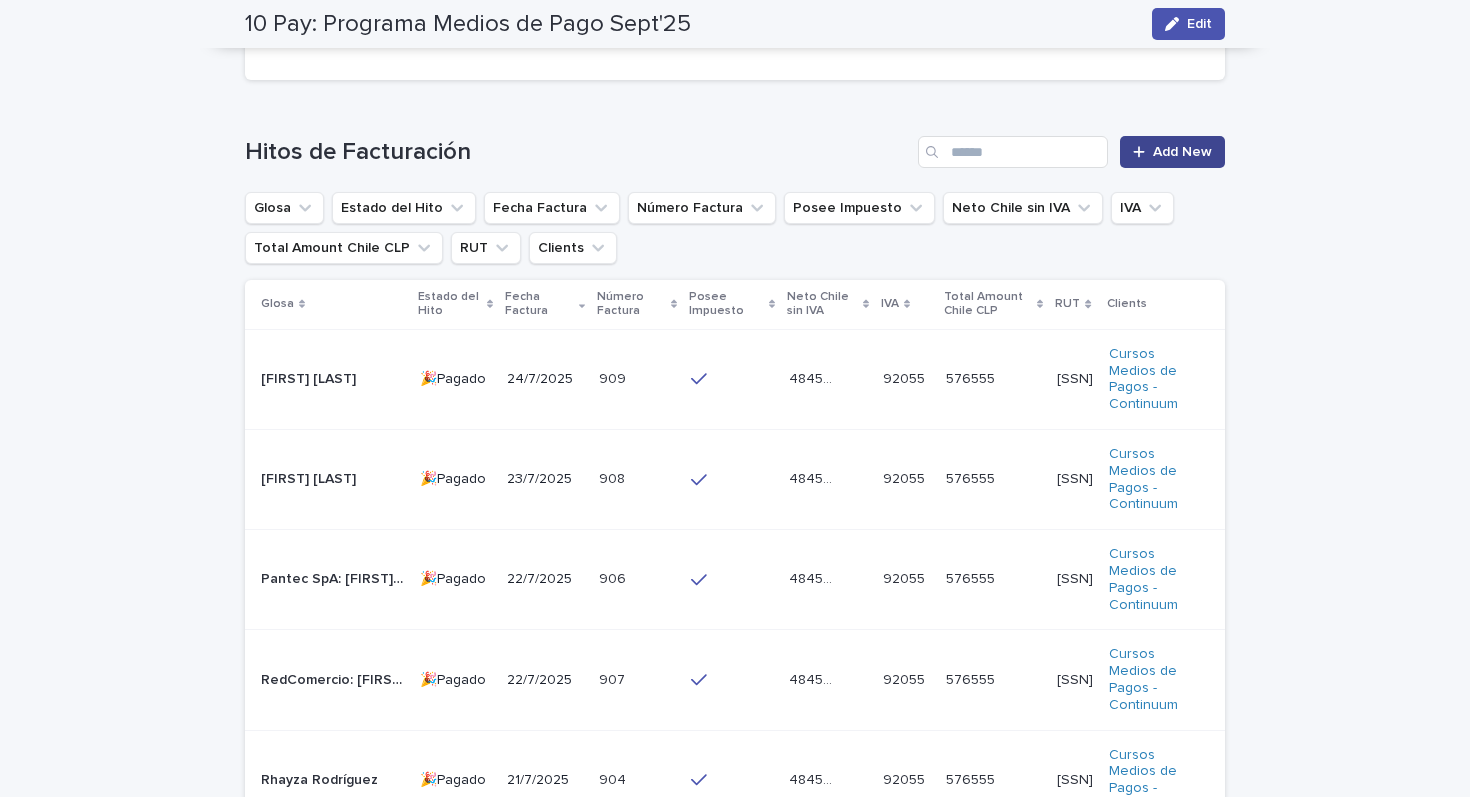 click on "Add New" at bounding box center [1182, 152] 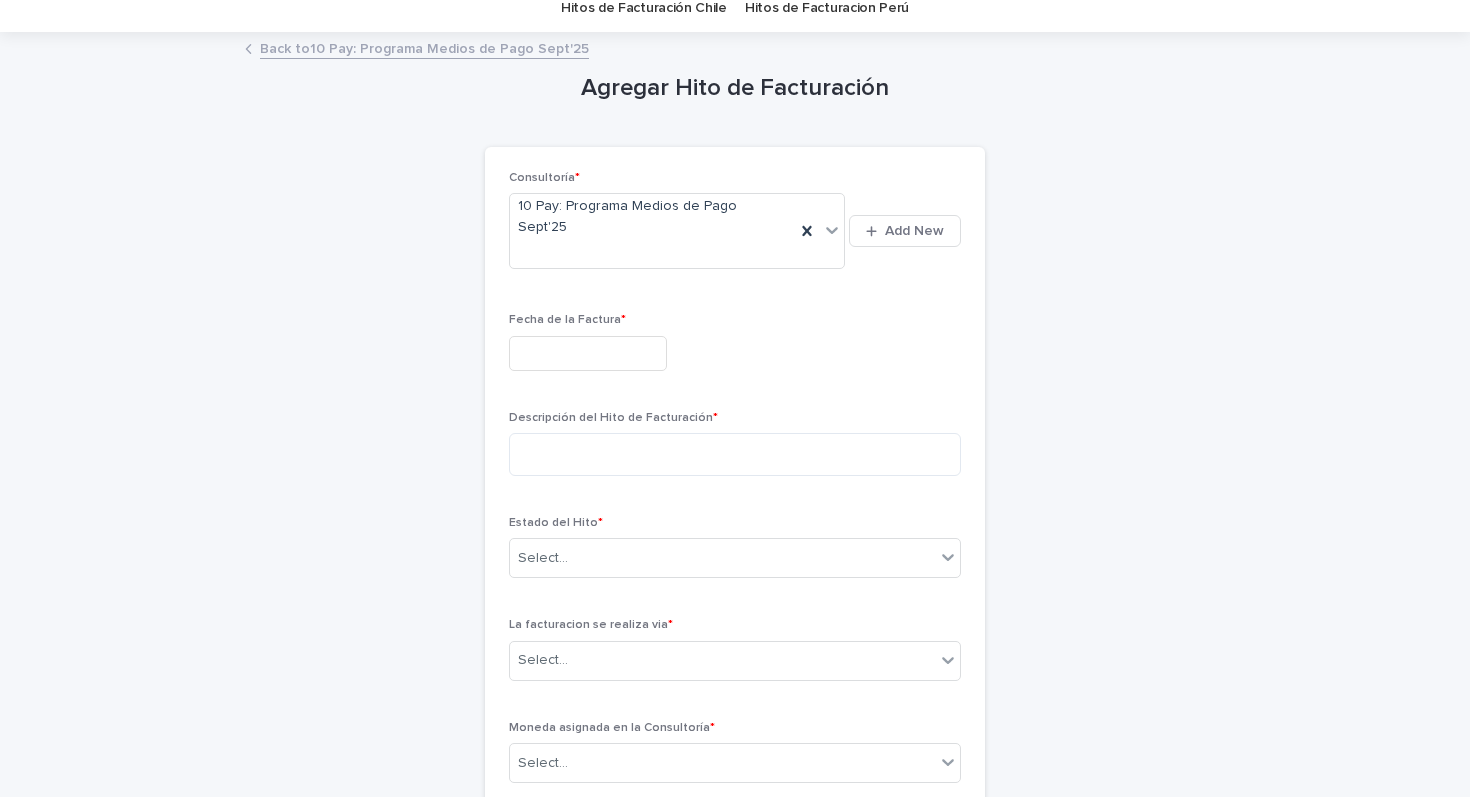 scroll, scrollTop: 0, scrollLeft: 0, axis: both 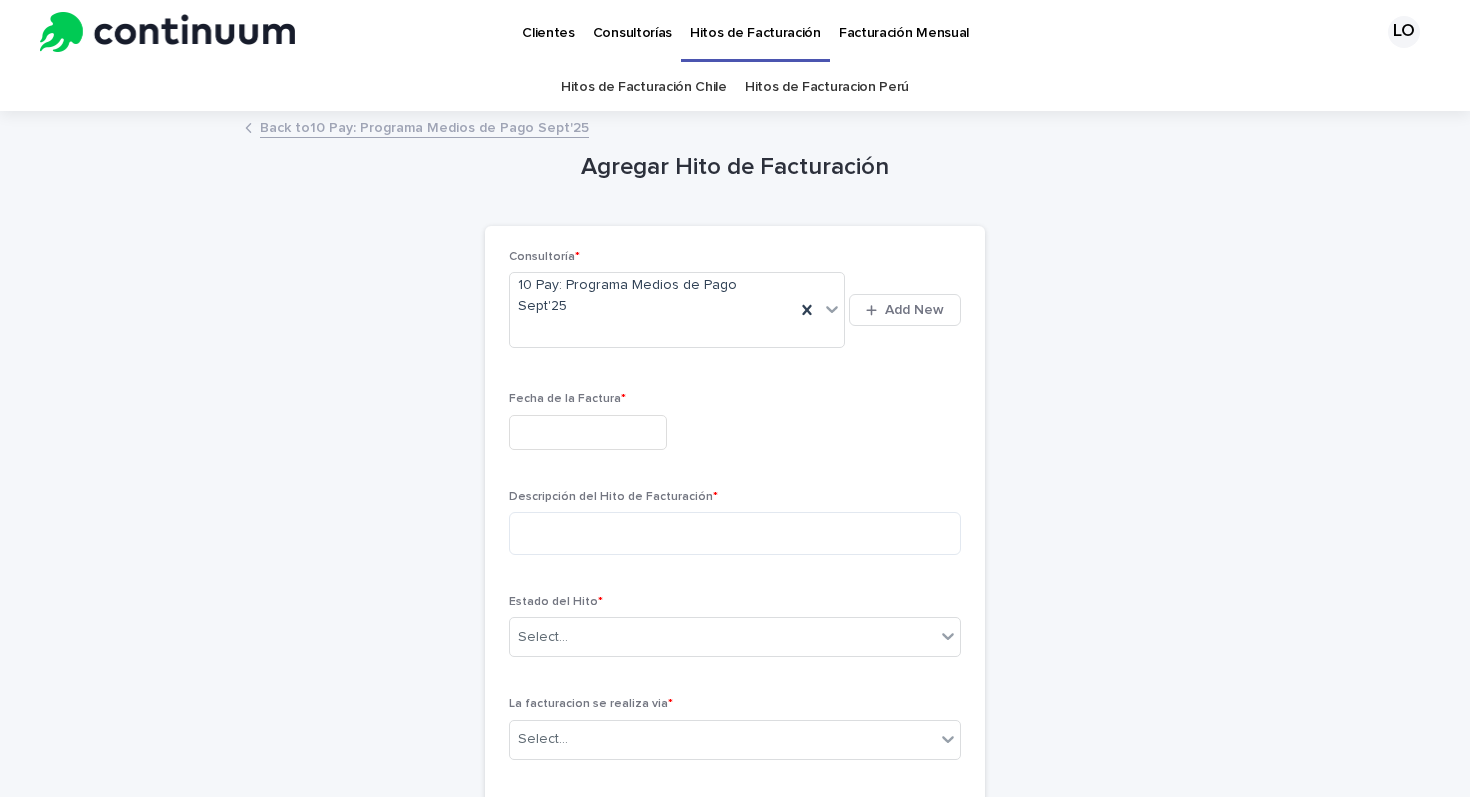 click at bounding box center [588, 432] 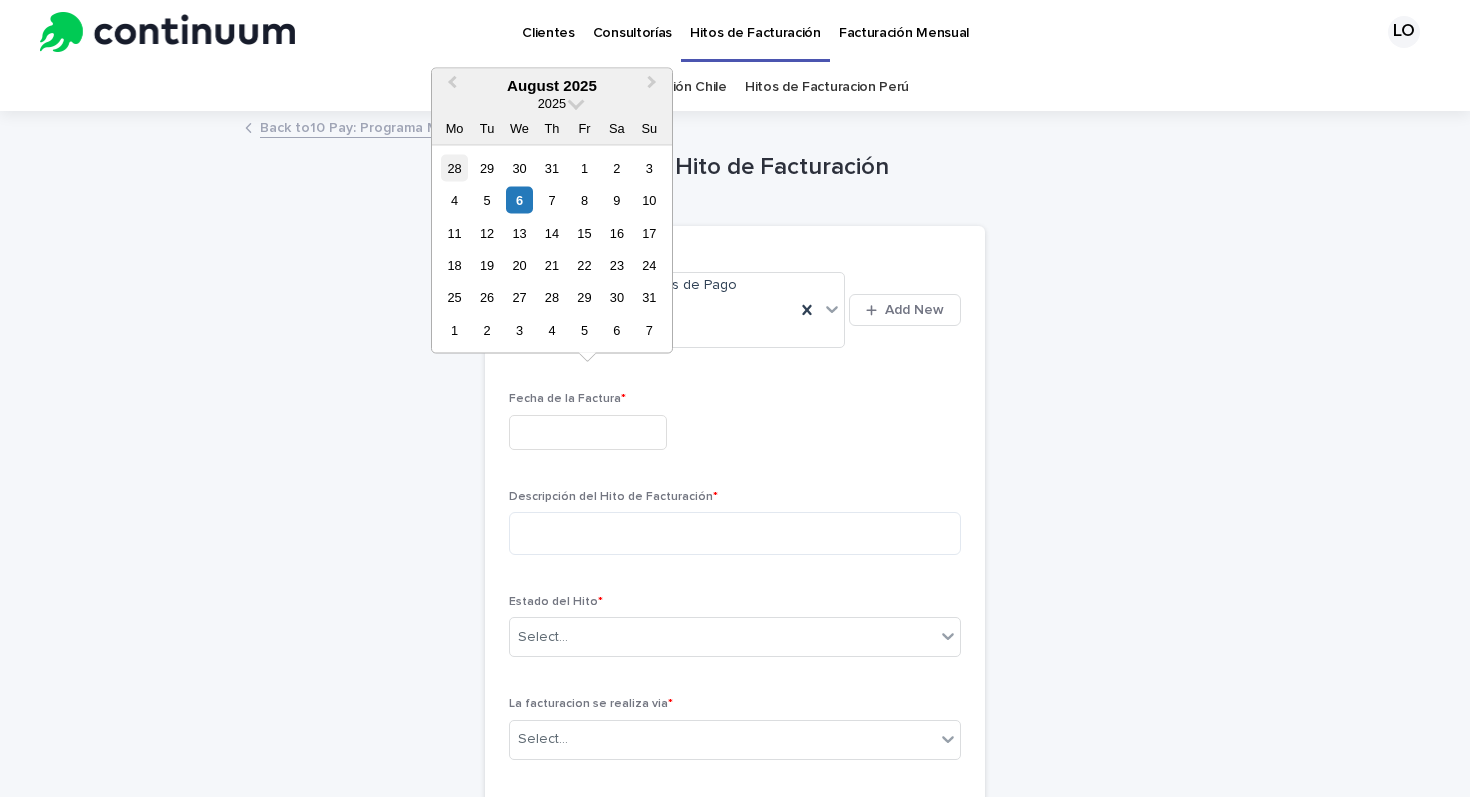 click on "28" at bounding box center [454, 167] 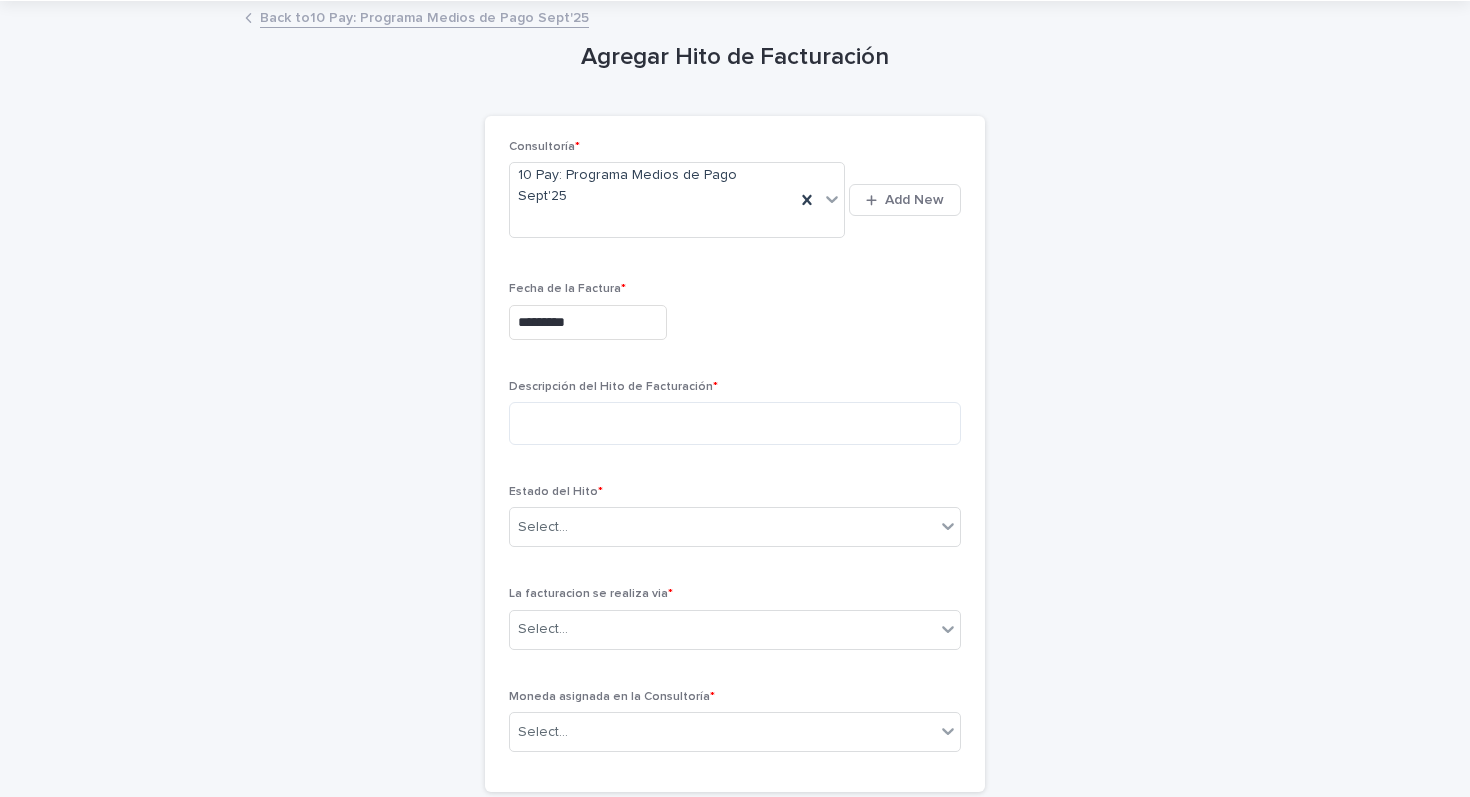 scroll, scrollTop: 113, scrollLeft: 0, axis: vertical 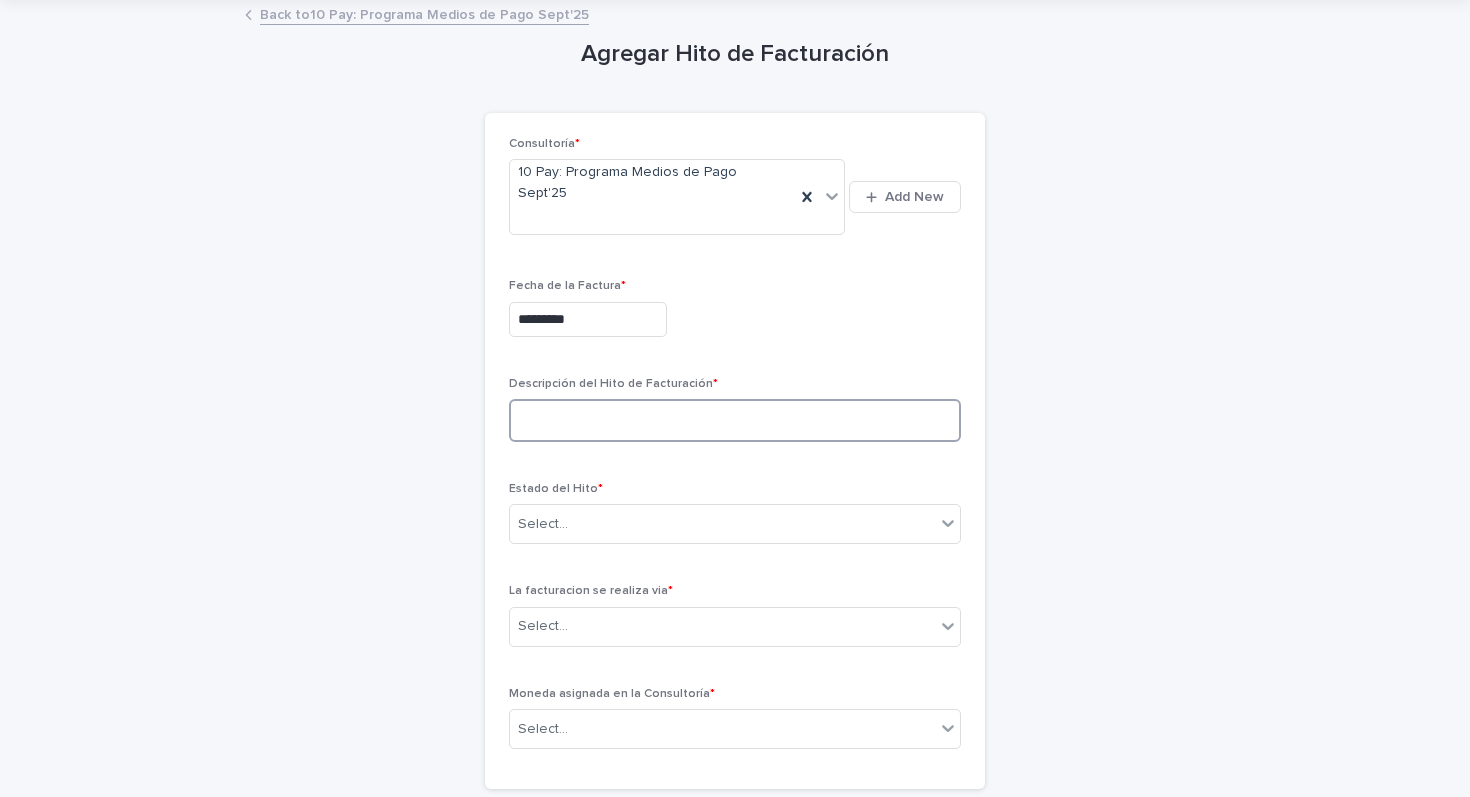 click at bounding box center [735, 420] 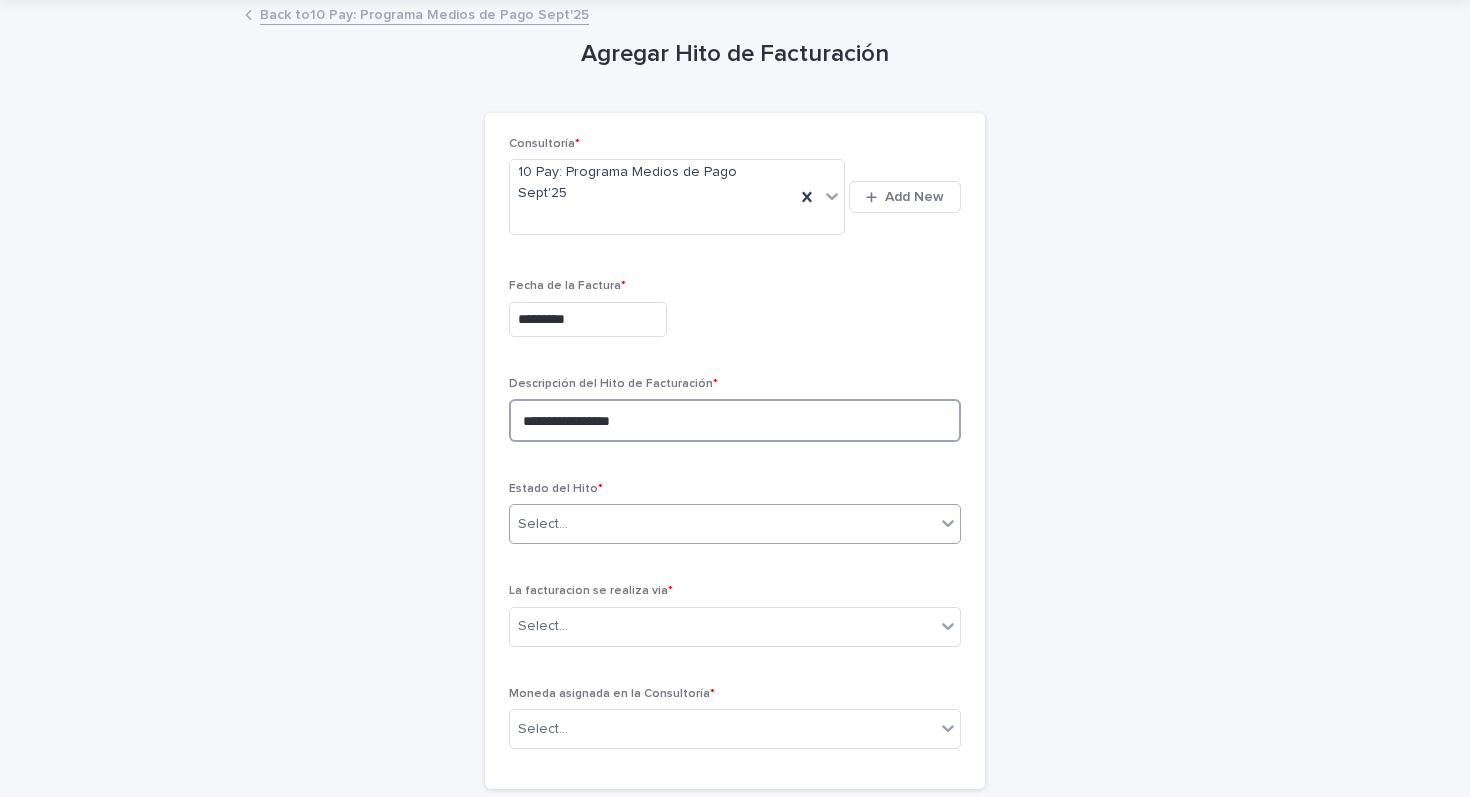 type on "**********" 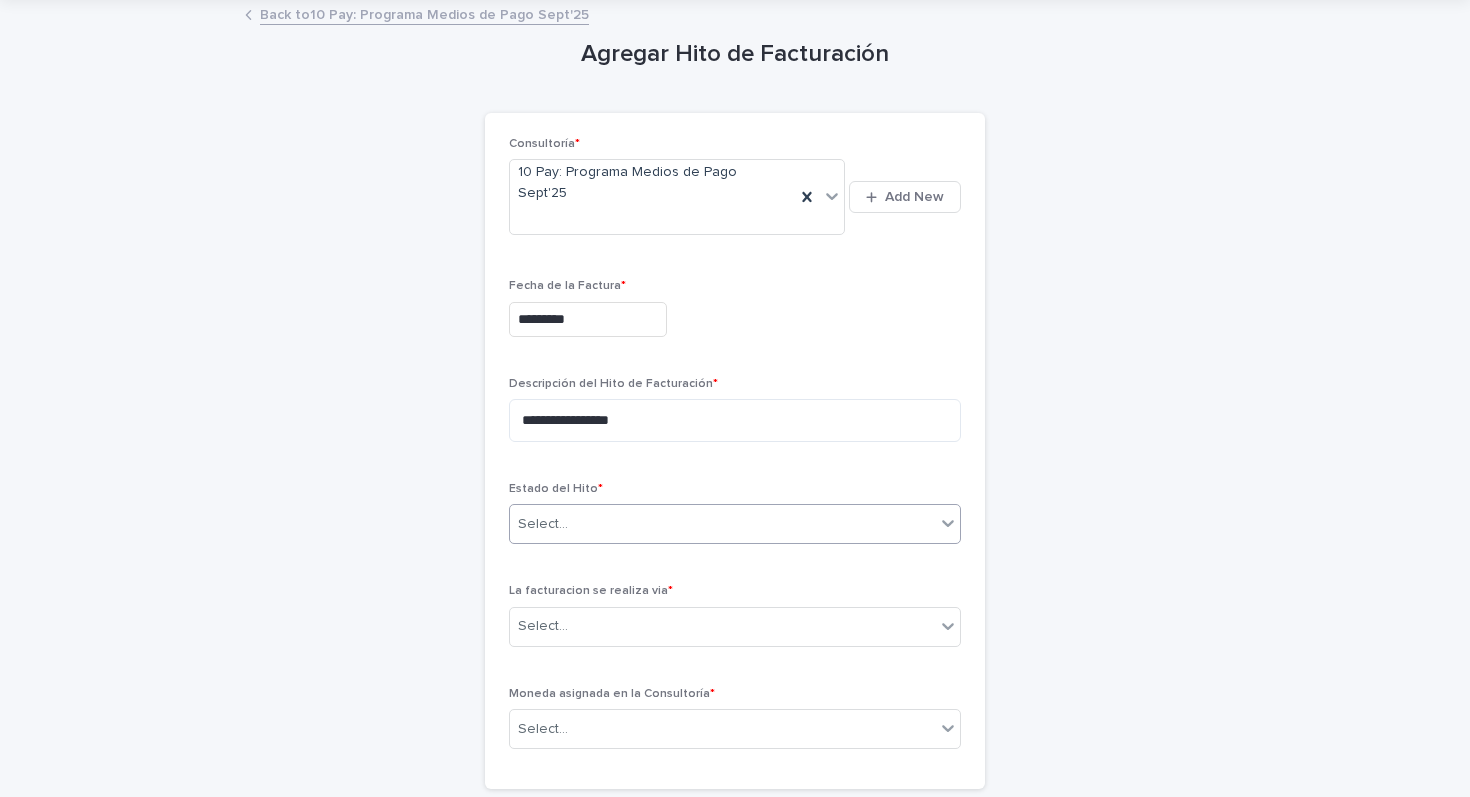 click on "Select..." at bounding box center (722, 524) 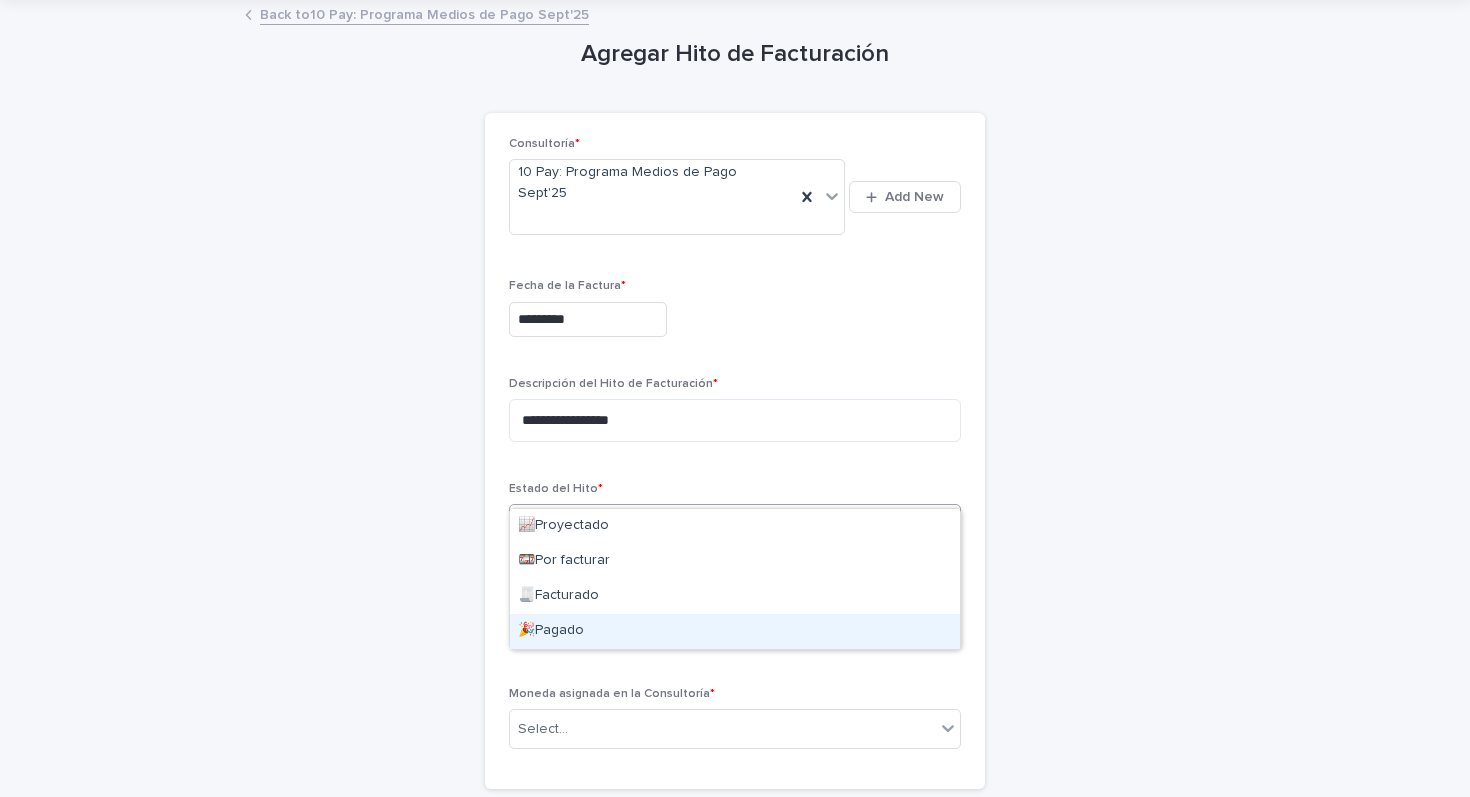 click on "🎉Pagado" at bounding box center (735, 631) 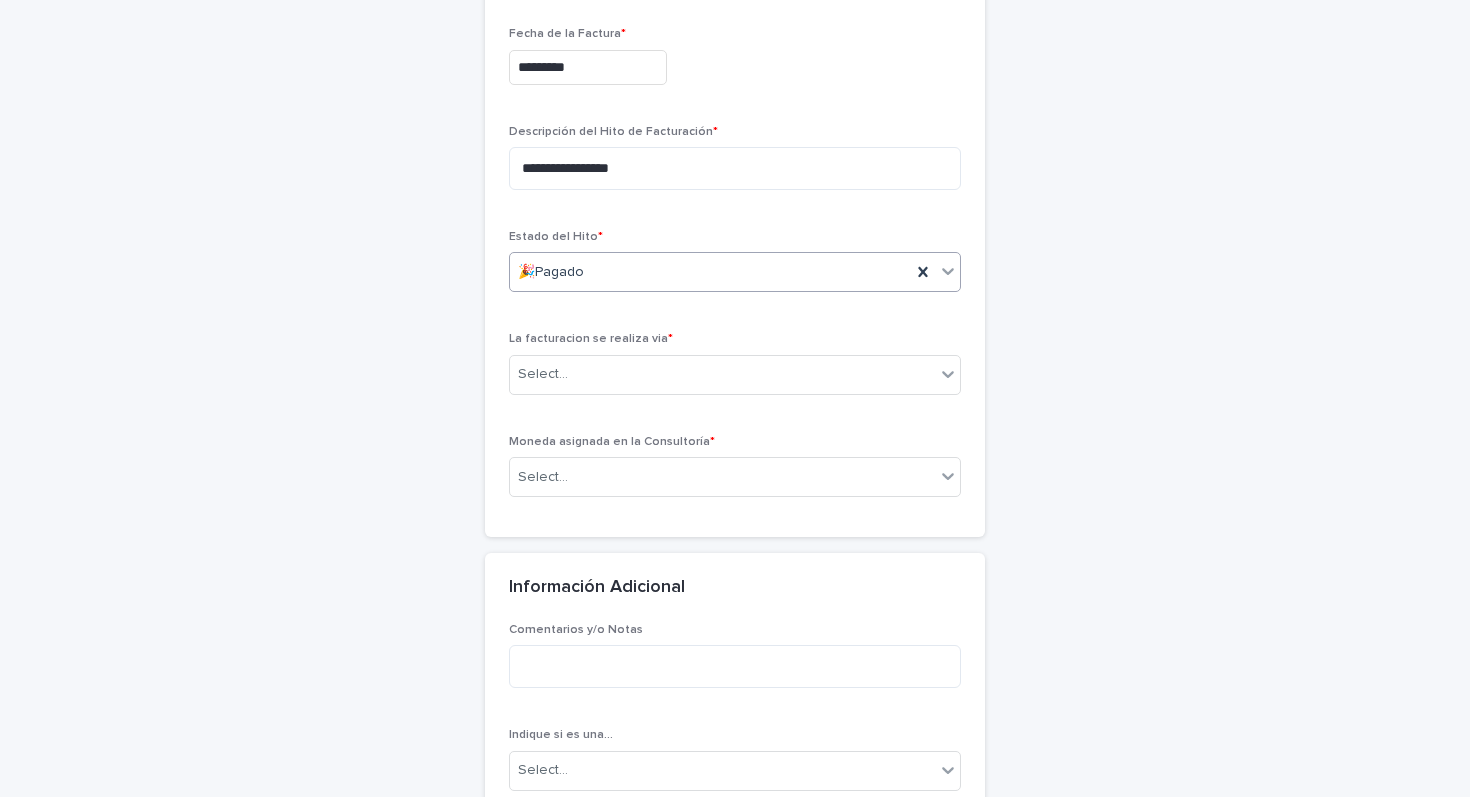 scroll, scrollTop: 372, scrollLeft: 0, axis: vertical 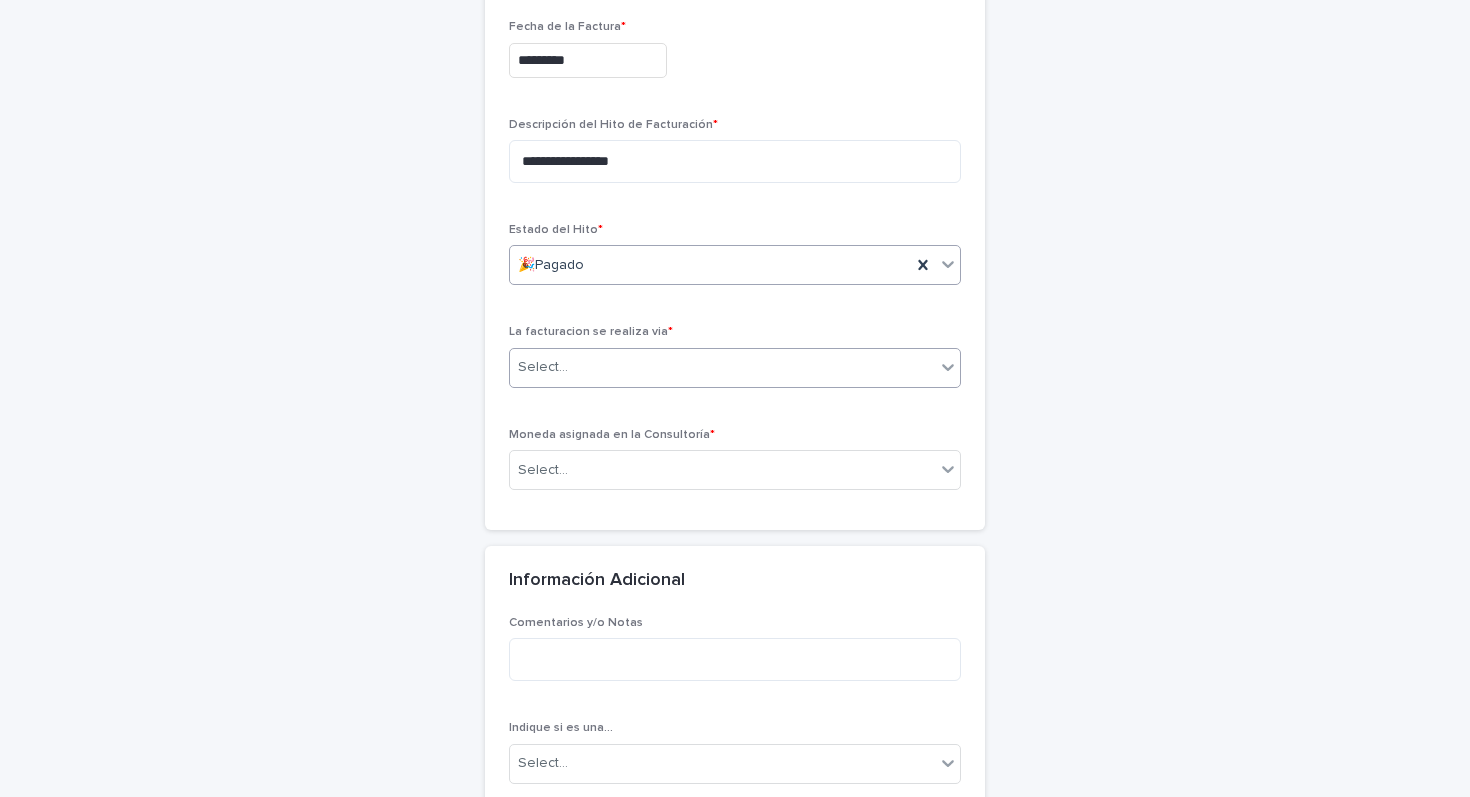 click on "Select..." at bounding box center [722, 367] 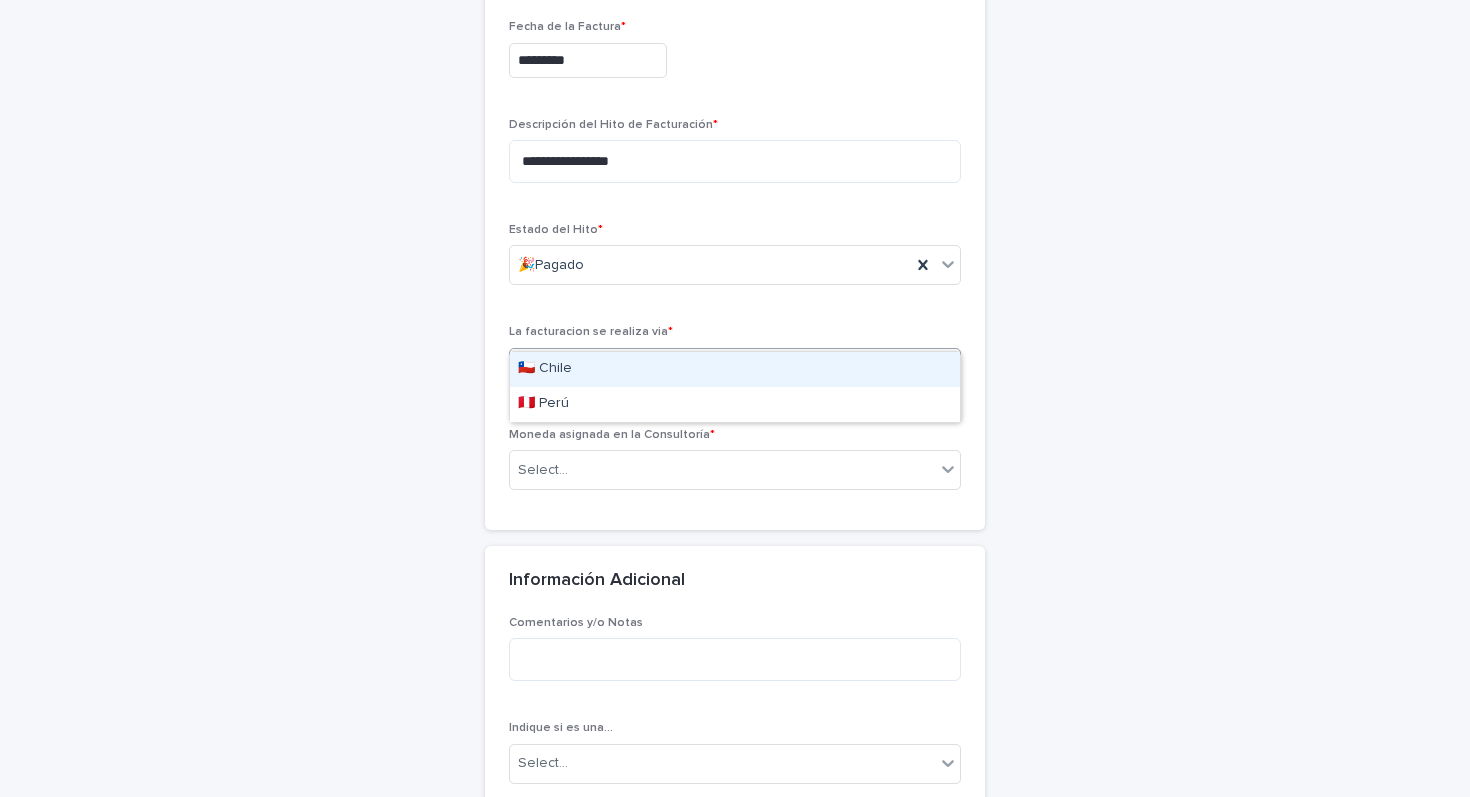 click on "🇨🇱 Chile" at bounding box center (735, 369) 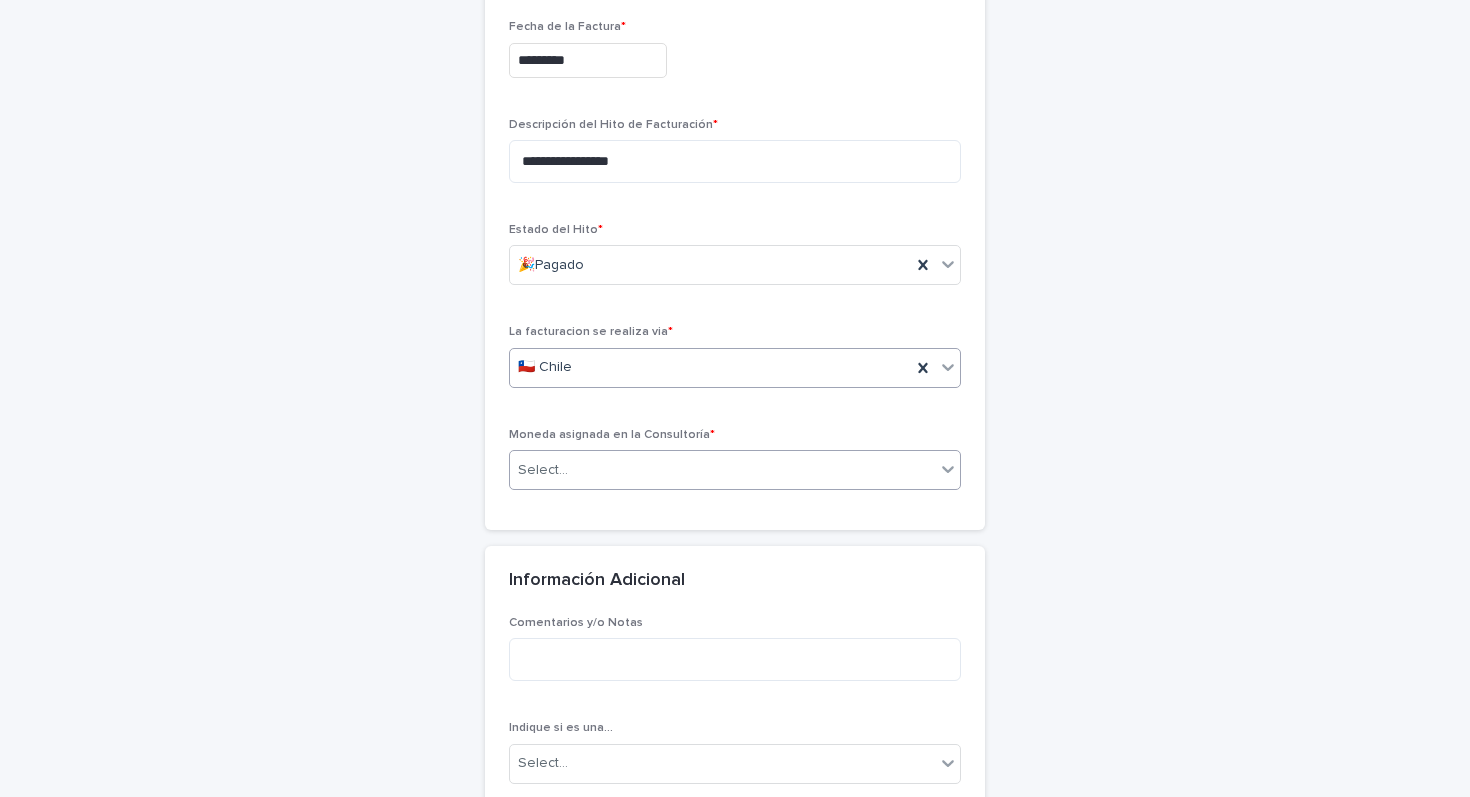 click on "Select..." at bounding box center (722, 470) 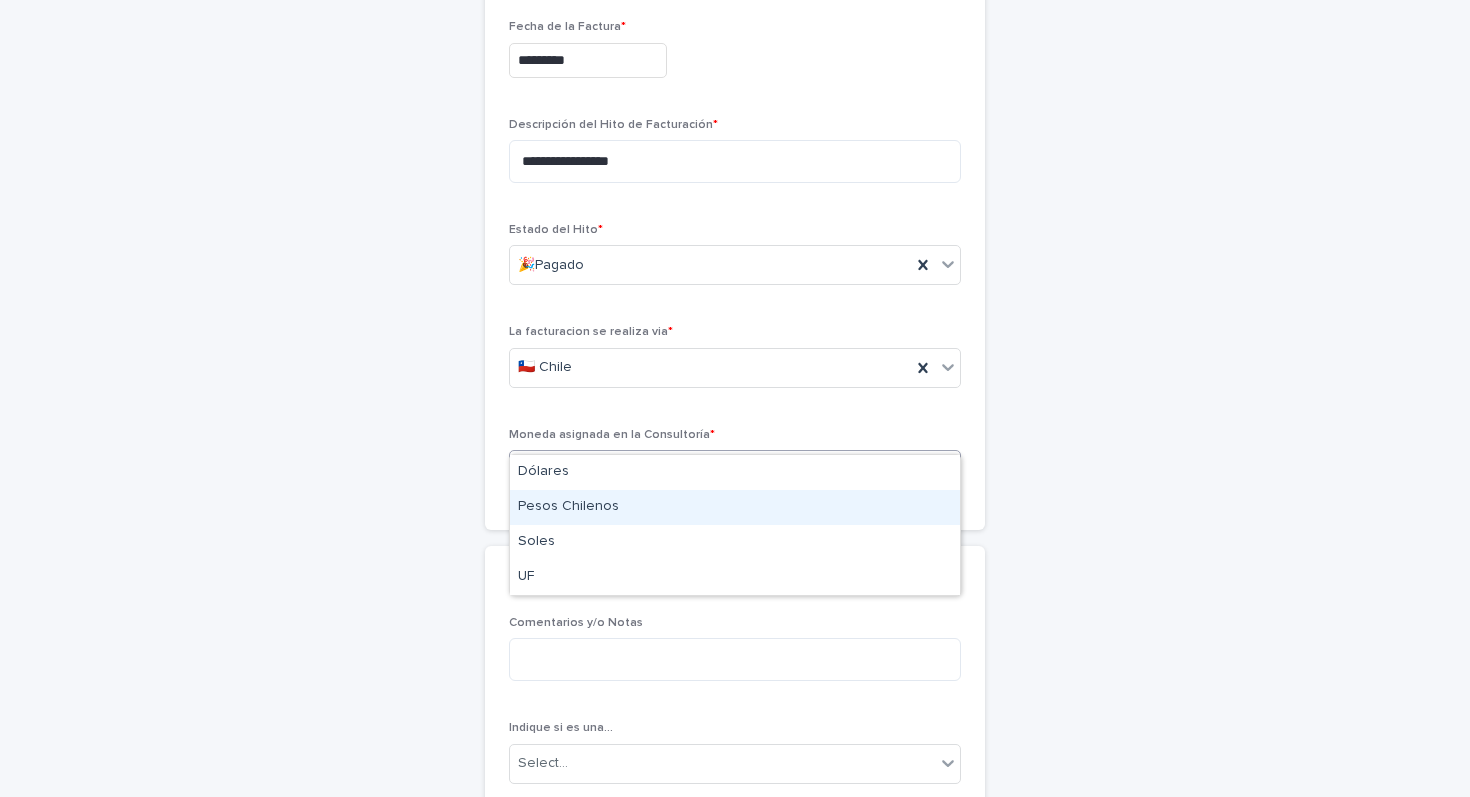 click on "Pesos Chilenos" at bounding box center (735, 507) 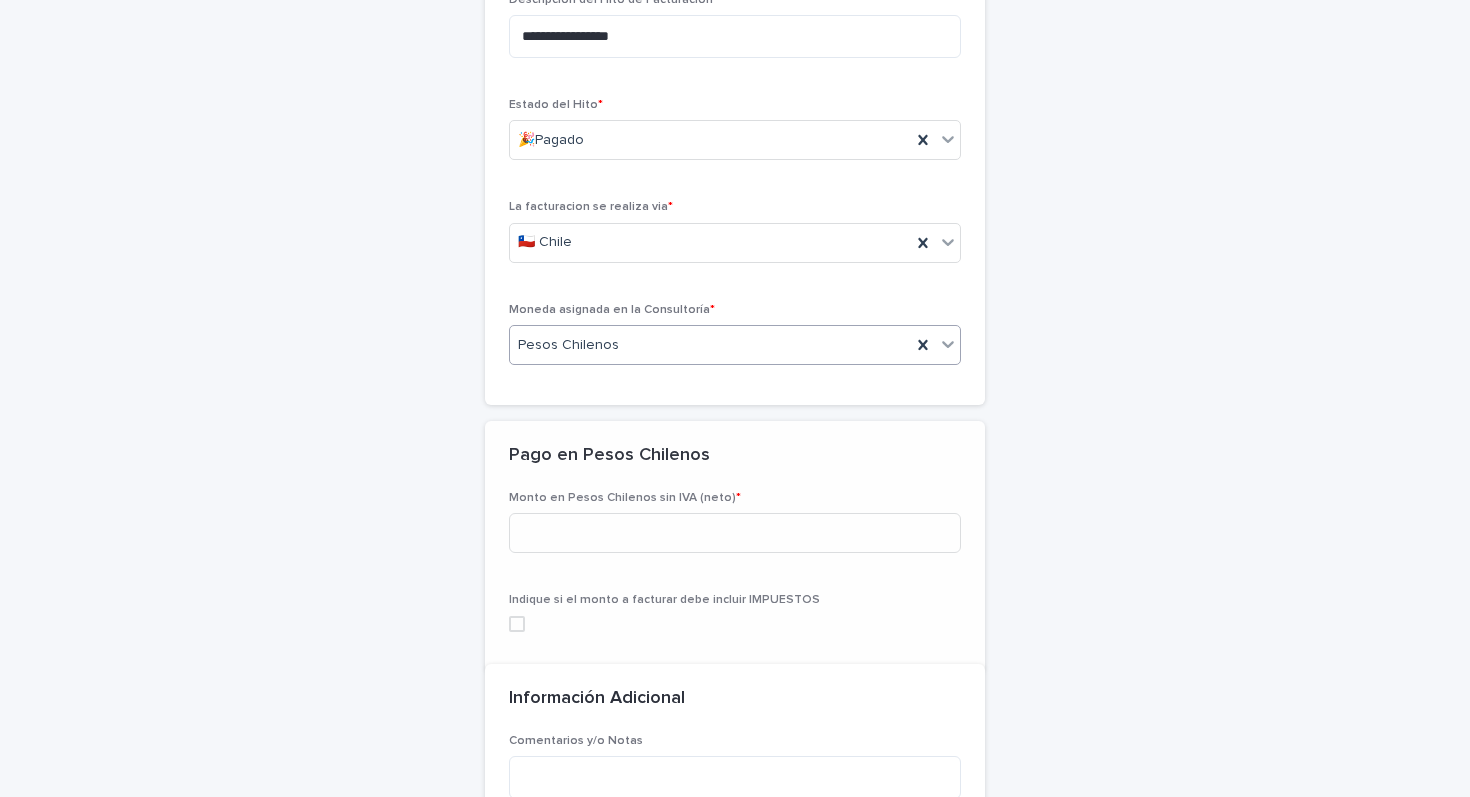 scroll, scrollTop: 505, scrollLeft: 0, axis: vertical 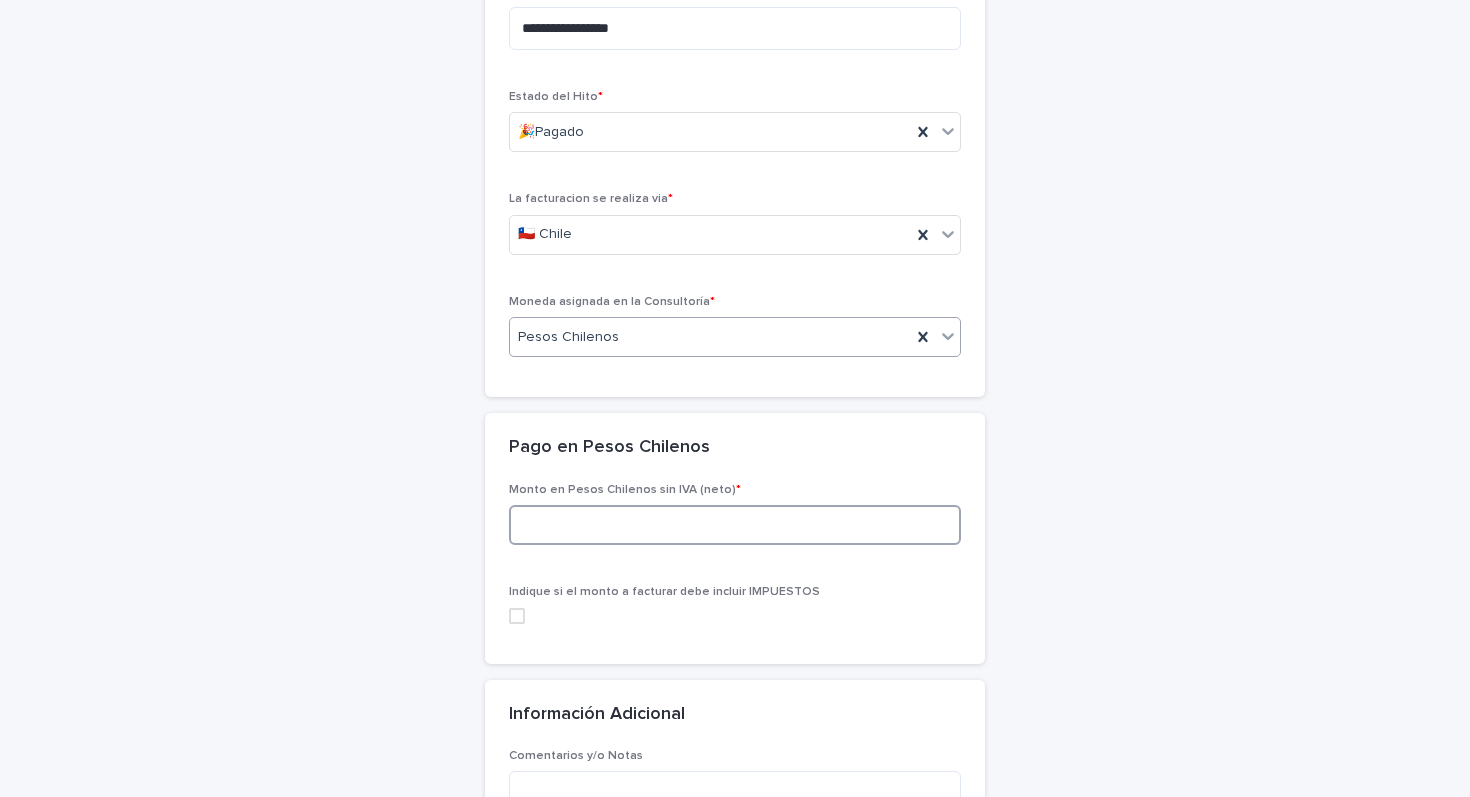 click at bounding box center [735, 525] 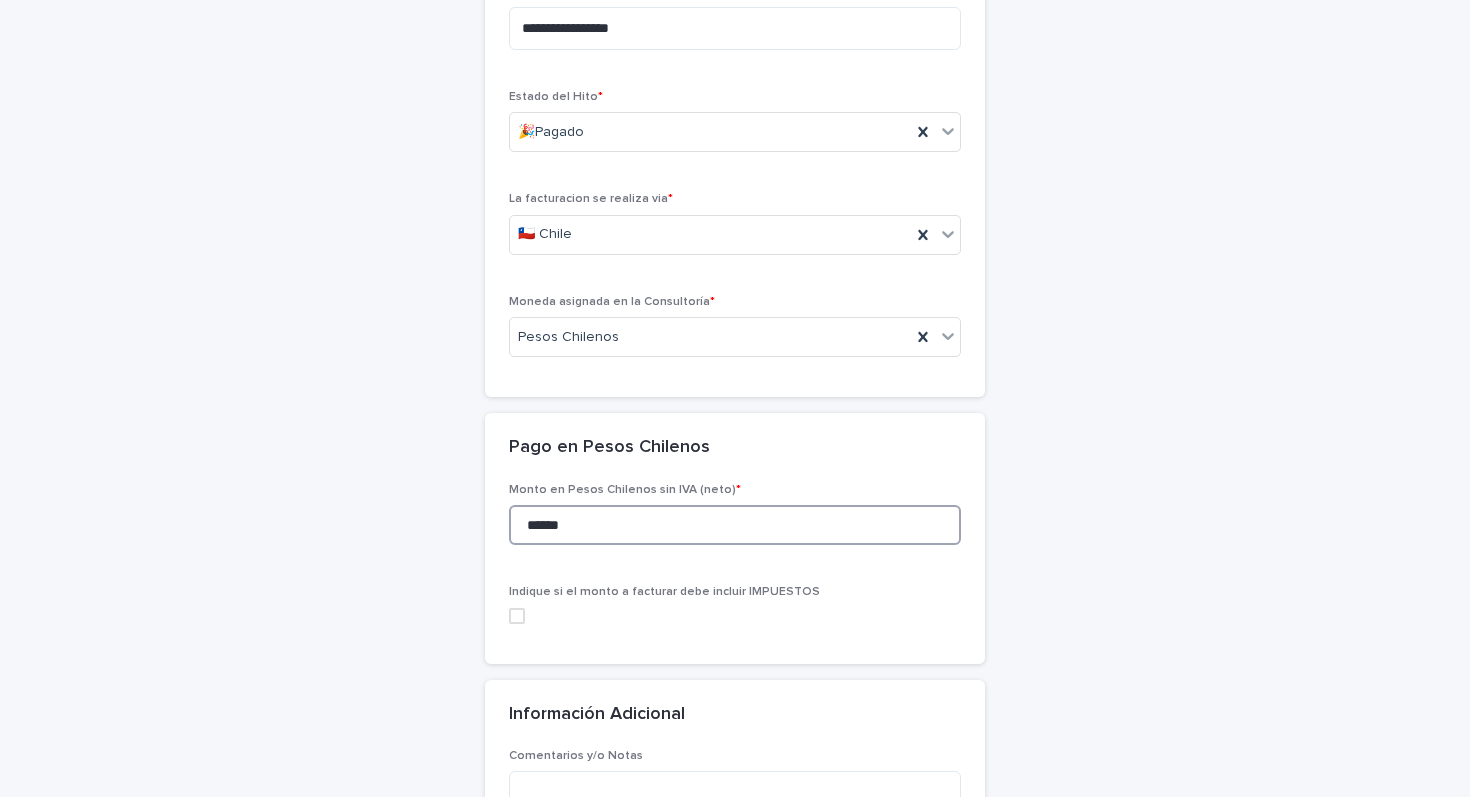 click at bounding box center (517, 616) 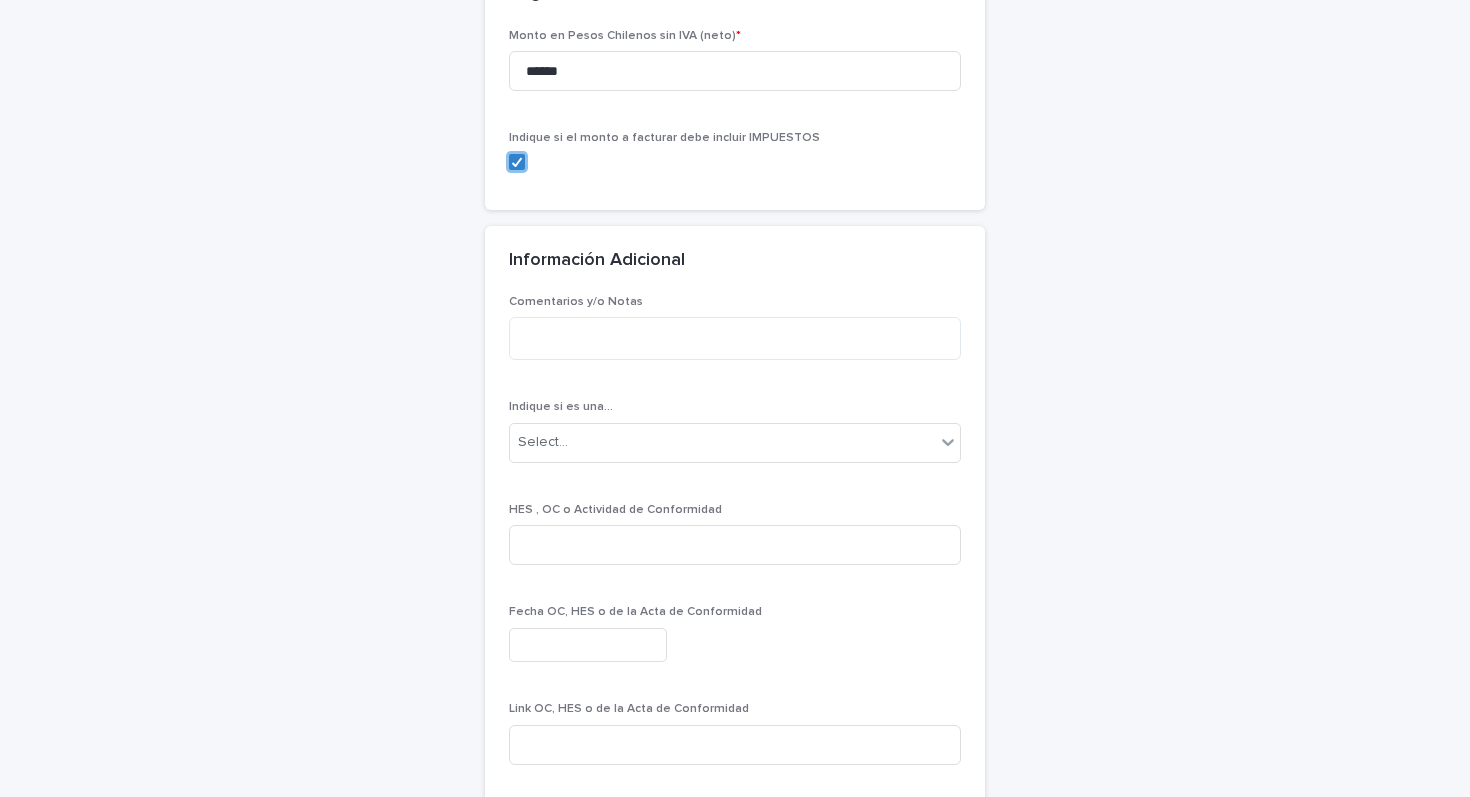 scroll, scrollTop: 1135, scrollLeft: 0, axis: vertical 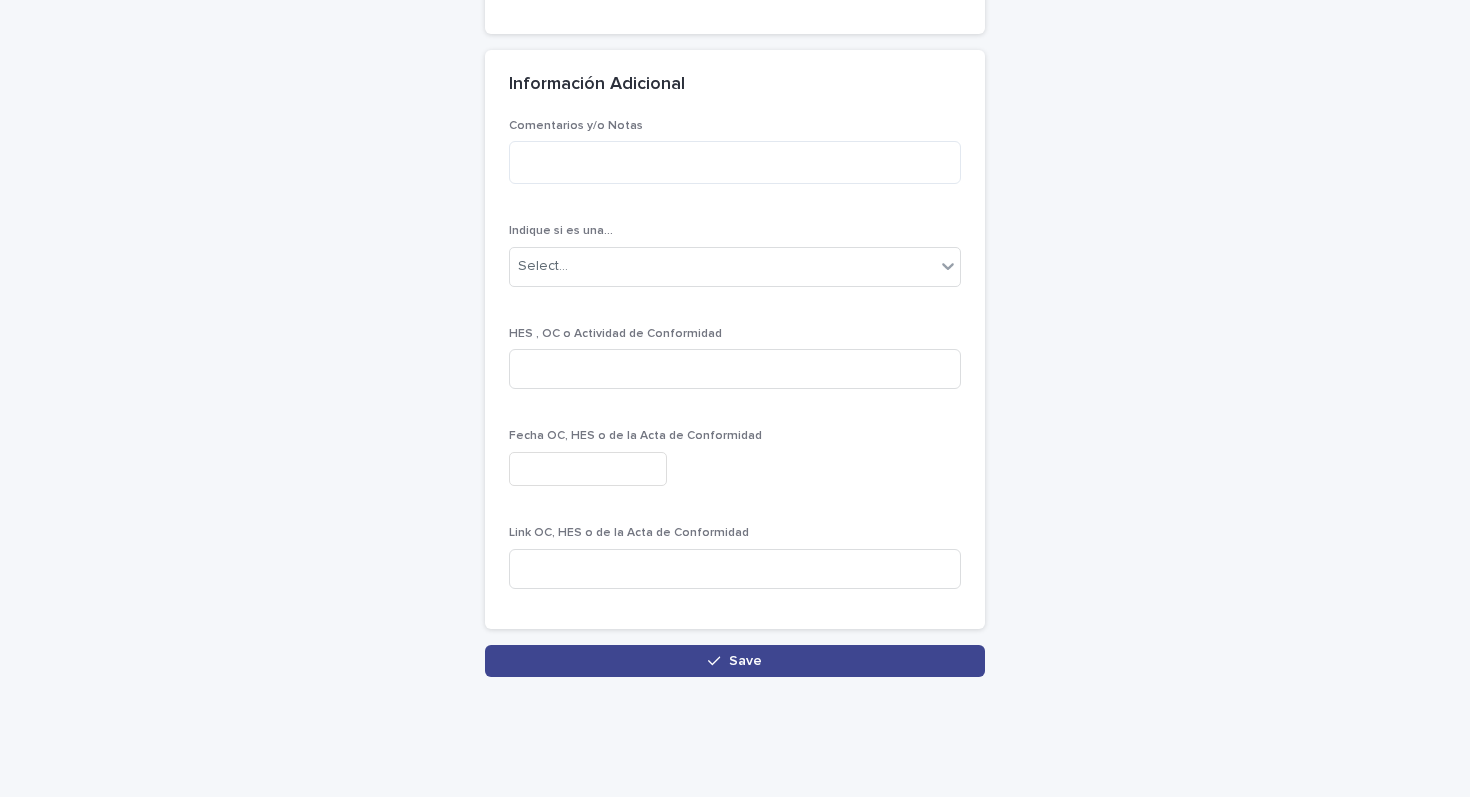 click on "Save" at bounding box center (745, 661) 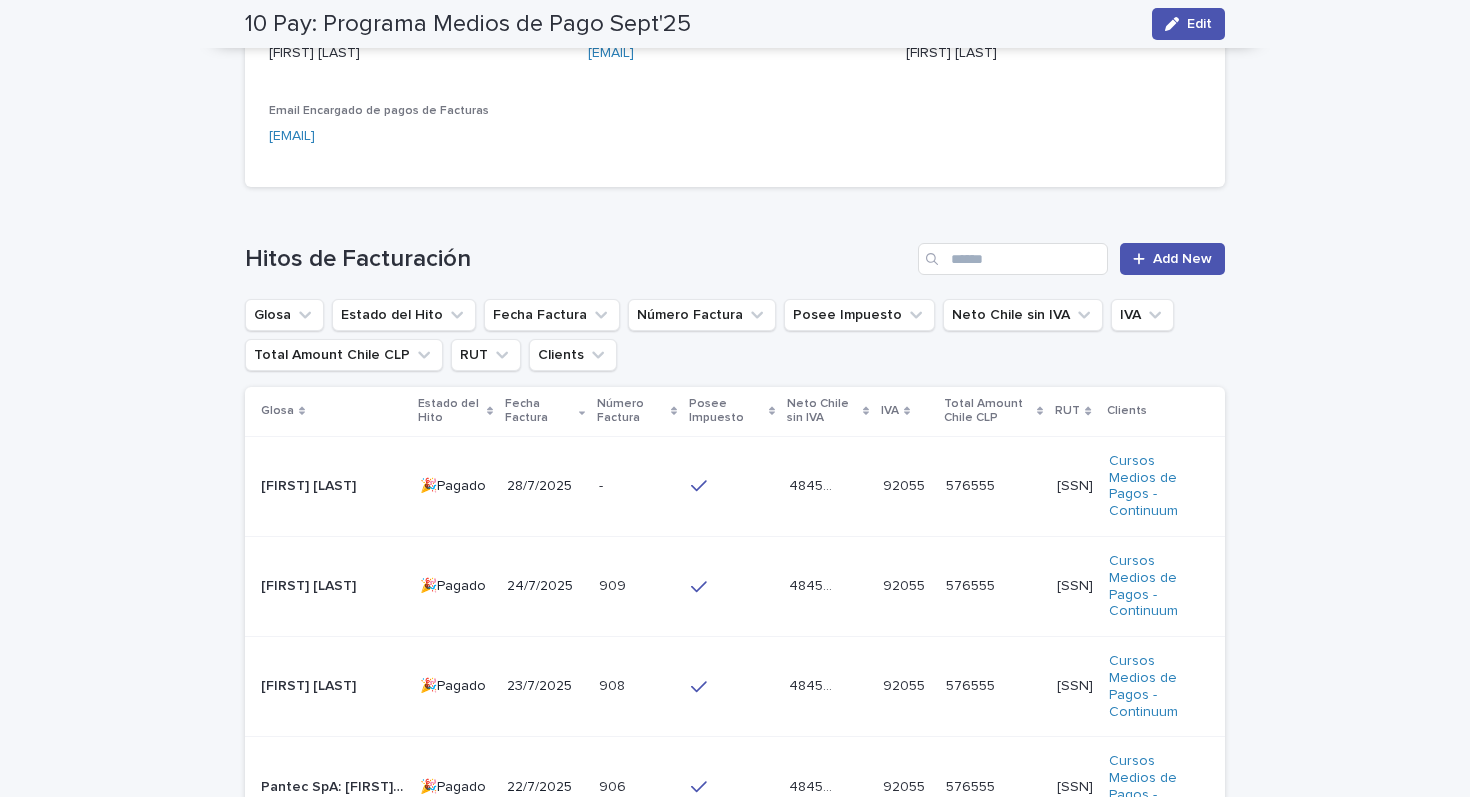 scroll, scrollTop: 942, scrollLeft: 0, axis: vertical 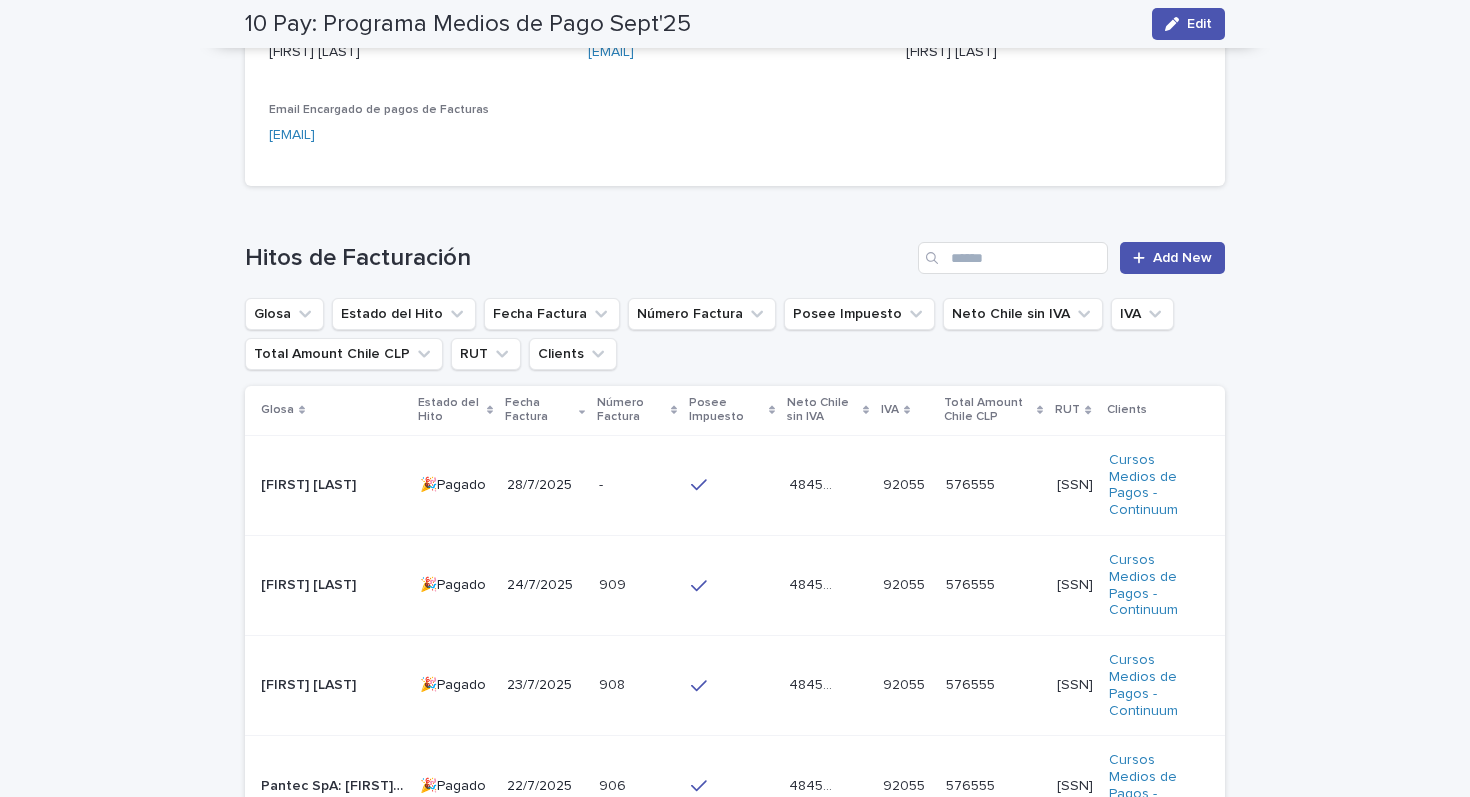 click at bounding box center [732, 485] 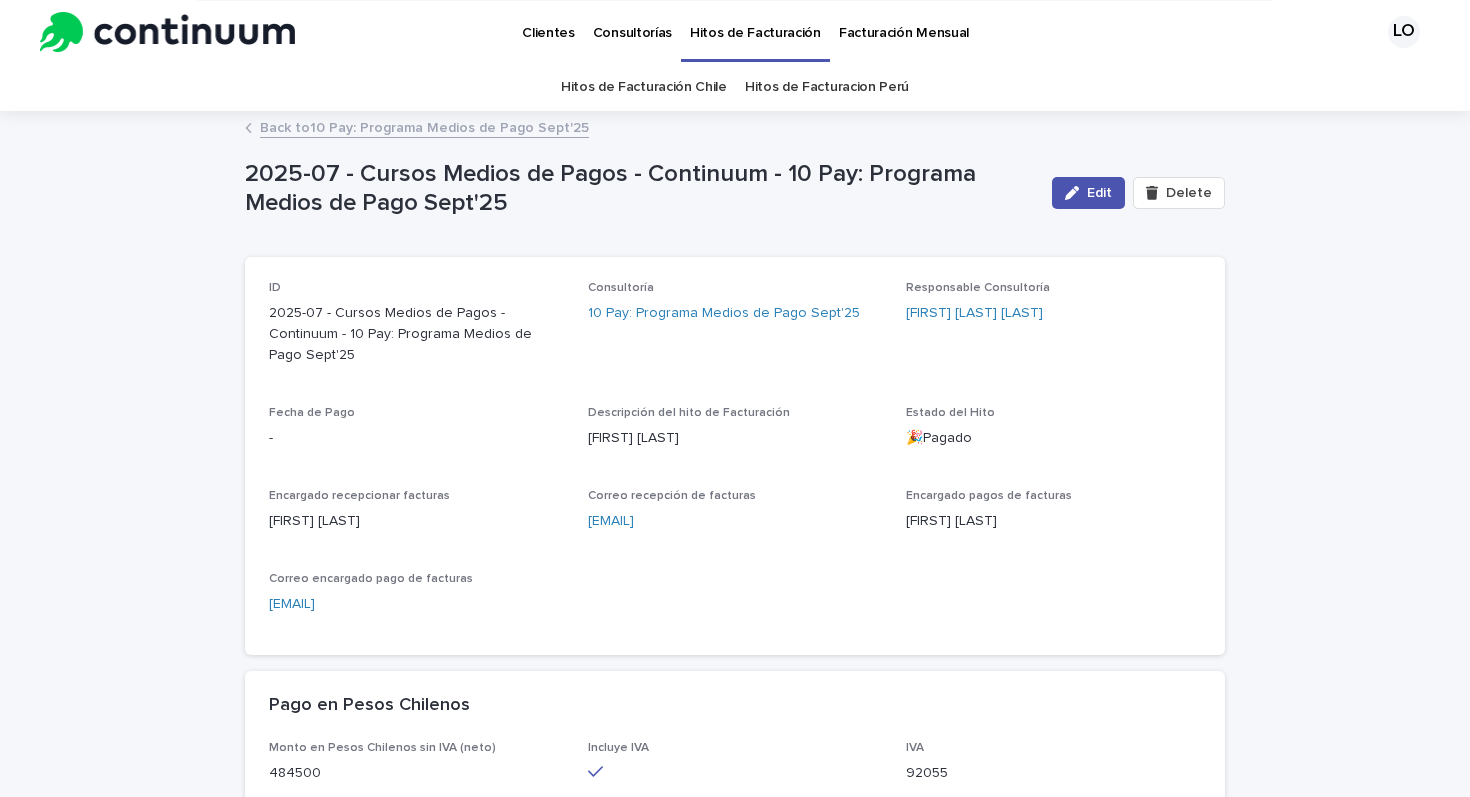 scroll, scrollTop: 0, scrollLeft: 0, axis: both 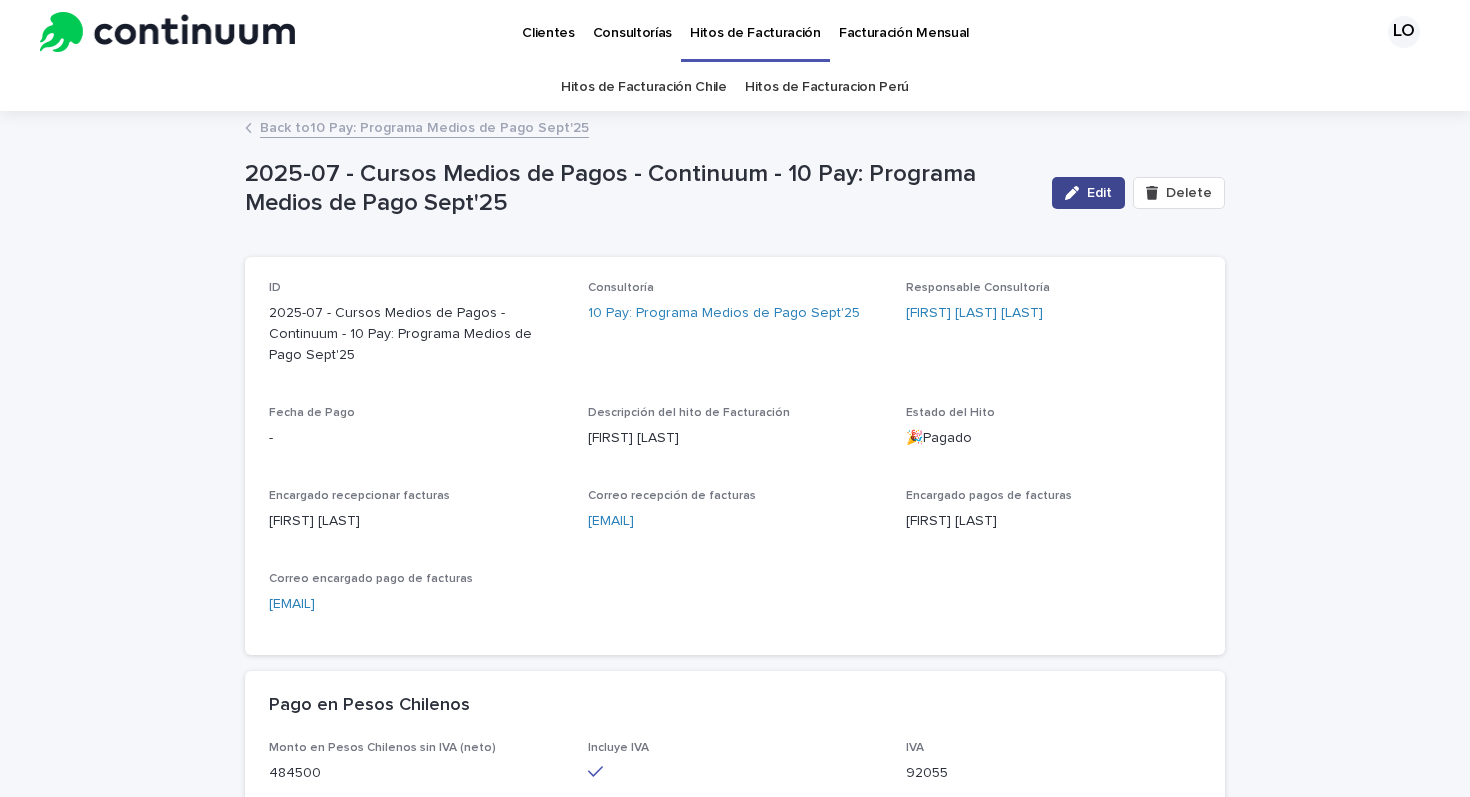 click at bounding box center [1076, 193] 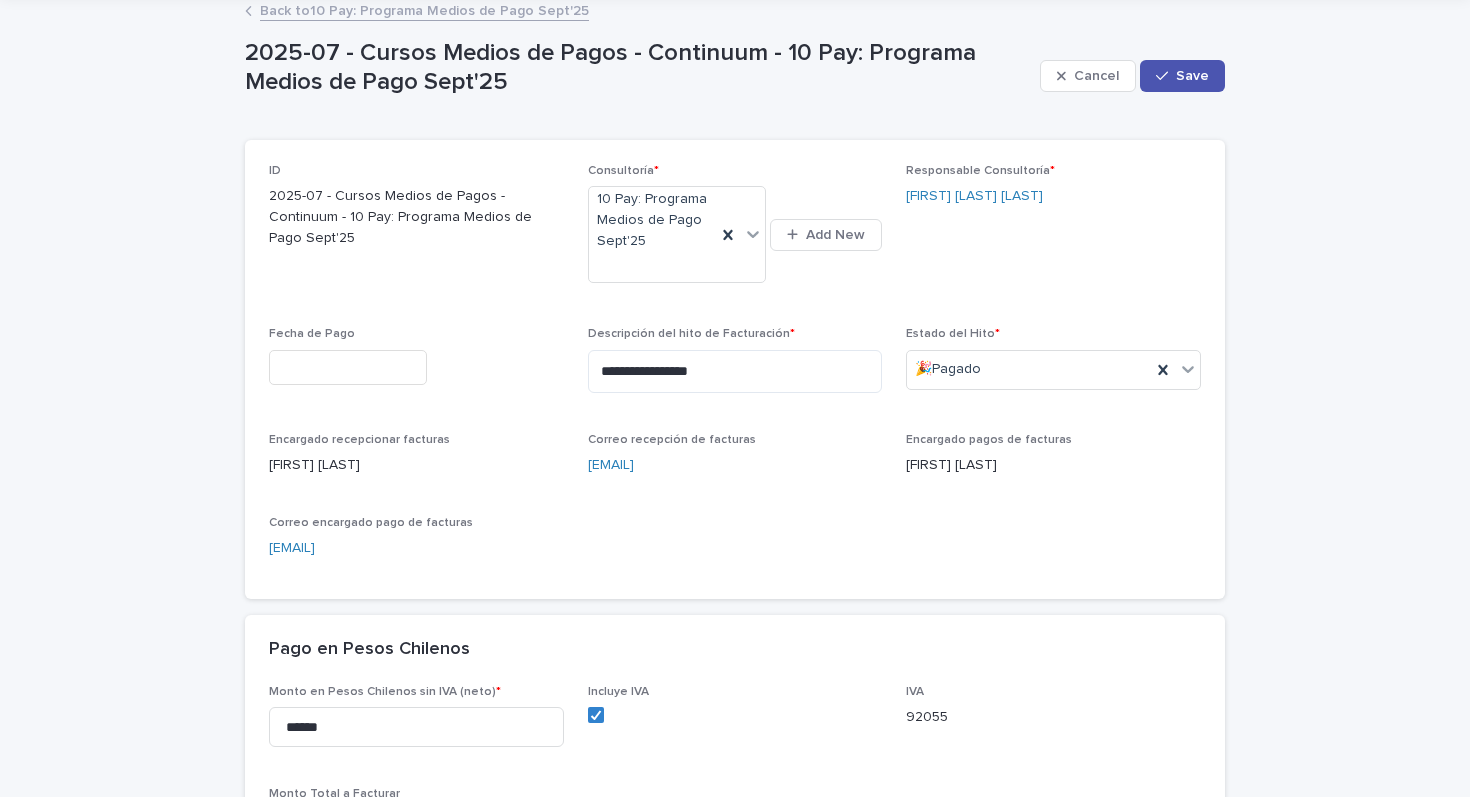 scroll, scrollTop: 146, scrollLeft: 0, axis: vertical 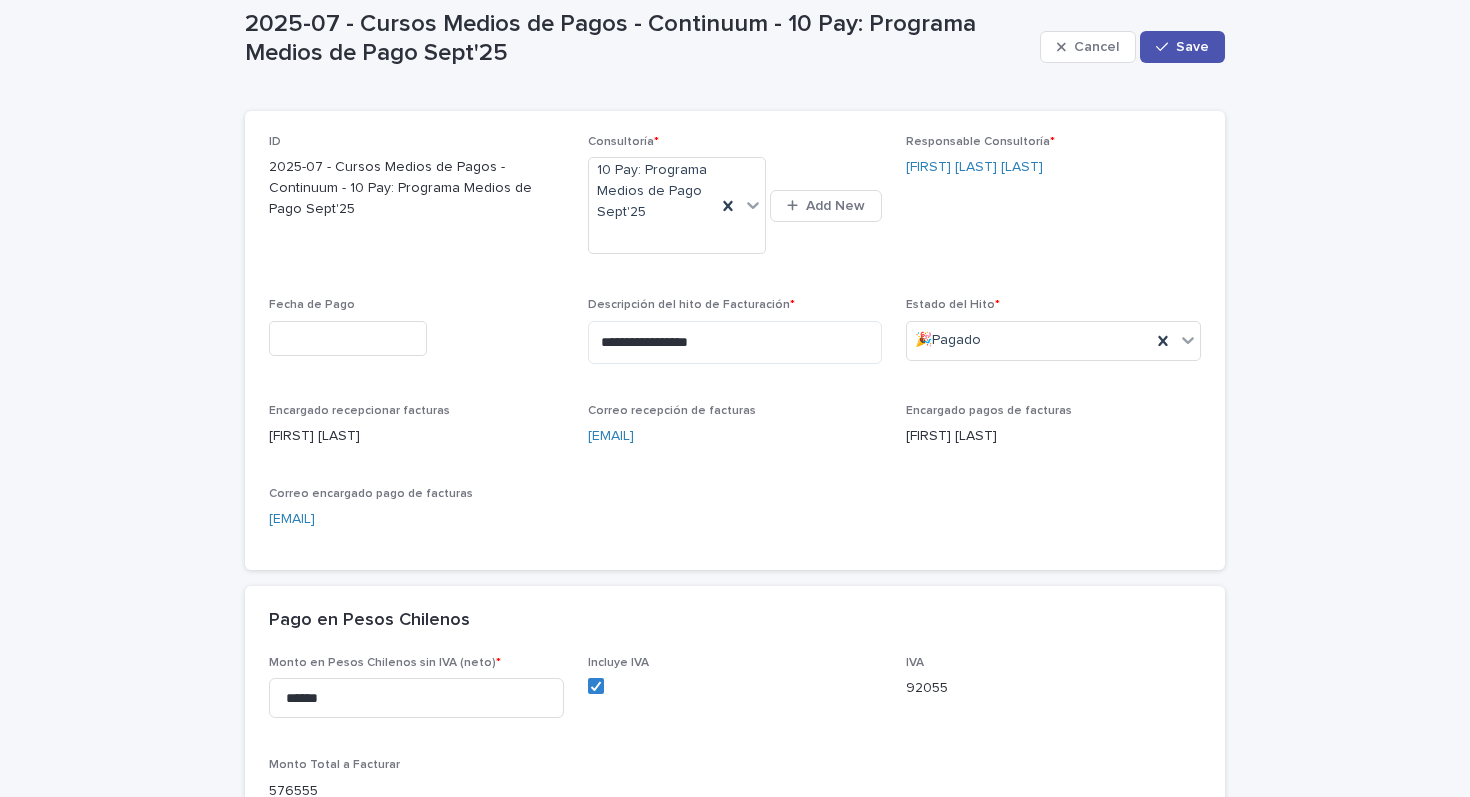 click at bounding box center (348, 338) 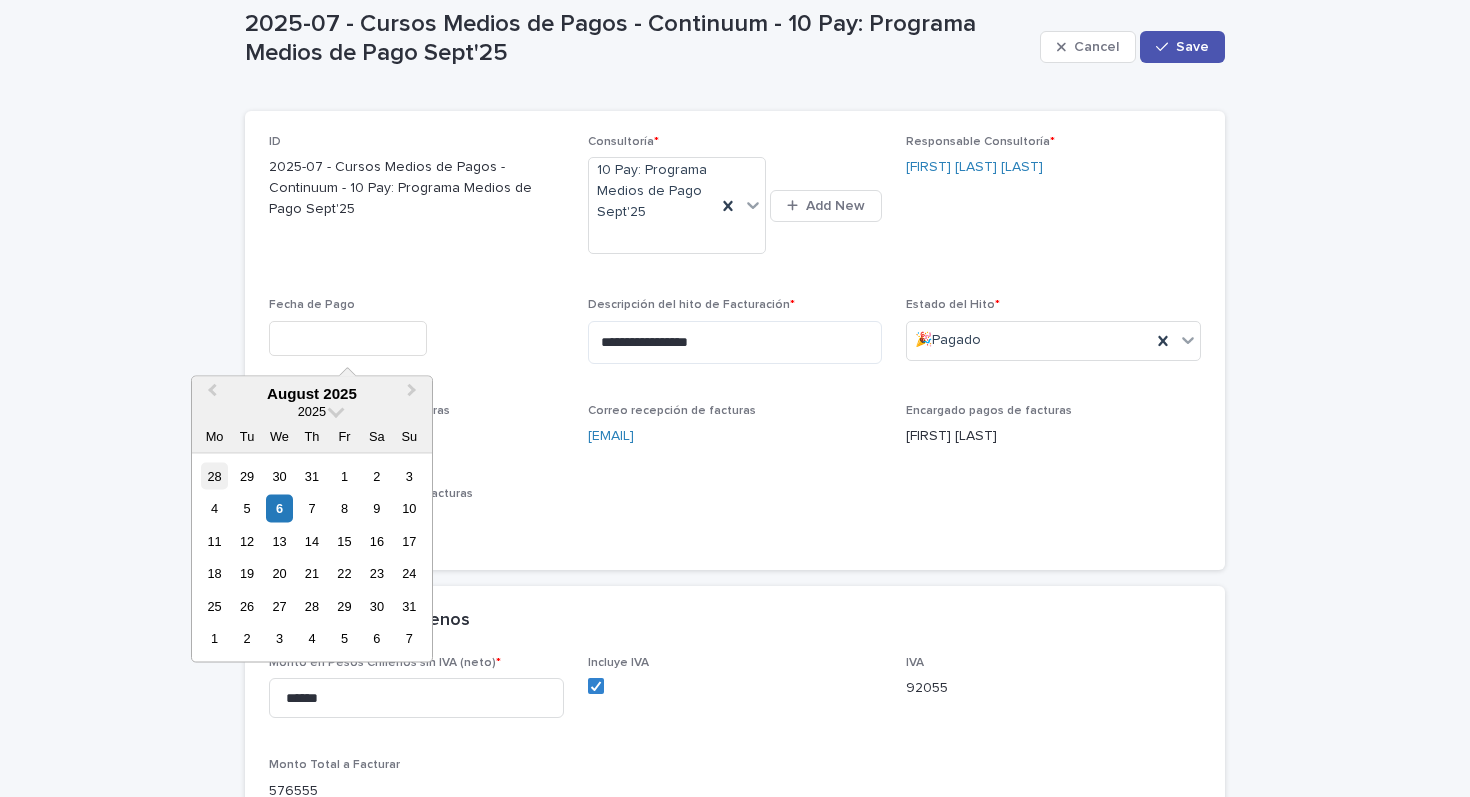 click on "28" at bounding box center (214, 475) 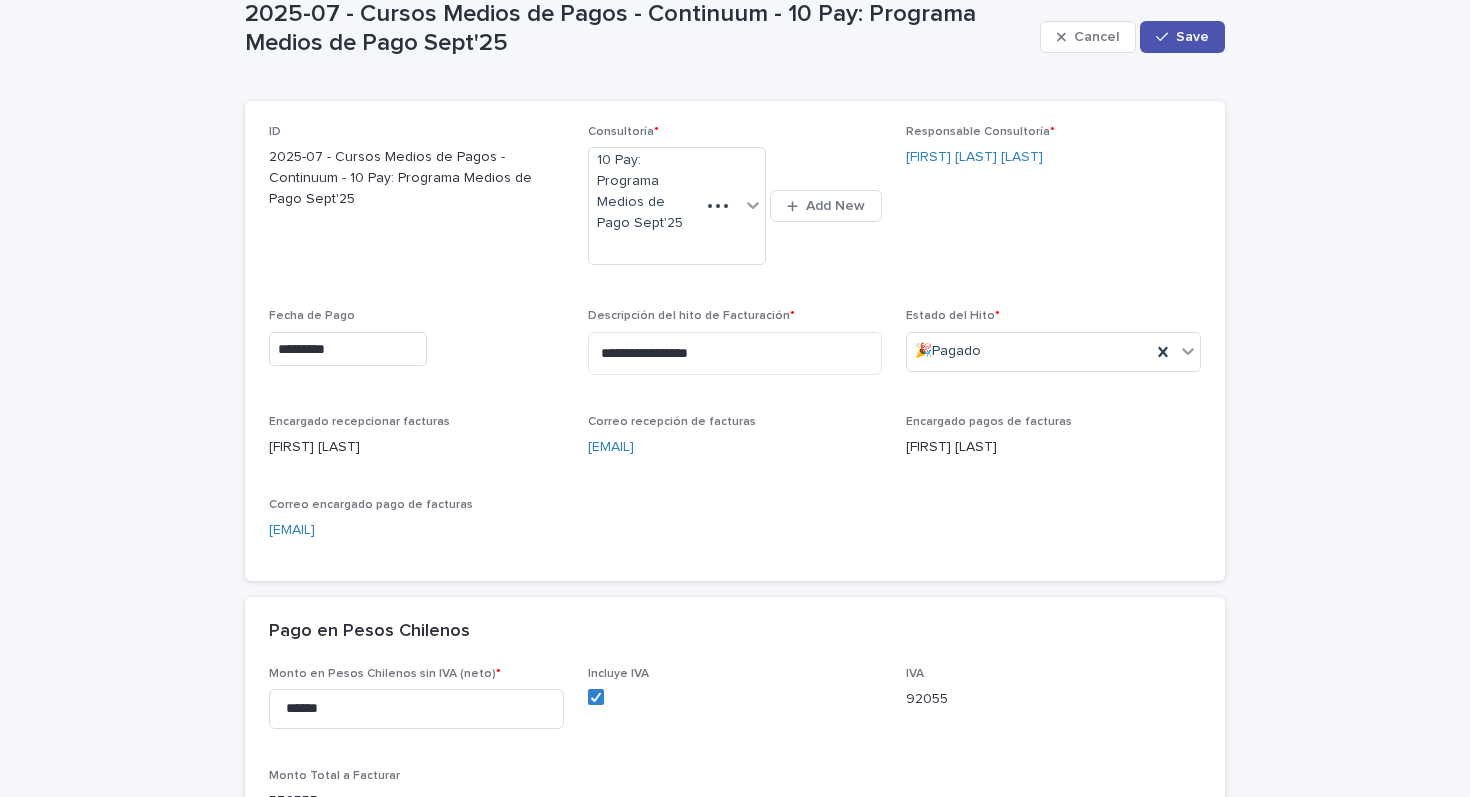 type on "*********" 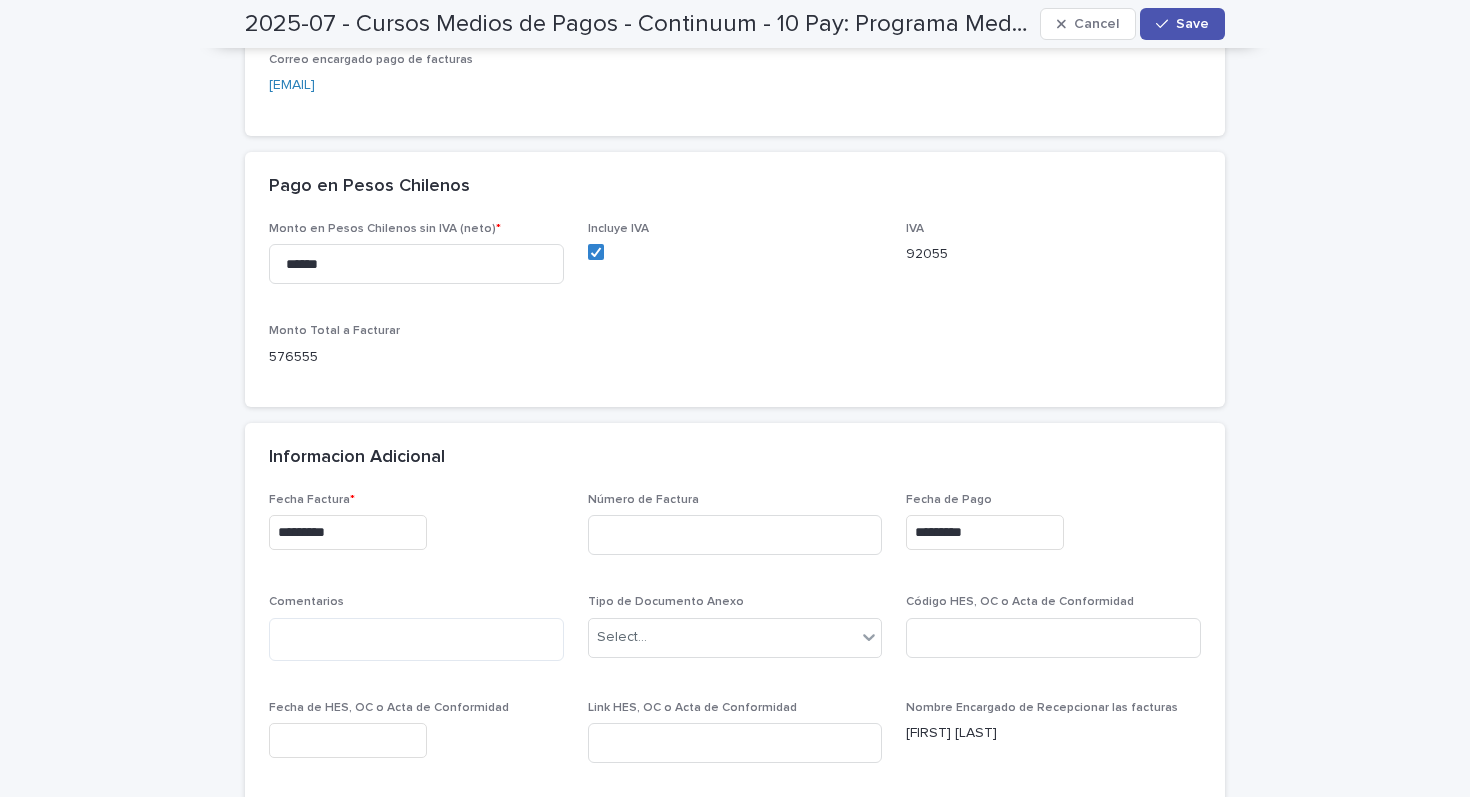 scroll, scrollTop: 598, scrollLeft: 0, axis: vertical 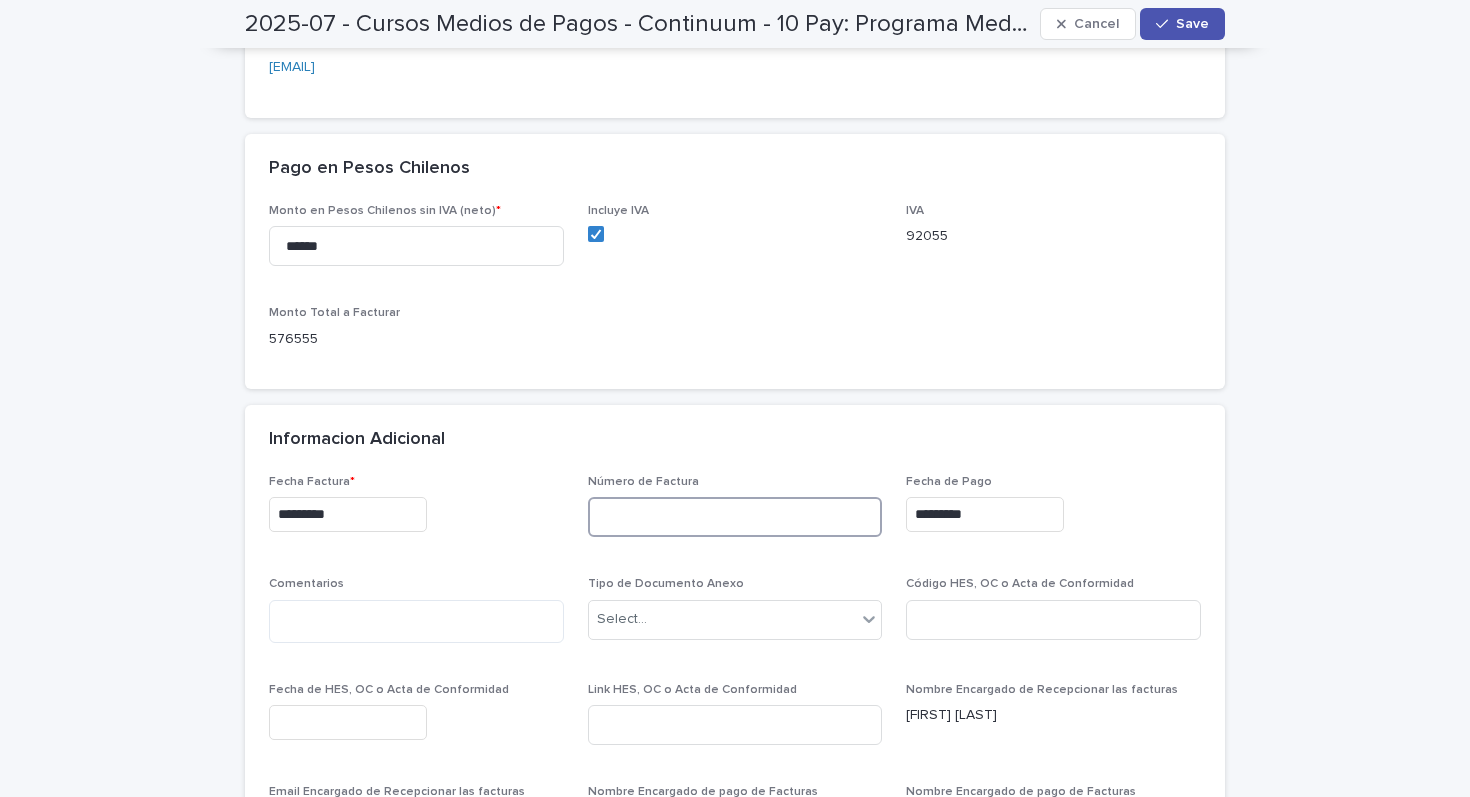 click at bounding box center (735, 517) 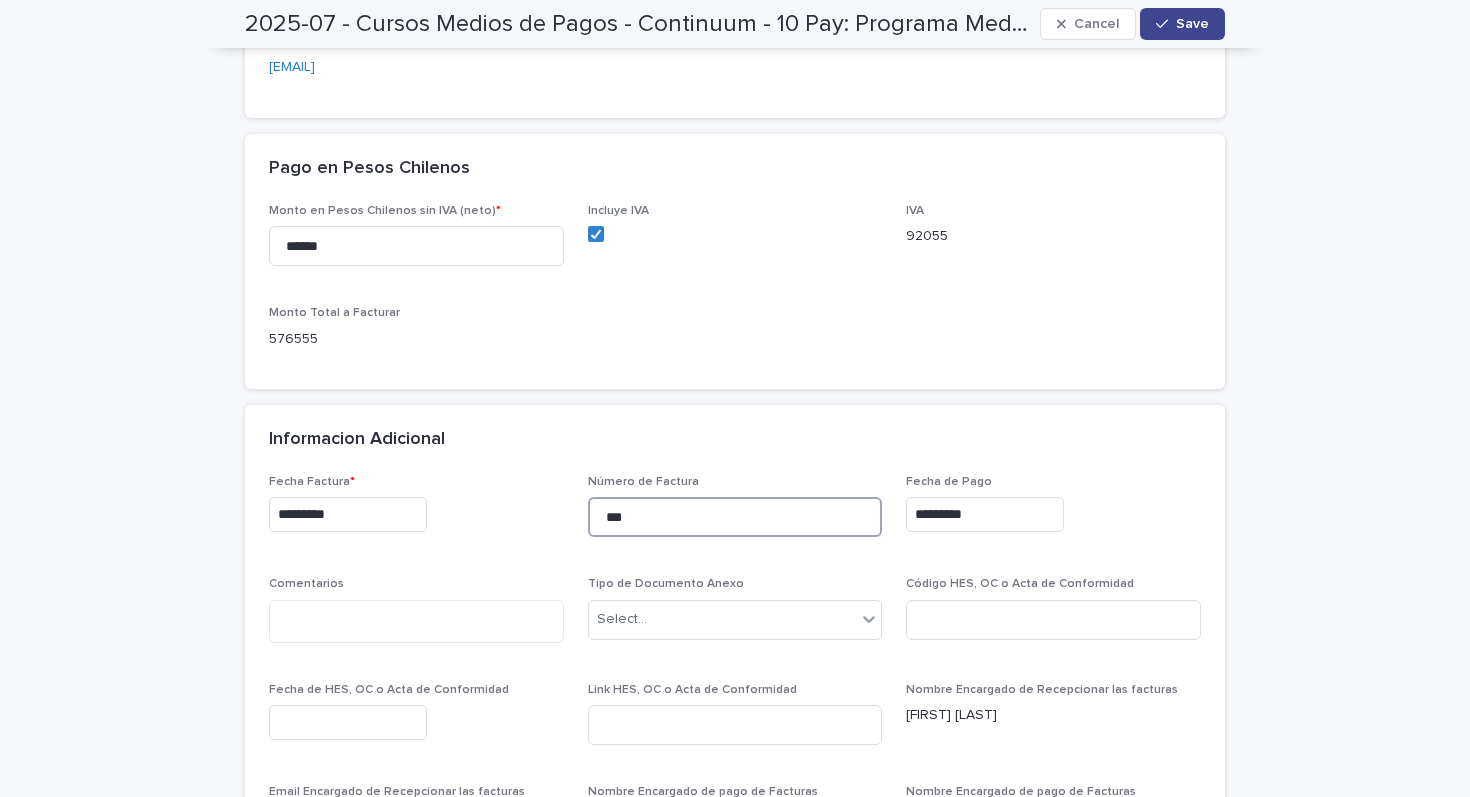 type on "***" 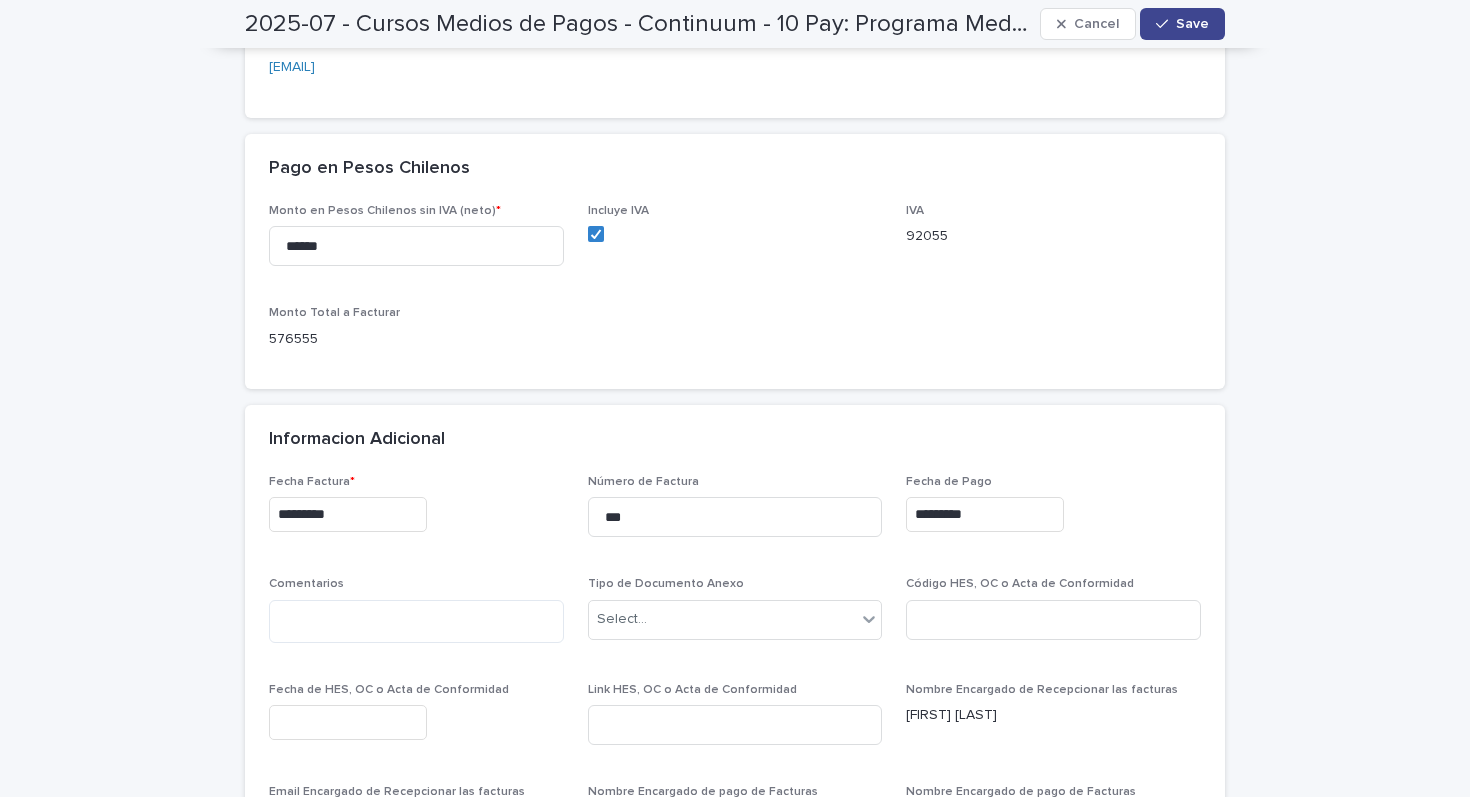 click on "Save" at bounding box center (1192, 24) 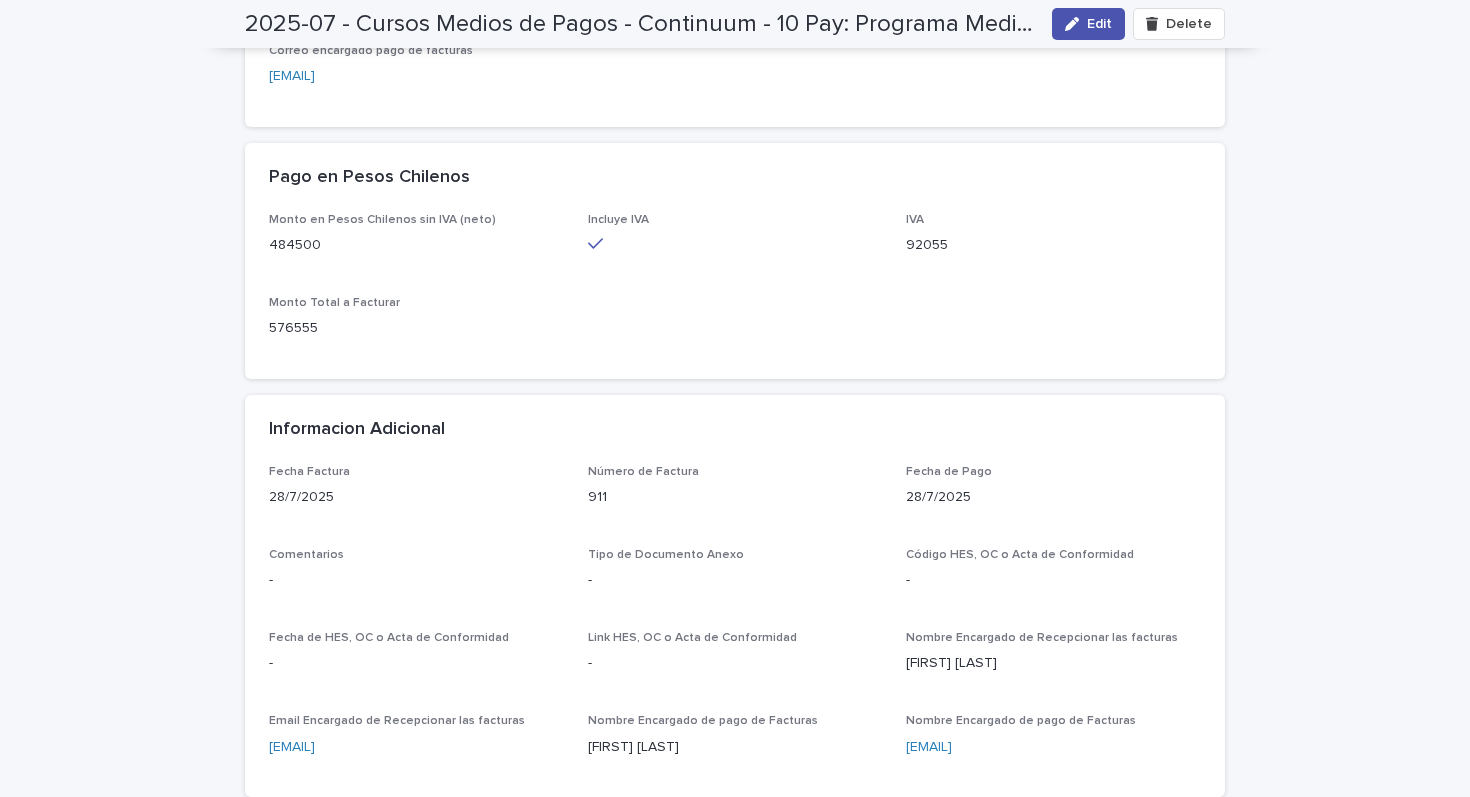 scroll, scrollTop: 0, scrollLeft: 0, axis: both 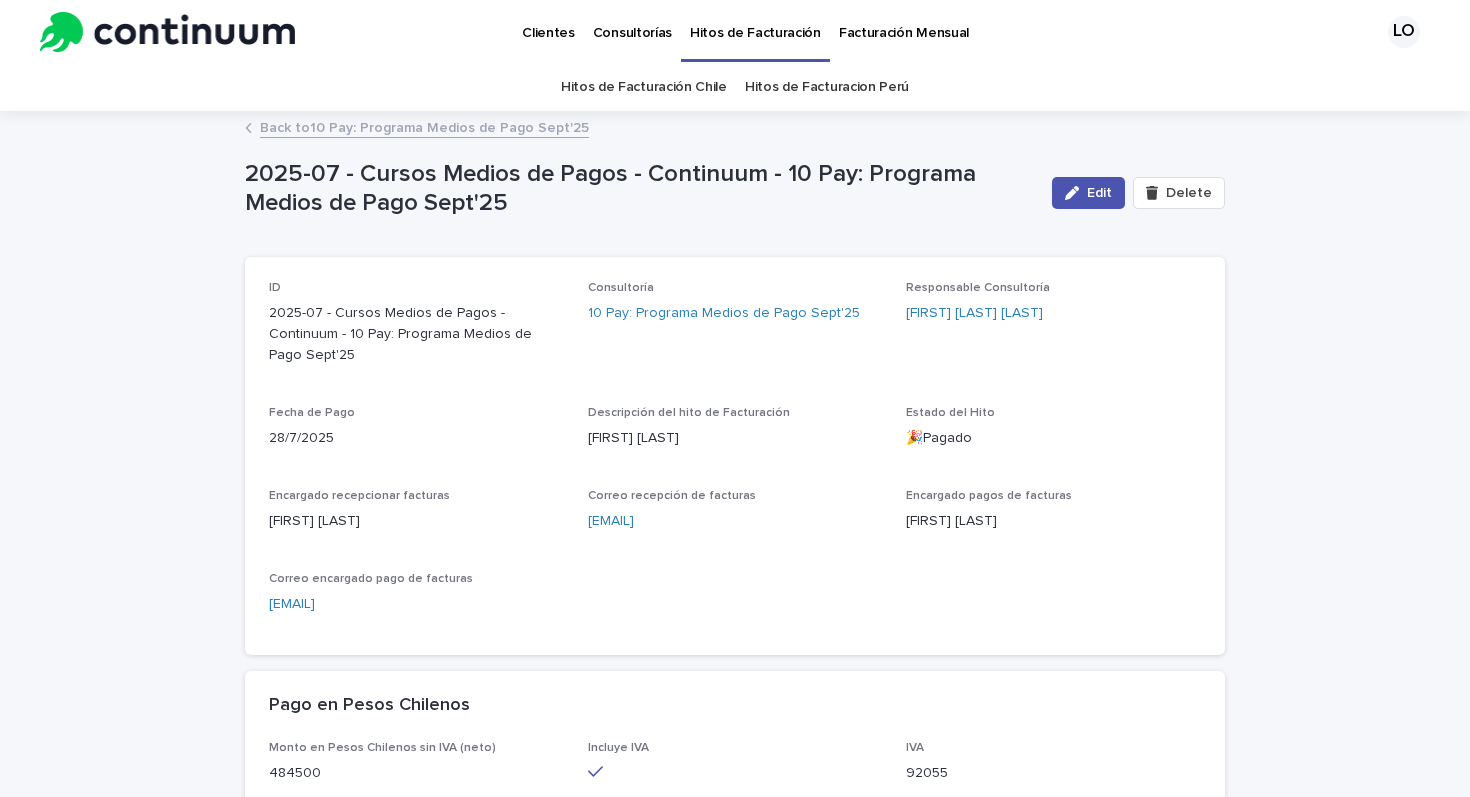 click on "Back to  10 Pay: Programa Medios de Pago Sept'25" at bounding box center [424, 126] 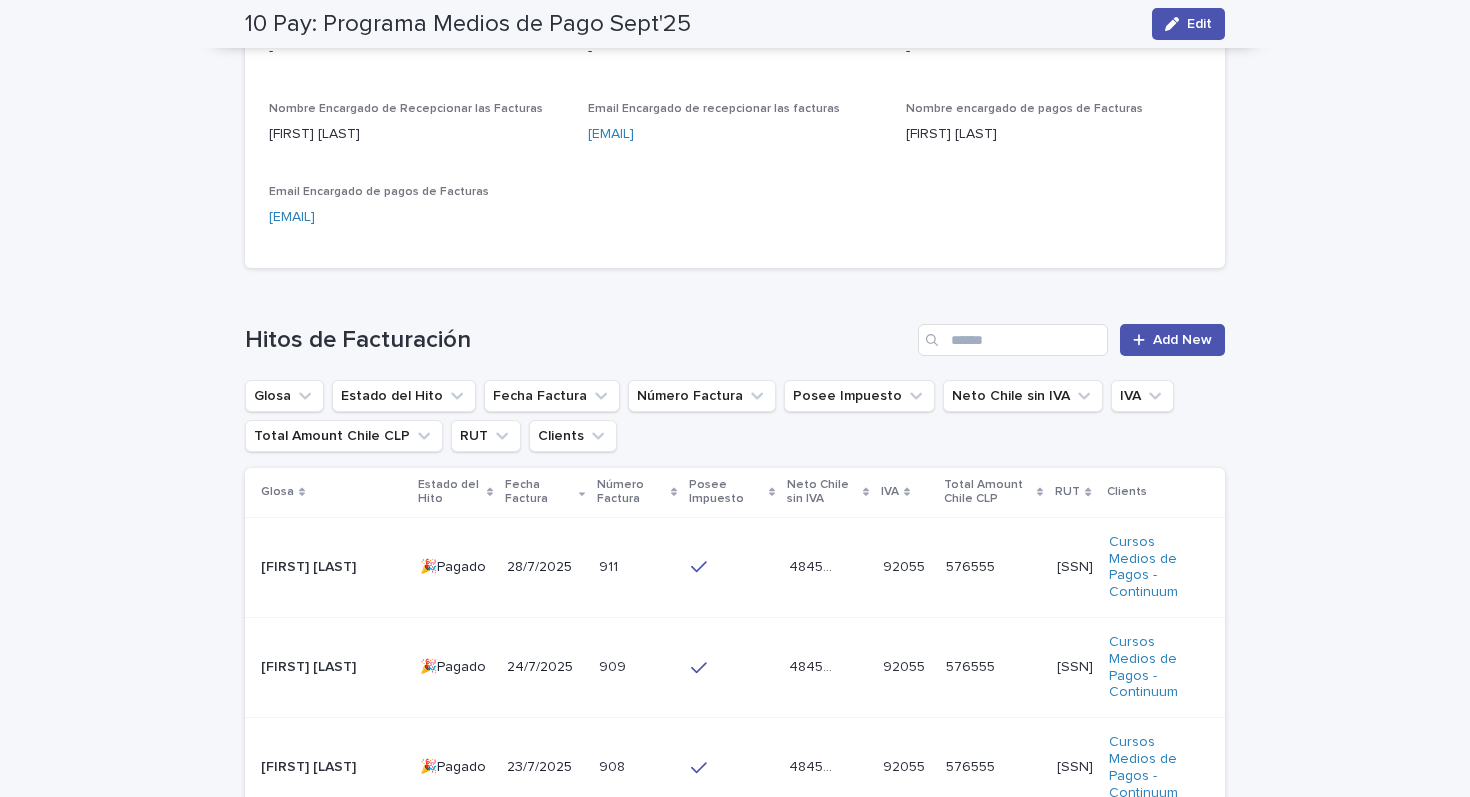 scroll, scrollTop: 866, scrollLeft: 0, axis: vertical 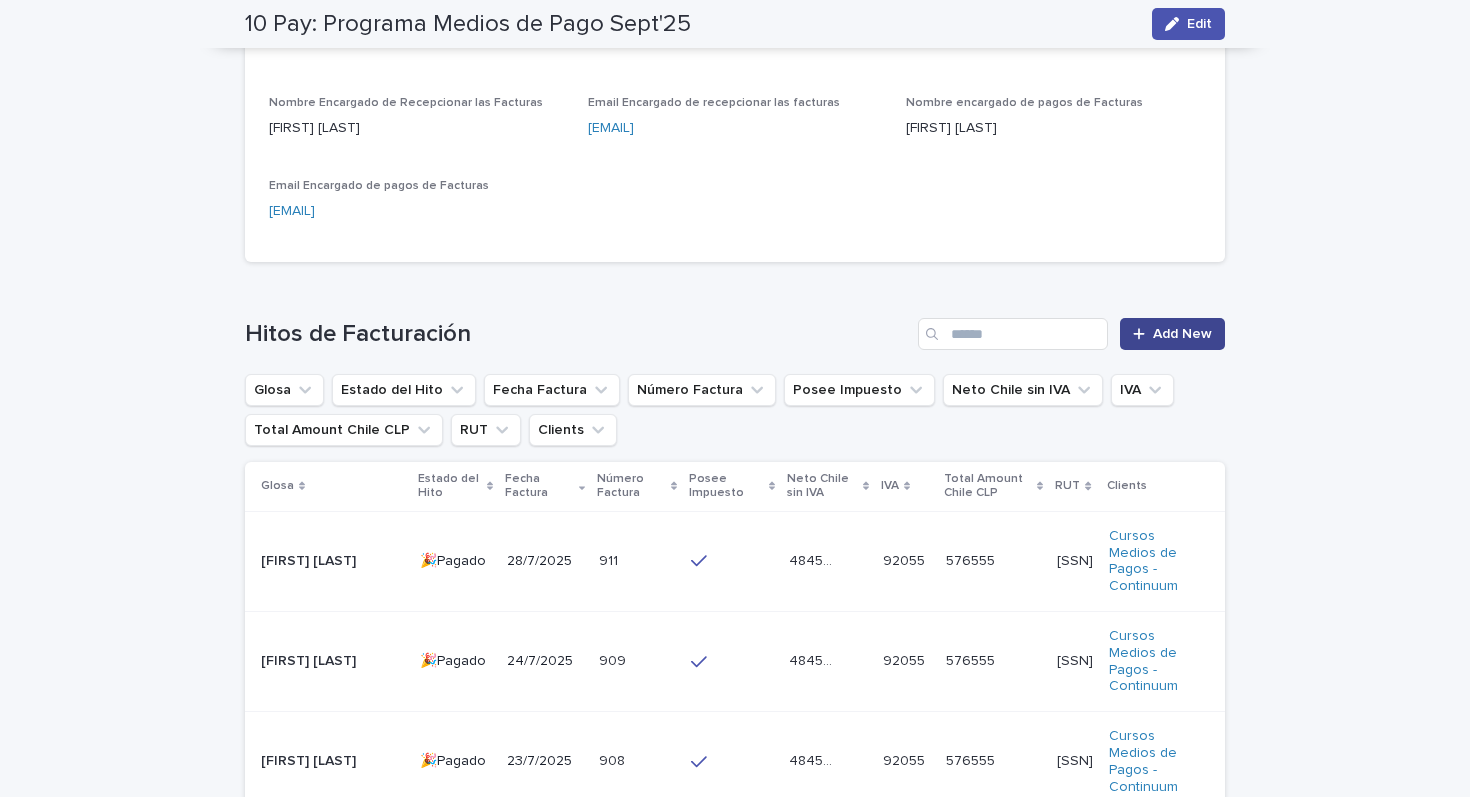 click on "Add New" at bounding box center [1182, 334] 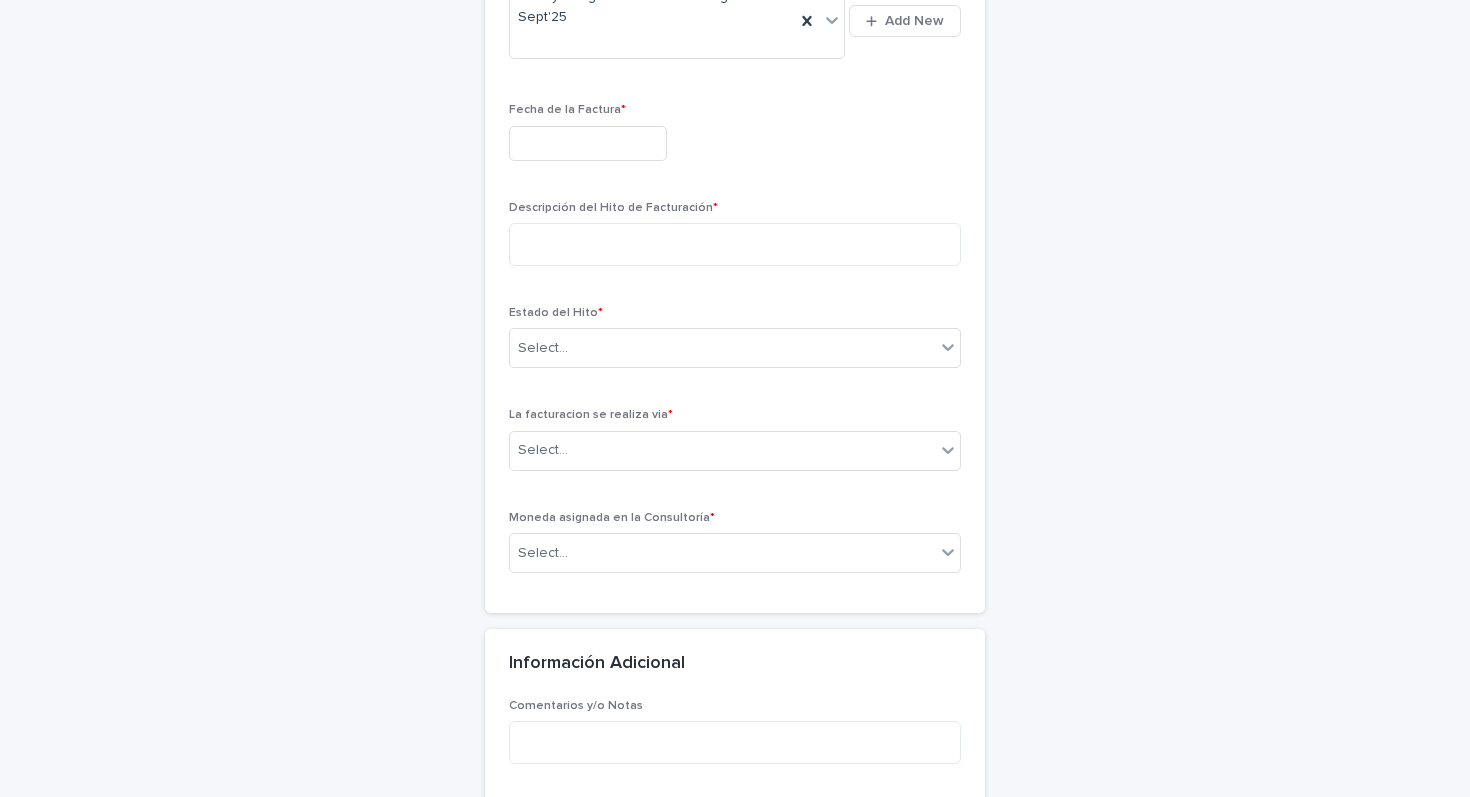 scroll, scrollTop: 0, scrollLeft: 0, axis: both 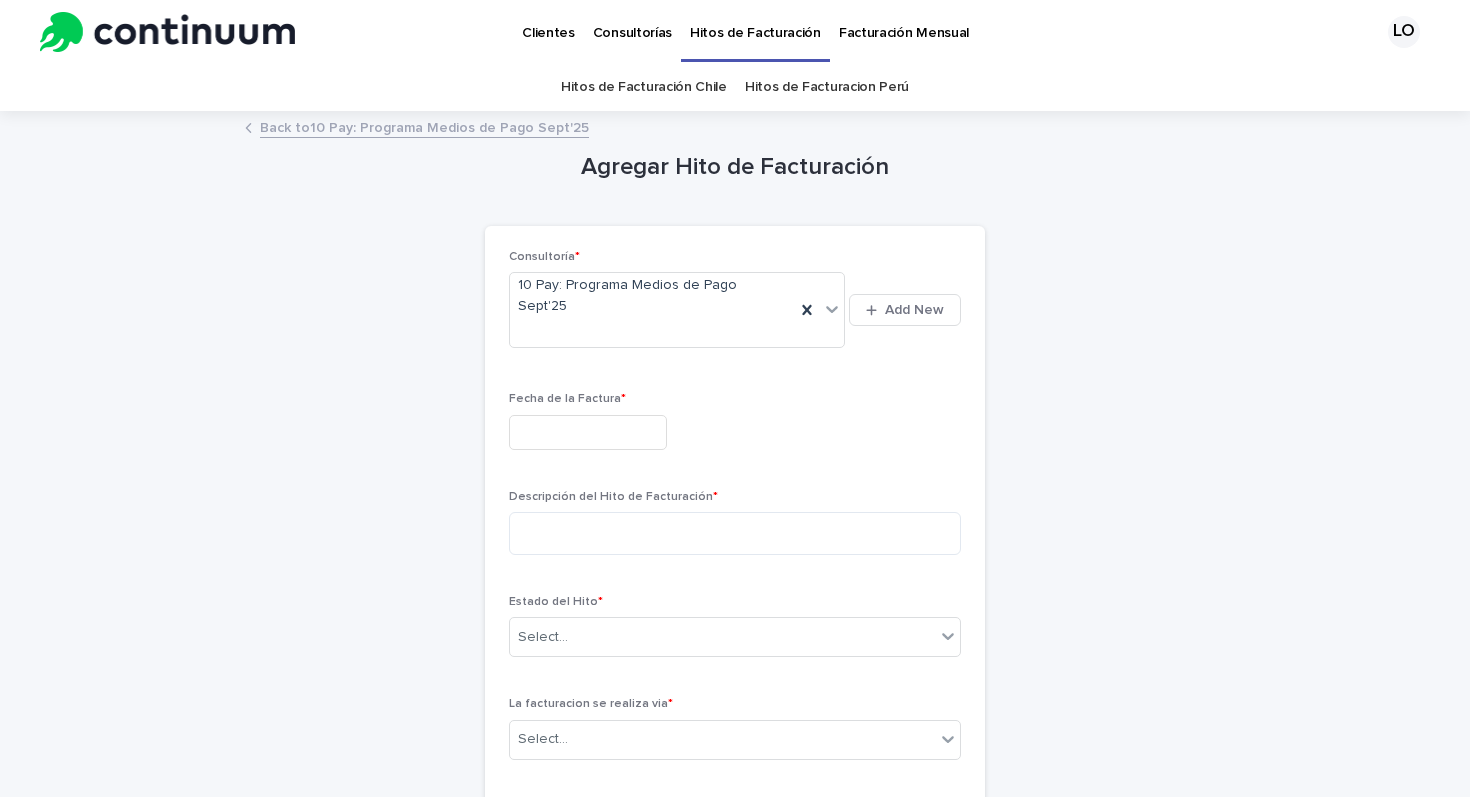 click at bounding box center [588, 432] 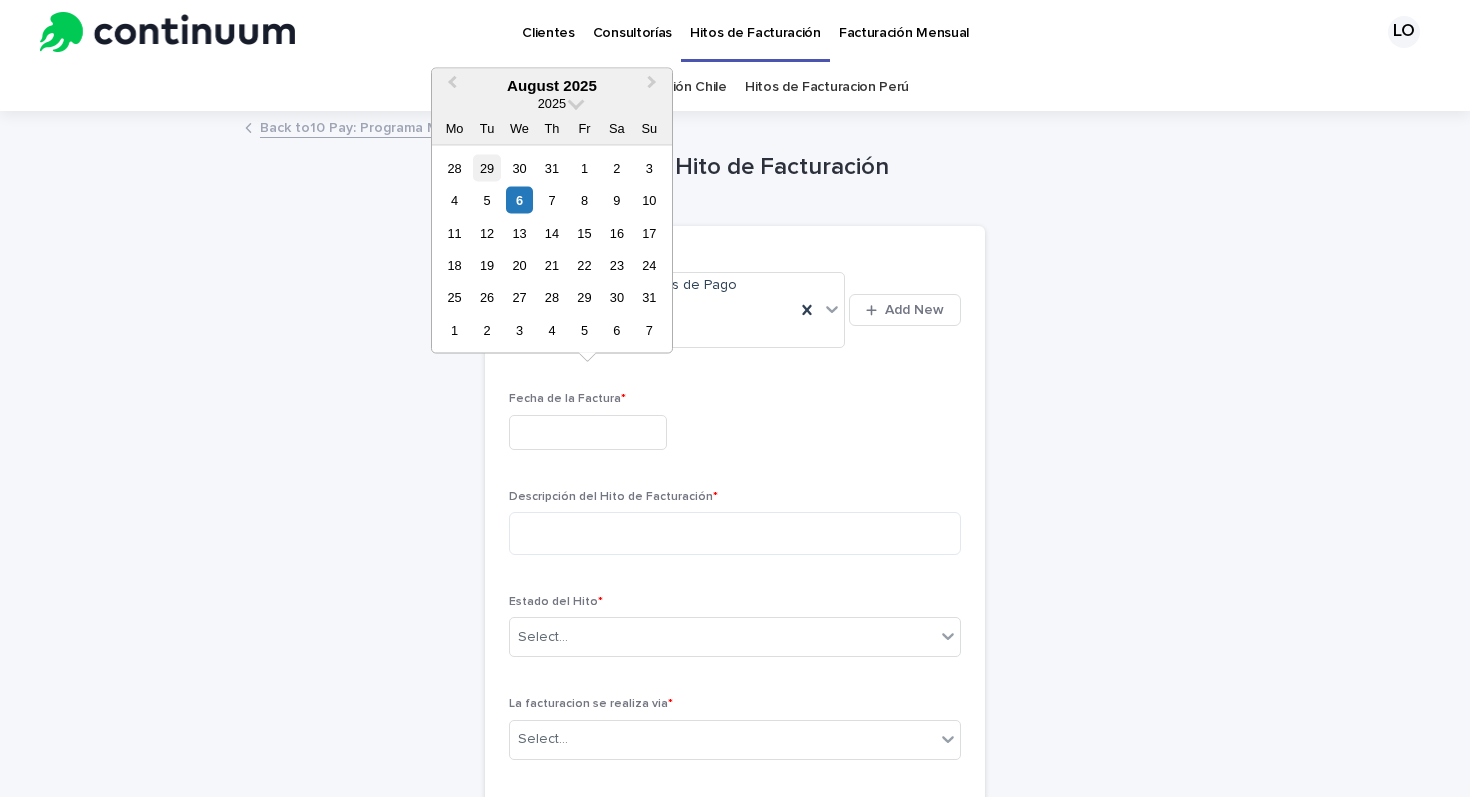 click on "29" at bounding box center [486, 167] 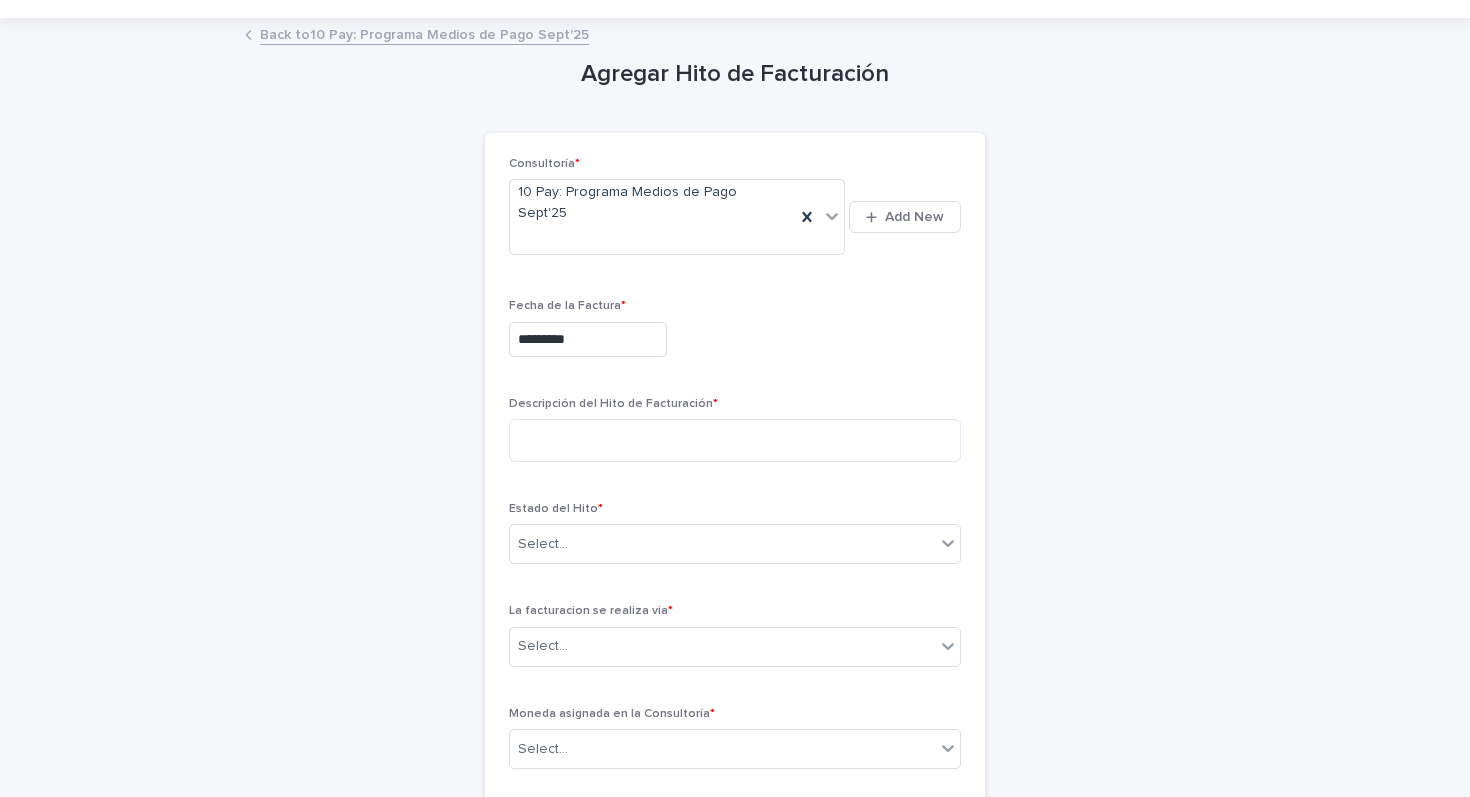 scroll, scrollTop: 147, scrollLeft: 0, axis: vertical 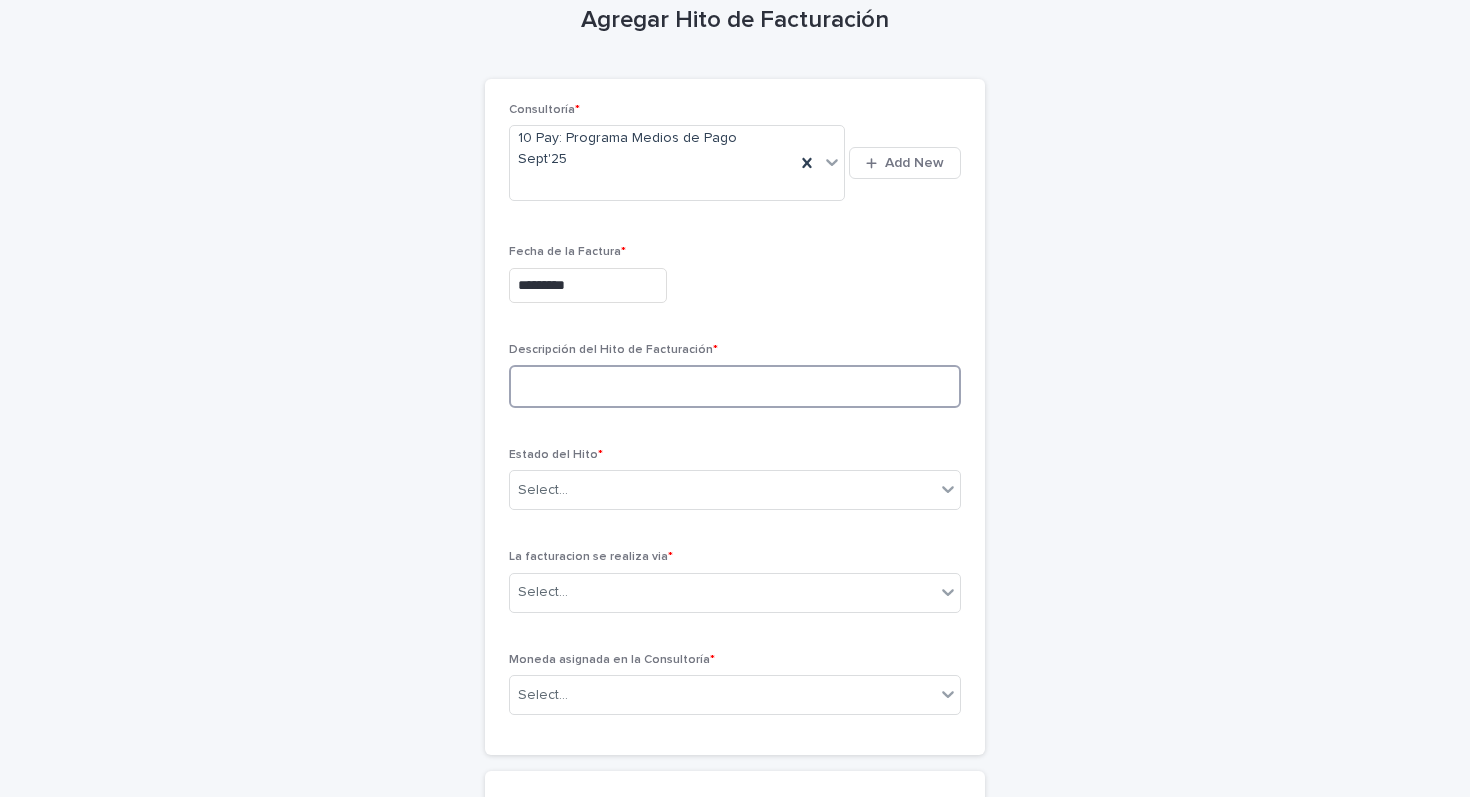 click at bounding box center (735, 386) 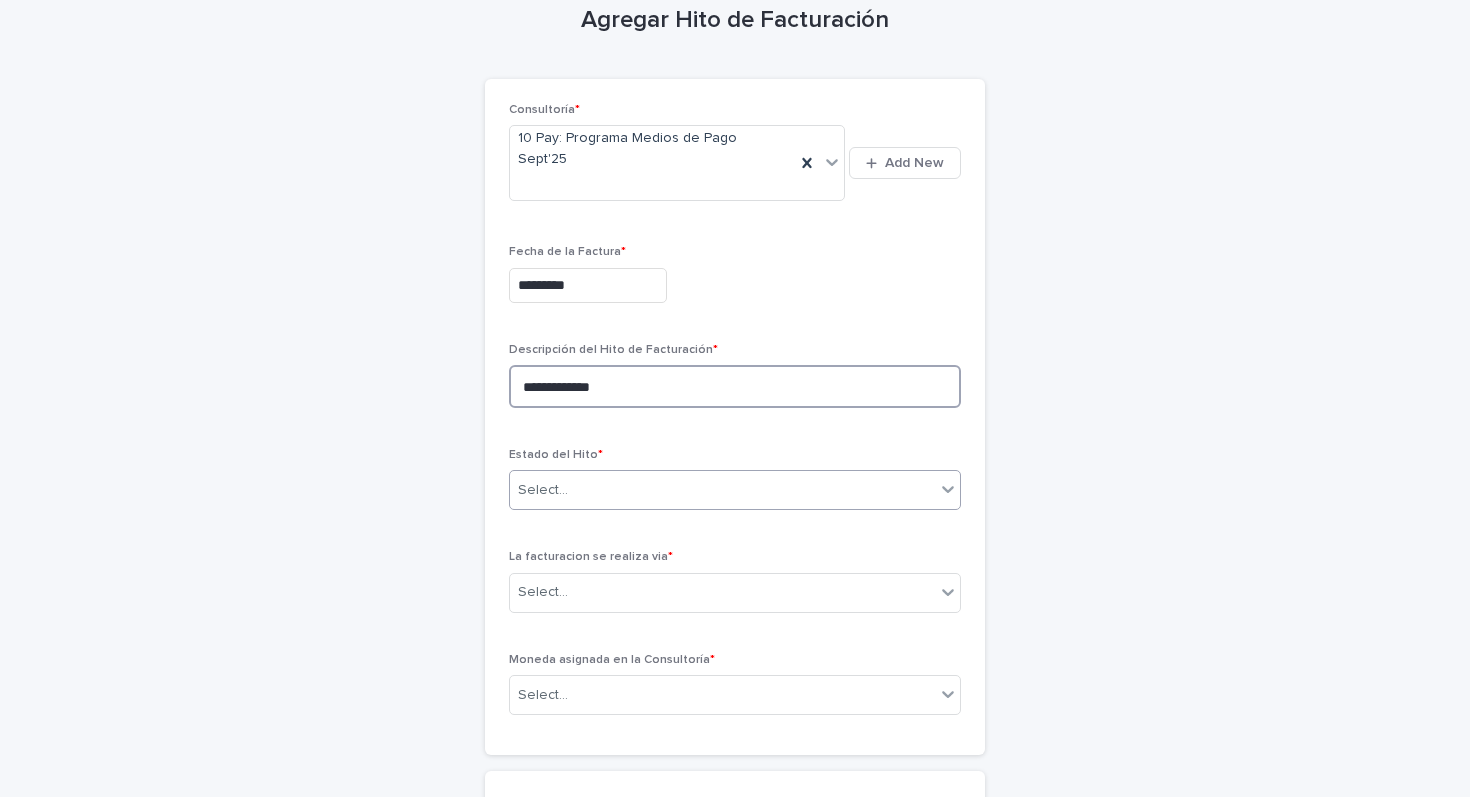 type on "**********" 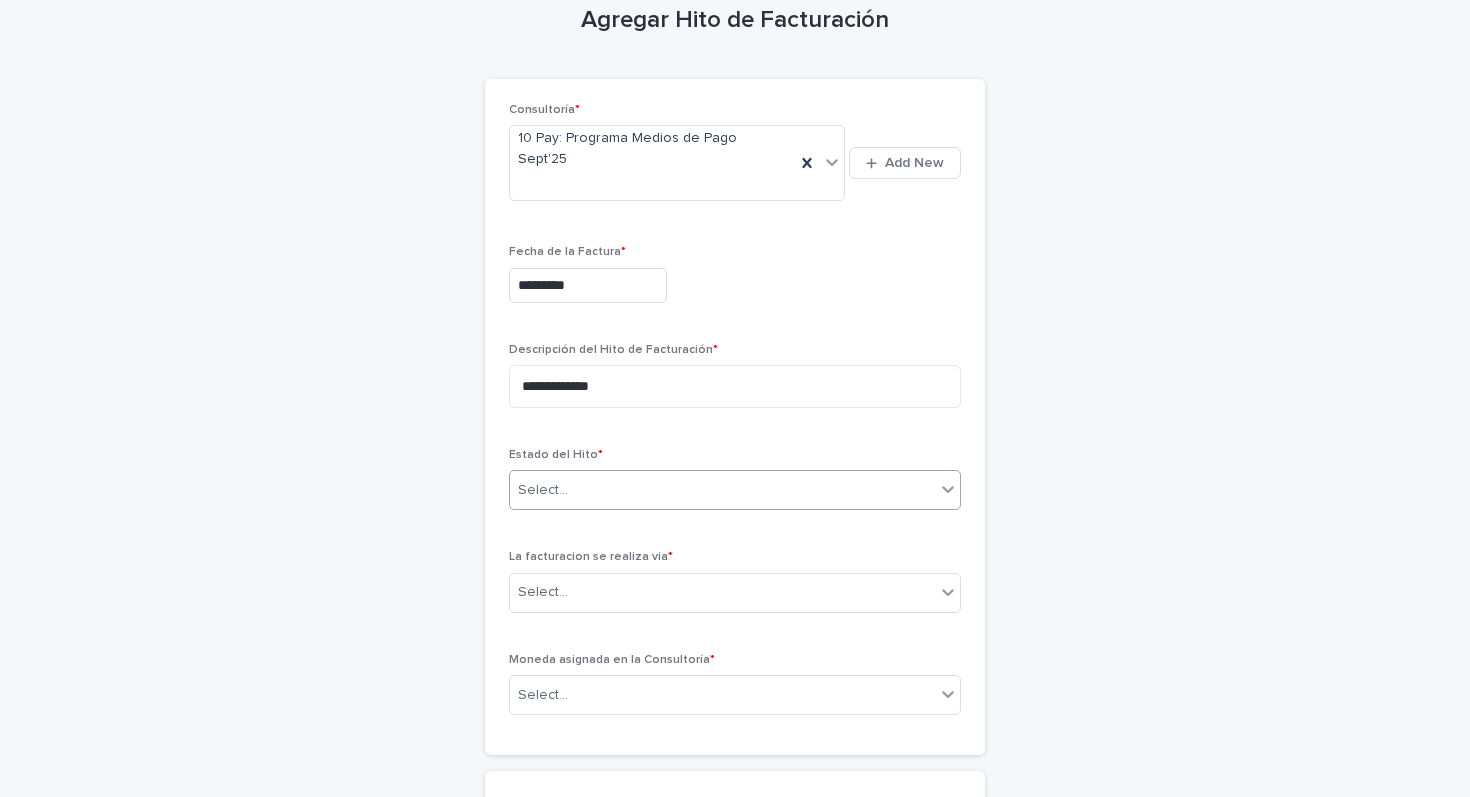 click on "Select..." at bounding box center (722, 490) 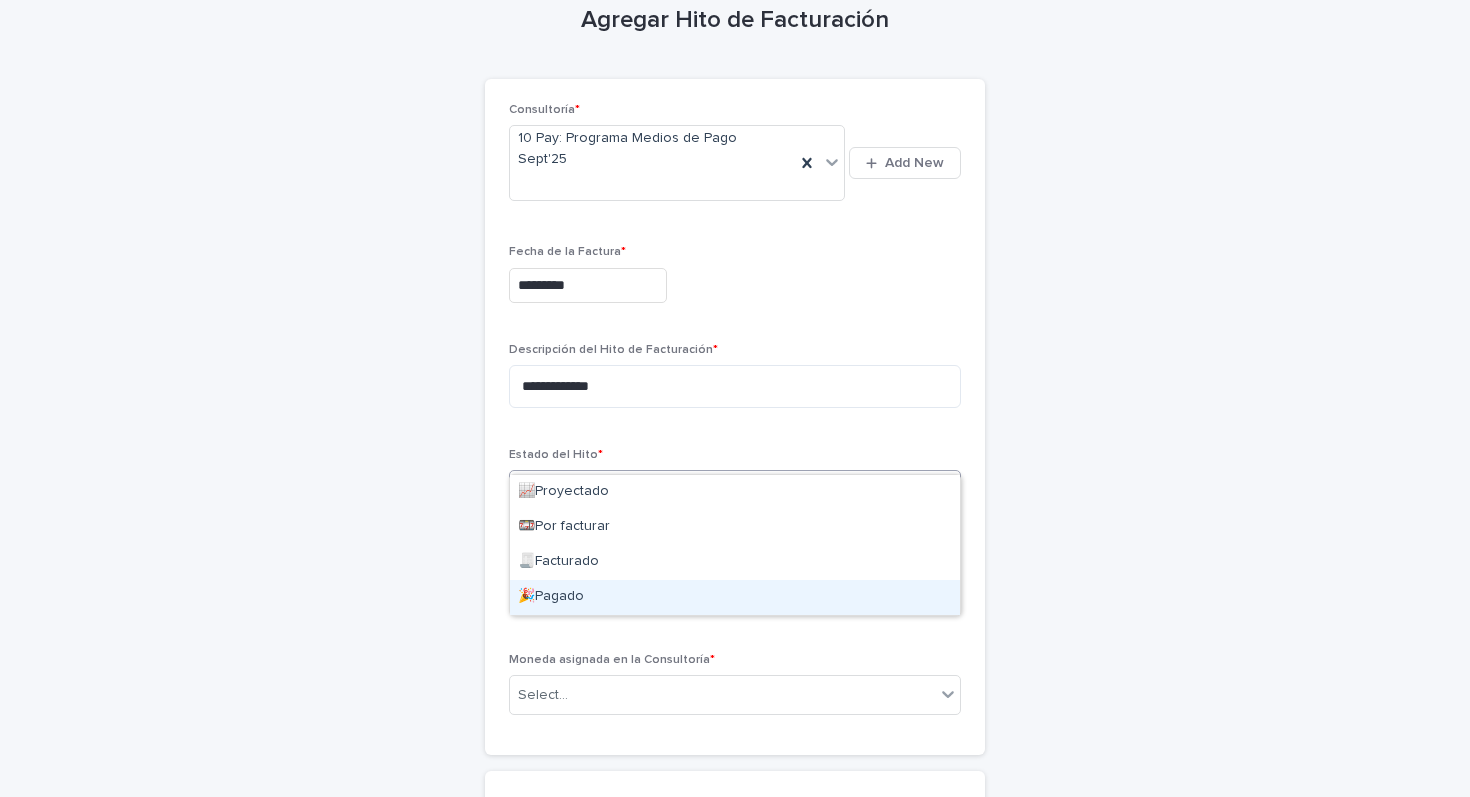 click on "🎉Pagado" at bounding box center (735, 597) 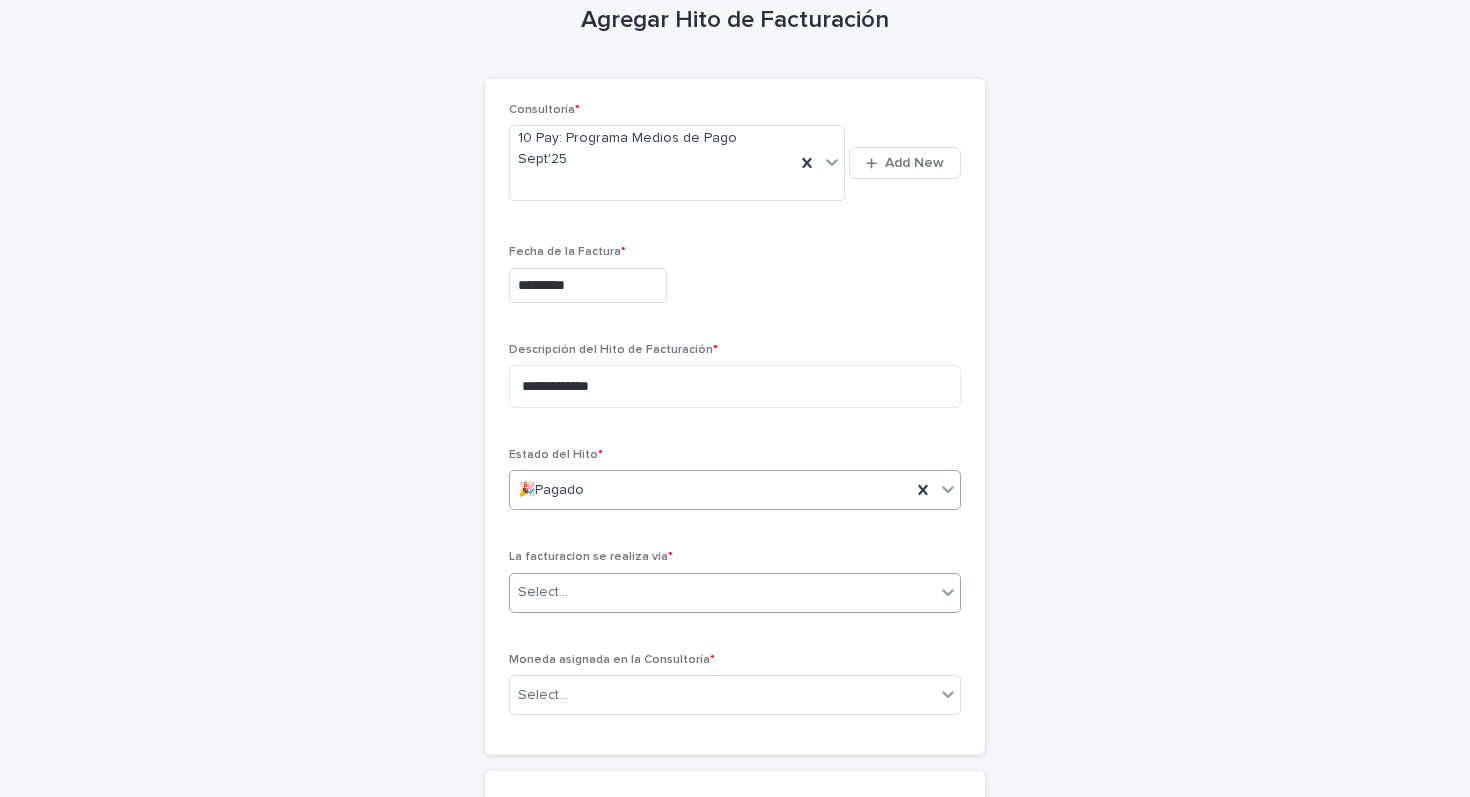 click on "Select..." at bounding box center (722, 592) 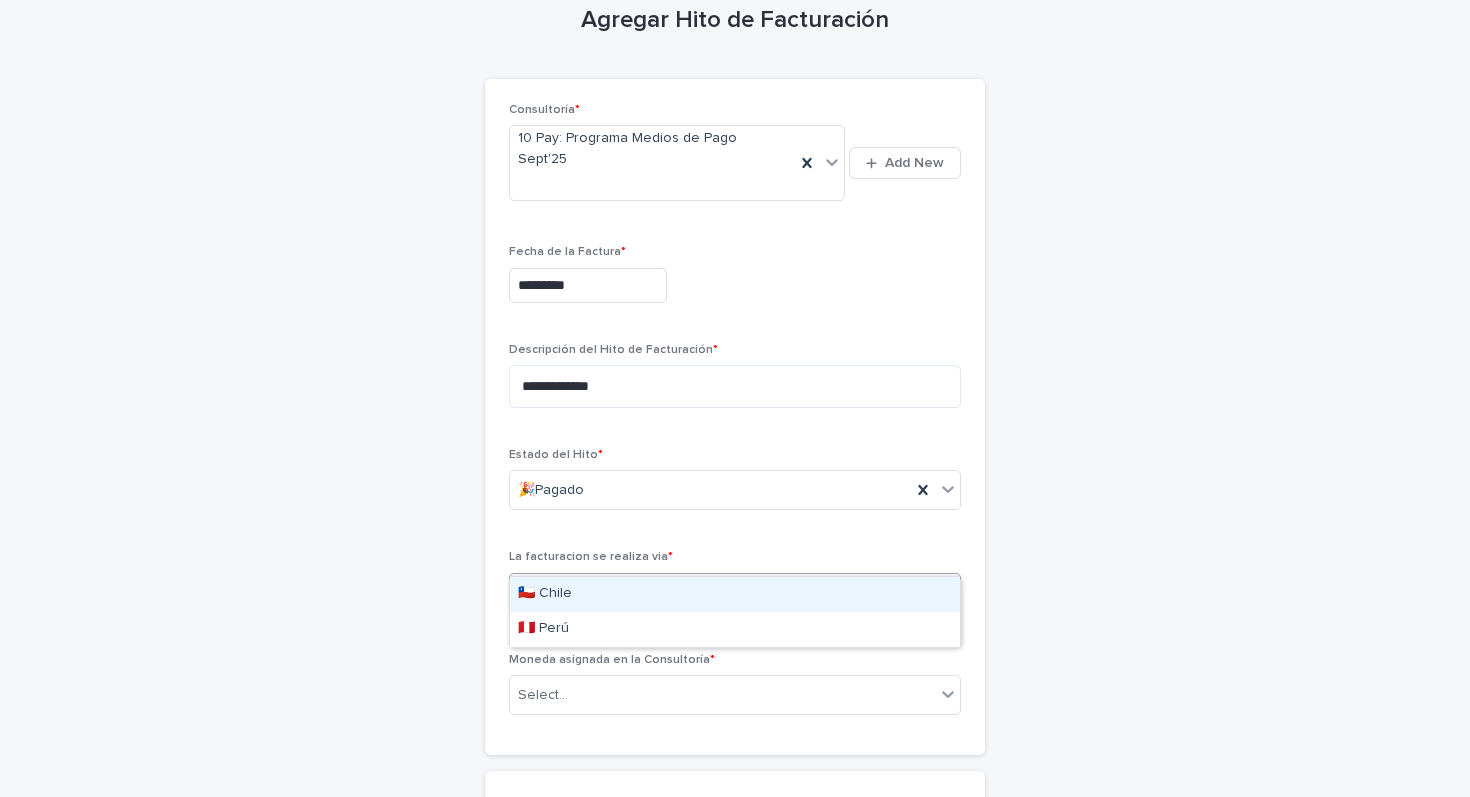 click on "🇨🇱 Chile" at bounding box center [735, 594] 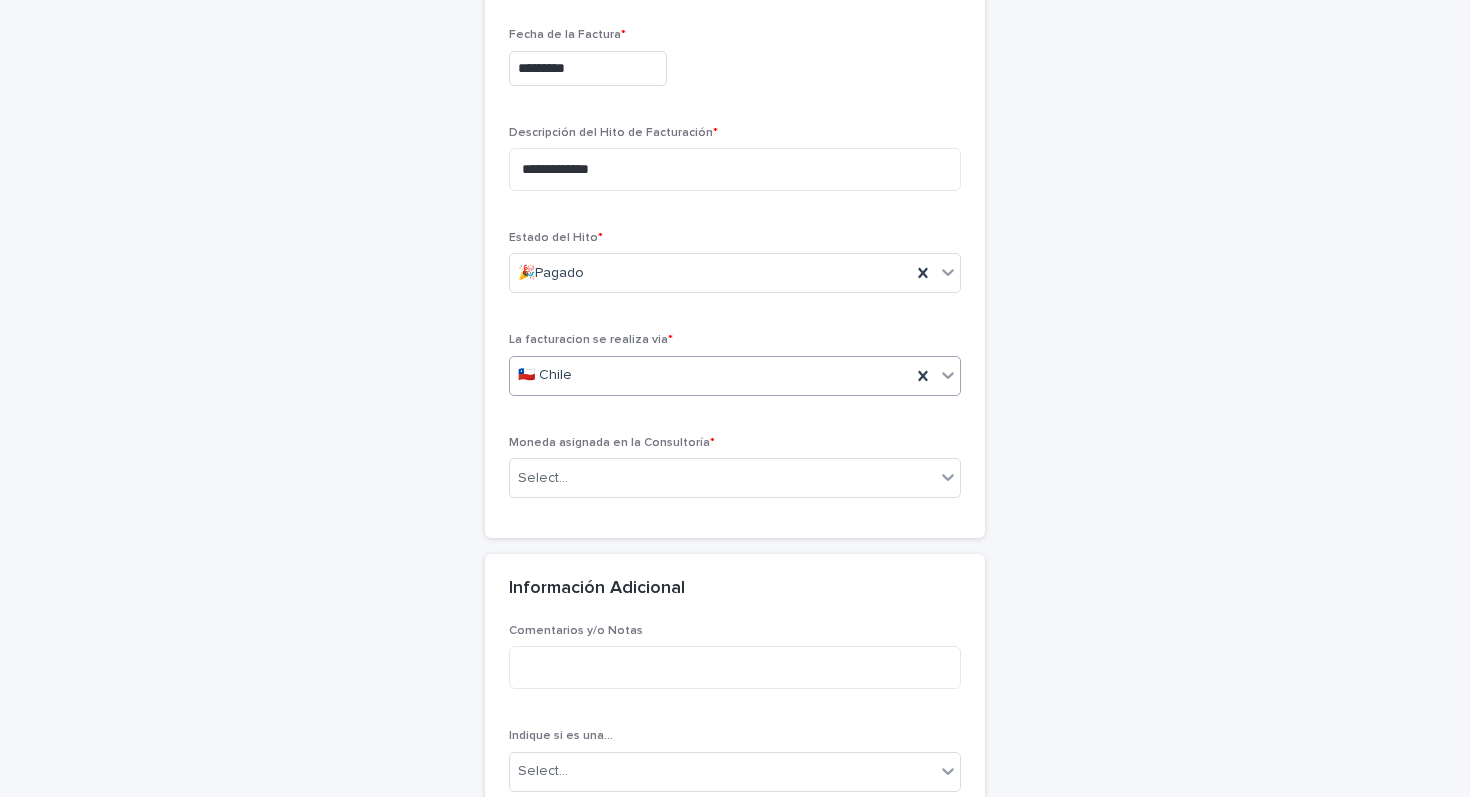 scroll, scrollTop: 387, scrollLeft: 0, axis: vertical 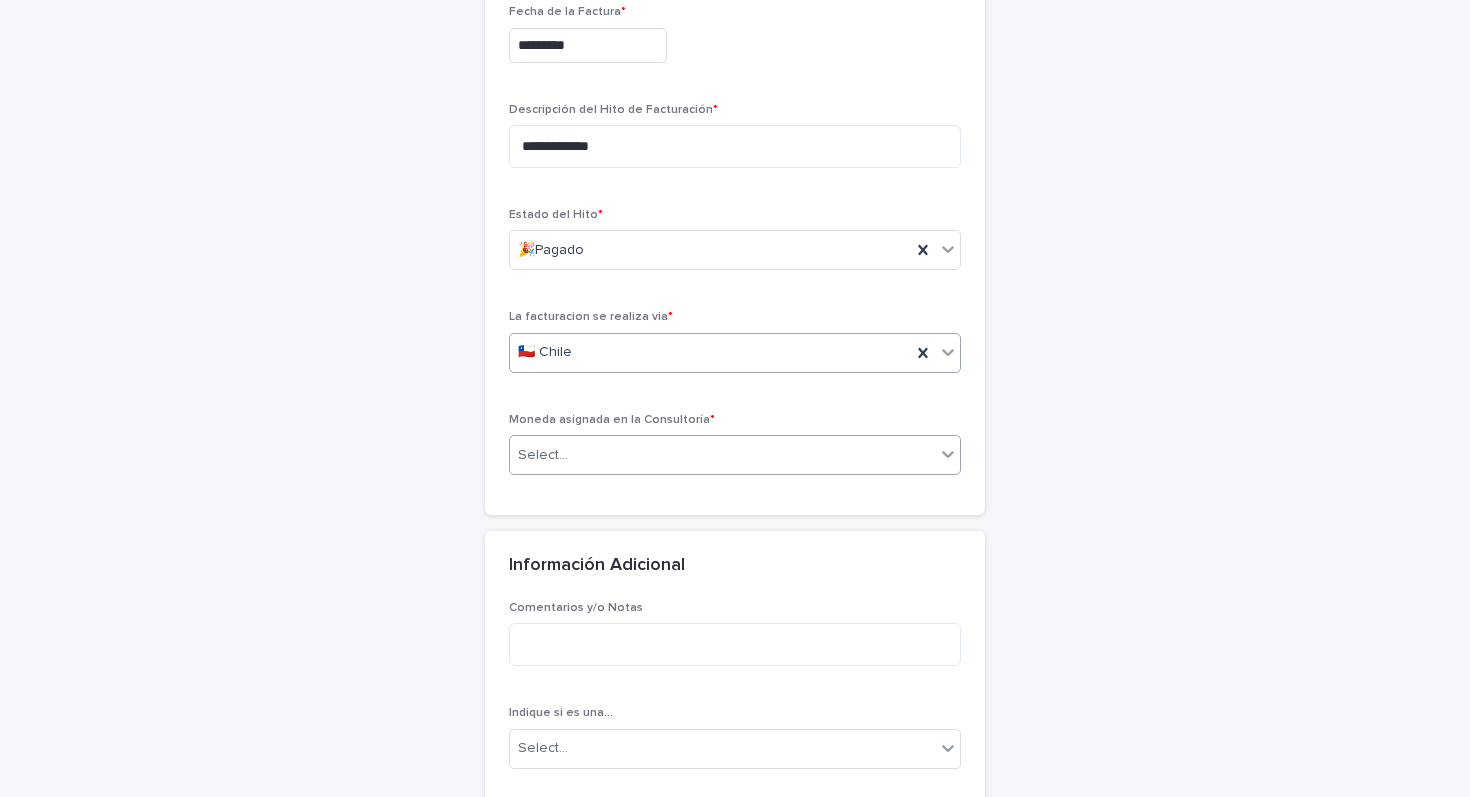 click on "Select..." at bounding box center [722, 455] 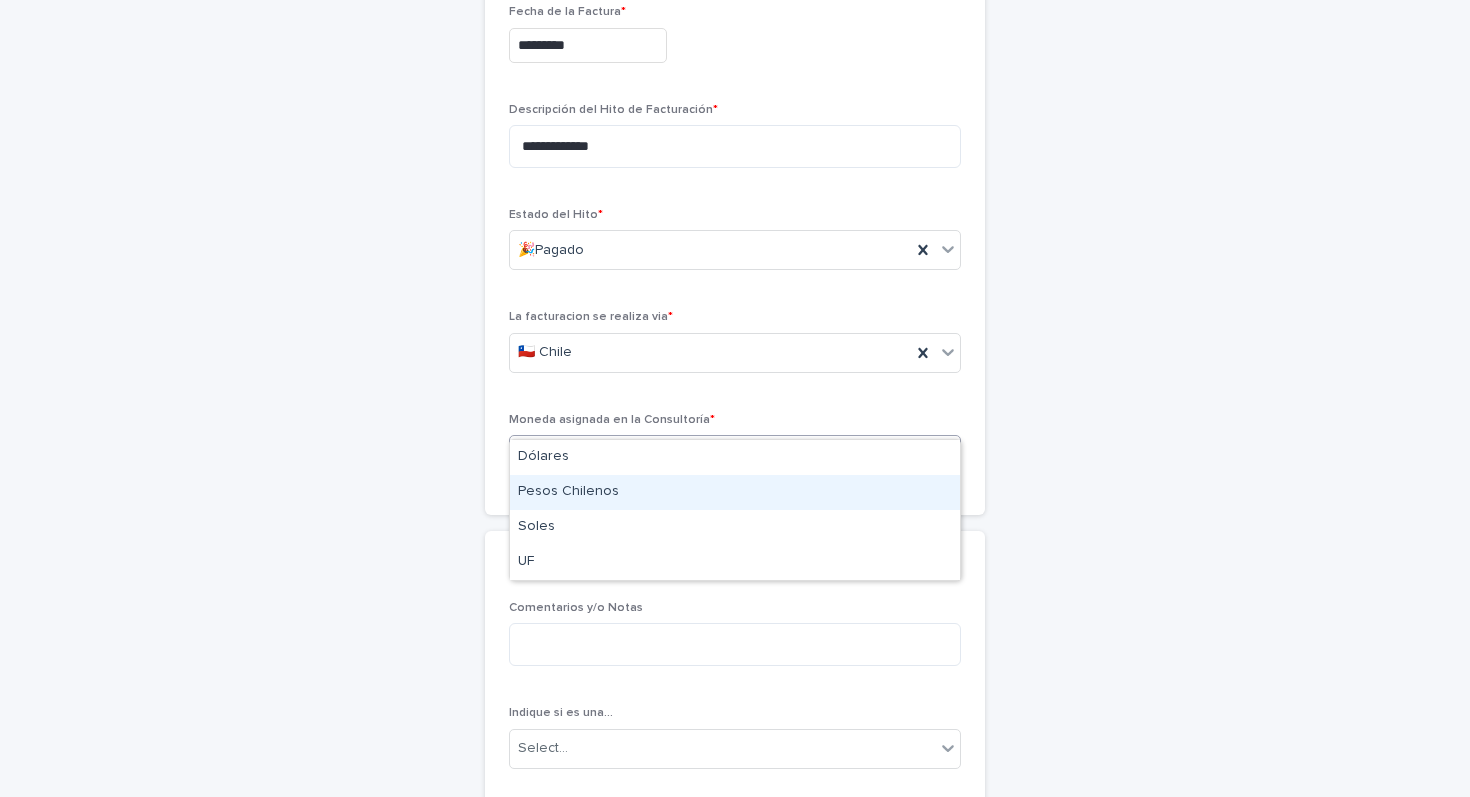 click on "Pesos Chilenos" at bounding box center (735, 492) 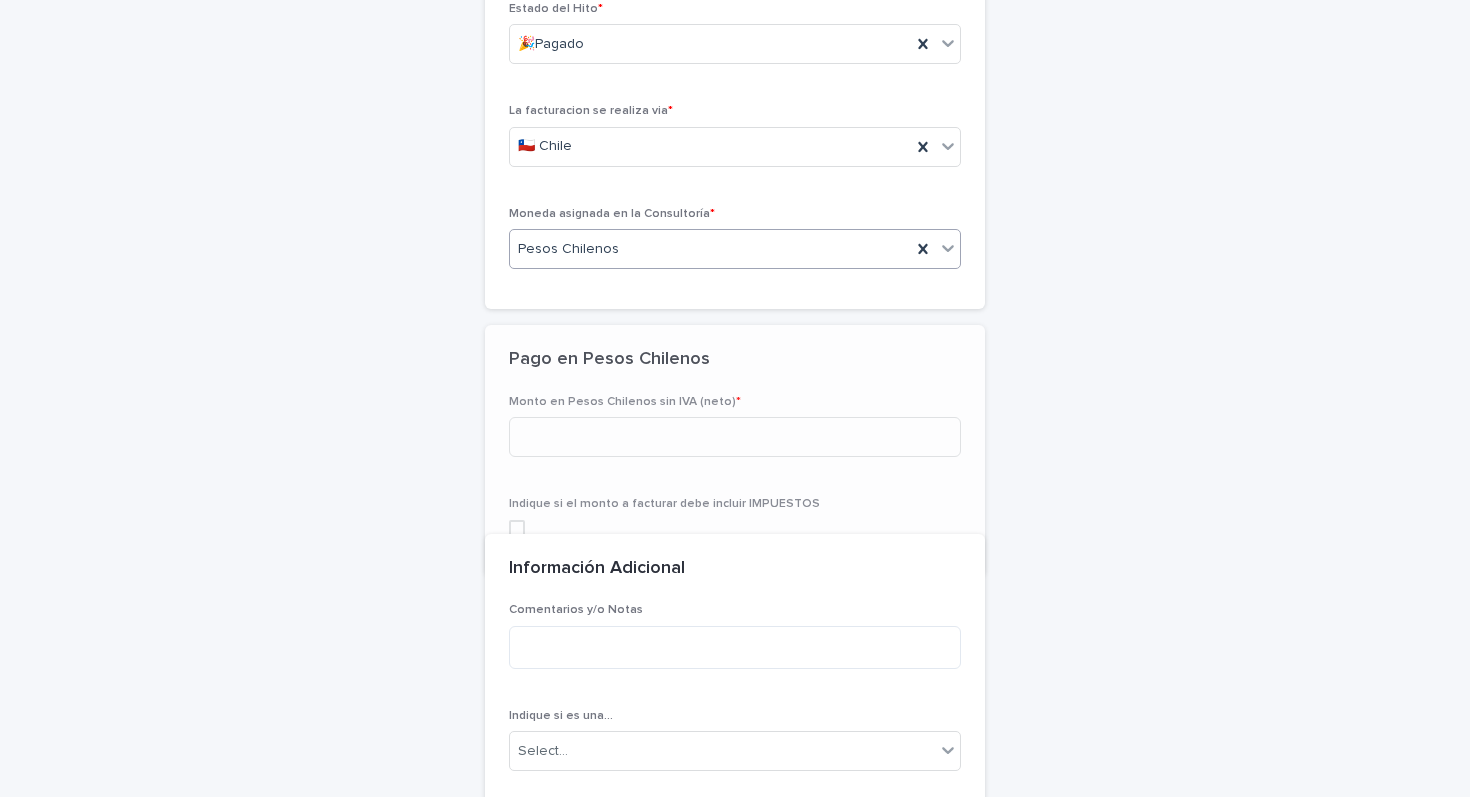 scroll, scrollTop: 760, scrollLeft: 0, axis: vertical 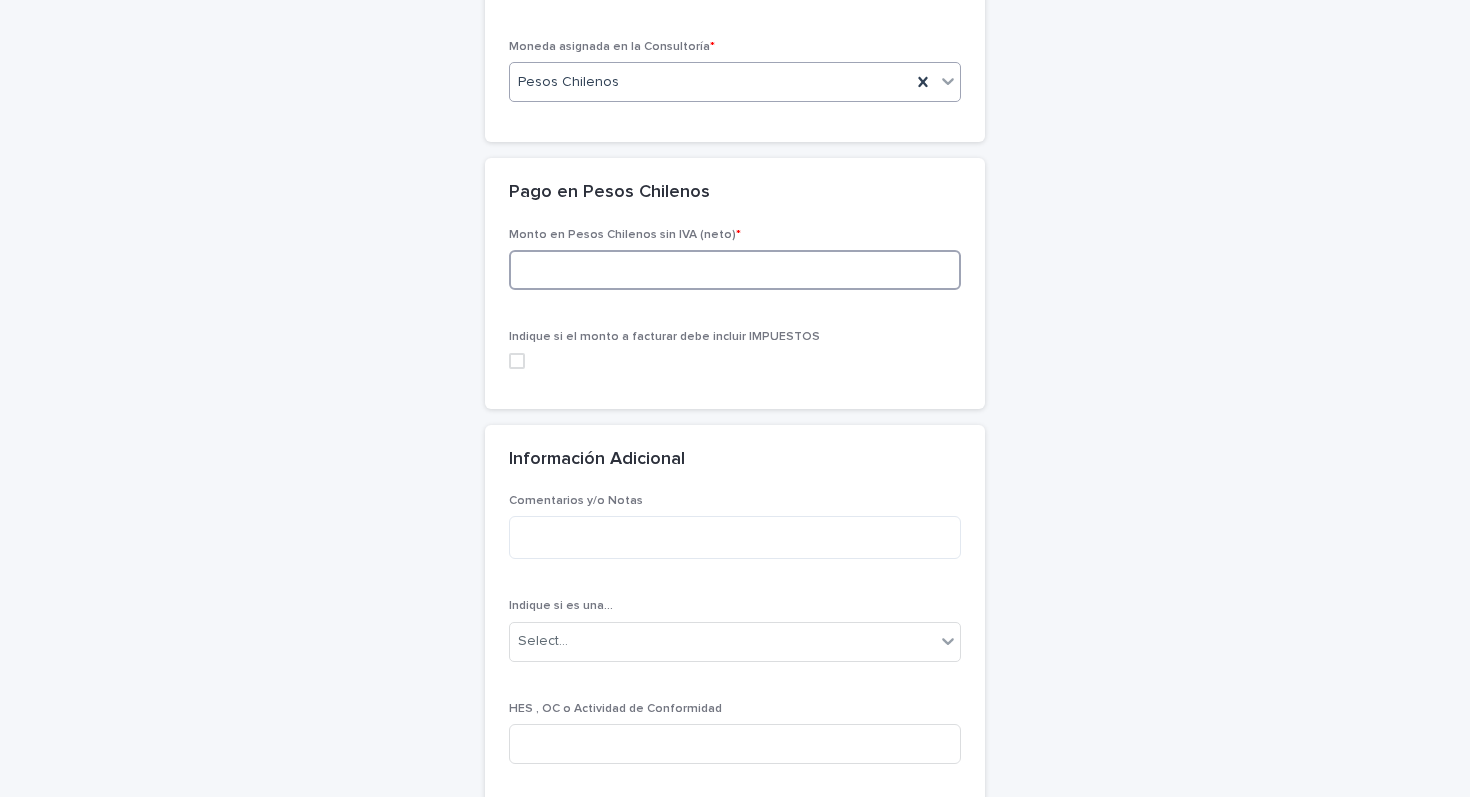 click at bounding box center (735, 270) 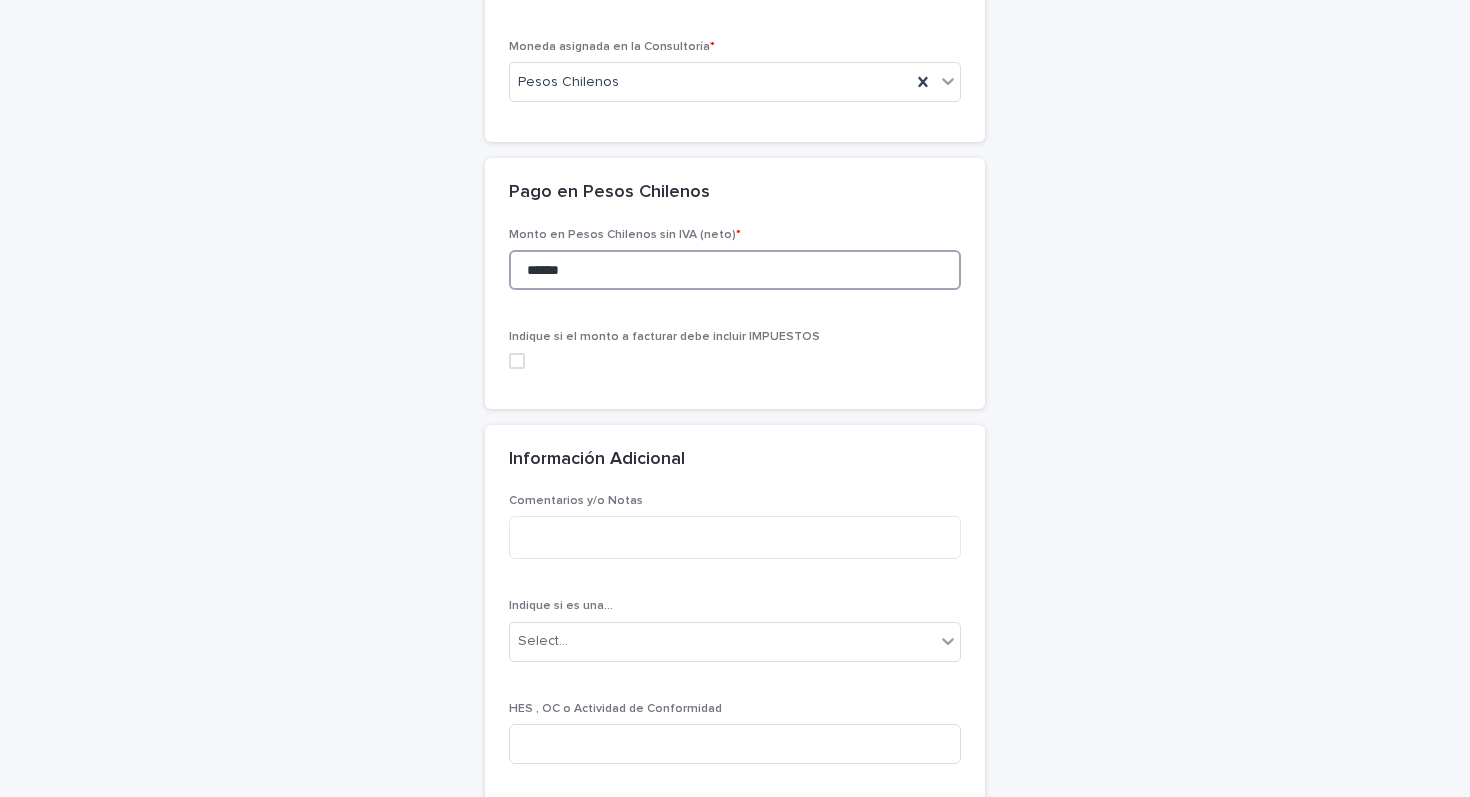 click at bounding box center (517, 361) 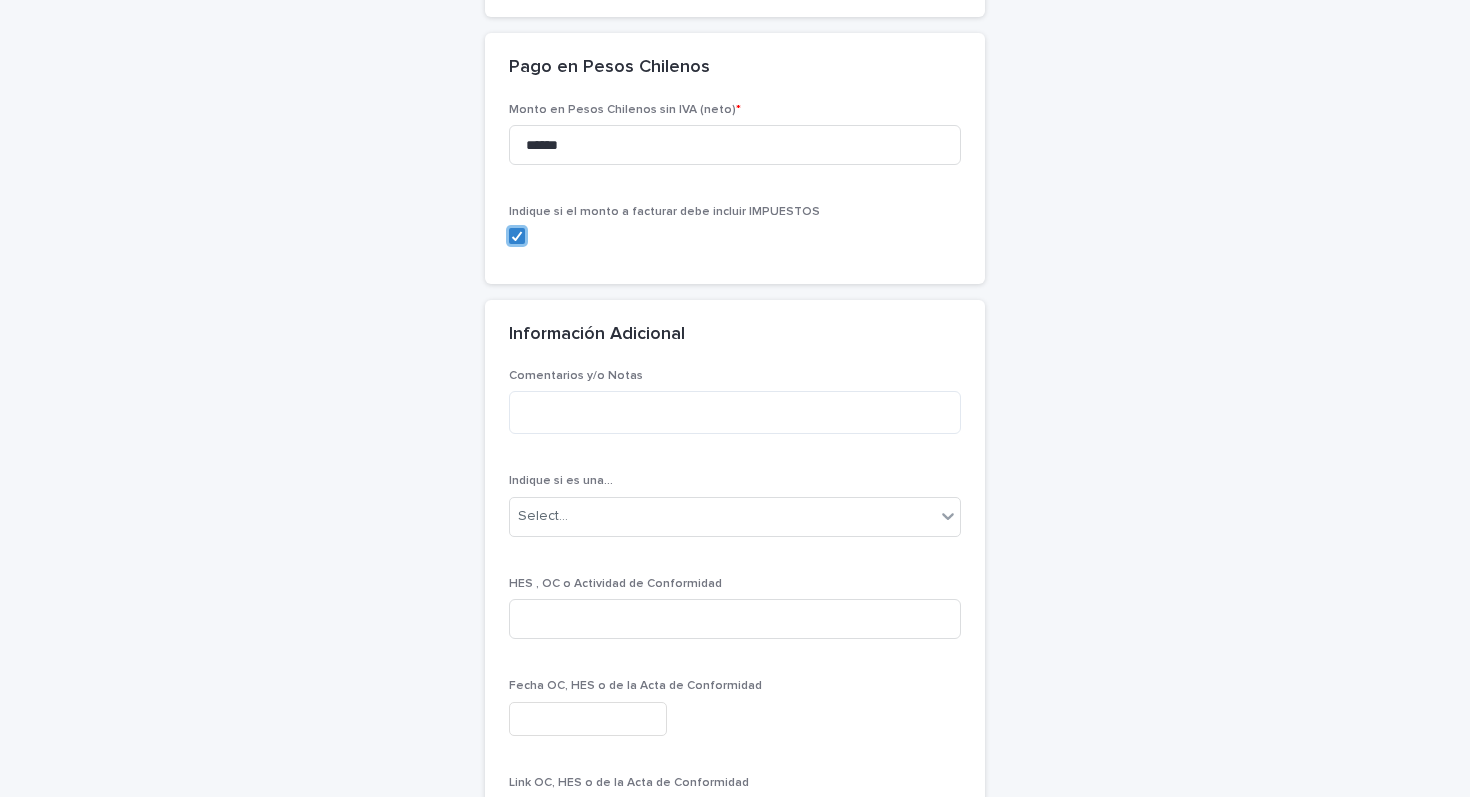 scroll, scrollTop: 1135, scrollLeft: 0, axis: vertical 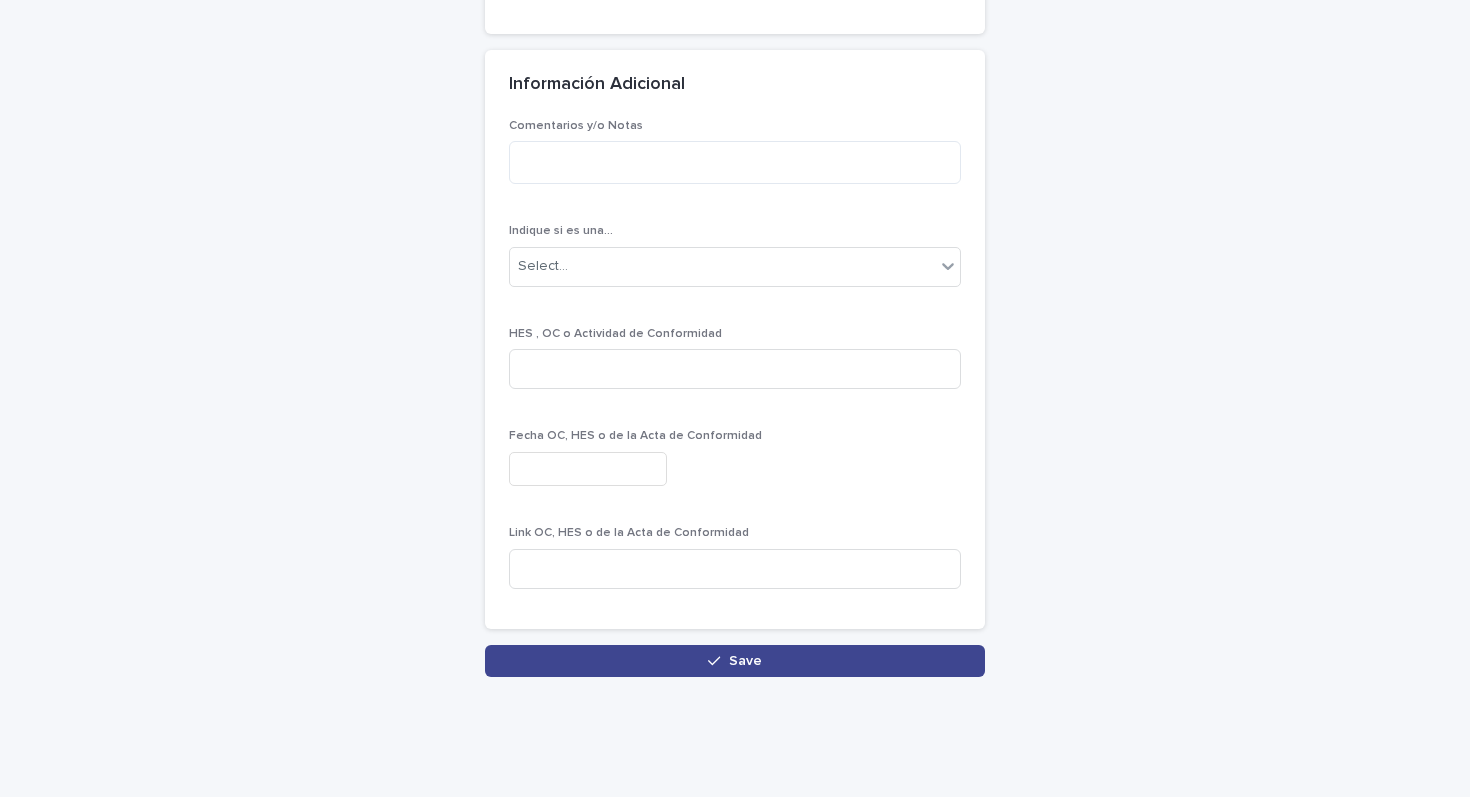 click on "Save" at bounding box center [735, 661] 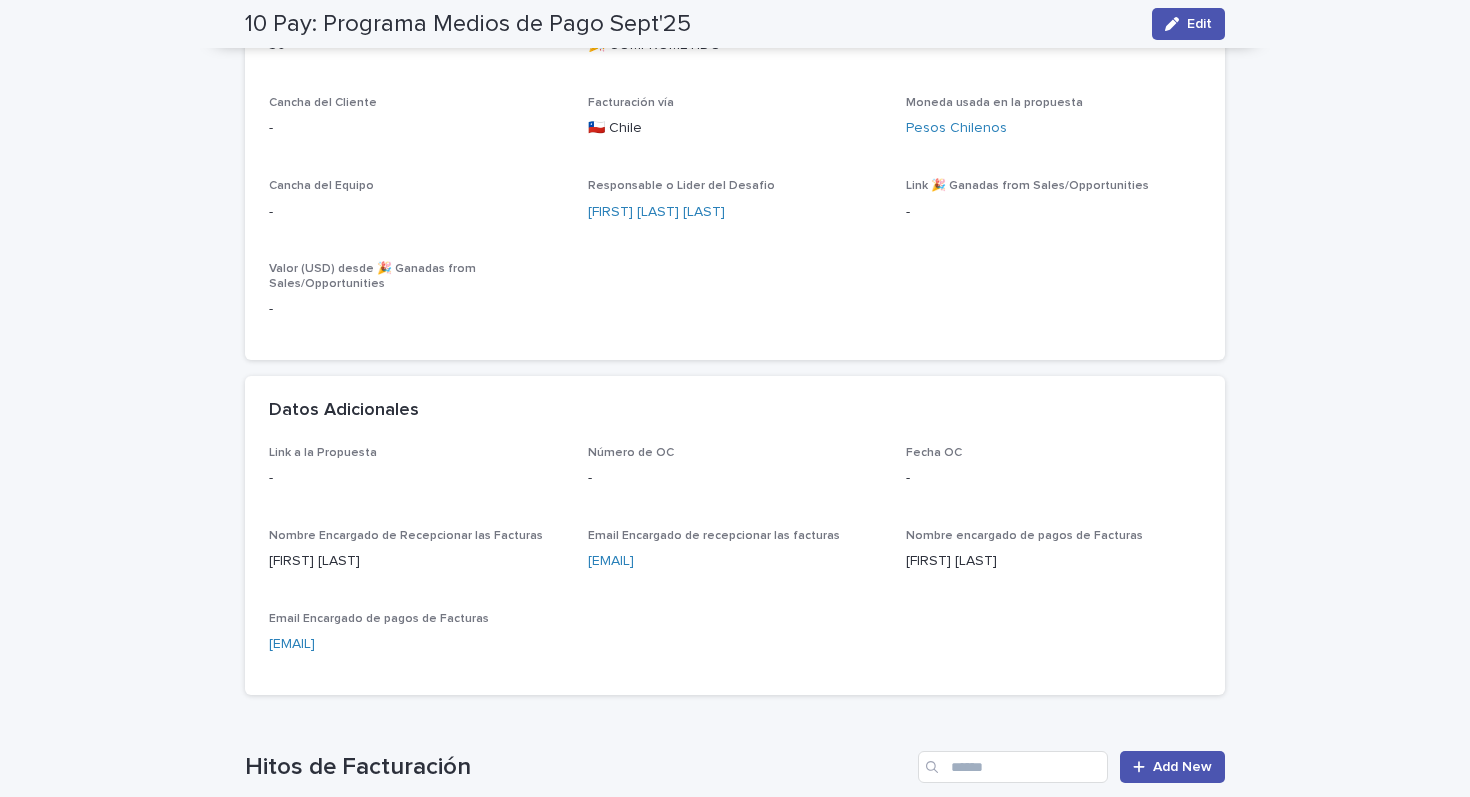 scroll, scrollTop: 0, scrollLeft: 0, axis: both 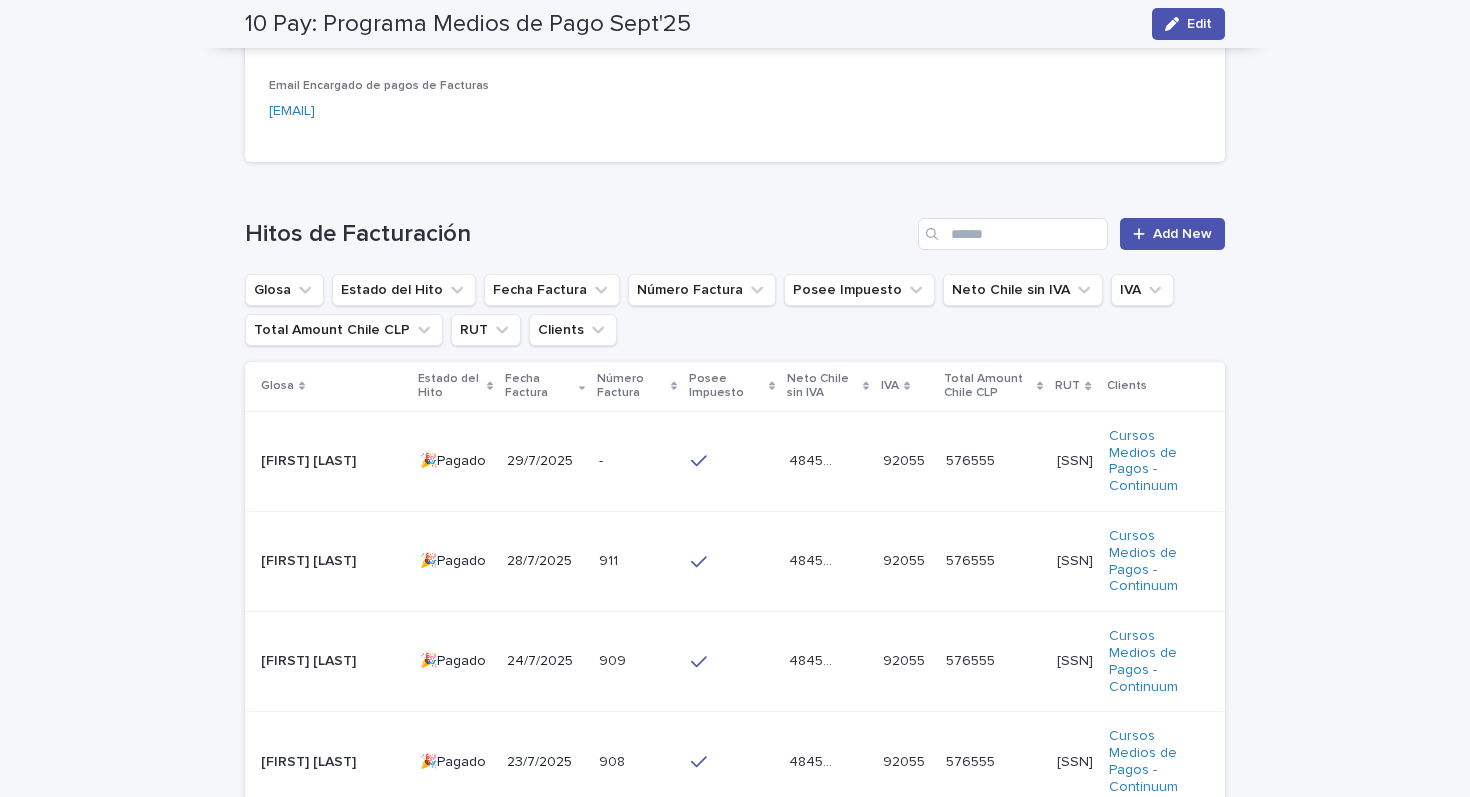 click on "- -" at bounding box center [637, 461] 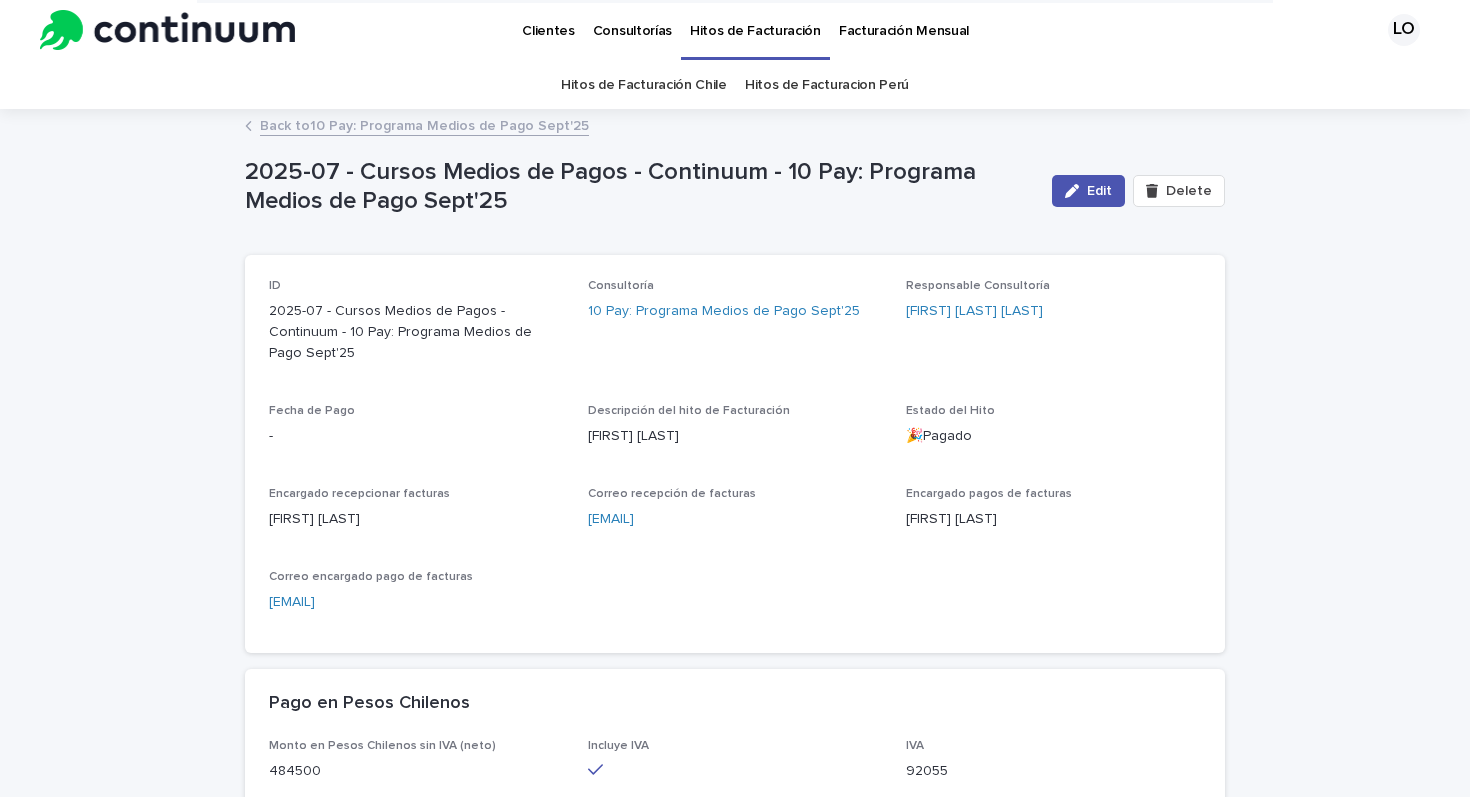 scroll, scrollTop: 0, scrollLeft: 0, axis: both 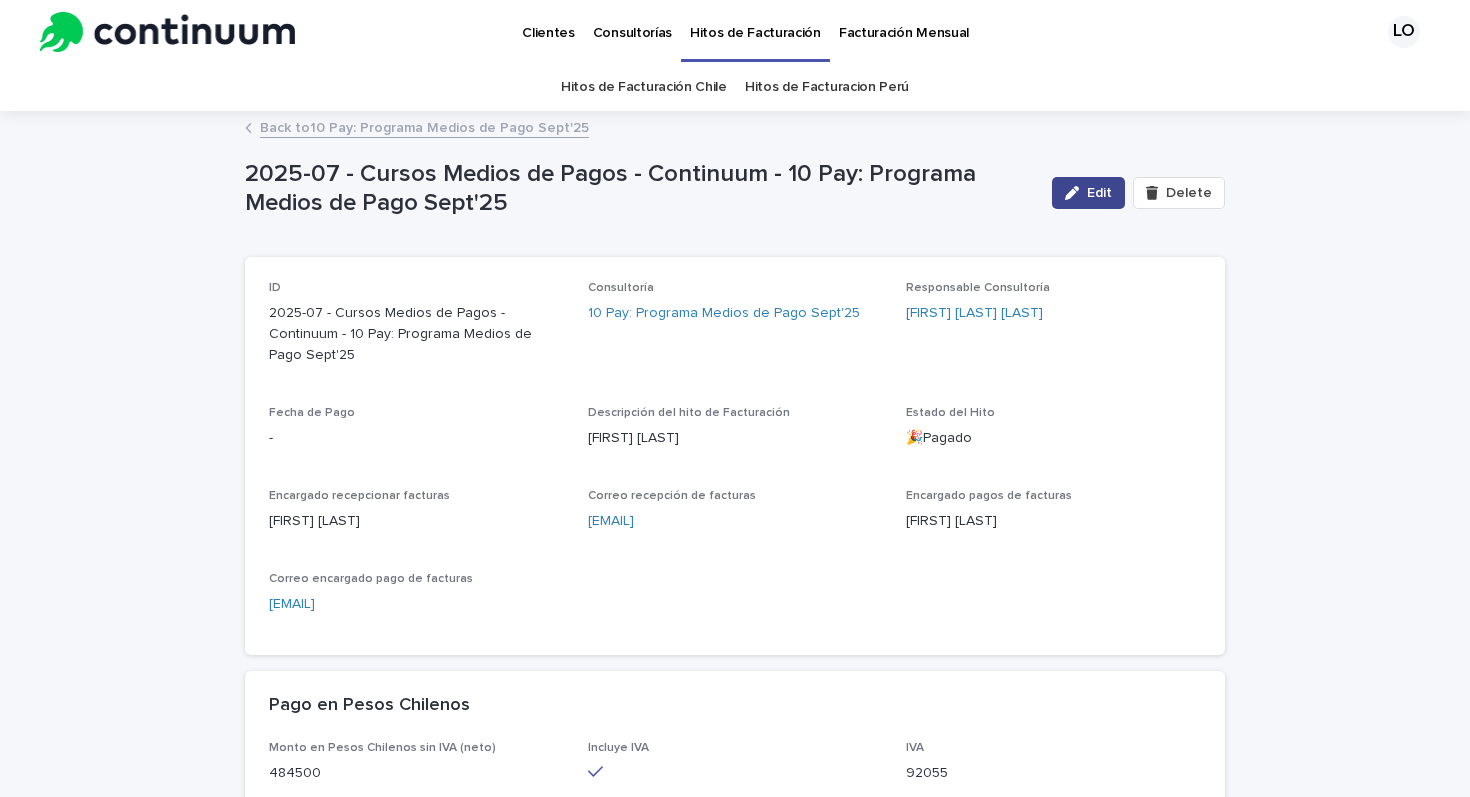 click on "Edit" at bounding box center (1099, 193) 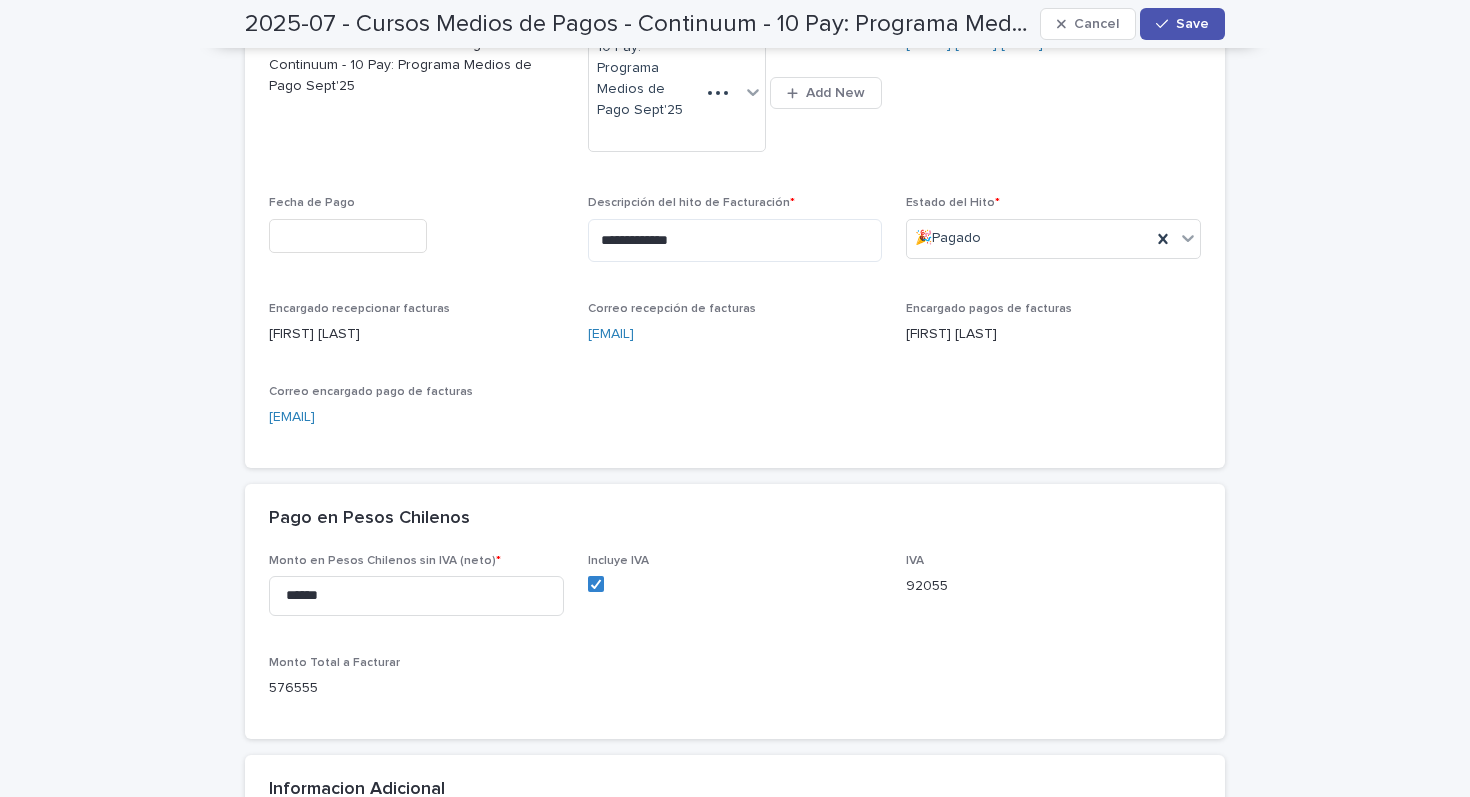click at bounding box center [348, 236] 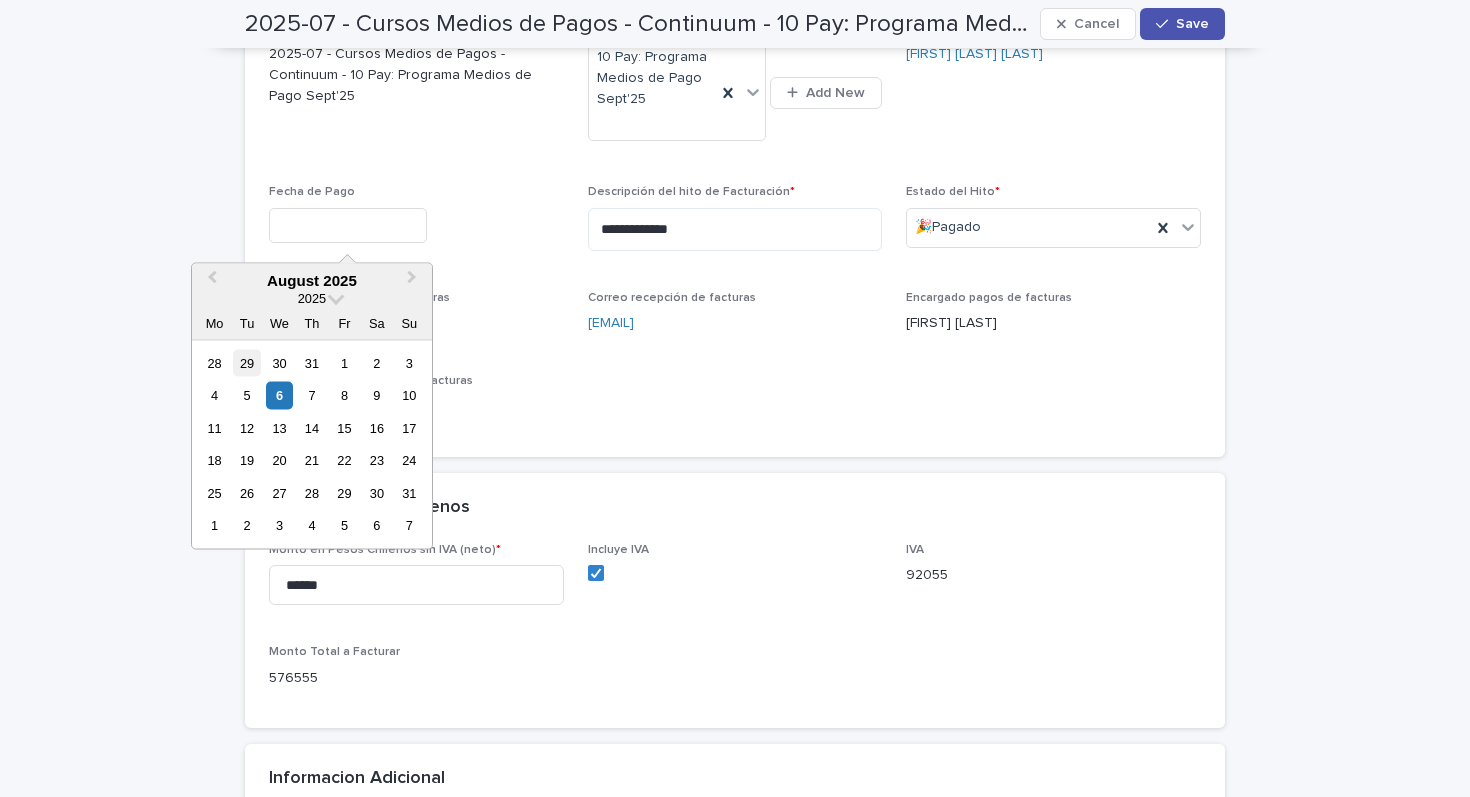 click on "29" at bounding box center [246, 362] 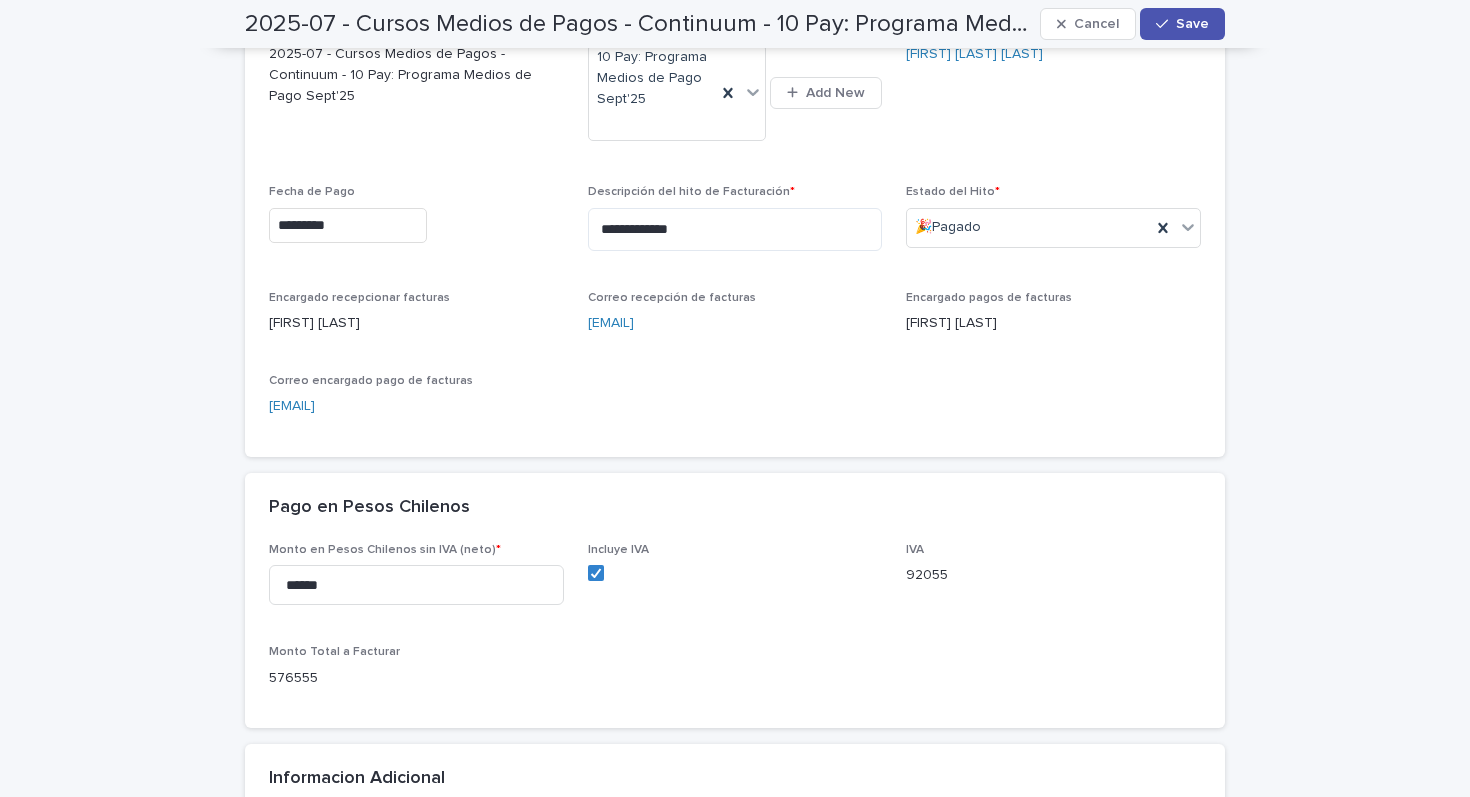 type on "*********" 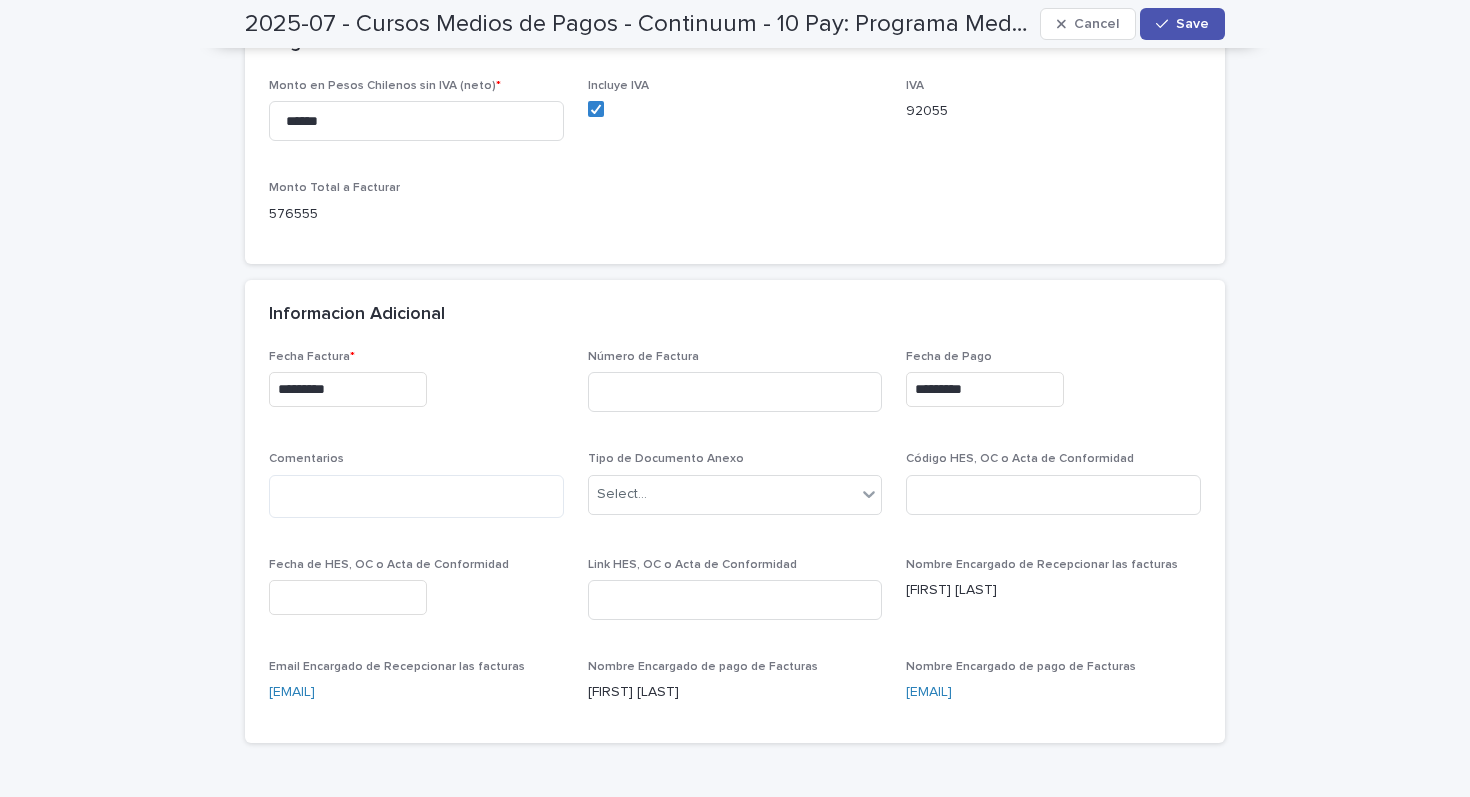 scroll, scrollTop: 727, scrollLeft: 0, axis: vertical 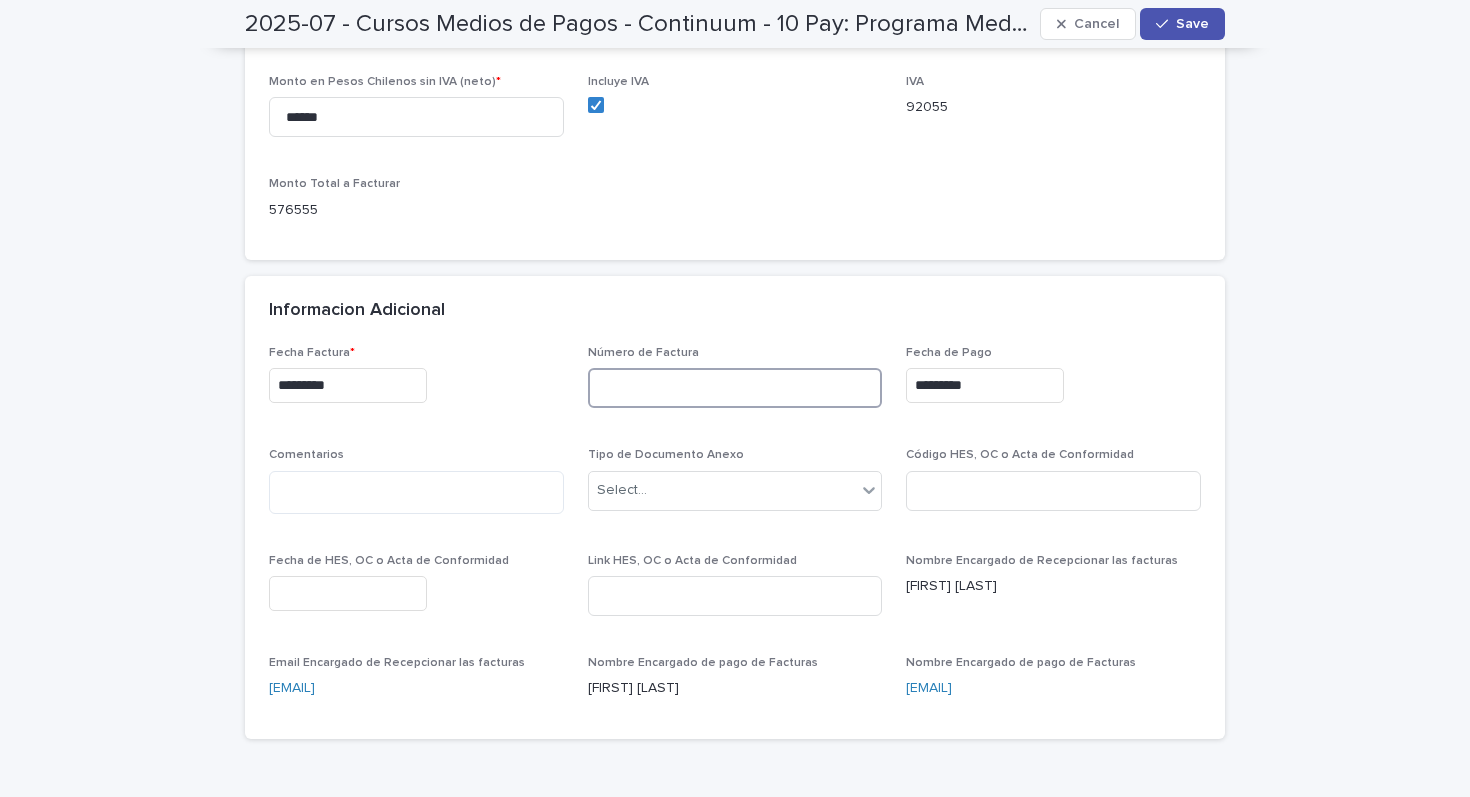 click at bounding box center (735, 388) 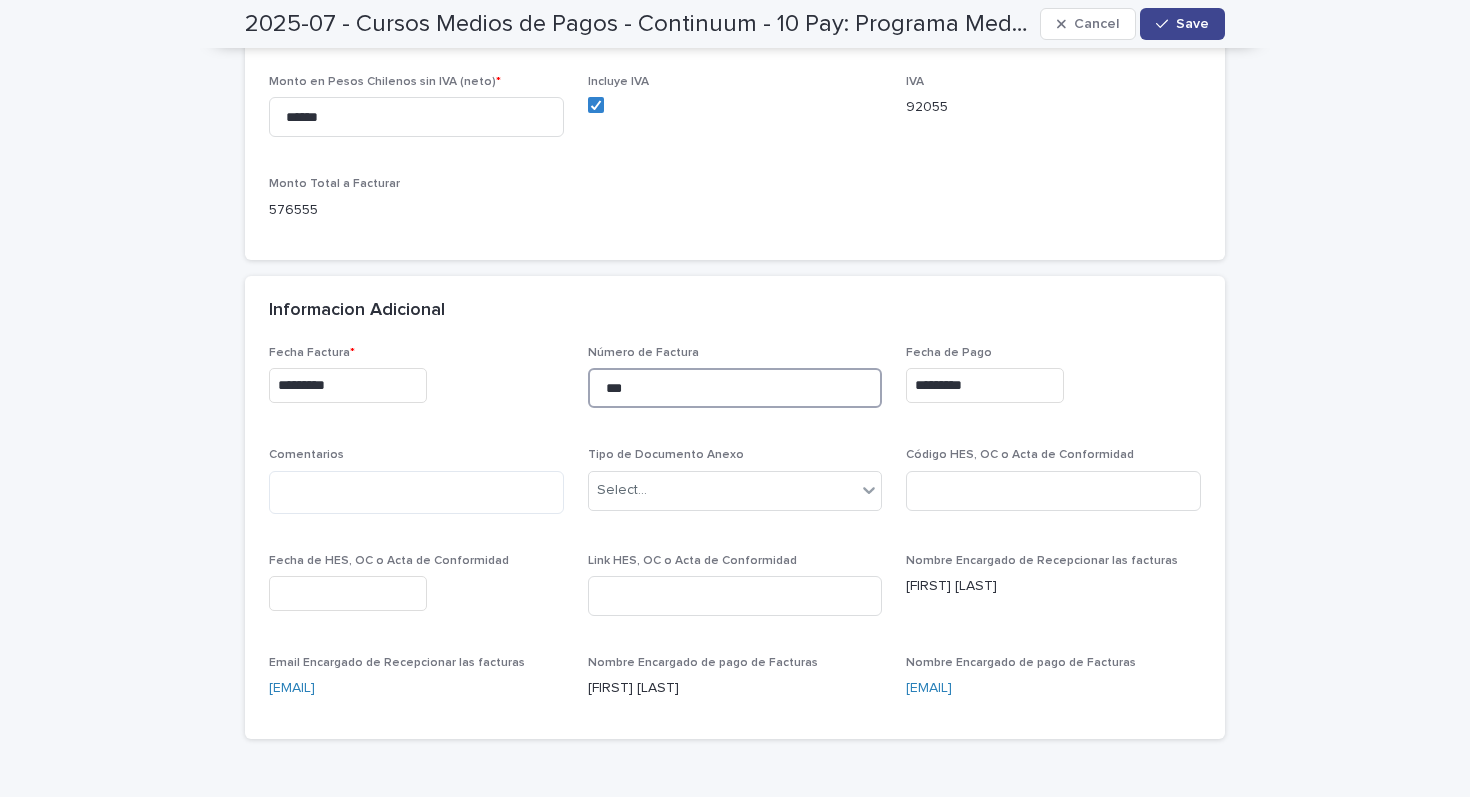 type on "***" 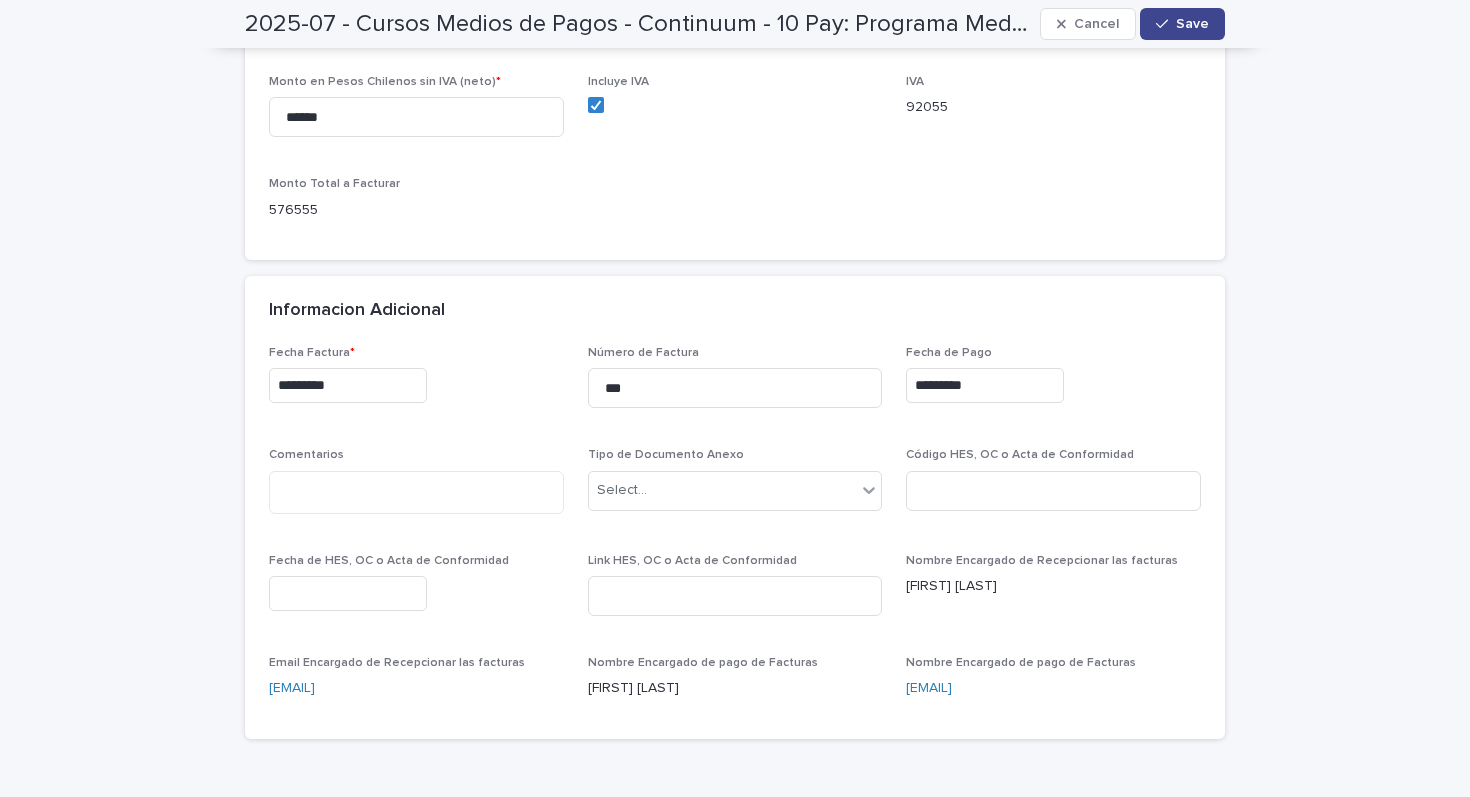click on "Save" at bounding box center [1192, 24] 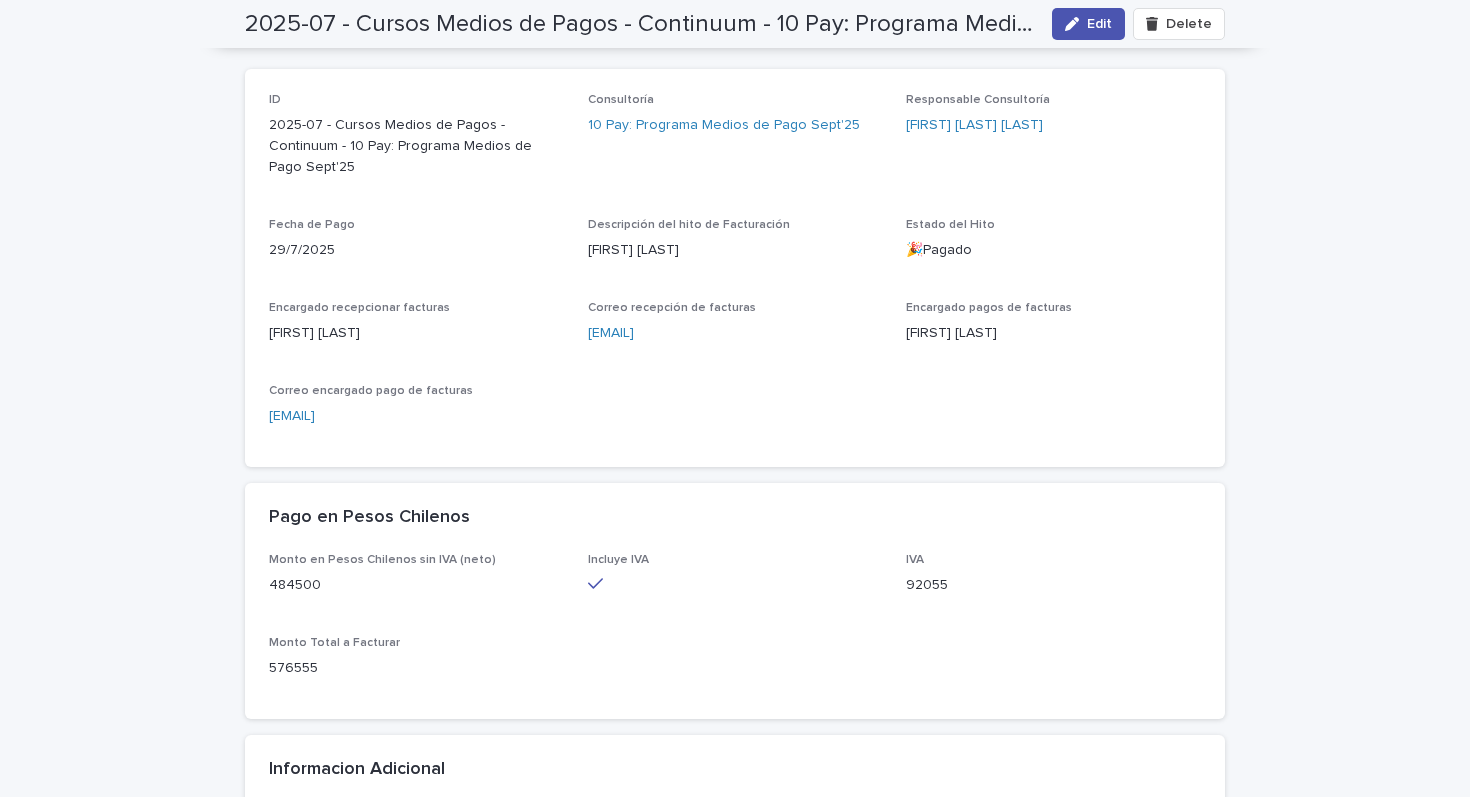 scroll, scrollTop: 0, scrollLeft: 0, axis: both 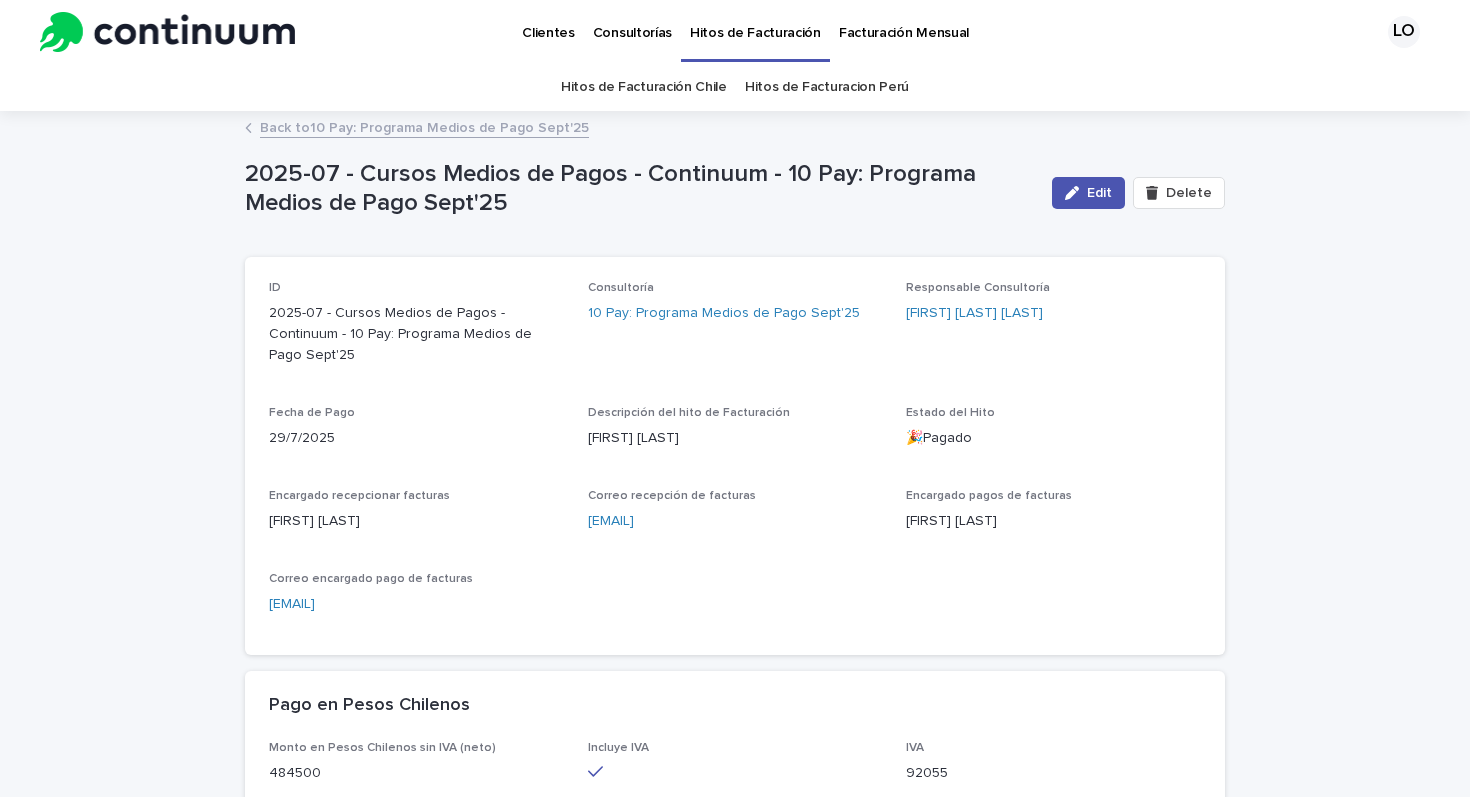 click on "Back to  10 Pay: Programa Medios de Pago Sept'25" at bounding box center [424, 126] 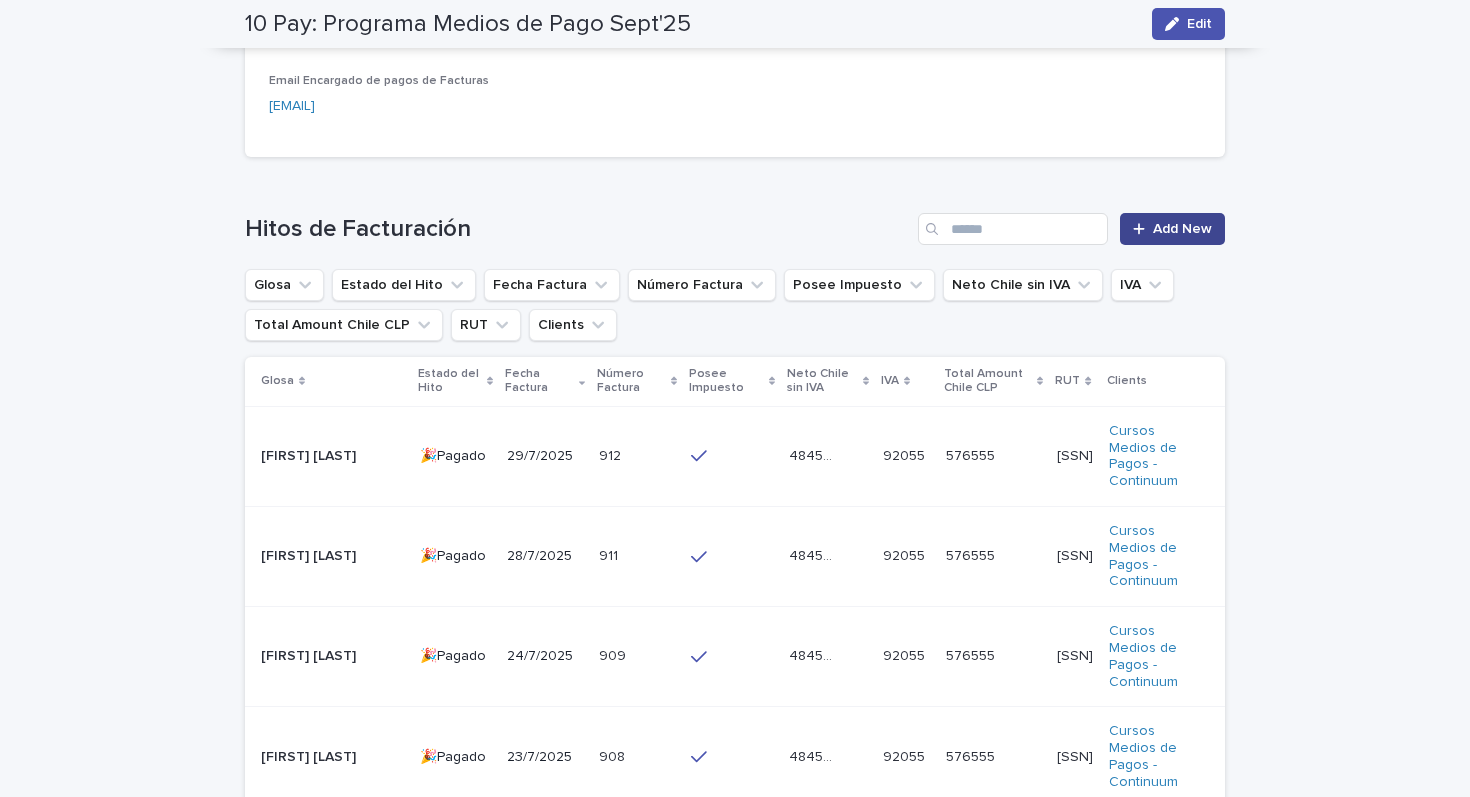 click on "Add New" at bounding box center [1182, 229] 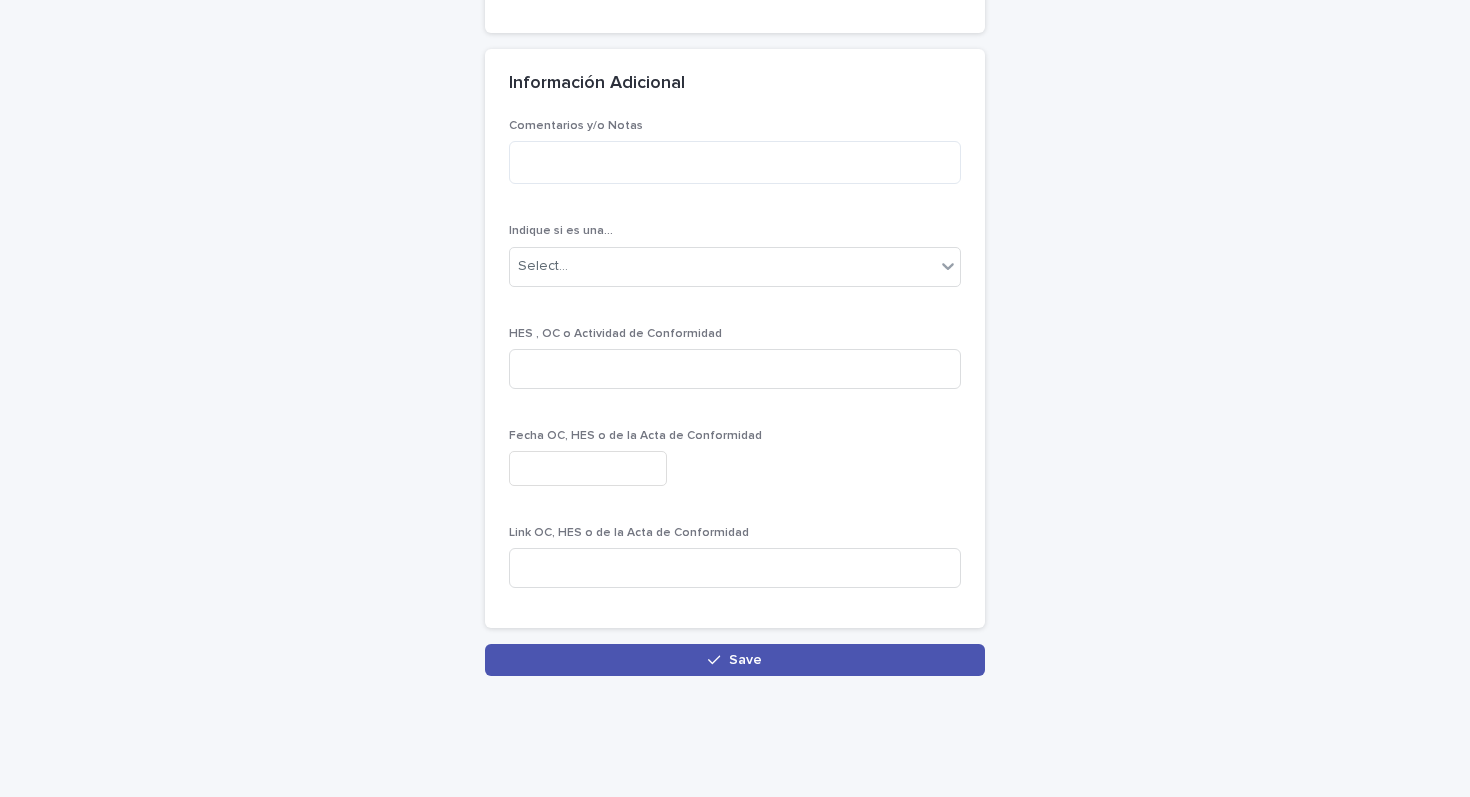 scroll, scrollTop: 0, scrollLeft: 0, axis: both 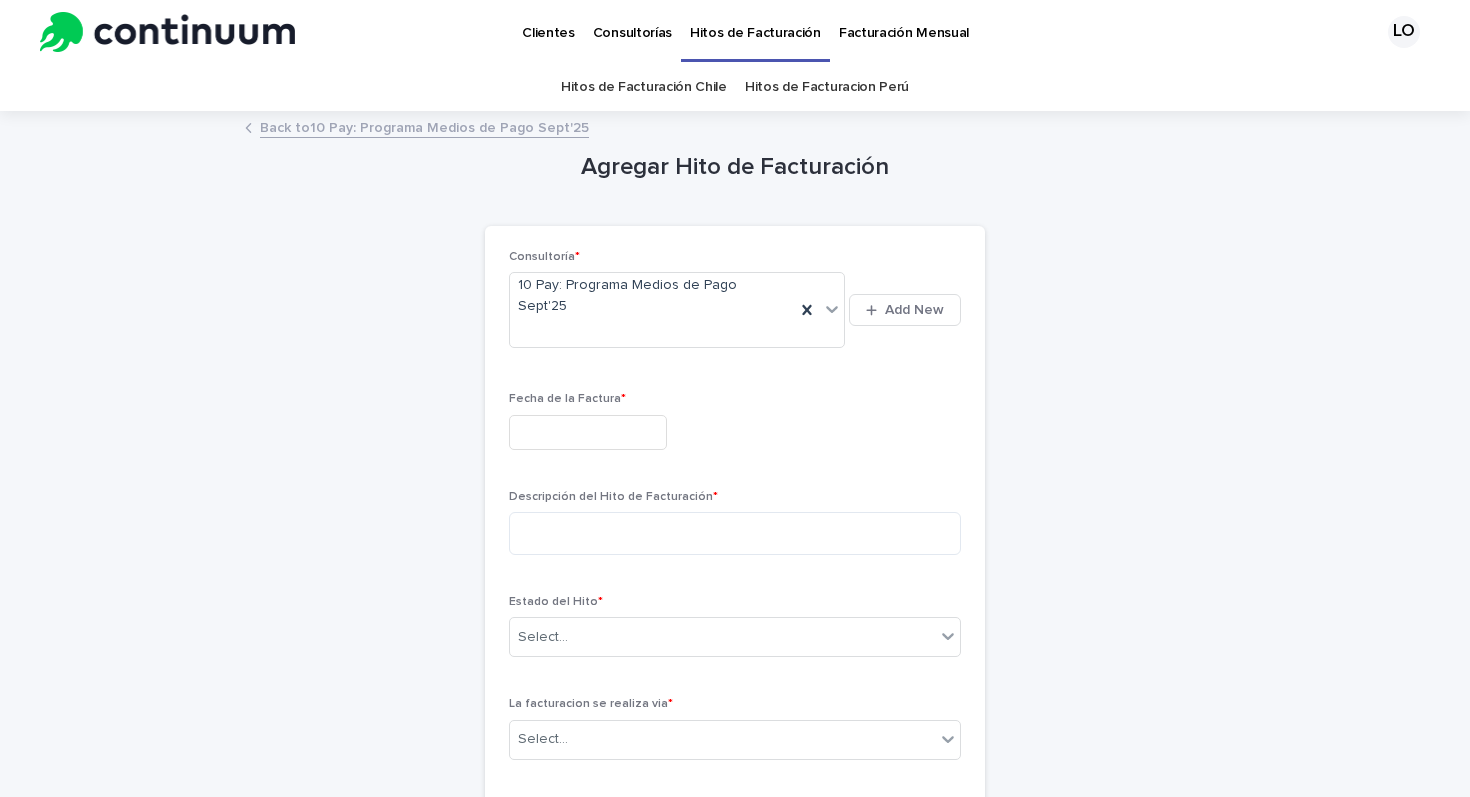 click at bounding box center [588, 432] 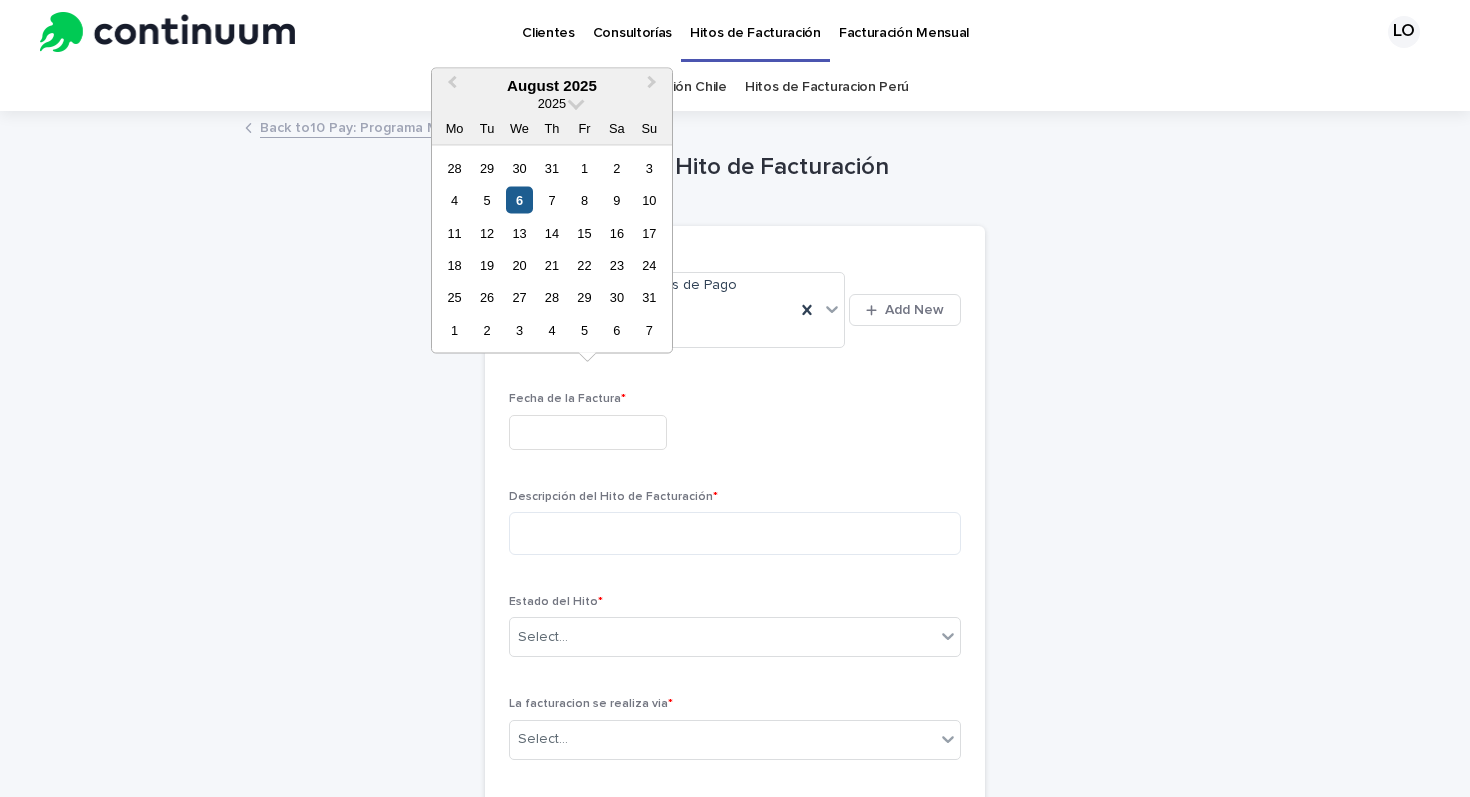 click on "6" at bounding box center [519, 200] 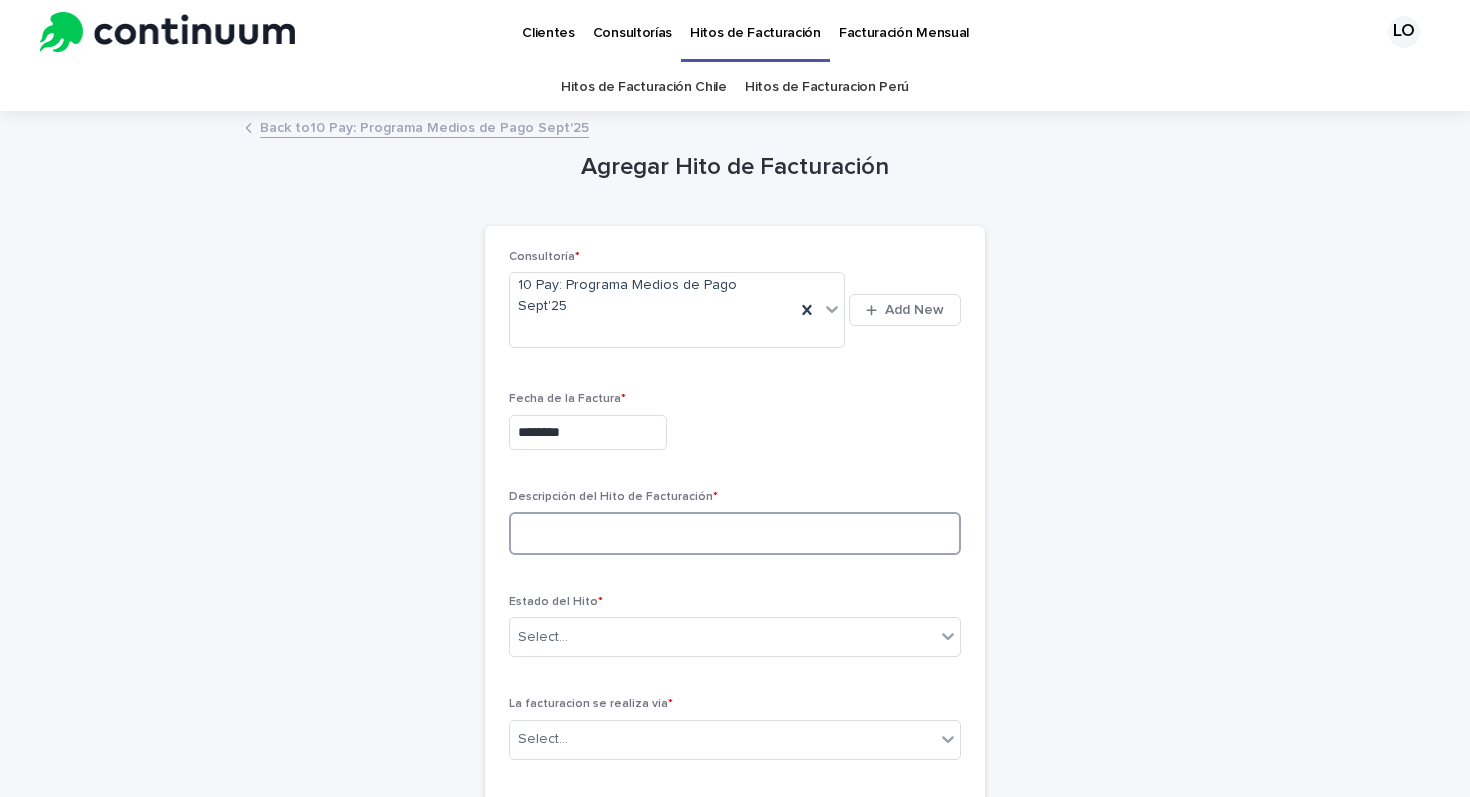 click at bounding box center [735, 533] 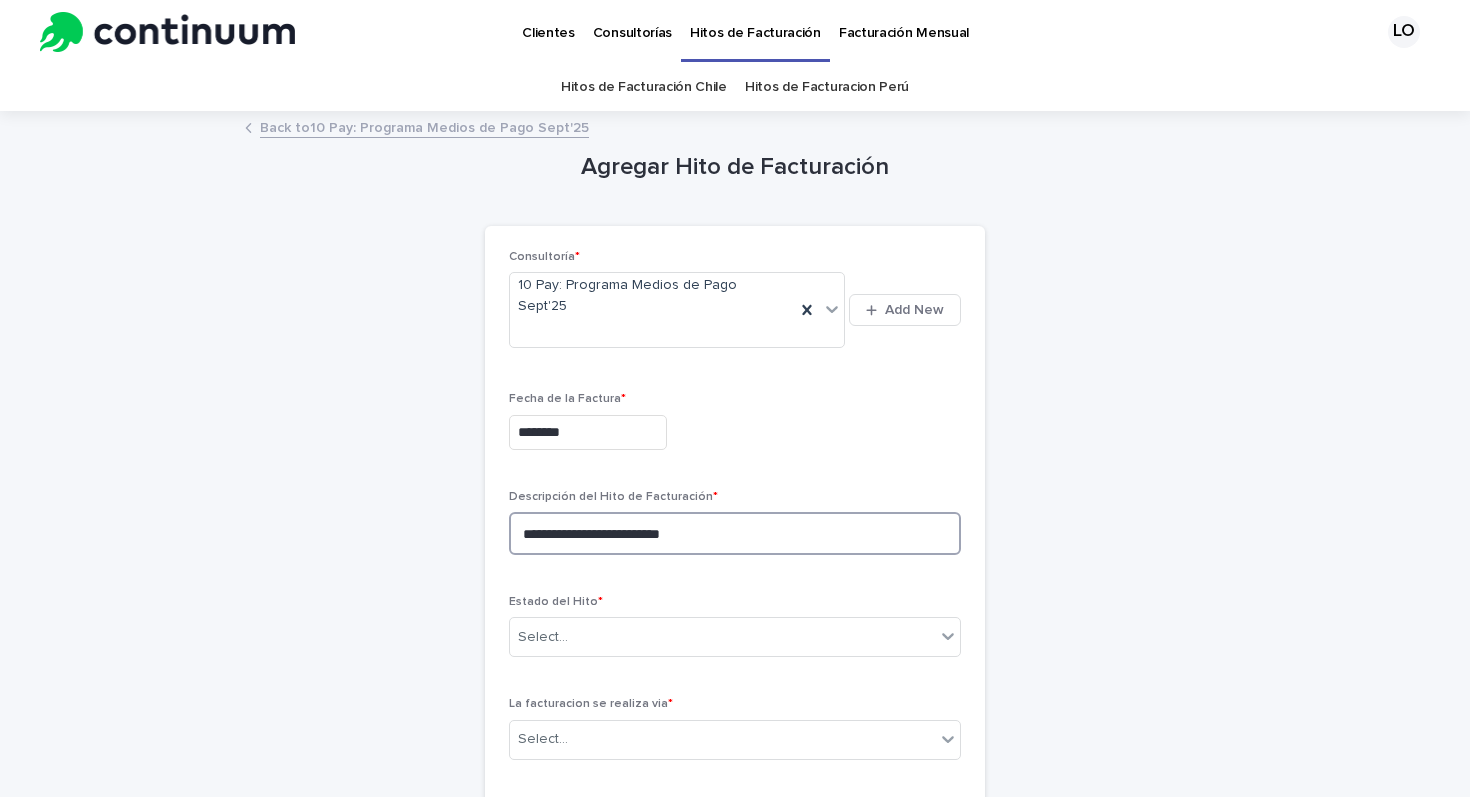 scroll, scrollTop: 206, scrollLeft: 0, axis: vertical 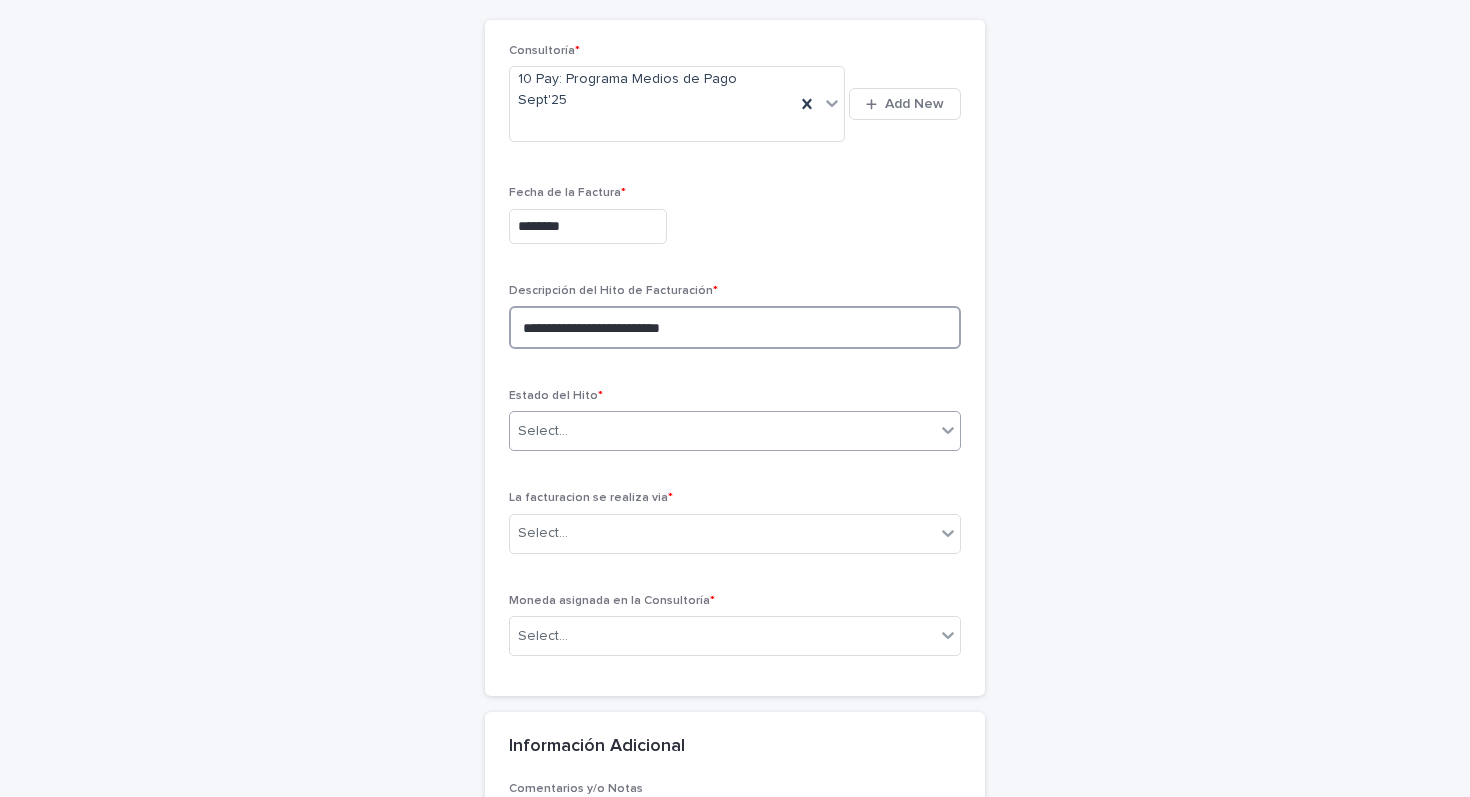 type on "**********" 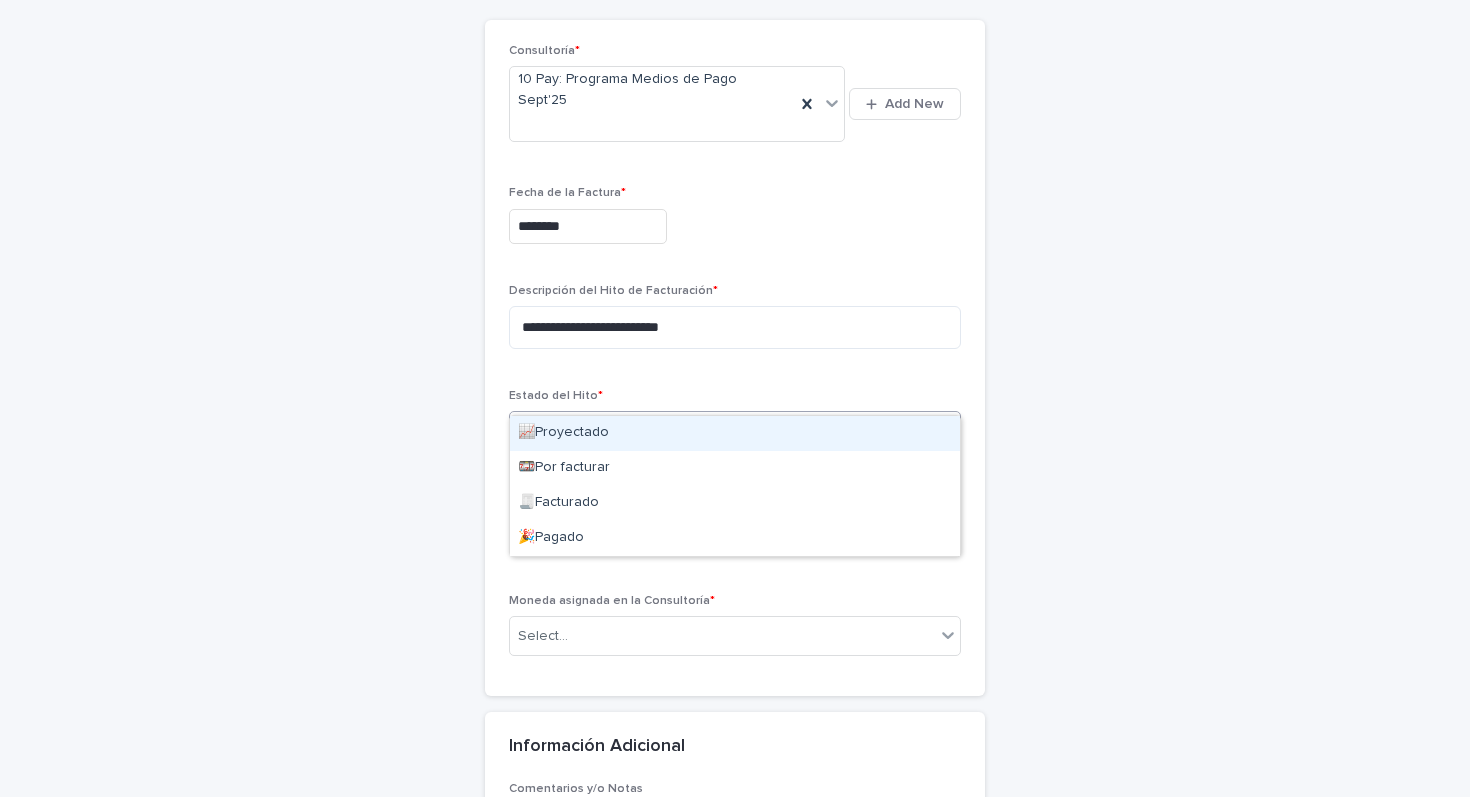 click on "Select..." at bounding box center (543, 431) 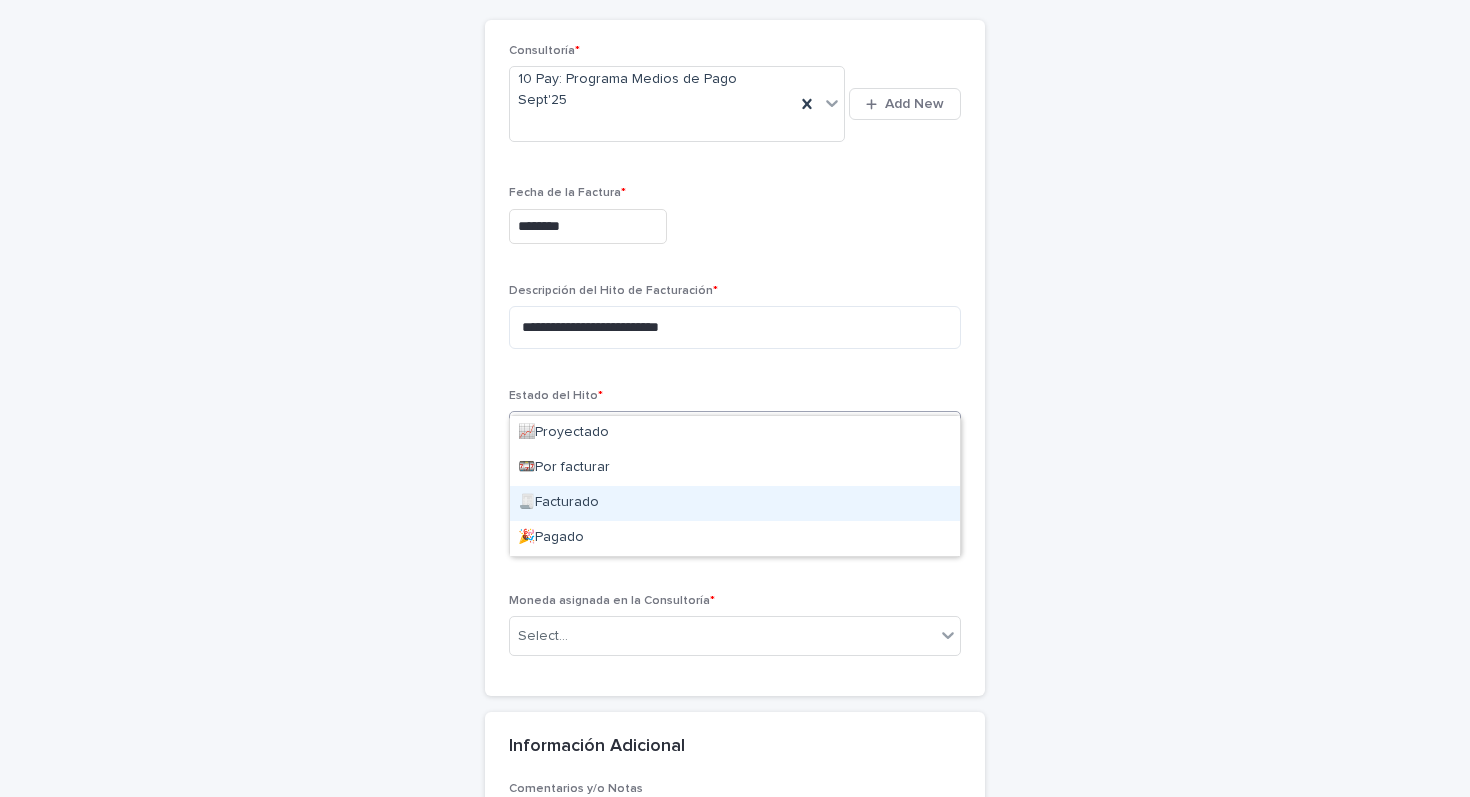 click on "🧾Facturado" at bounding box center [735, 503] 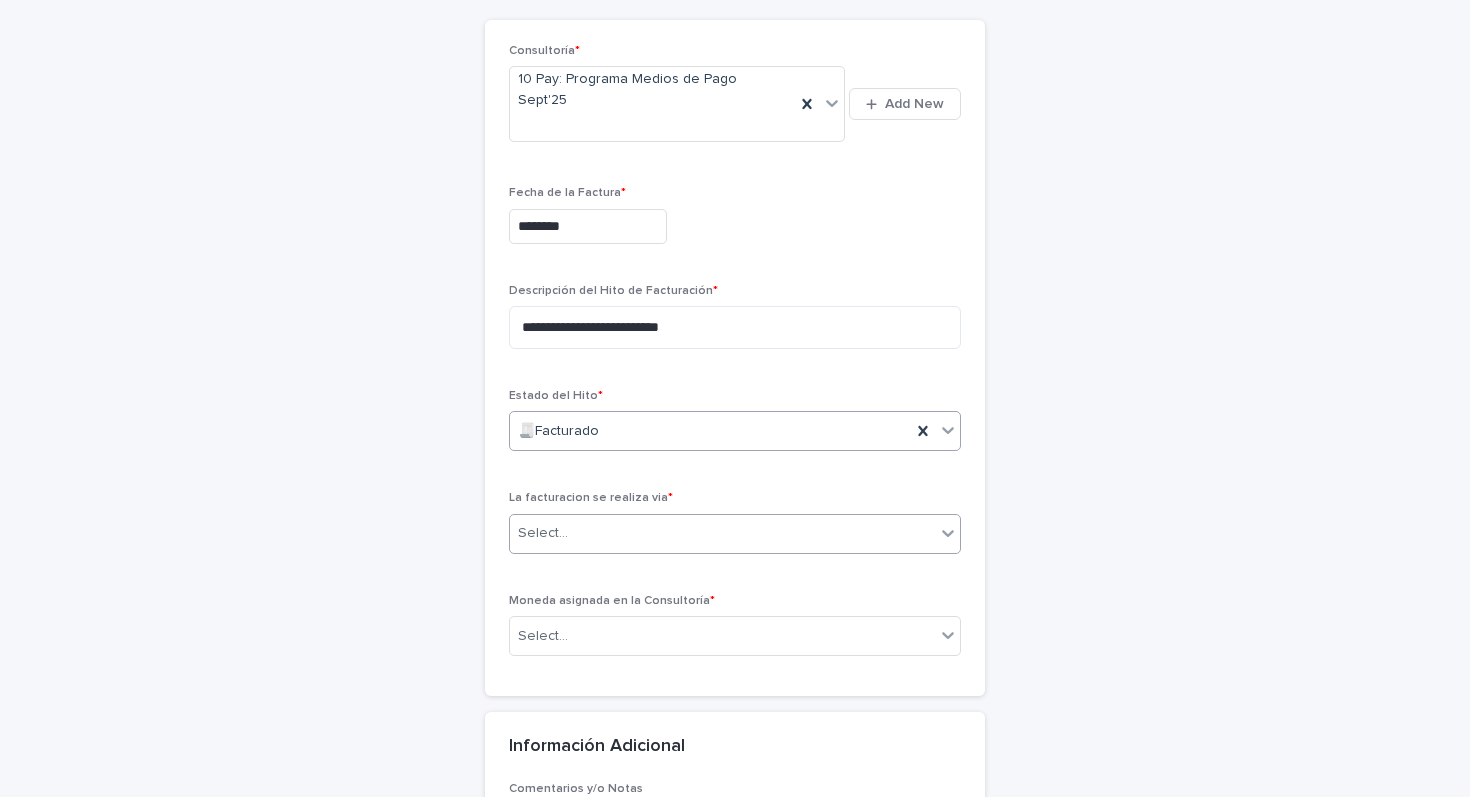 click on "Select..." at bounding box center (722, 533) 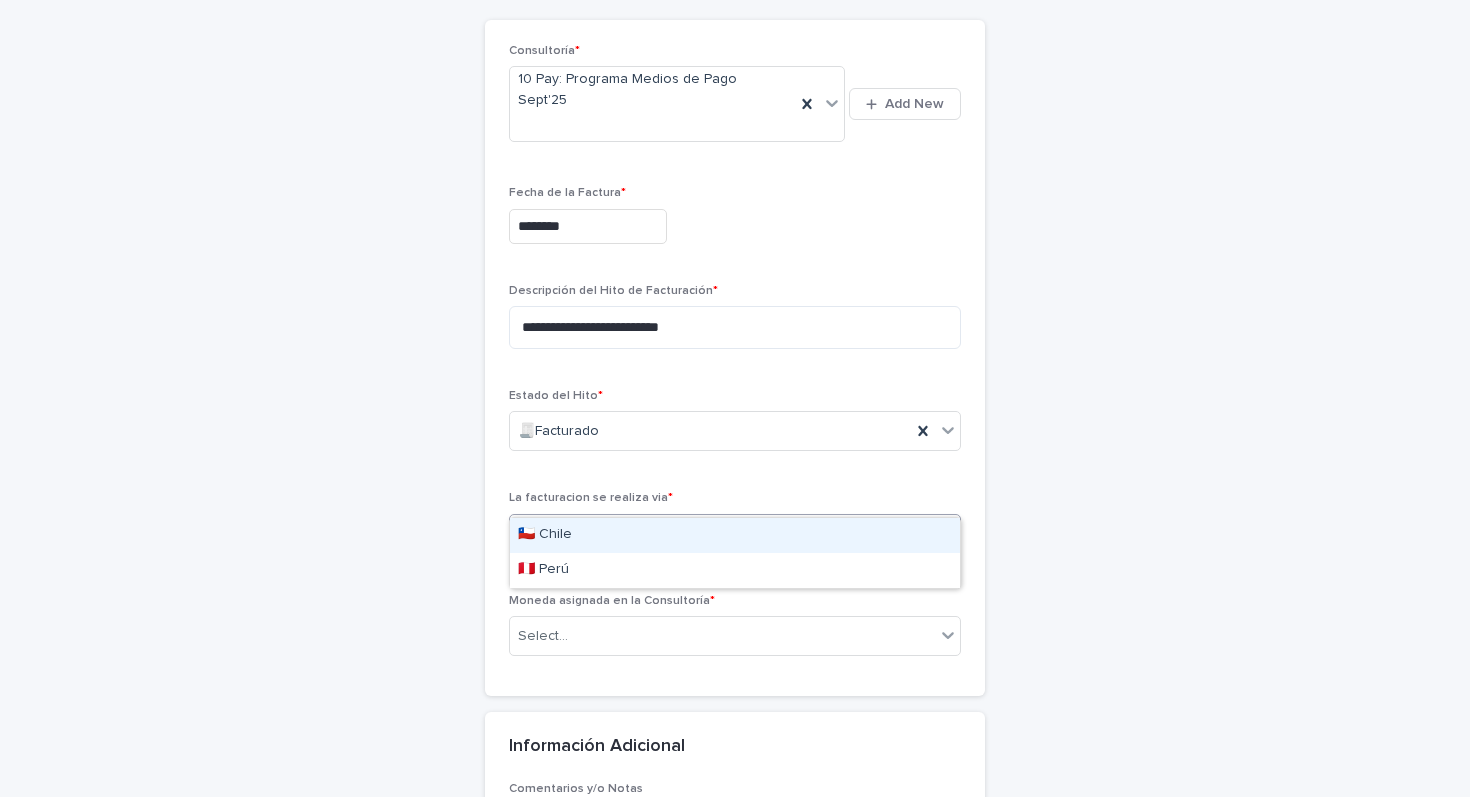 click on "🇨🇱 Chile" at bounding box center [735, 535] 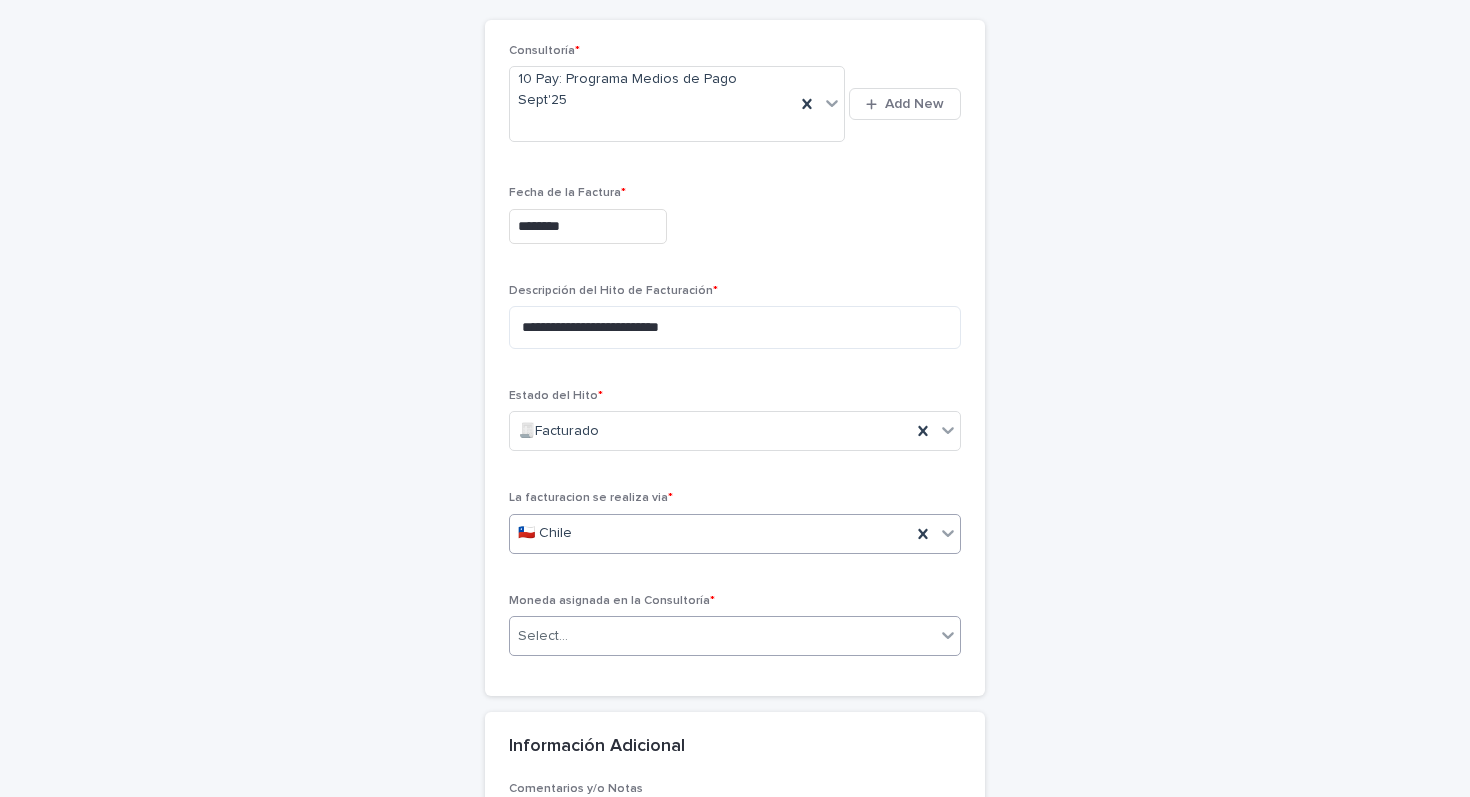 click on "Select..." at bounding box center (722, 636) 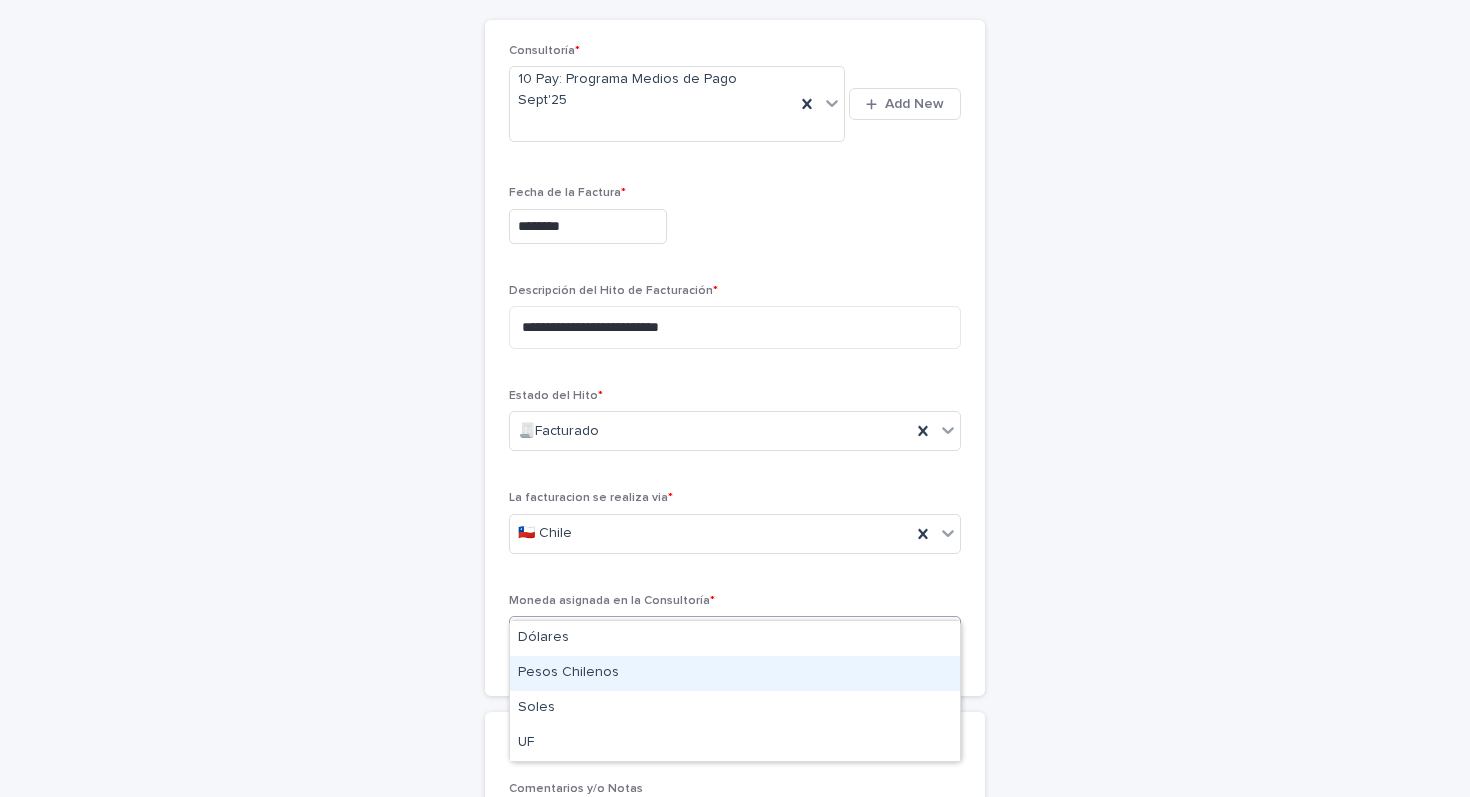 click on "Pesos Chilenos" at bounding box center [735, 673] 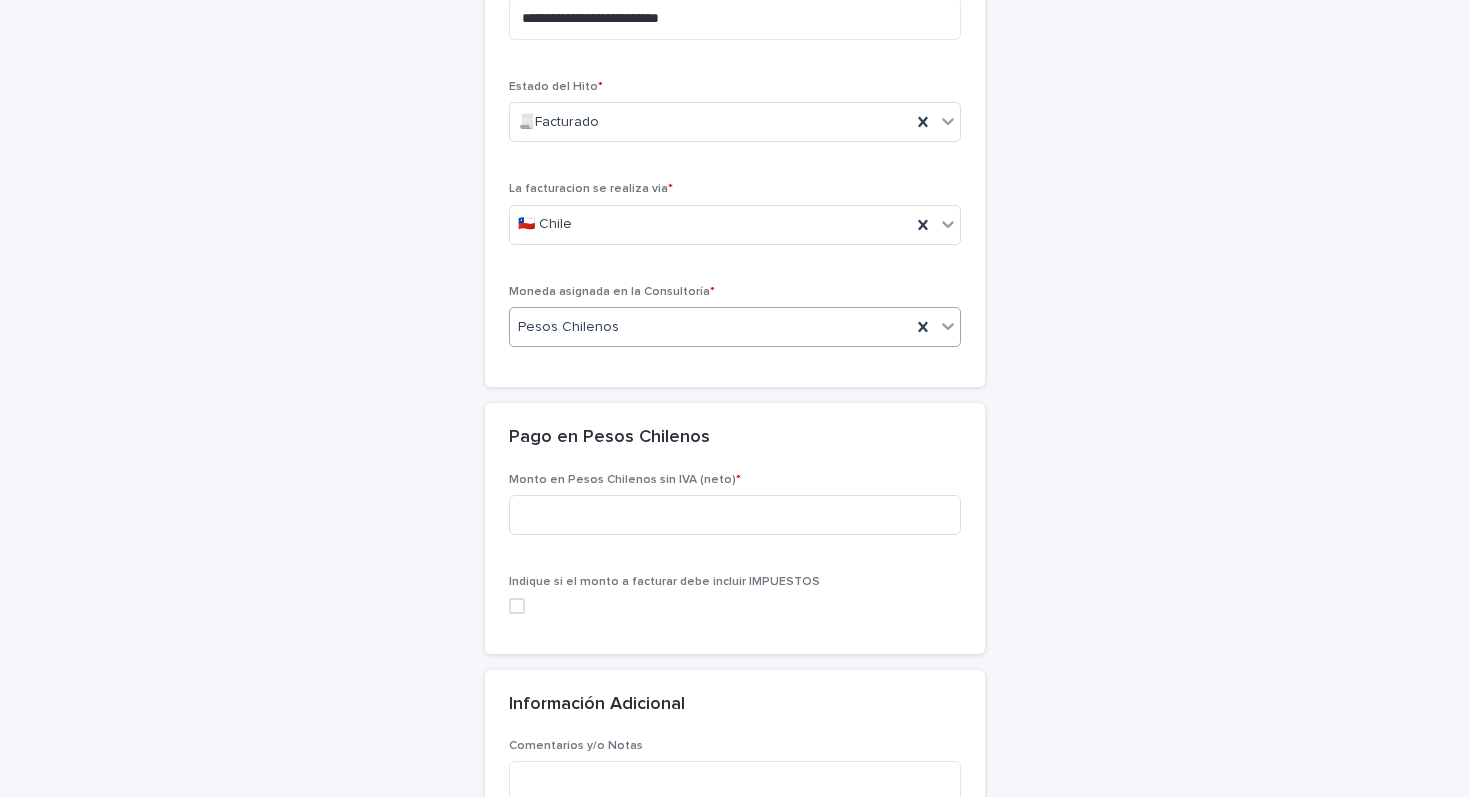 scroll, scrollTop: 542, scrollLeft: 0, axis: vertical 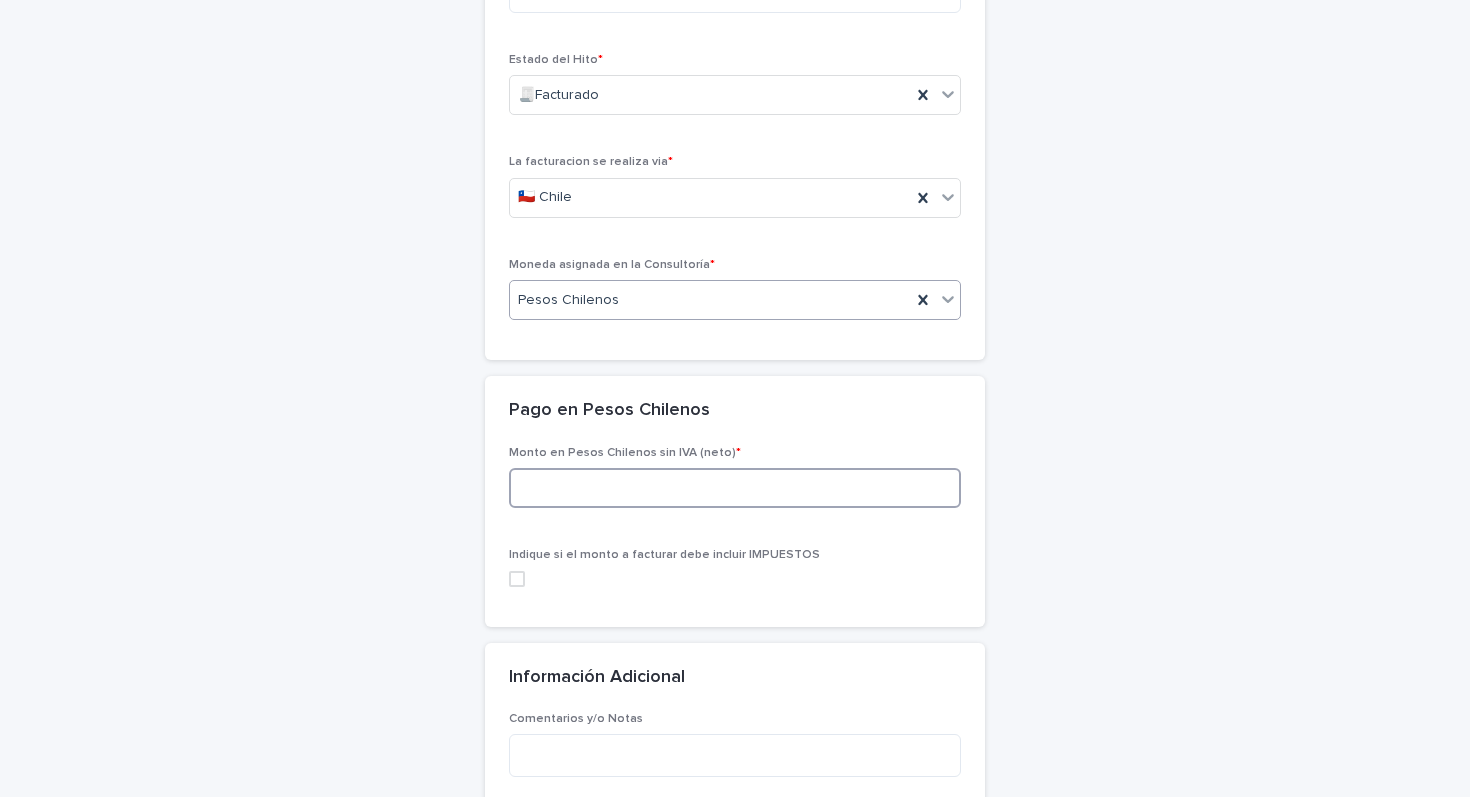 click at bounding box center (735, 488) 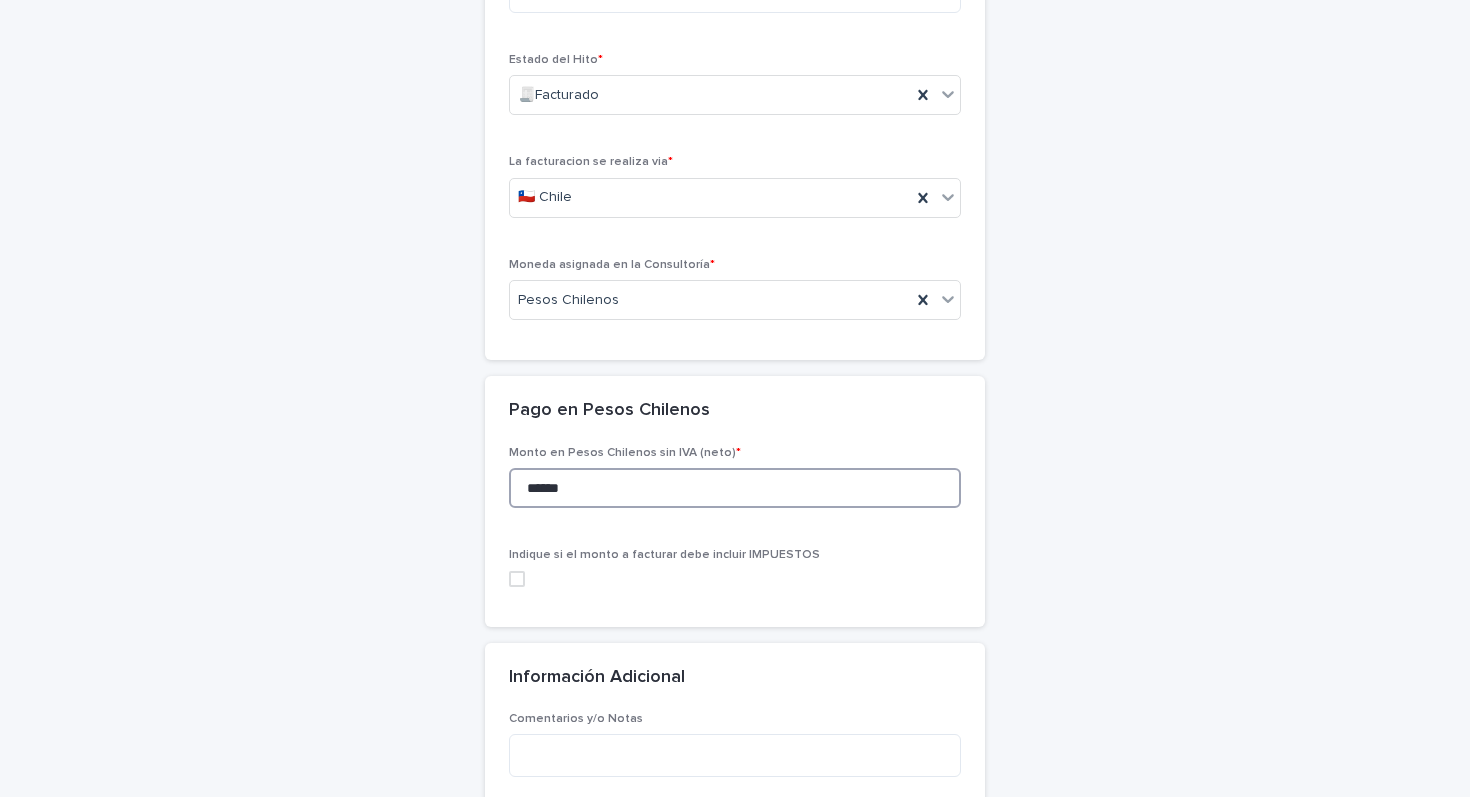 click at bounding box center (517, 579) 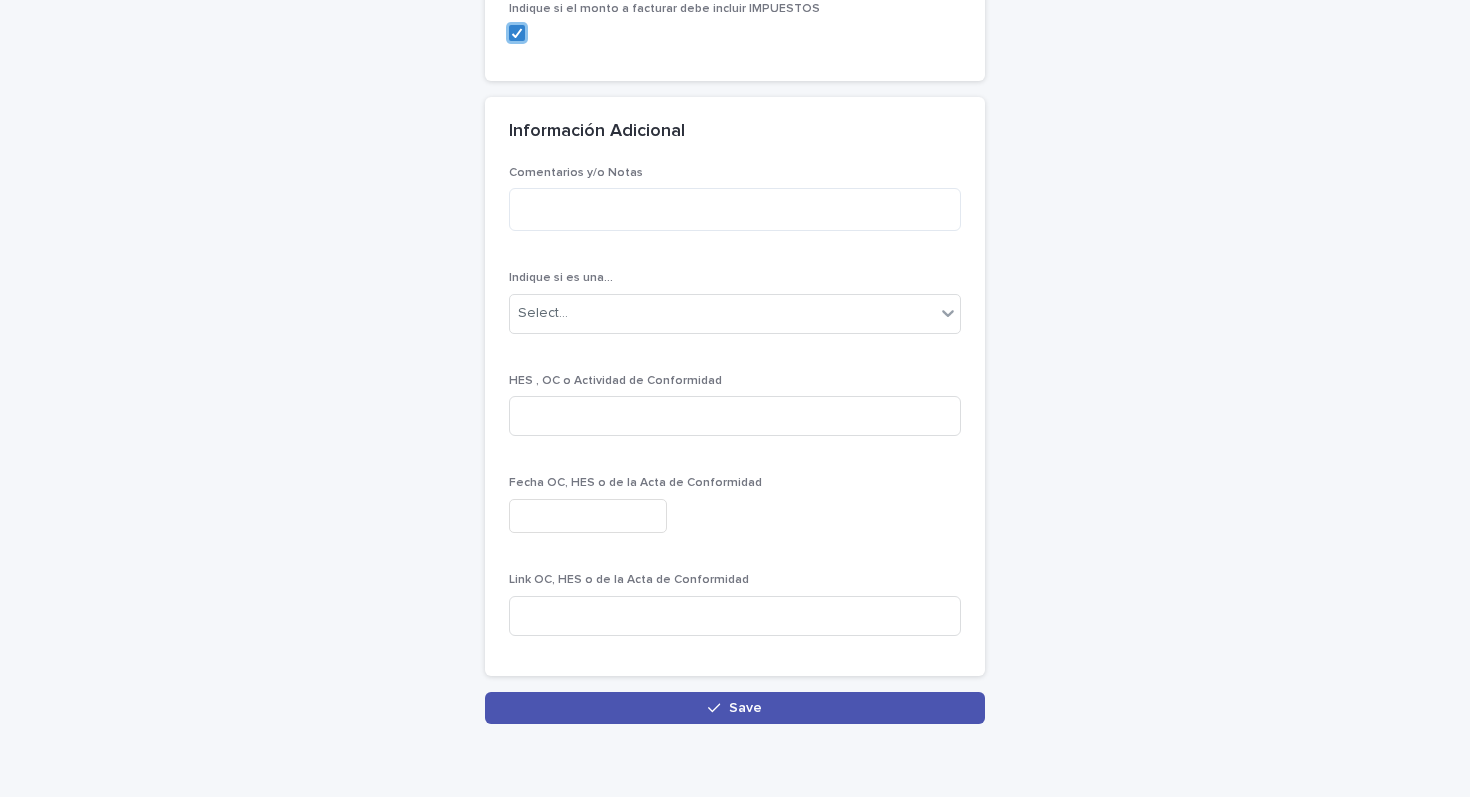 scroll, scrollTop: 1093, scrollLeft: 0, axis: vertical 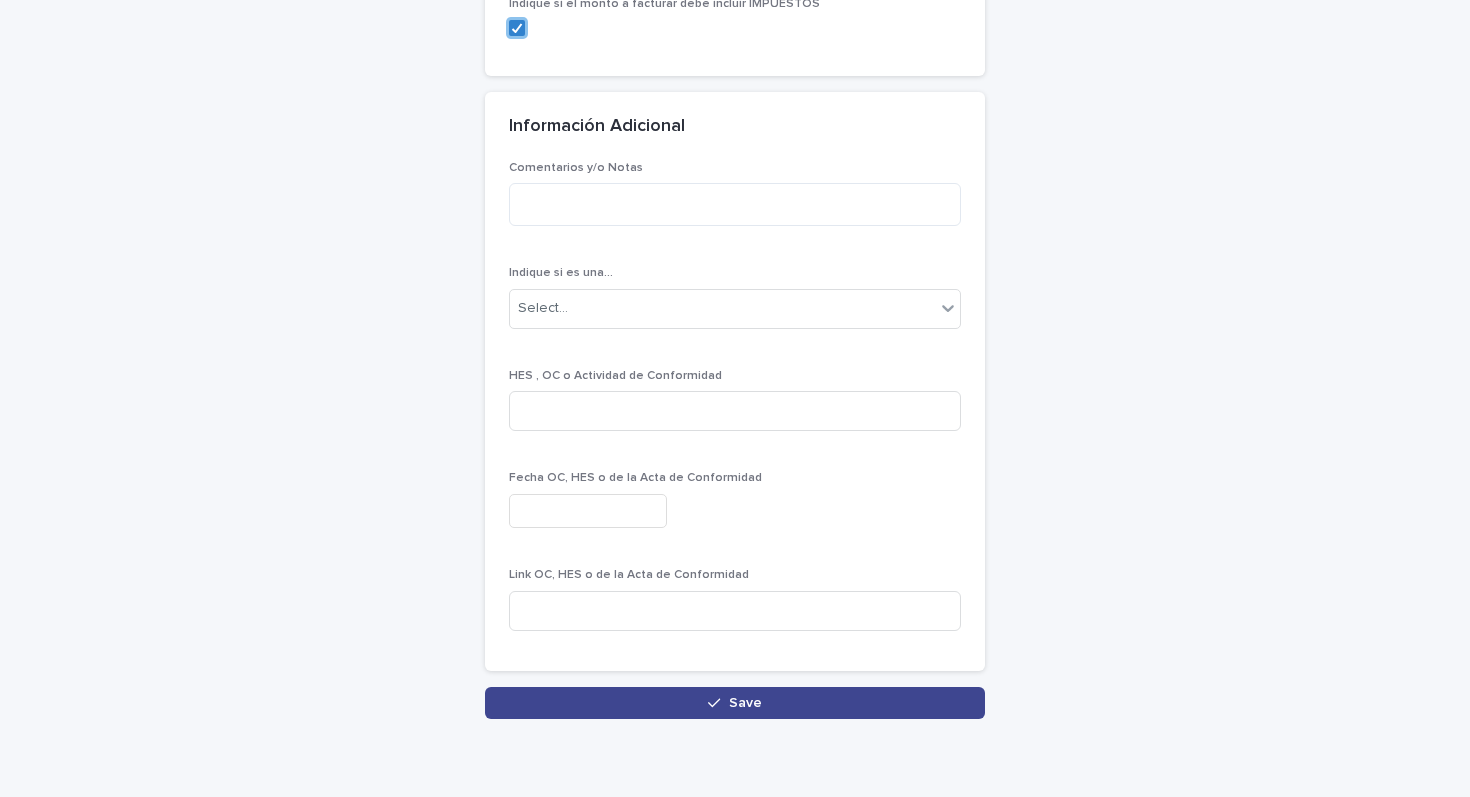 click on "Save" at bounding box center (745, 703) 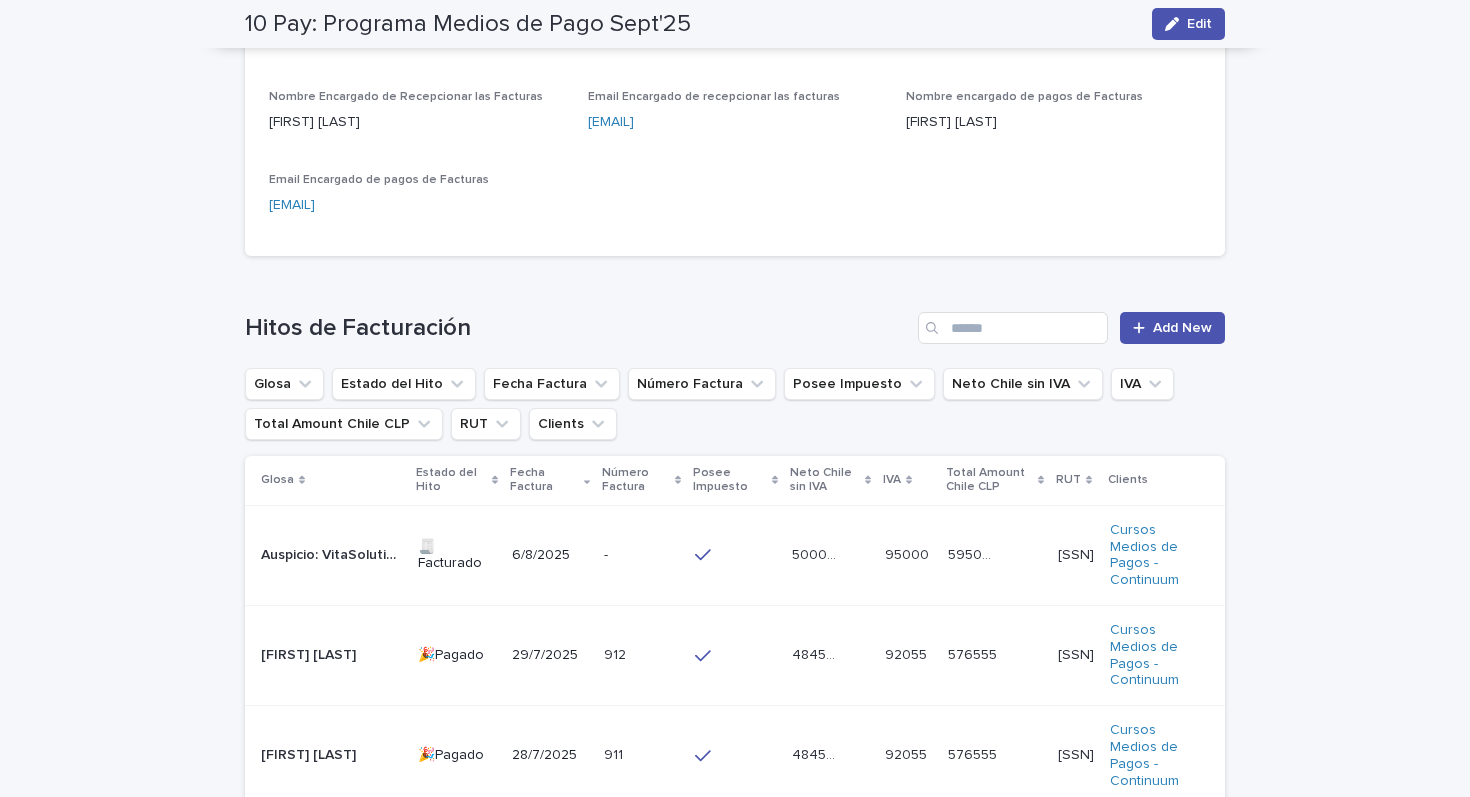 scroll, scrollTop: 931, scrollLeft: 0, axis: vertical 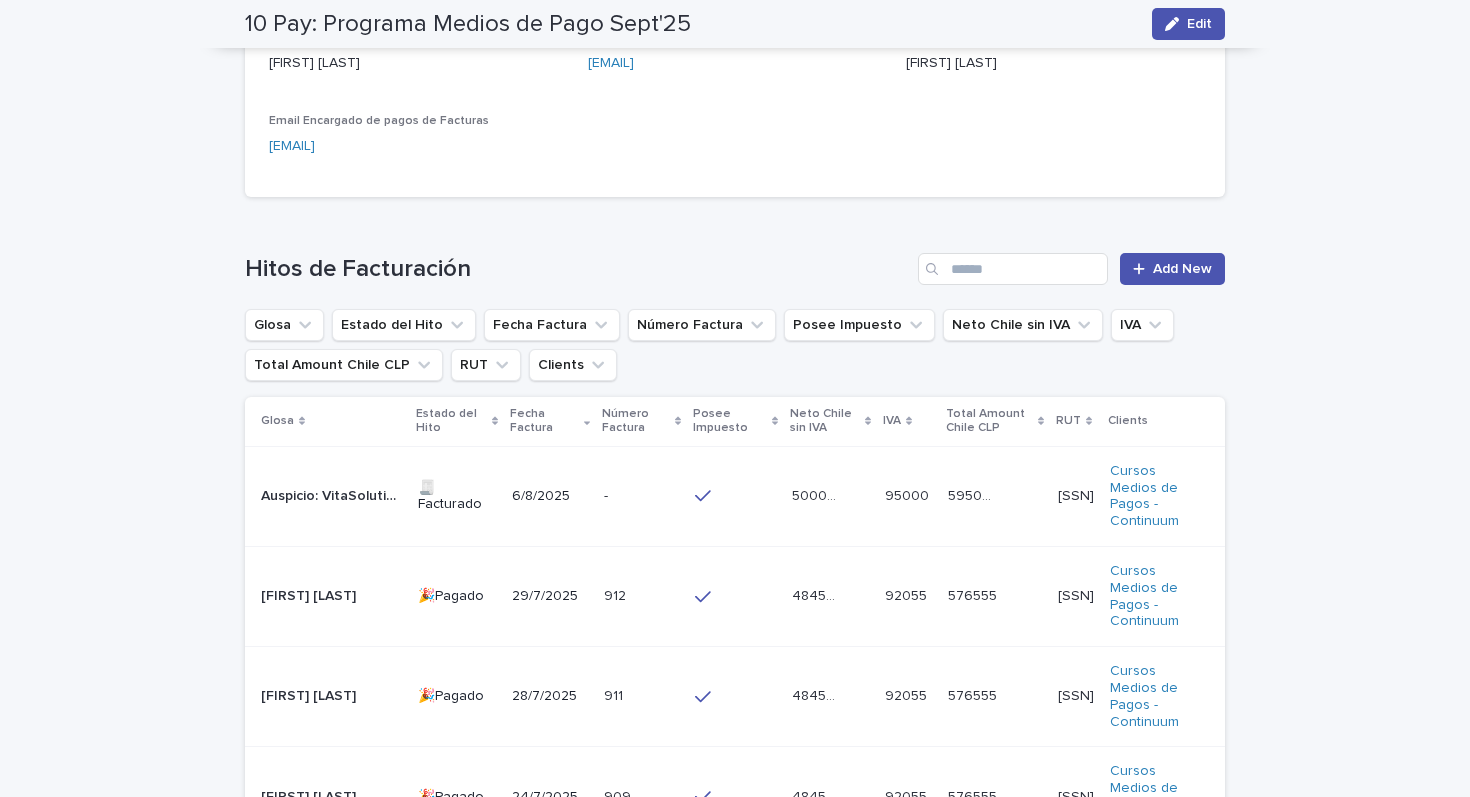 click on "- -" at bounding box center [641, 496] 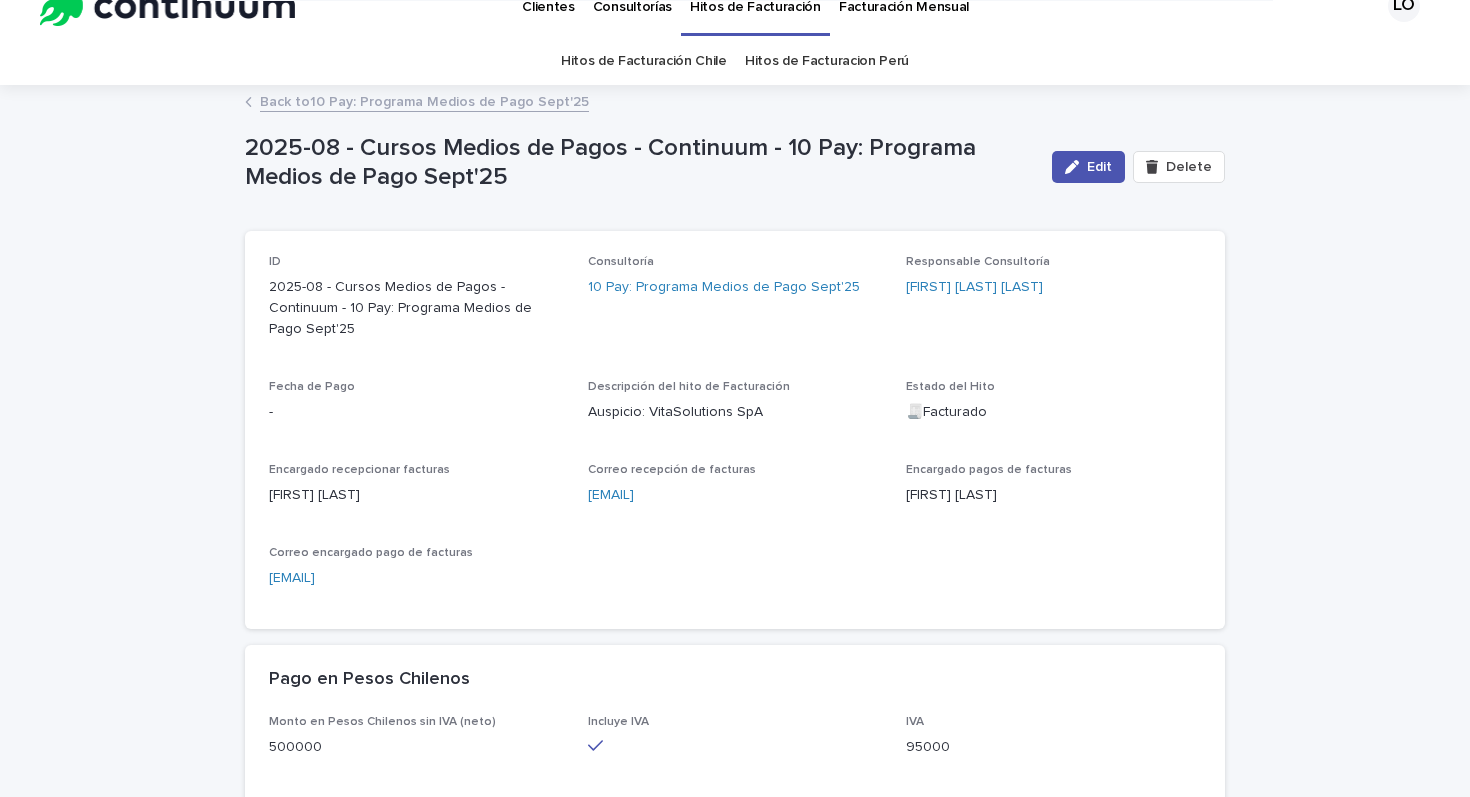 scroll, scrollTop: 0, scrollLeft: 0, axis: both 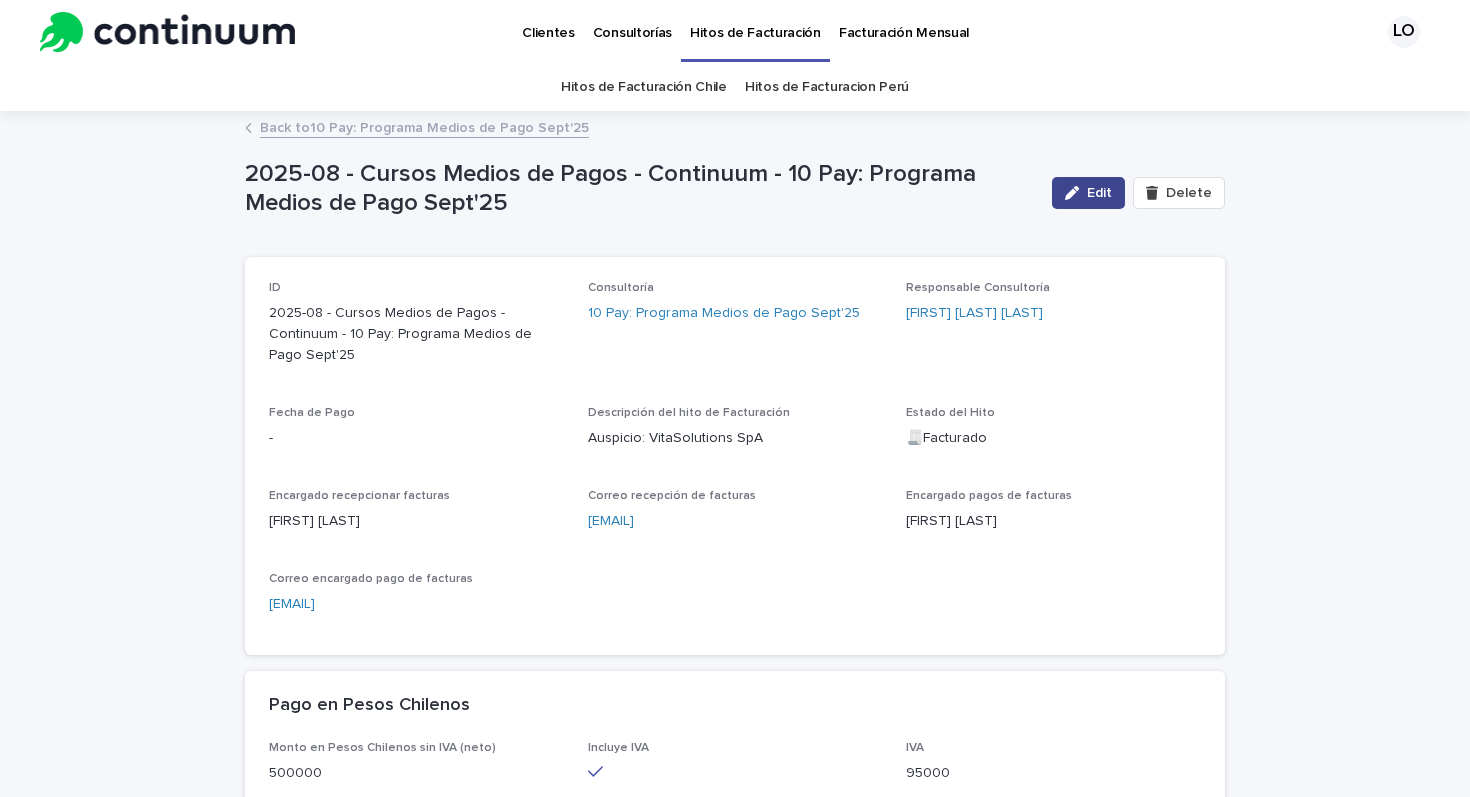 click at bounding box center [1076, 193] 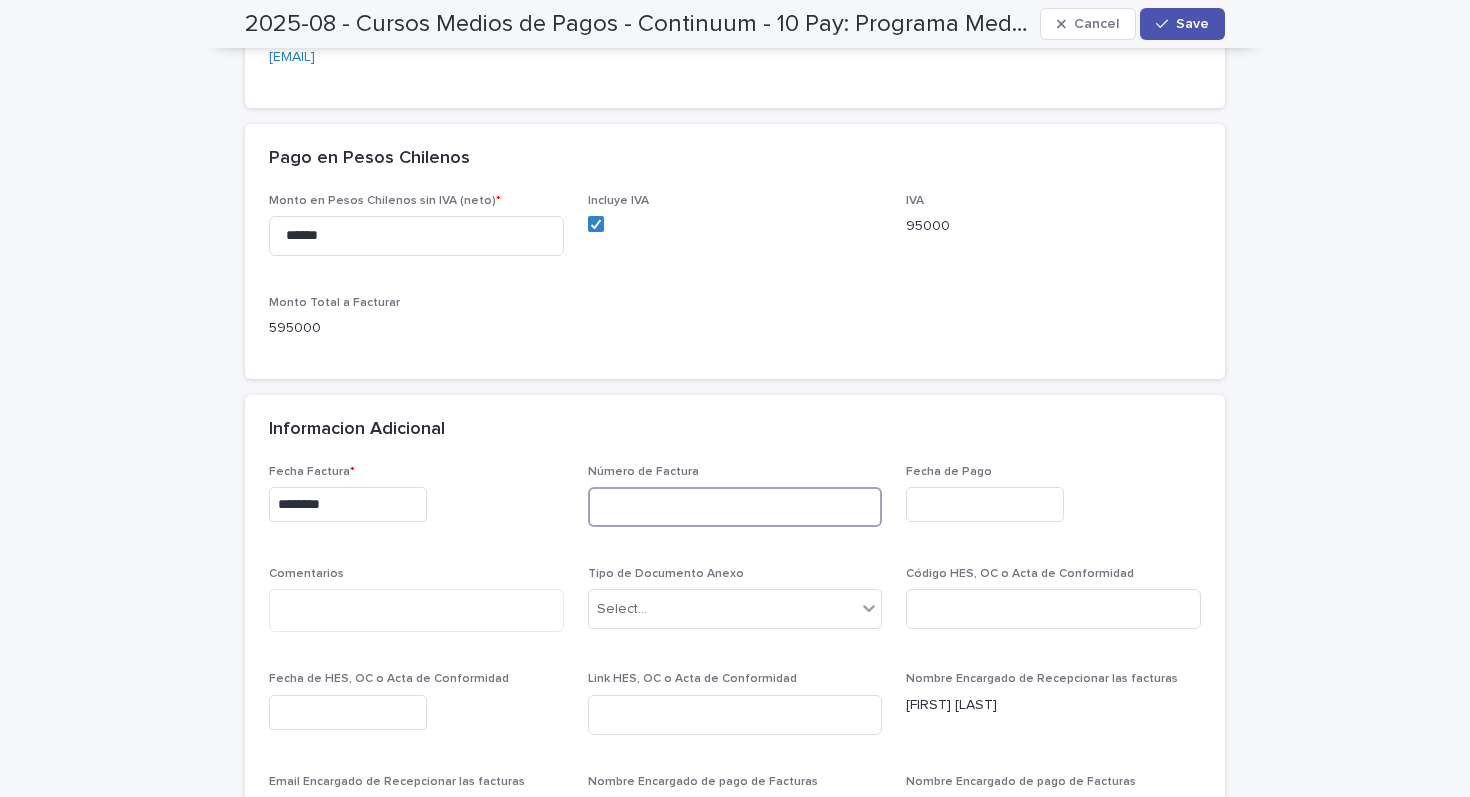 click at bounding box center [735, 507] 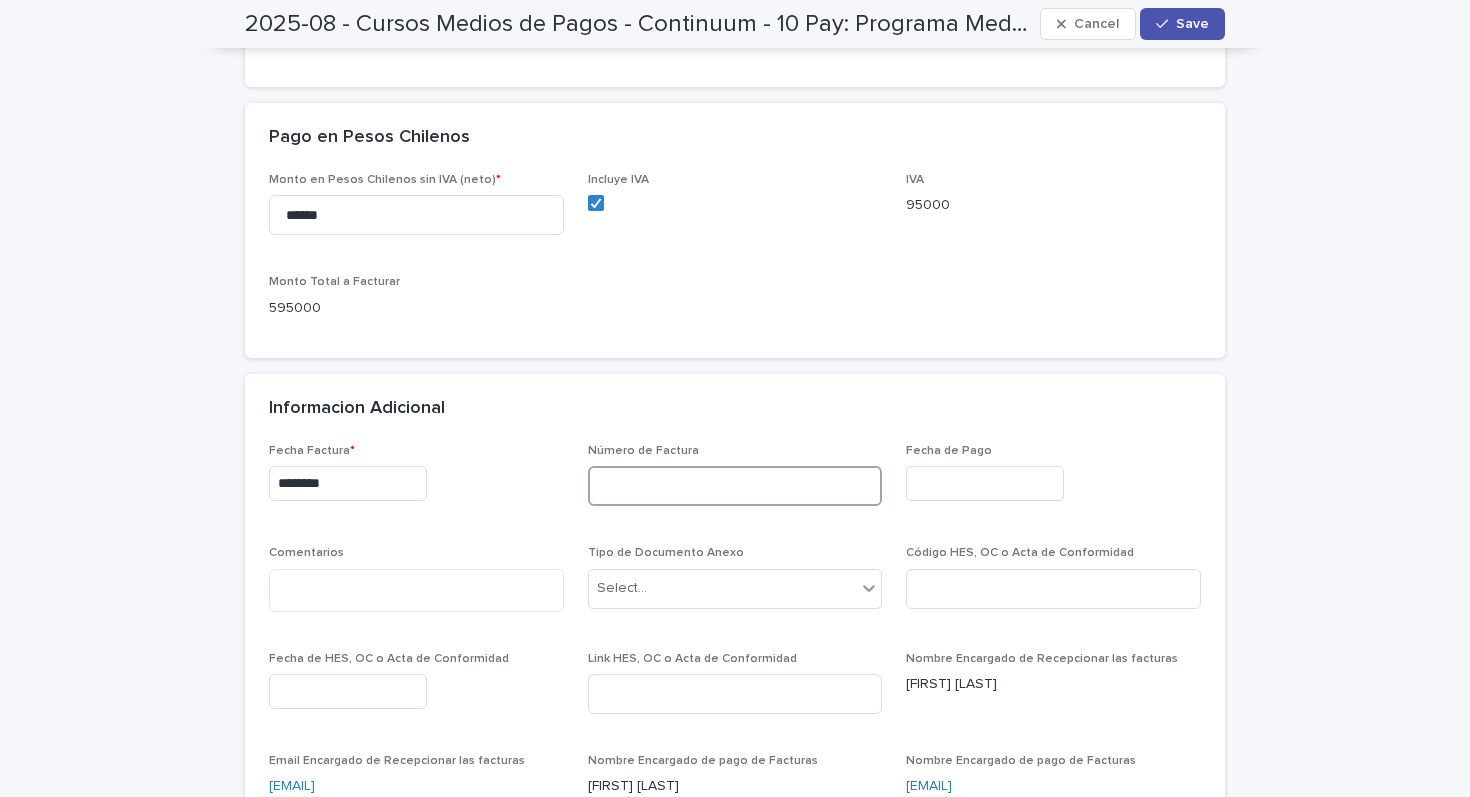 scroll, scrollTop: 619, scrollLeft: 0, axis: vertical 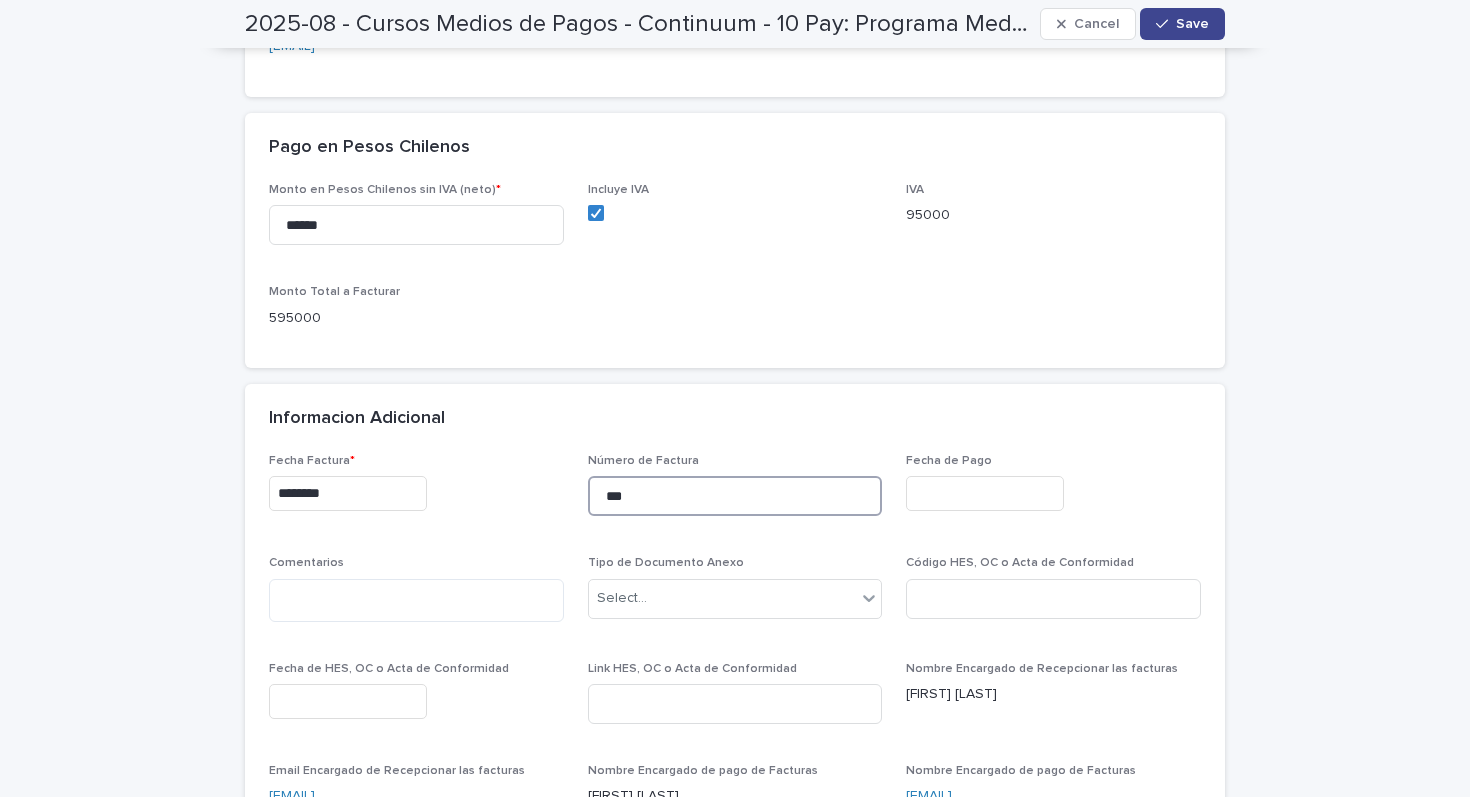 type on "***" 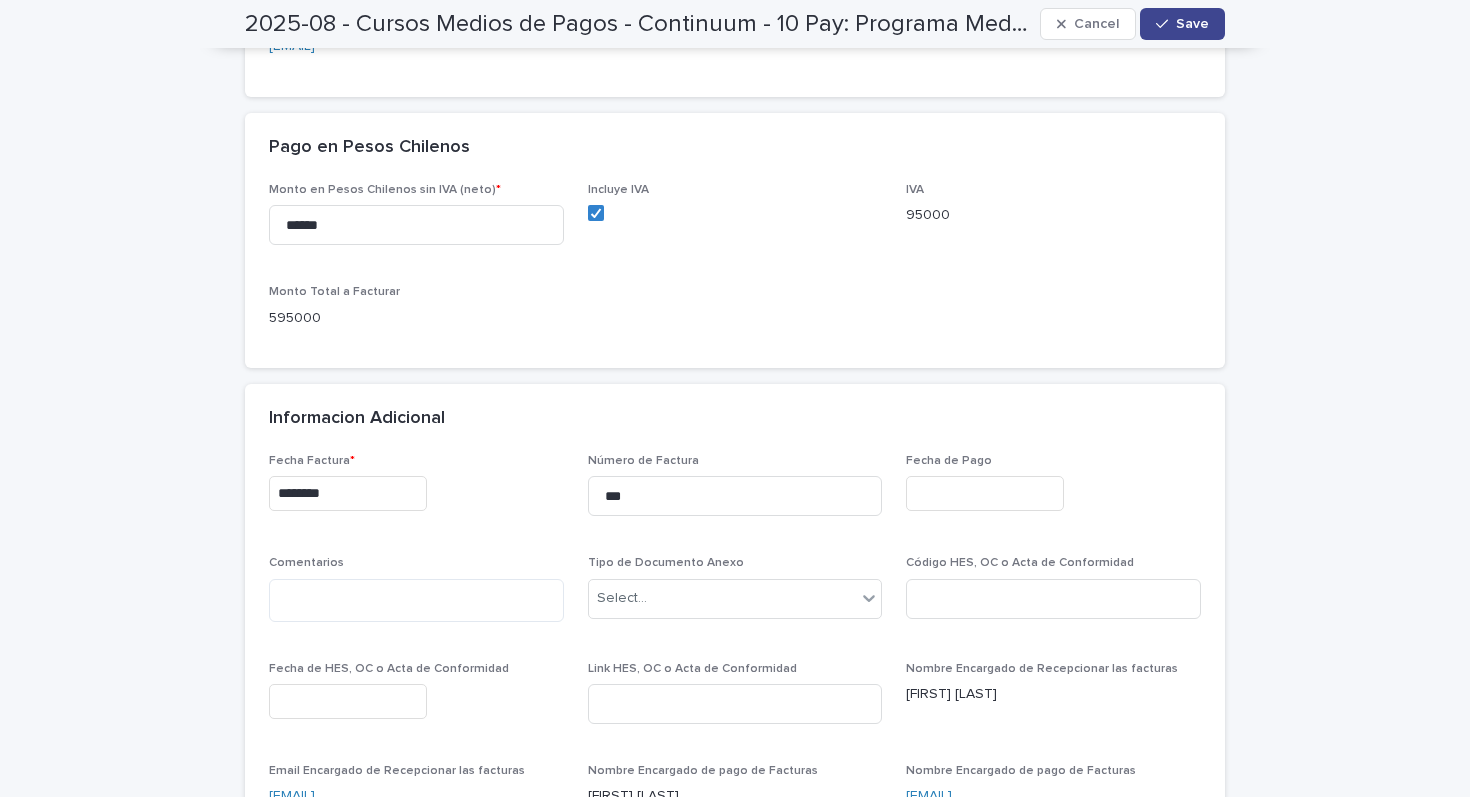 click on "Save" at bounding box center (1192, 24) 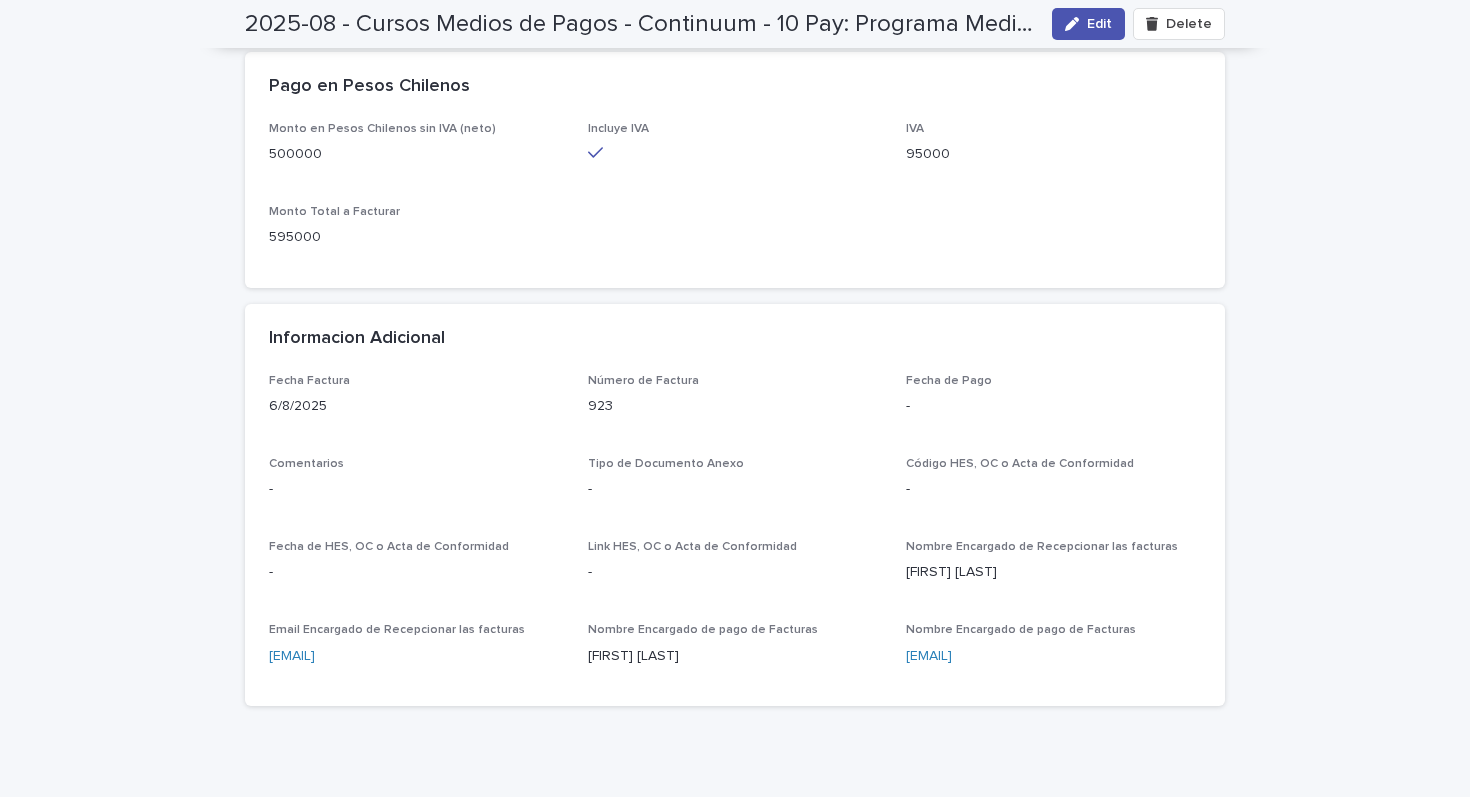scroll, scrollTop: 549, scrollLeft: 0, axis: vertical 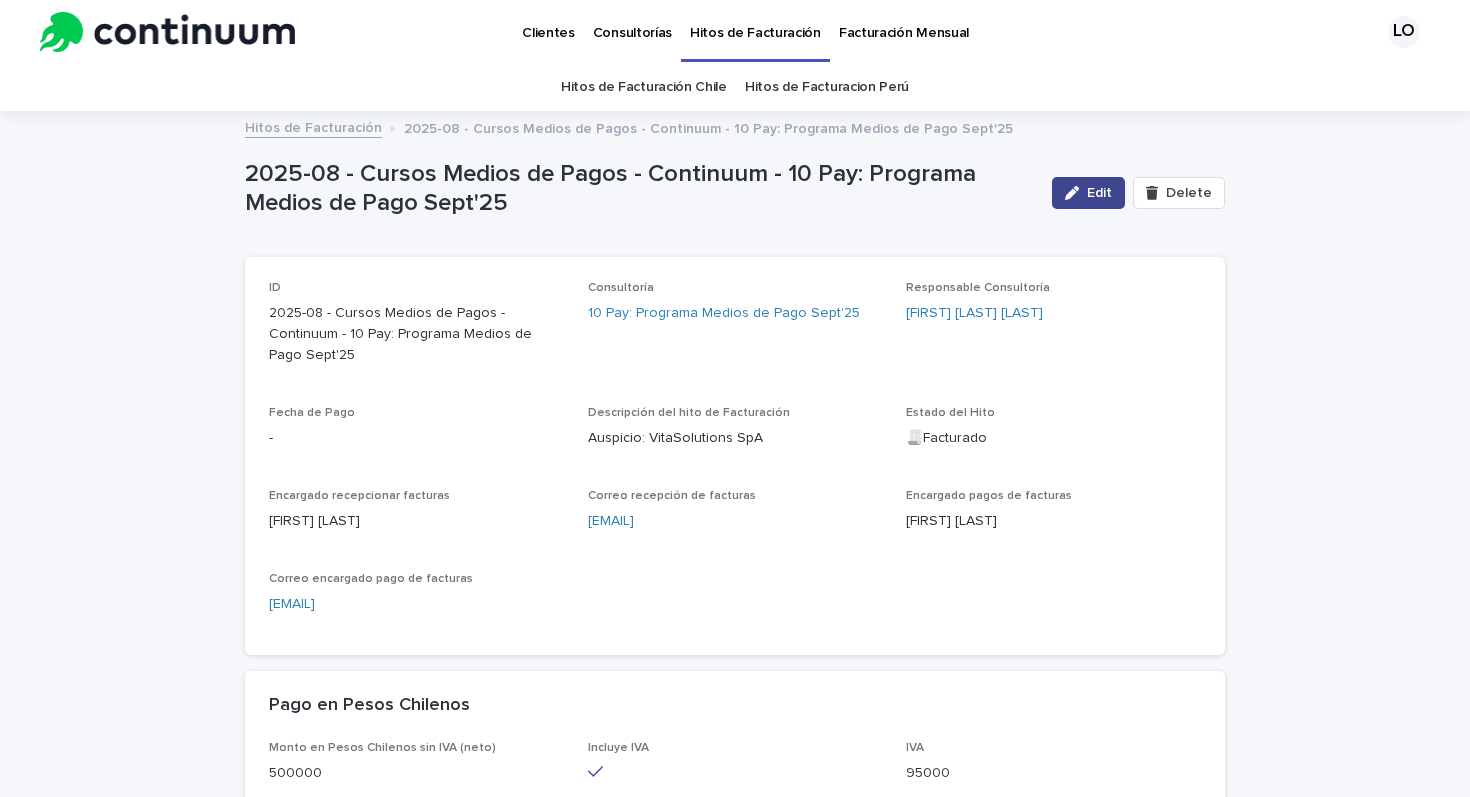click on "Edit" at bounding box center [1088, 193] 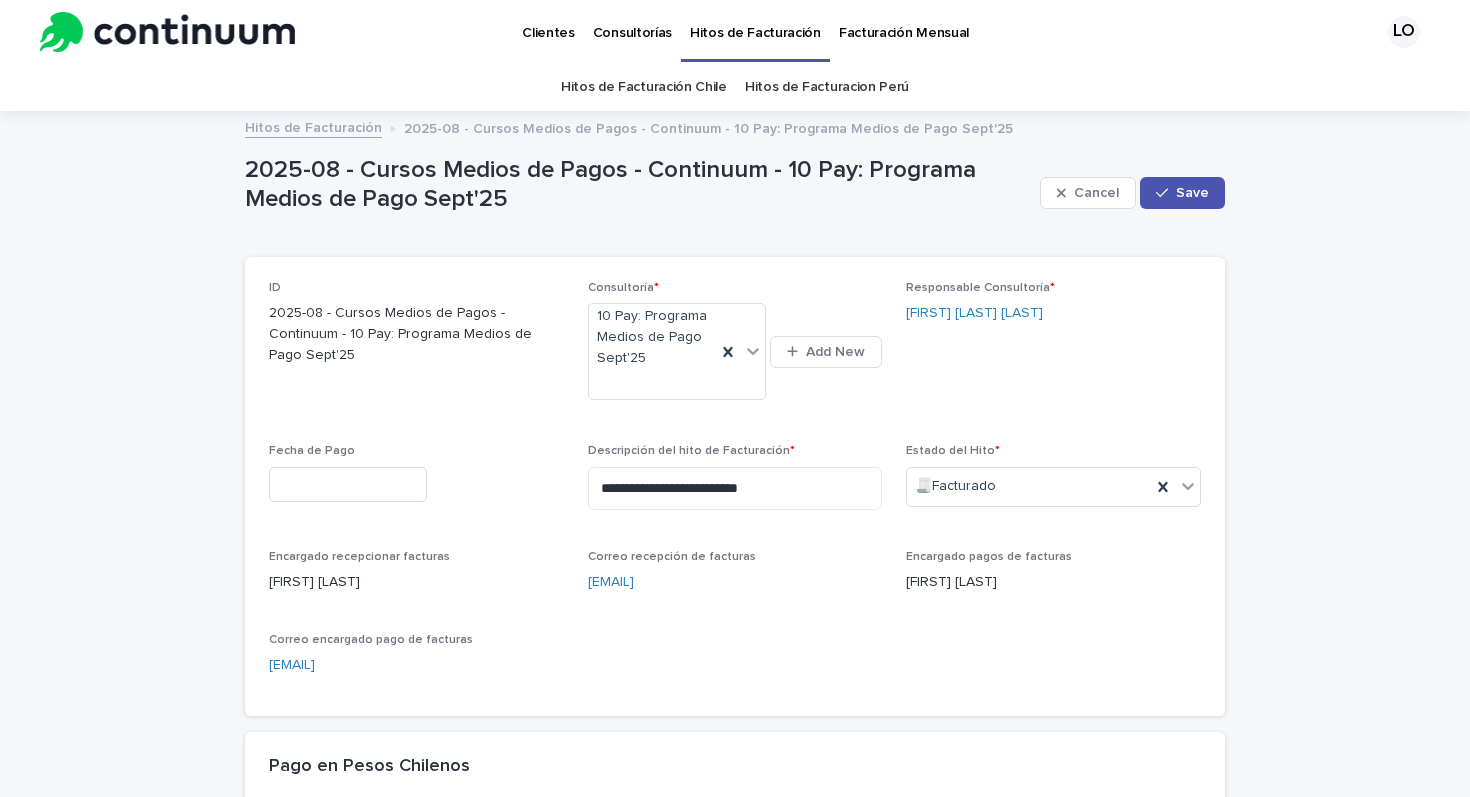 click at bounding box center [348, 484] 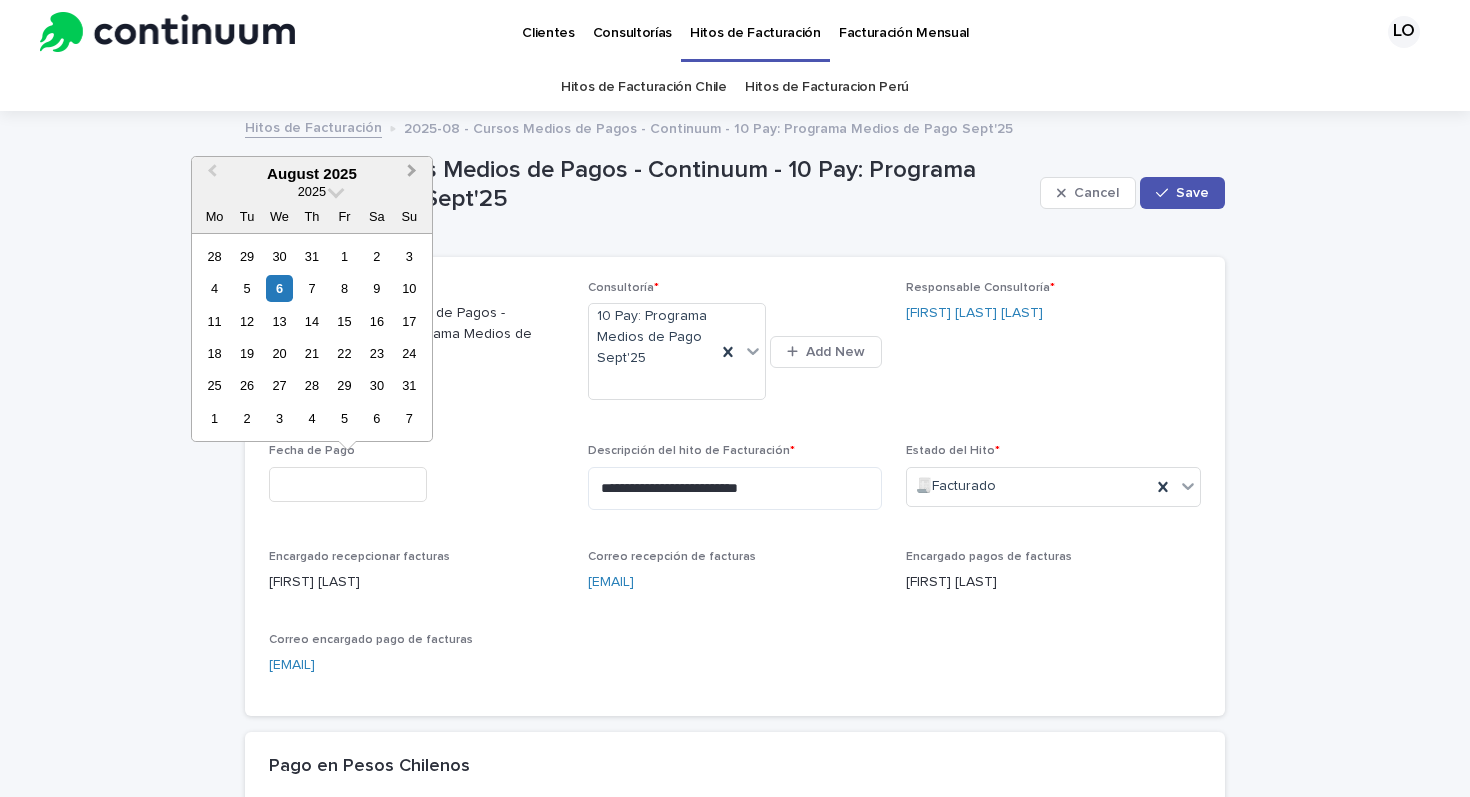 click on "Next Month" at bounding box center [412, 173] 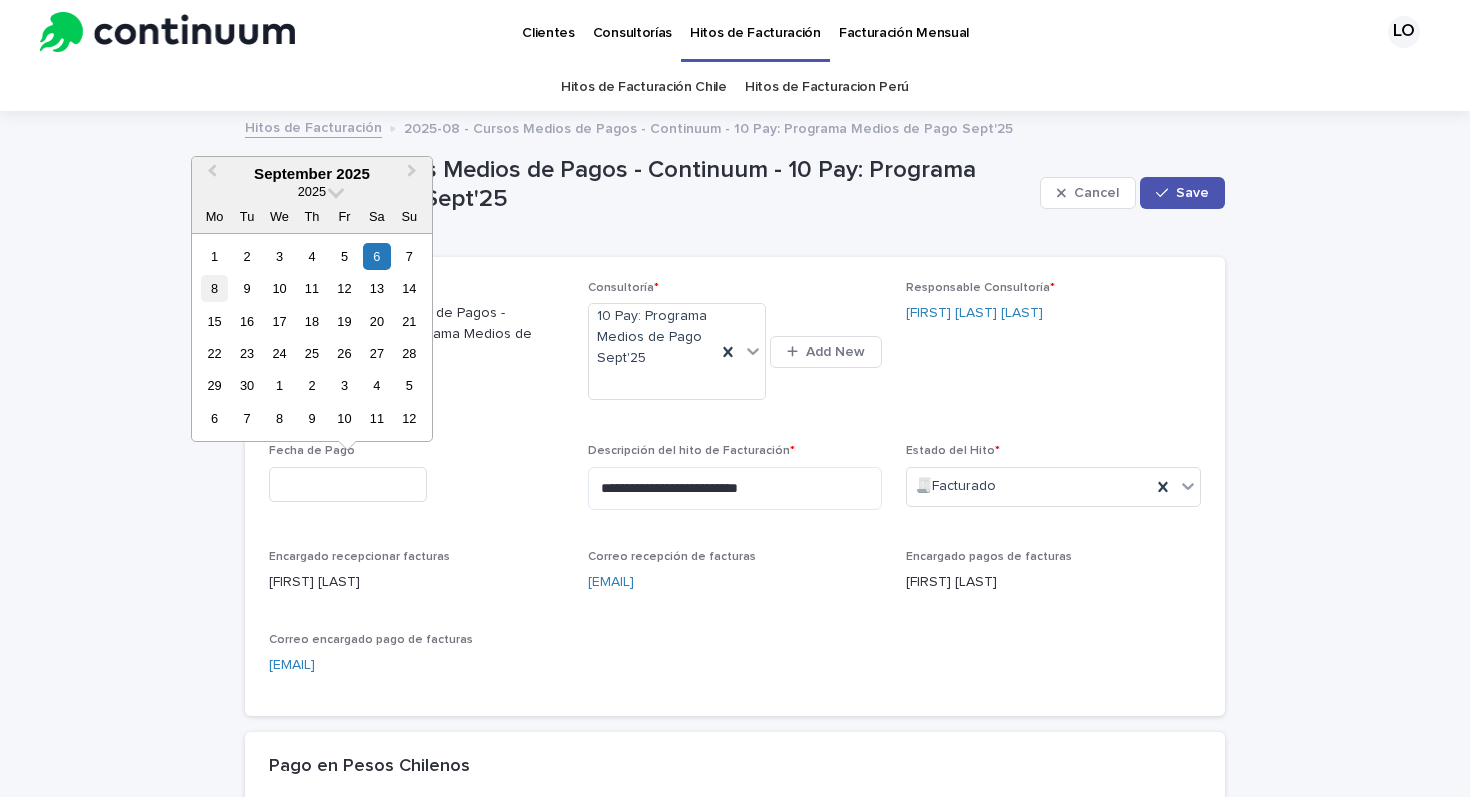 click on "8" at bounding box center [214, 288] 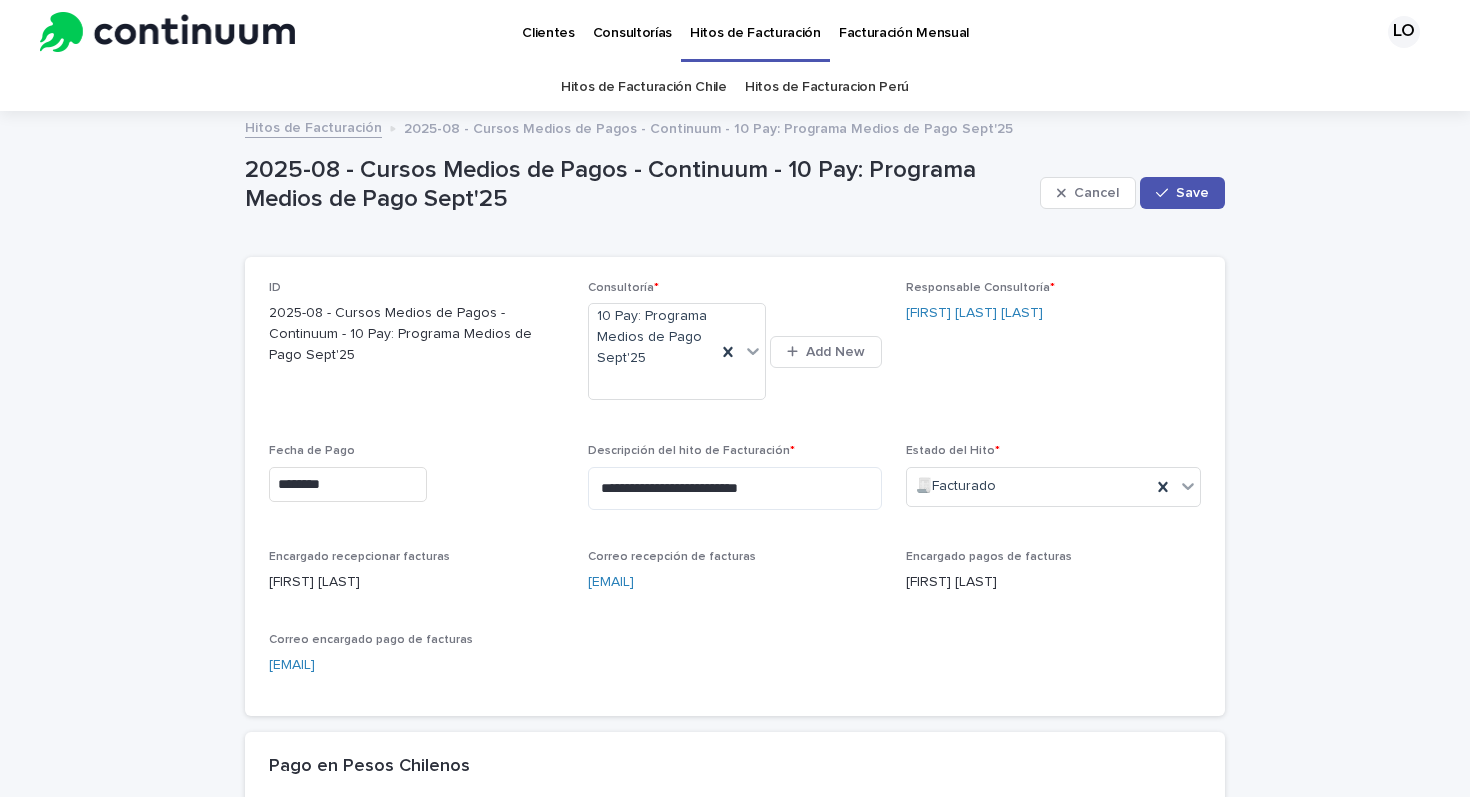 type on "********" 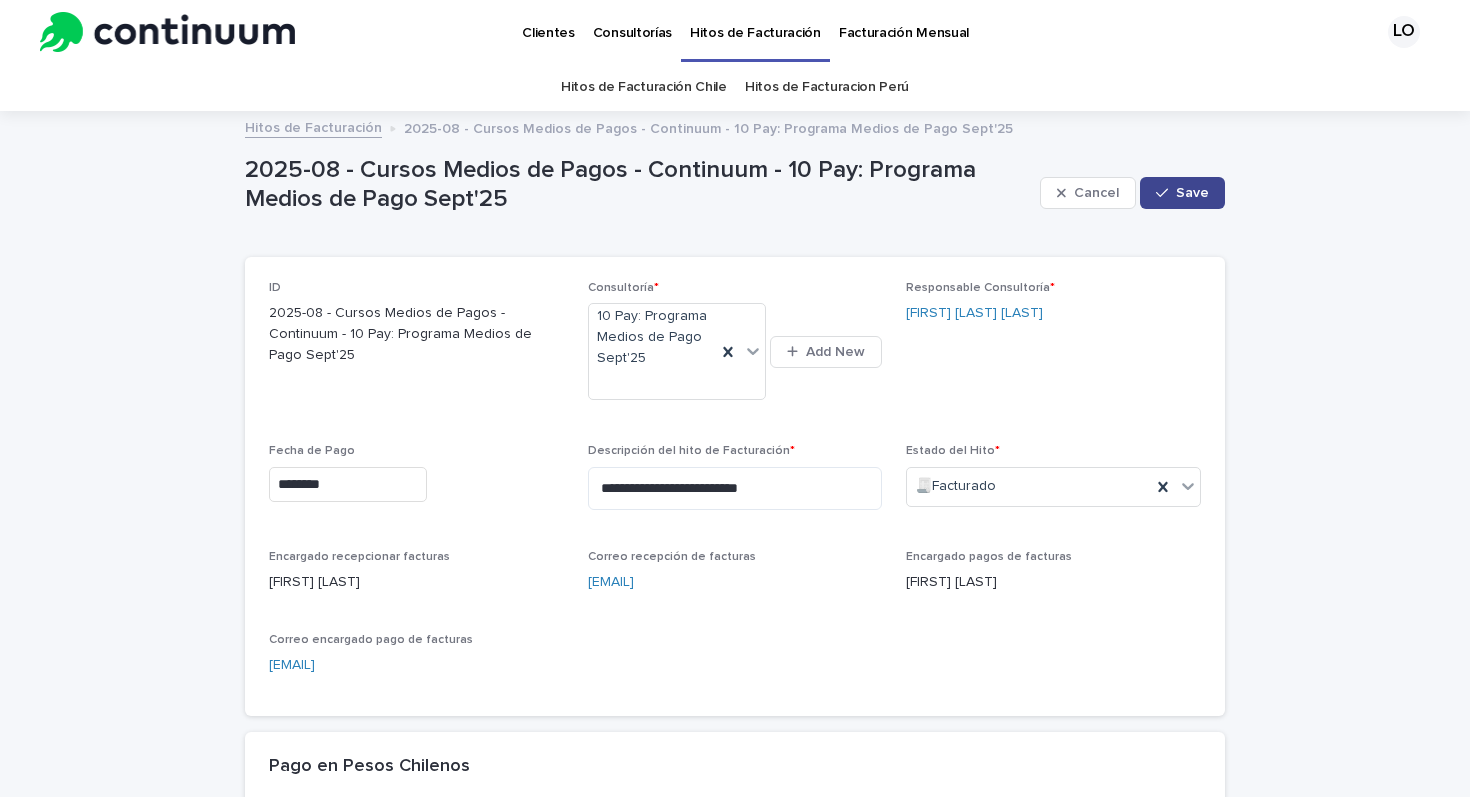 click on "Save" at bounding box center (1182, 193) 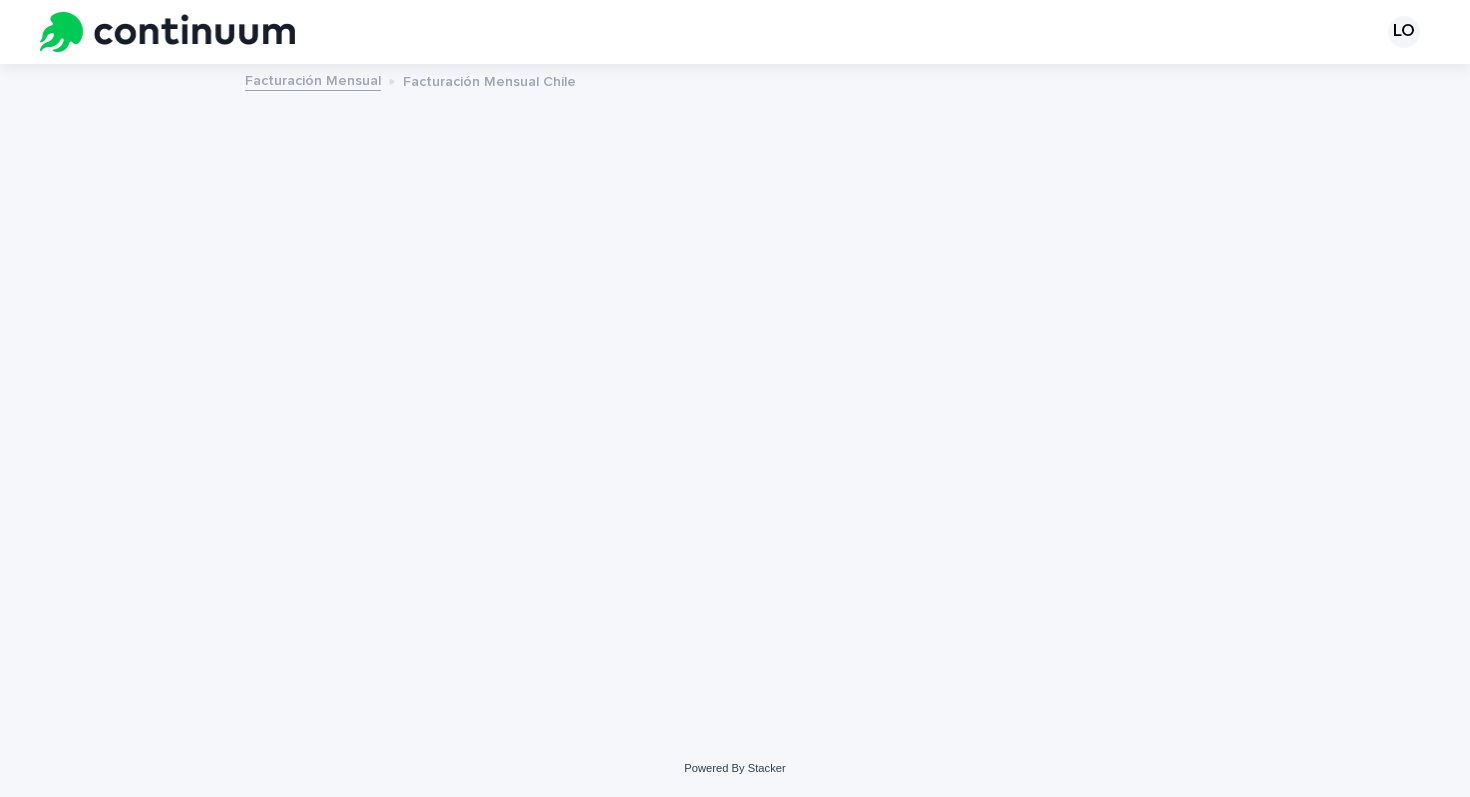 scroll, scrollTop: 0, scrollLeft: 0, axis: both 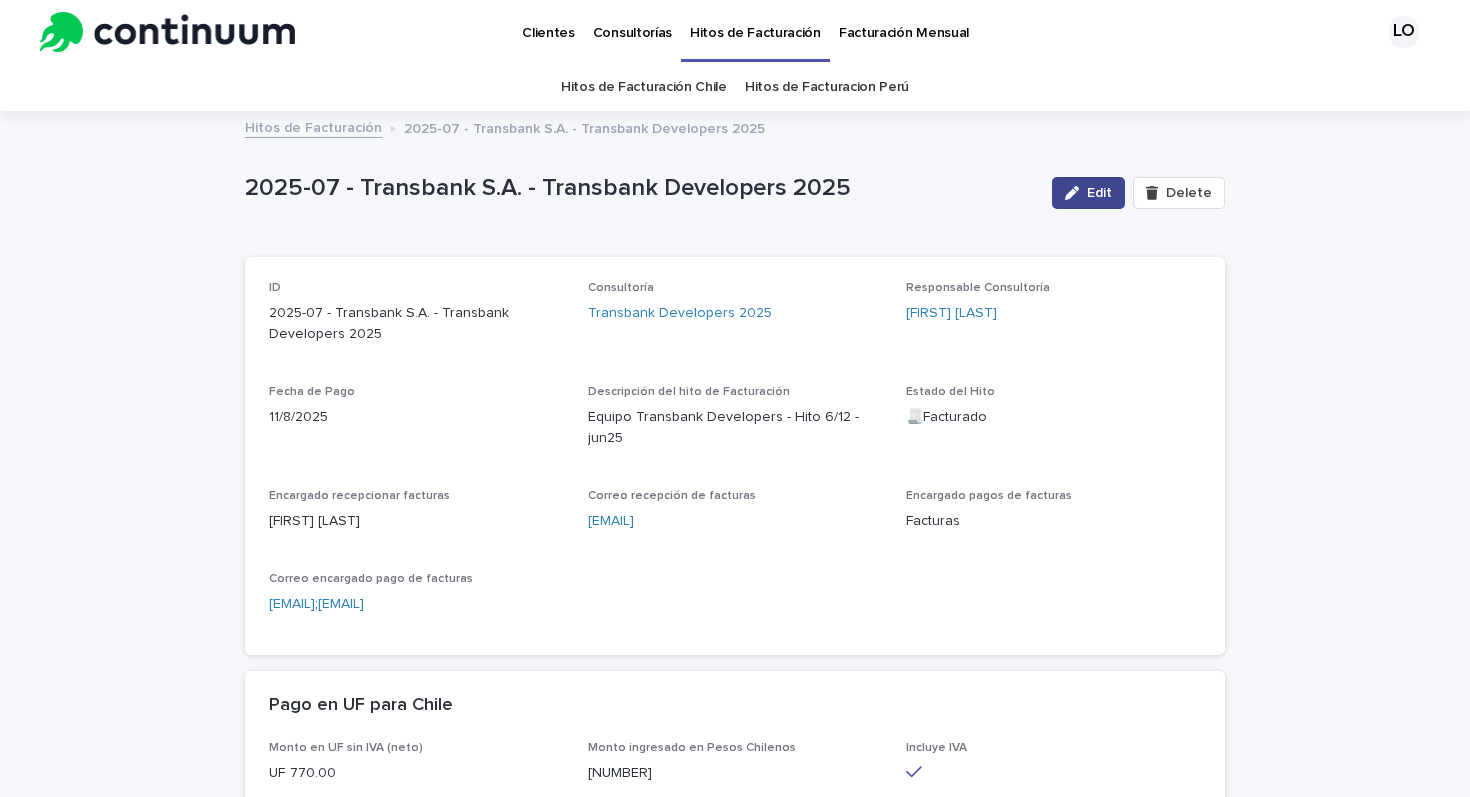 click on "Edit" at bounding box center (1088, 193) 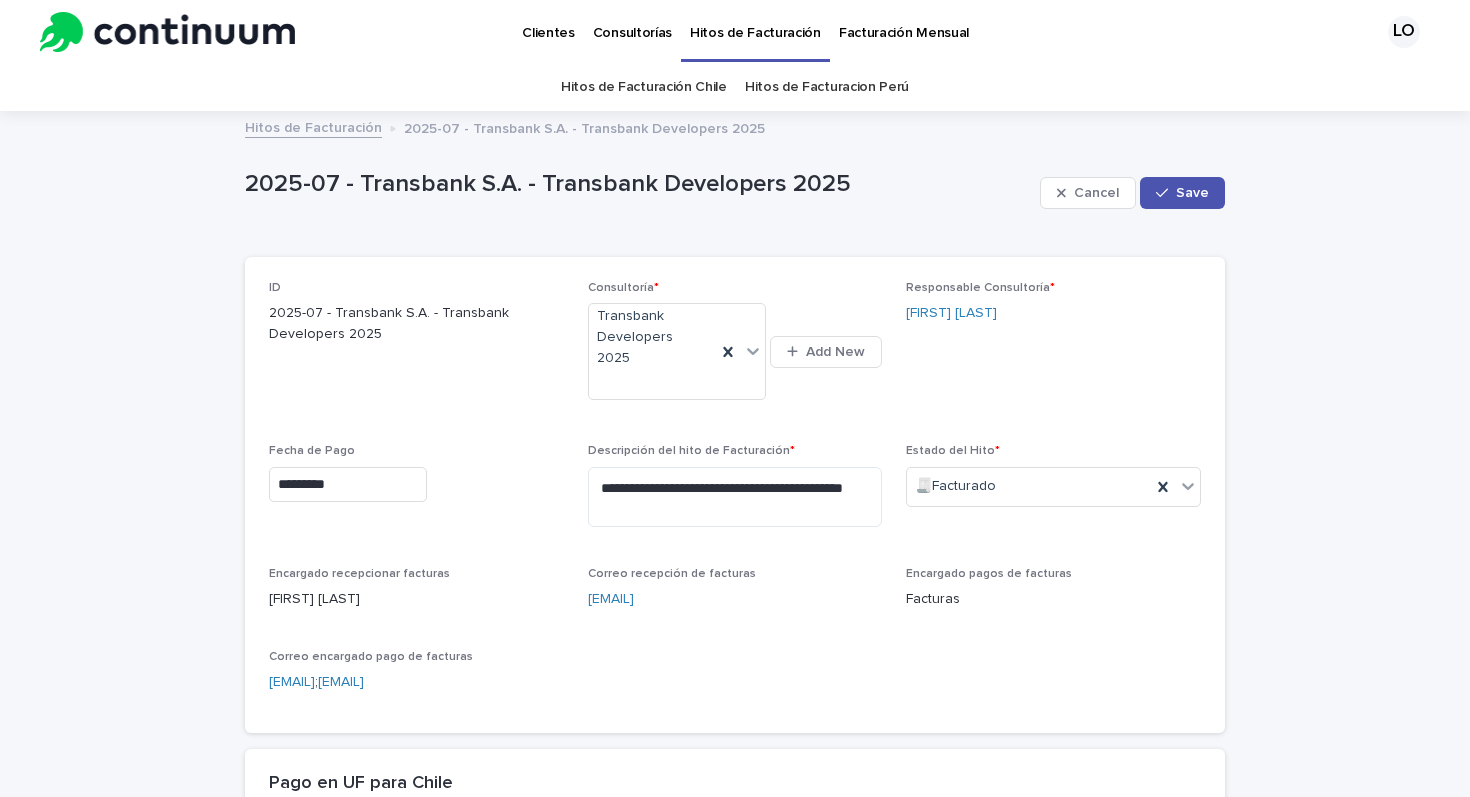 click on "*********" at bounding box center (348, 484) 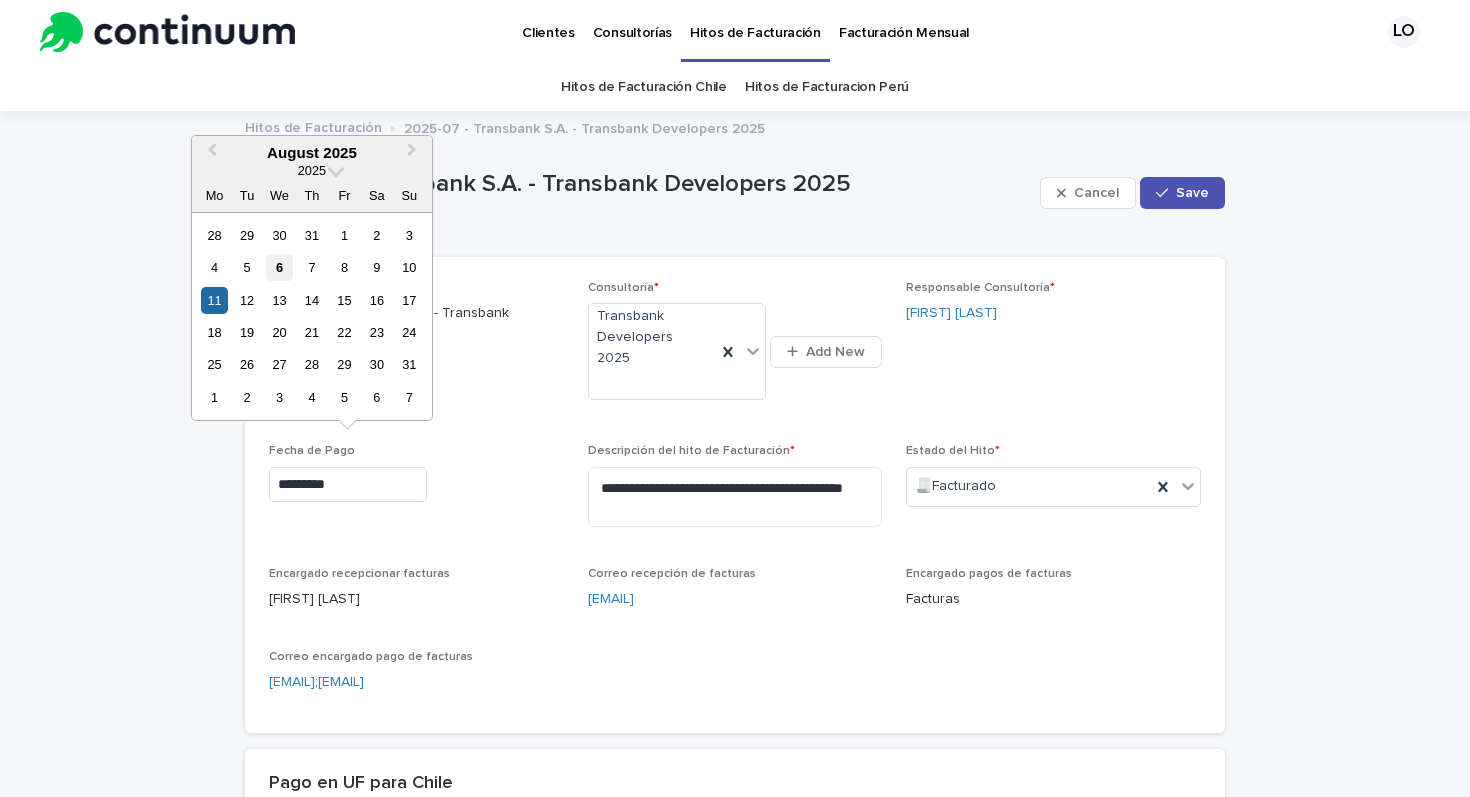 click on "6" at bounding box center (279, 267) 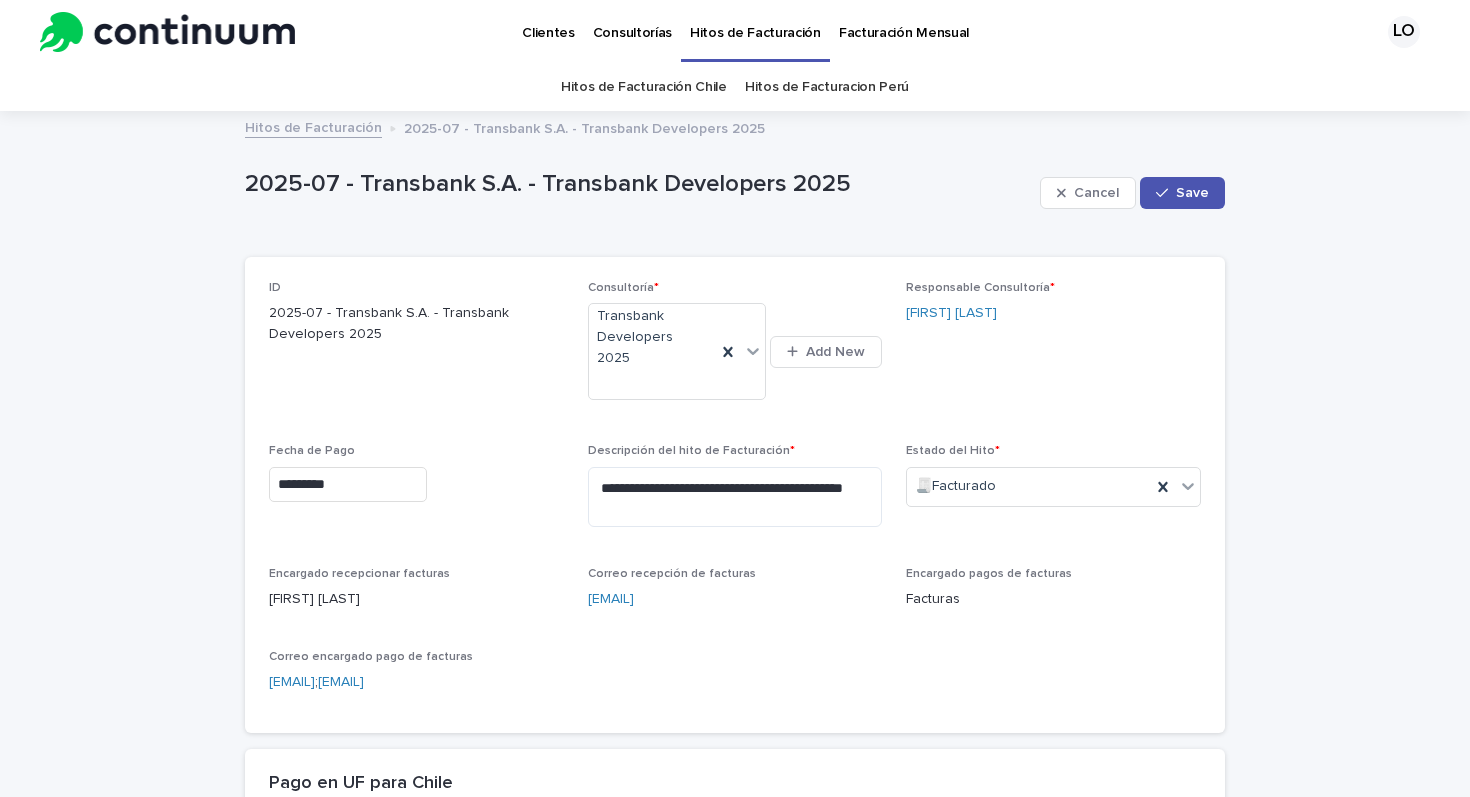 type on "********" 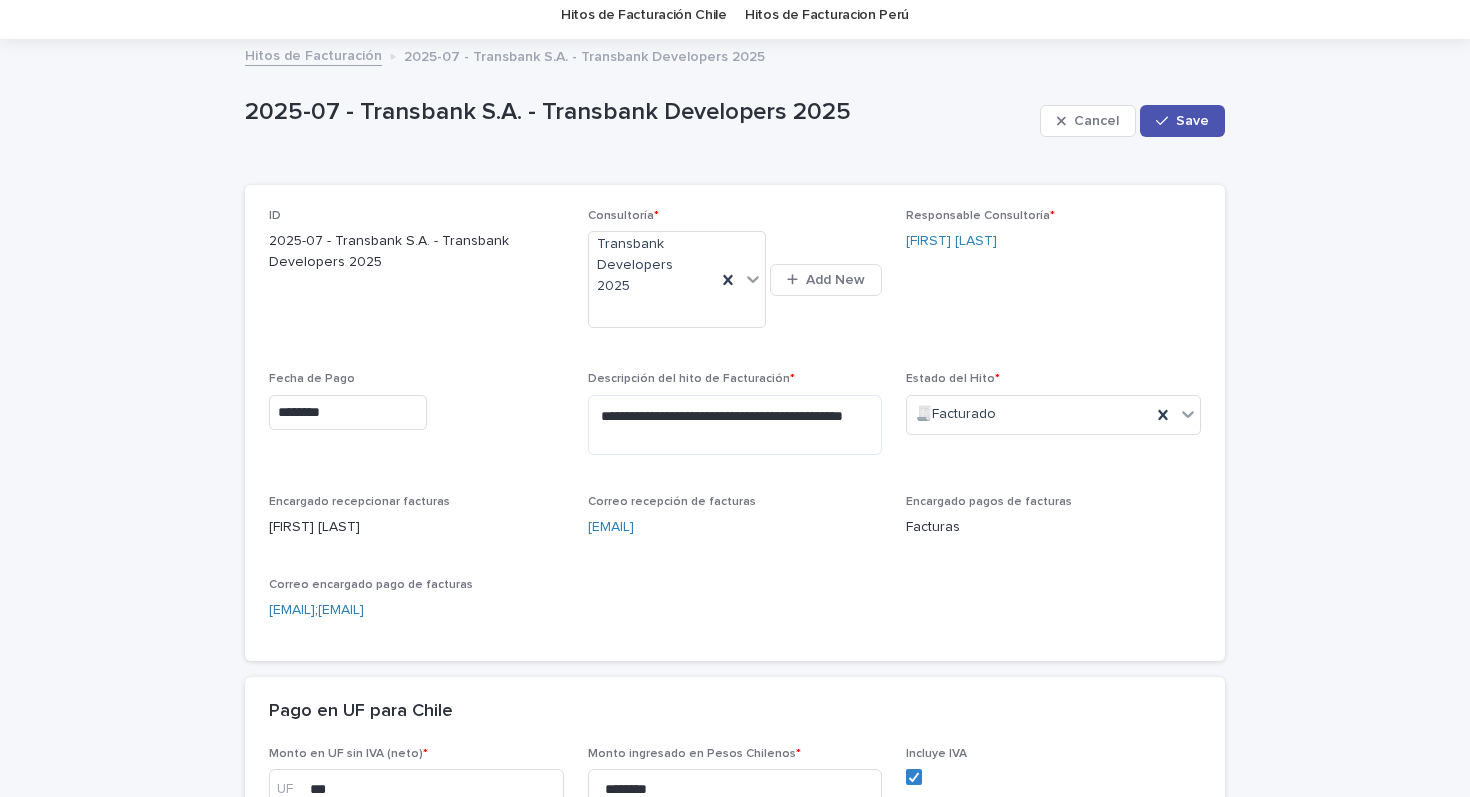 scroll, scrollTop: 78, scrollLeft: 0, axis: vertical 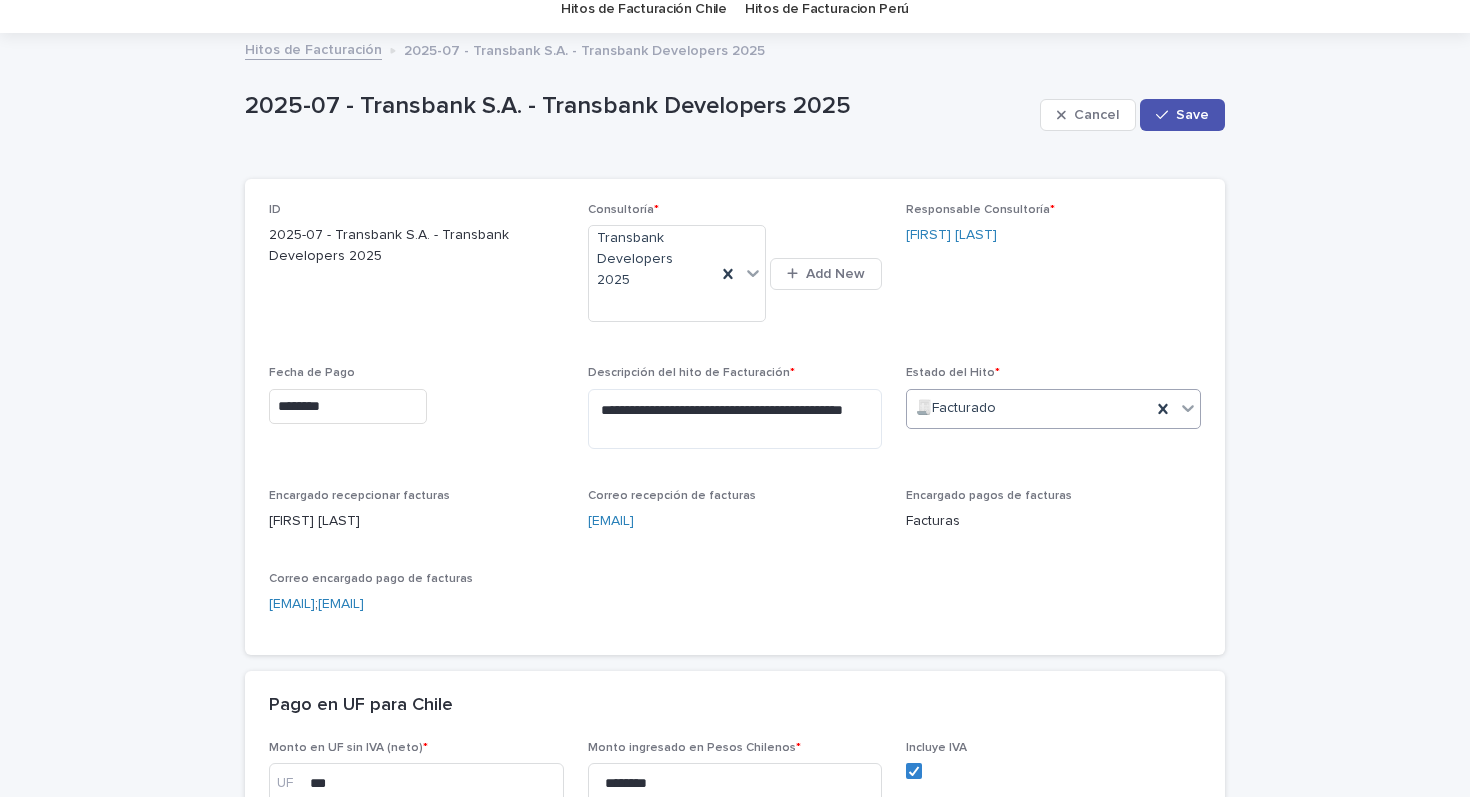 click on "🧾Facturado" at bounding box center (1029, 408) 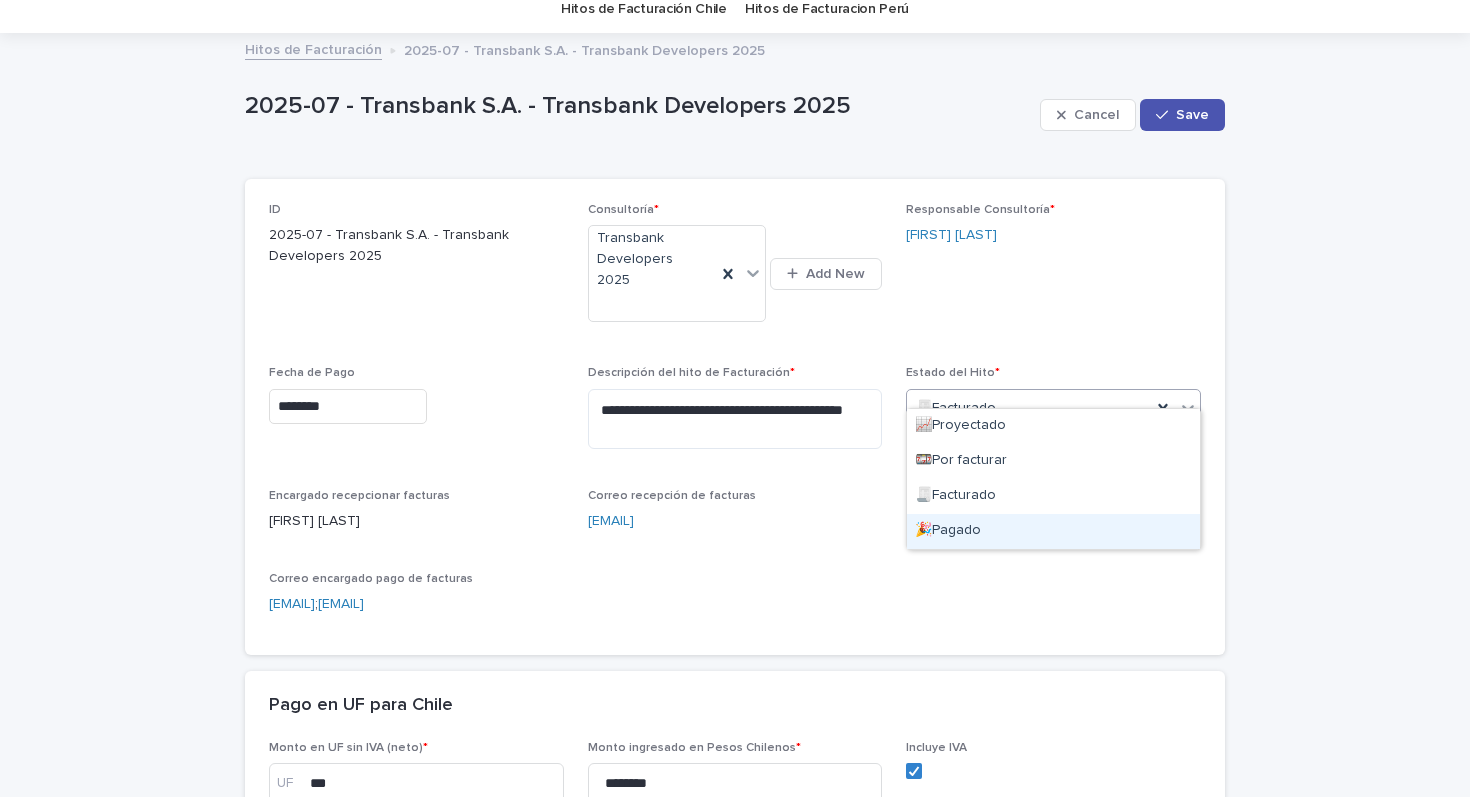 click on "🎉Pagado" at bounding box center (1053, 531) 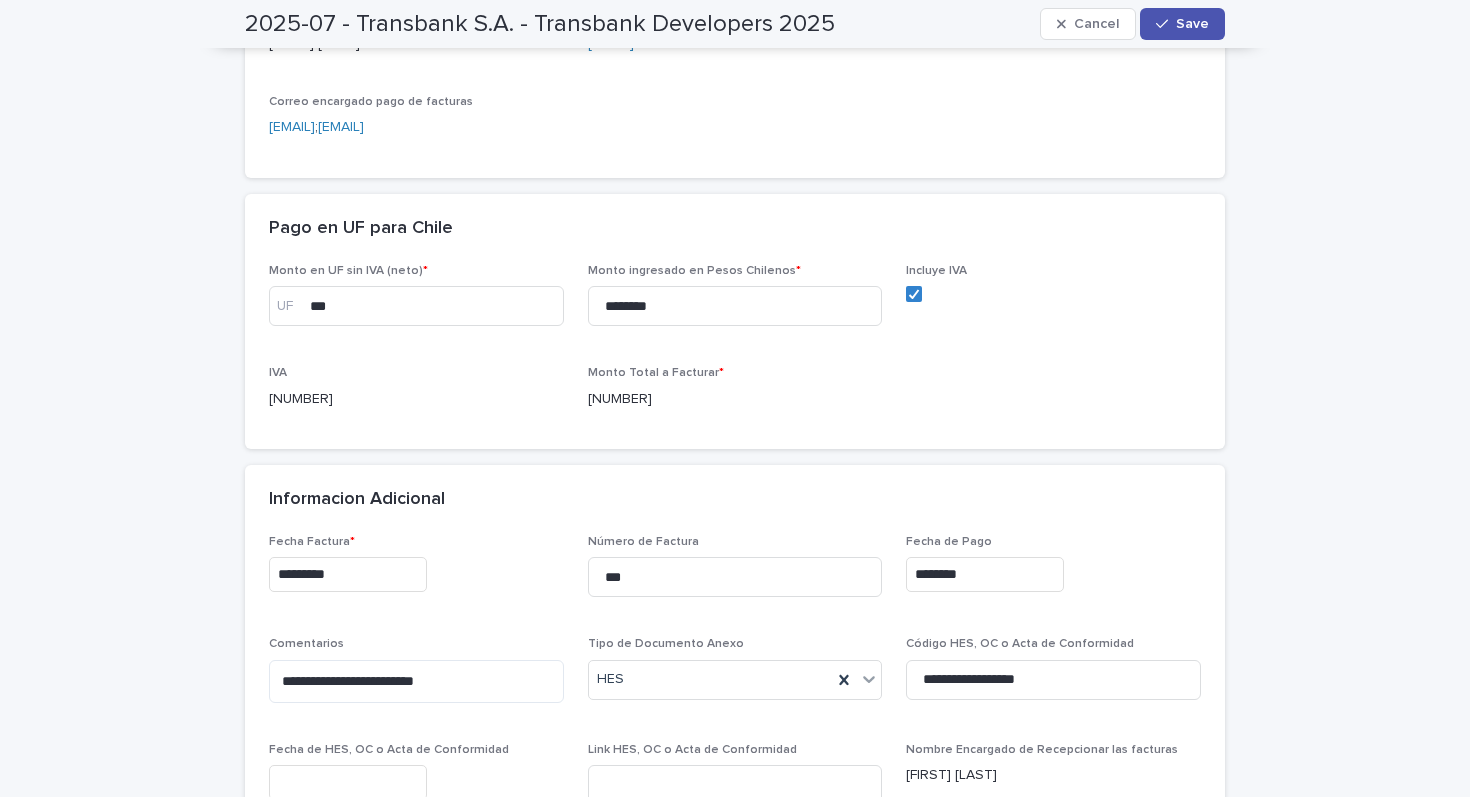 scroll, scrollTop: 552, scrollLeft: 0, axis: vertical 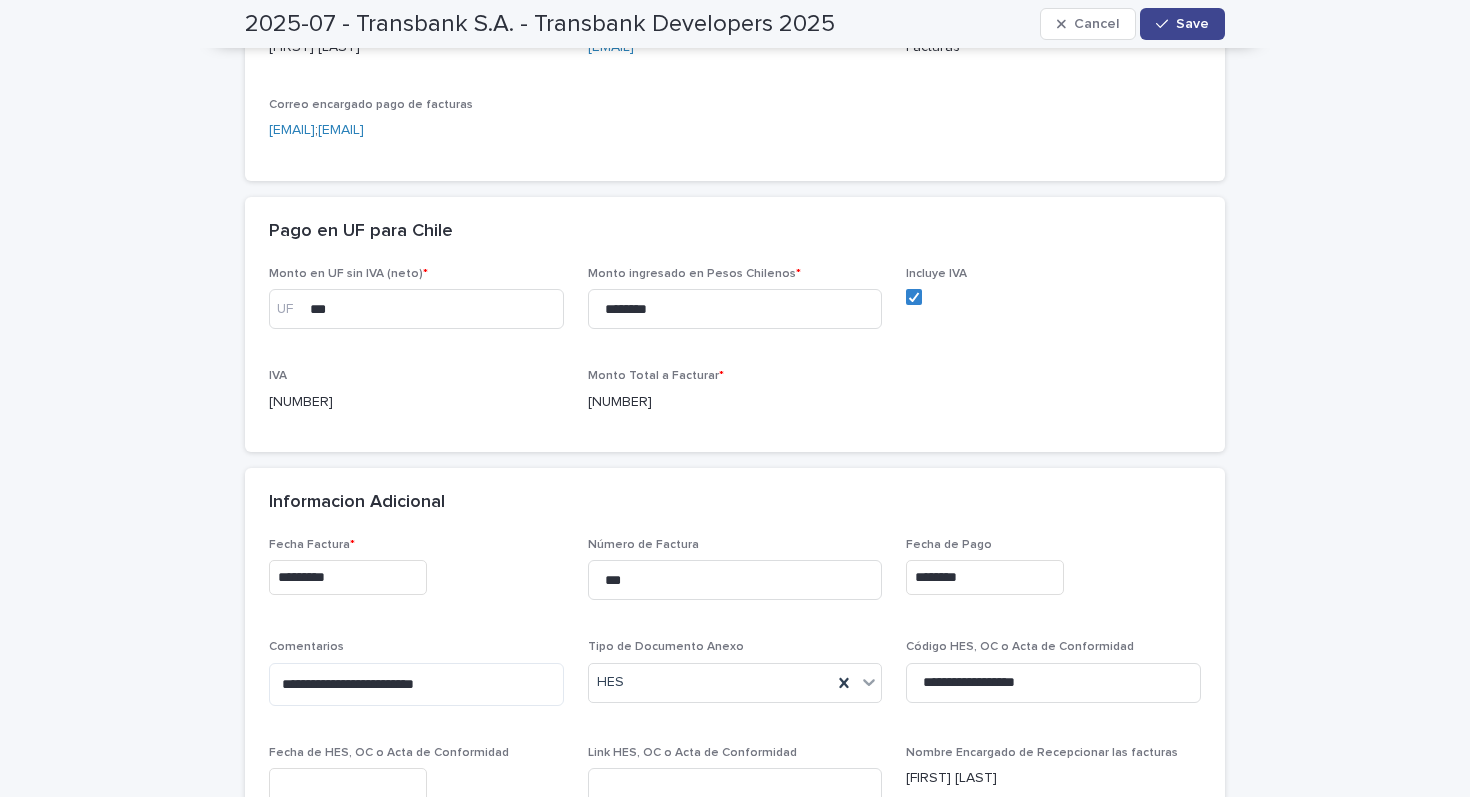 click on "Save" at bounding box center [1192, 24] 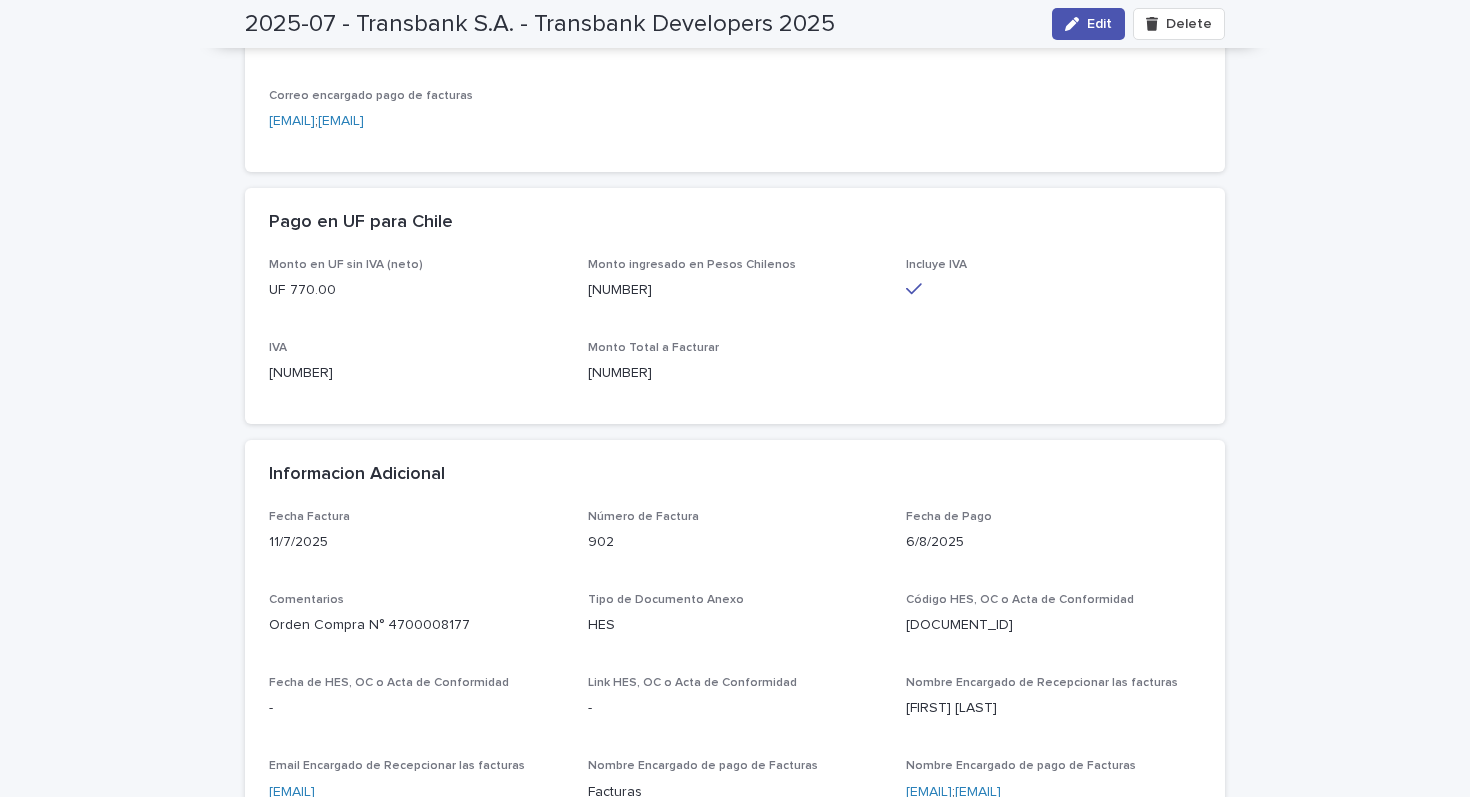 scroll, scrollTop: 0, scrollLeft: 0, axis: both 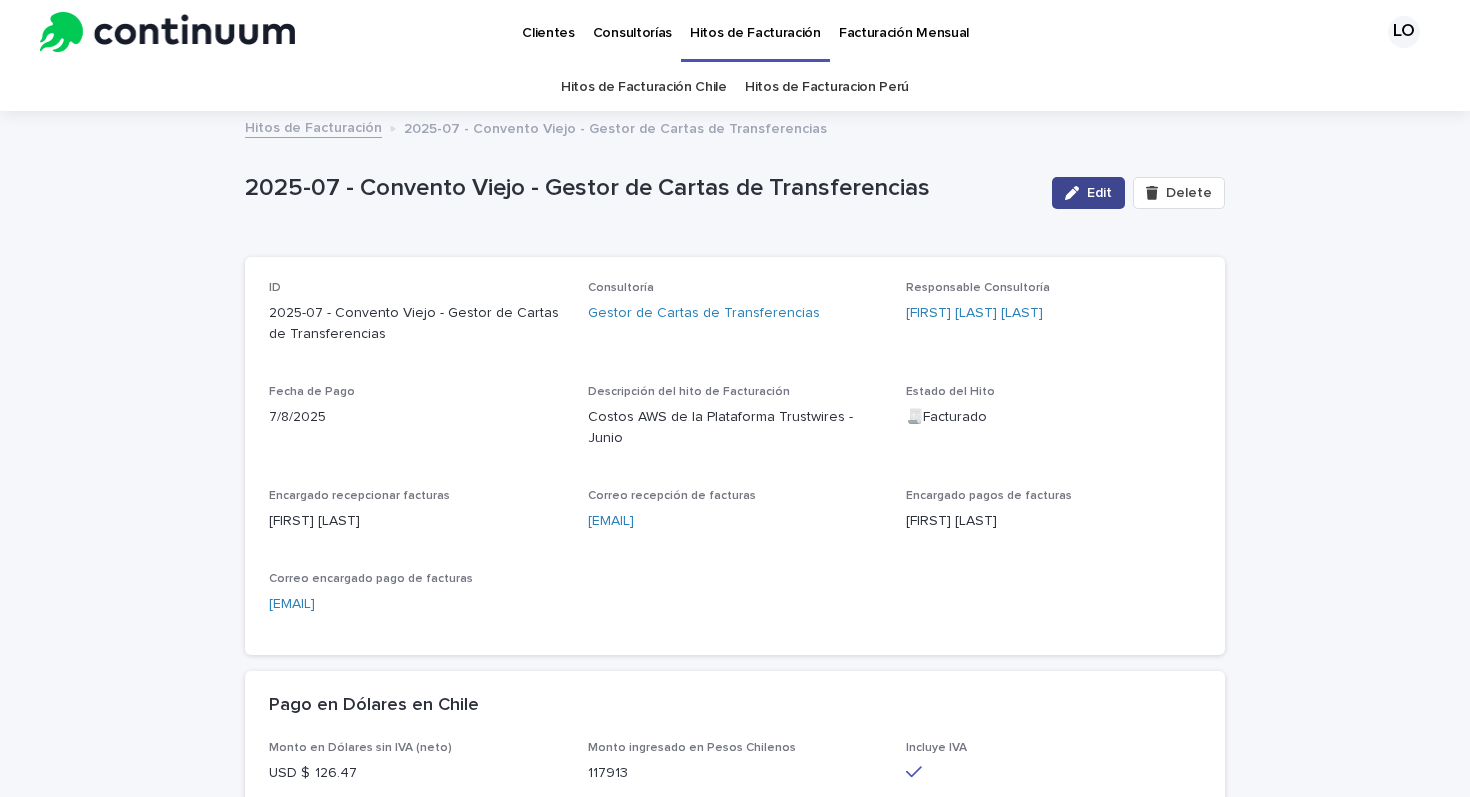 click on "Edit" at bounding box center (1099, 193) 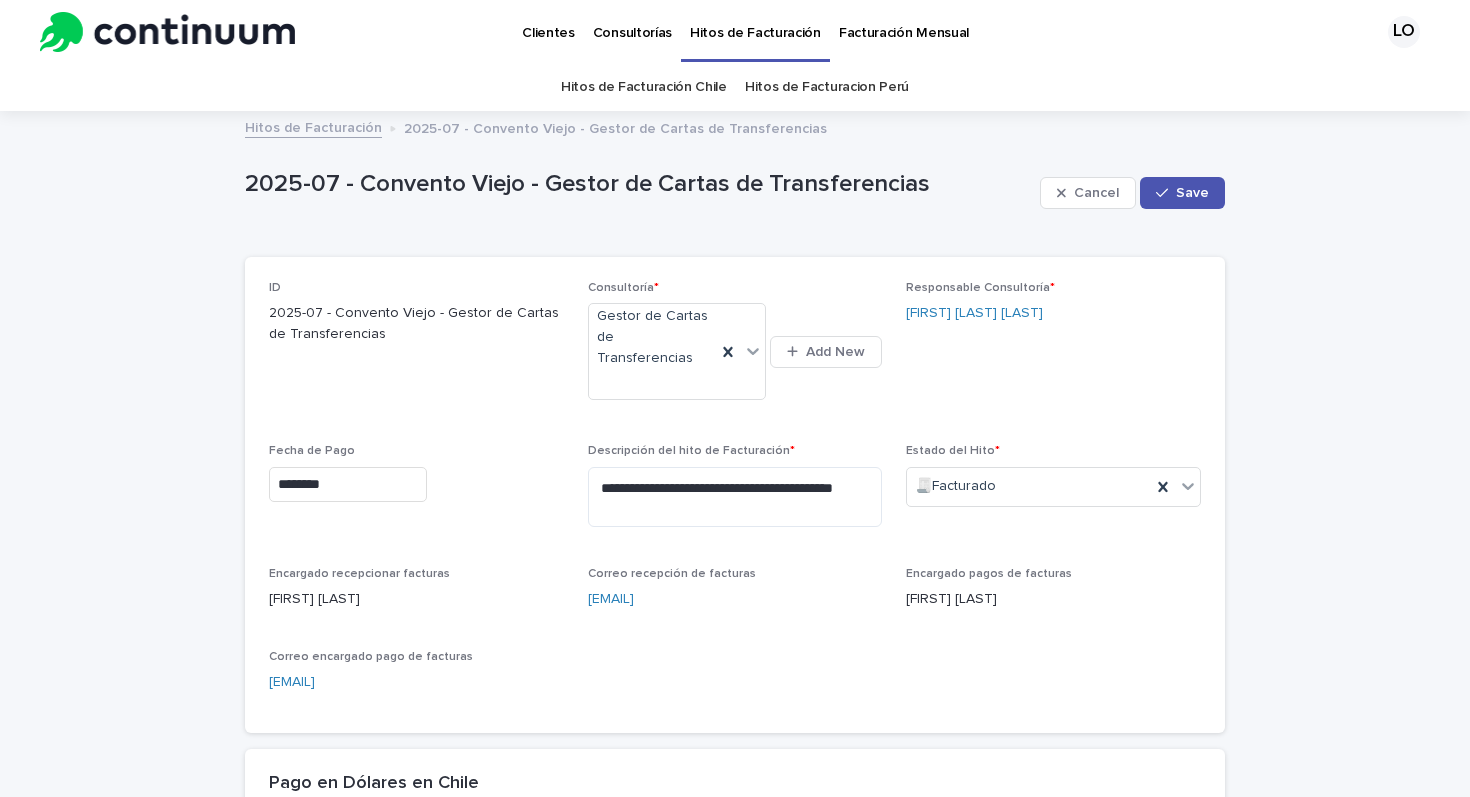 click on "********" at bounding box center [348, 484] 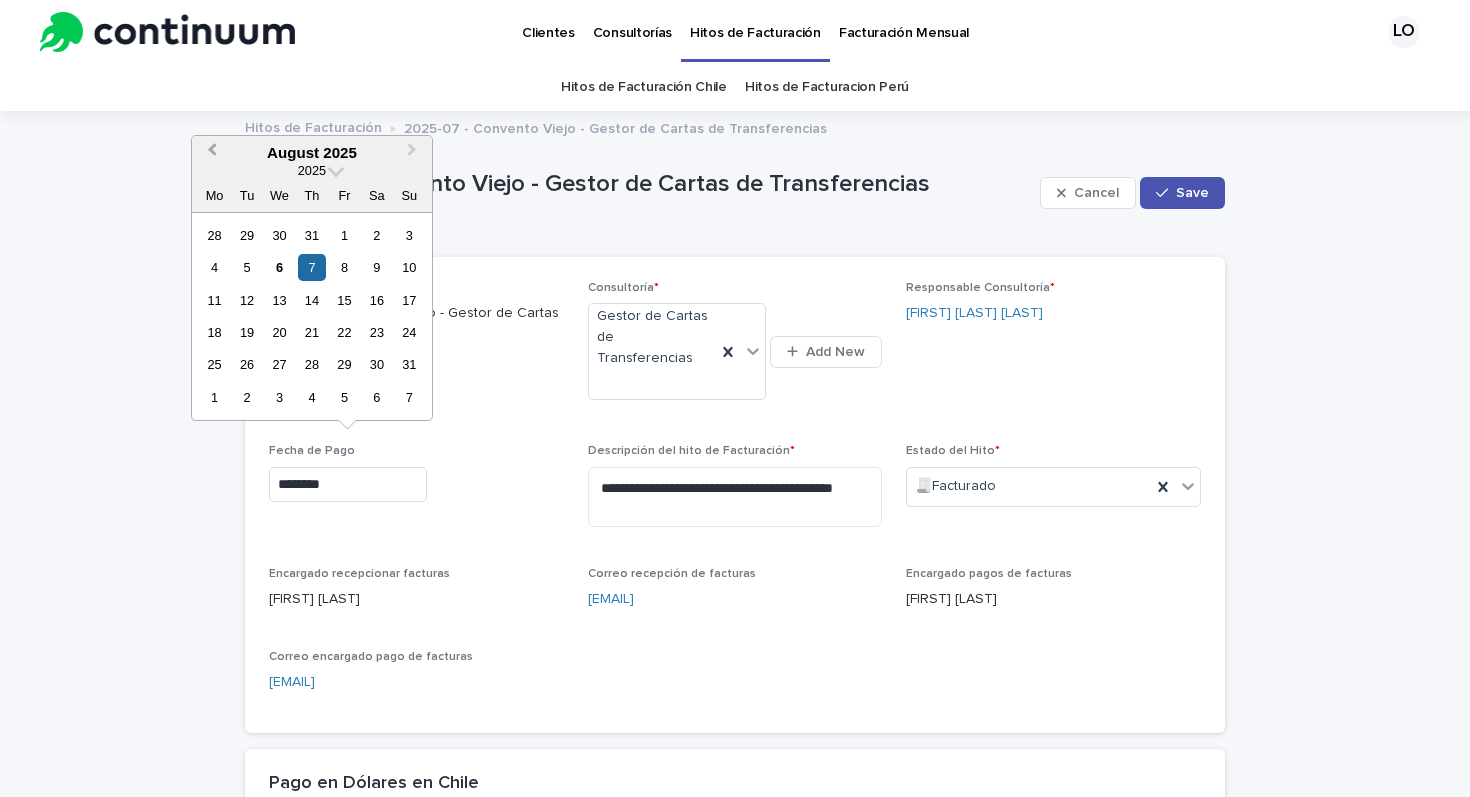 click on "Previous Month" at bounding box center (212, 152) 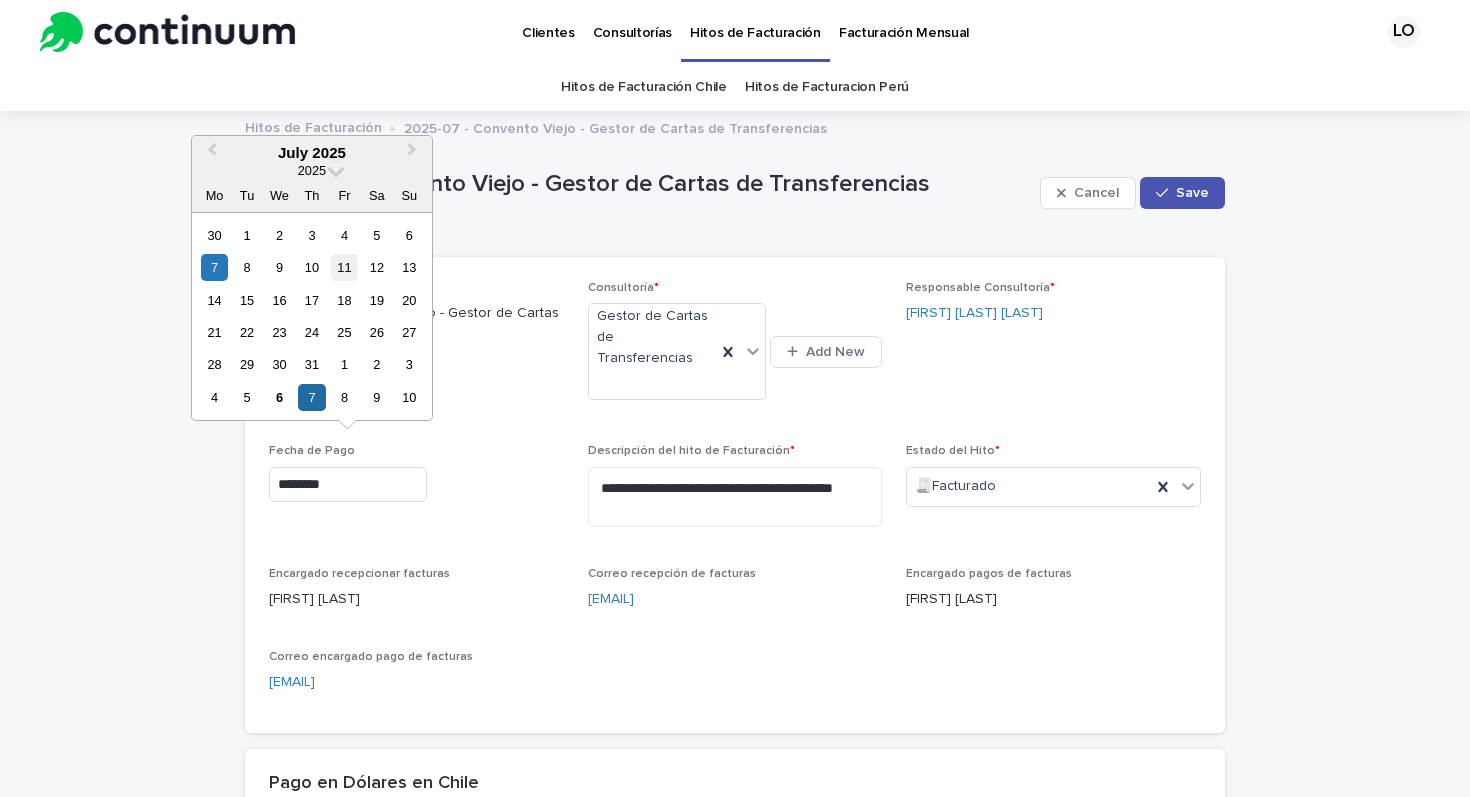 click on "11" at bounding box center [344, 267] 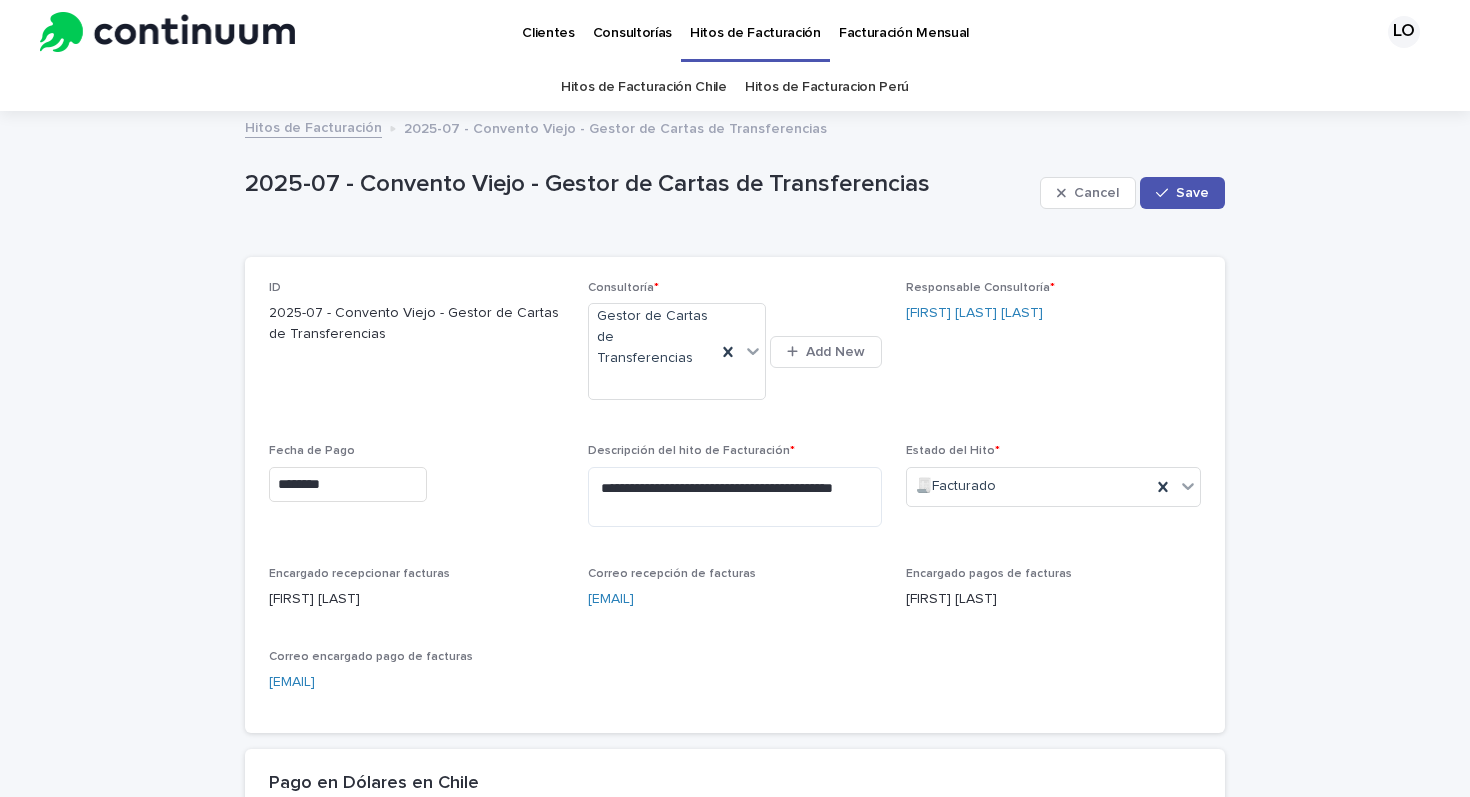 type on "*********" 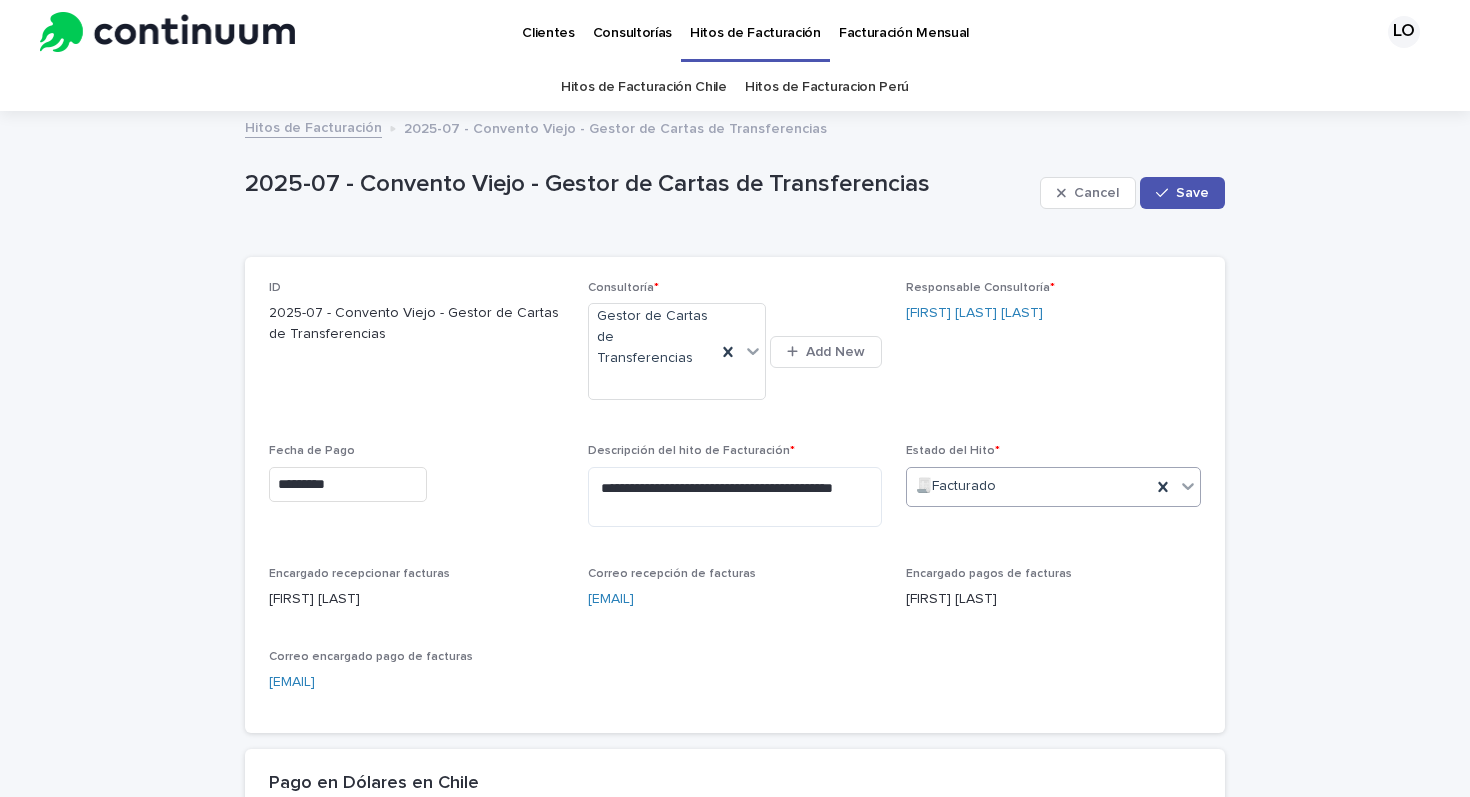 click on "🧾Facturado" at bounding box center (1029, 486) 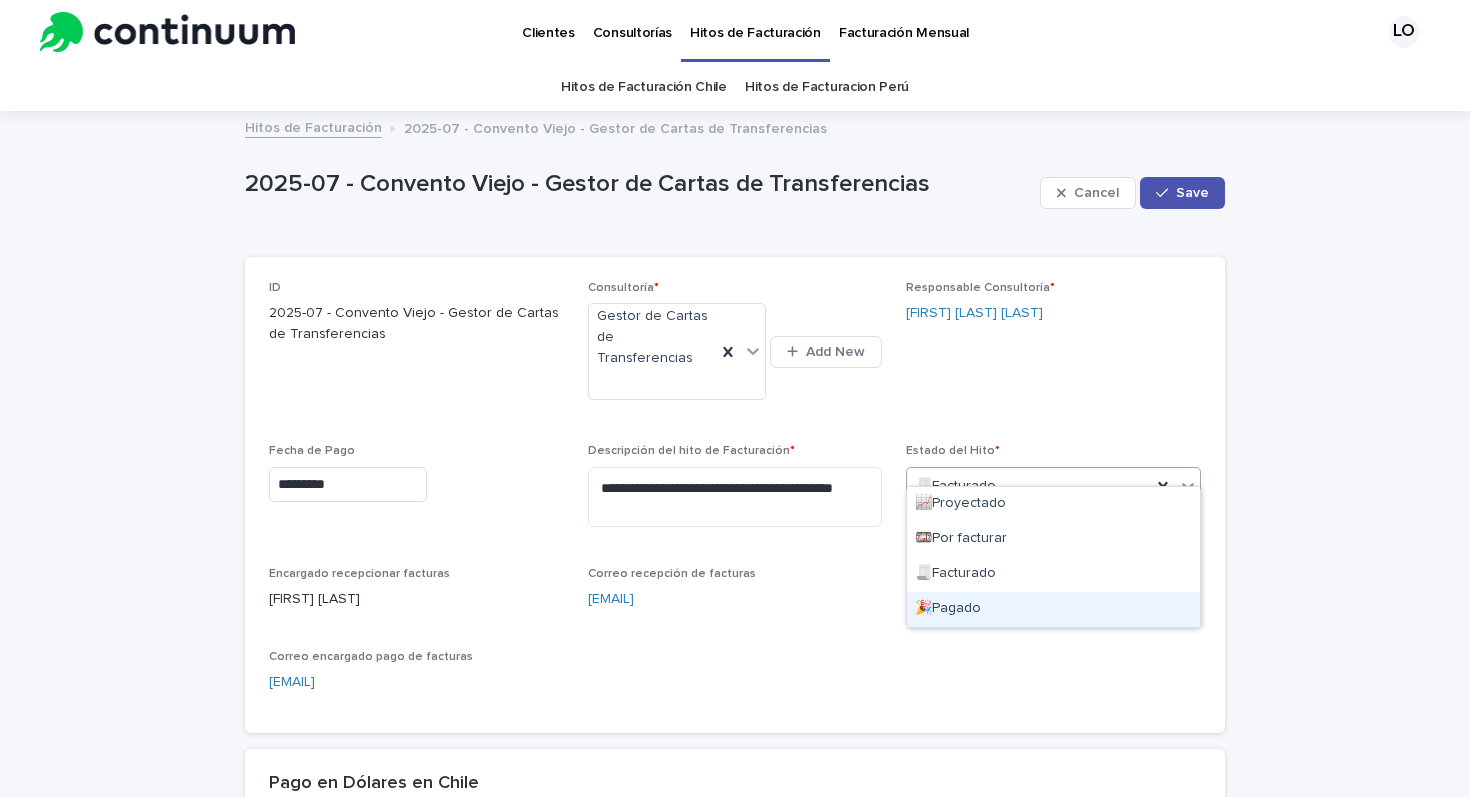 click on "🎉Pagado" at bounding box center [1053, 609] 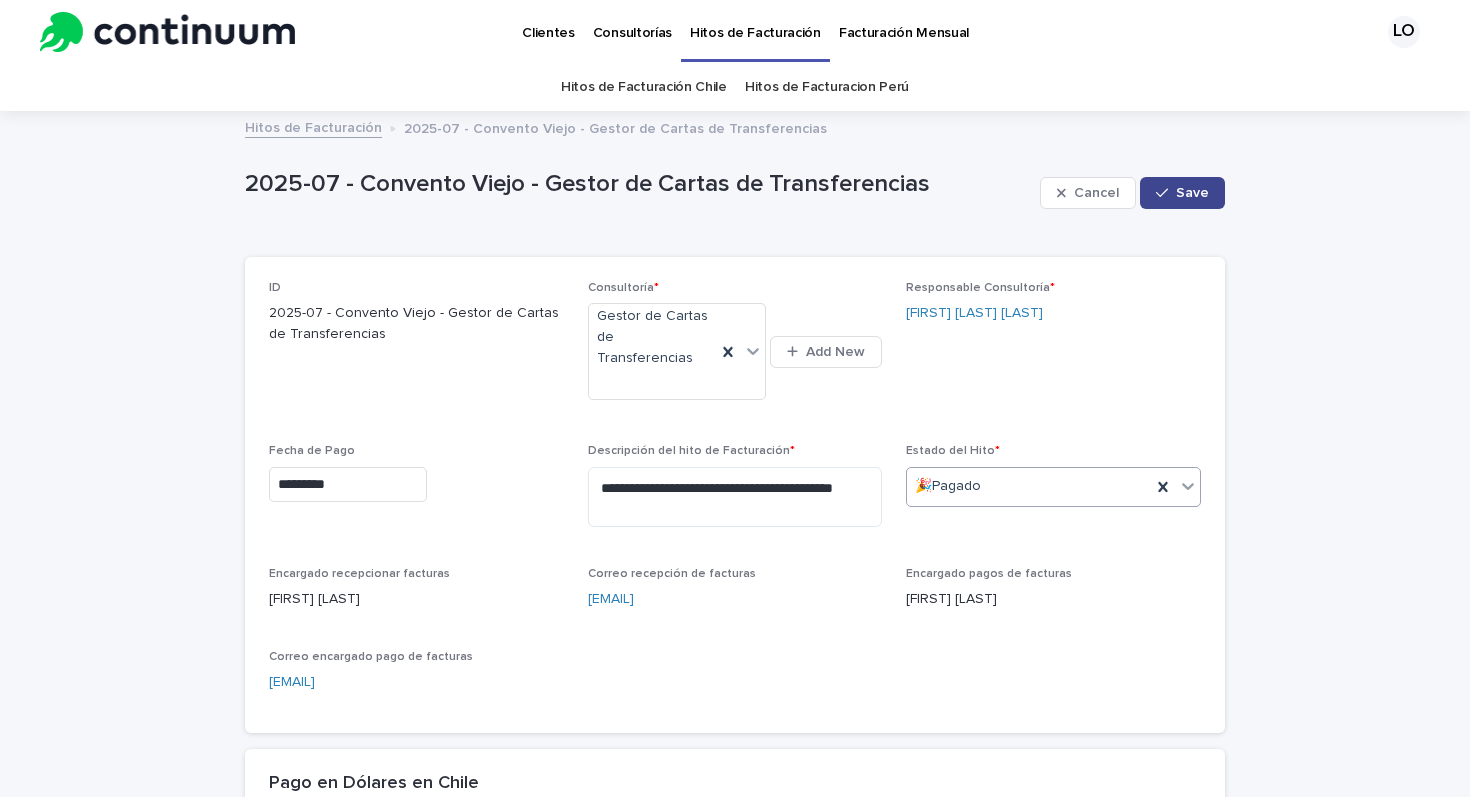 click on "Save" at bounding box center (1192, 193) 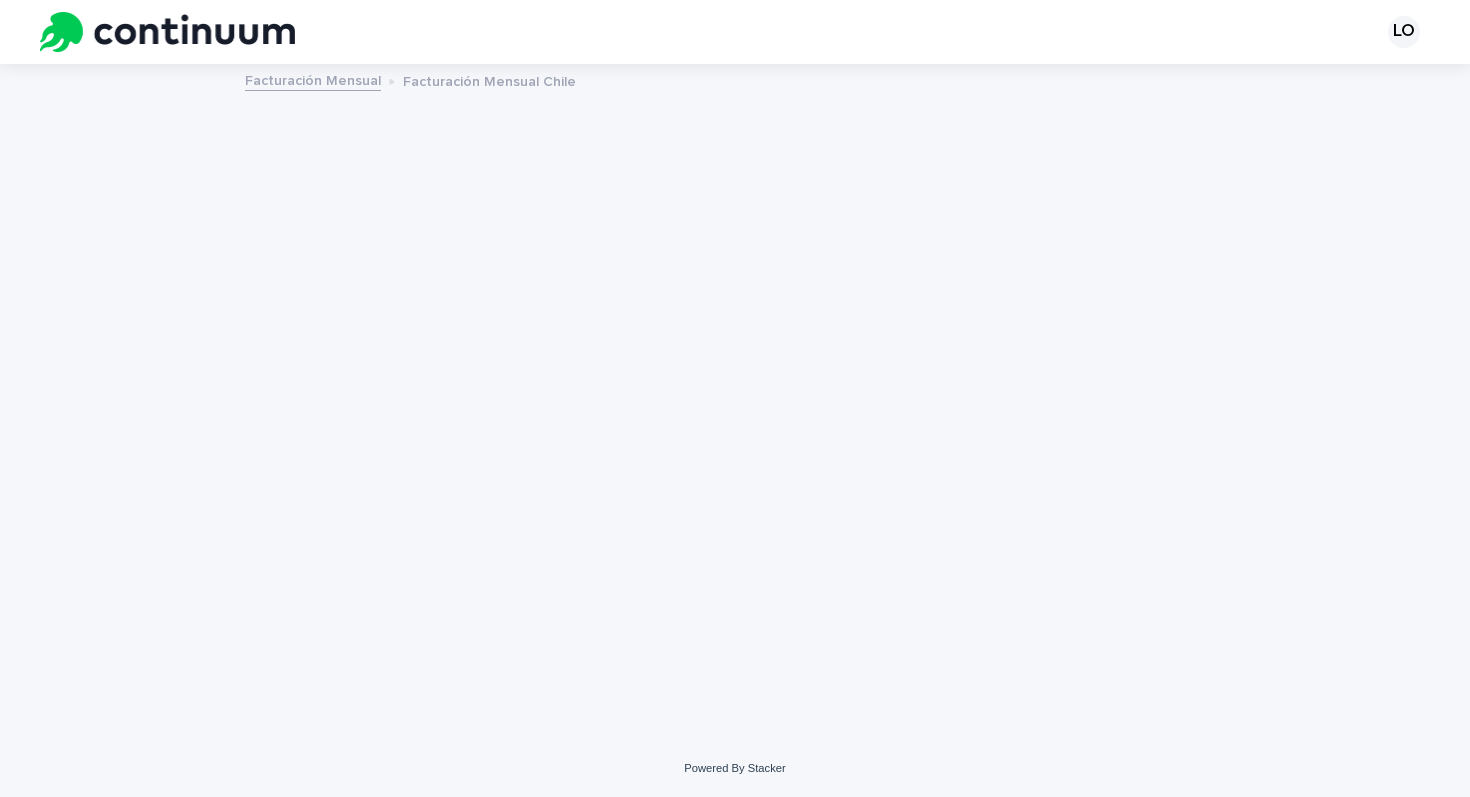 scroll, scrollTop: 0, scrollLeft: 0, axis: both 